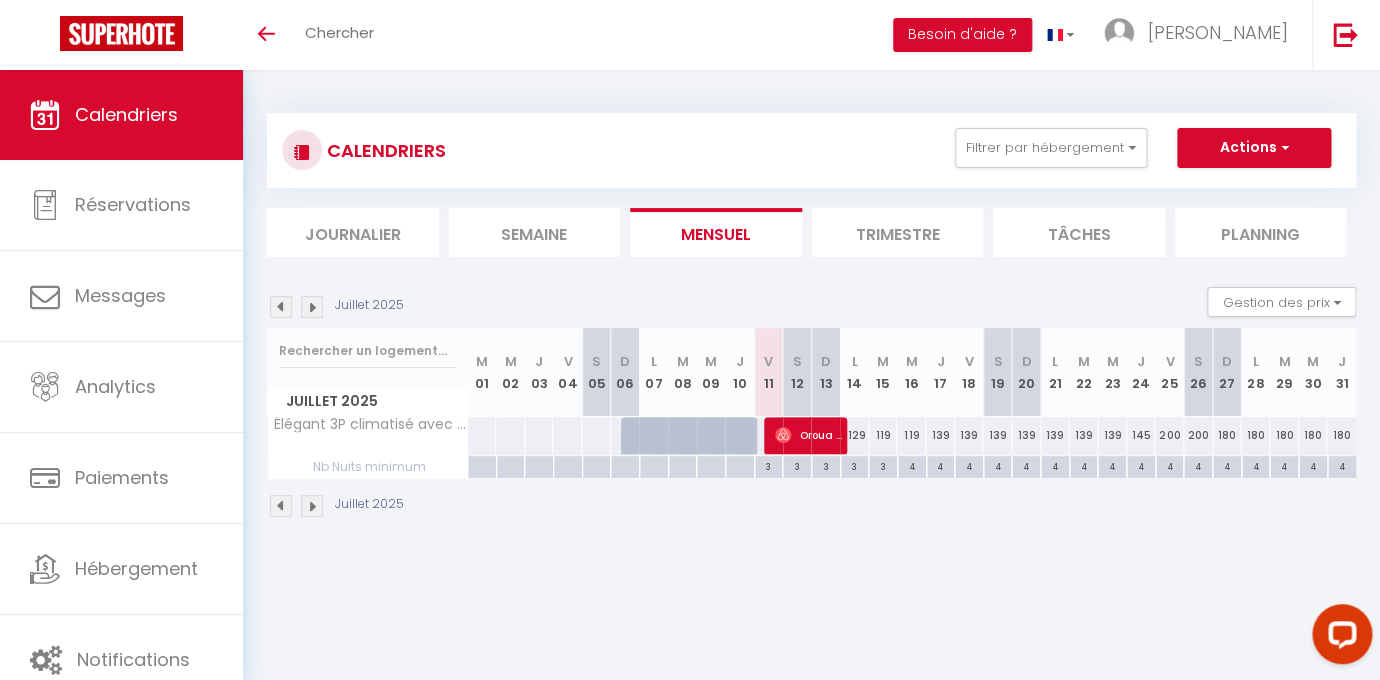 scroll, scrollTop: 0, scrollLeft: 0, axis: both 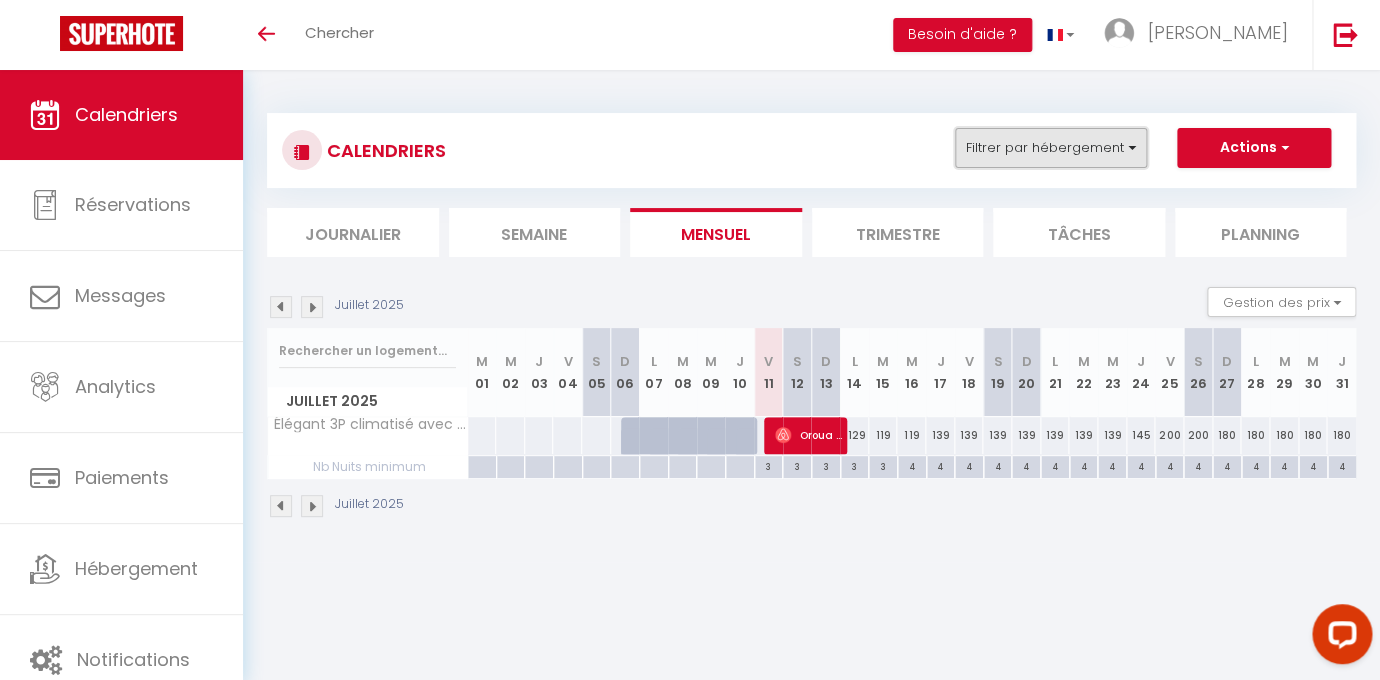 click on "Filtrer par hébergement" at bounding box center (1051, 148) 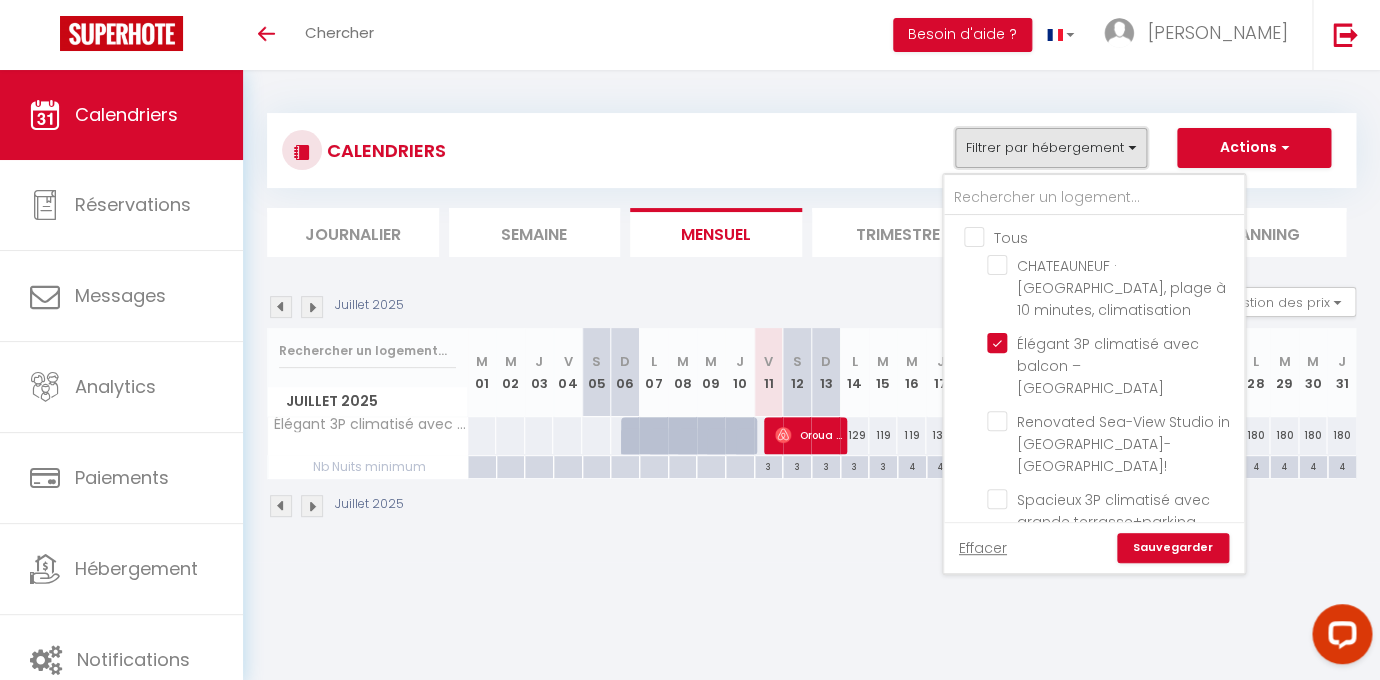 scroll, scrollTop: 34, scrollLeft: 0, axis: vertical 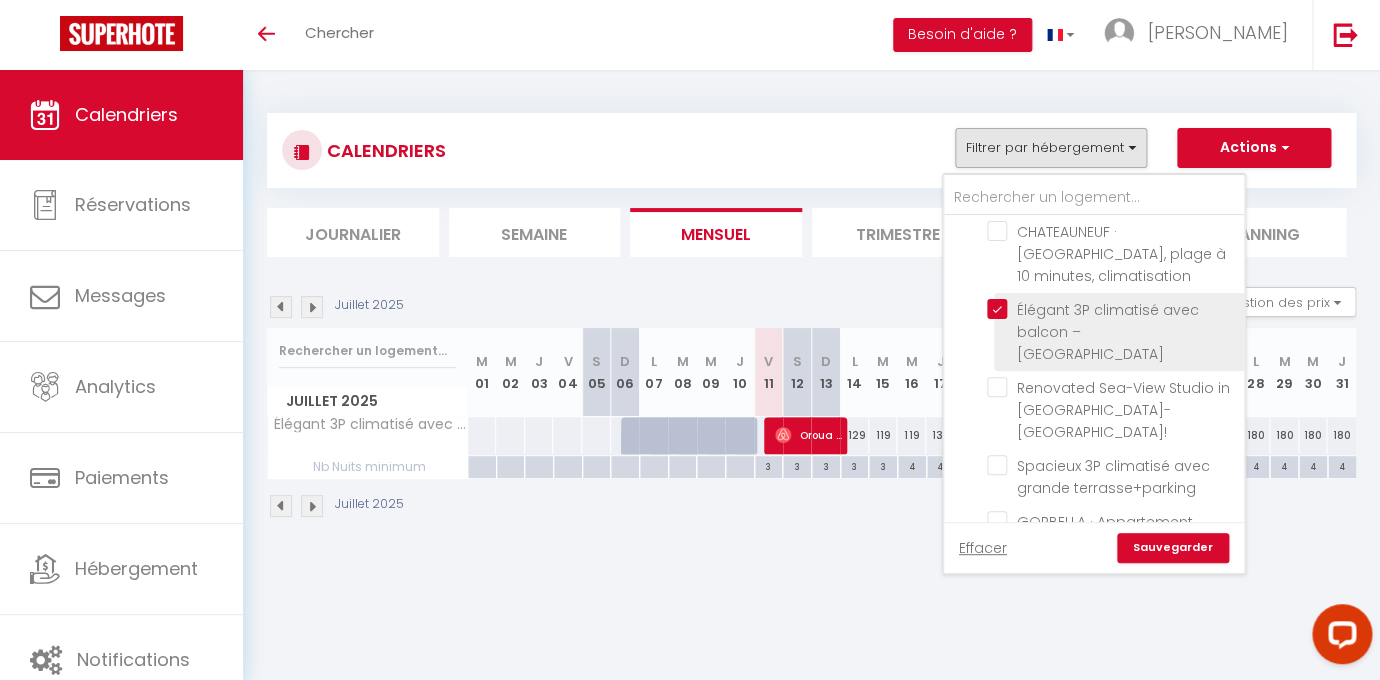 click on "Élégant 3P climatisé avec balcon – [GEOGRAPHIC_DATA]" at bounding box center [1112, 309] 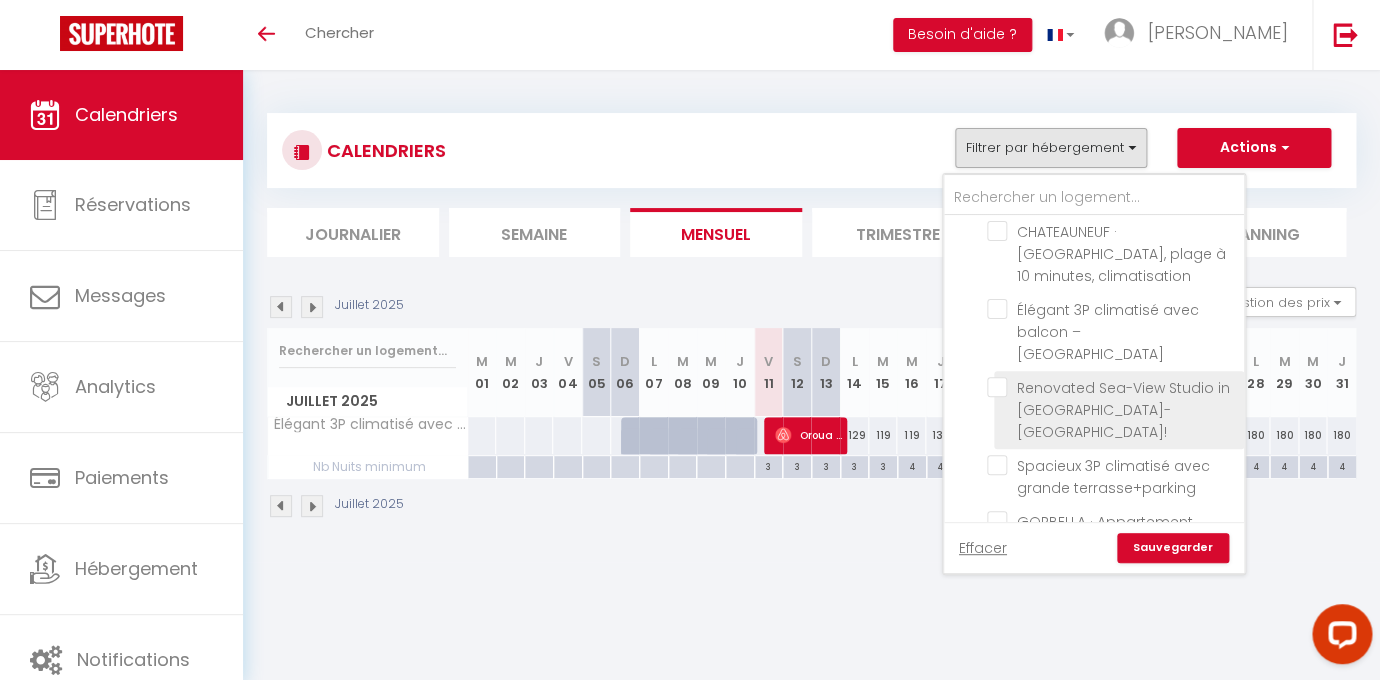 click on "Renovated Sea-View Studio in [GEOGRAPHIC_DATA]-[GEOGRAPHIC_DATA]!" at bounding box center [1112, 387] 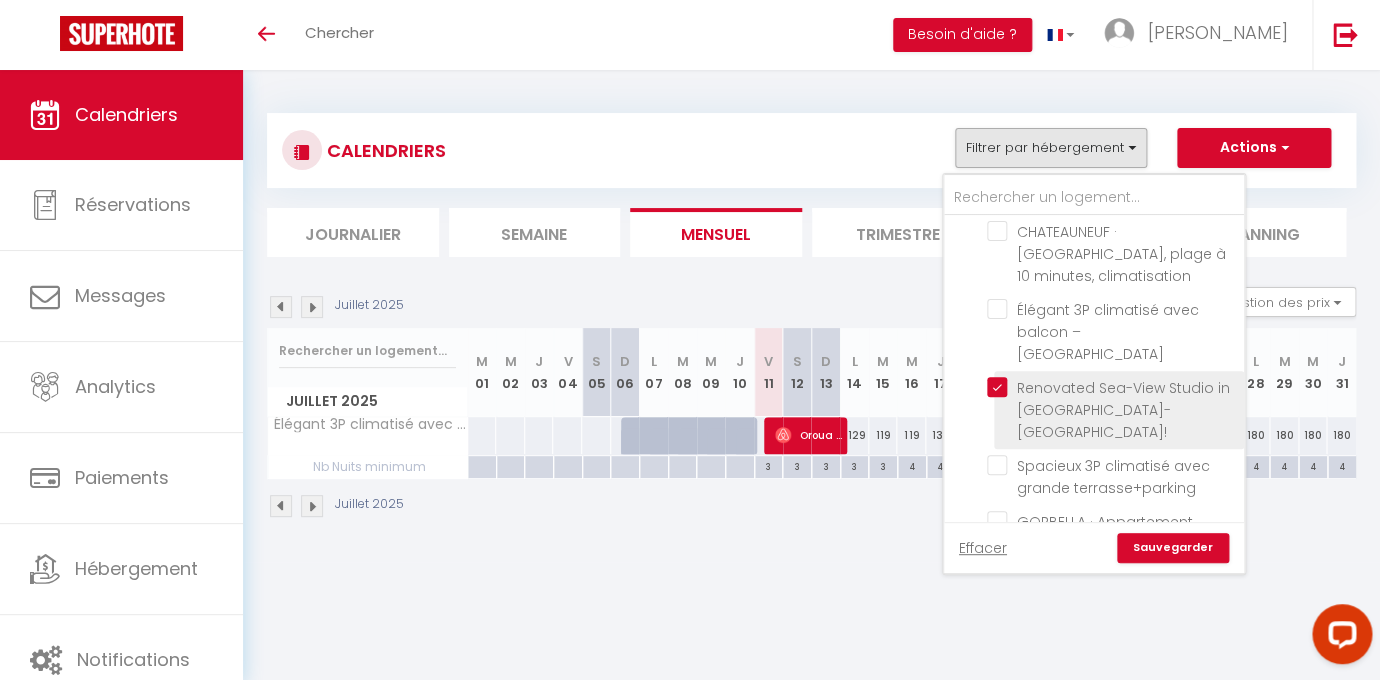 checkbox on "false" 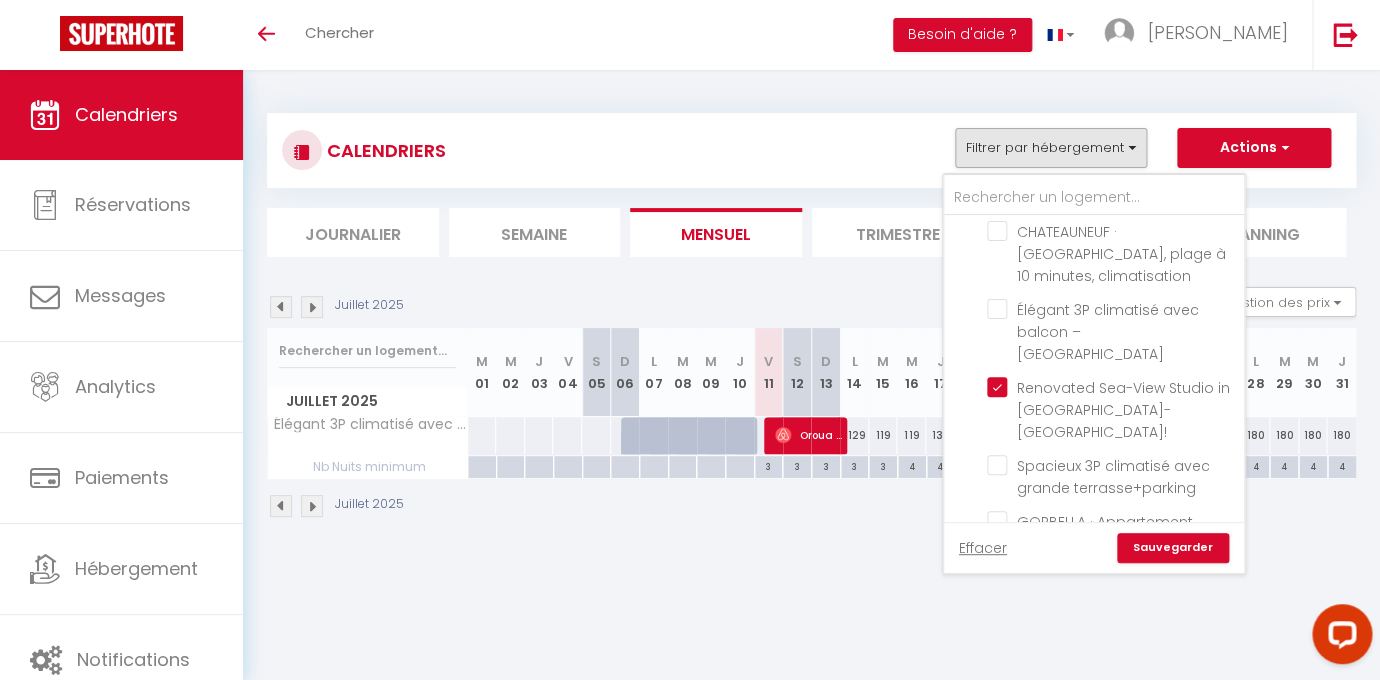 click on "Sauvegarder" at bounding box center (1173, 548) 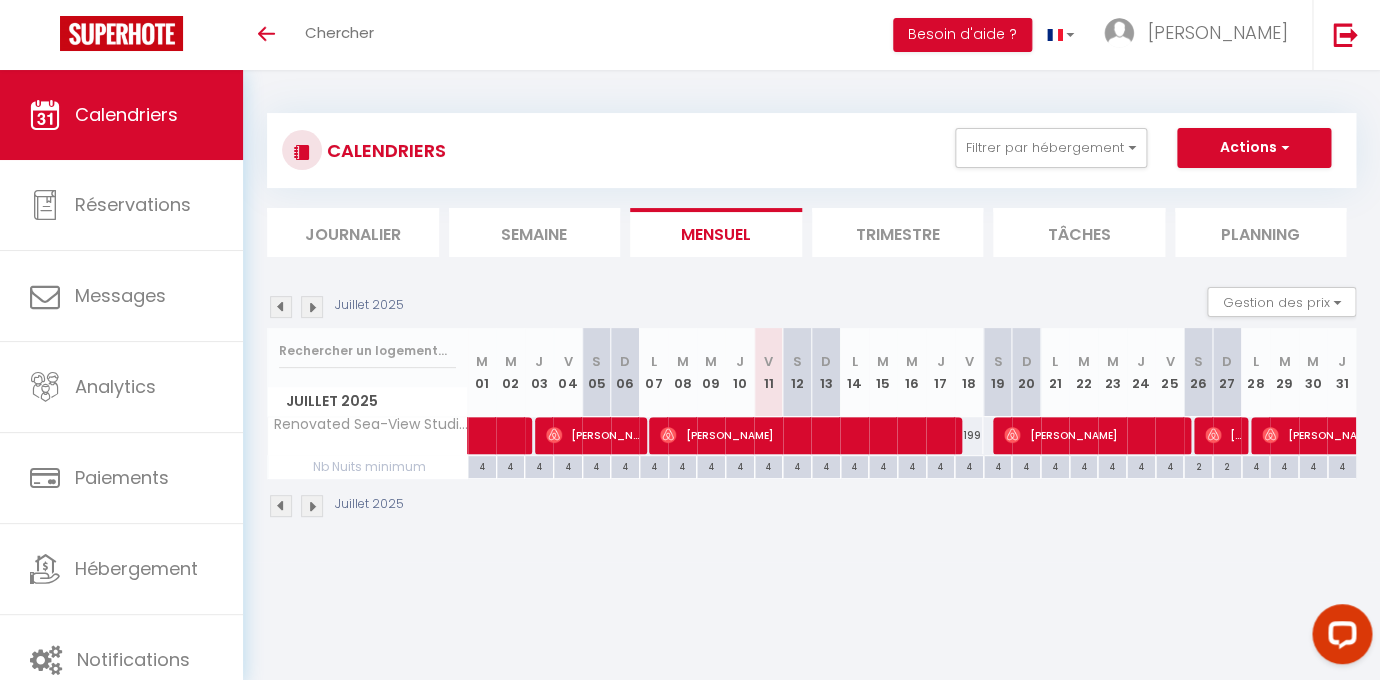click at bounding box center [312, 307] 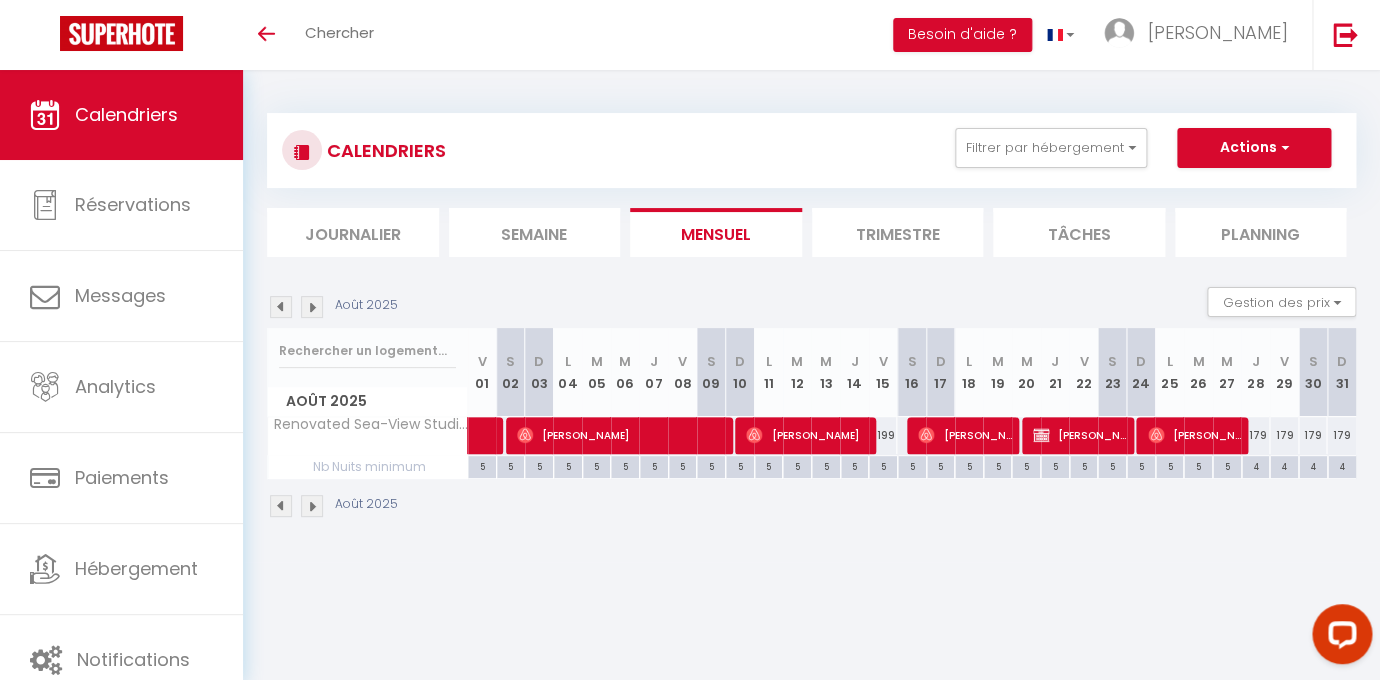 click at bounding box center (312, 307) 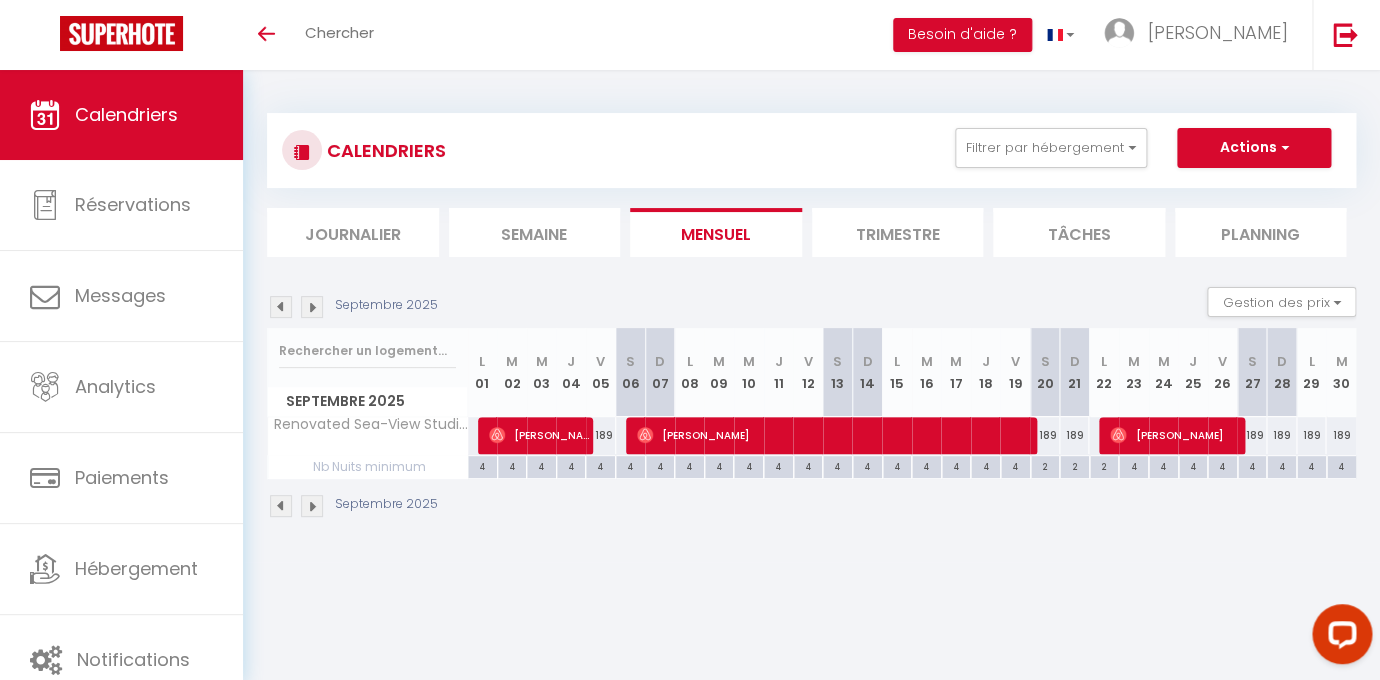 click at bounding box center [312, 307] 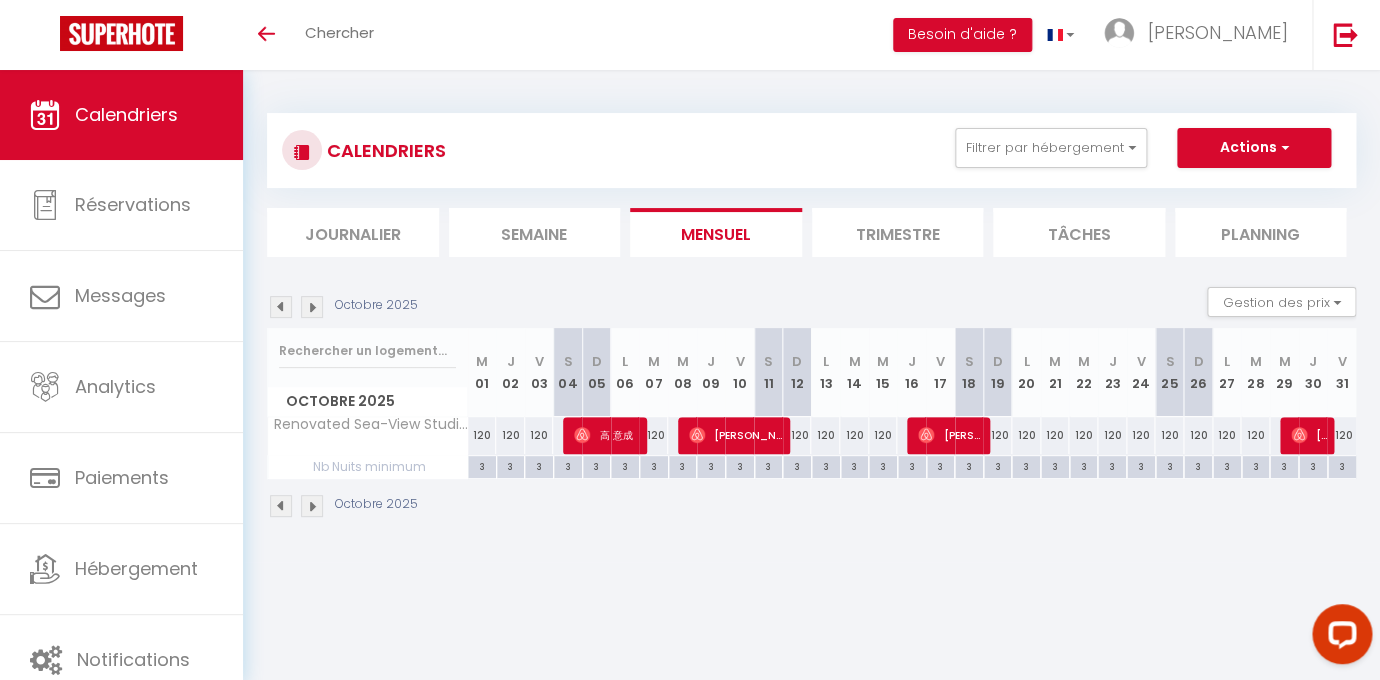 click at bounding box center [312, 307] 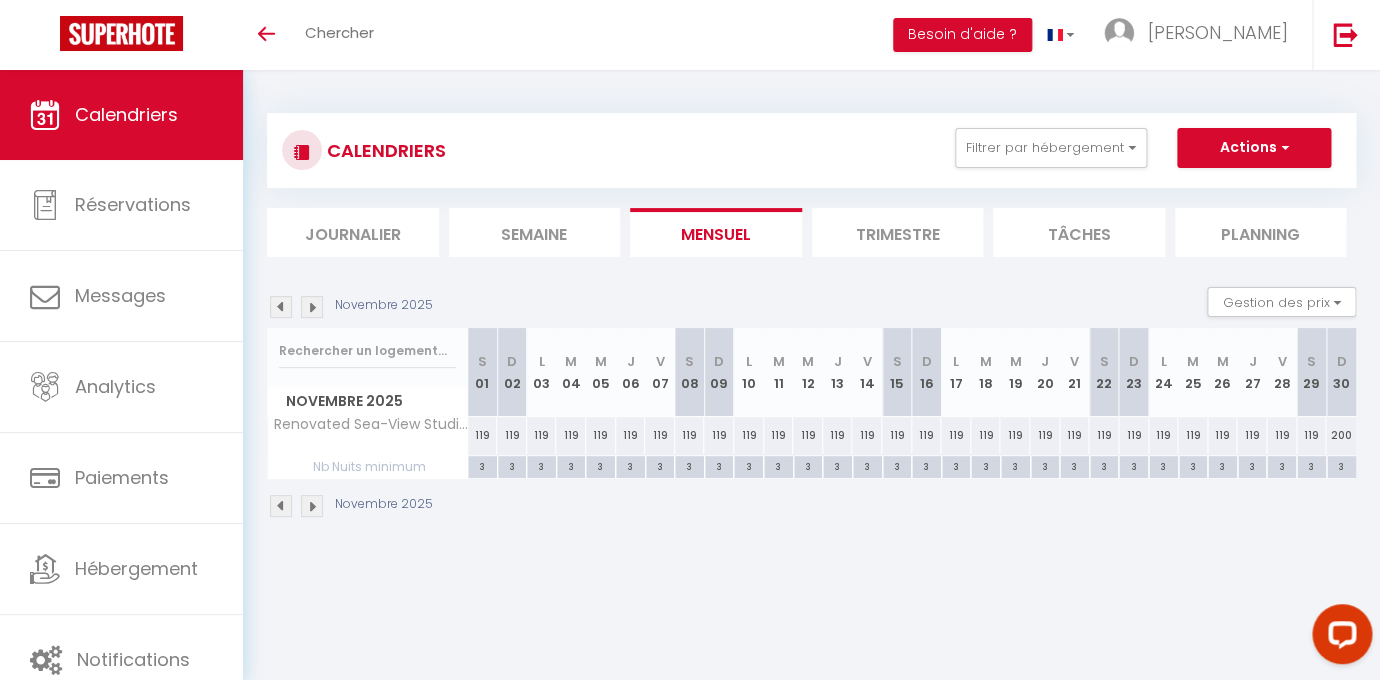 click on "119" at bounding box center [483, 435] 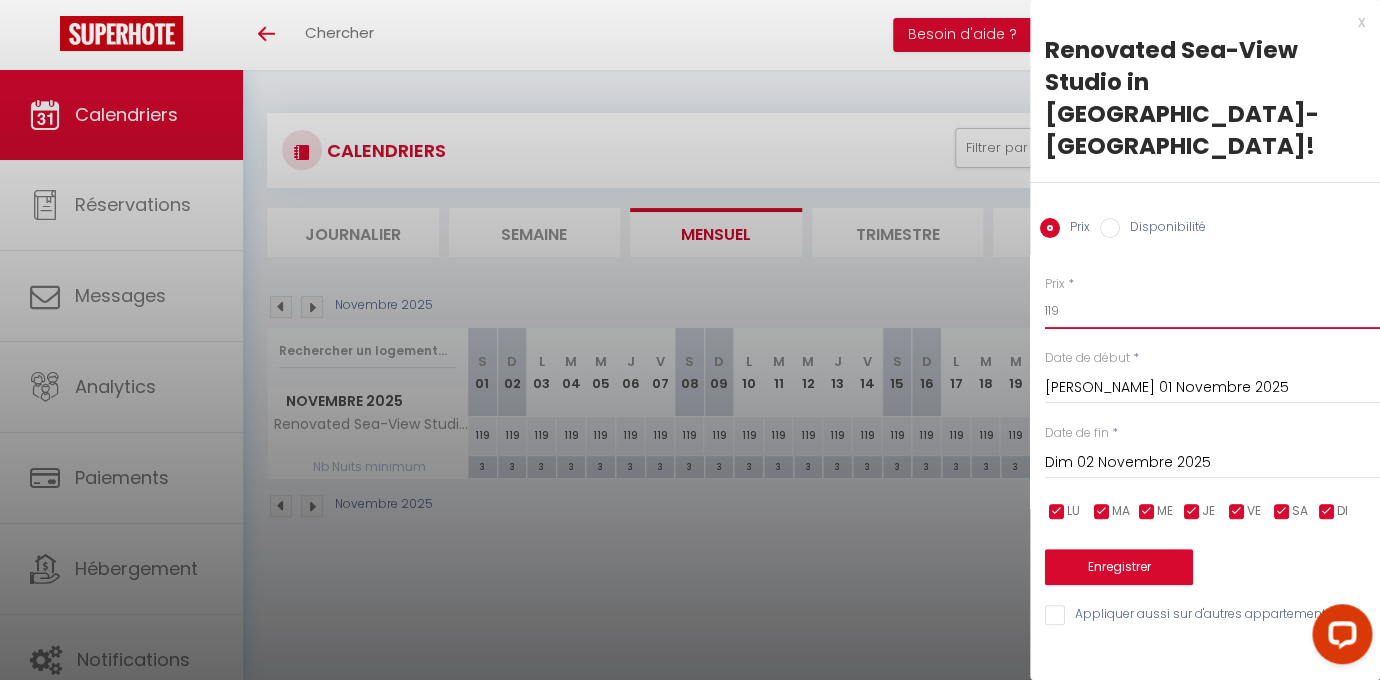 click on "119" at bounding box center [1212, 311] 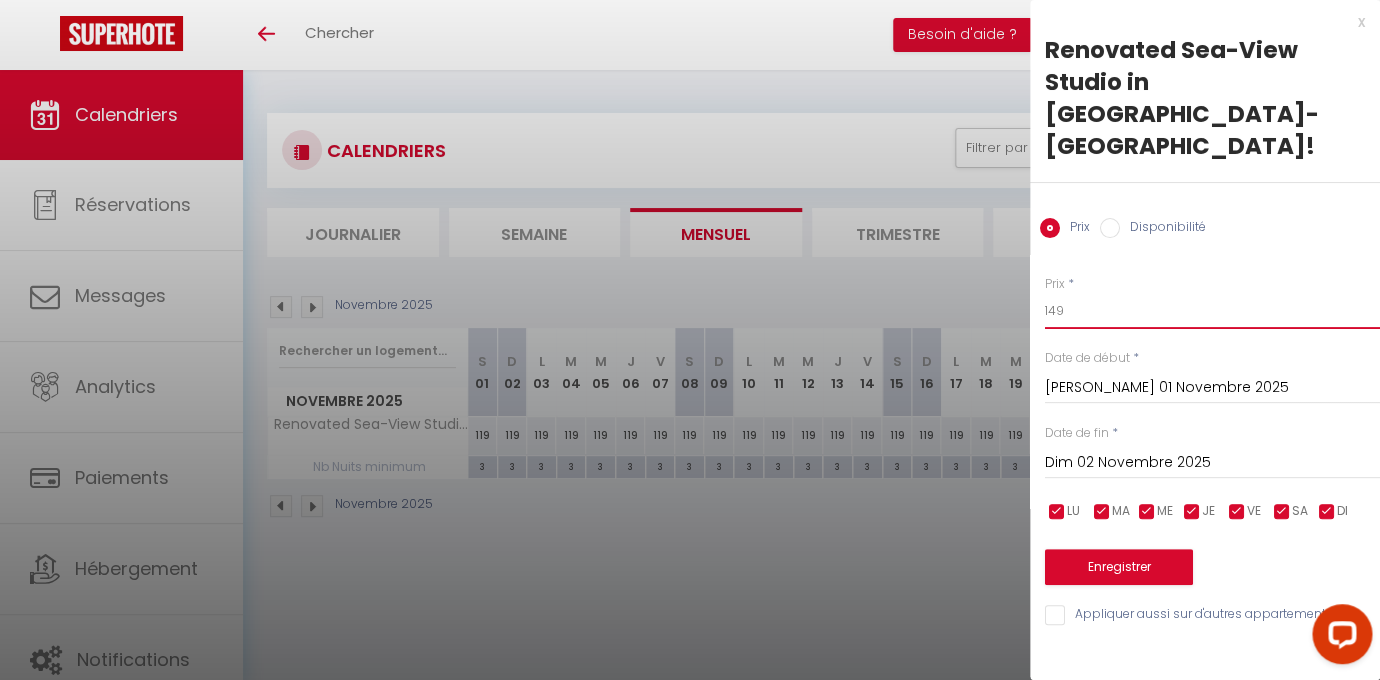 type on "149" 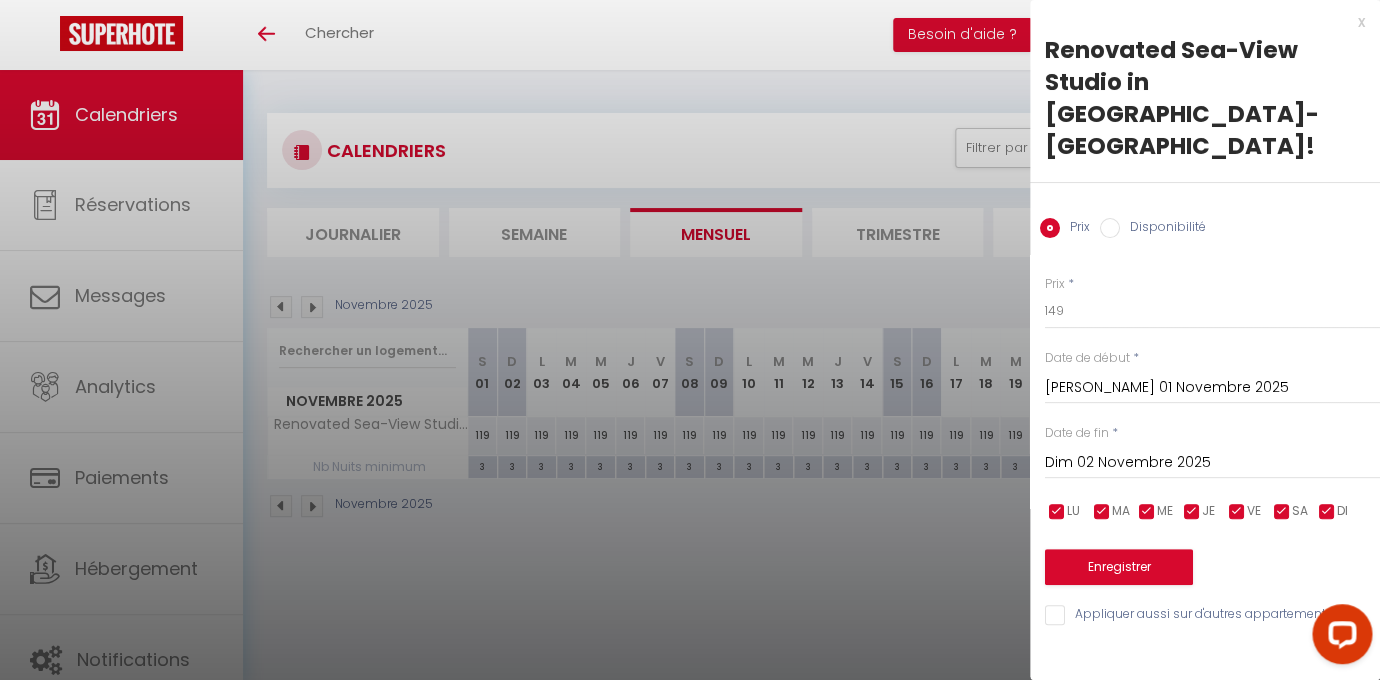 click on "Dim 02 Novembre 2025" at bounding box center [1212, 463] 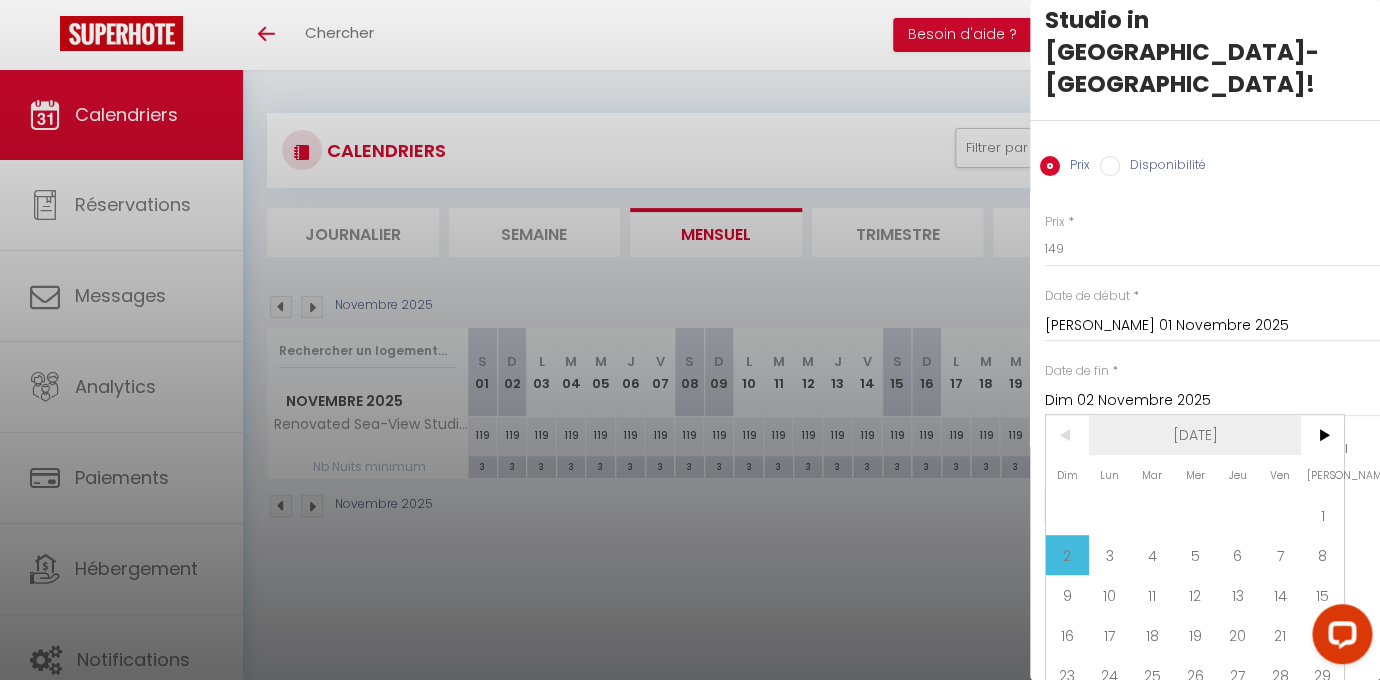 scroll, scrollTop: 90, scrollLeft: 0, axis: vertical 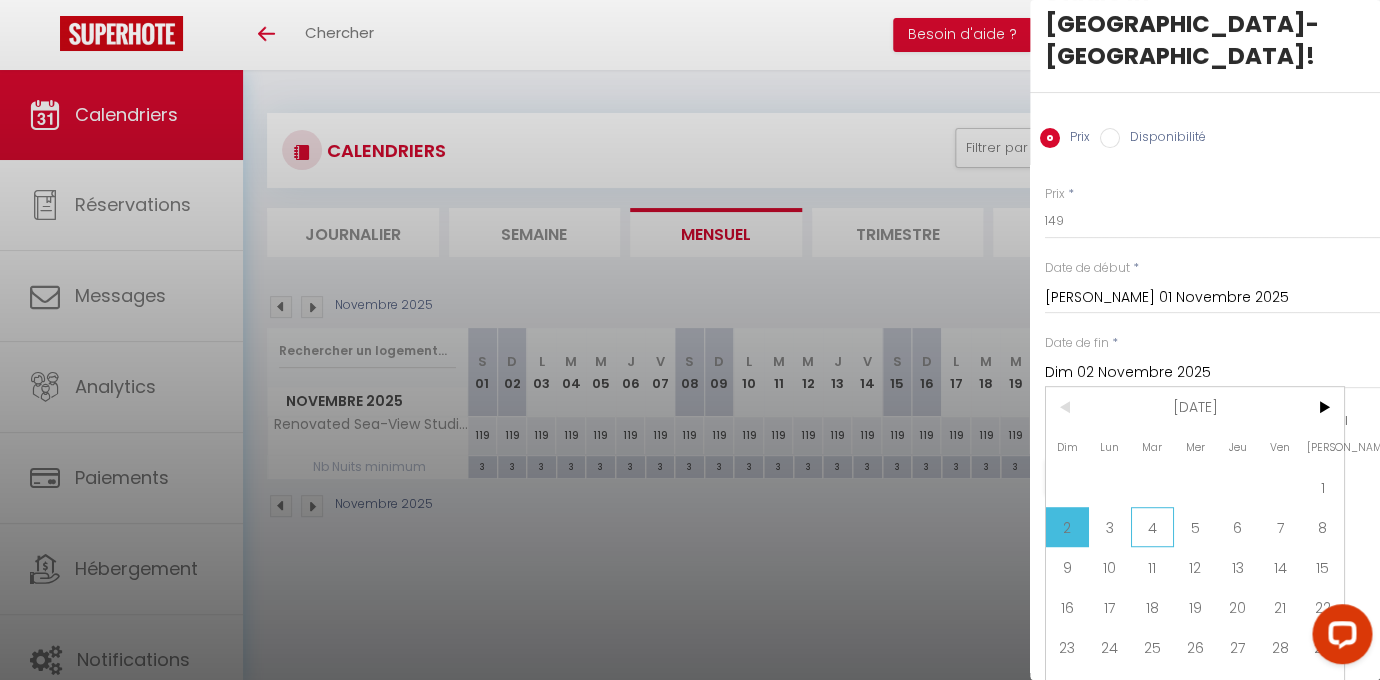 click on "4" at bounding box center [1152, 527] 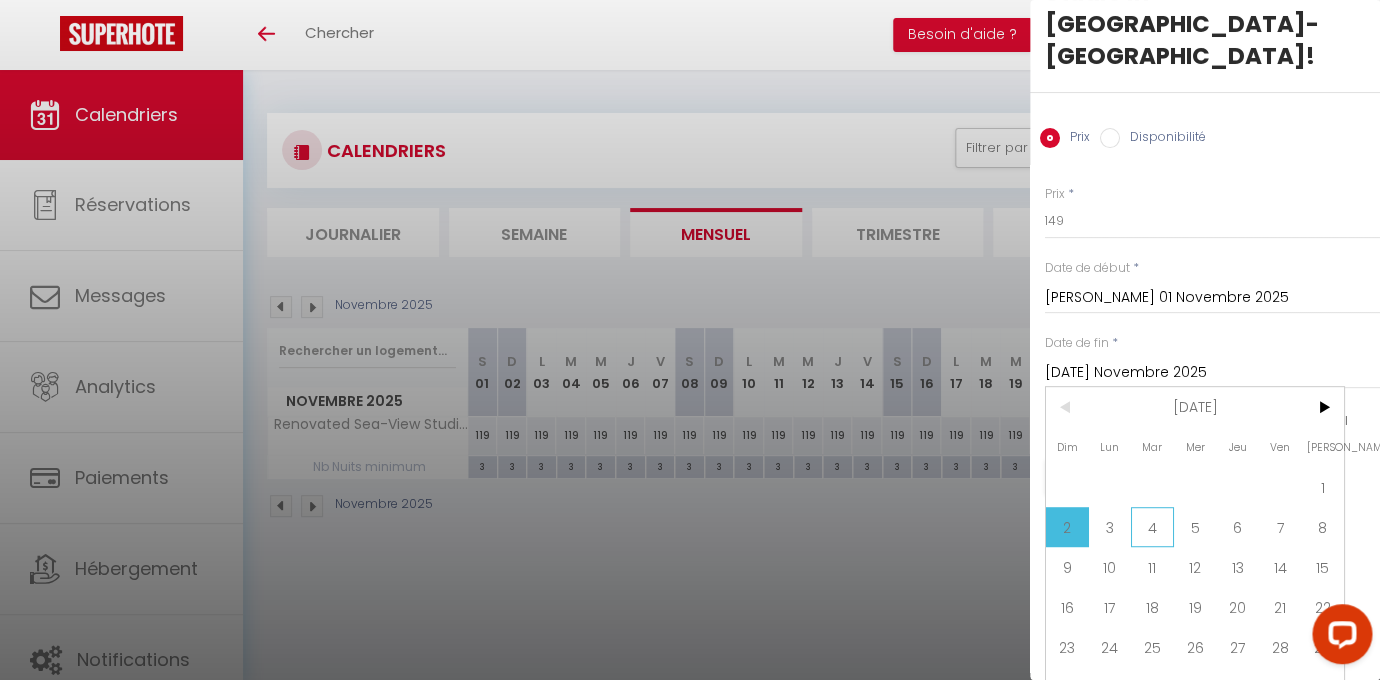scroll, scrollTop: 0, scrollLeft: 0, axis: both 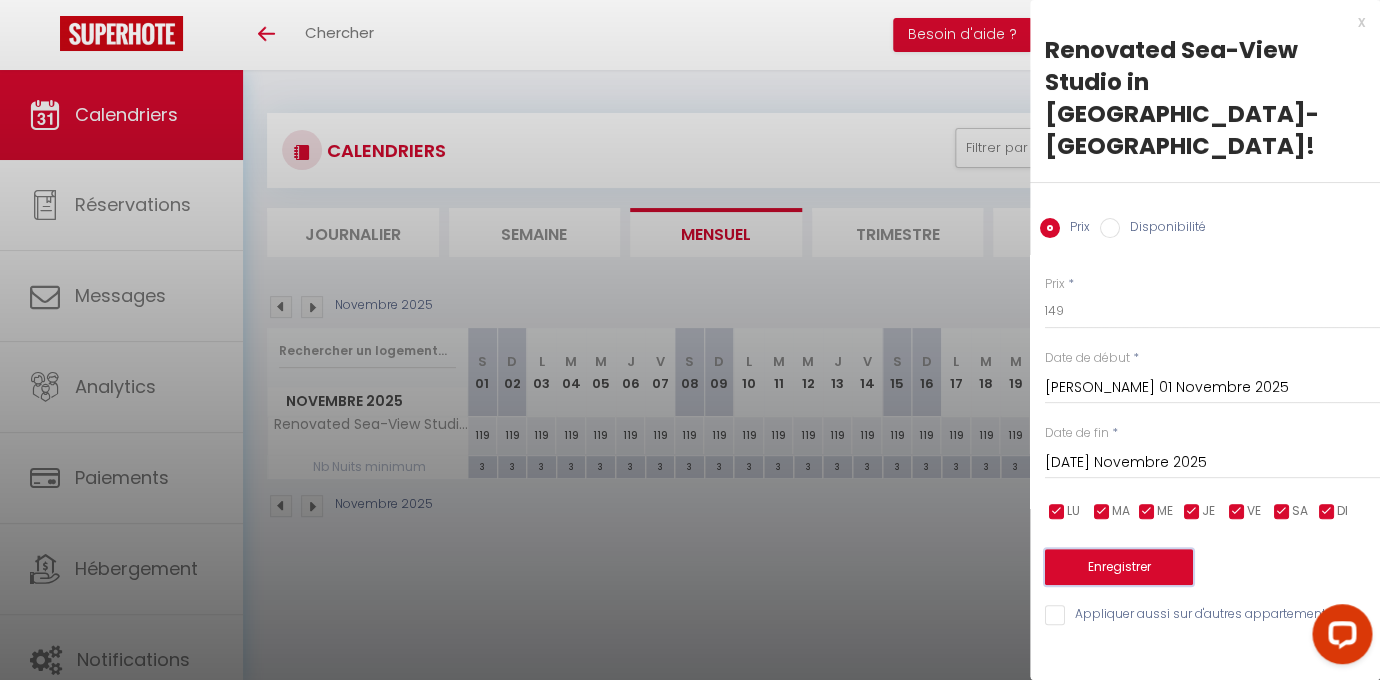 click on "Enregistrer" at bounding box center (1119, 567) 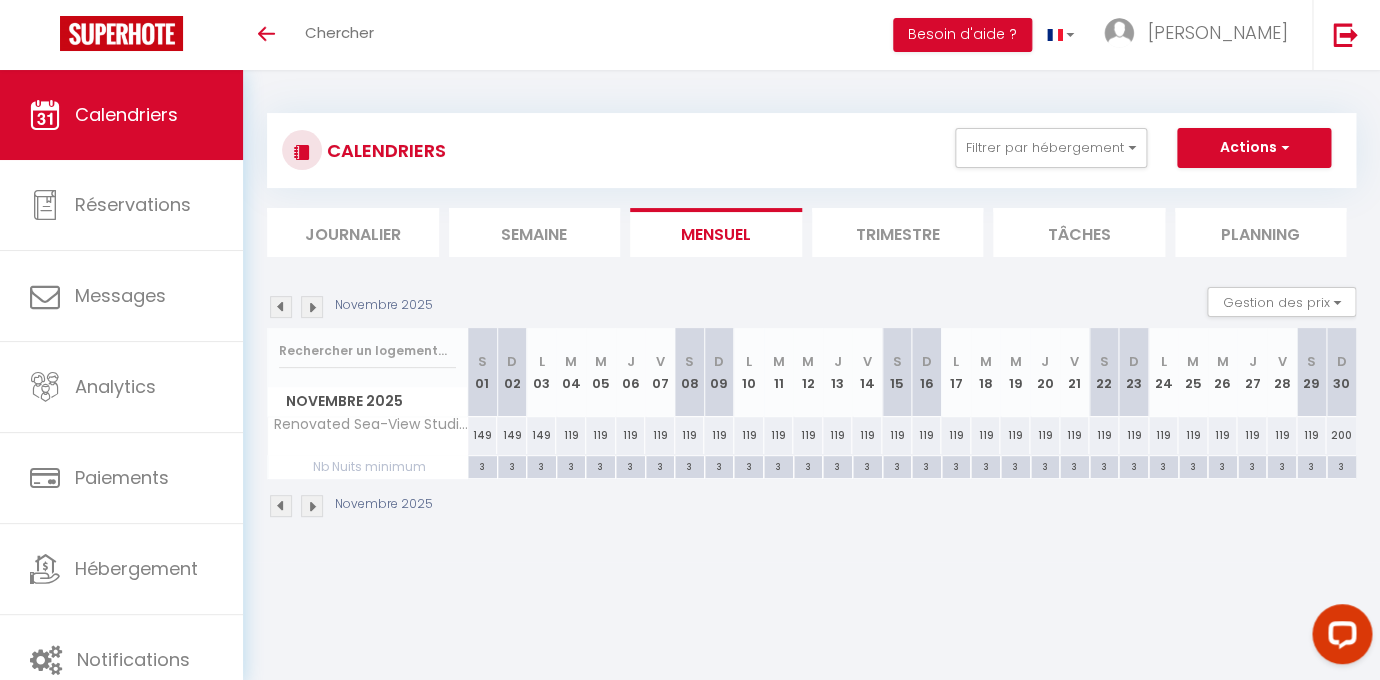 click on "119" at bounding box center [719, 435] 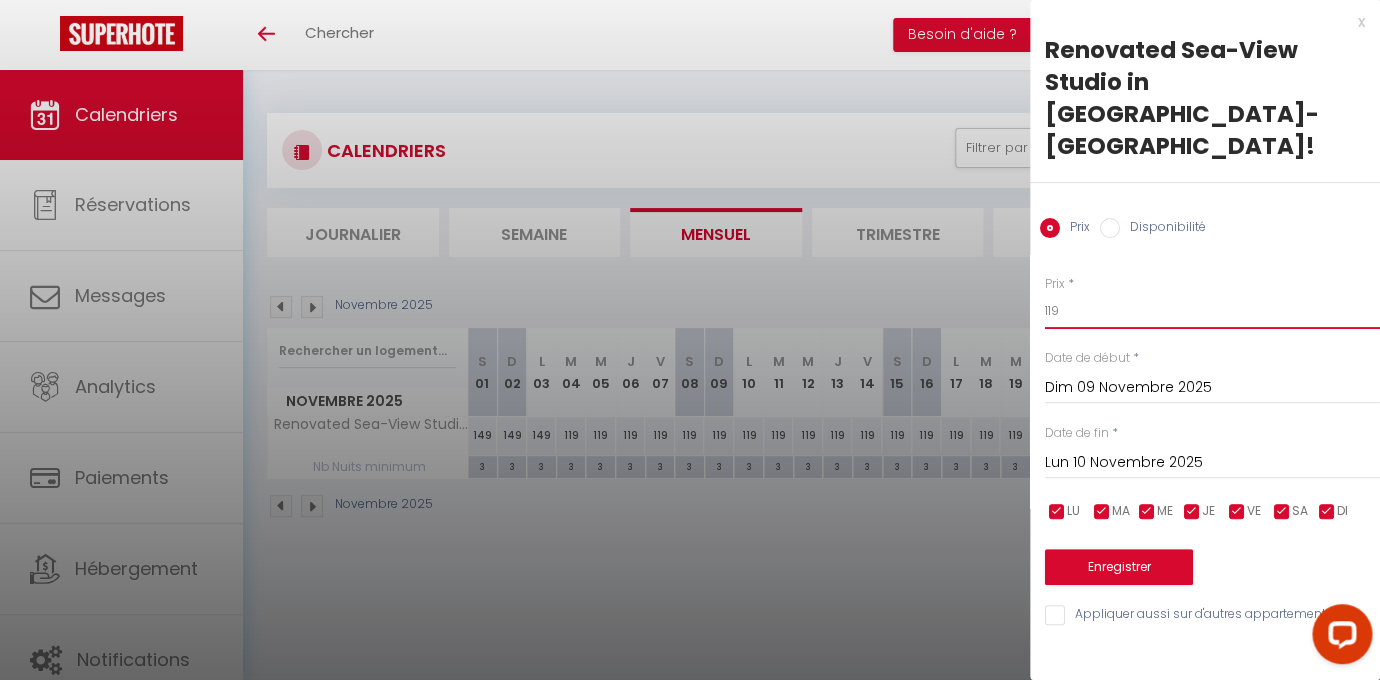 click on "119" at bounding box center (1212, 311) 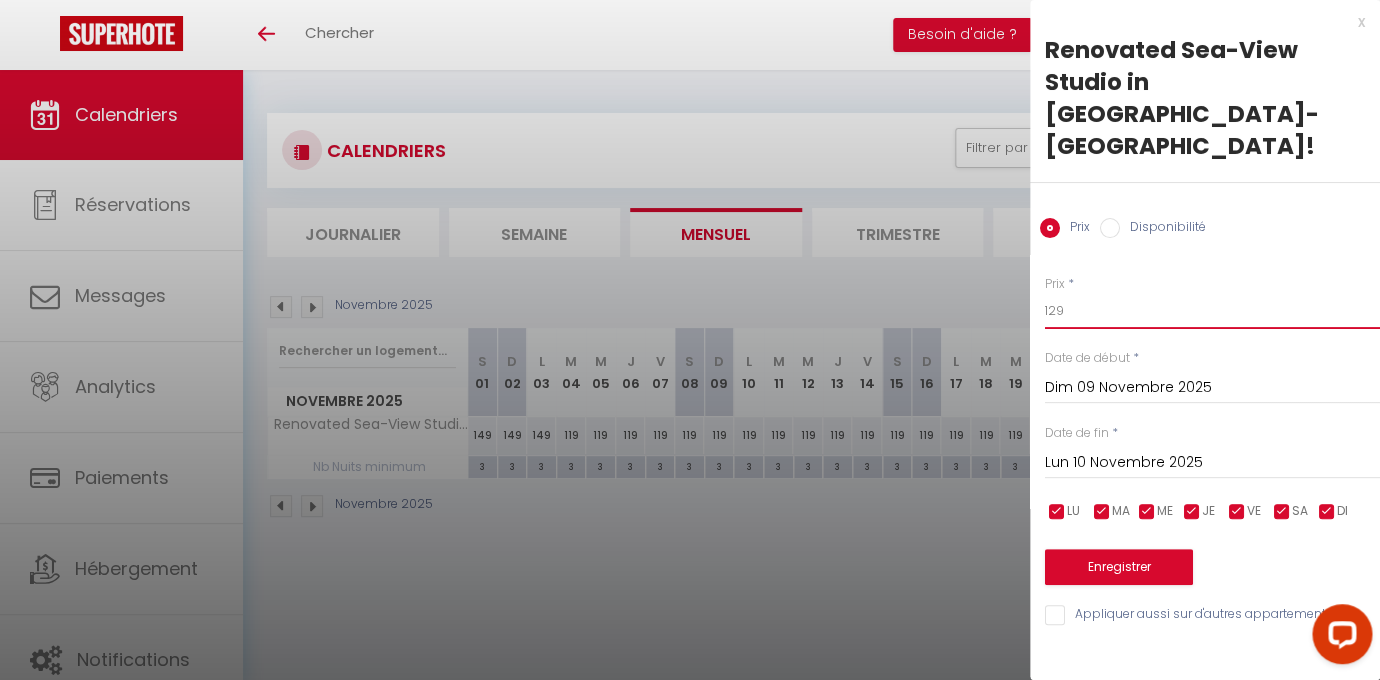 type on "129" 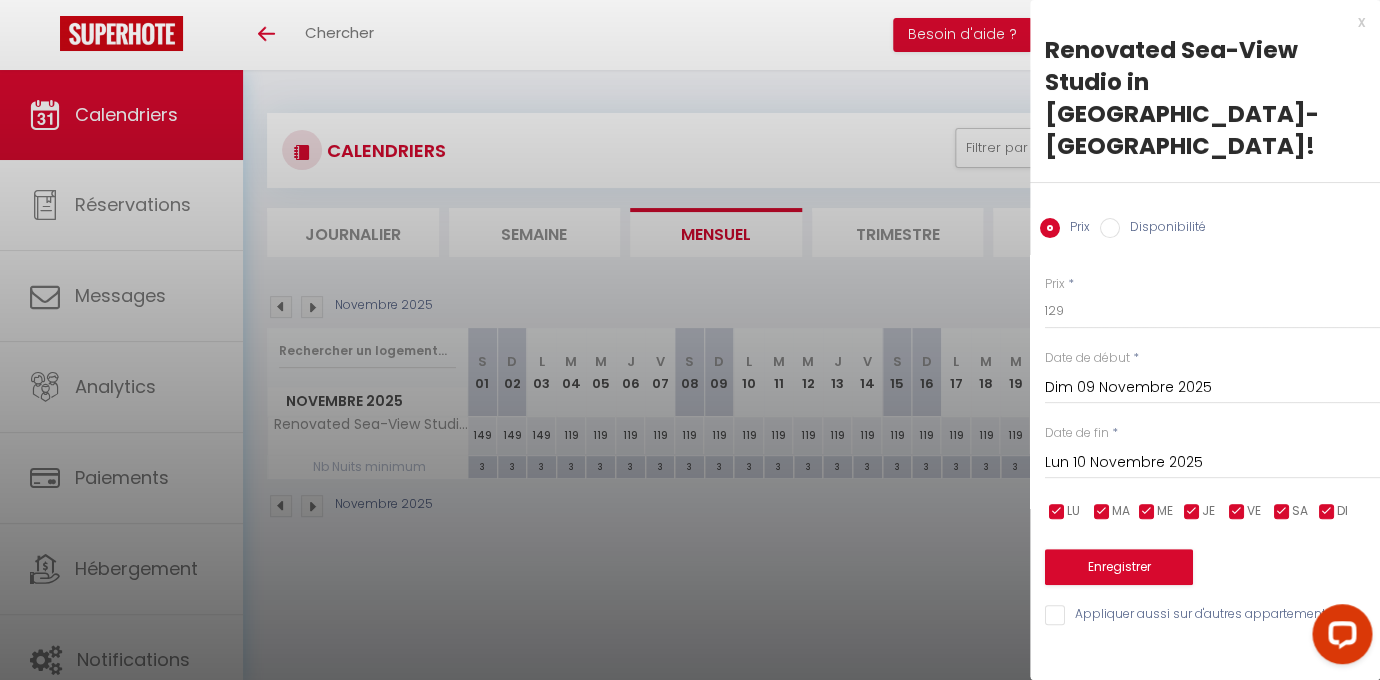 click on "Lun 10 Novembre 2025" at bounding box center (1212, 463) 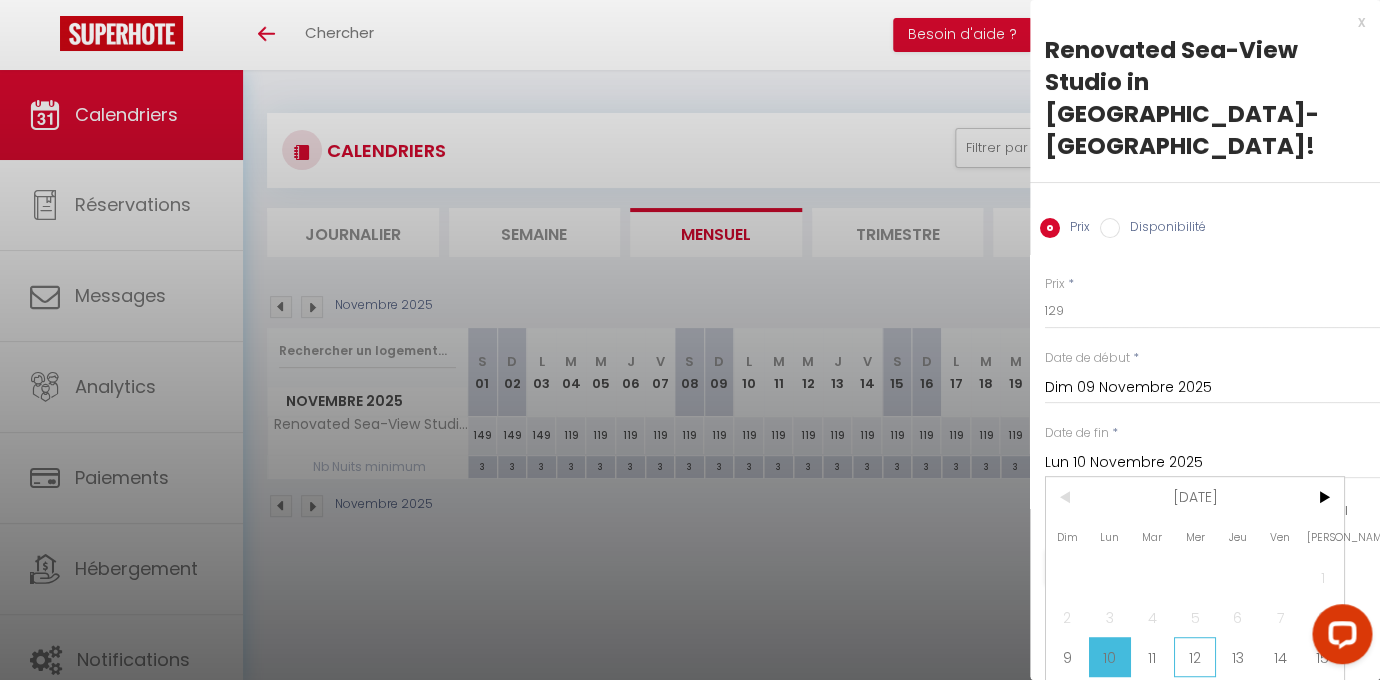 click on "12" at bounding box center (1195, 657) 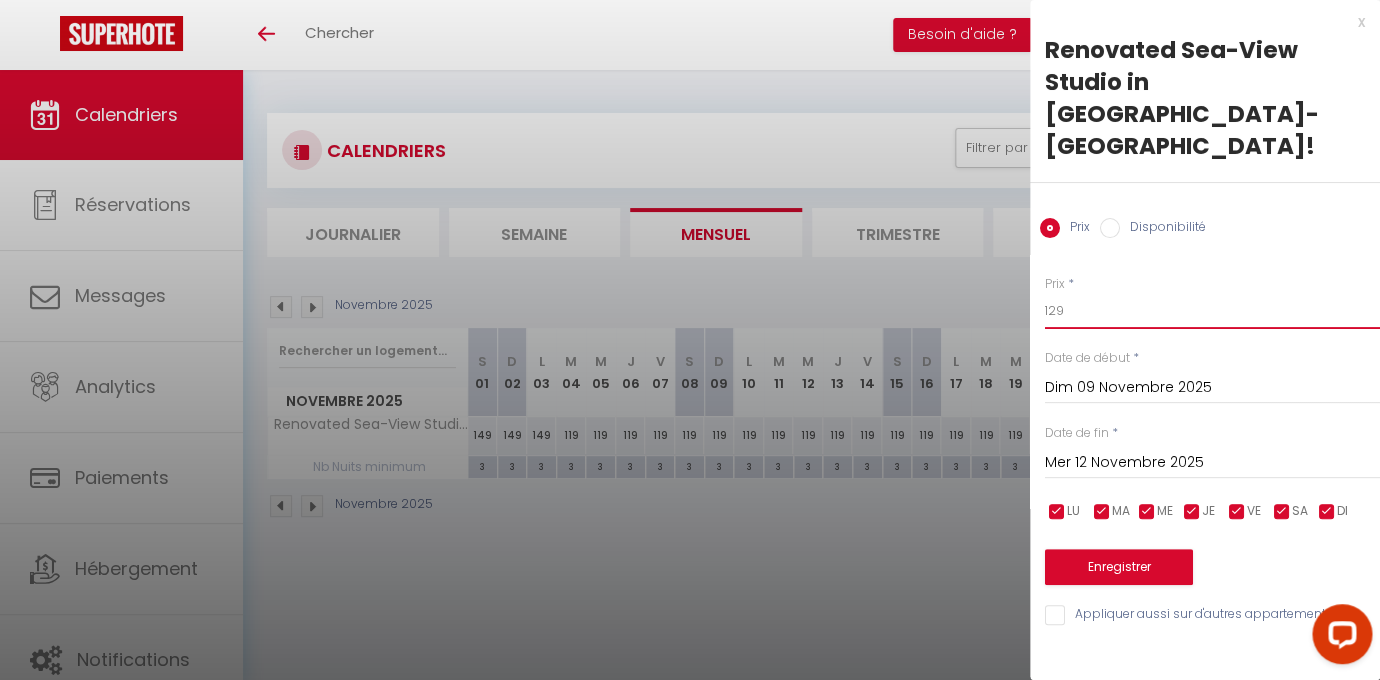 click on "129" at bounding box center (1212, 311) 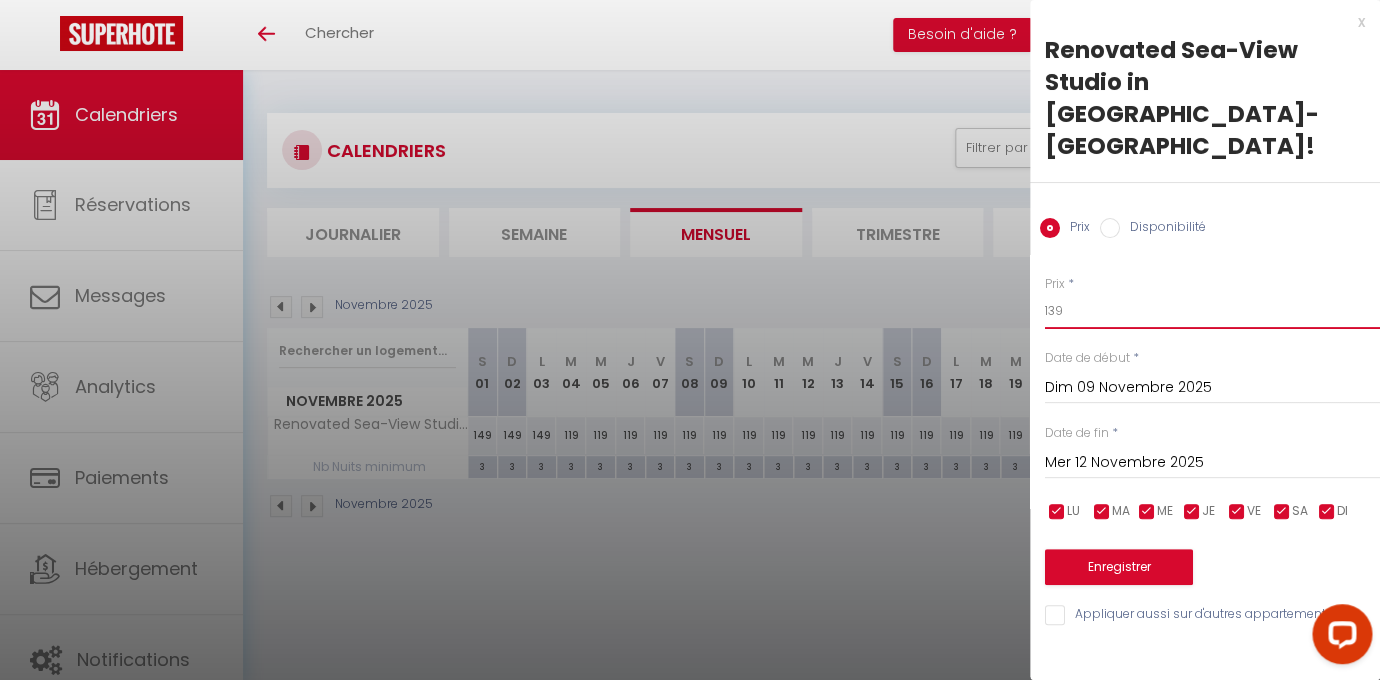 type on "139" 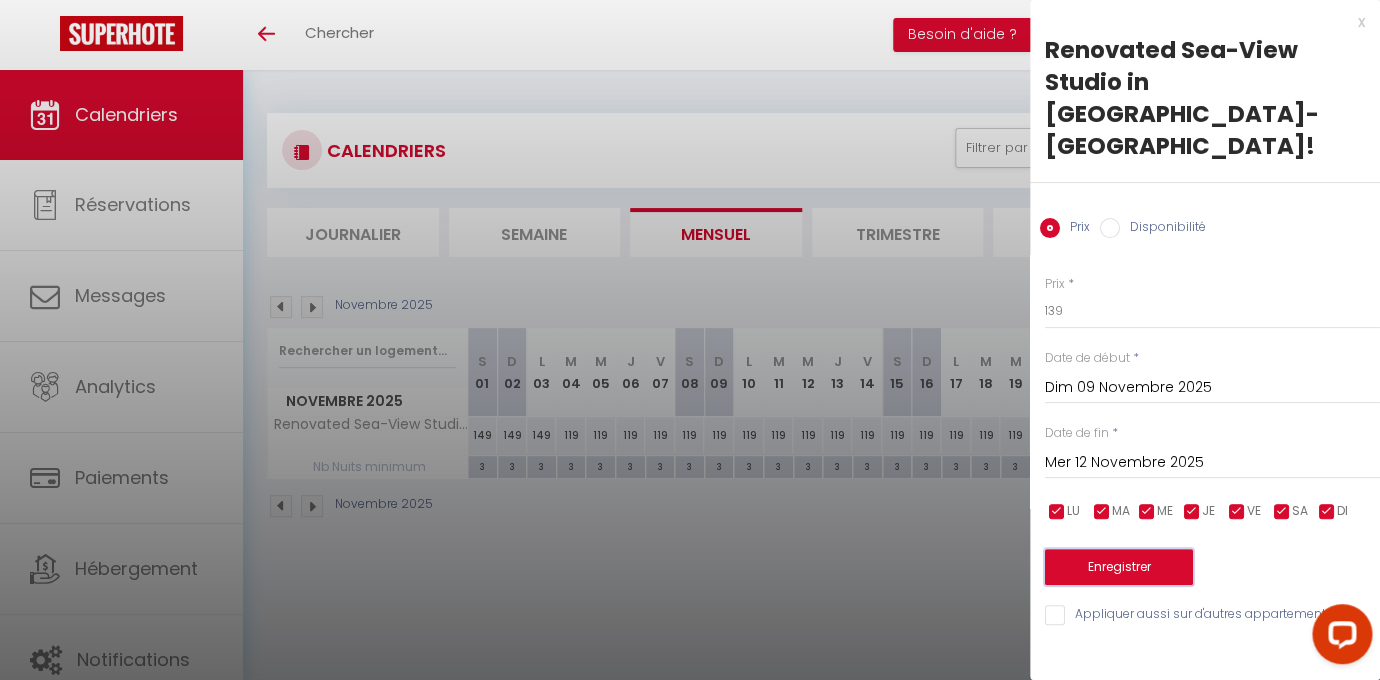 click on "Enregistrer" at bounding box center (1119, 567) 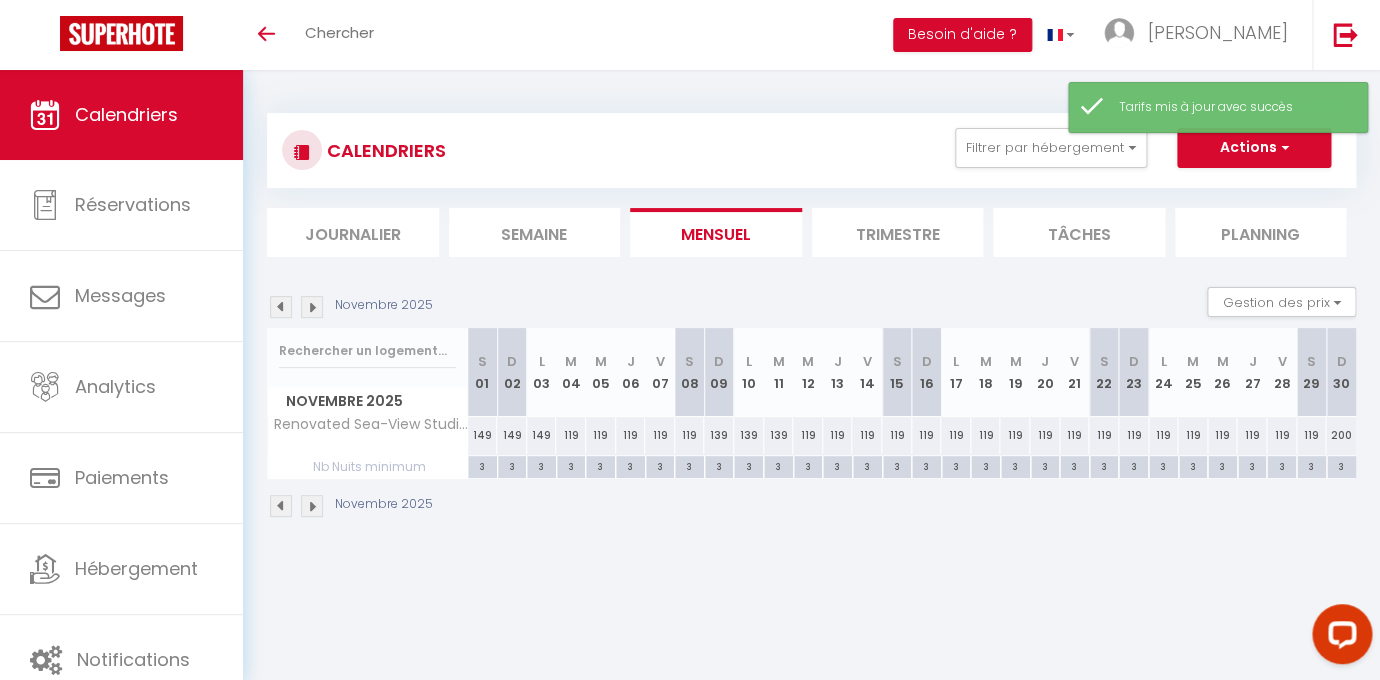 click on "119" at bounding box center (571, 435) 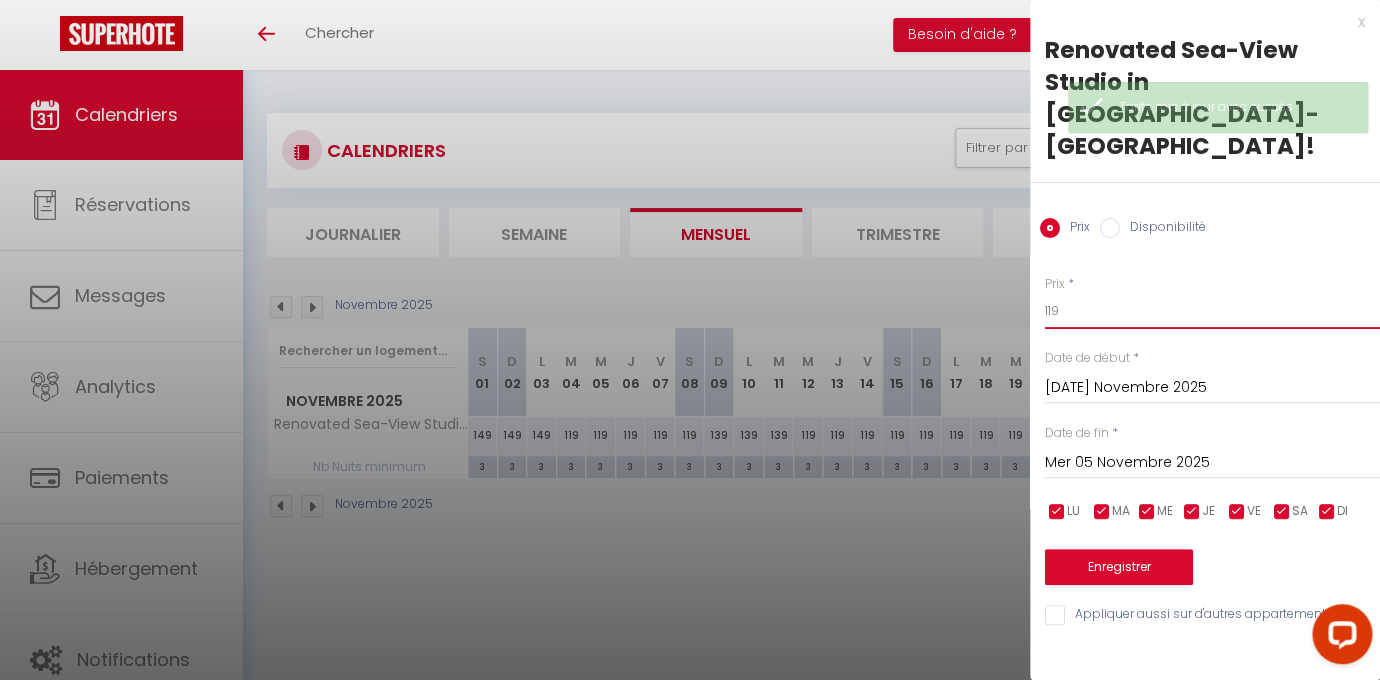click on "119" at bounding box center [1212, 311] 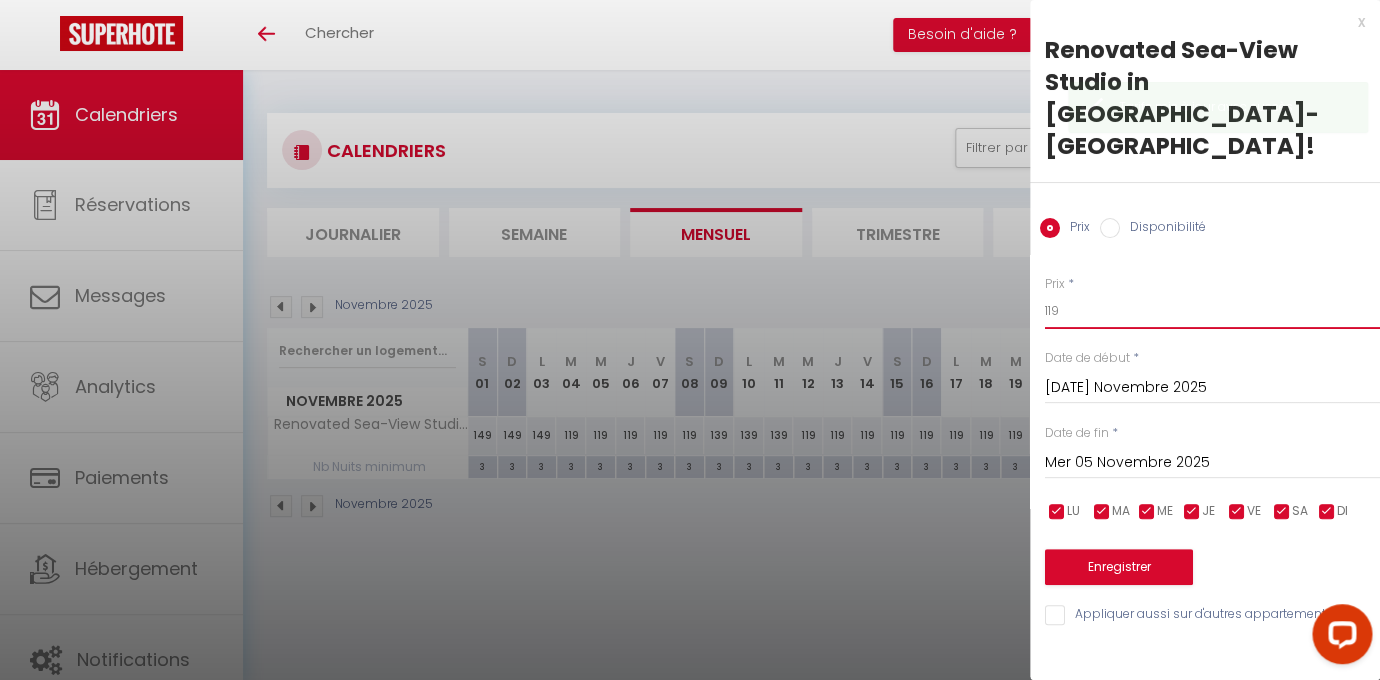 click on "119" at bounding box center [1212, 311] 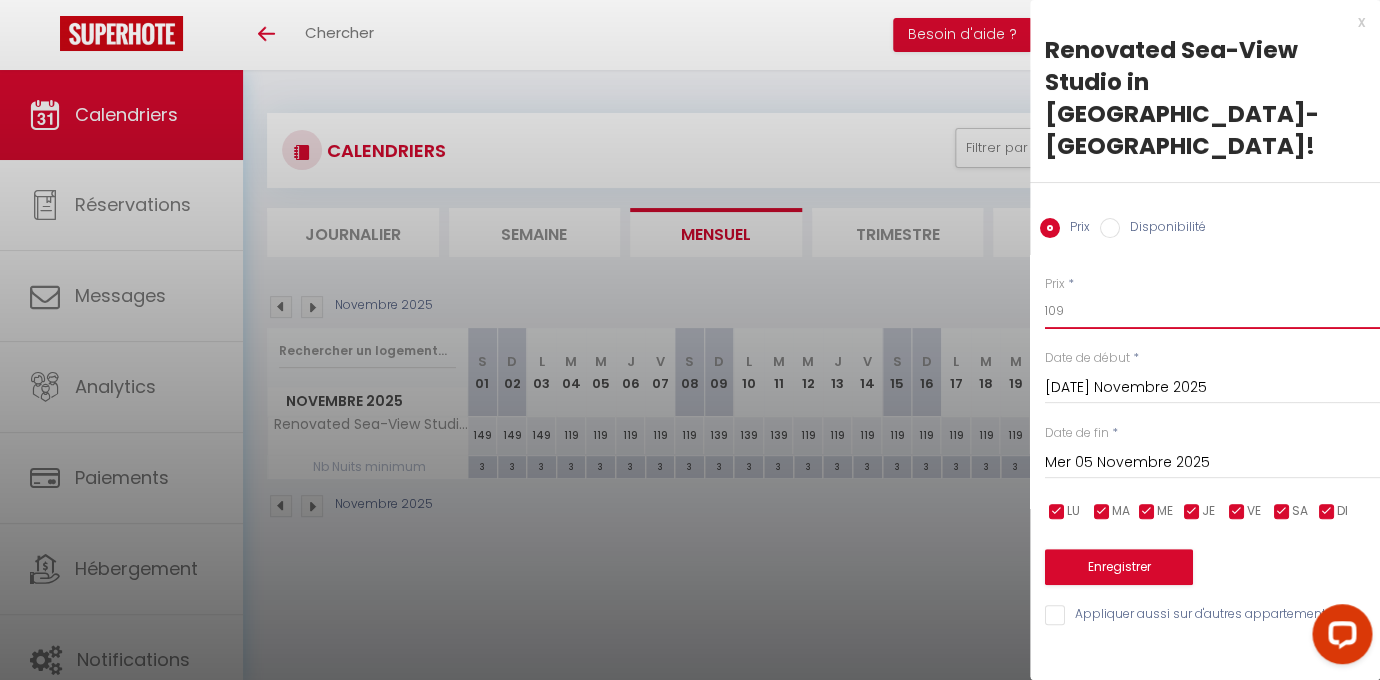 type on "109" 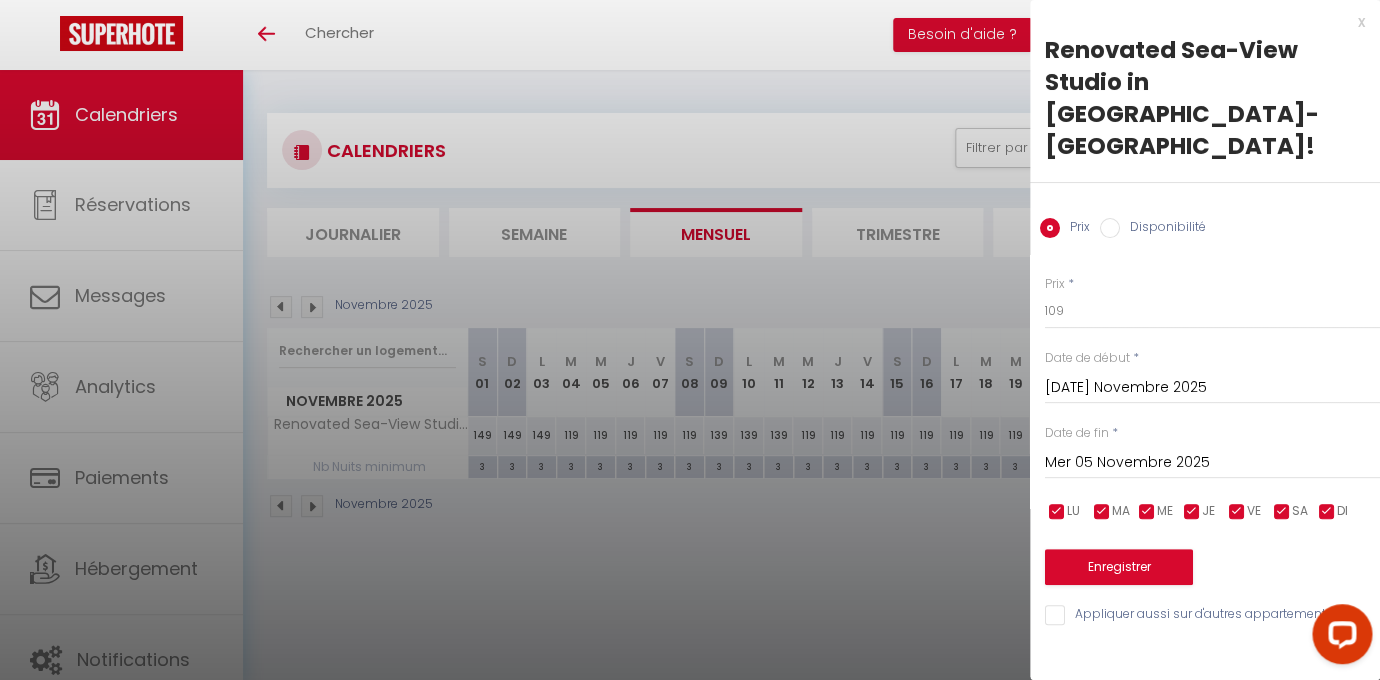 click on "Mer 05 Novembre 2025" at bounding box center (1212, 463) 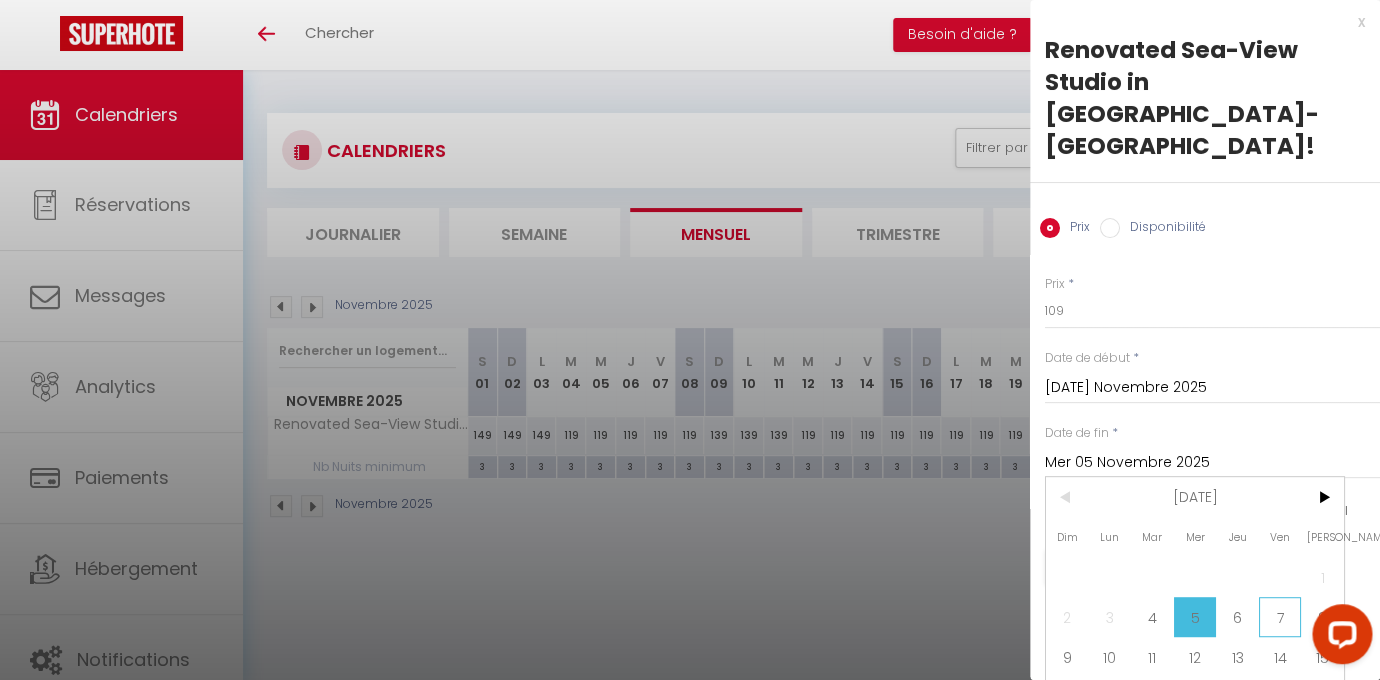 click on "7" at bounding box center [1280, 617] 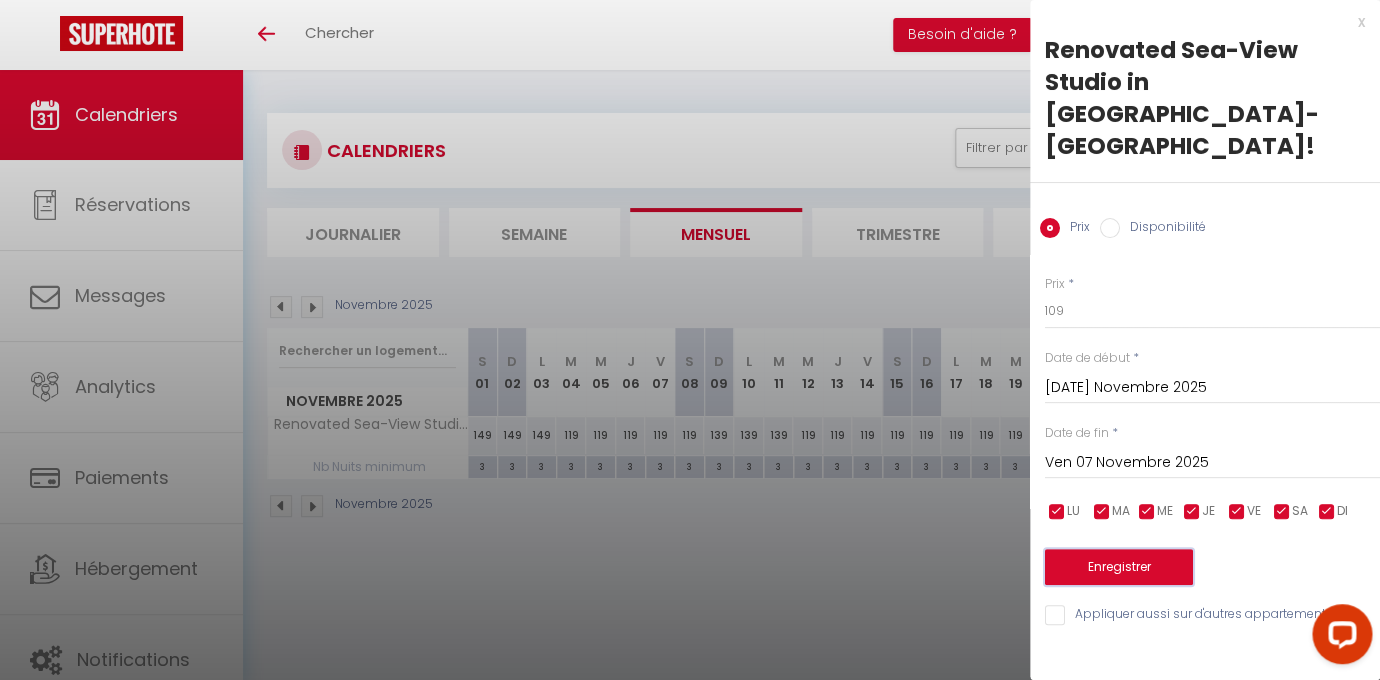 click on "Enregistrer" at bounding box center [1119, 567] 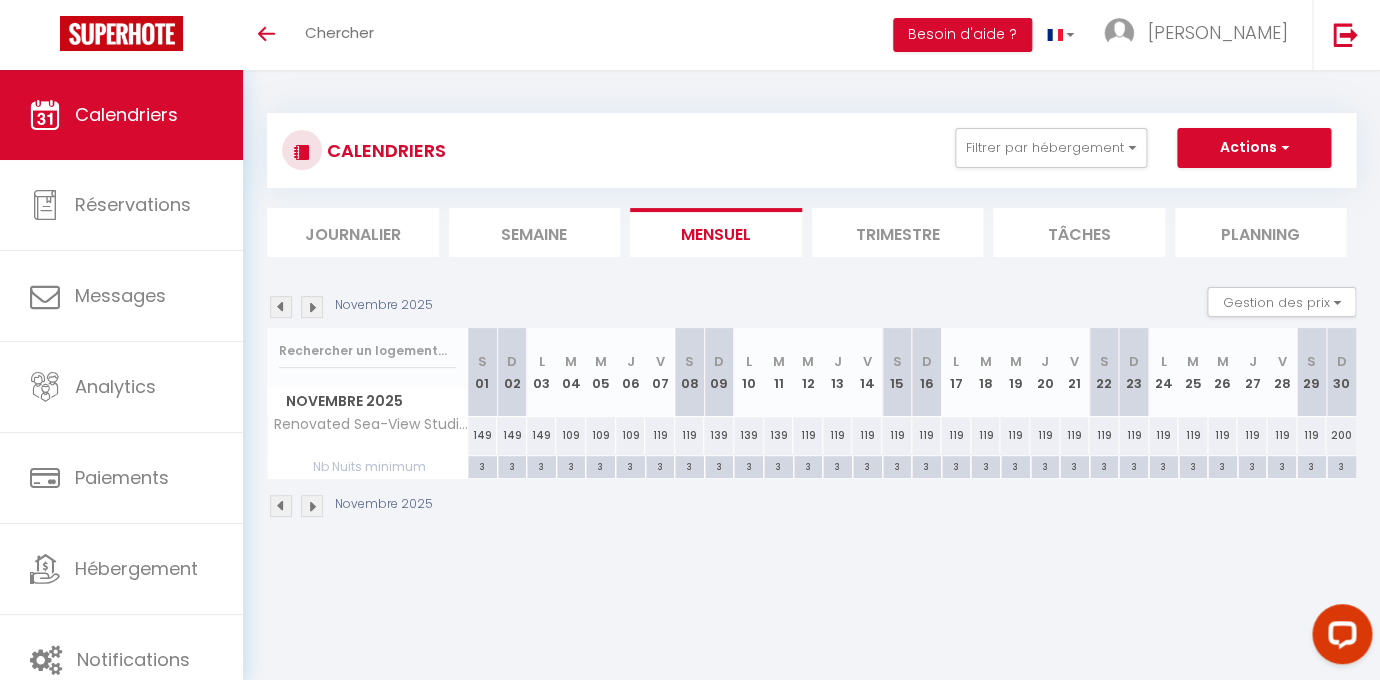 click on "3" at bounding box center [482, 465] 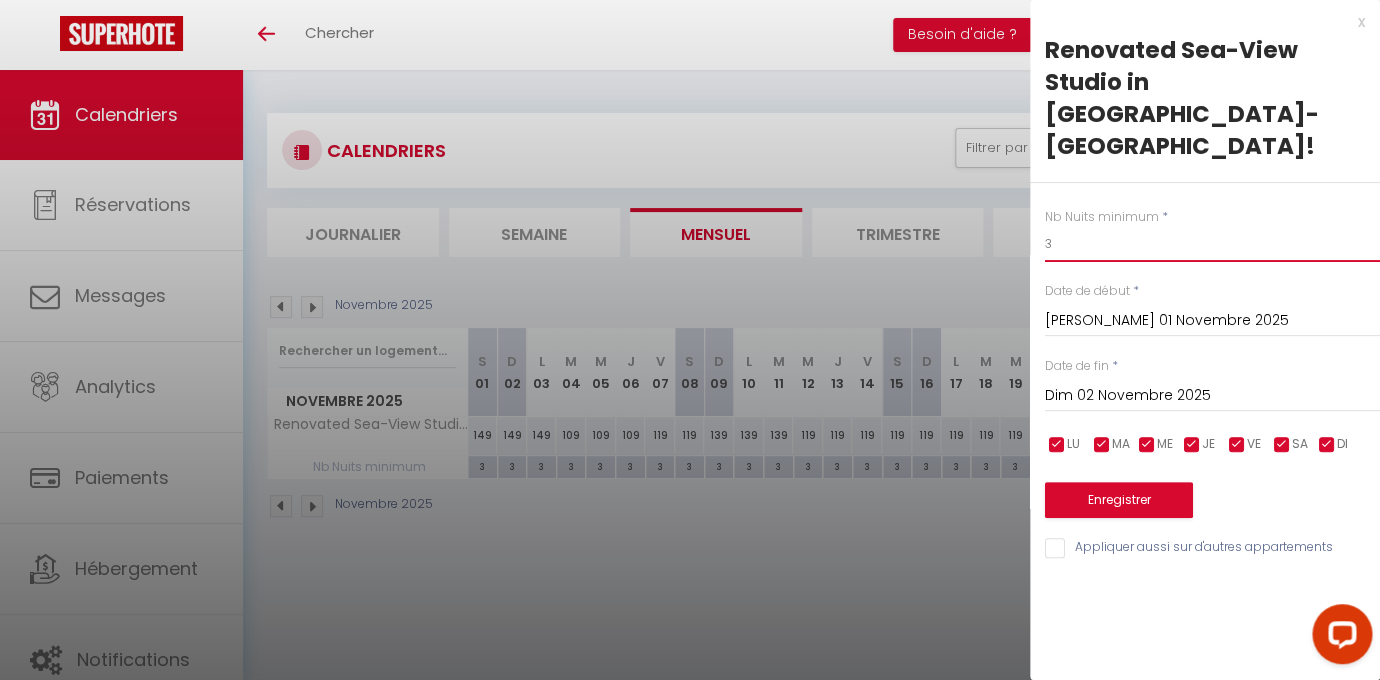 click on "3" at bounding box center [1212, 244] 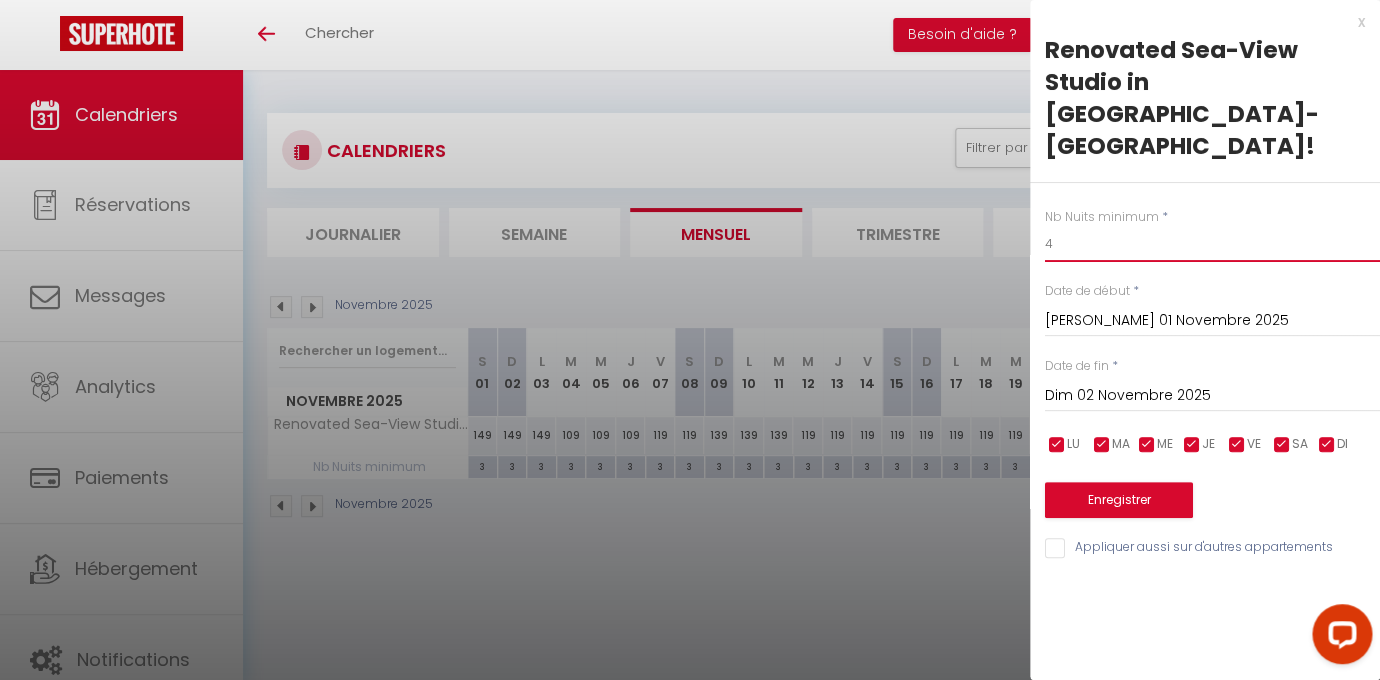 type on "4" 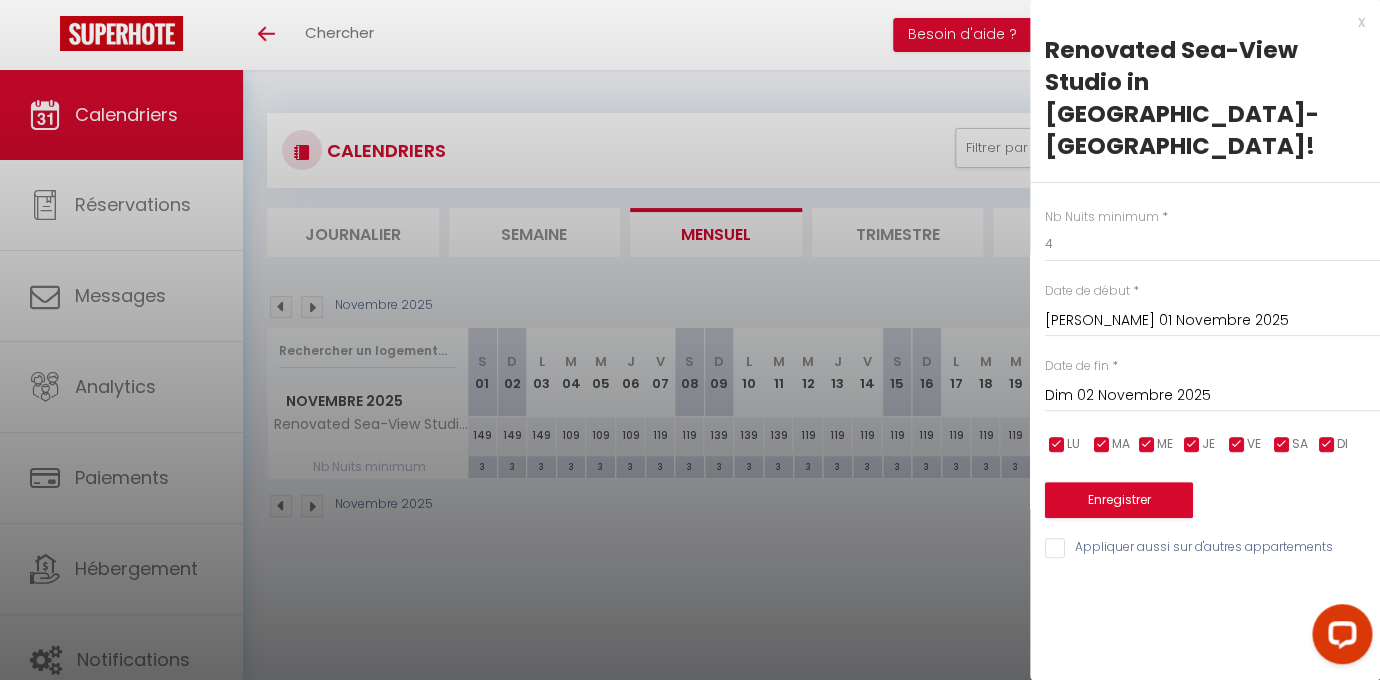 click on "Dim 02 Novembre 2025" at bounding box center (1212, 396) 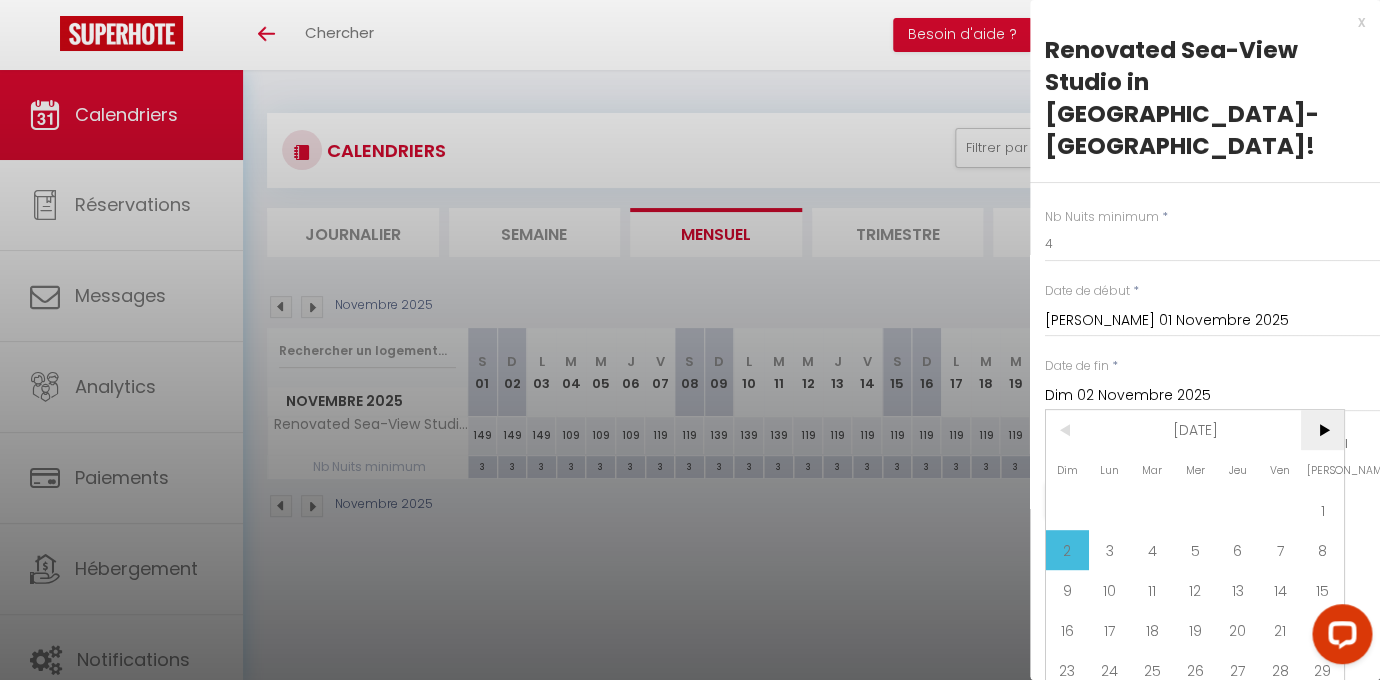 click on ">" at bounding box center (1322, 430) 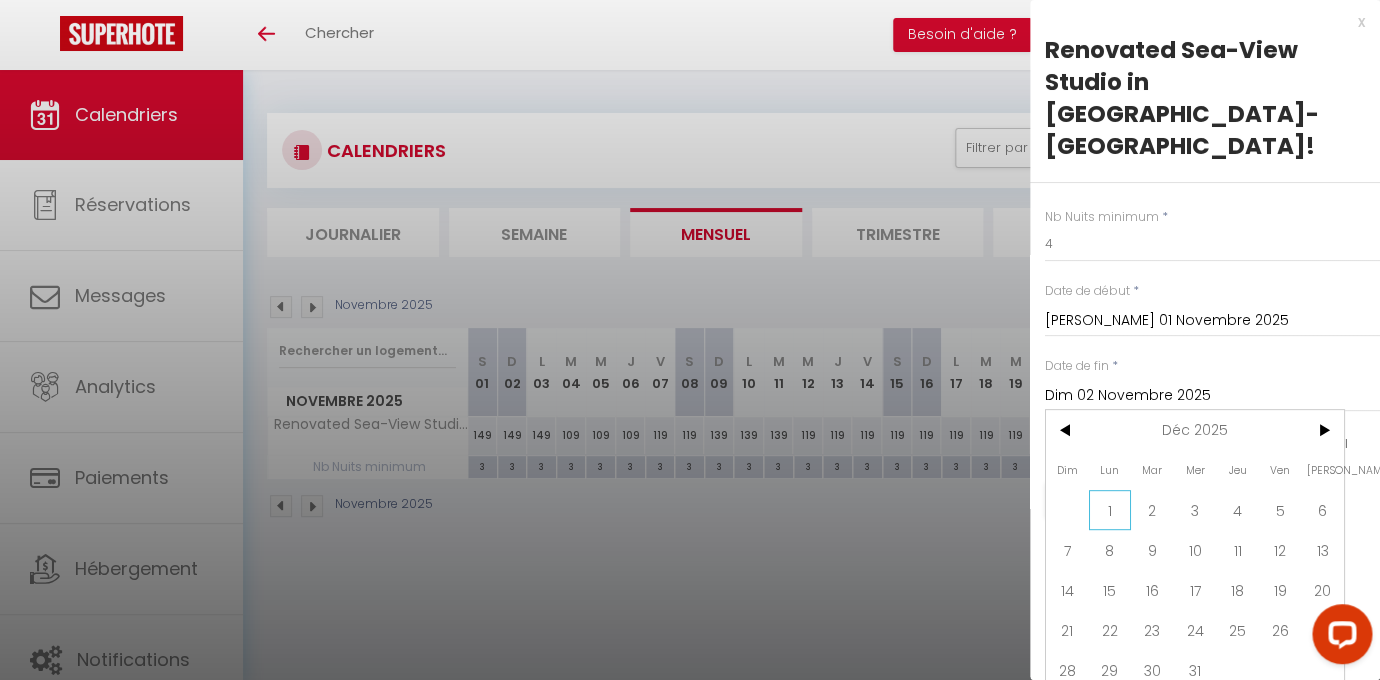click on "1" at bounding box center [1110, 510] 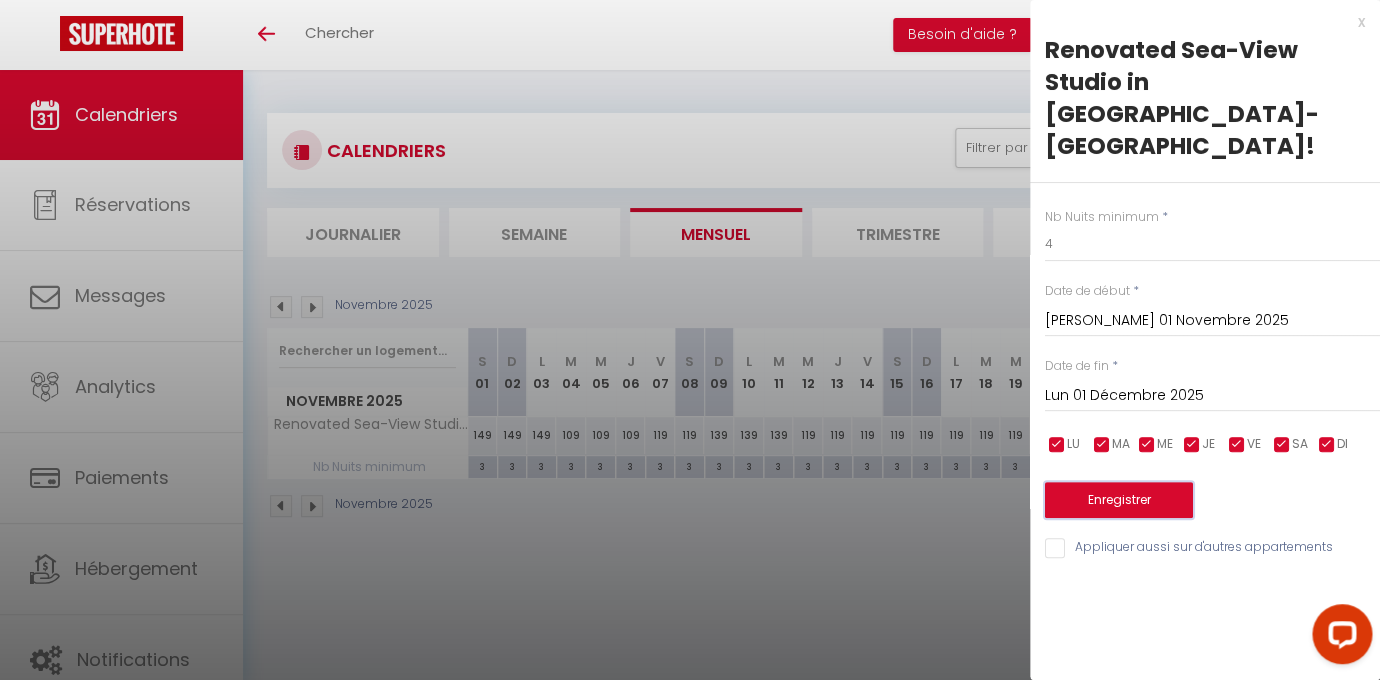 click on "Enregistrer" at bounding box center (1119, 500) 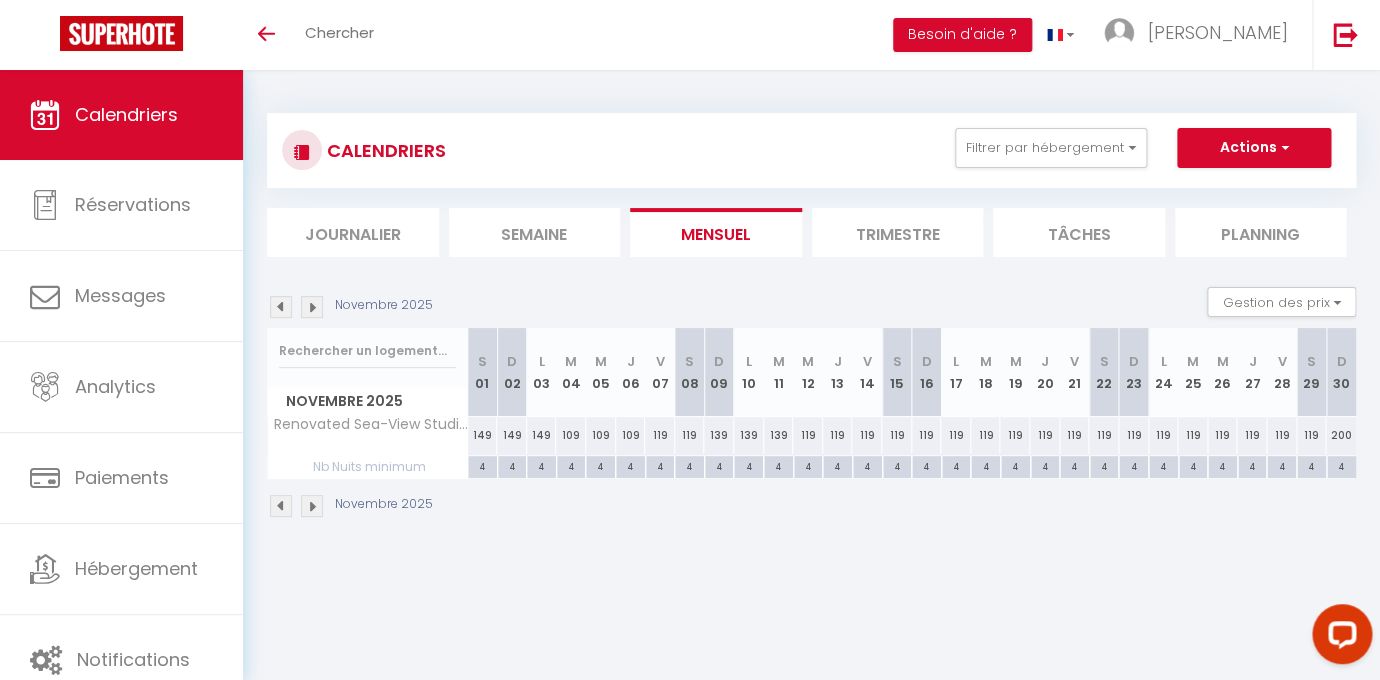 click on "119" at bounding box center (808, 435) 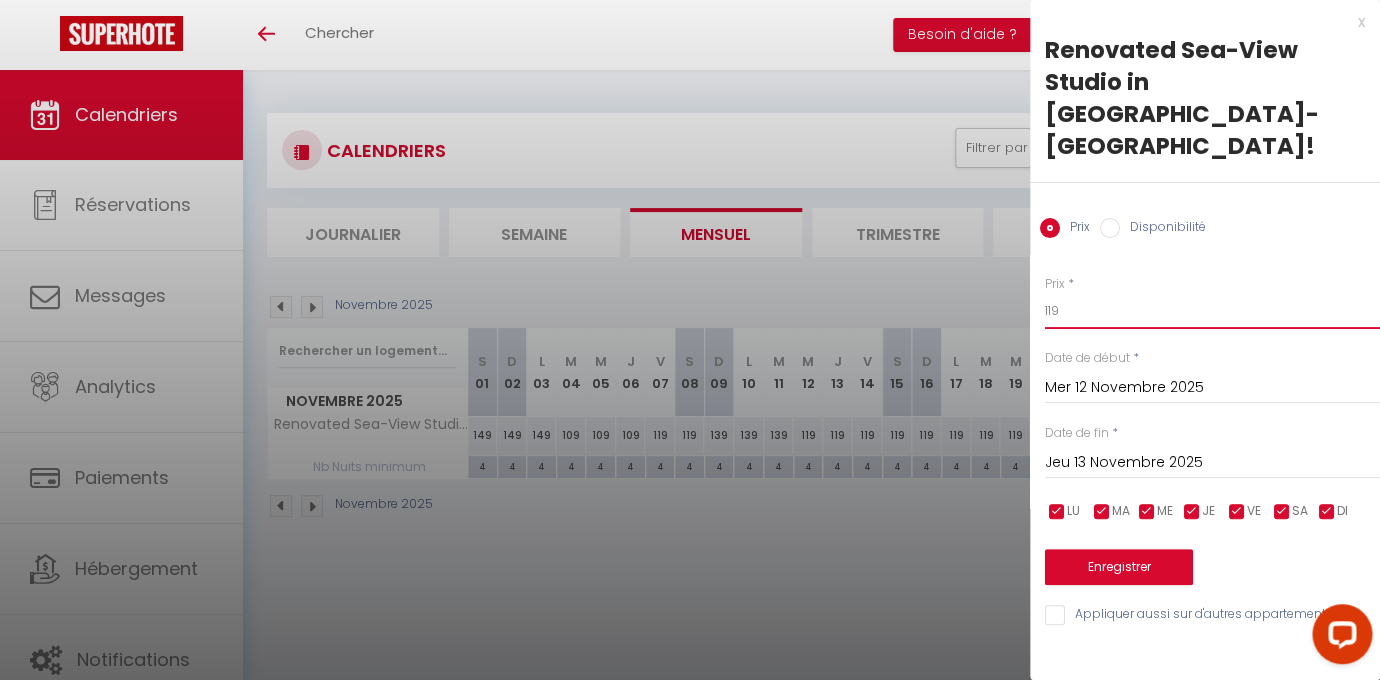click on "119" at bounding box center (1212, 311) 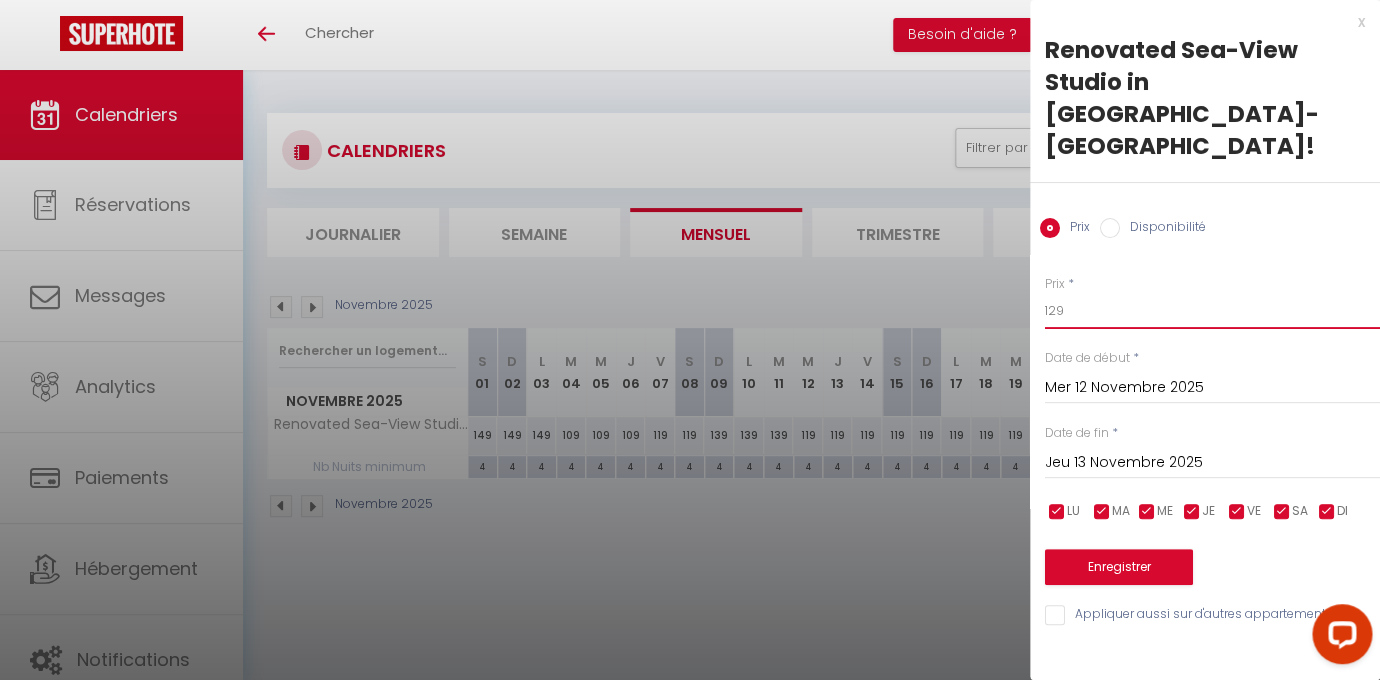 type on "129" 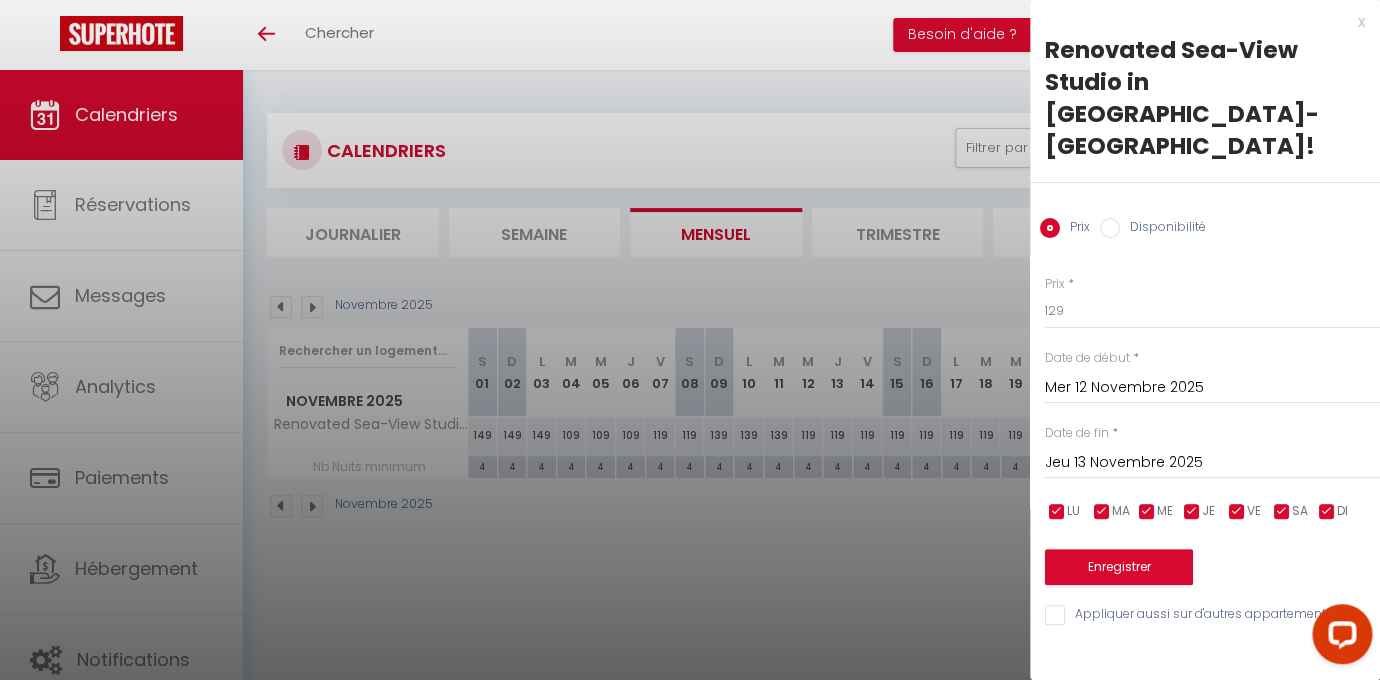 click at bounding box center [1192, 512] 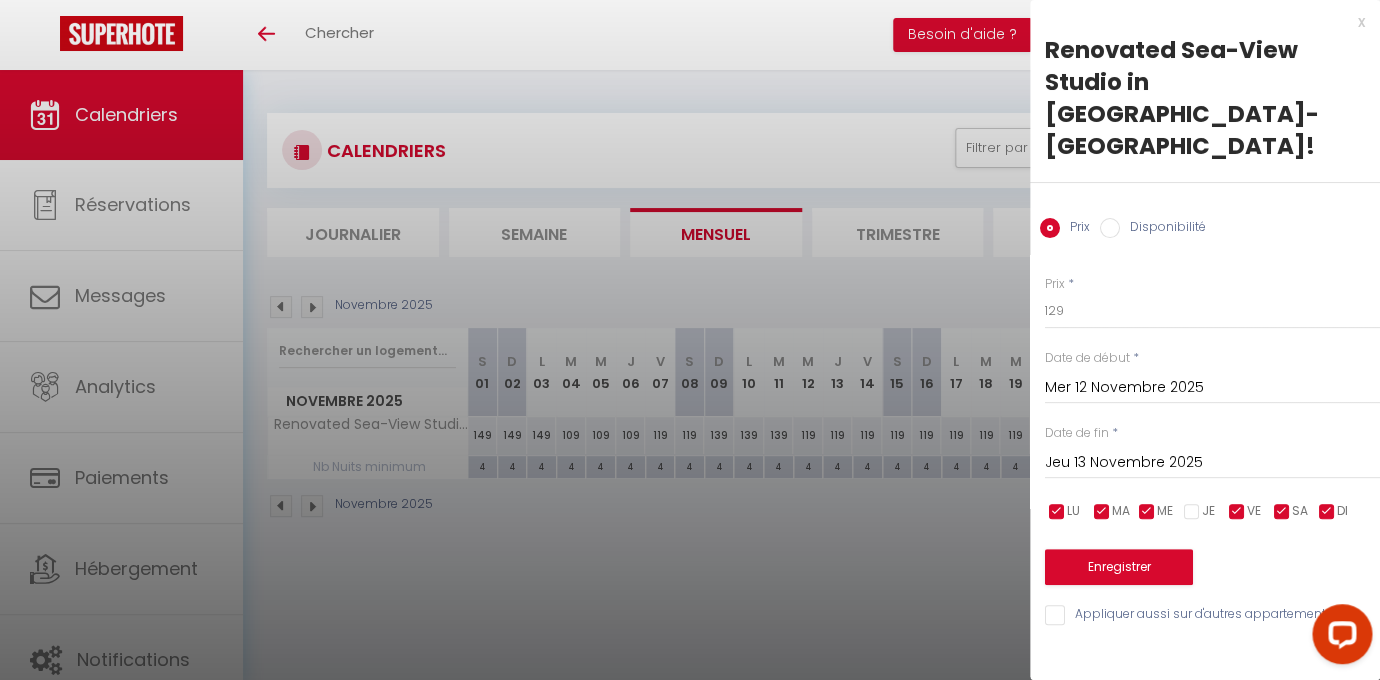 click at bounding box center [1147, 512] 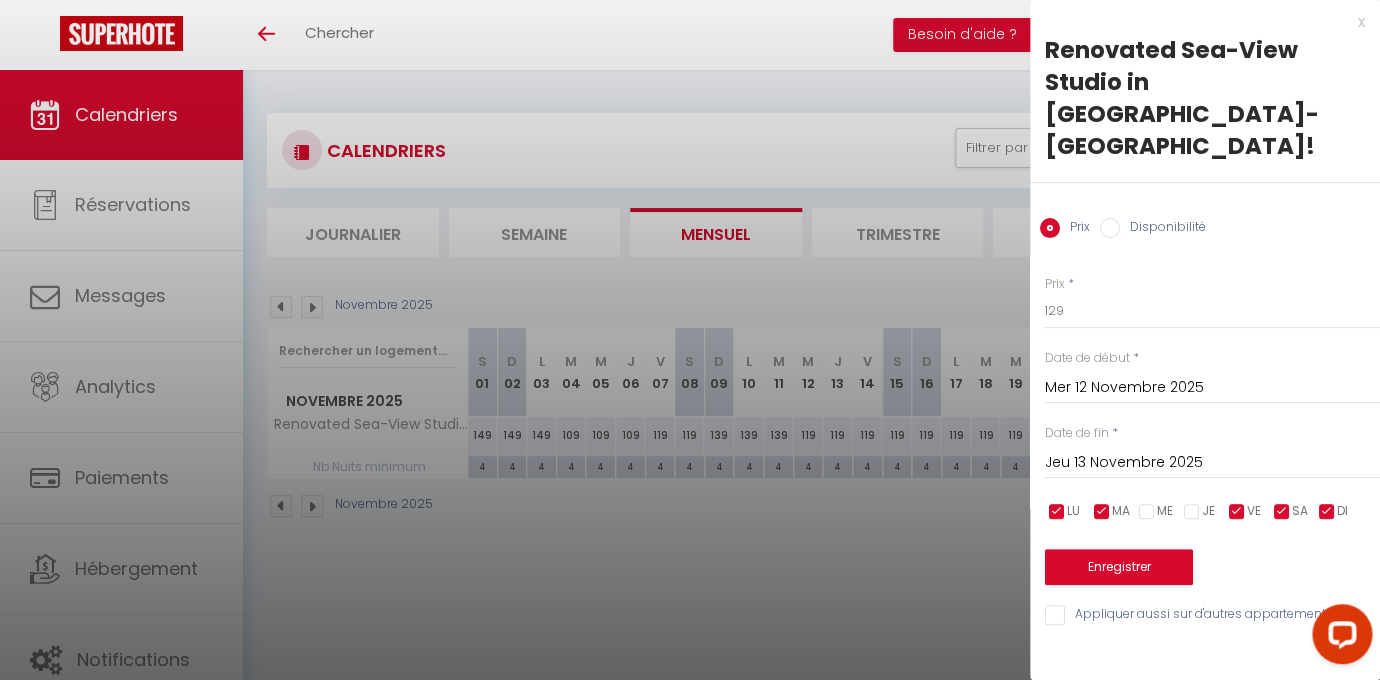 click at bounding box center [1102, 512] 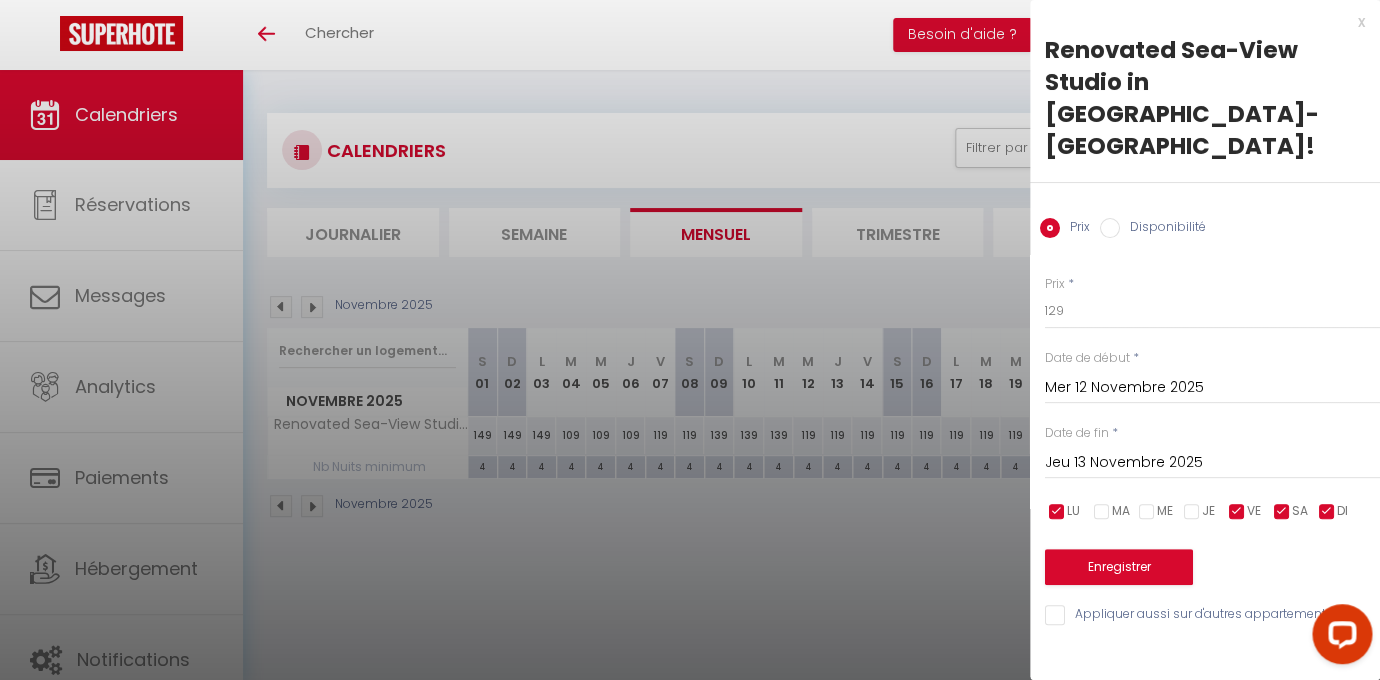 click at bounding box center [1057, 512] 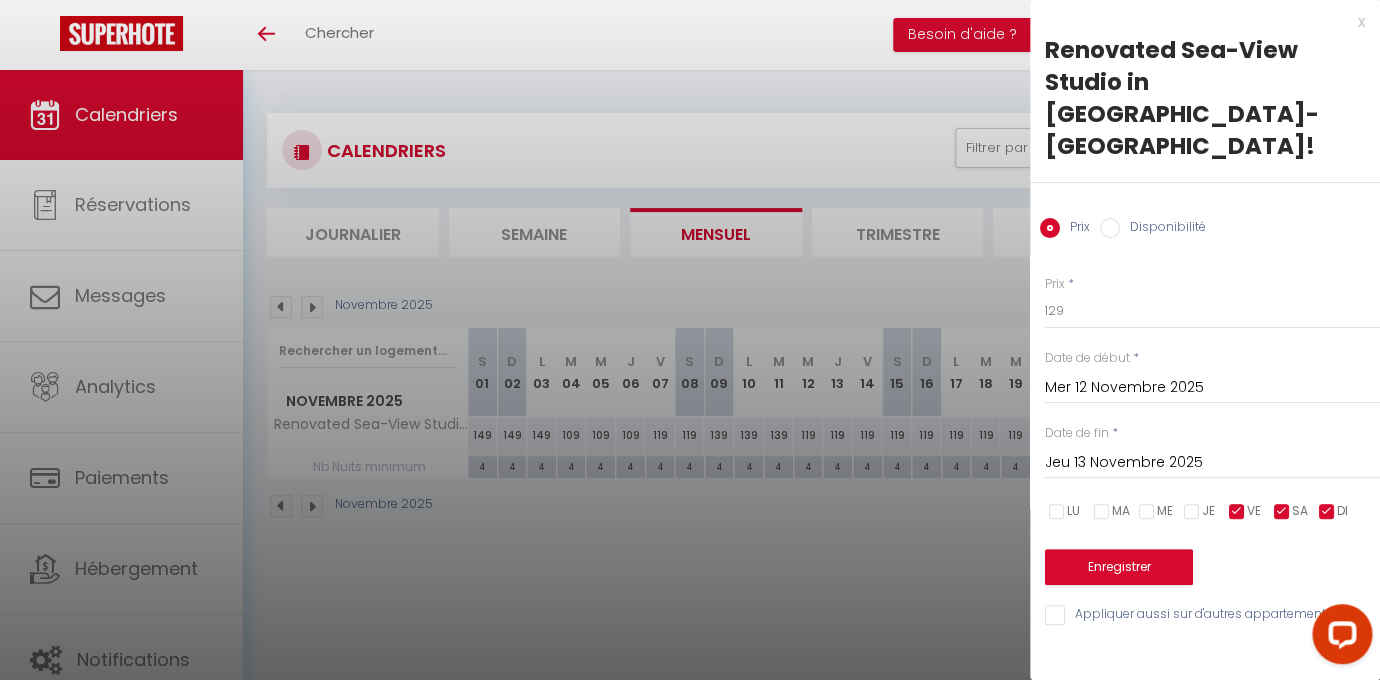 click on "Jeu 13 Novembre 2025" at bounding box center (1212, 463) 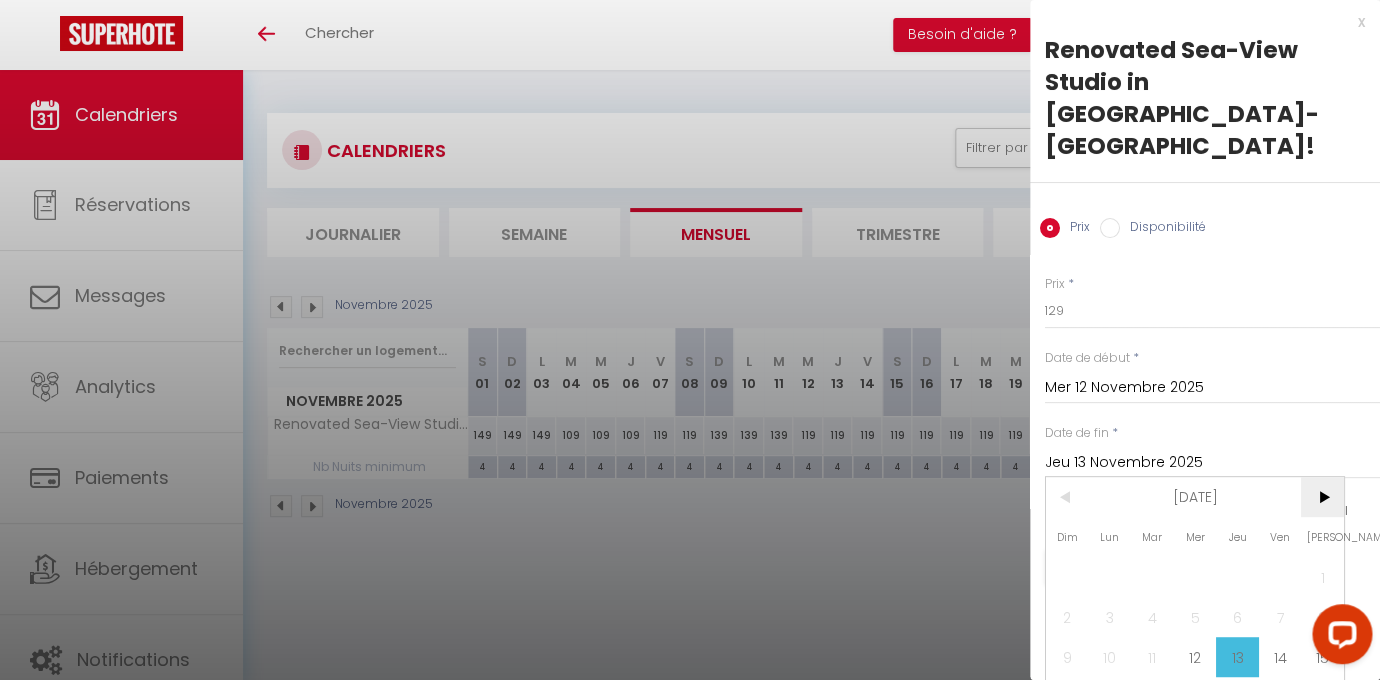 click on ">" at bounding box center (1322, 497) 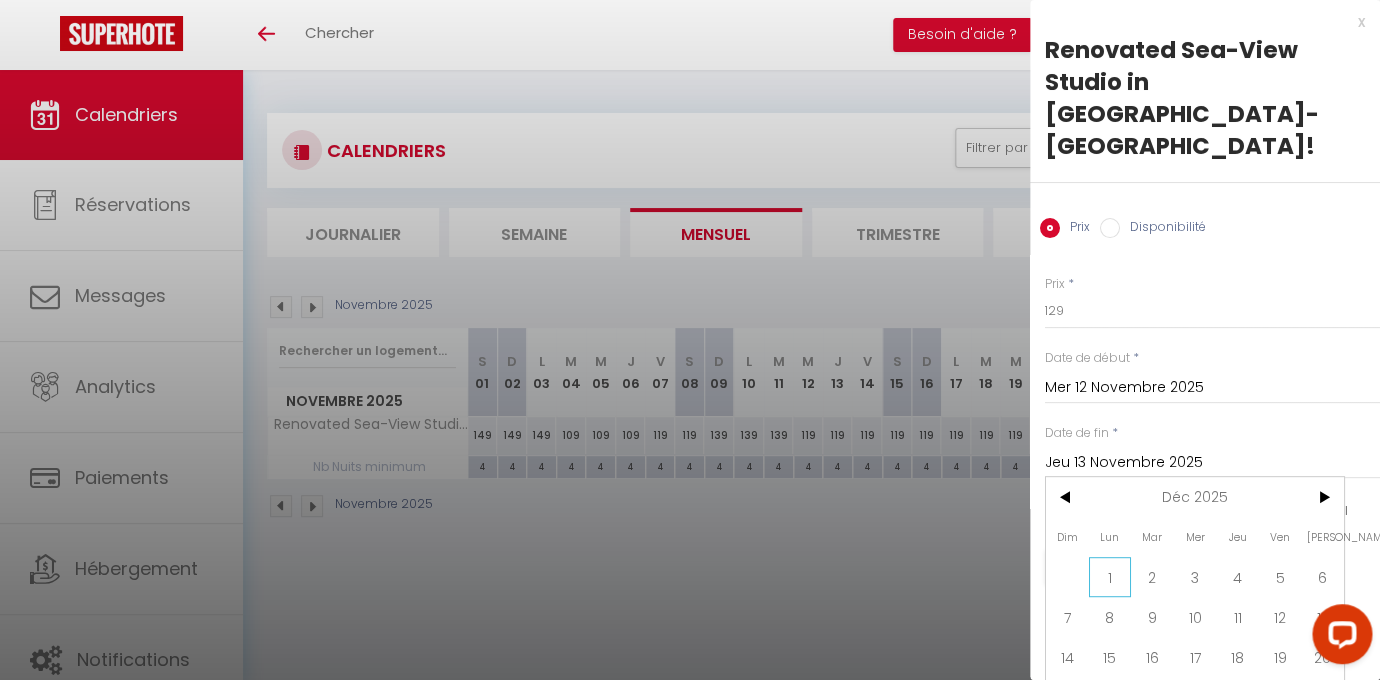 click on "1" at bounding box center [1110, 577] 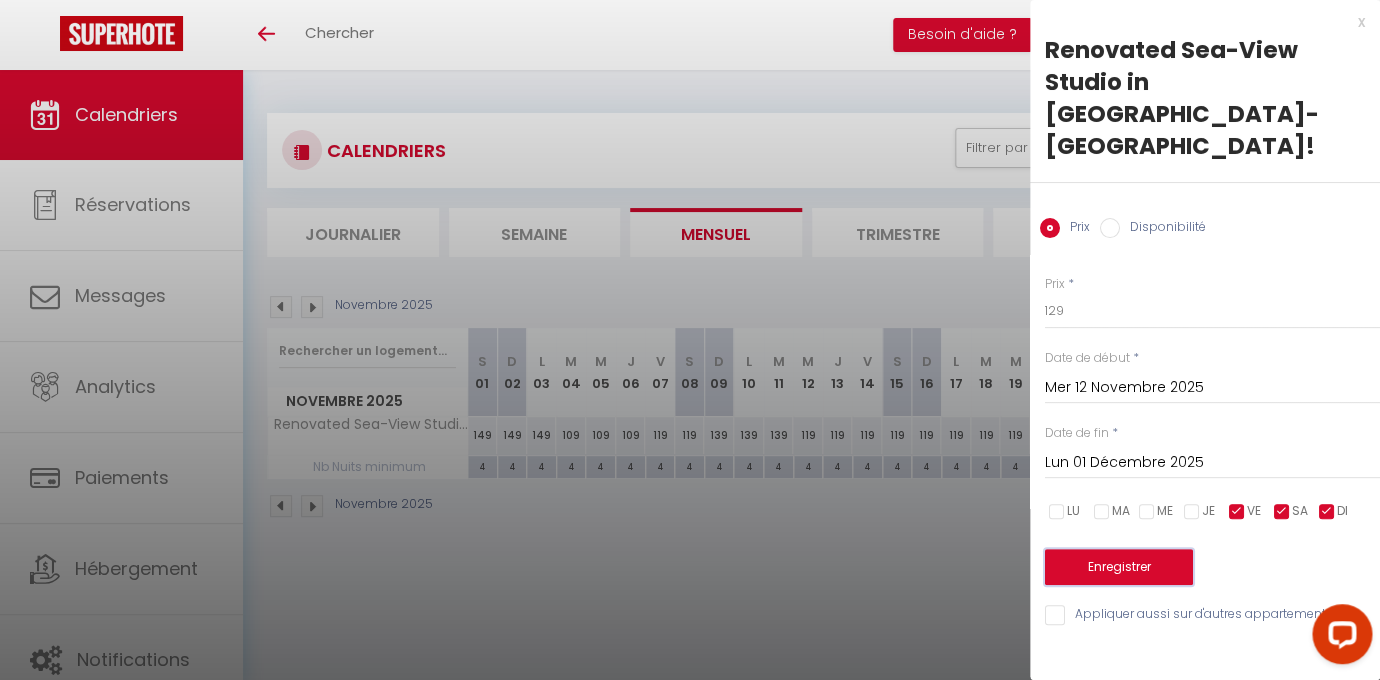 click on "Enregistrer" at bounding box center [1119, 567] 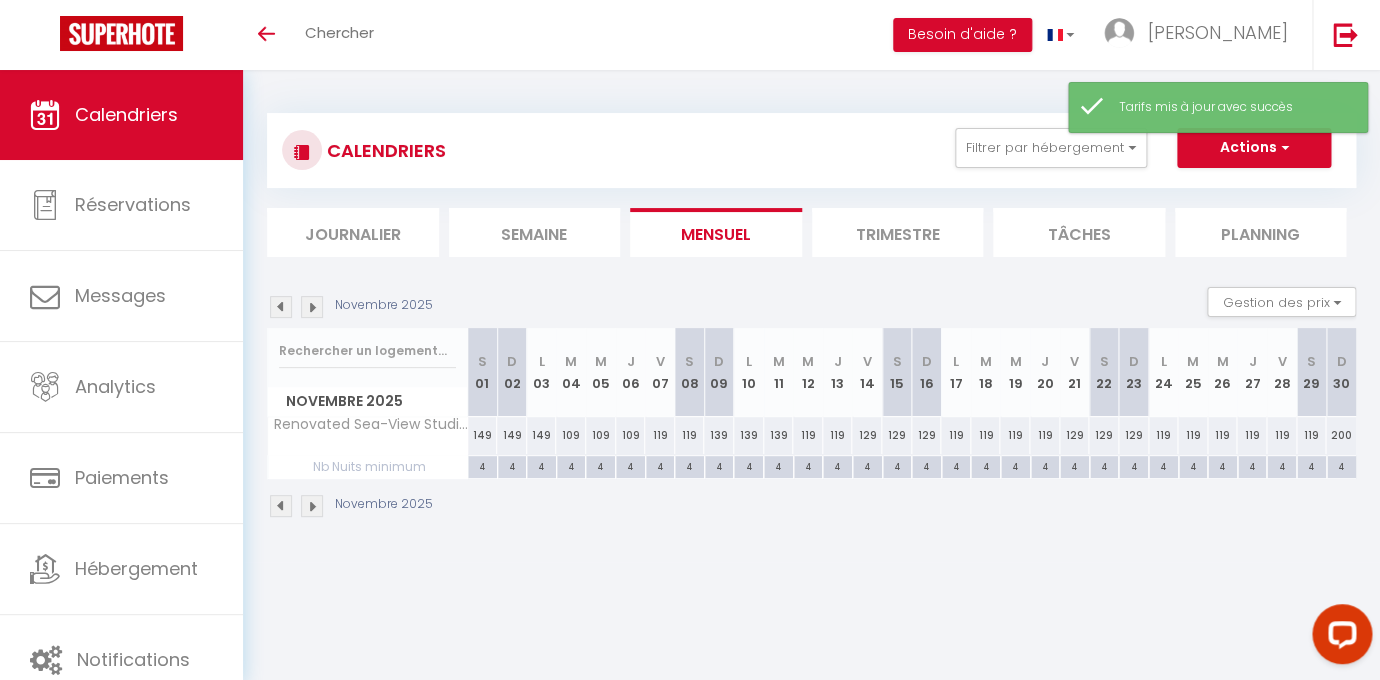 click on "200" at bounding box center (1341, 435) 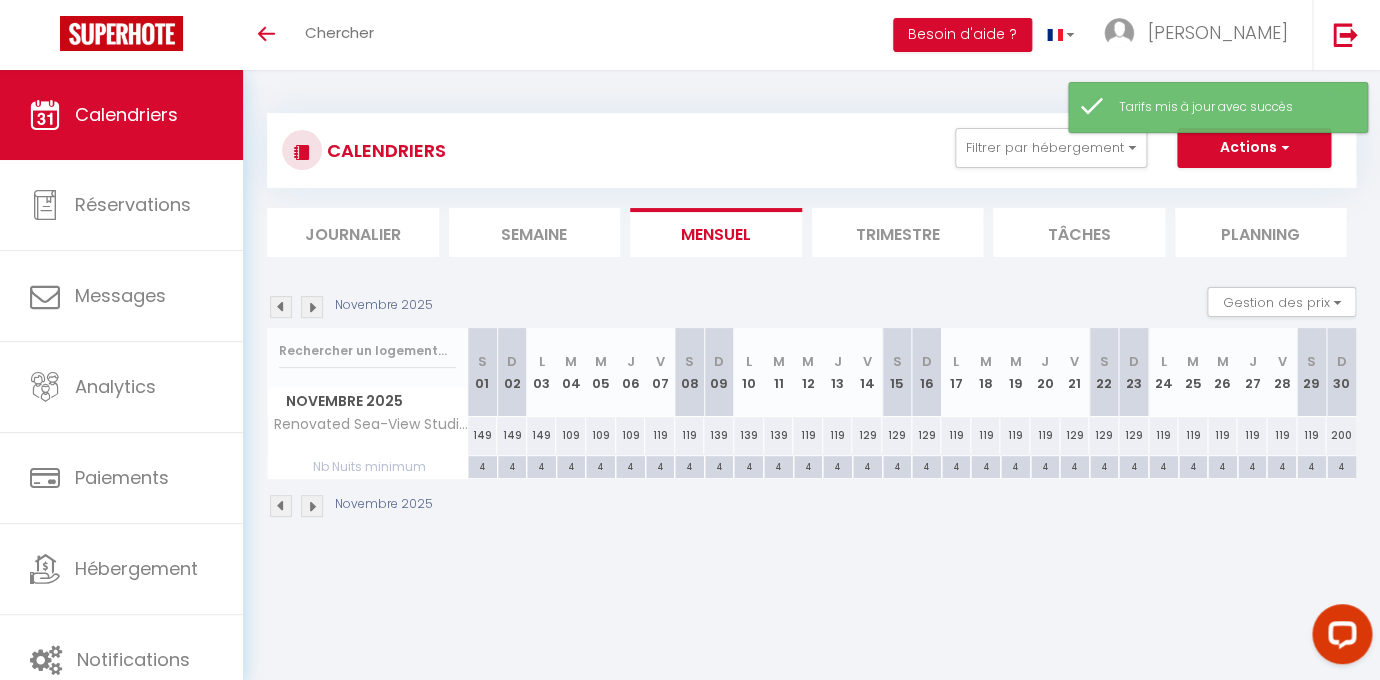 type on "200" 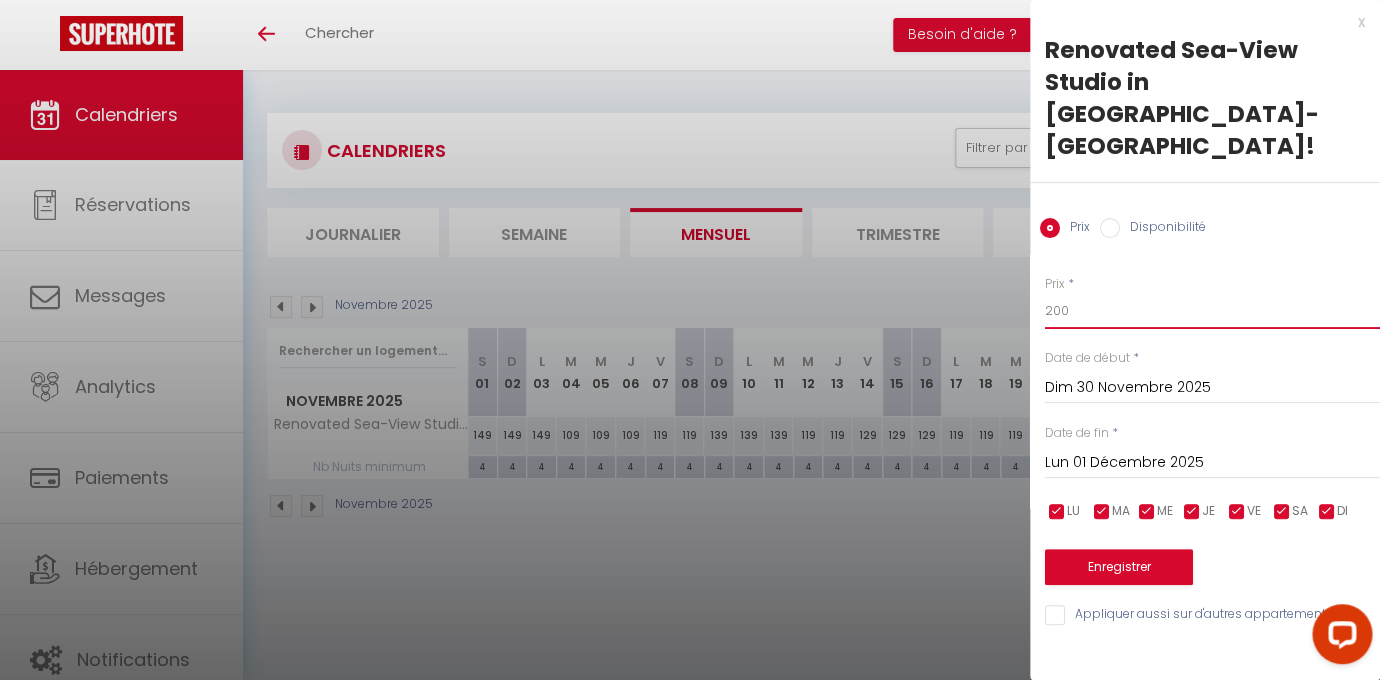 click on "200" at bounding box center (1212, 311) 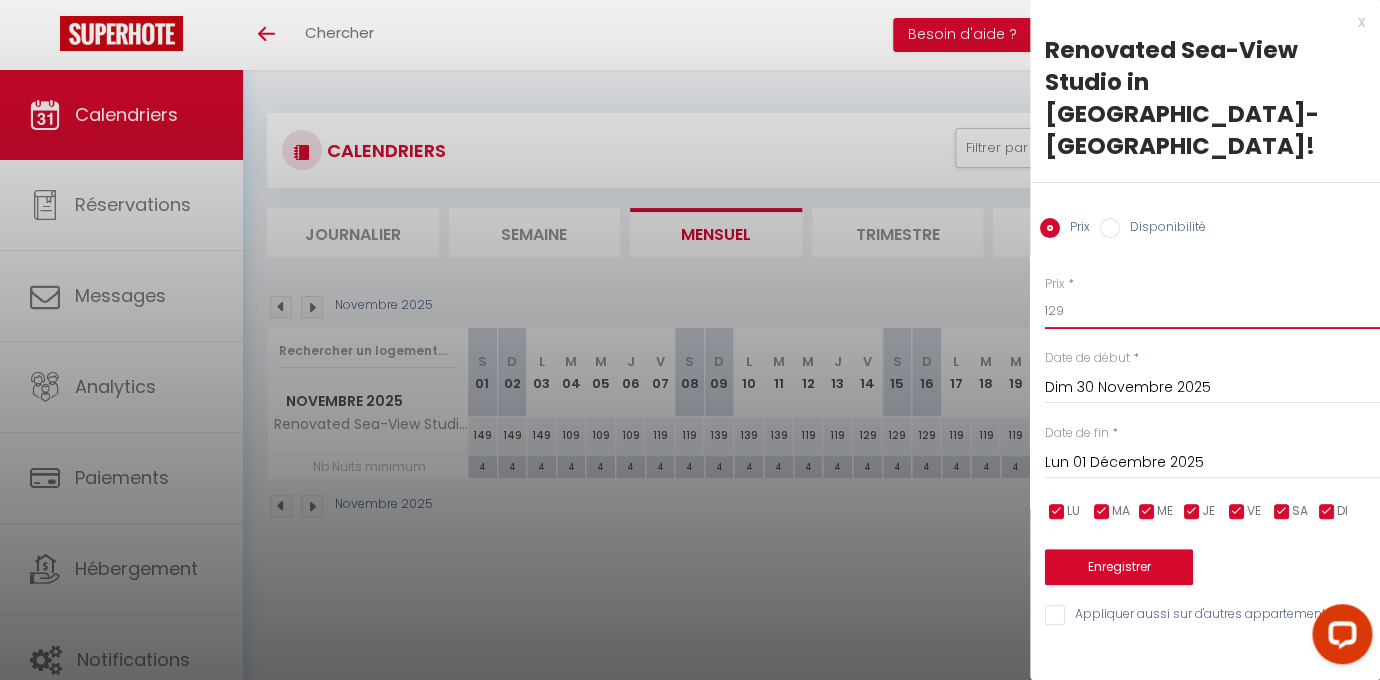 type on "129" 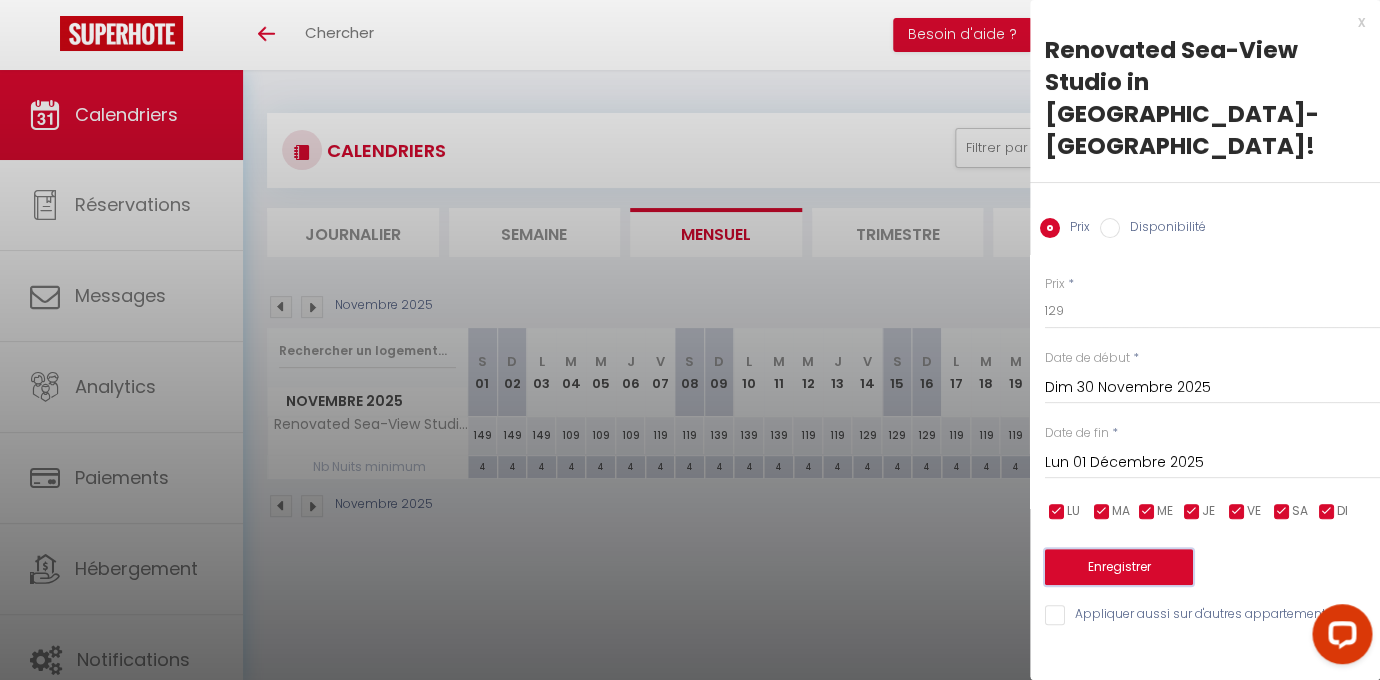 click on "Enregistrer" at bounding box center (1119, 567) 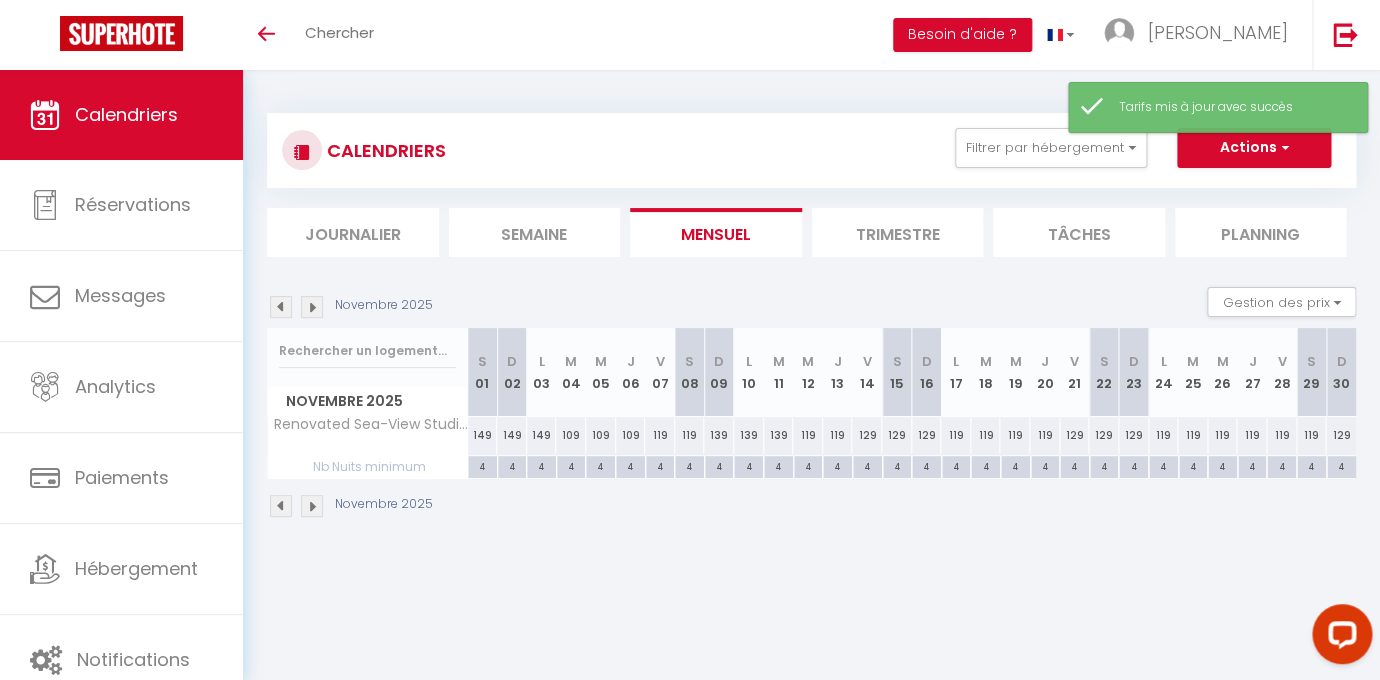 click at bounding box center [312, 307] 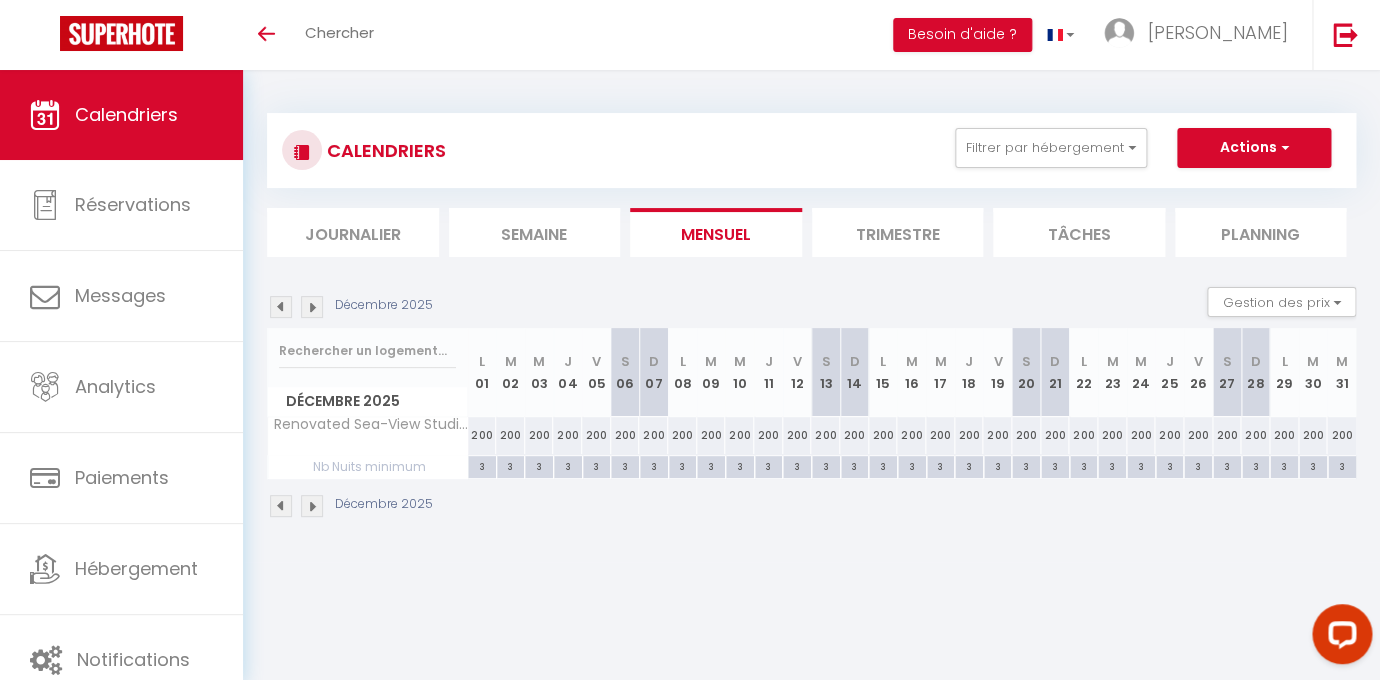 click on "3" at bounding box center [482, 465] 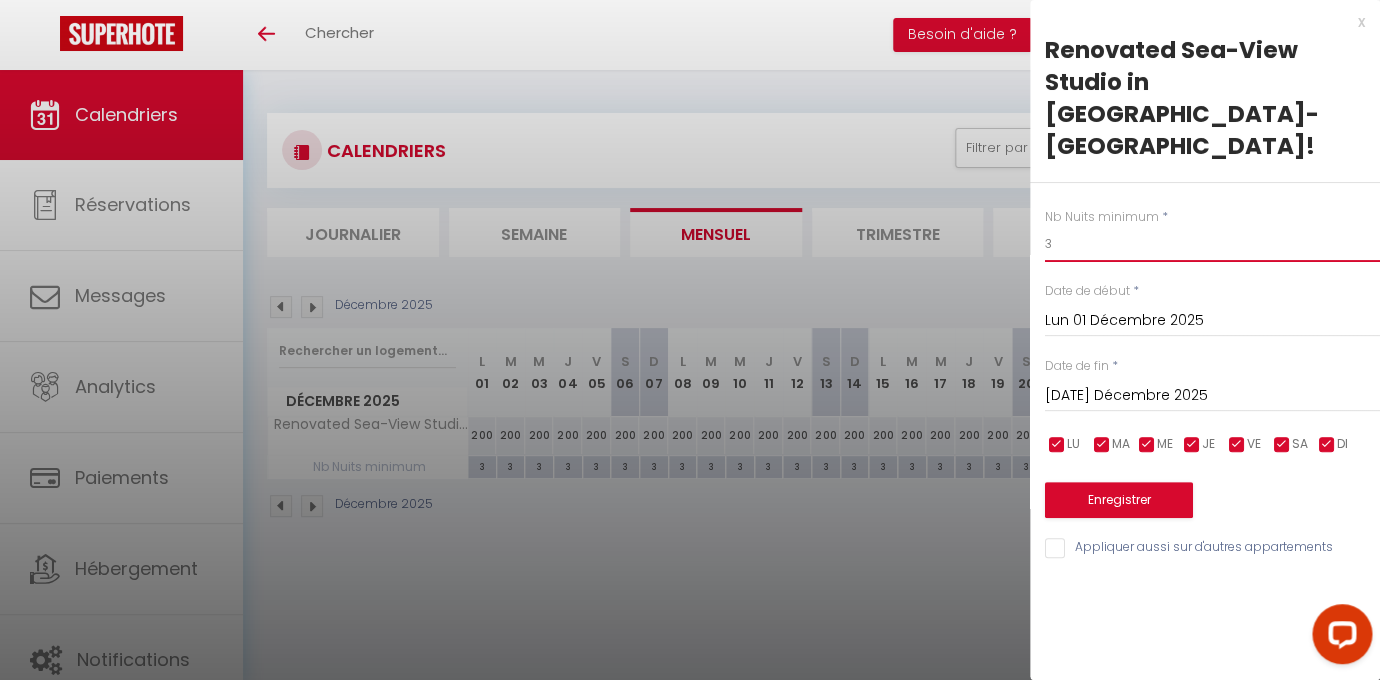 click on "3" at bounding box center (1212, 244) 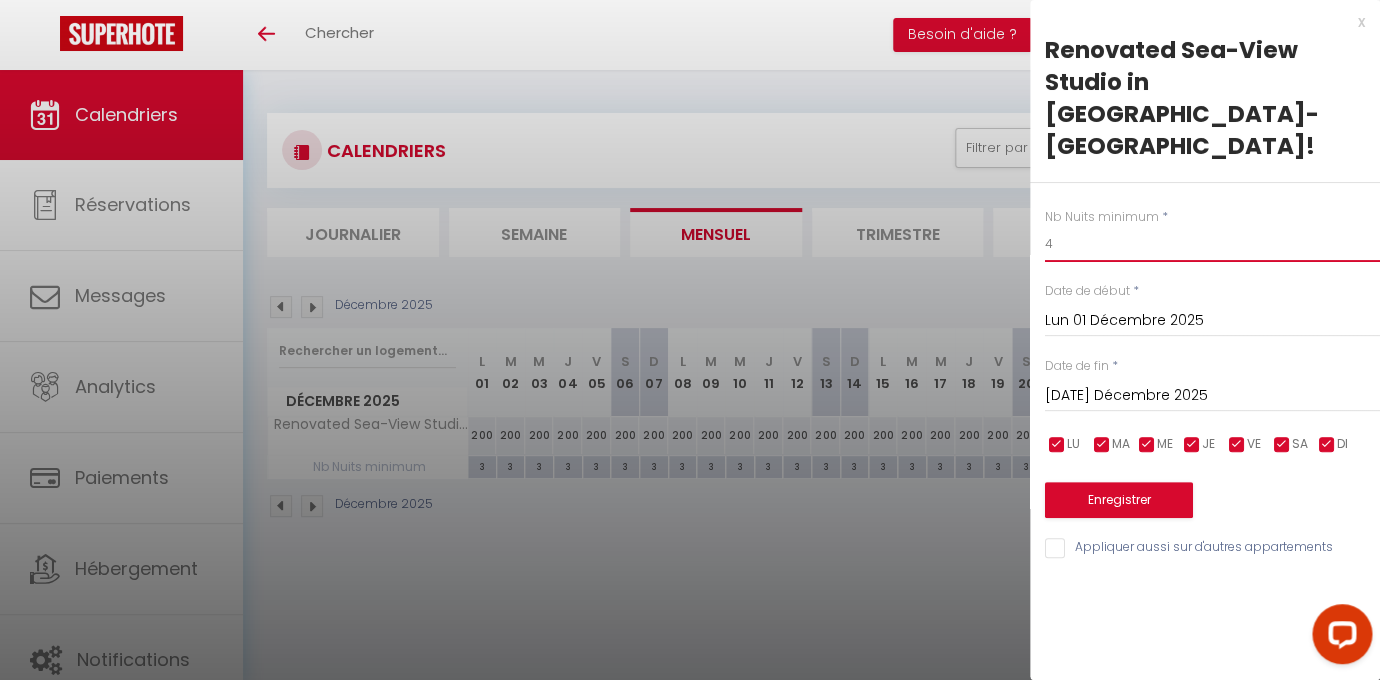 type on "4" 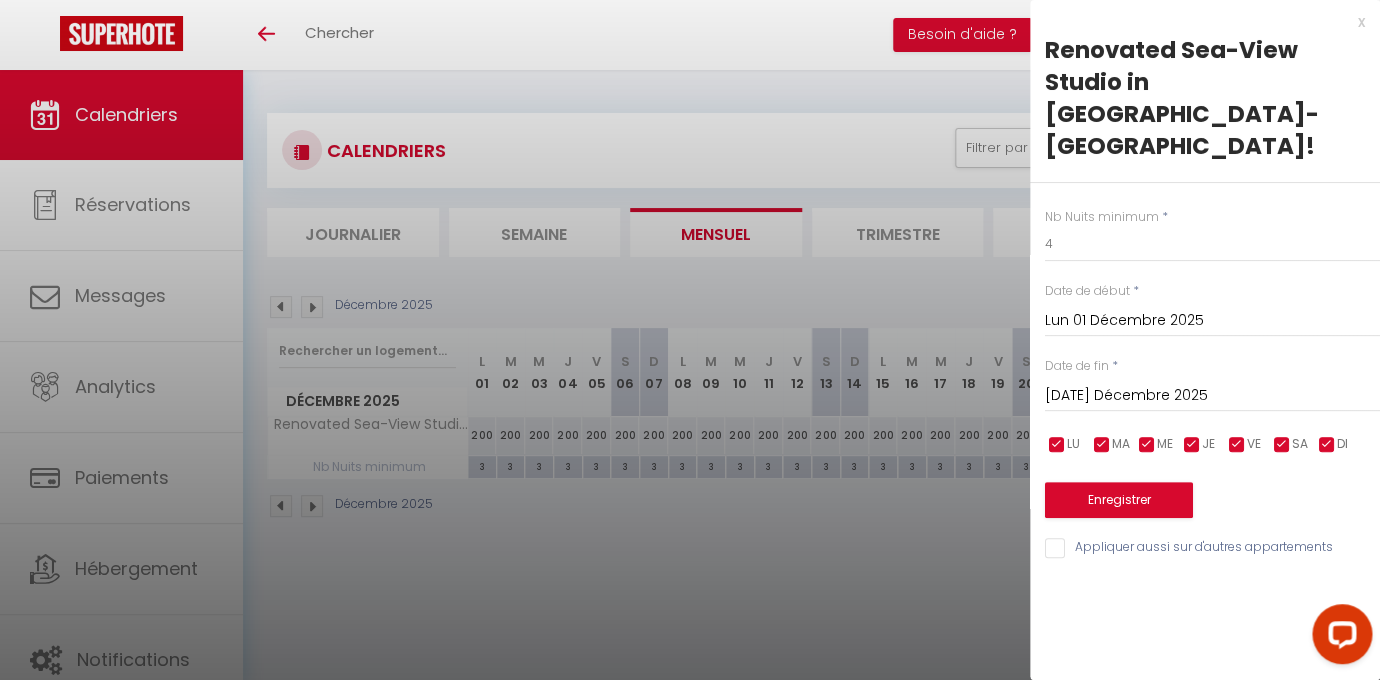 click on "[DATE] Décembre 2025" at bounding box center [1212, 396] 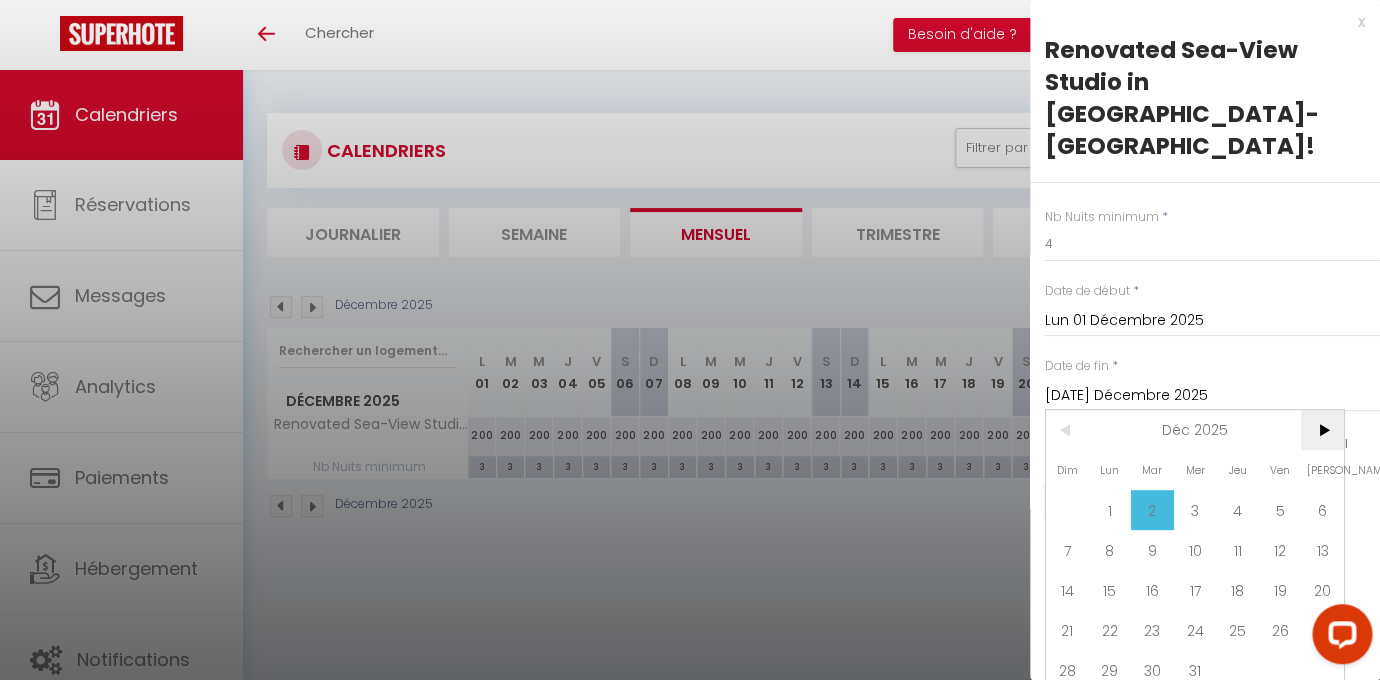 click on ">" at bounding box center [1322, 430] 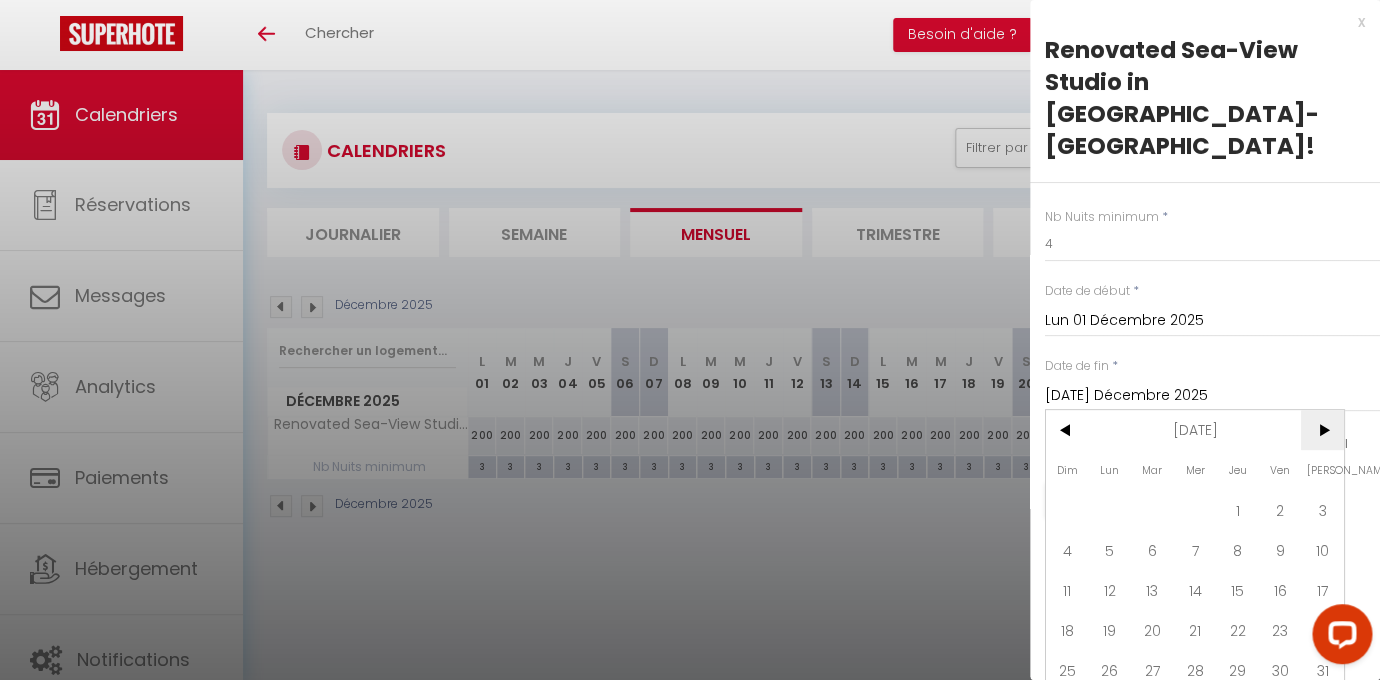 click on ">" at bounding box center (1322, 430) 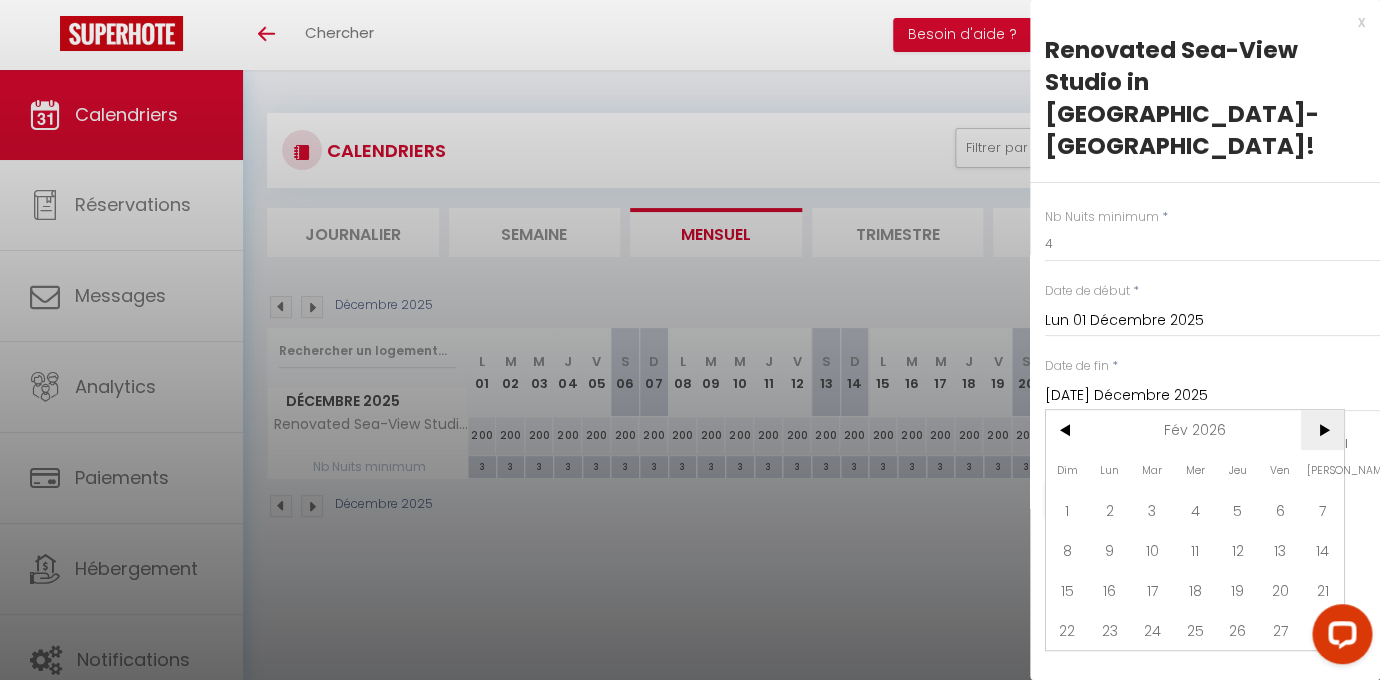click on ">" at bounding box center (1322, 430) 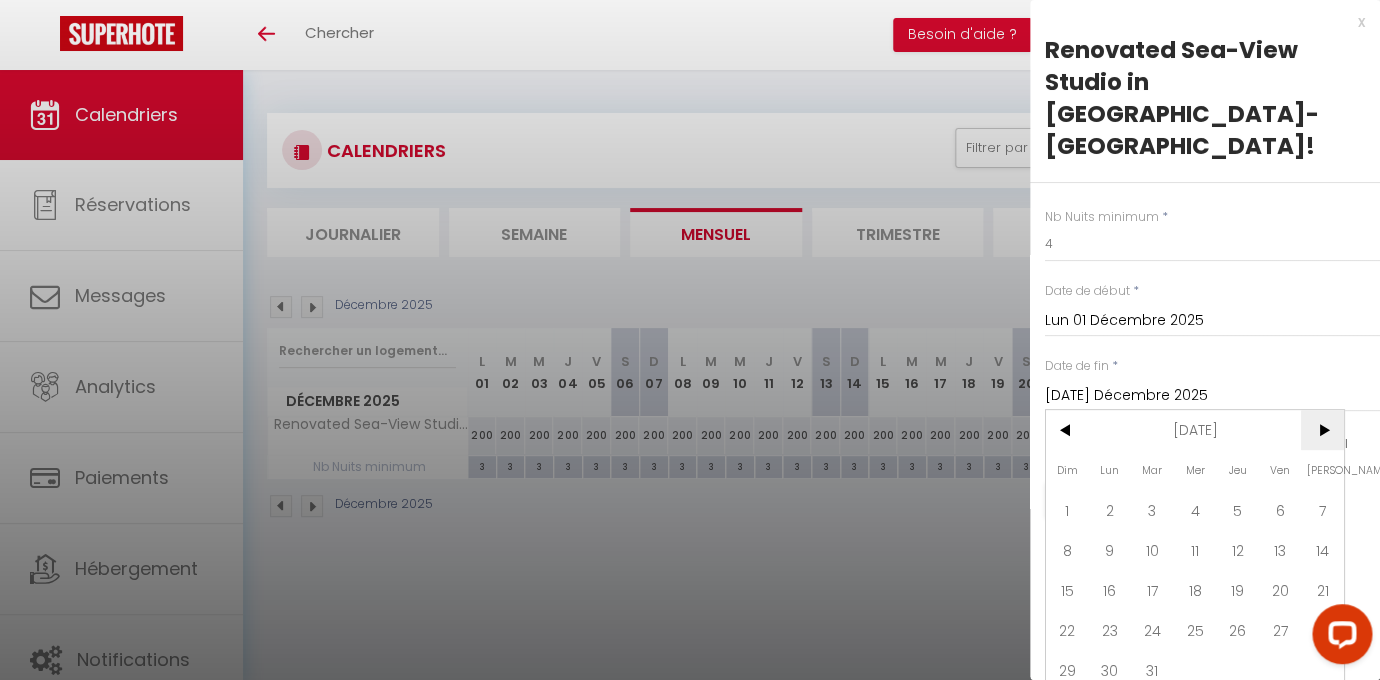 click on ">" at bounding box center [1322, 430] 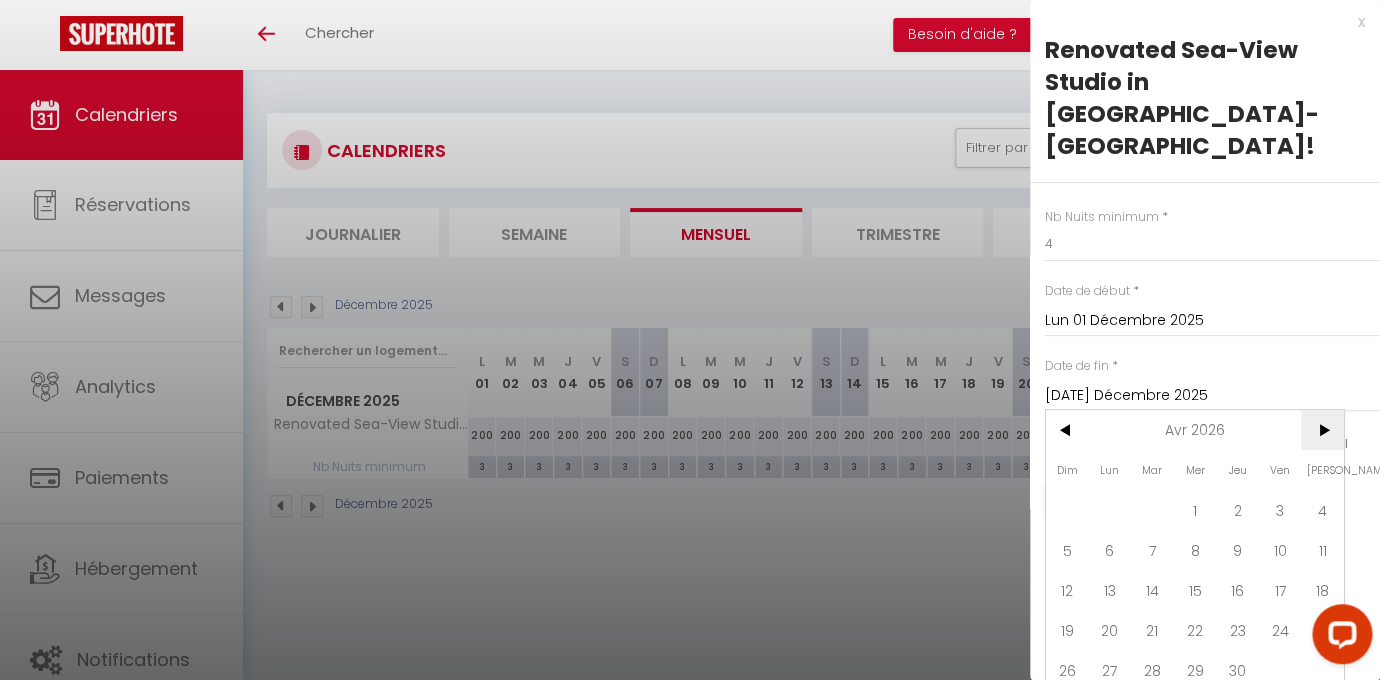 click on ">" at bounding box center [1322, 430] 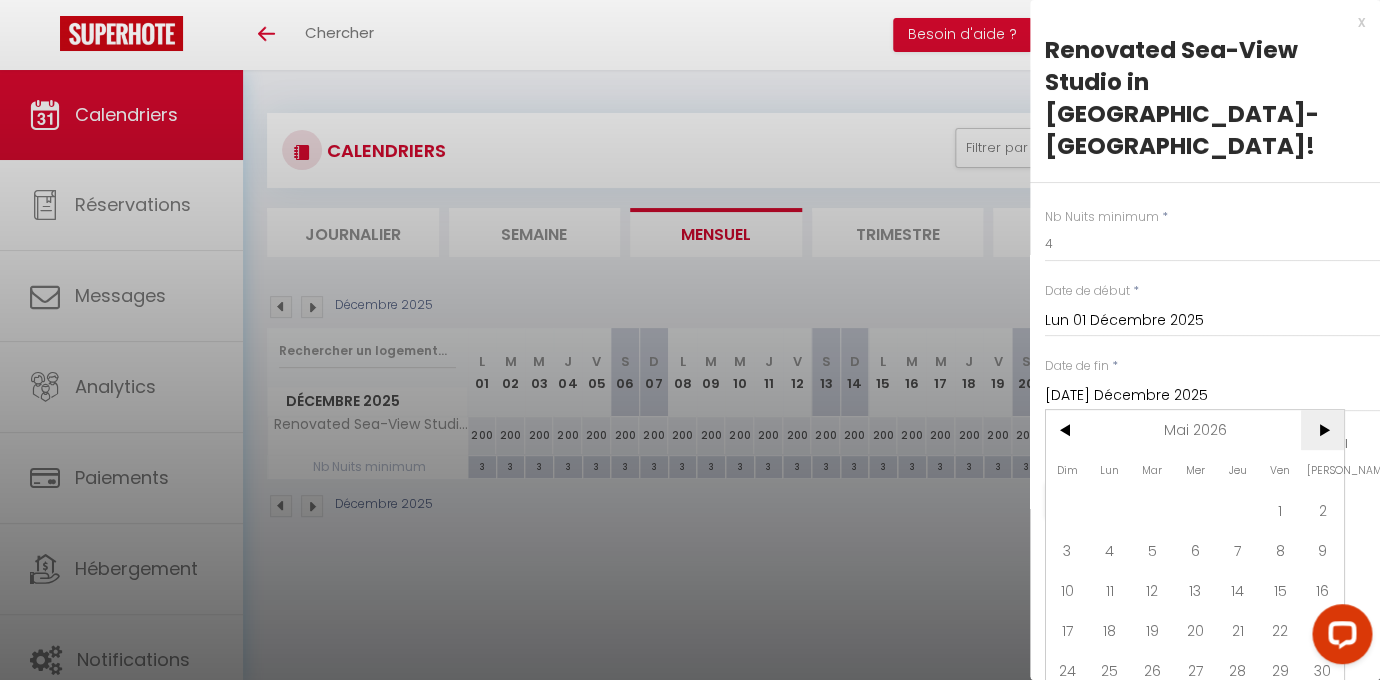 click on ">" at bounding box center (1322, 430) 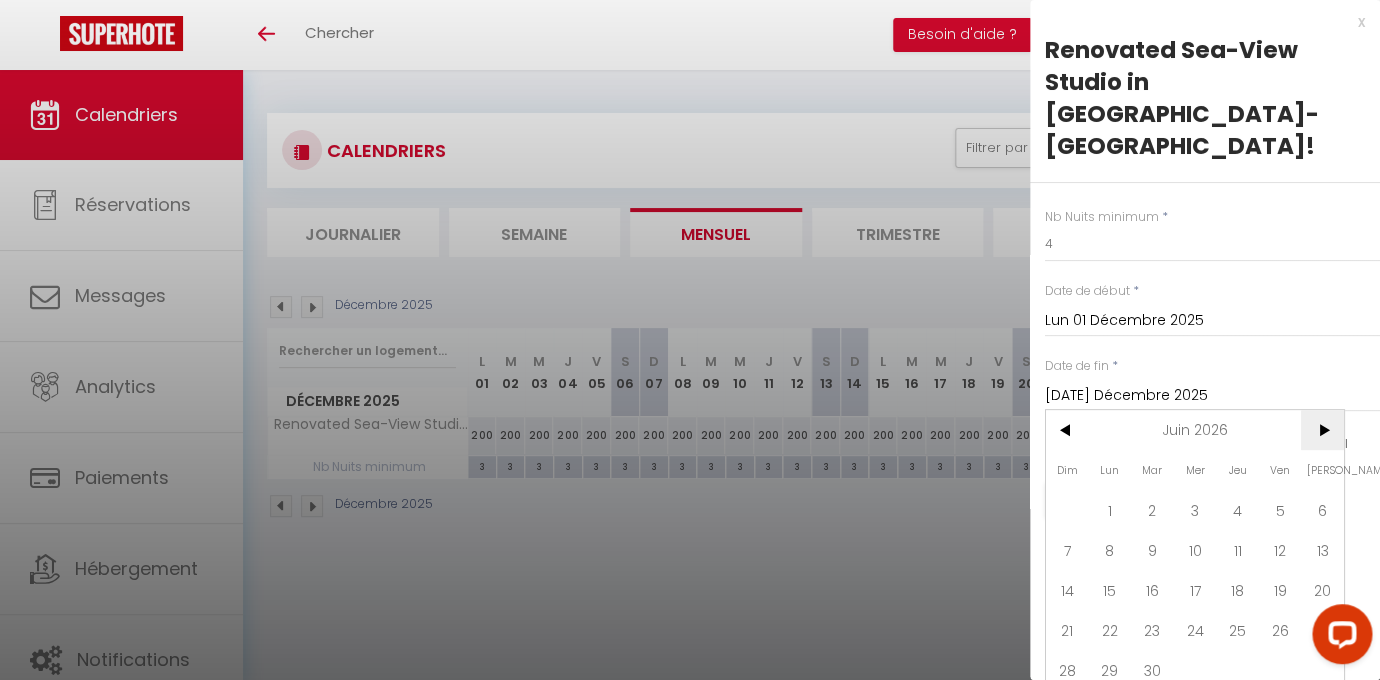click on ">" at bounding box center (1322, 430) 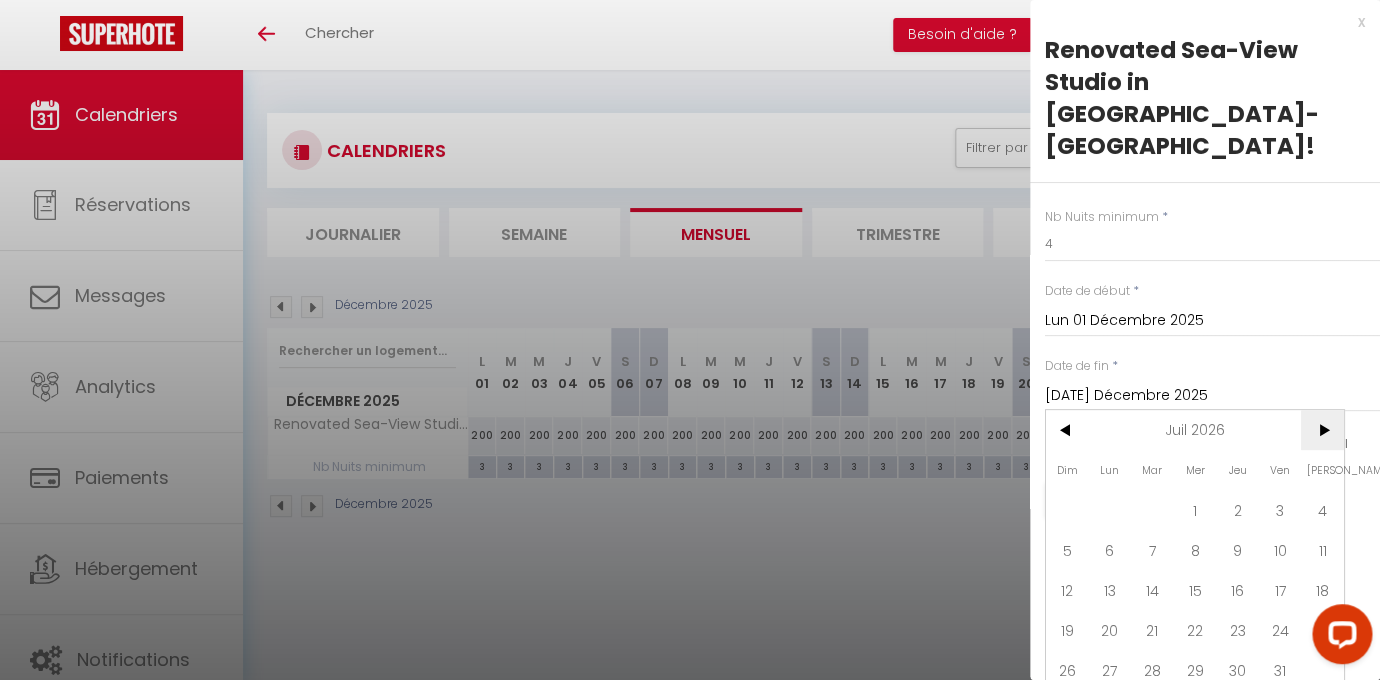 click on ">" at bounding box center [1322, 430] 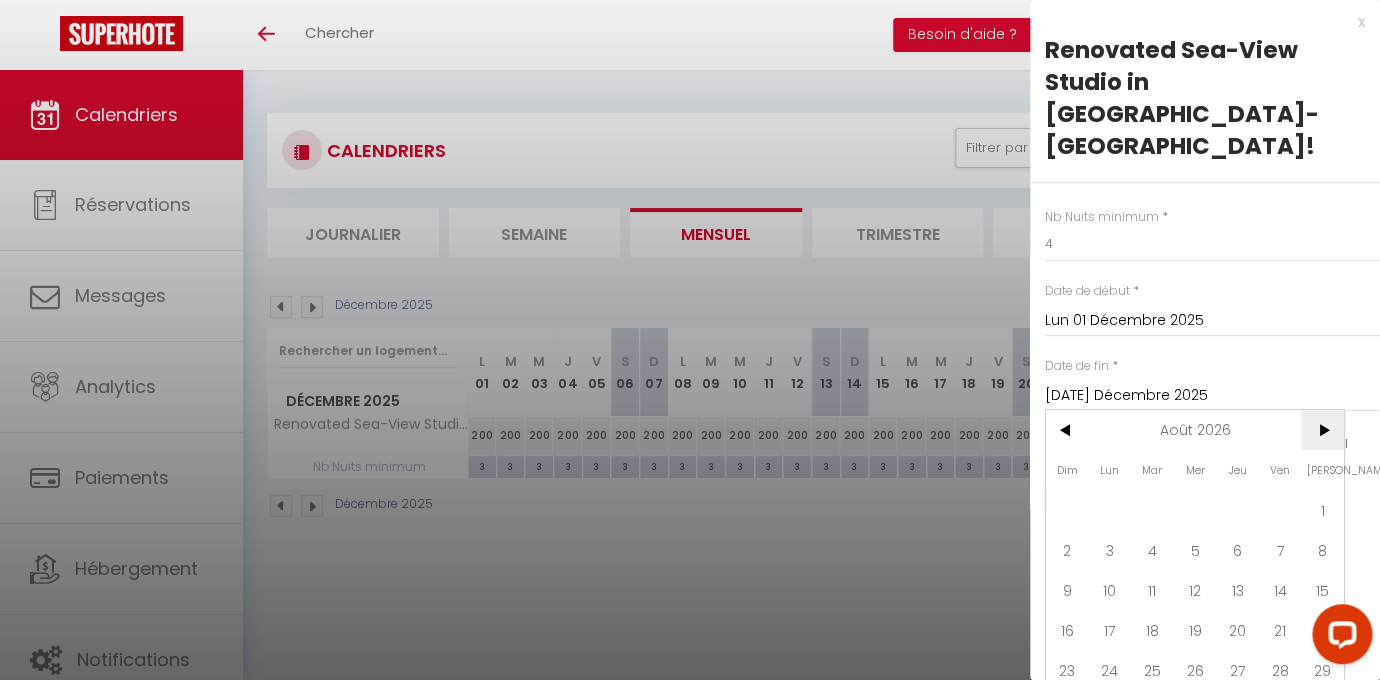 click on ">" at bounding box center (1322, 430) 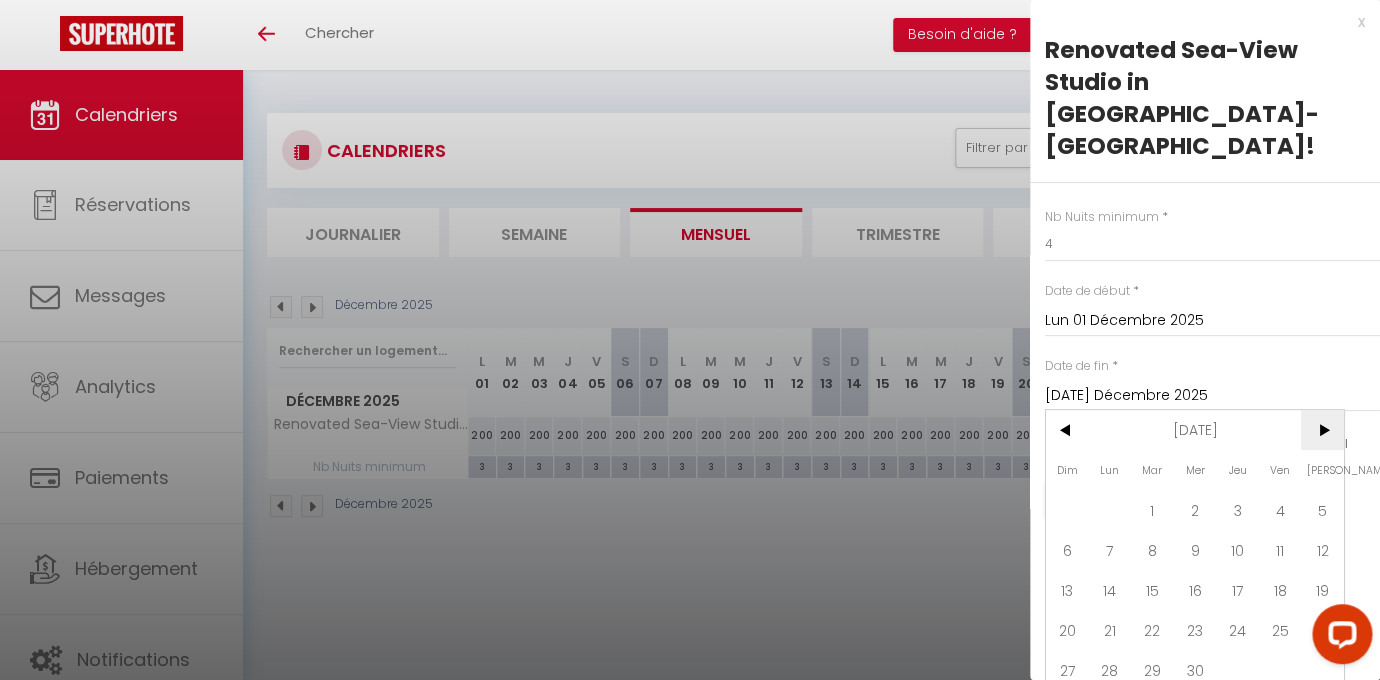 click on ">" at bounding box center (1322, 430) 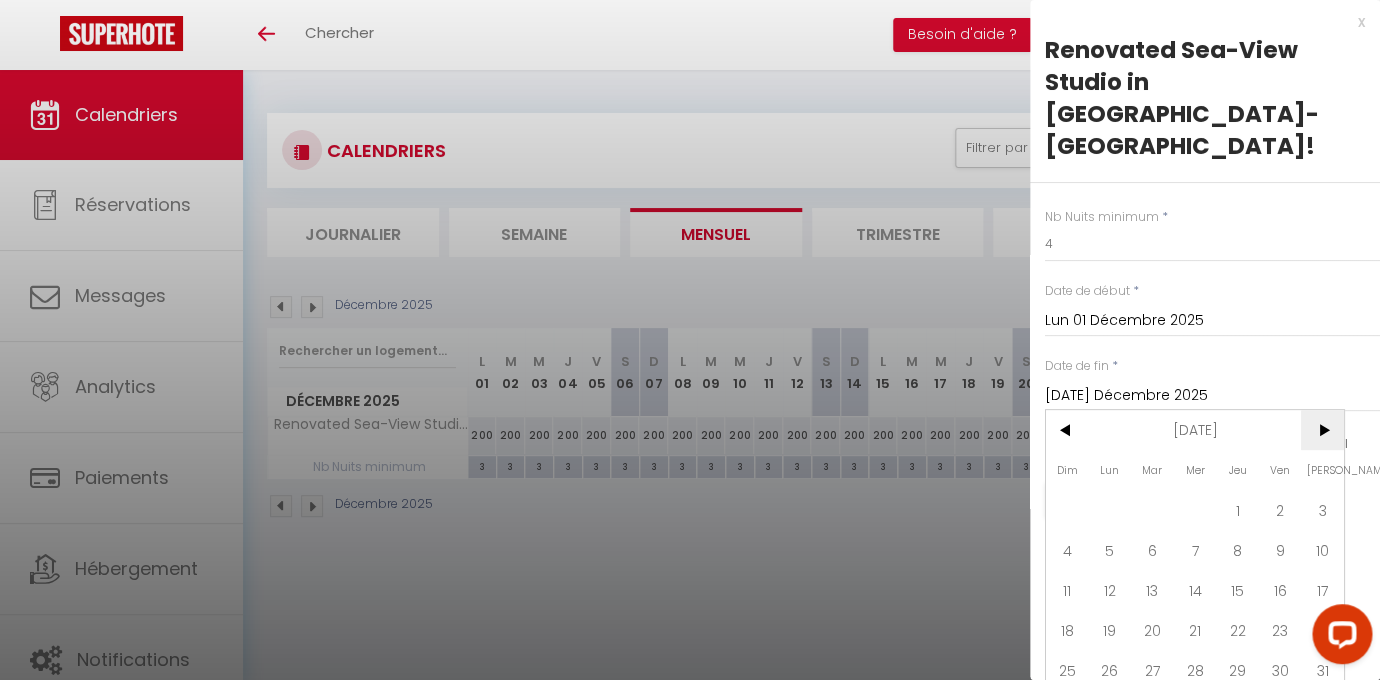 click on ">" at bounding box center [1322, 430] 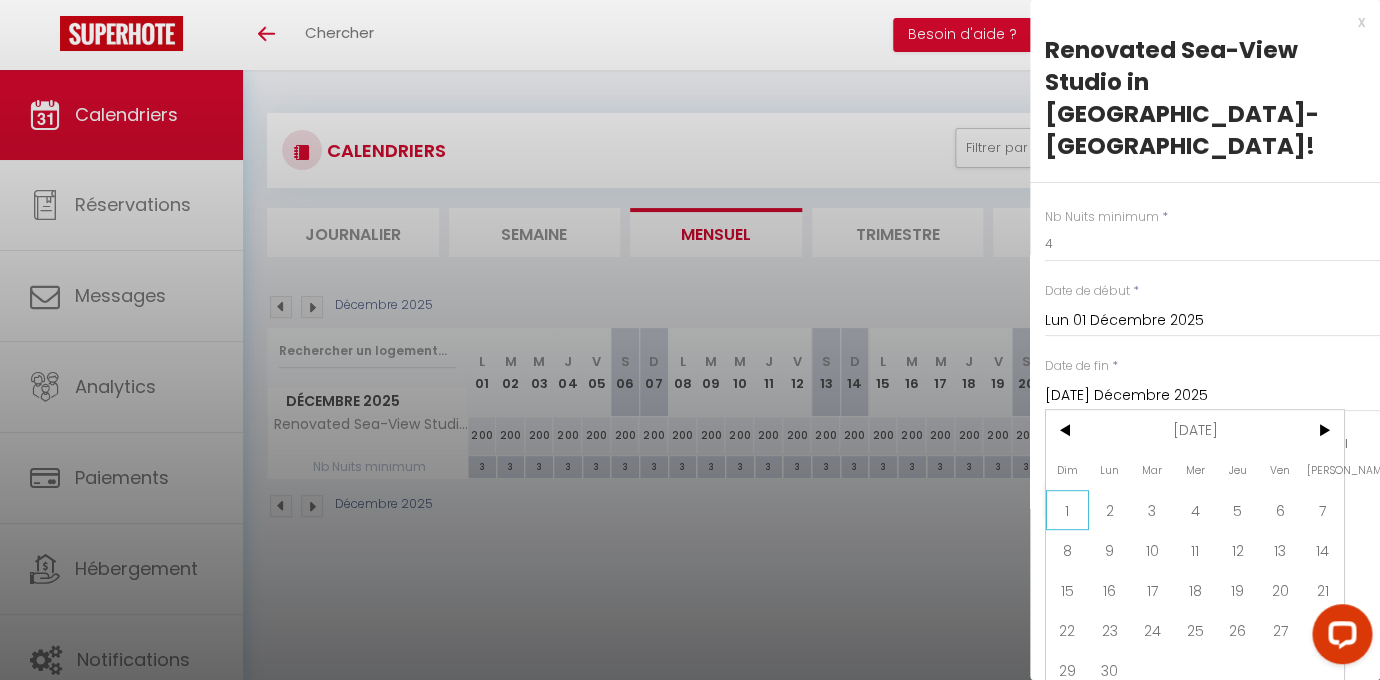 click on "1" at bounding box center [1067, 510] 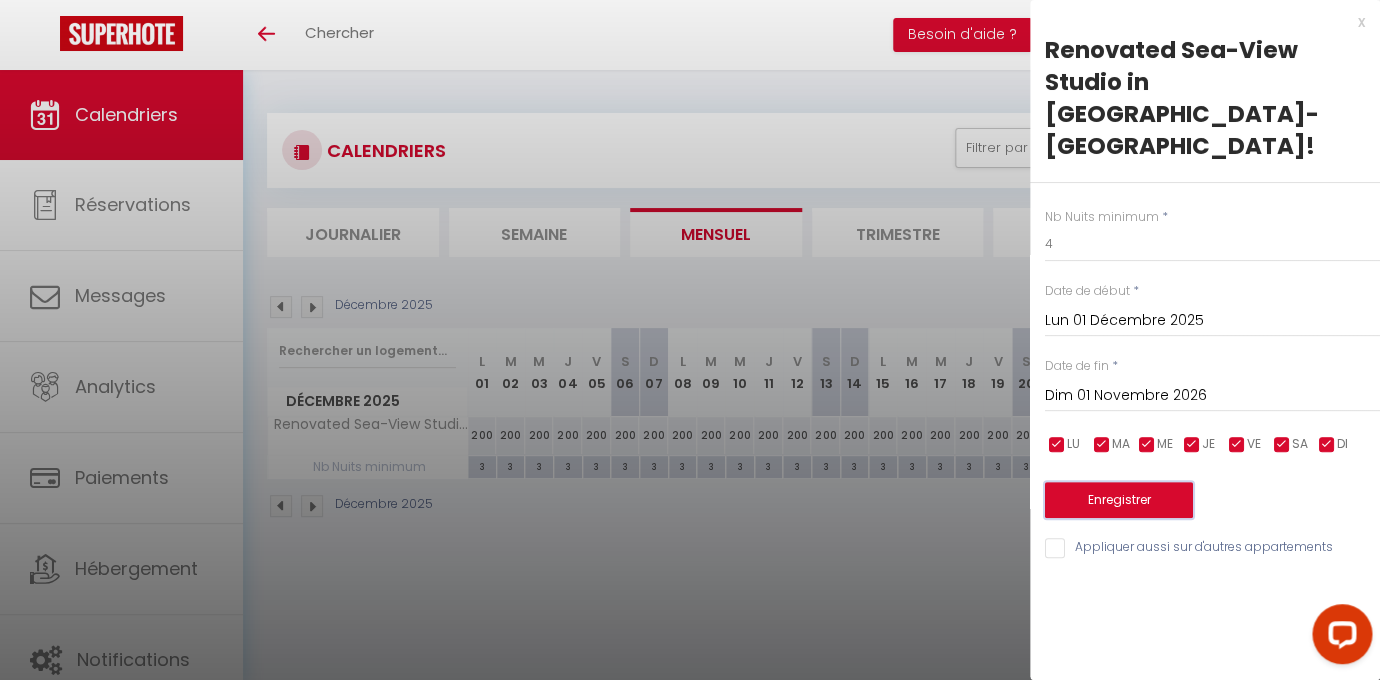 click on "Enregistrer" at bounding box center [1119, 500] 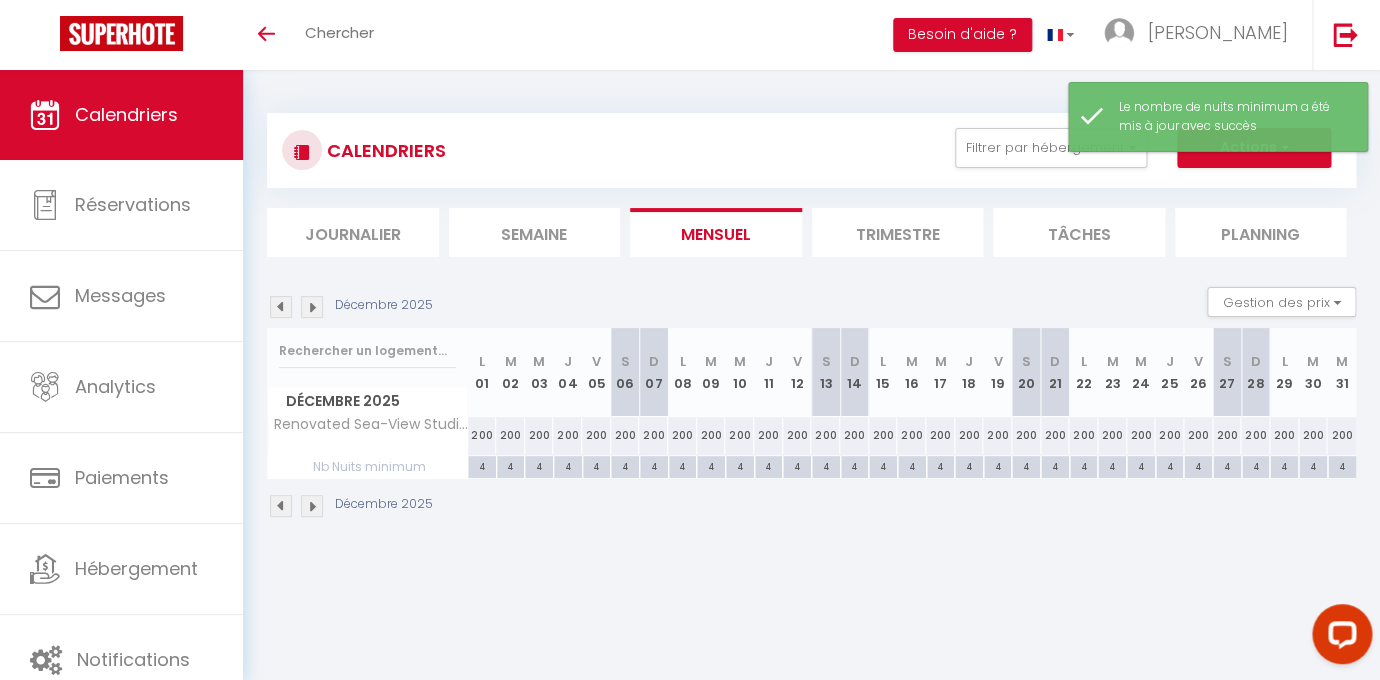 click at bounding box center (281, 307) 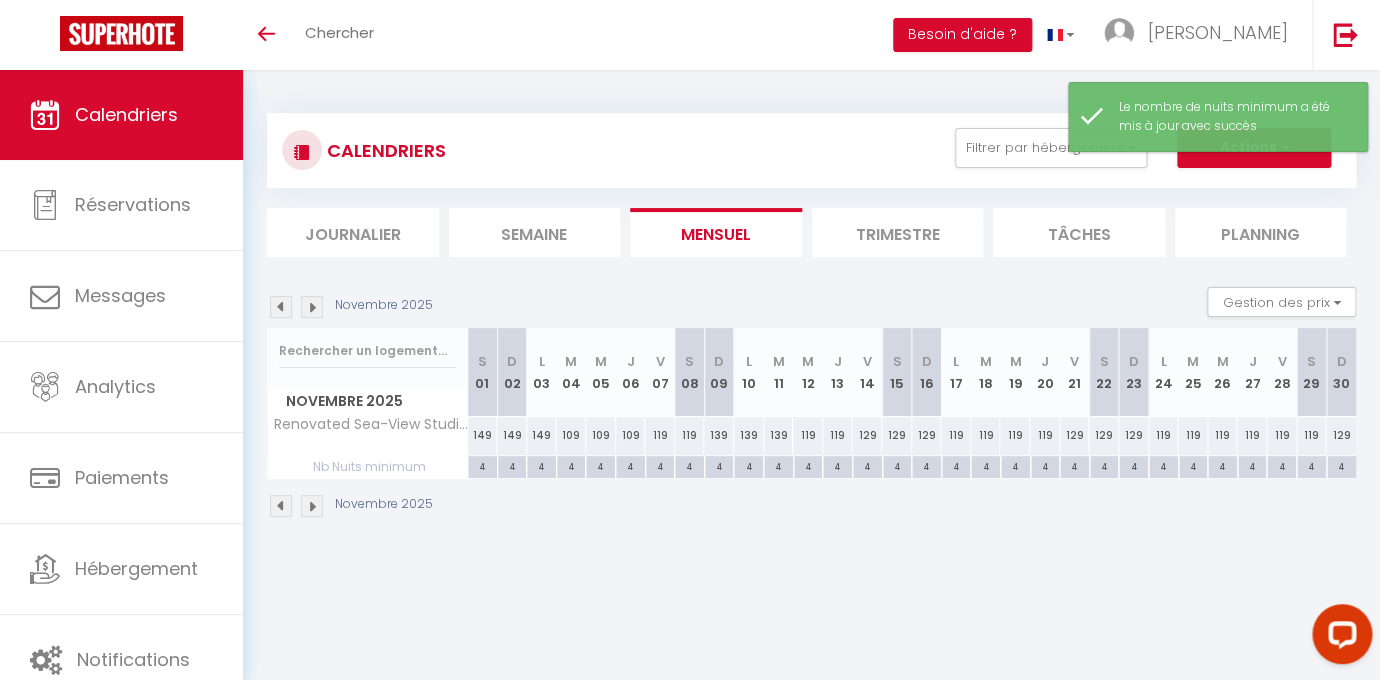click at bounding box center [281, 307] 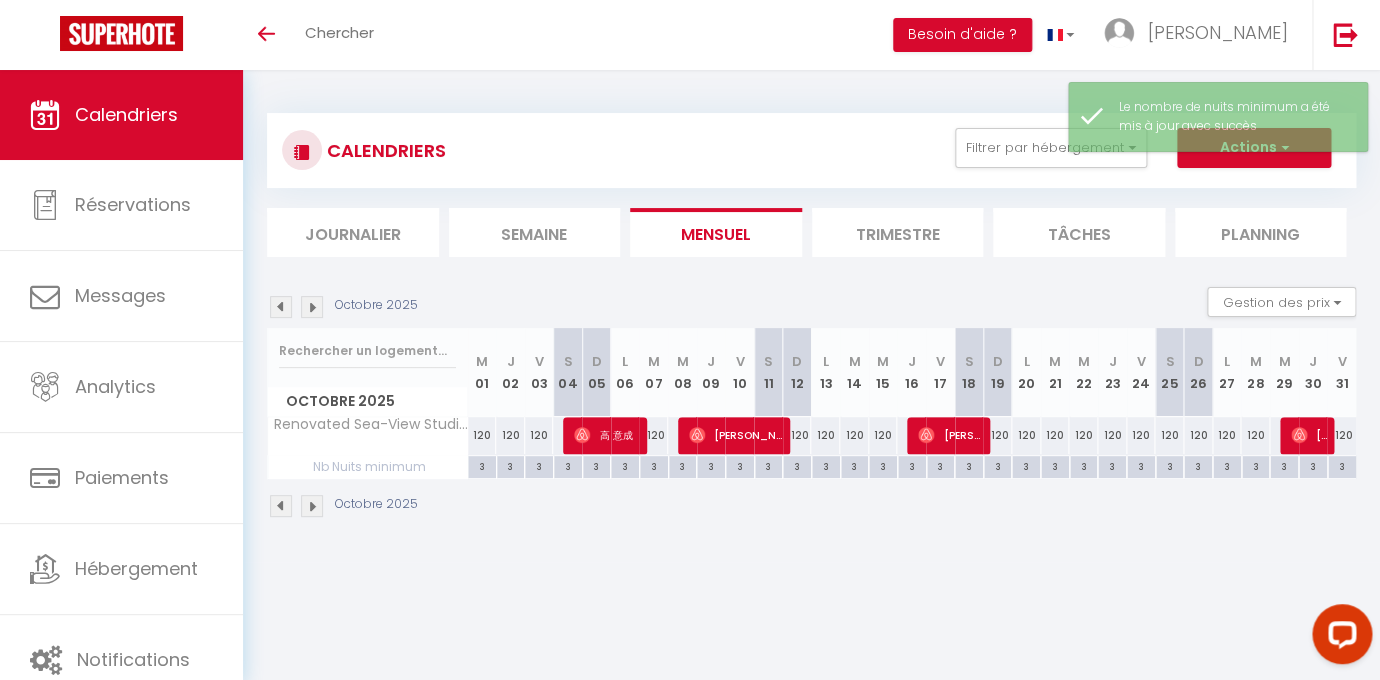 click at bounding box center (312, 307) 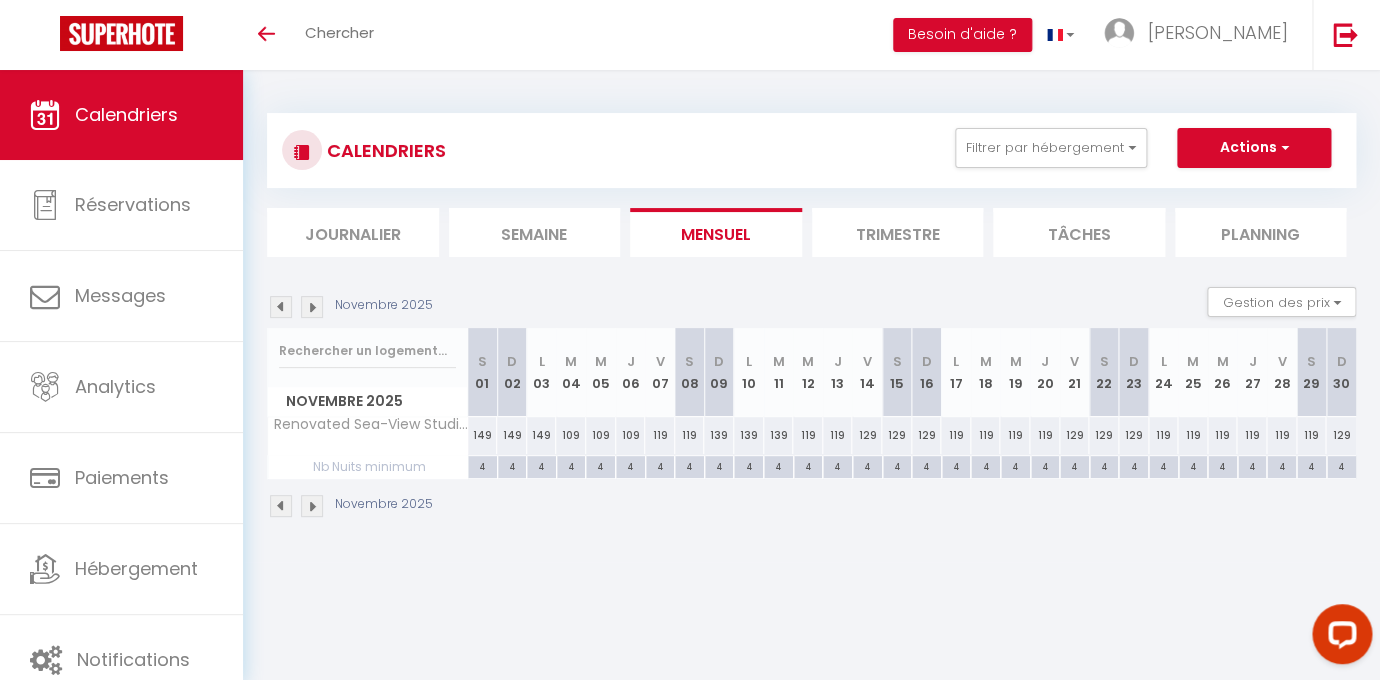 click at bounding box center [312, 307] 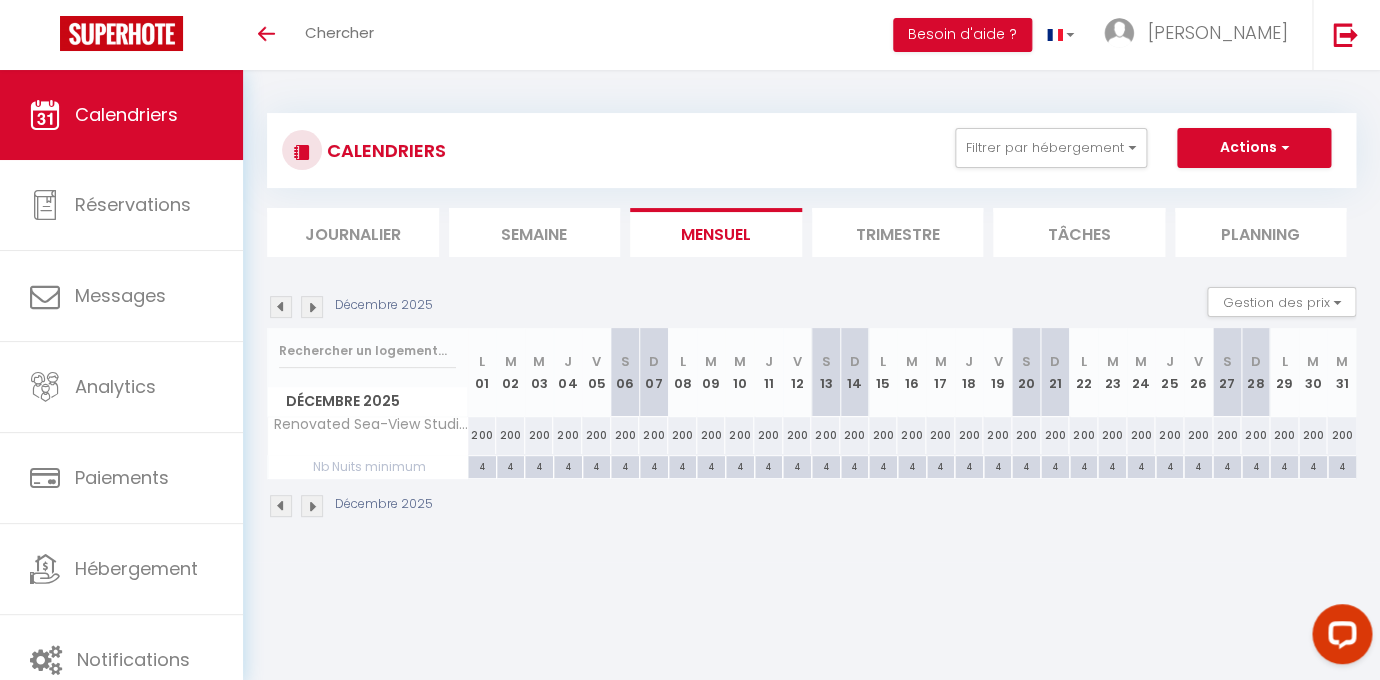 click on "200" at bounding box center (482, 435) 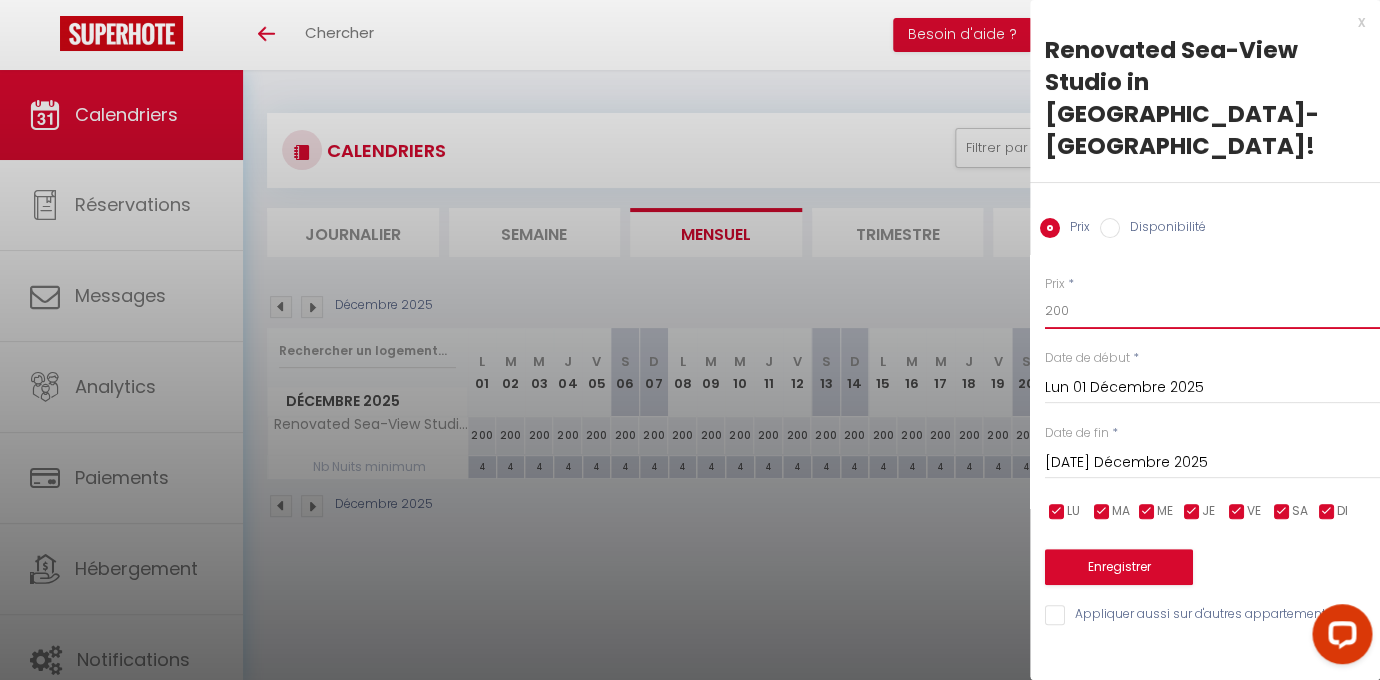 click on "200" at bounding box center [1212, 311] 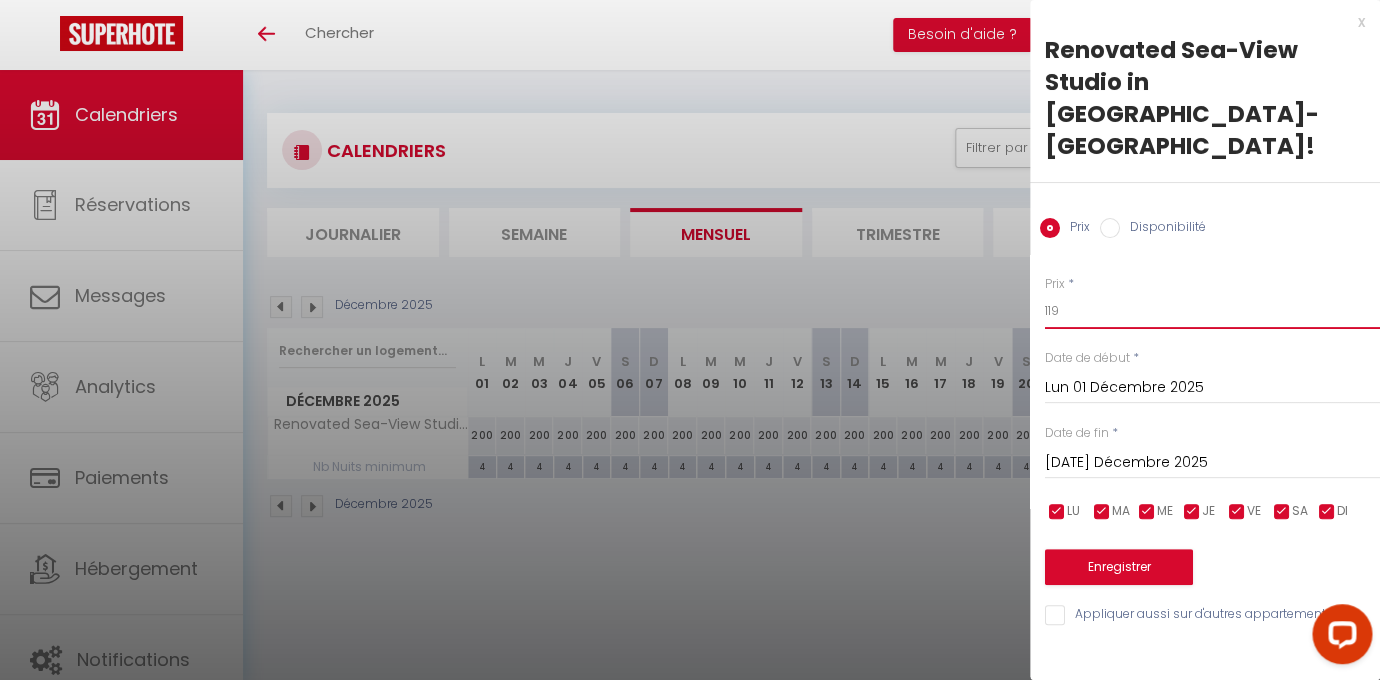 type on "119" 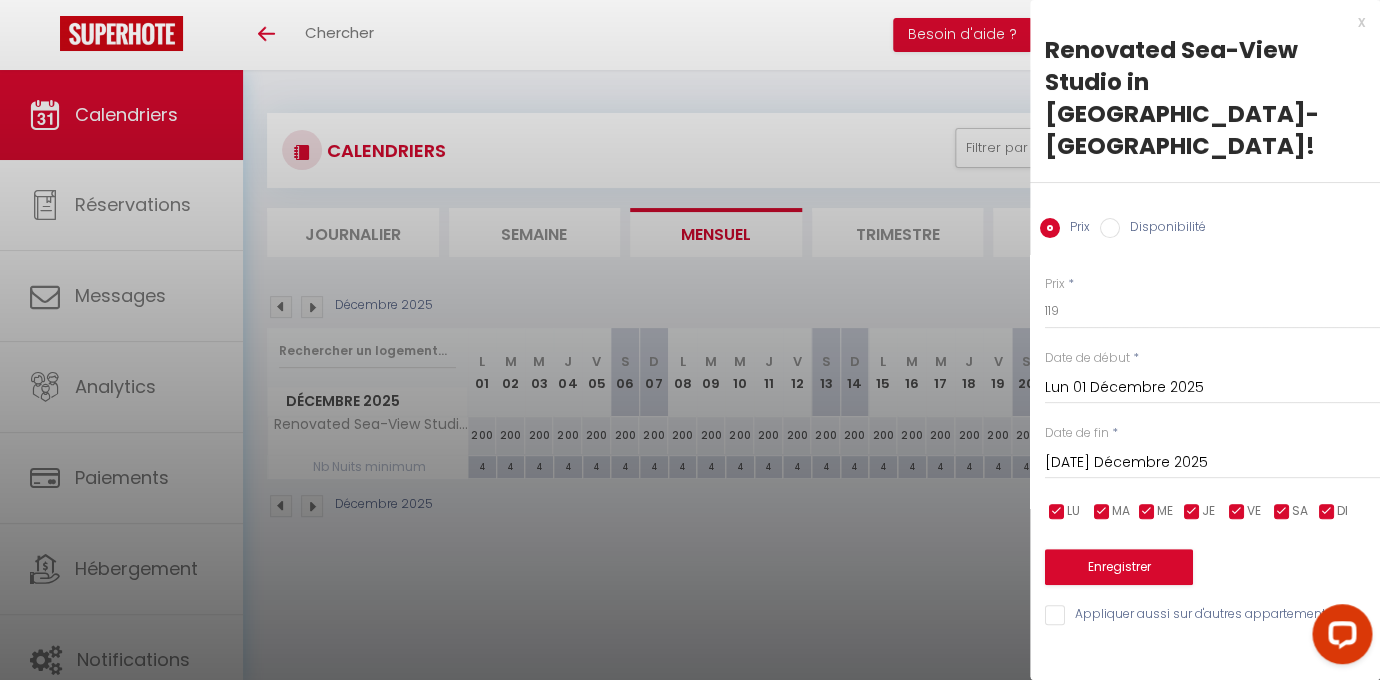 click at bounding box center [1237, 512] 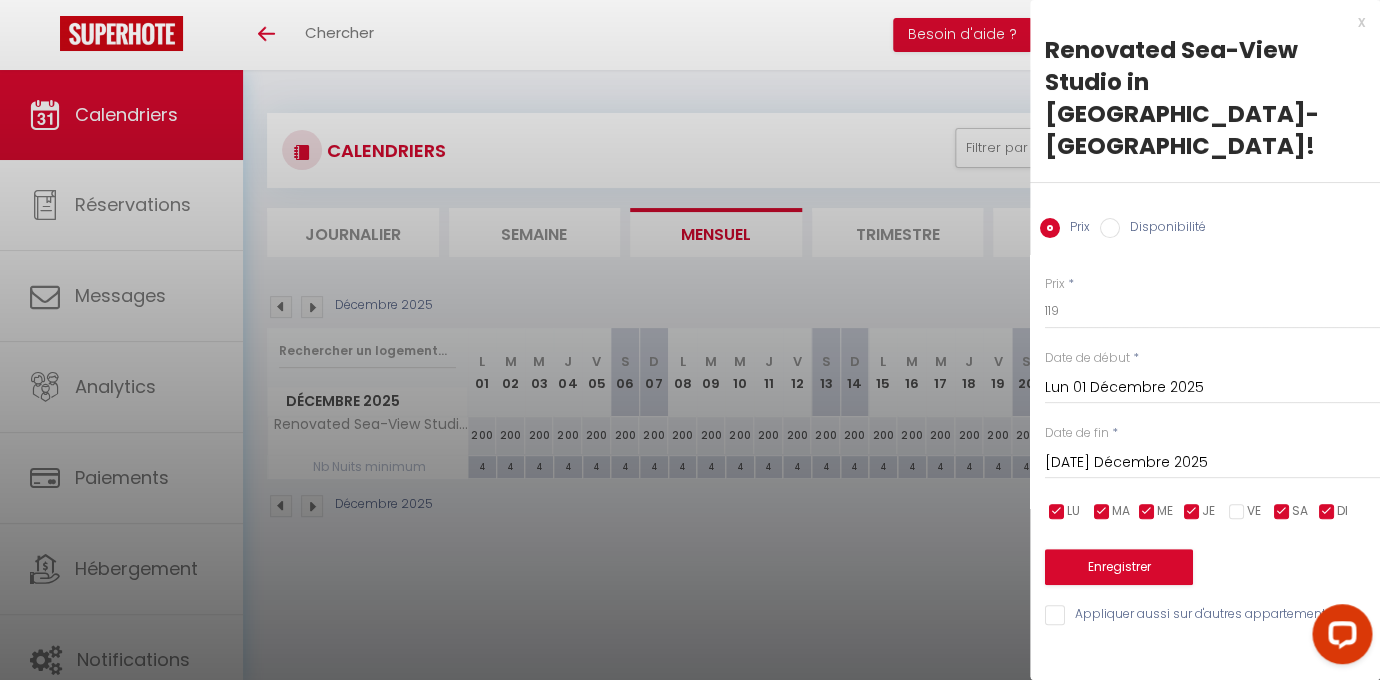 click at bounding box center [1282, 512] 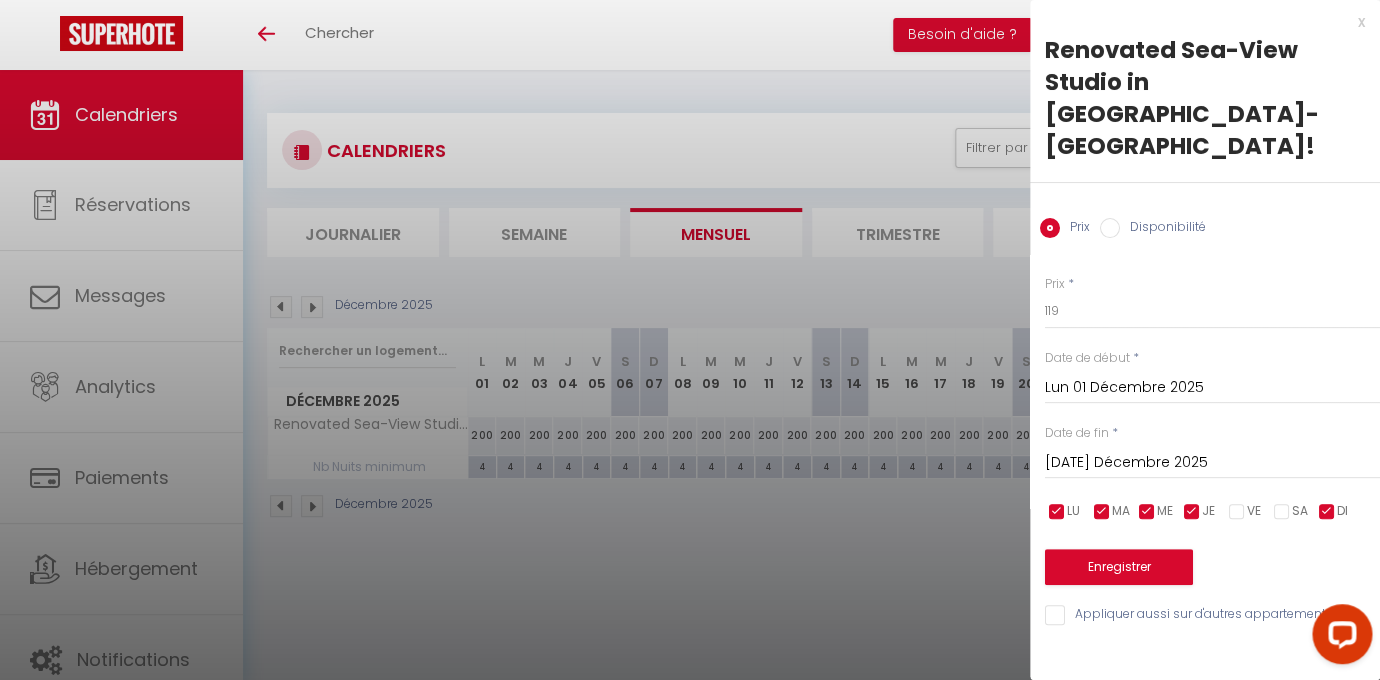 click at bounding box center [1327, 512] 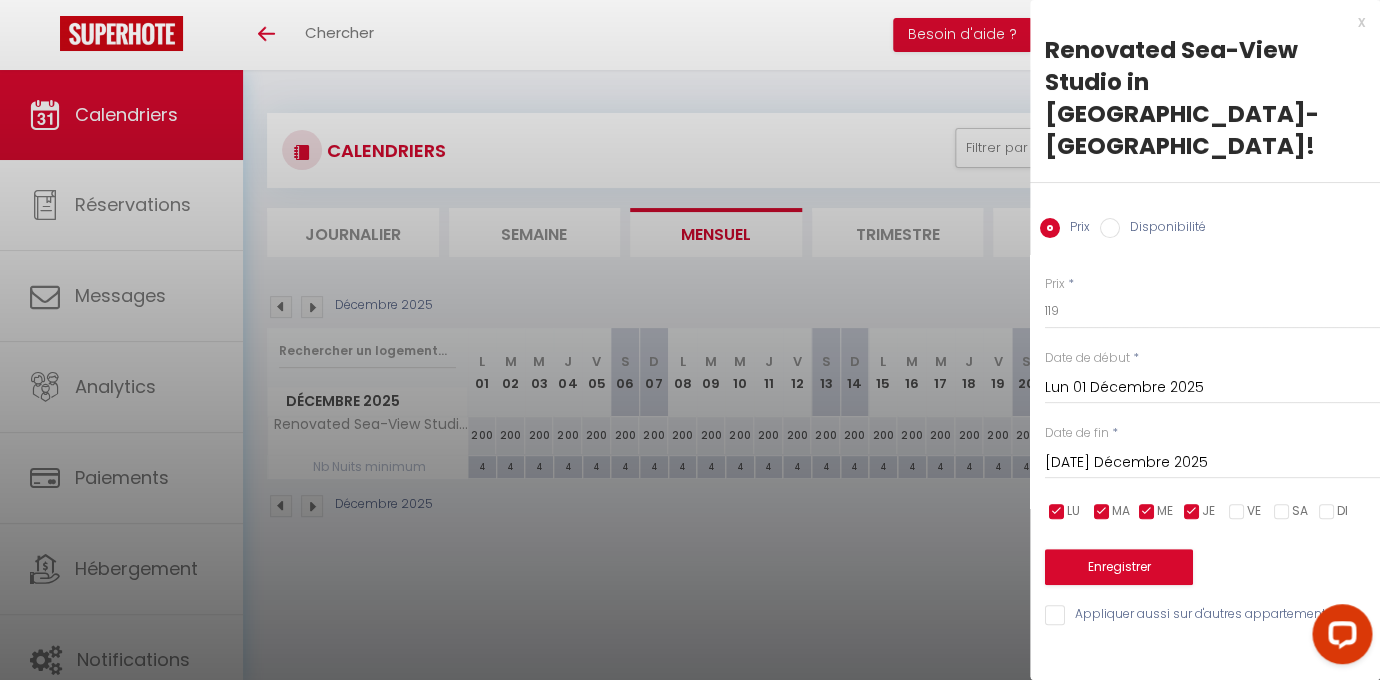 click on "[DATE] Décembre 2025" at bounding box center [1212, 463] 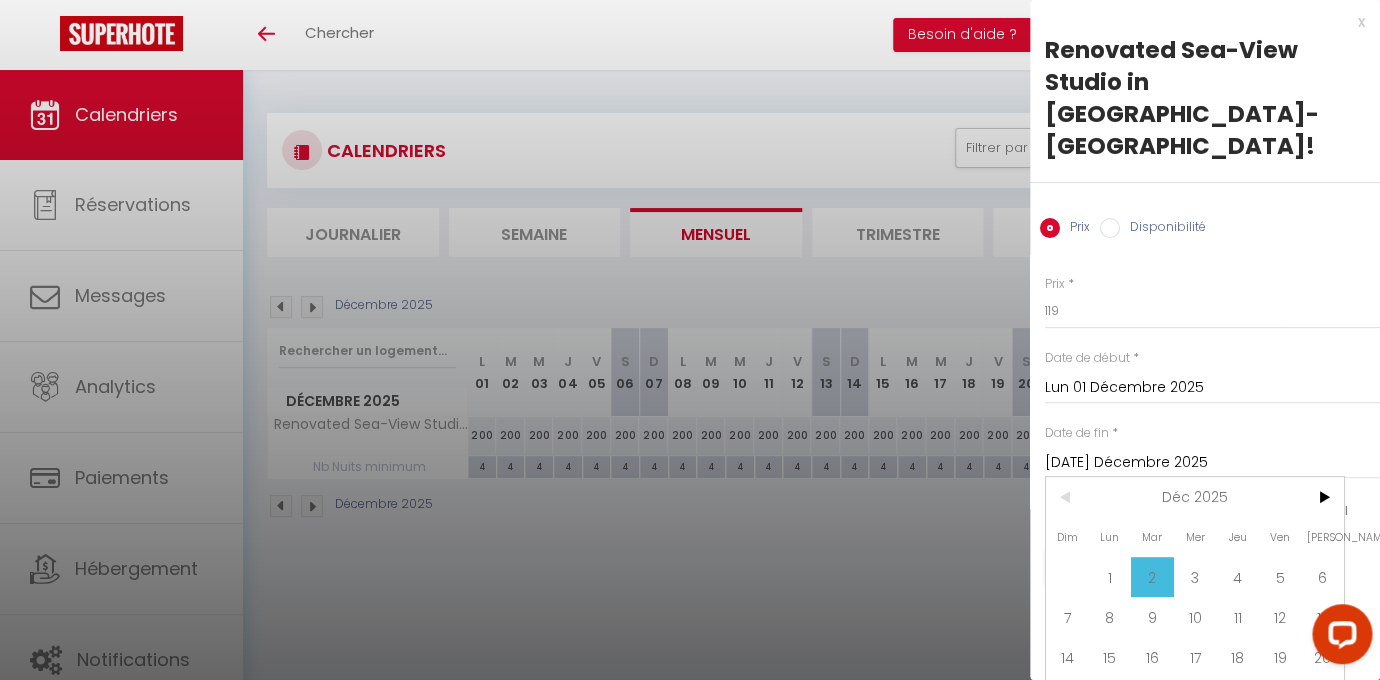 scroll, scrollTop: 50, scrollLeft: 0, axis: vertical 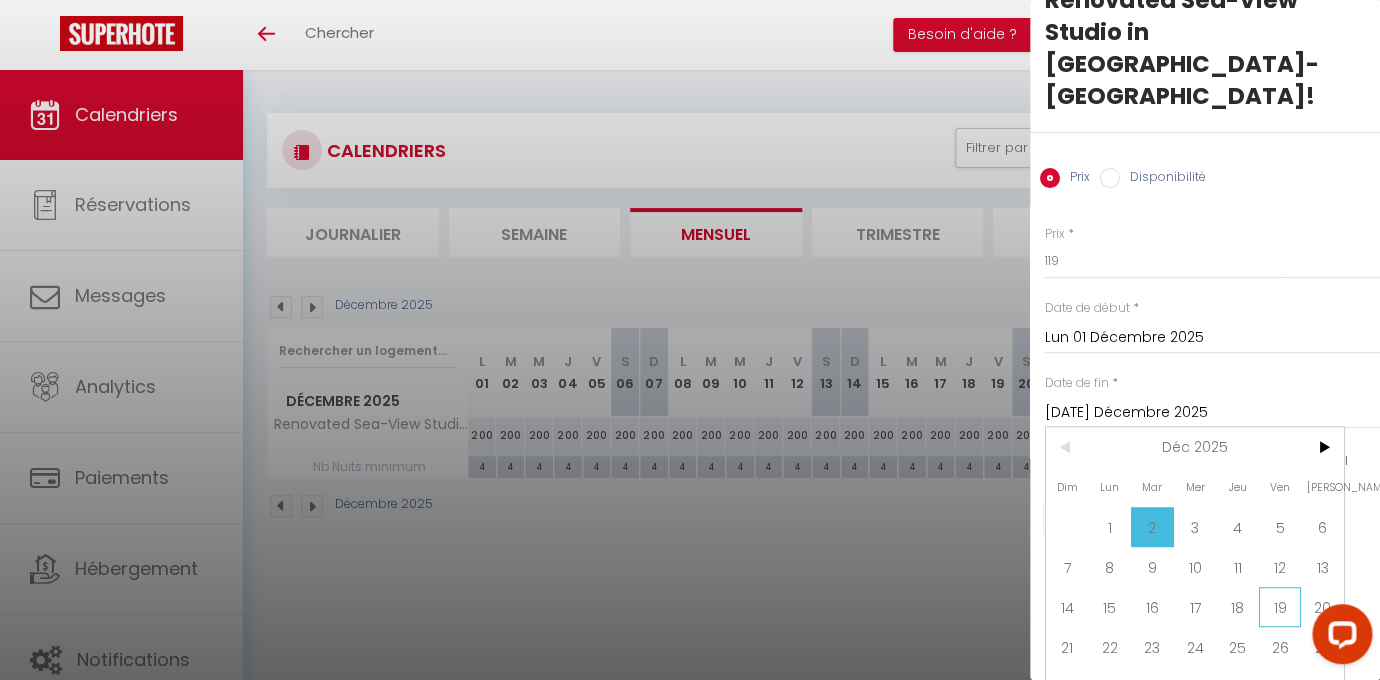 click on "19" at bounding box center (1280, 607) 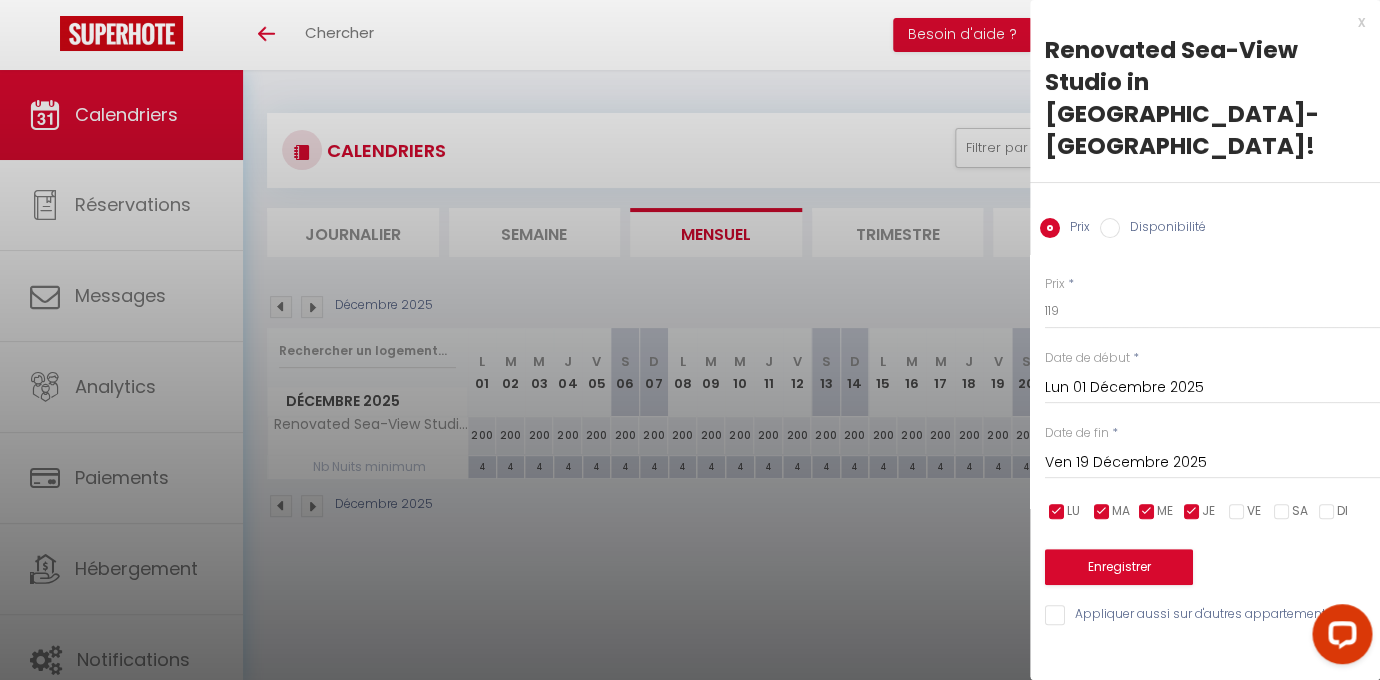scroll, scrollTop: 0, scrollLeft: 0, axis: both 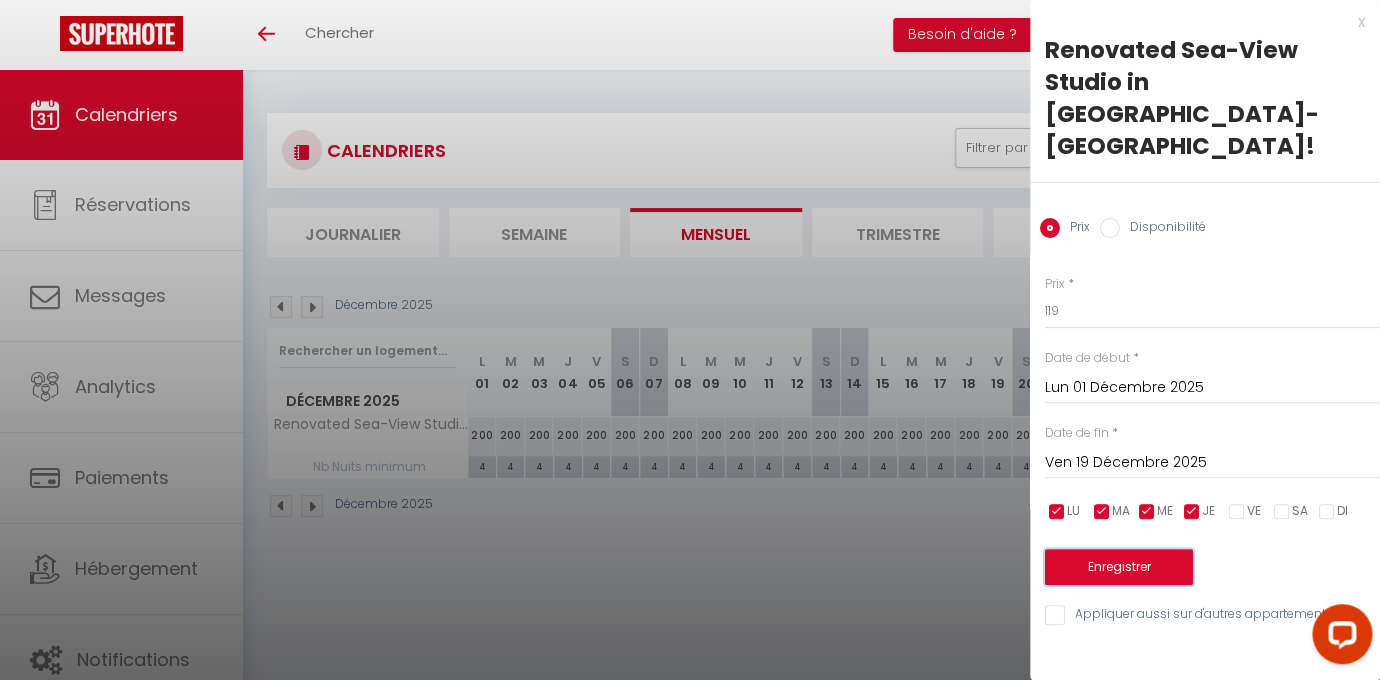 click on "Enregistrer" at bounding box center (1119, 567) 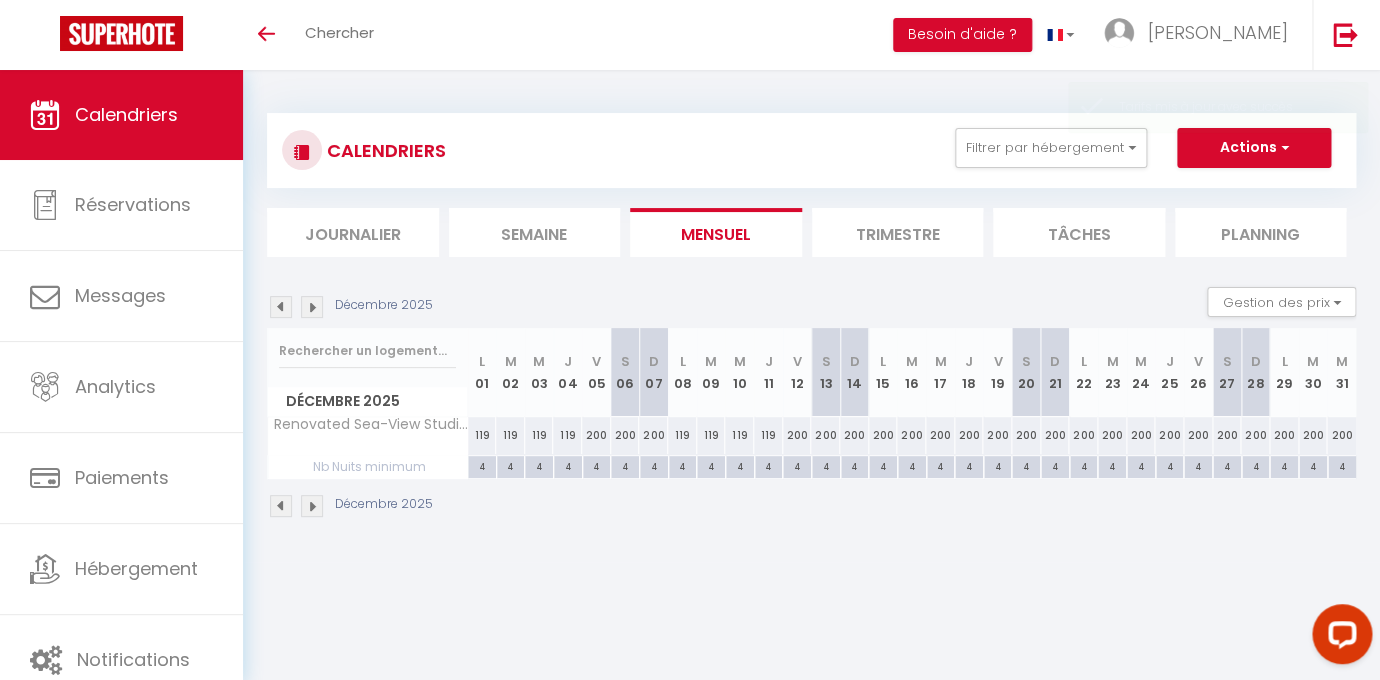 click on "119" at bounding box center (539, 435) 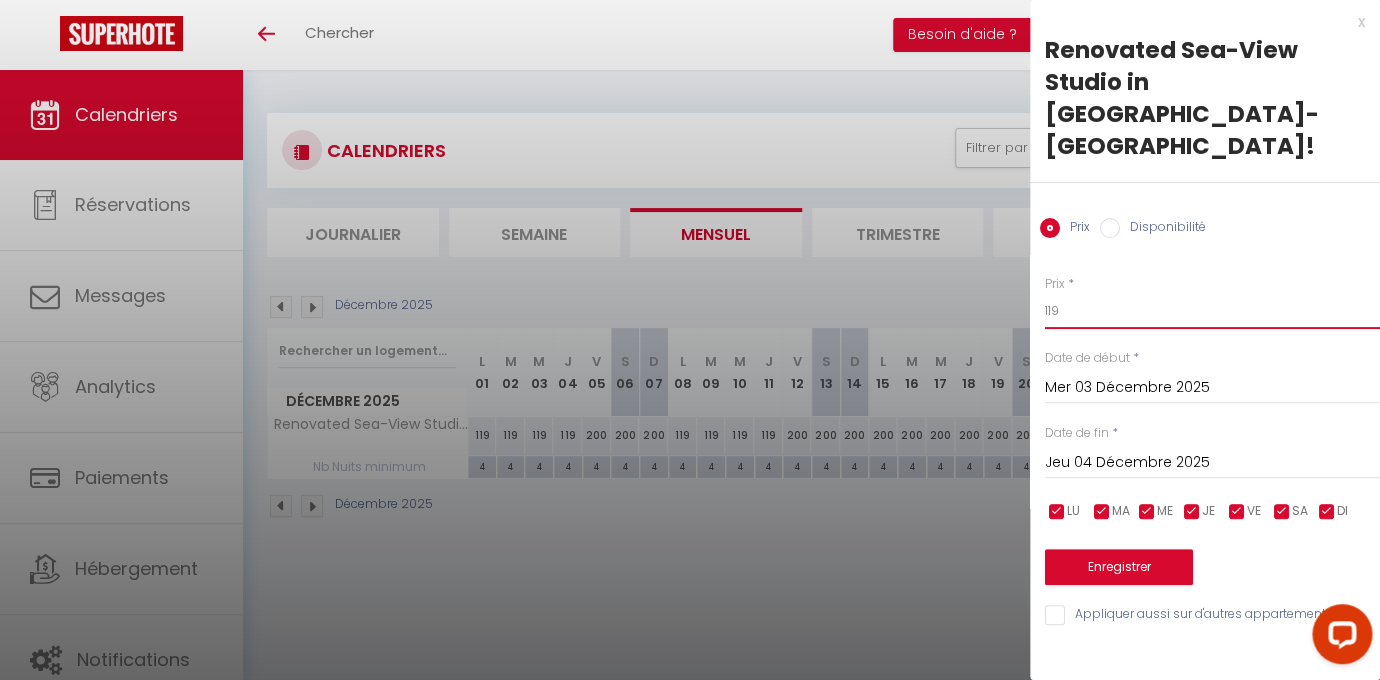 click on "119" at bounding box center (1212, 311) 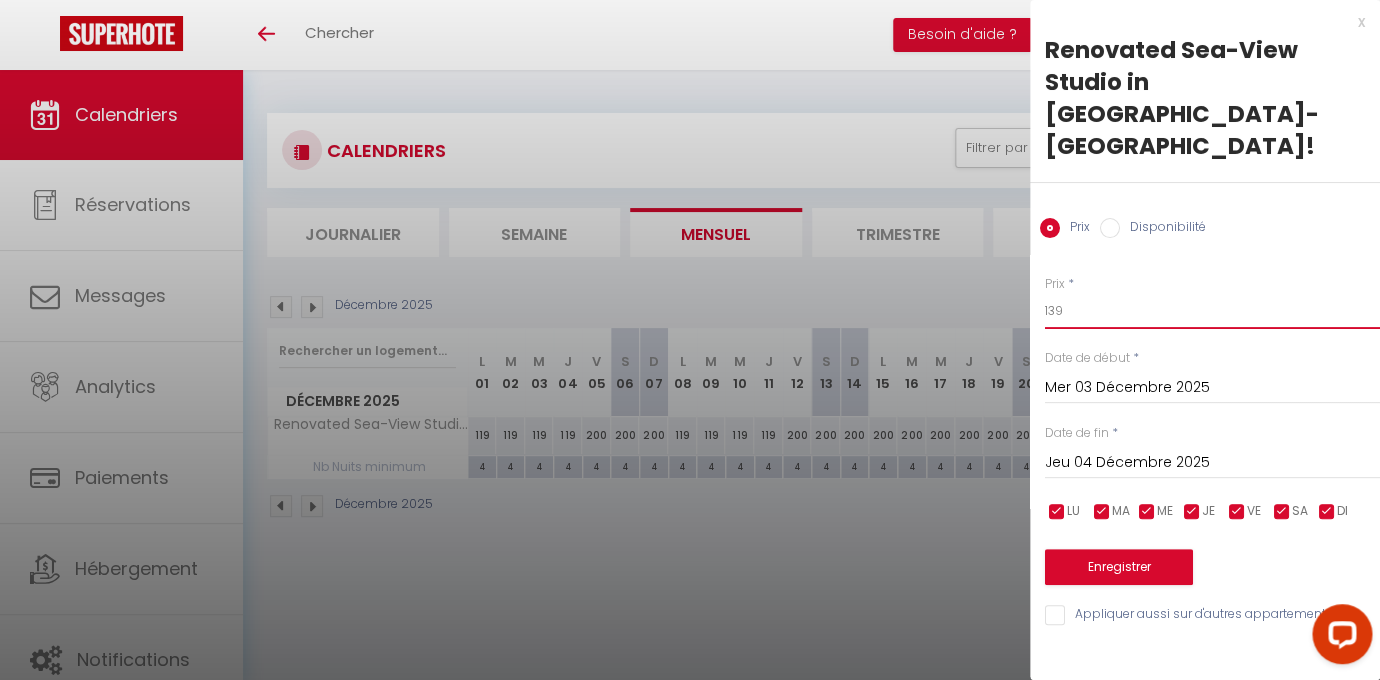 type on "139" 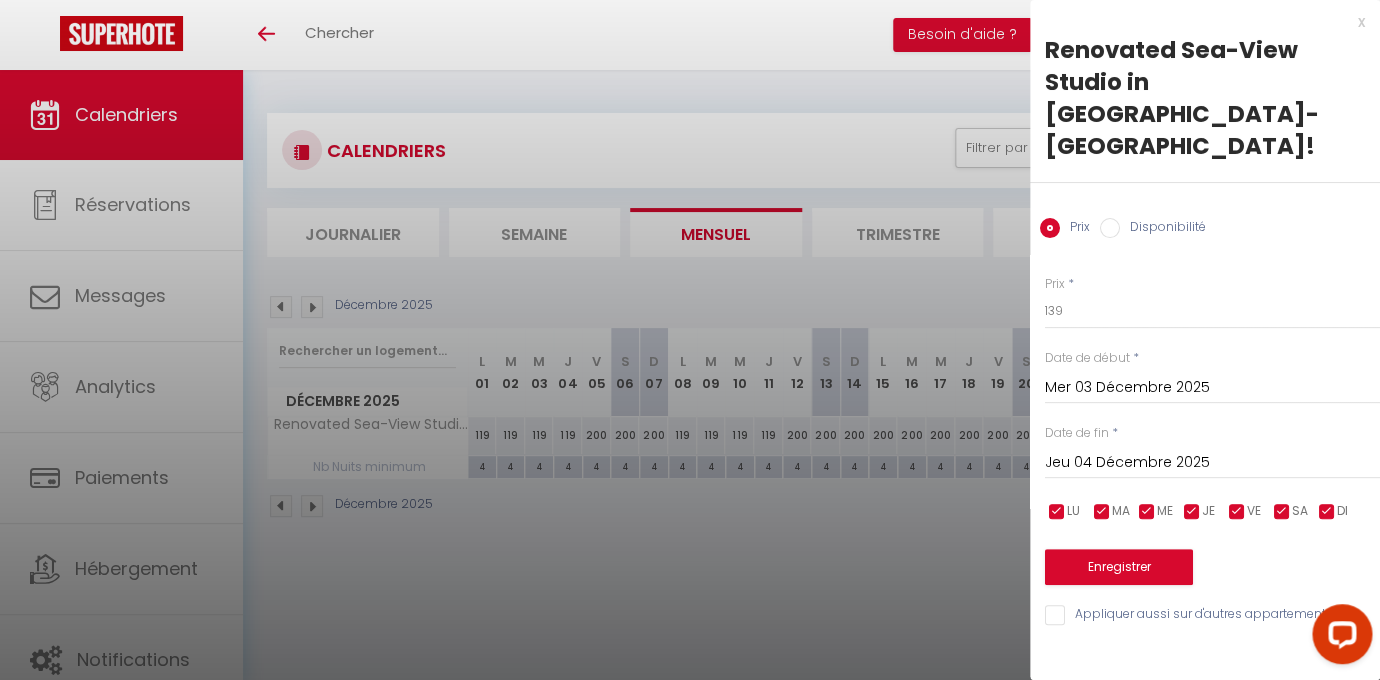 click on "Jeu 04 Décembre 2025" at bounding box center [1212, 463] 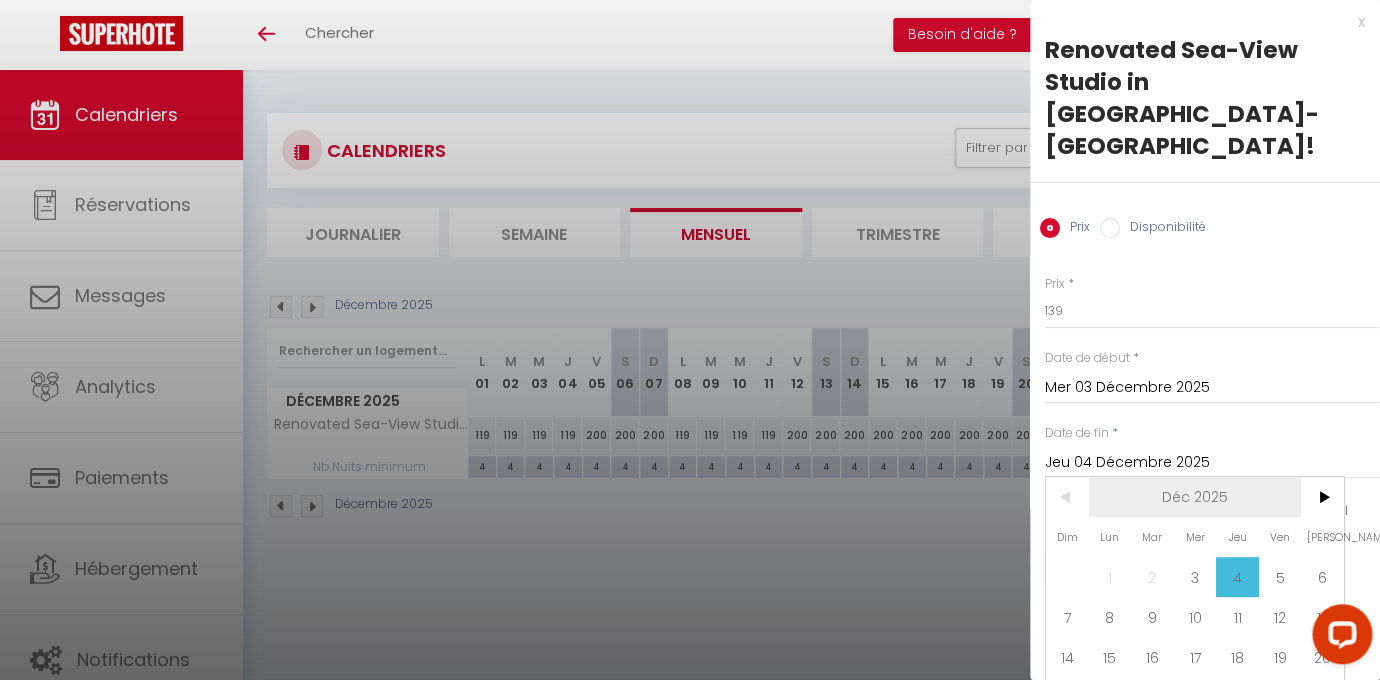 scroll, scrollTop: 50, scrollLeft: 0, axis: vertical 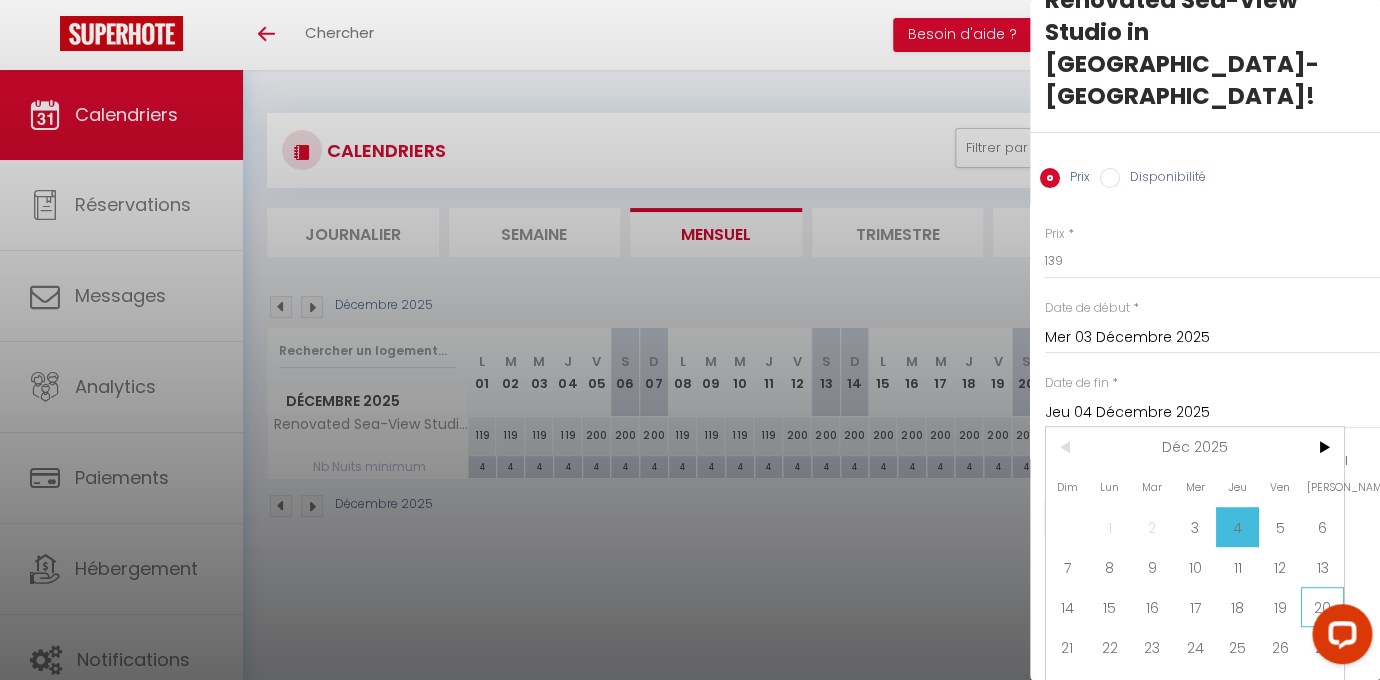 click on "20" at bounding box center [1322, 607] 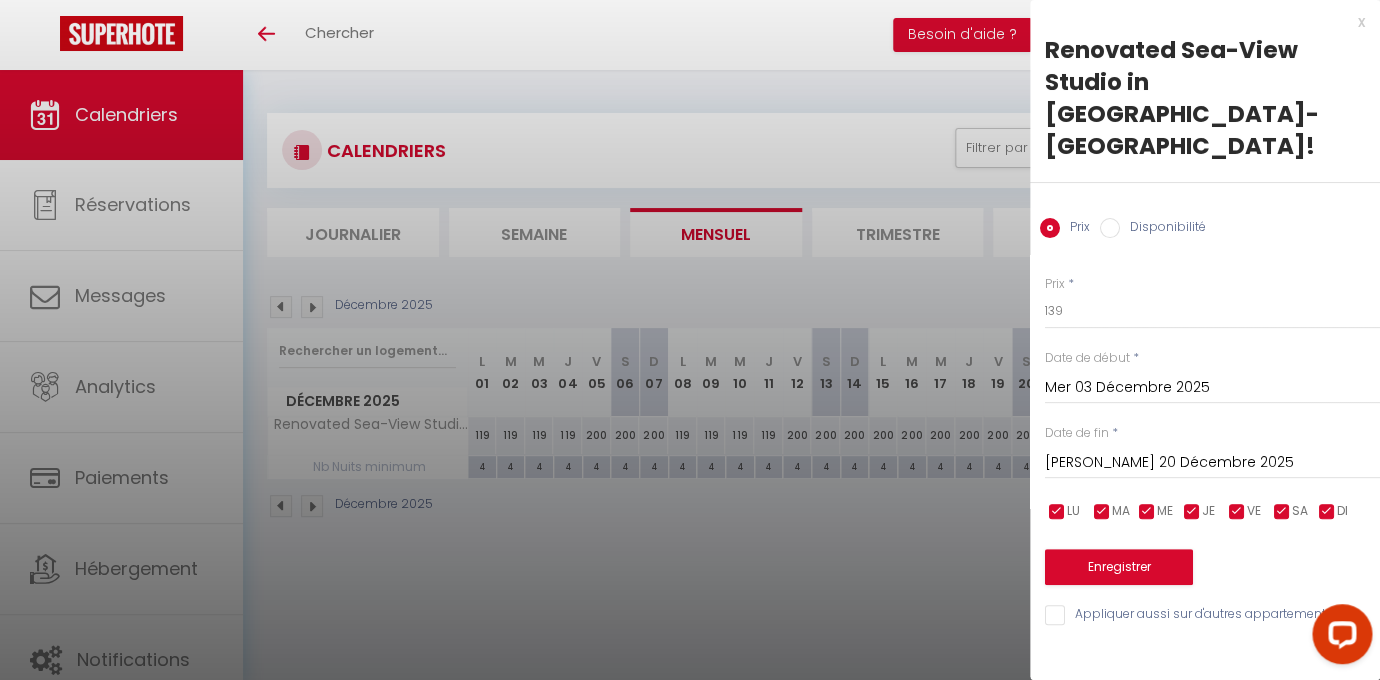 scroll, scrollTop: 0, scrollLeft: 0, axis: both 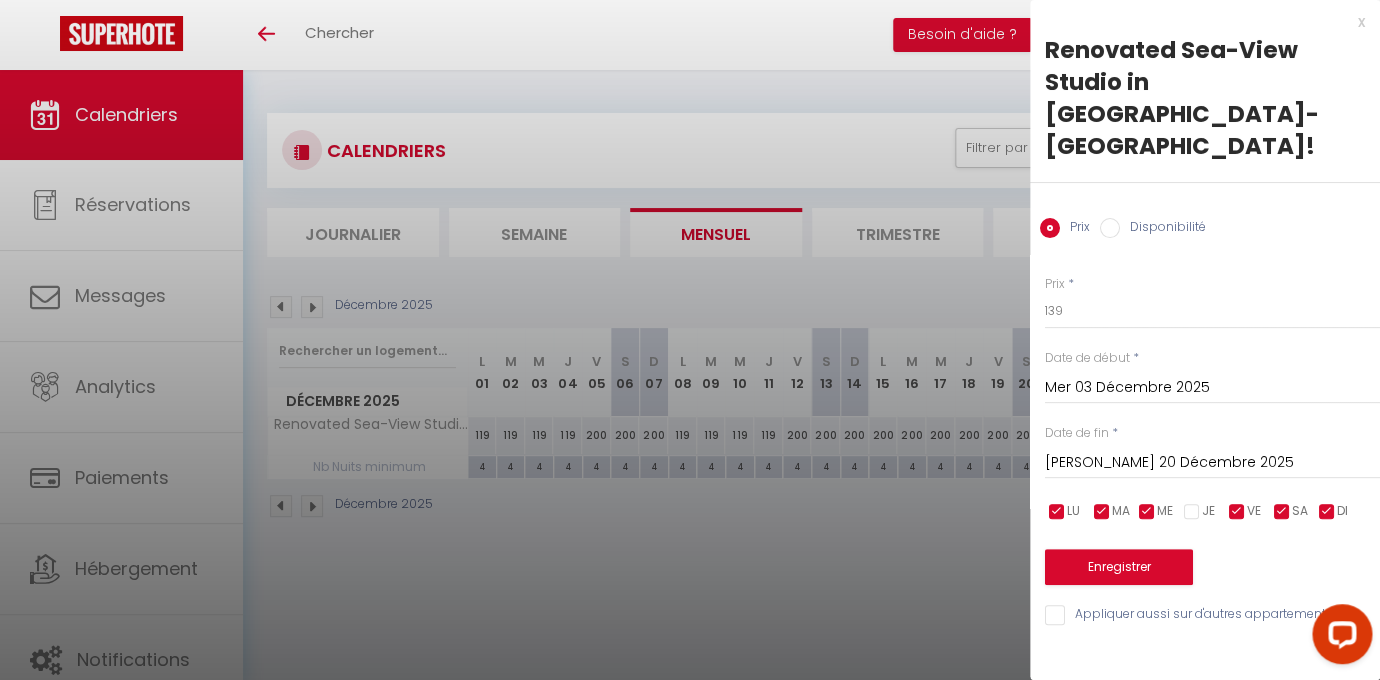 click at bounding box center [1147, 512] 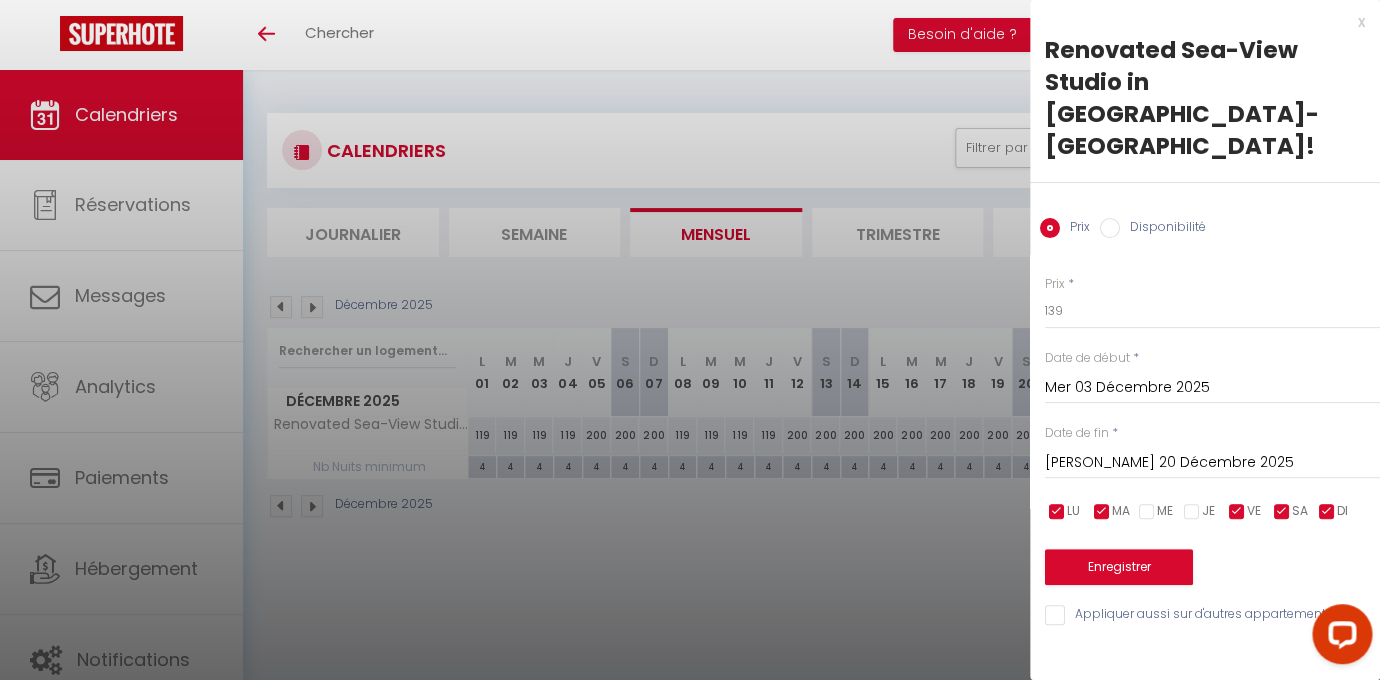 click at bounding box center (1102, 512) 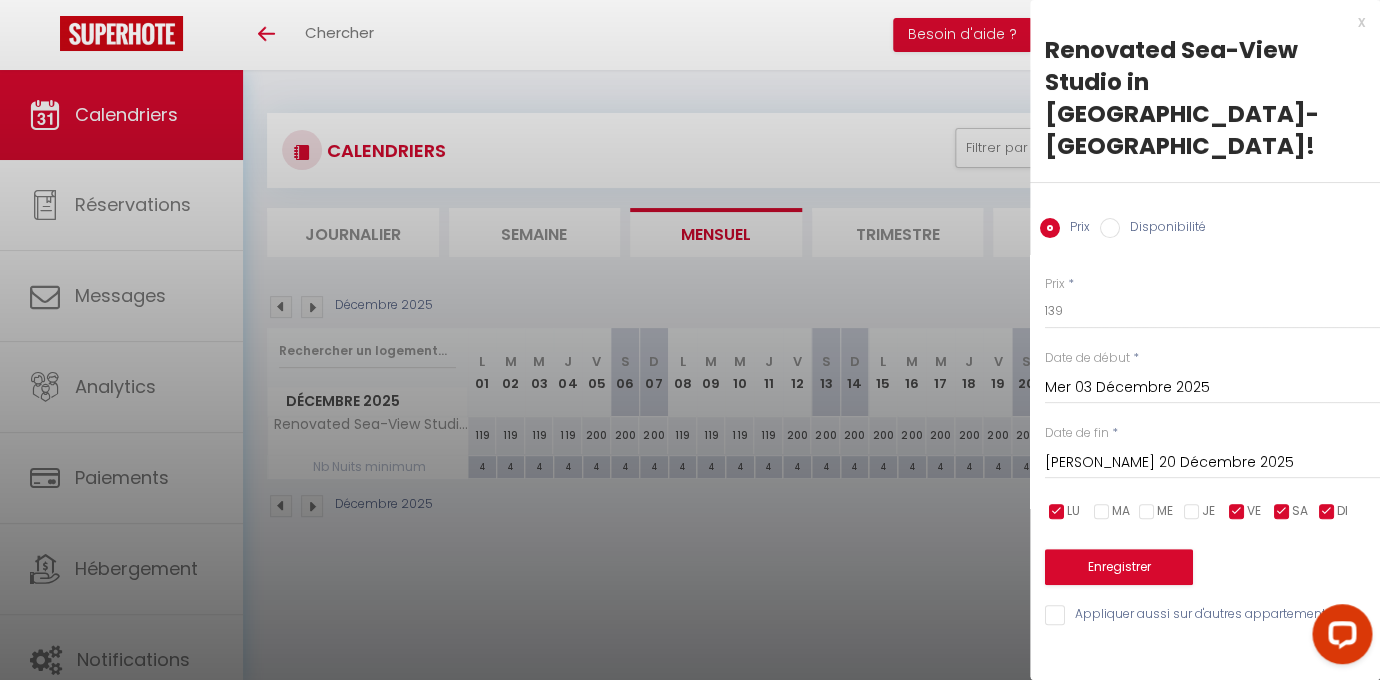 click at bounding box center [1057, 512] 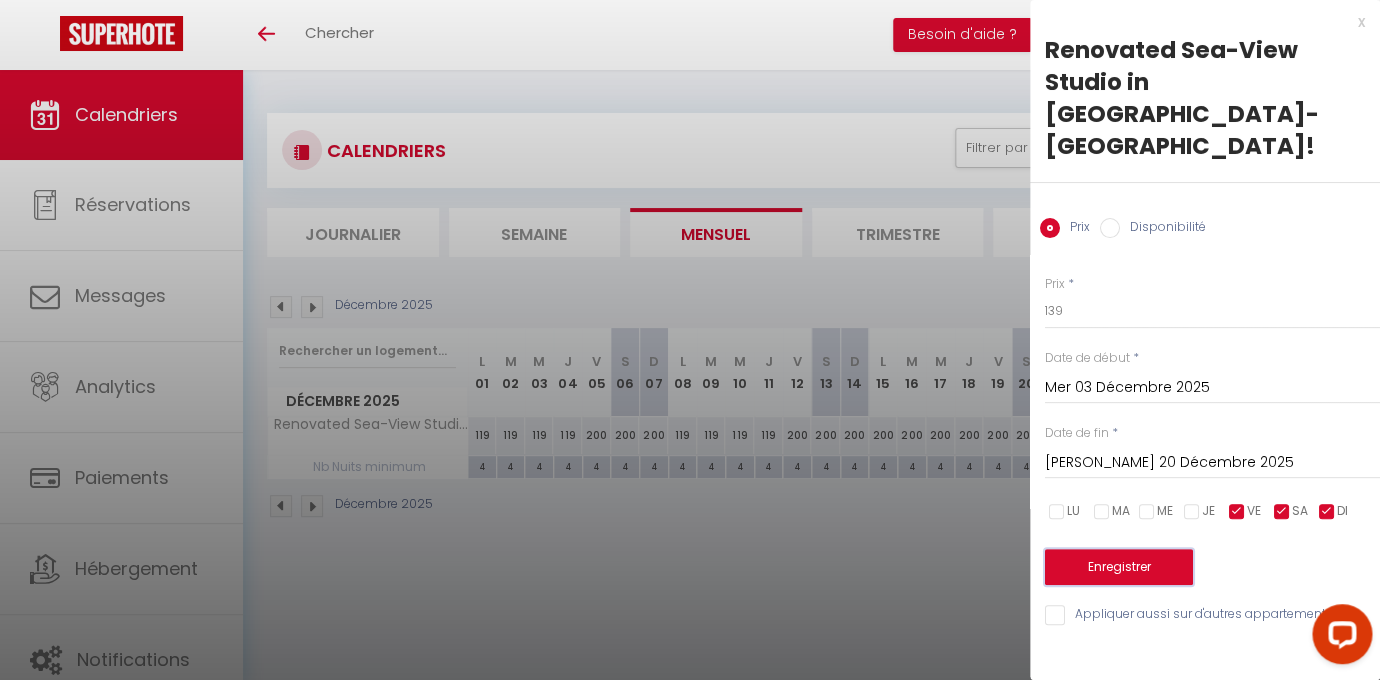click on "Enregistrer" at bounding box center [1119, 567] 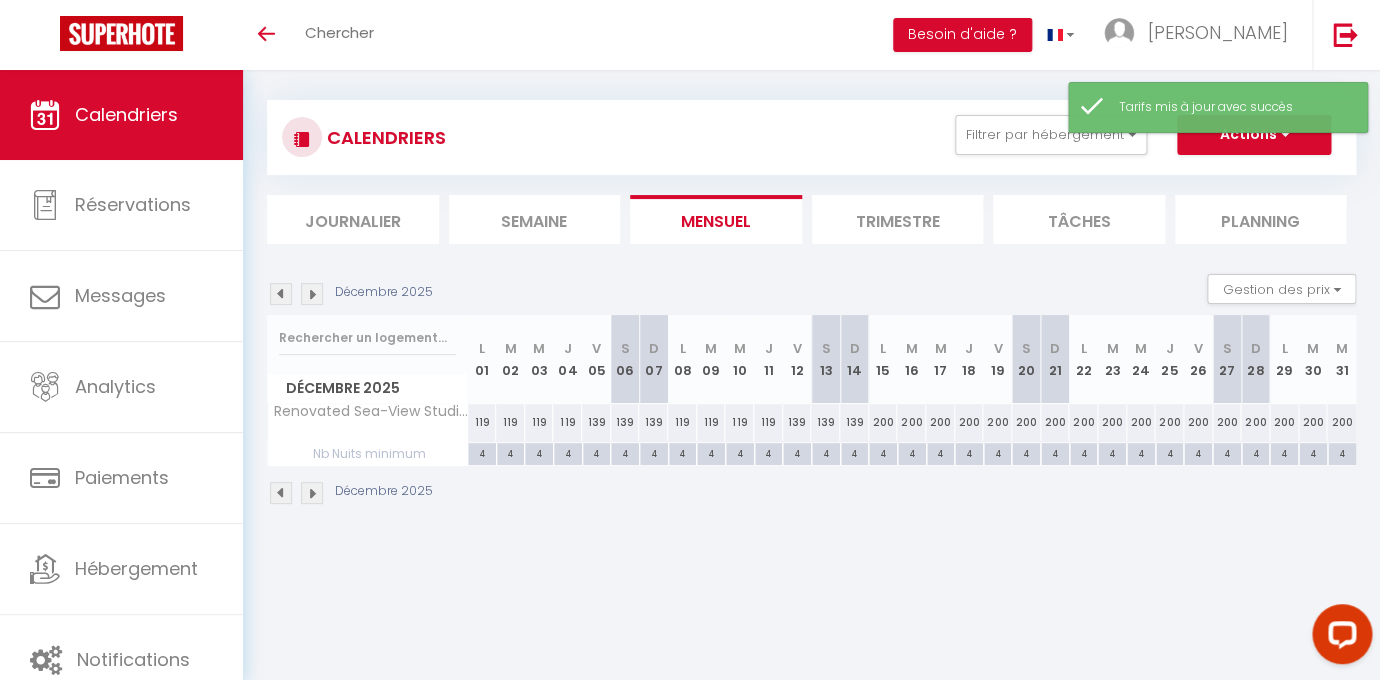 scroll, scrollTop: 15, scrollLeft: 0, axis: vertical 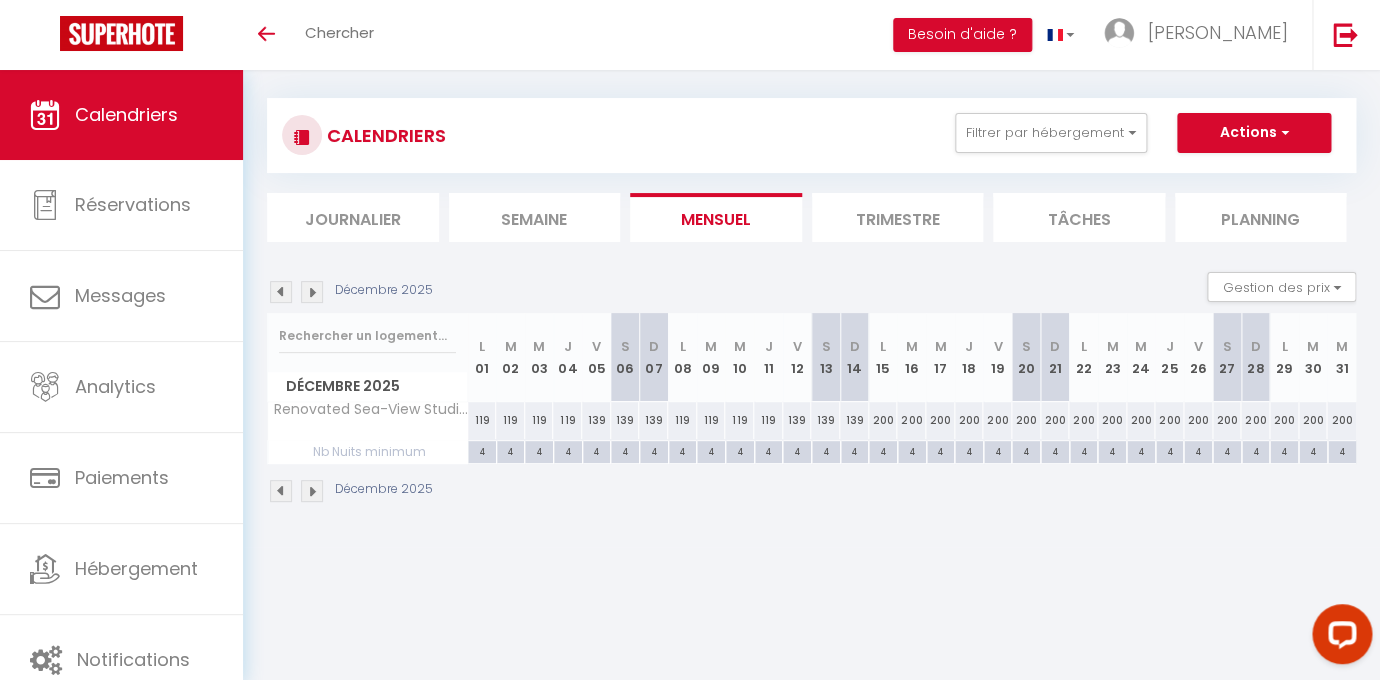 click at bounding box center [281, 292] 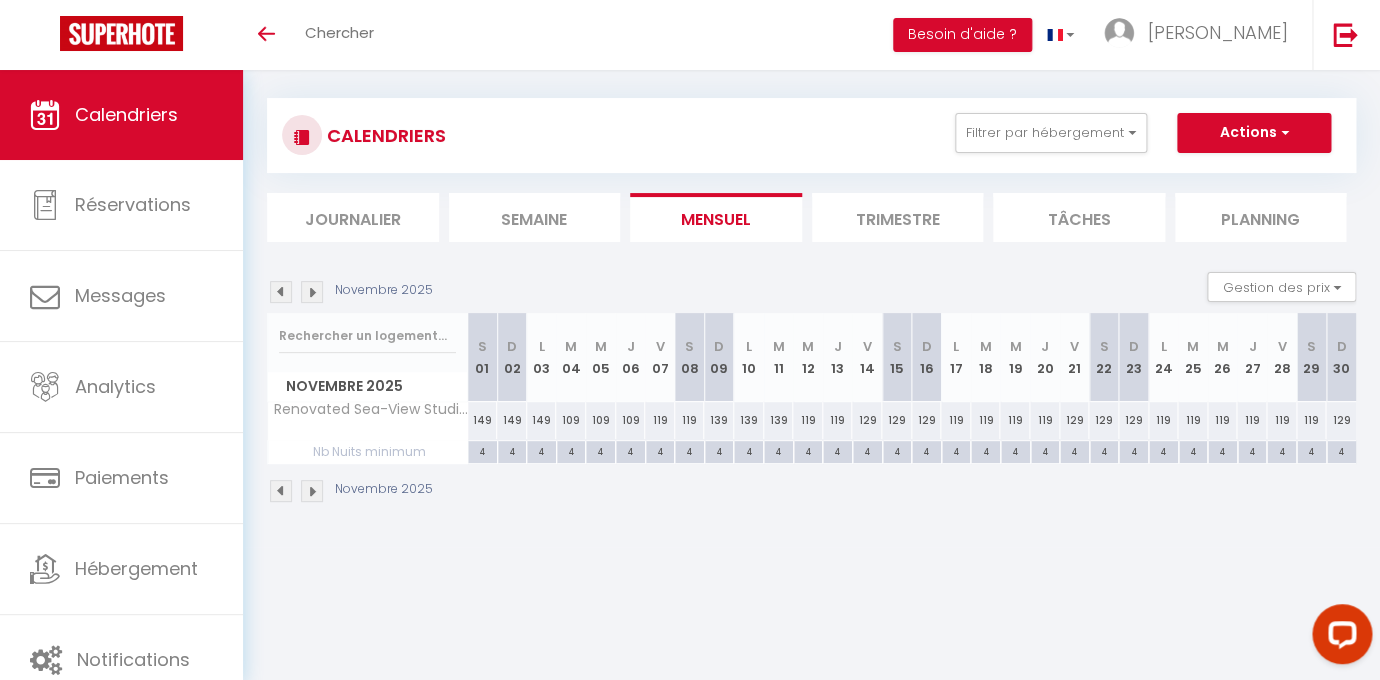 click at bounding box center [281, 292] 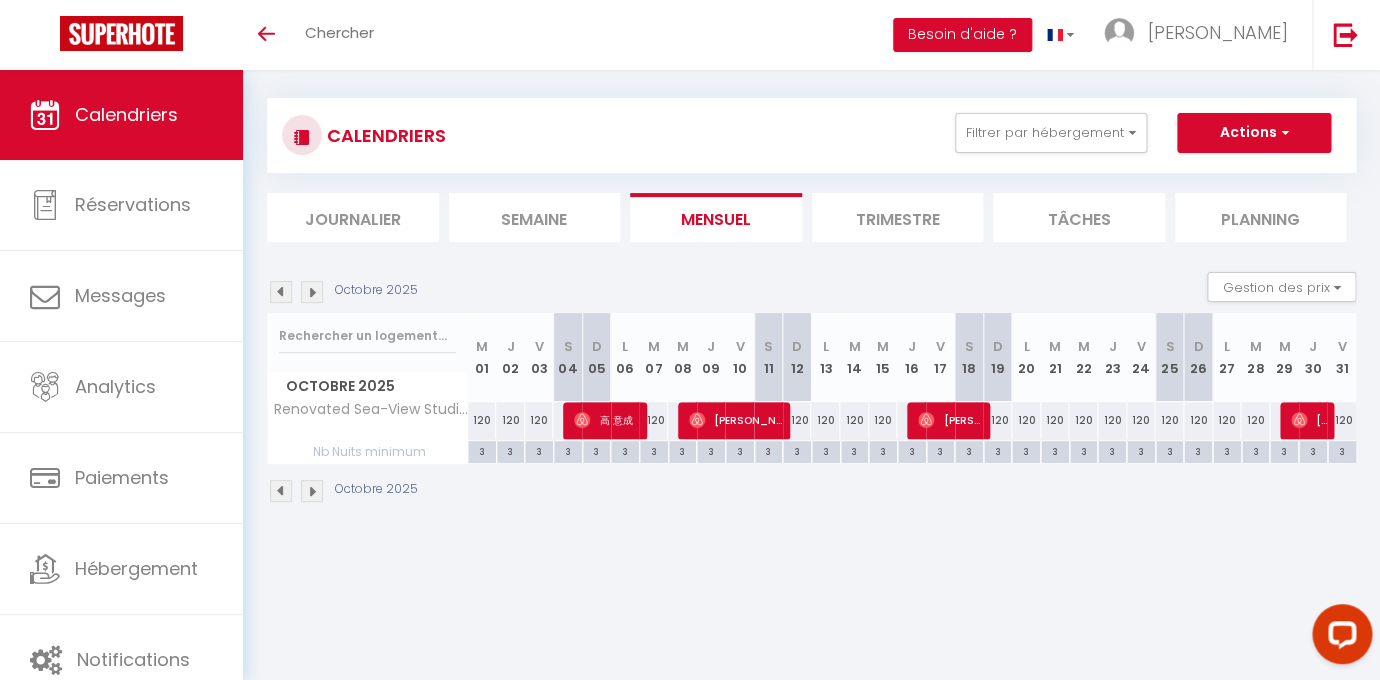 click on "3" at bounding box center [482, 450] 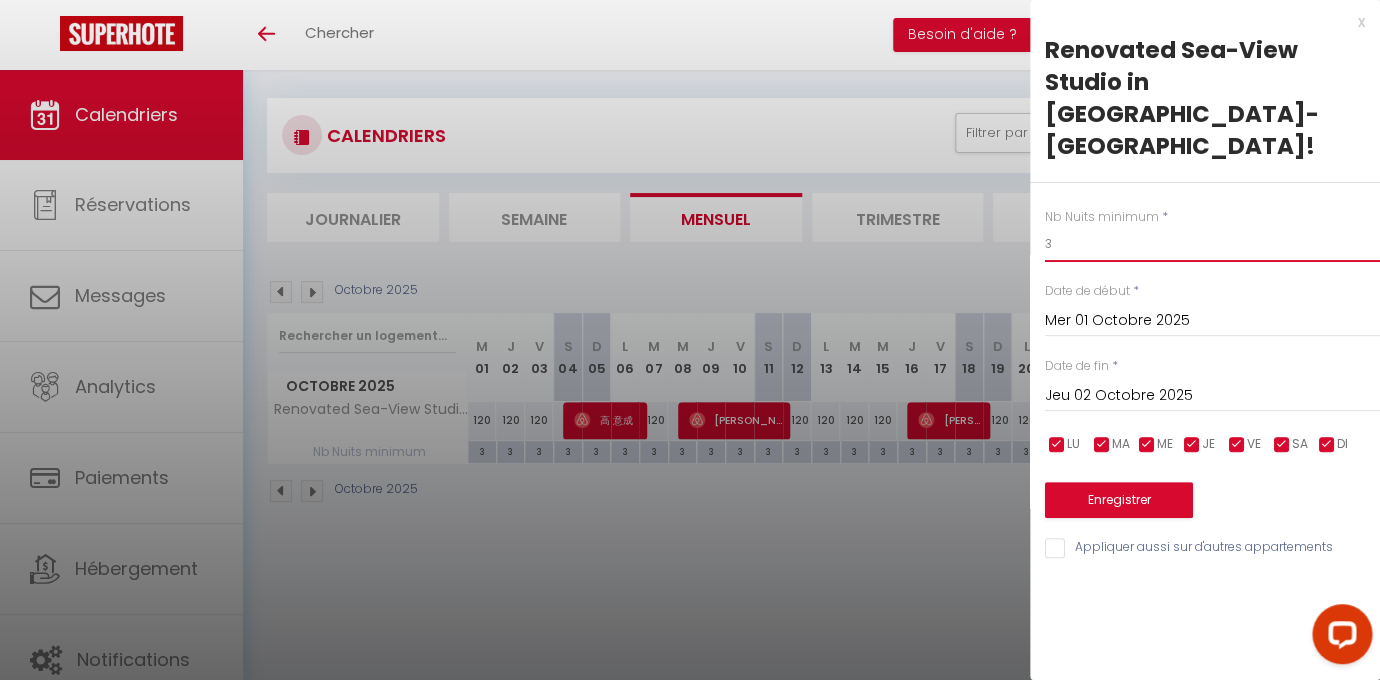 click on "3" at bounding box center [1212, 244] 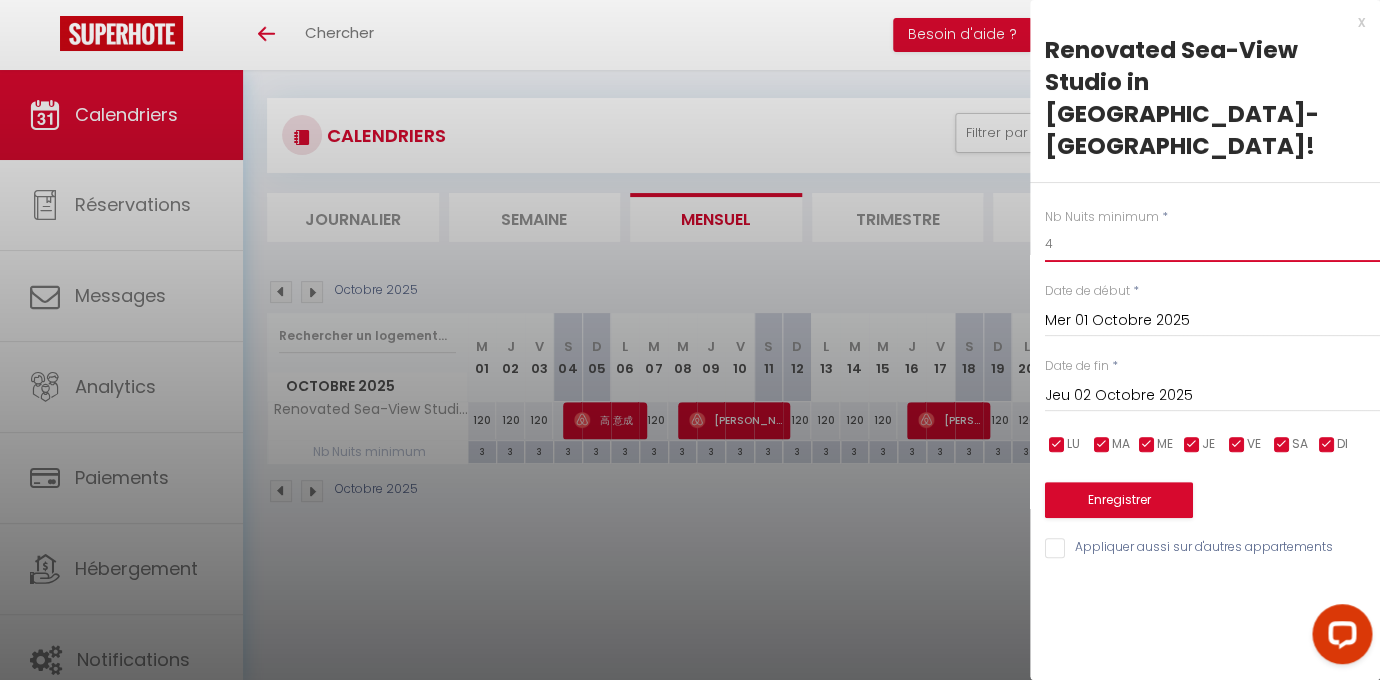 type on "4" 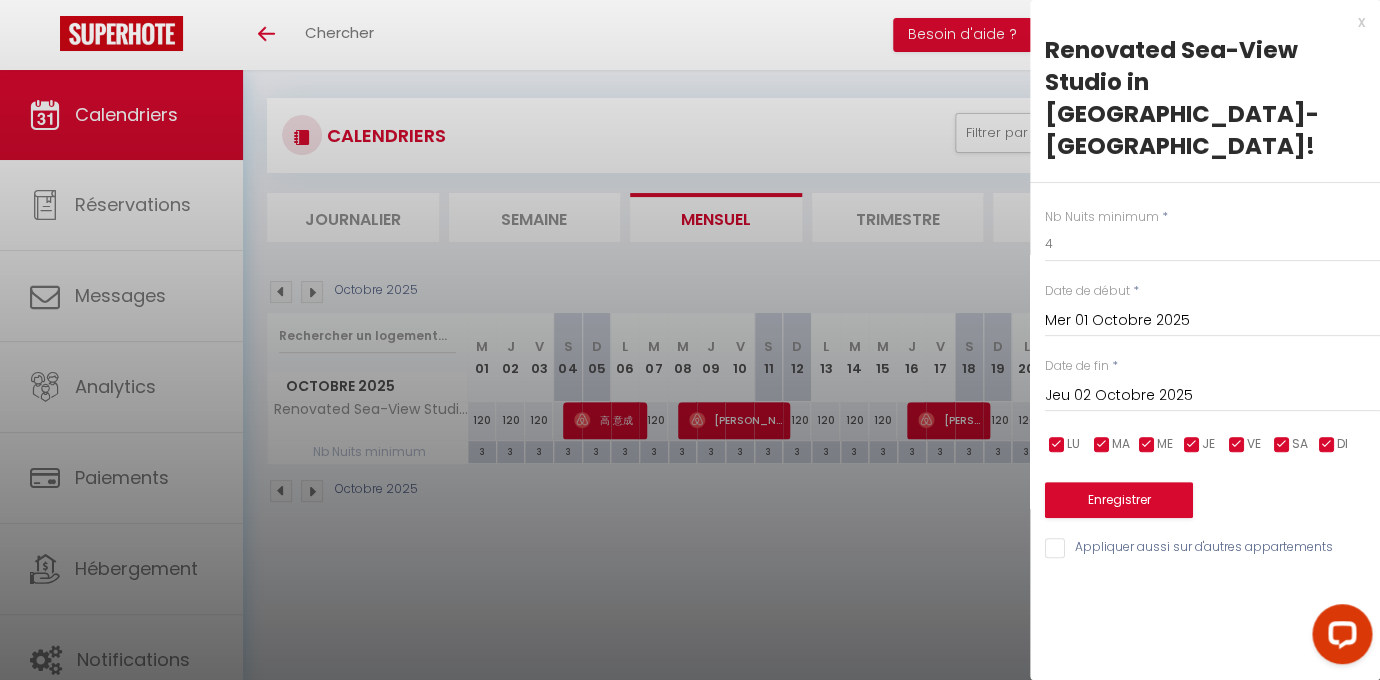 click on "Jeu 02 Octobre 2025" at bounding box center [1212, 396] 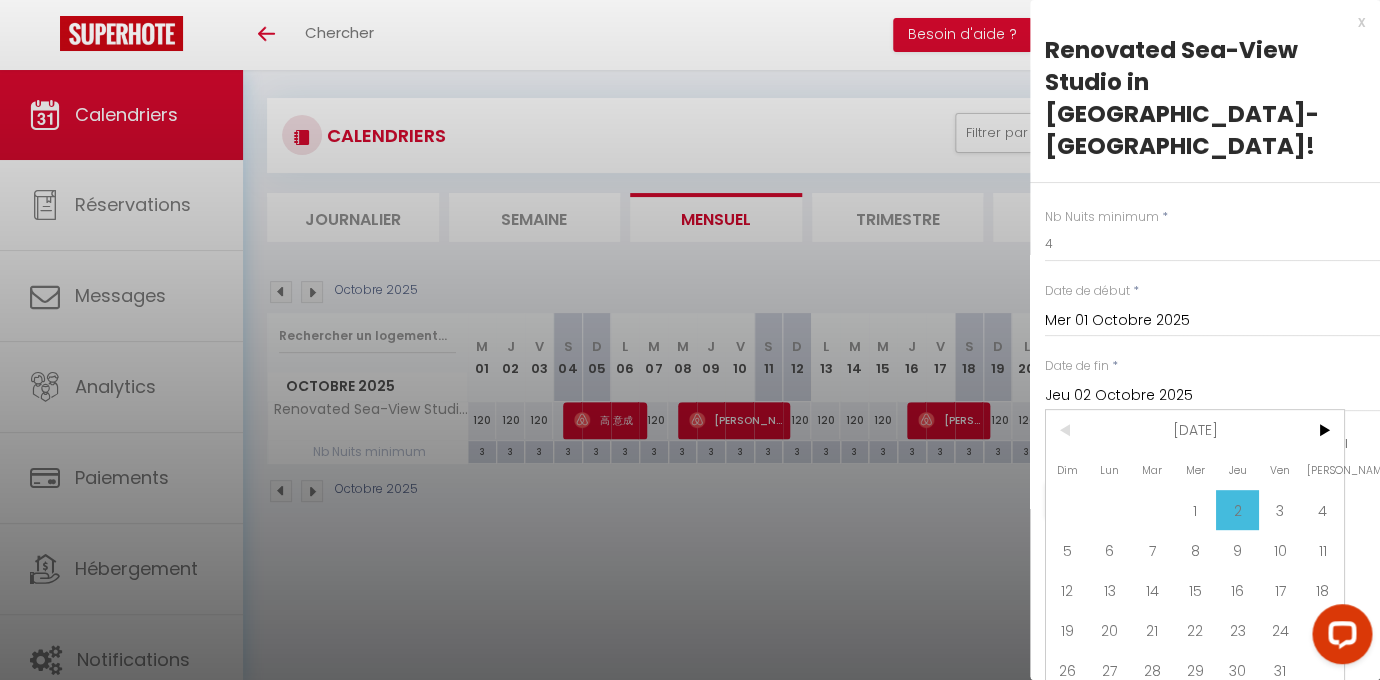 click on "<" at bounding box center (1067, 430) 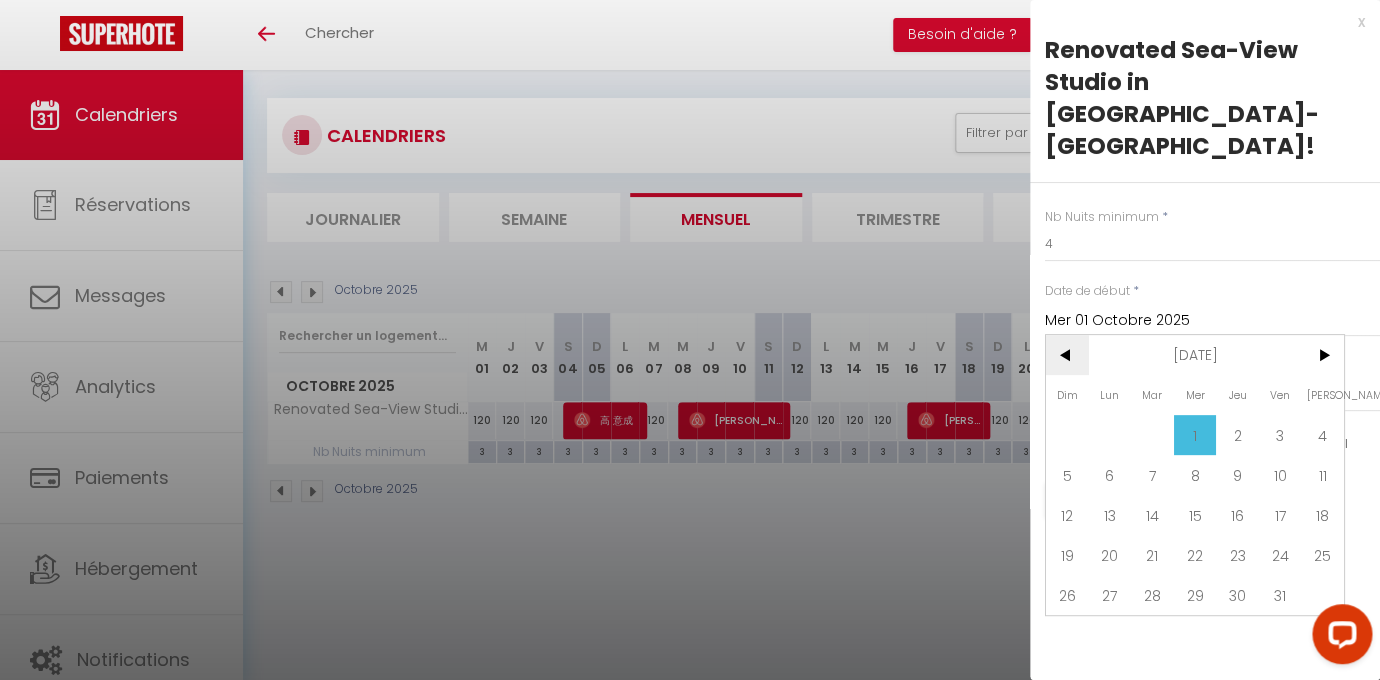 click on "<" at bounding box center [1067, 355] 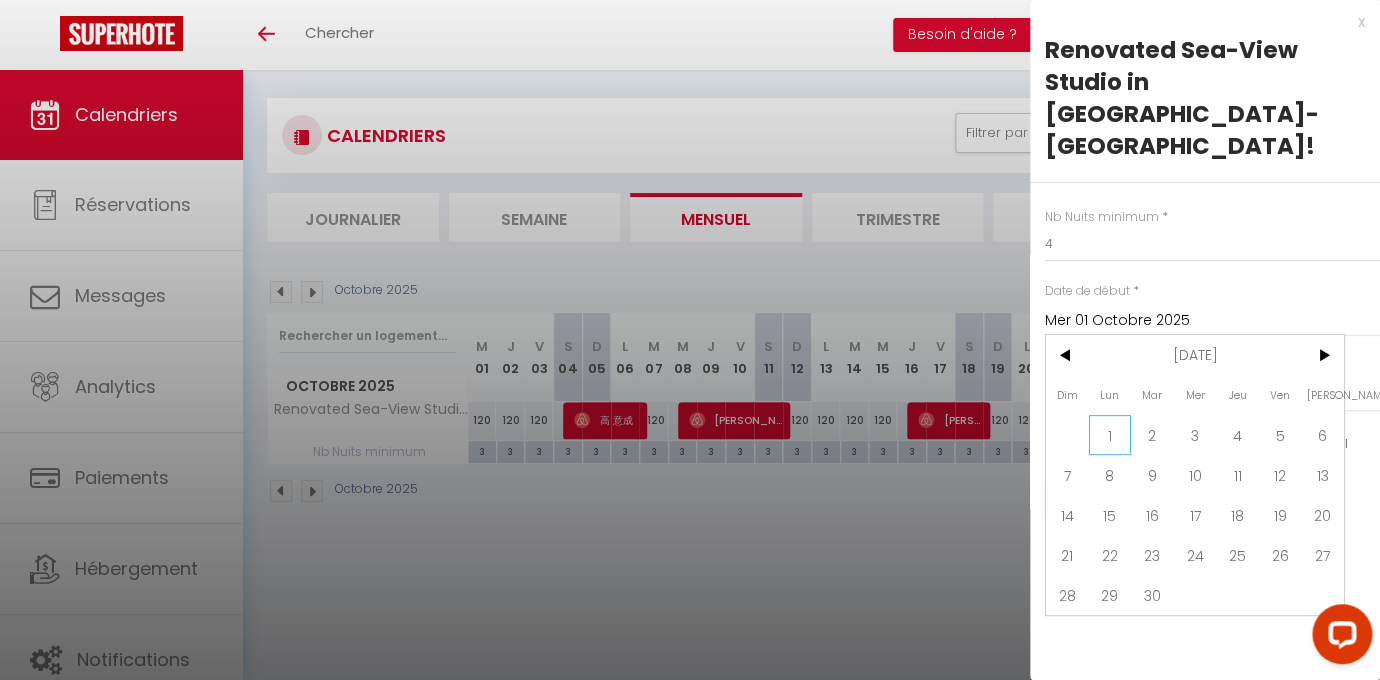 click on "1" at bounding box center (1110, 435) 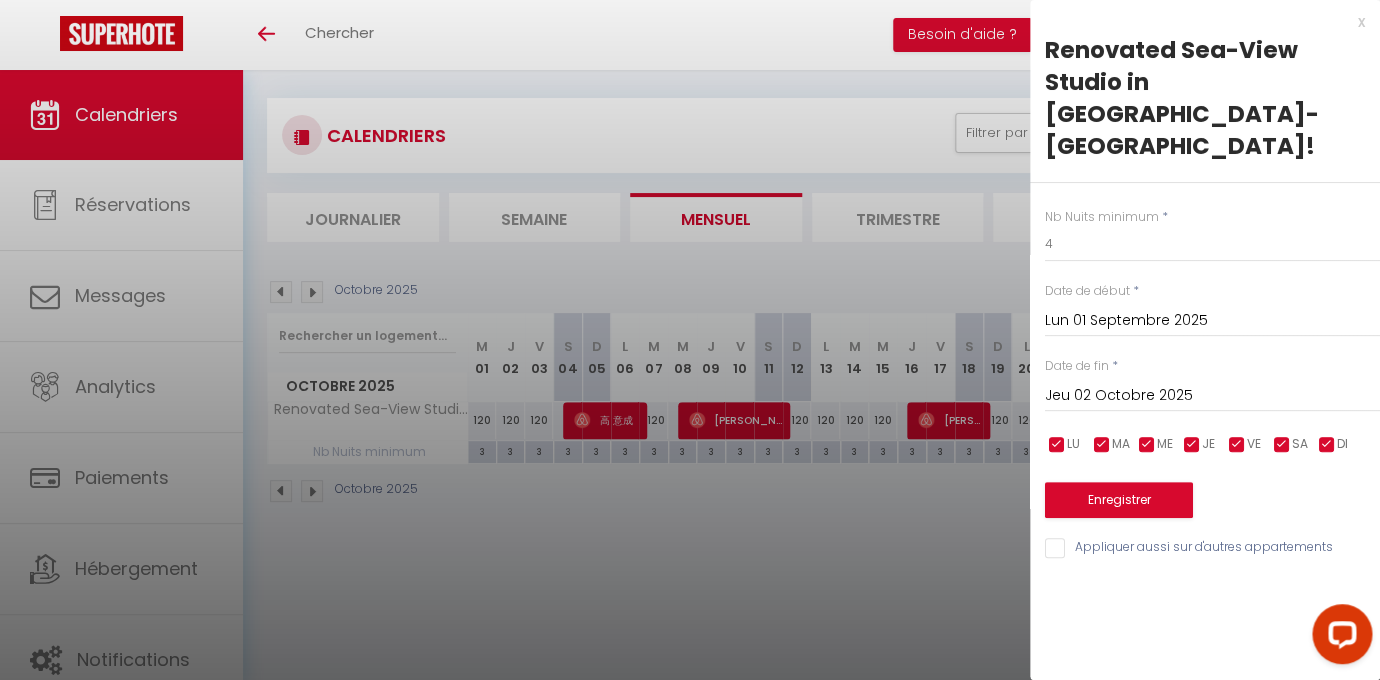 click on "Jeu 02 Octobre 2025" at bounding box center [1212, 396] 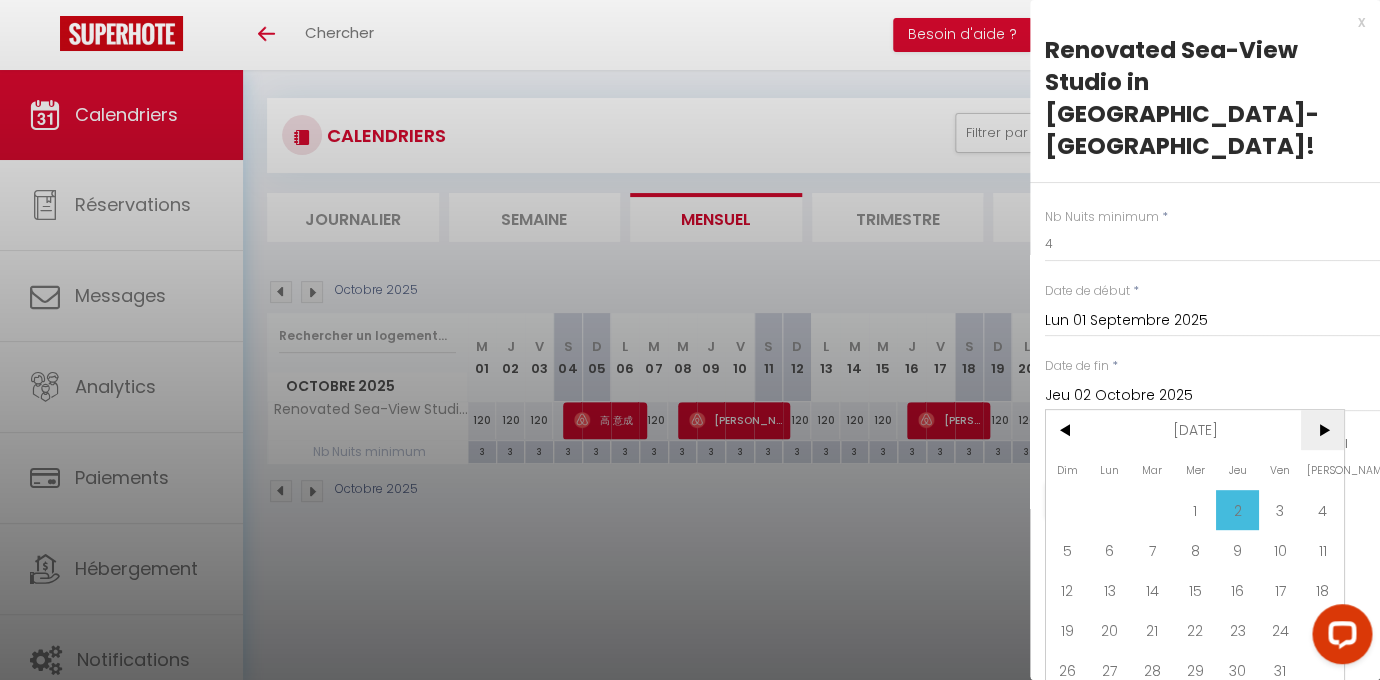 click on ">" at bounding box center [1322, 430] 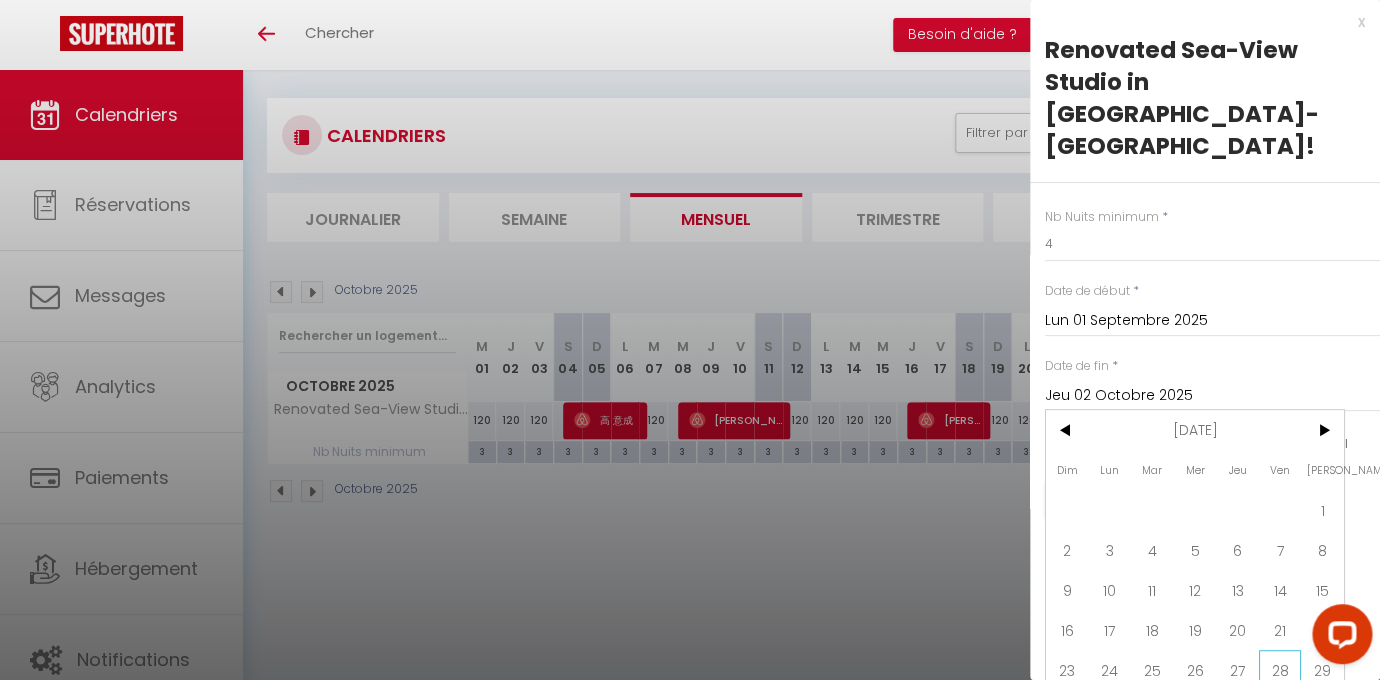 click on "28" at bounding box center (1280, 670) 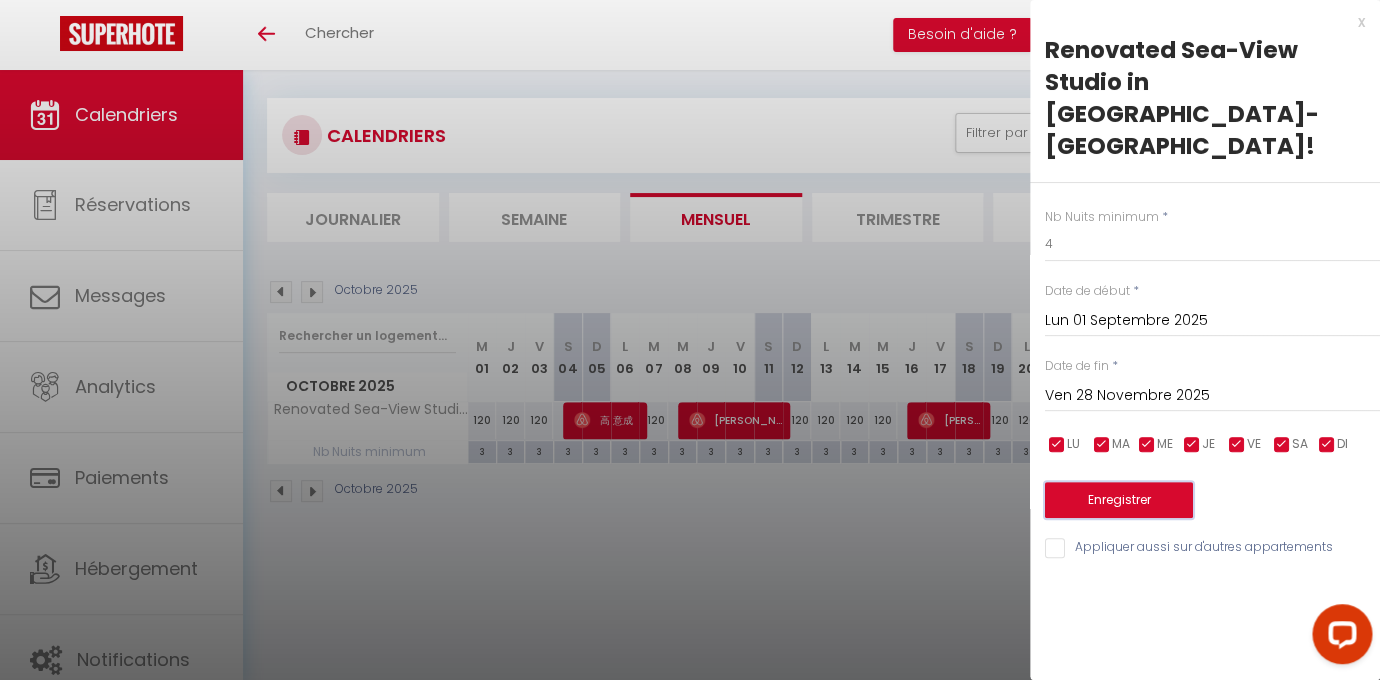 click on "Enregistrer" at bounding box center (1119, 500) 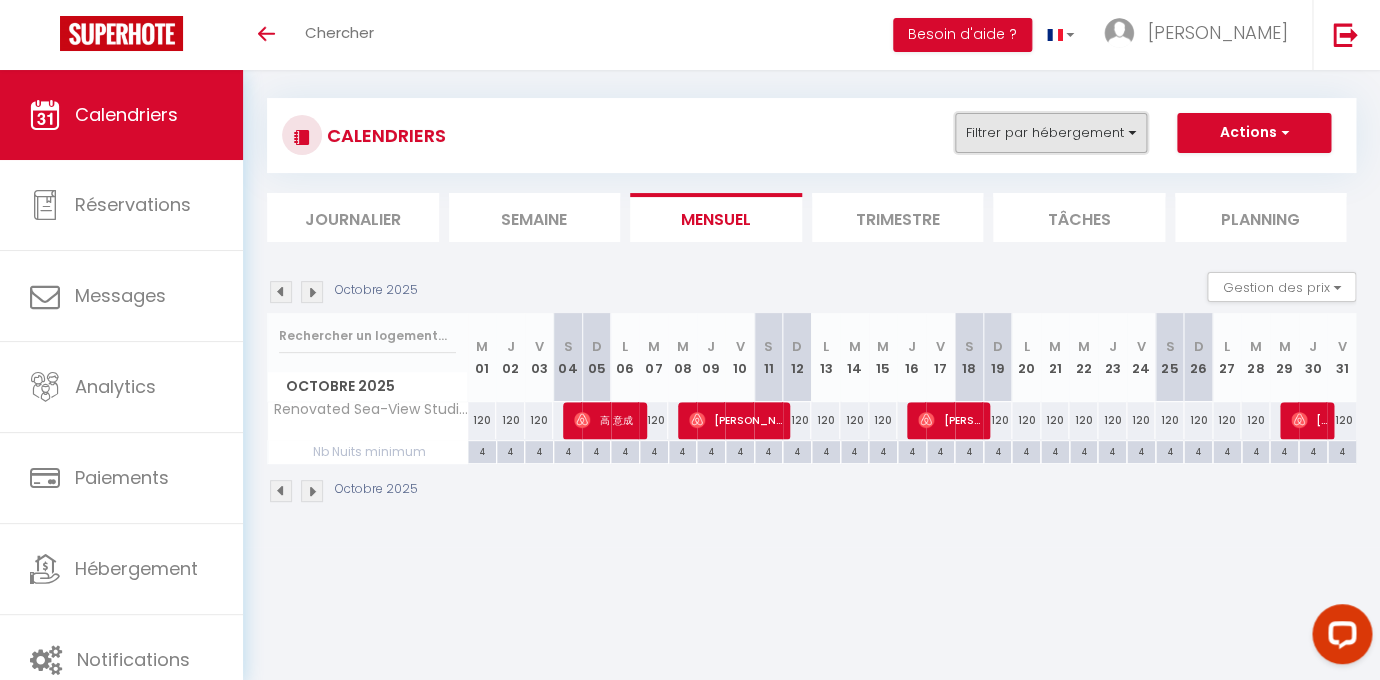 click on "Filtrer par hébergement" at bounding box center [1051, 133] 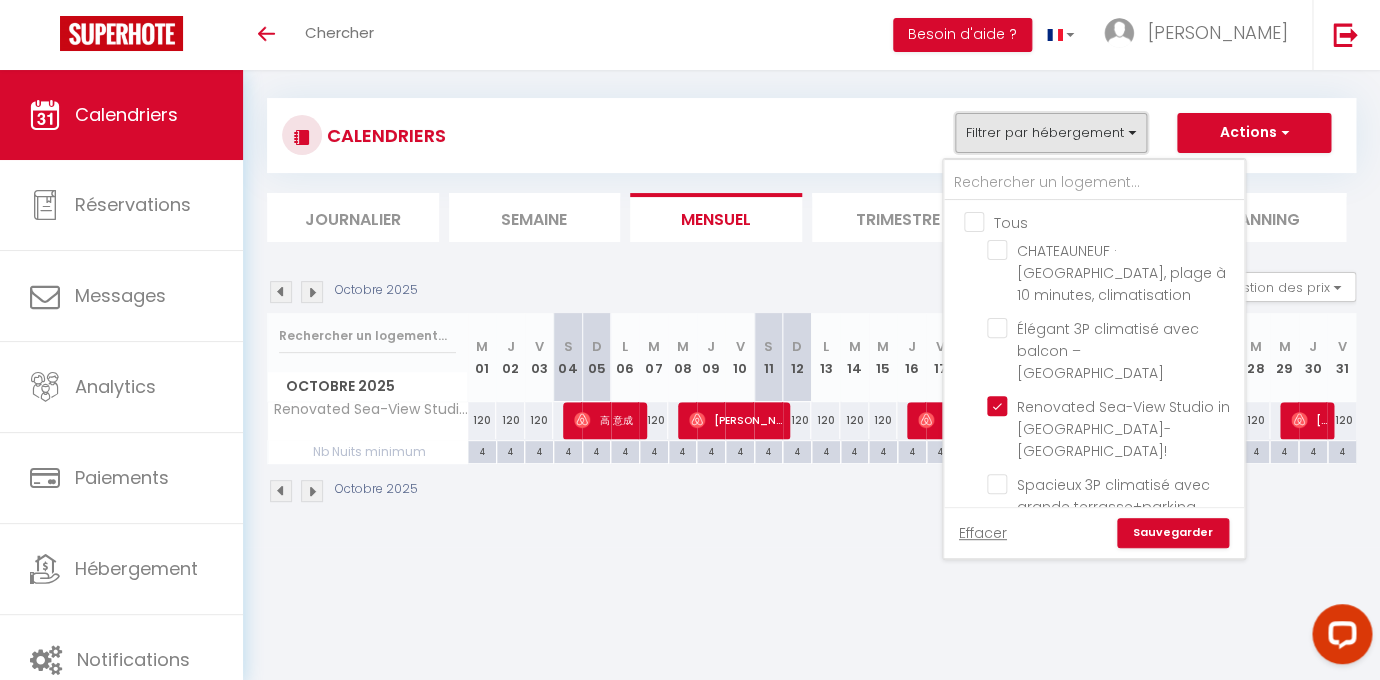 click on "Filtrer par hébergement" at bounding box center (1051, 133) 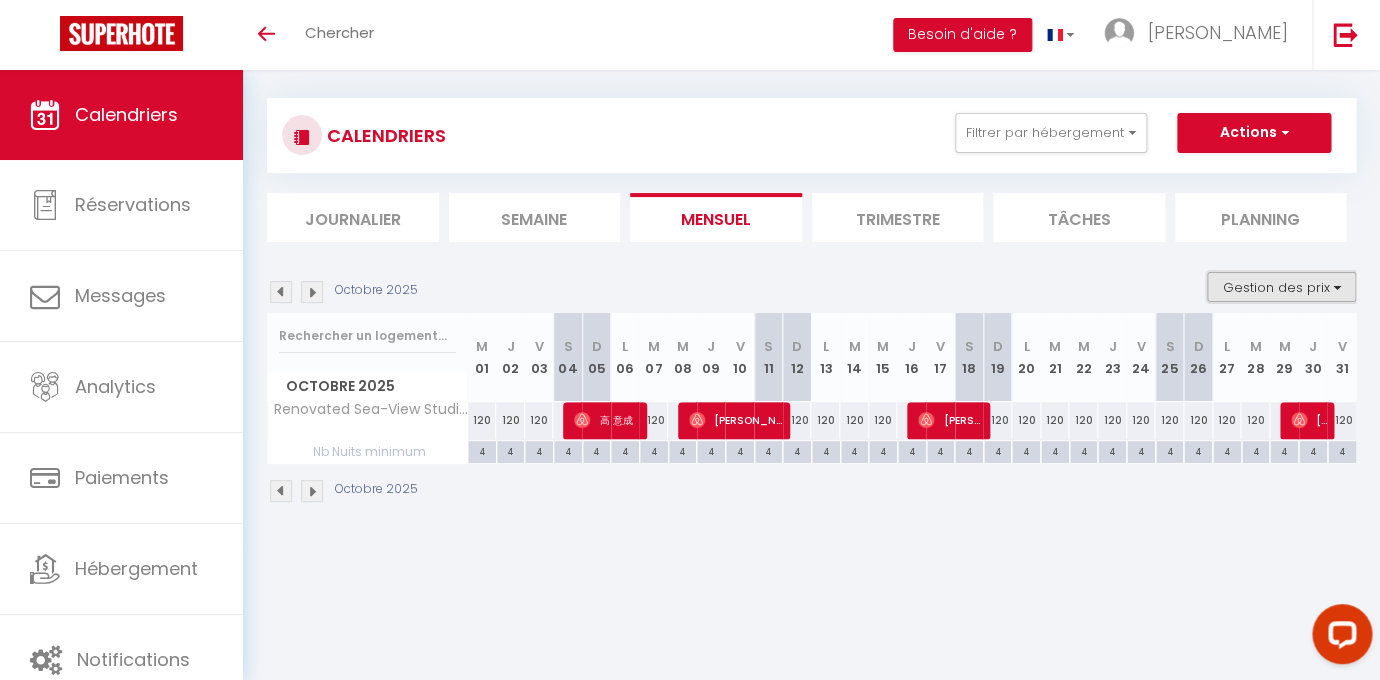 click on "Gestion des prix" at bounding box center [1281, 287] 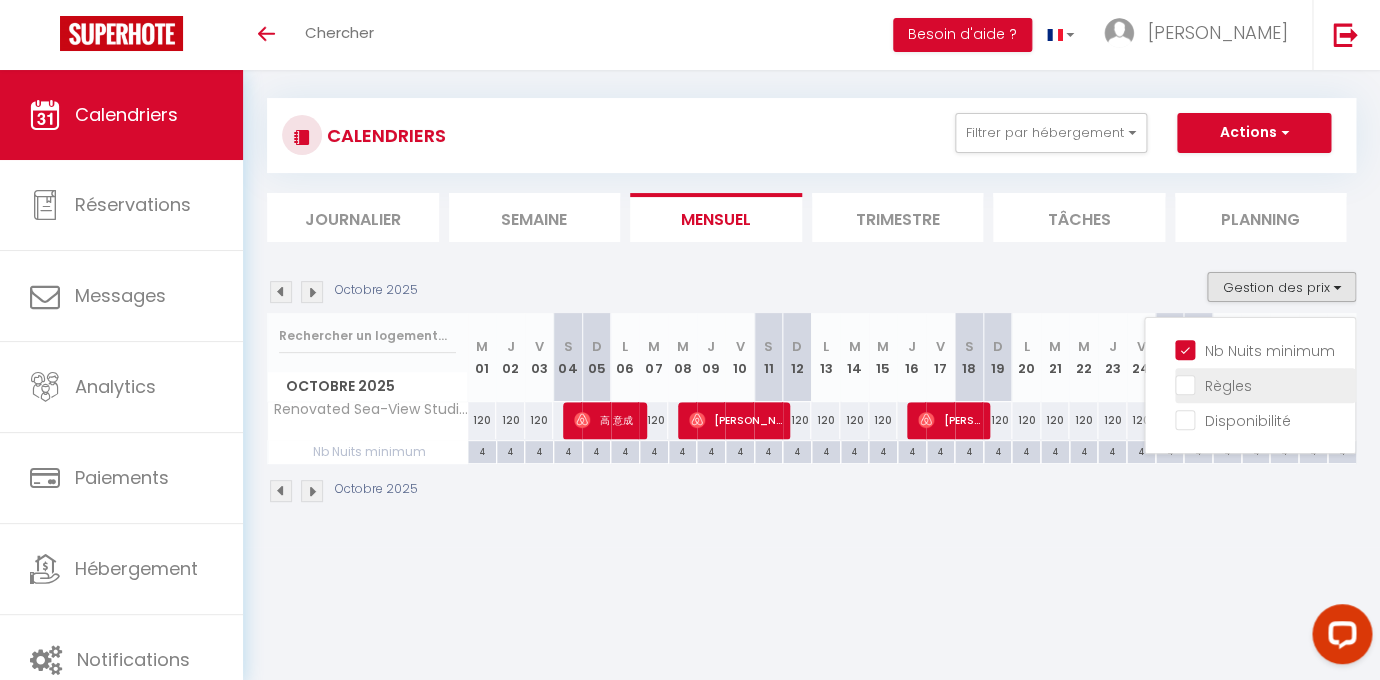 click on "Règles" at bounding box center [1265, 384] 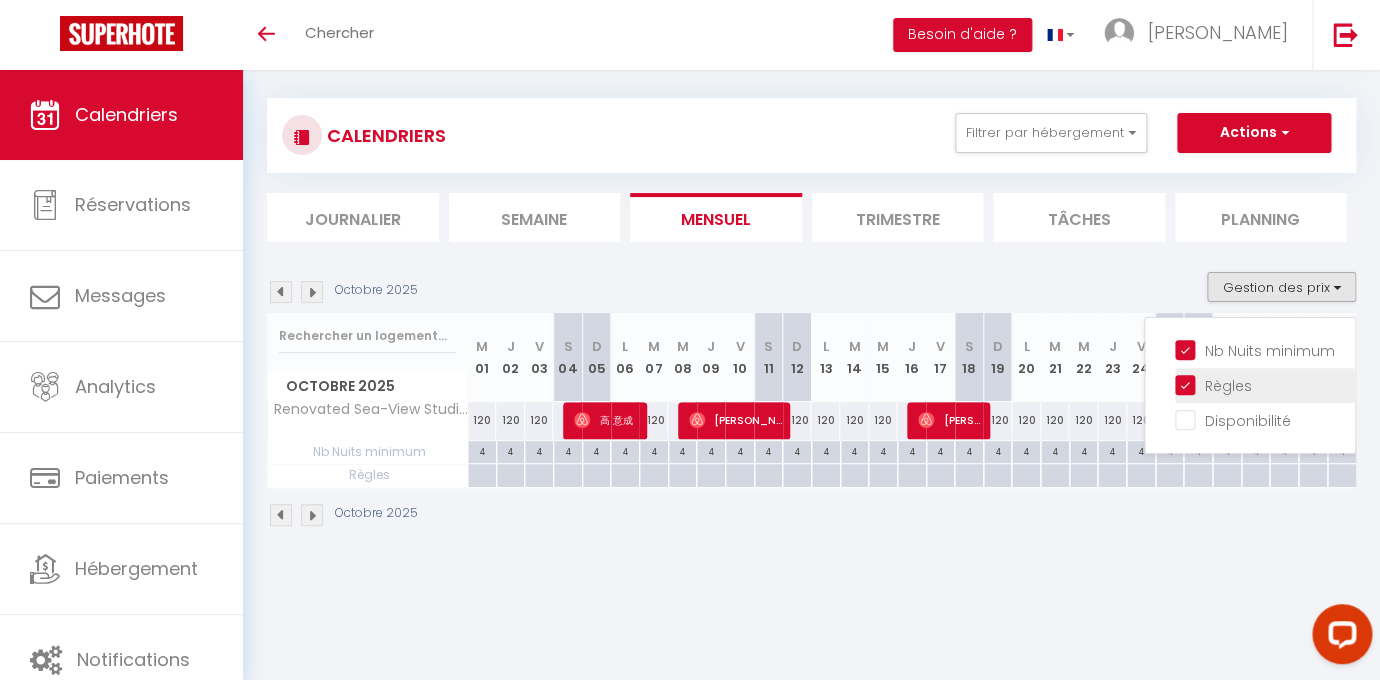 click on "Règles" at bounding box center (1265, 384) 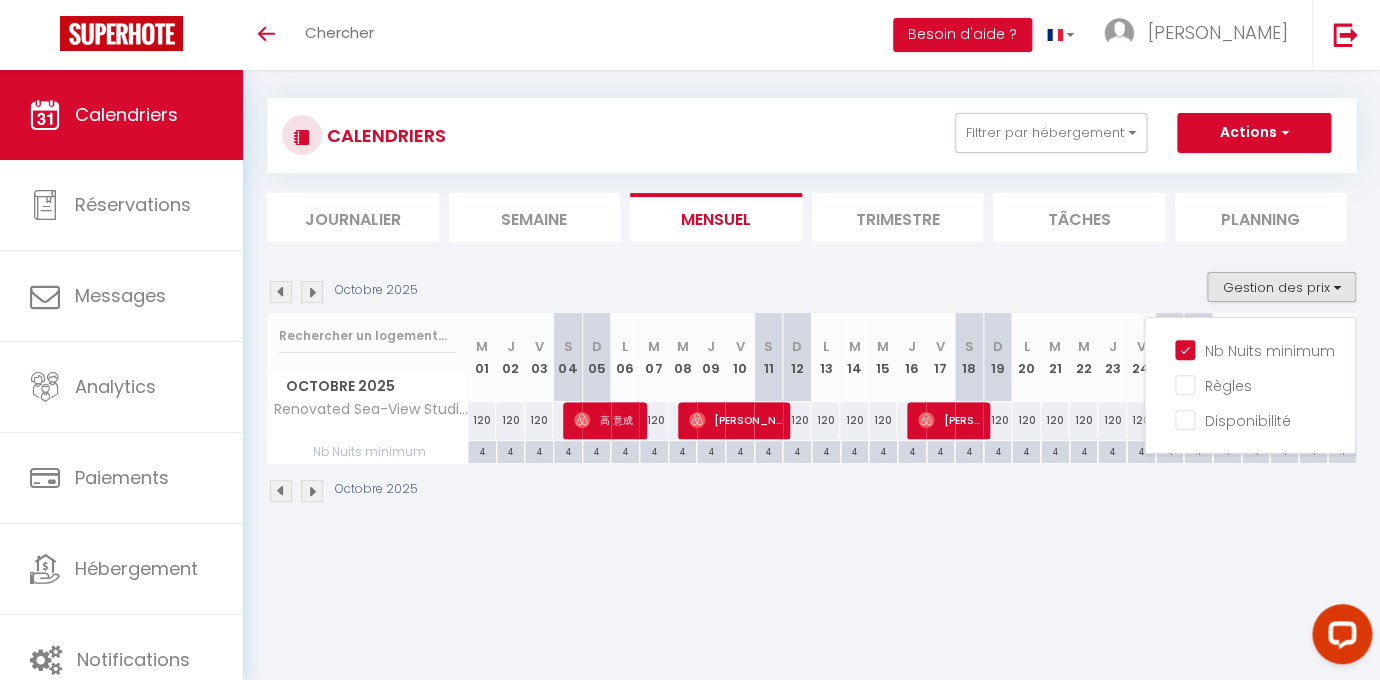 click on "Octobre 2025
Gestion des prix
Nb Nuits minimum   Règles   Disponibilité           Octobre 2025
M
01
J
02
V
03
S
04
D
05
L
06
M
07
M
08
J
09
V
10
S
11
D
12
L
13
M" at bounding box center [811, 387] 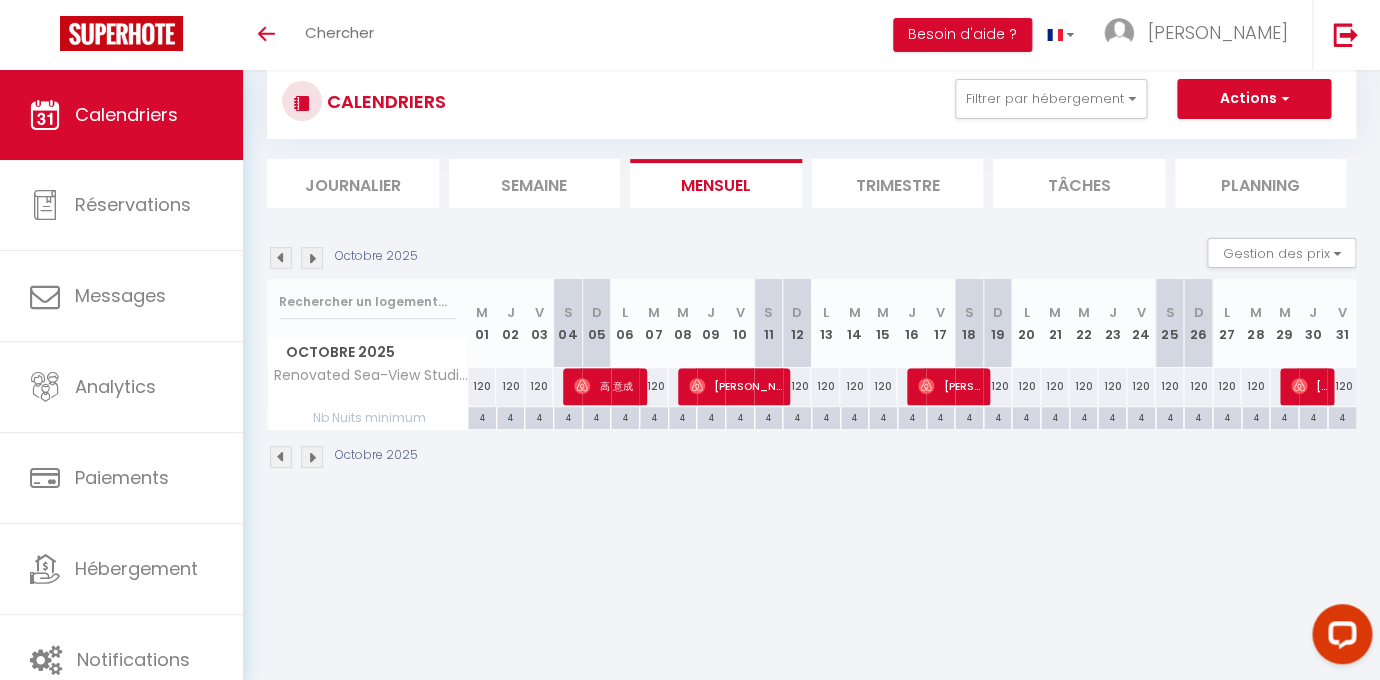 scroll, scrollTop: 0, scrollLeft: 0, axis: both 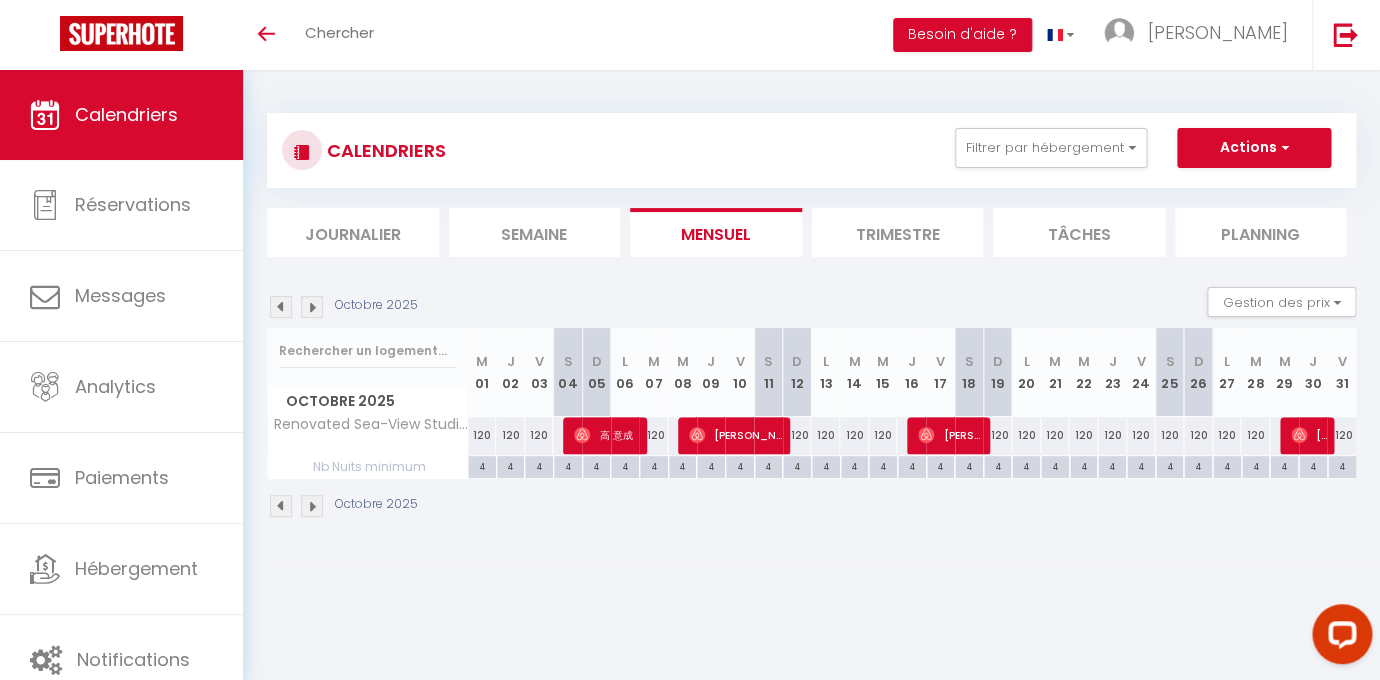 click at bounding box center (312, 307) 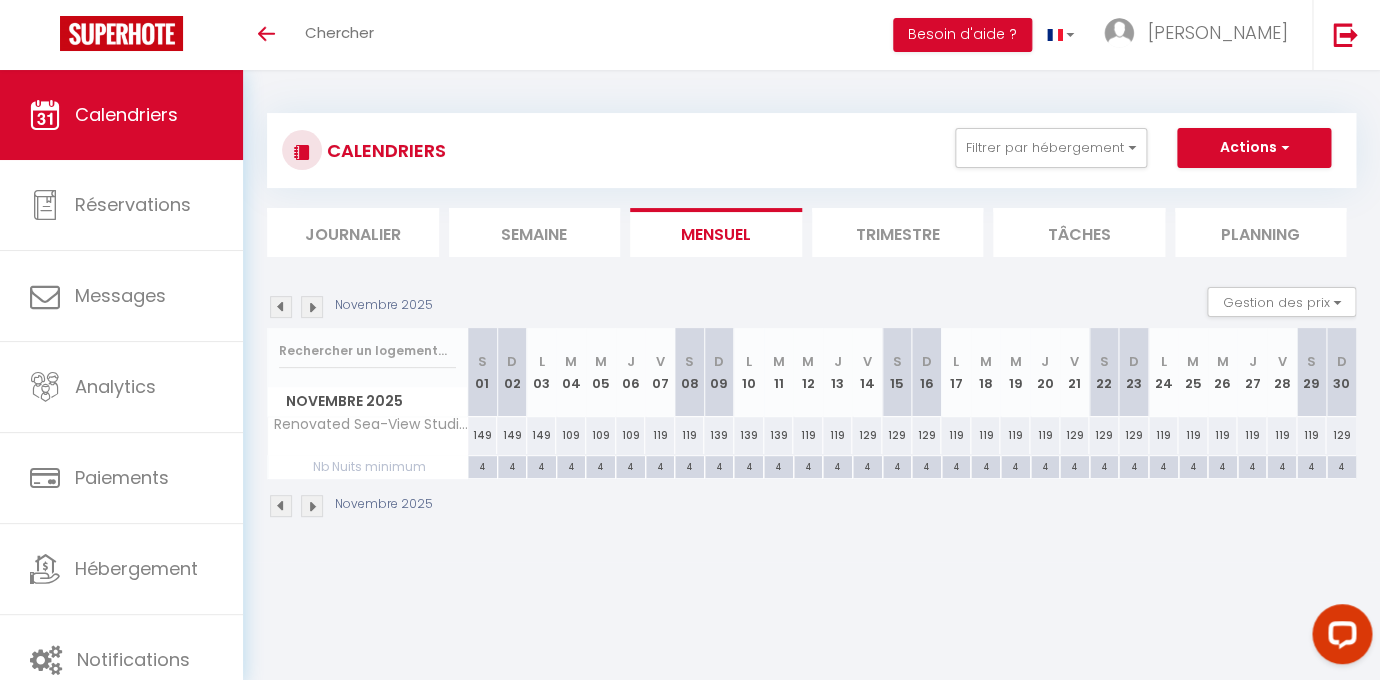 click at bounding box center (281, 307) 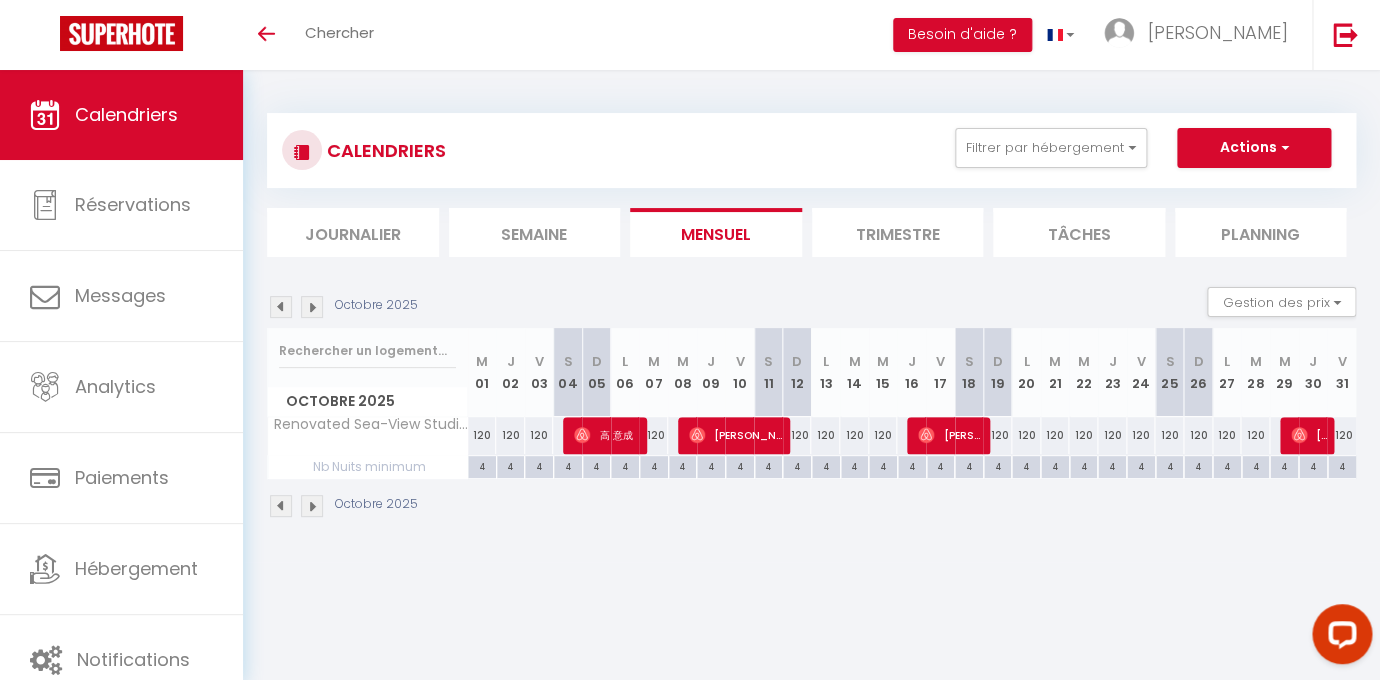click on "120" at bounding box center [997, 435] 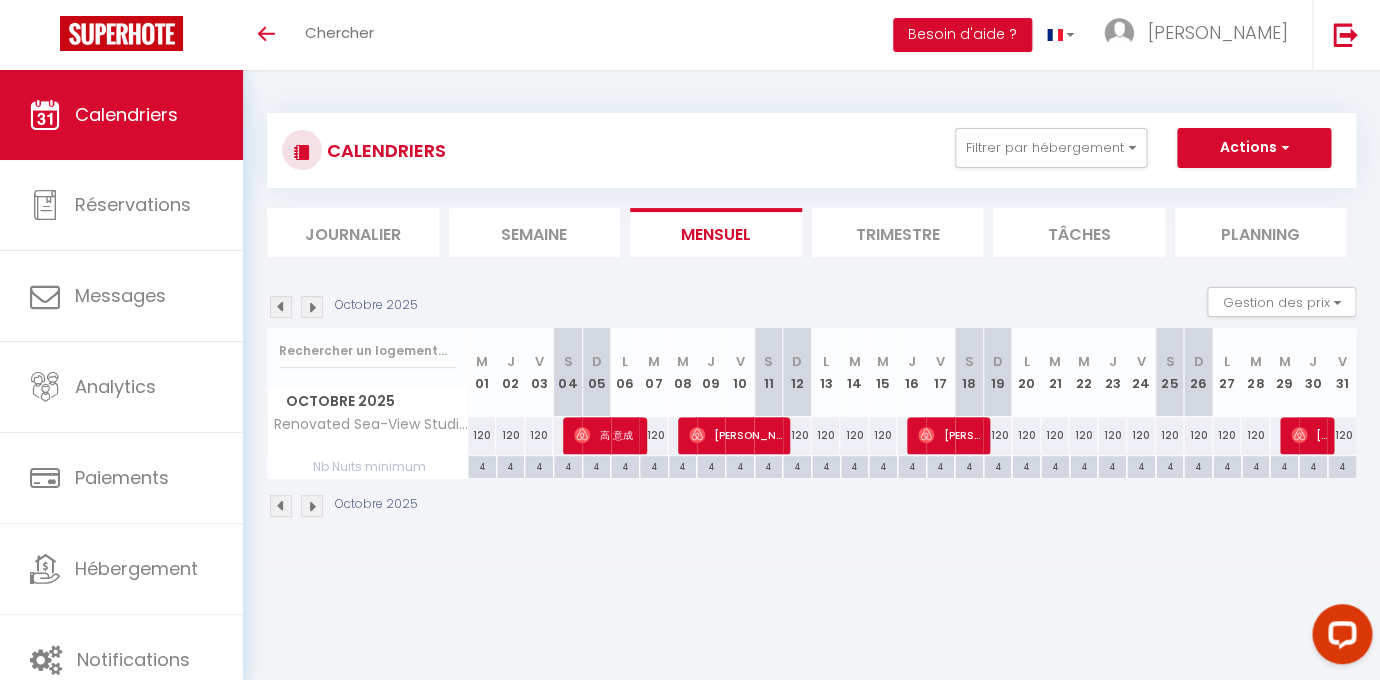 type on "120" 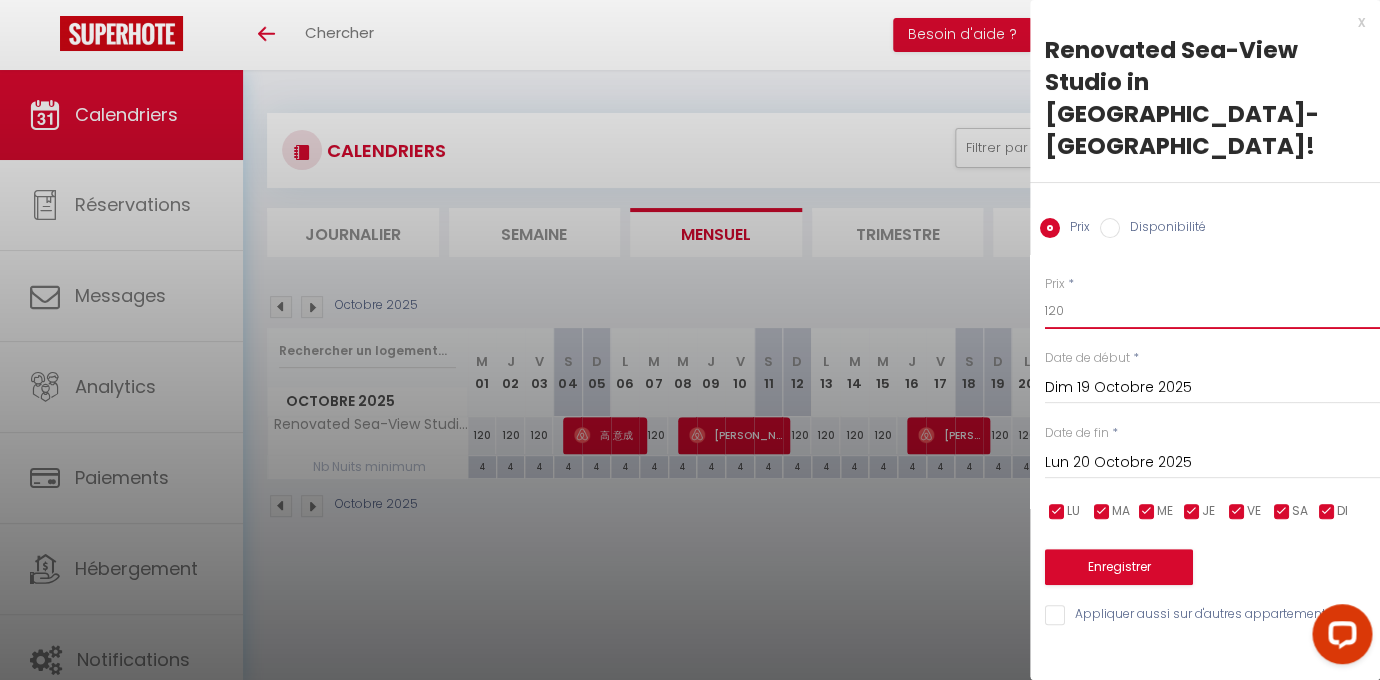 click on "120" at bounding box center [1212, 311] 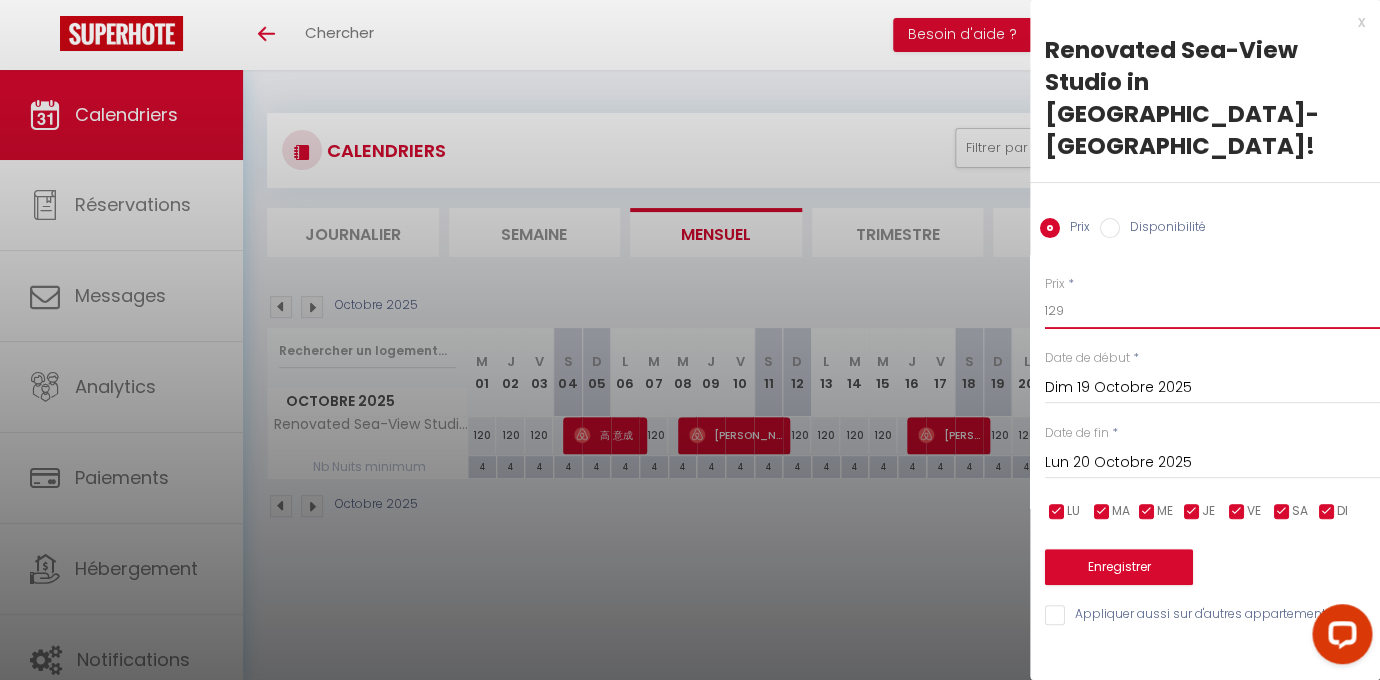 type on "129" 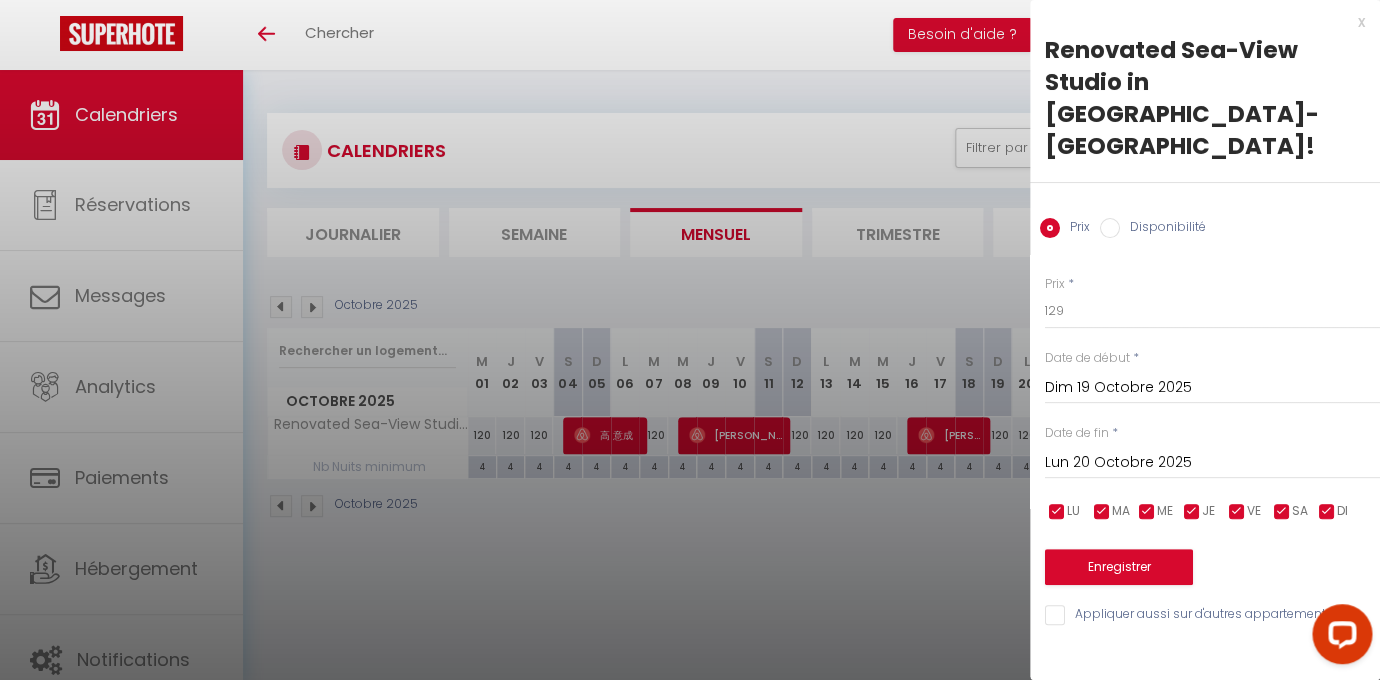 click on "Lun 20 Octobre 2025" at bounding box center [1212, 463] 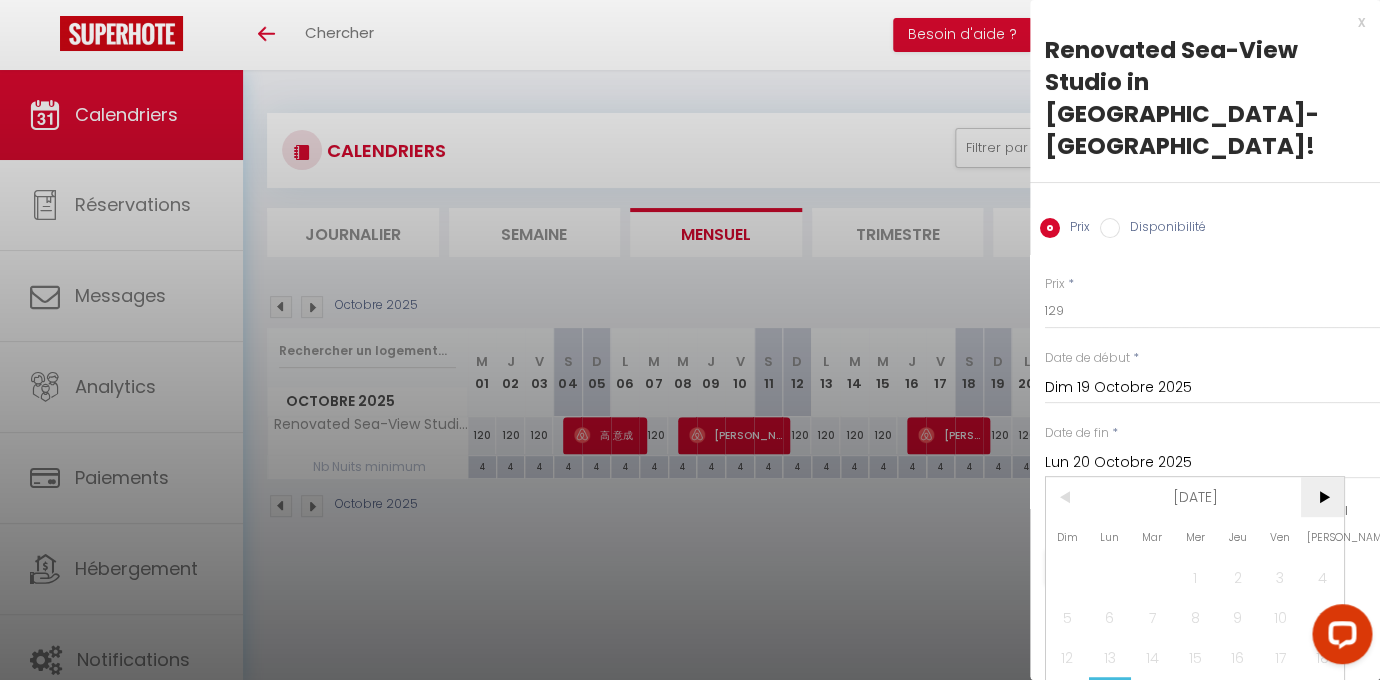 click on ">" at bounding box center [1322, 497] 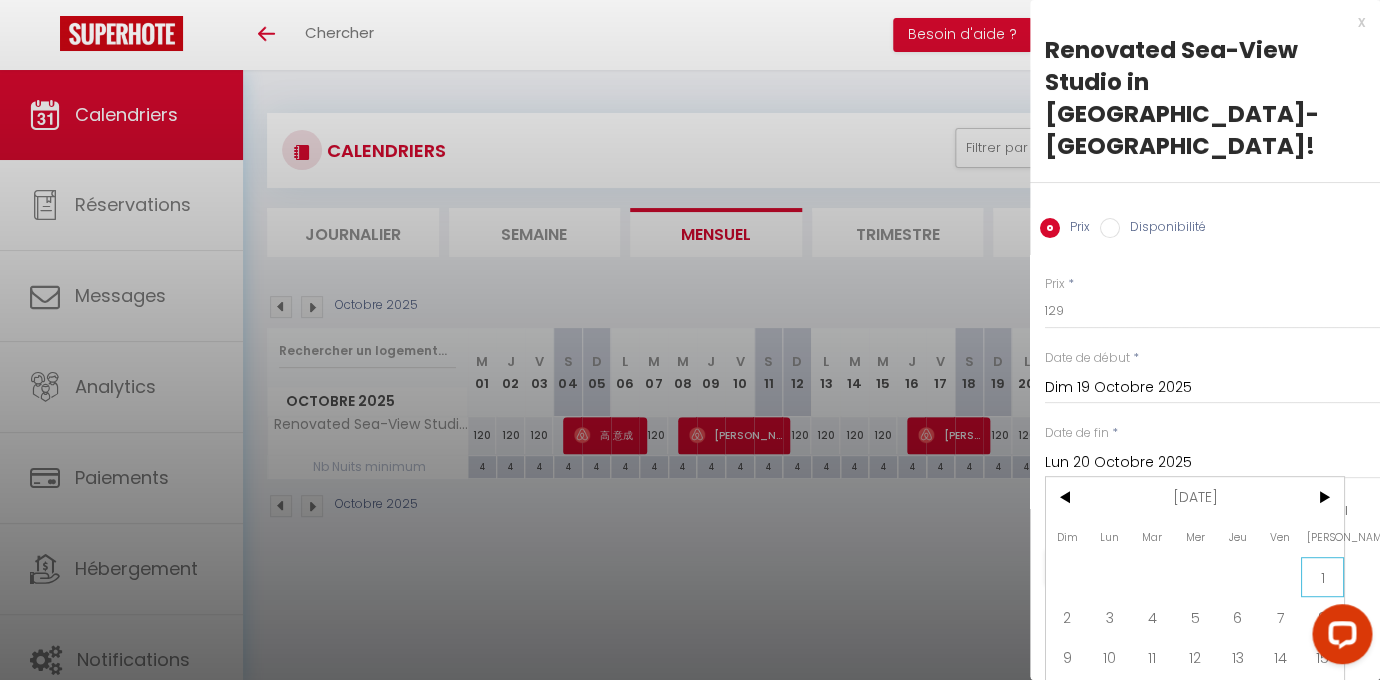 click on "1" at bounding box center [1322, 577] 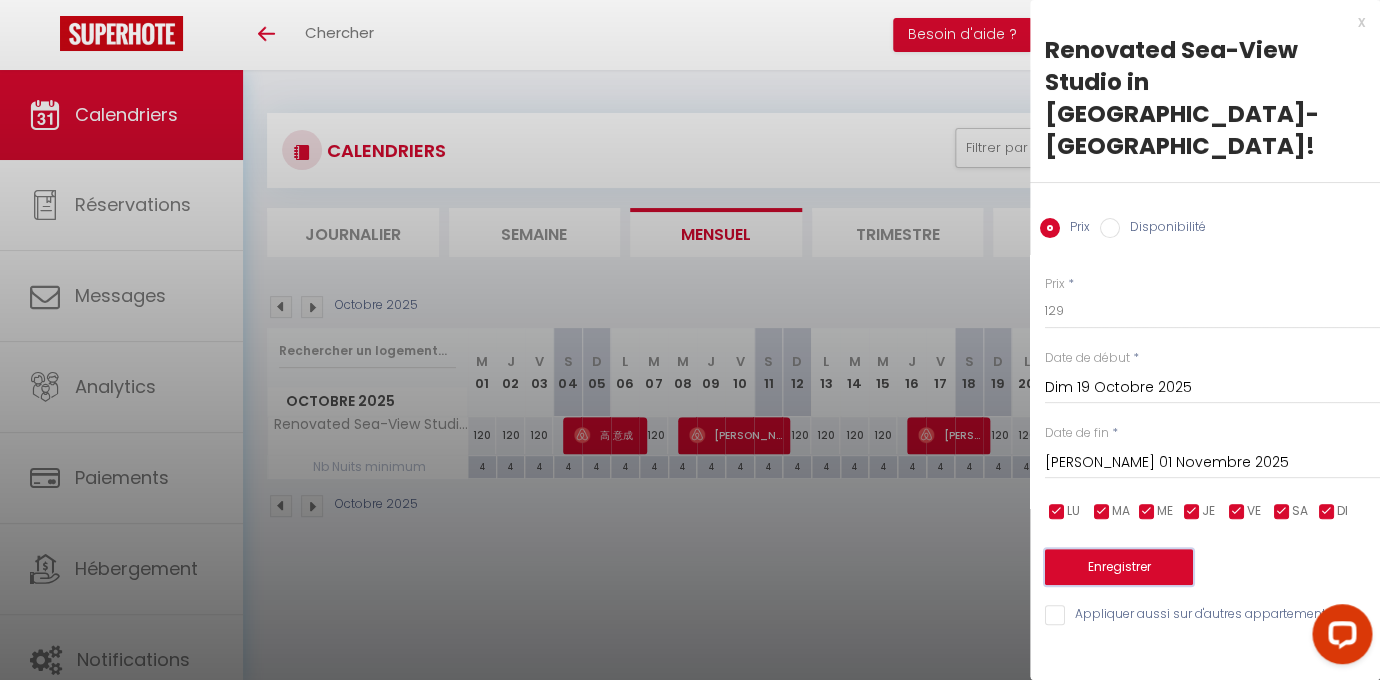 click on "Enregistrer" at bounding box center (1119, 567) 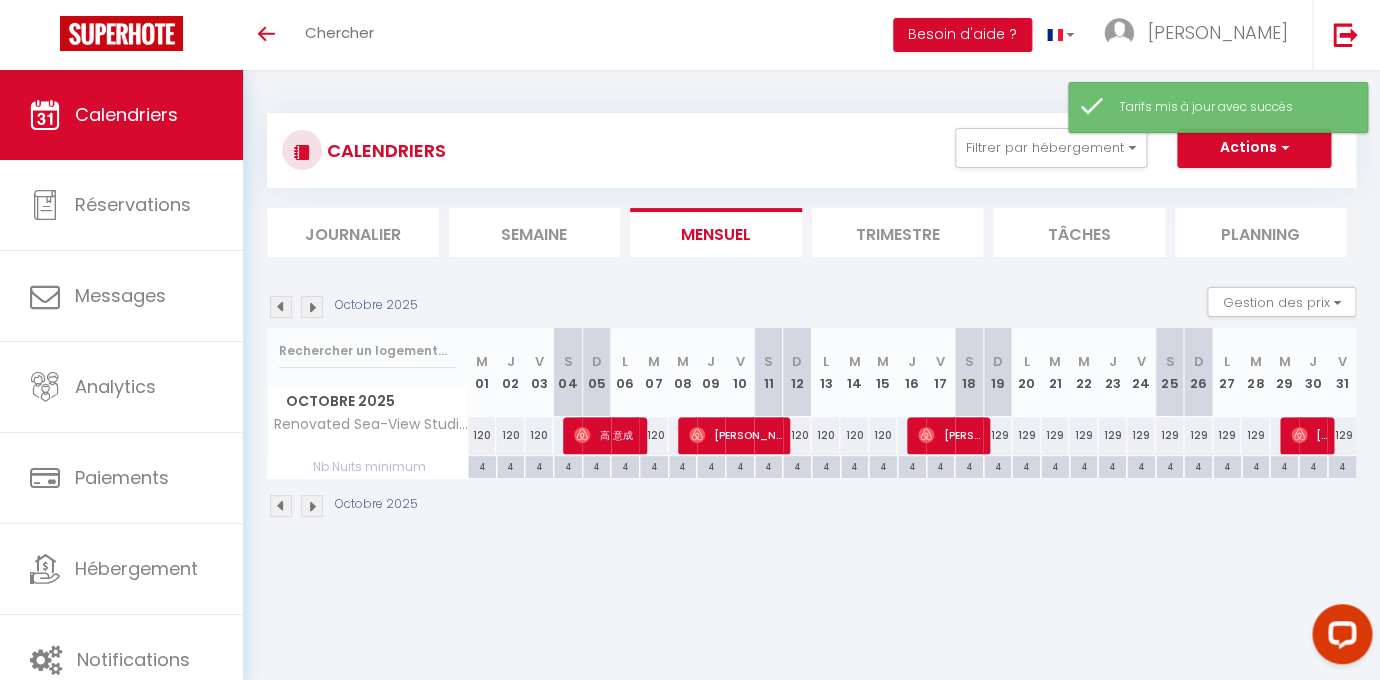 click at bounding box center (312, 307) 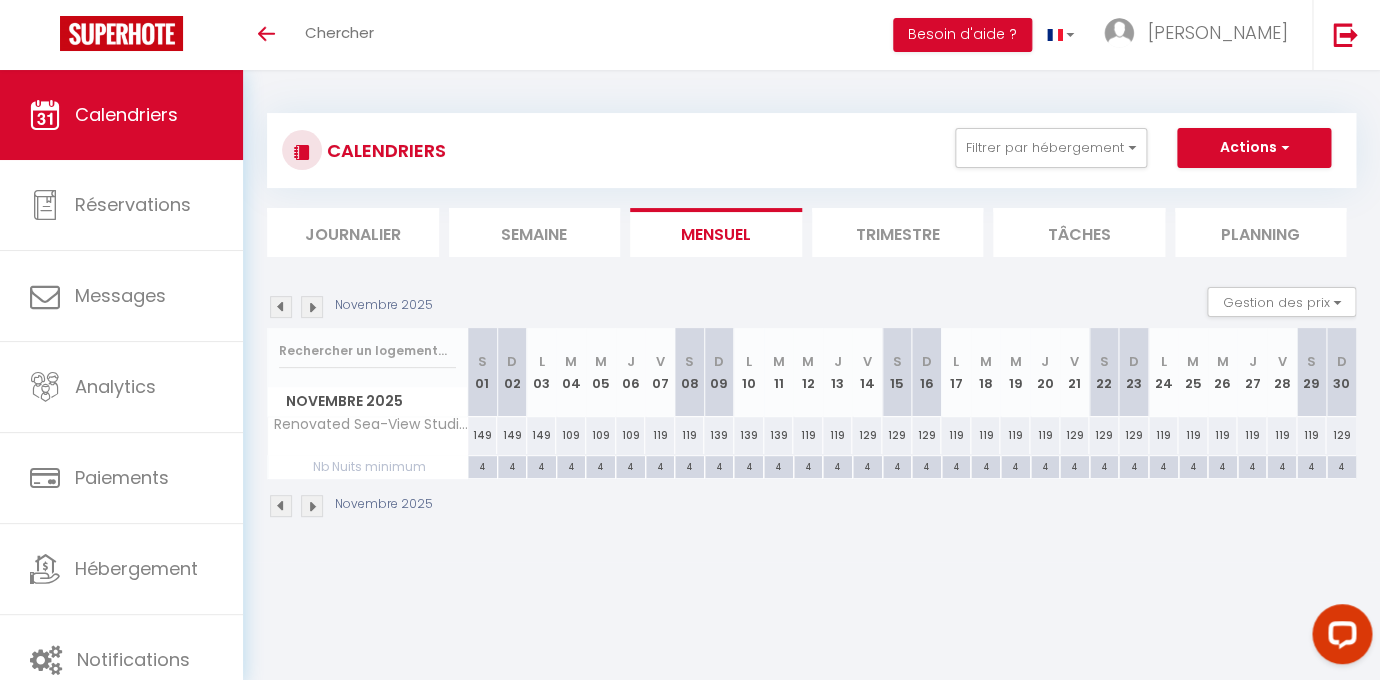 click on "119" at bounding box center (1312, 435) 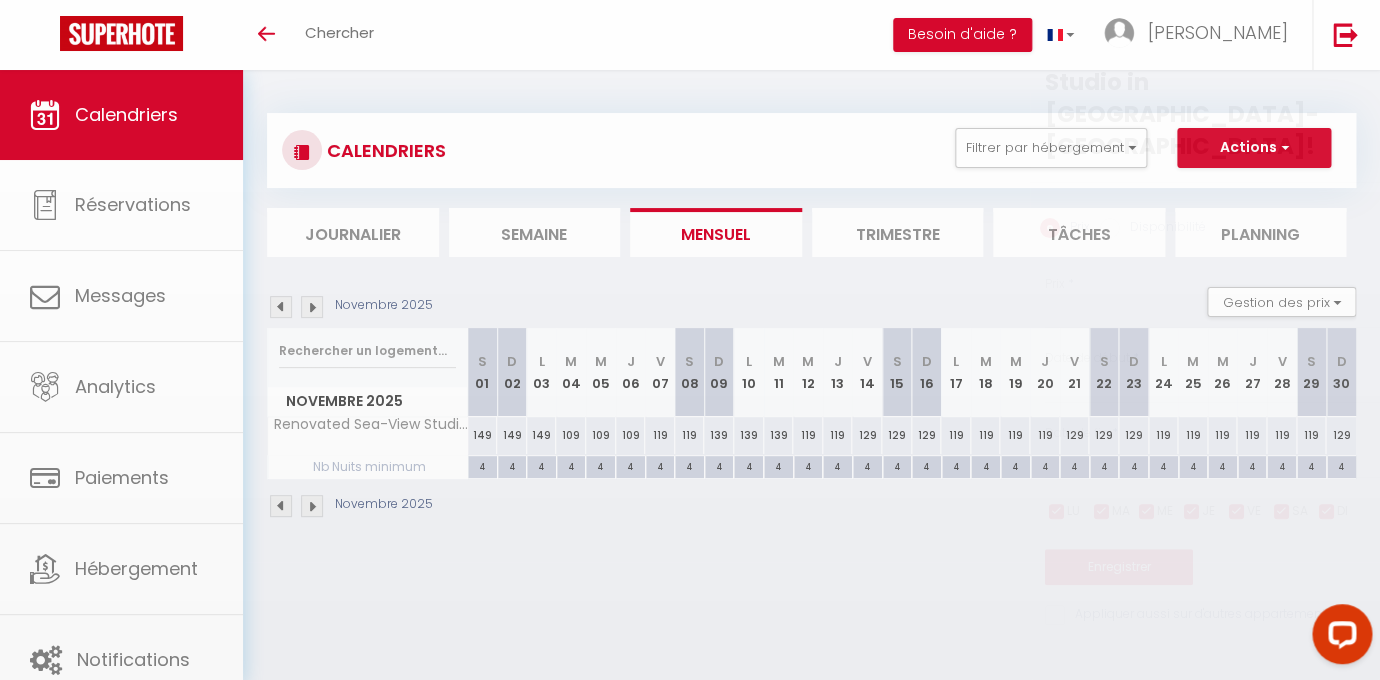type on "119" 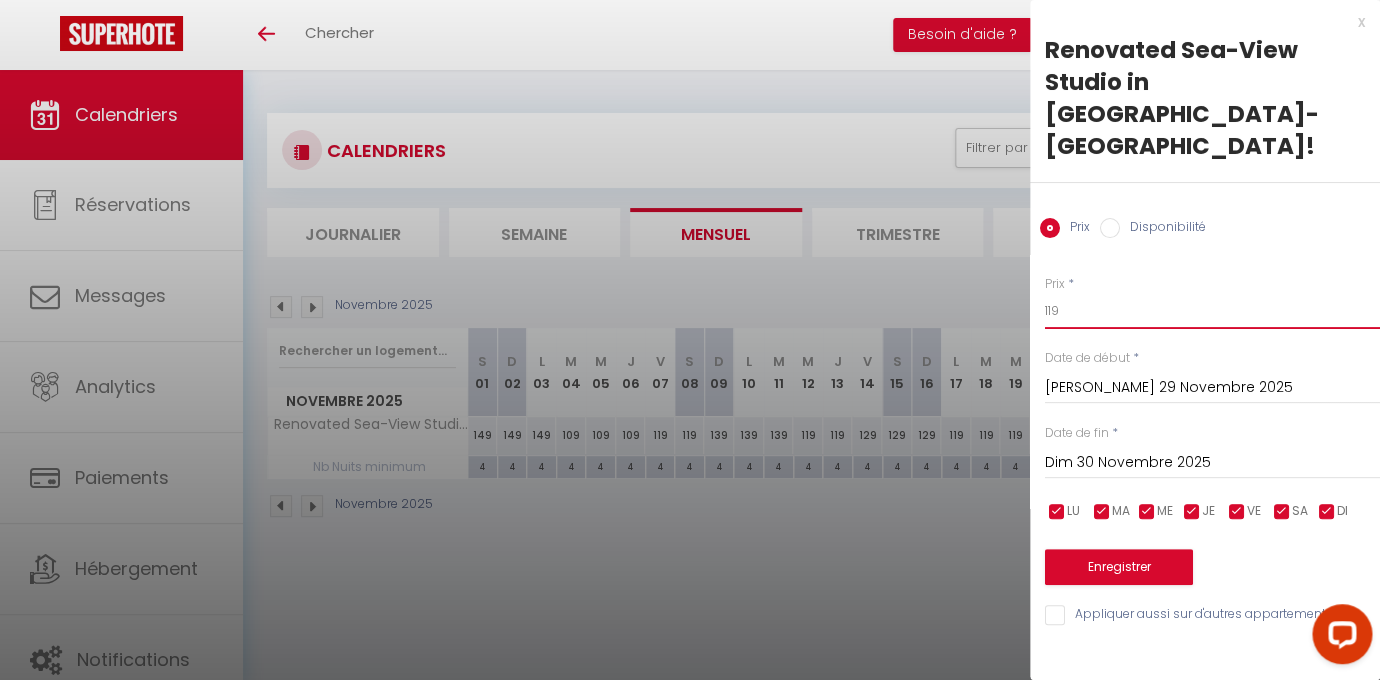 click on "119" at bounding box center [1212, 311] 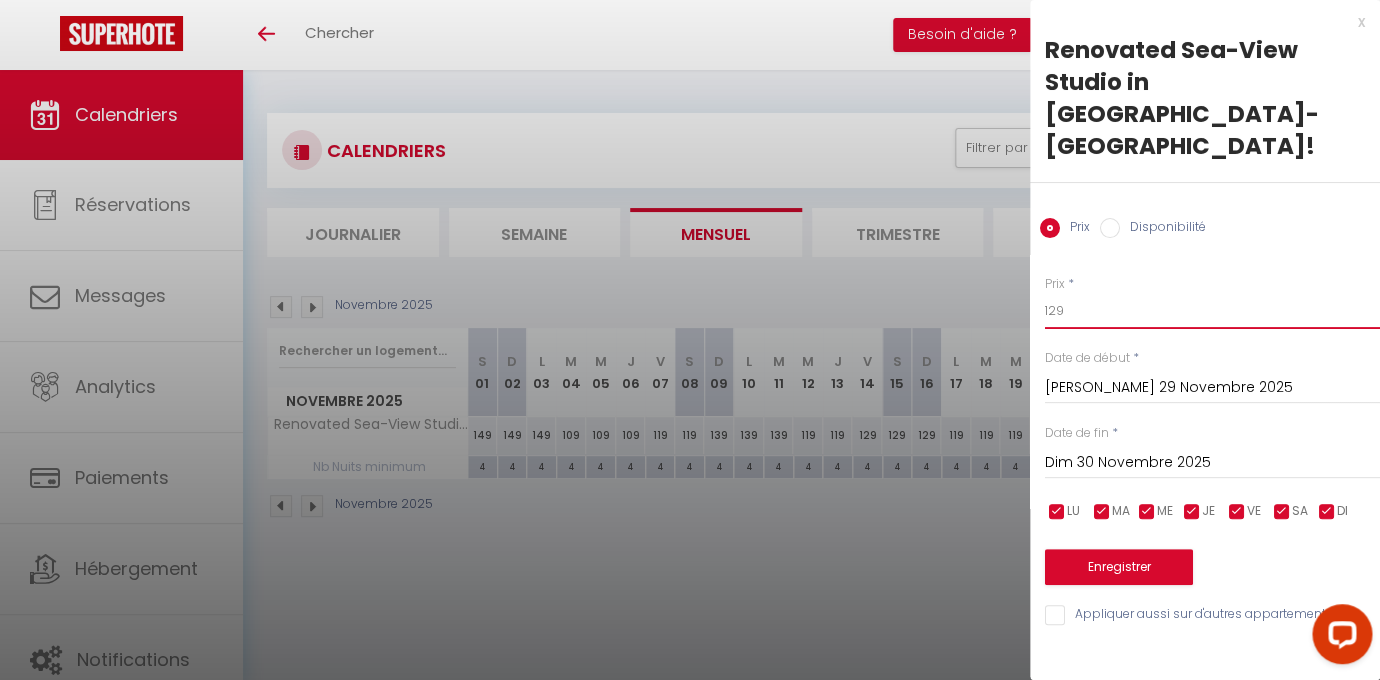 type on "129" 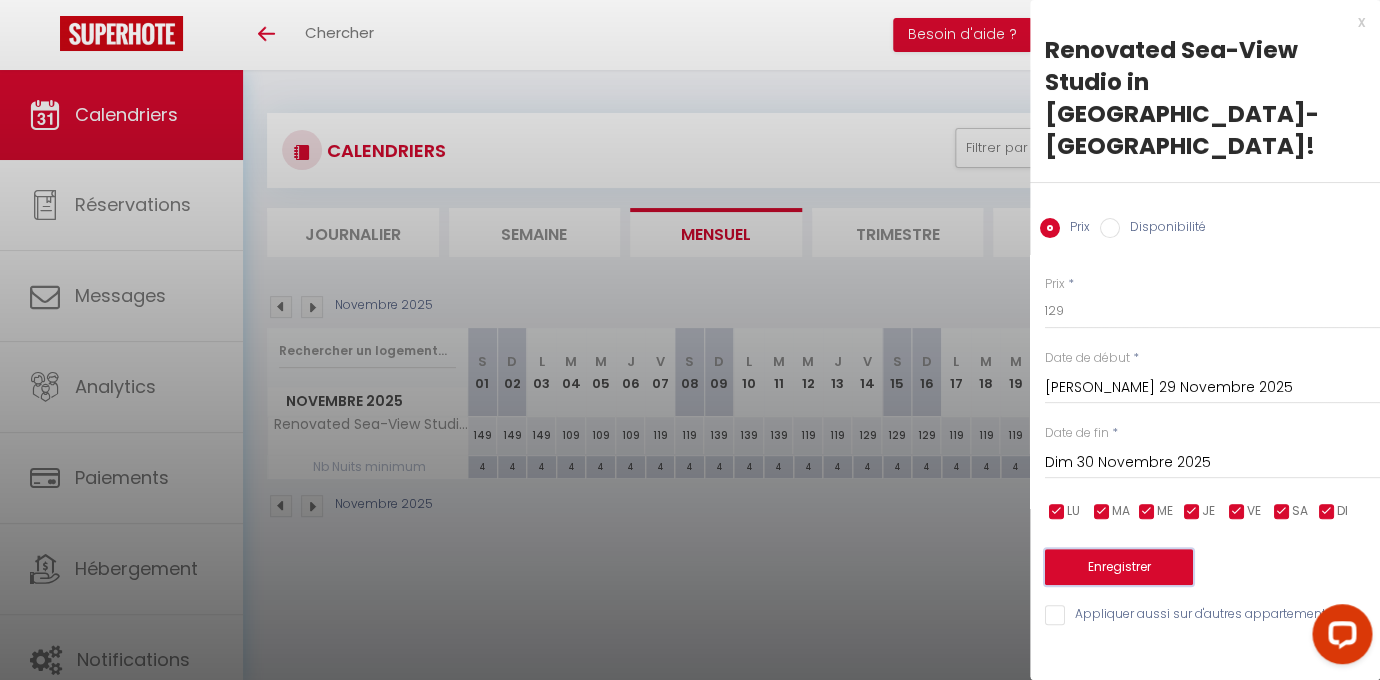 click on "Enregistrer" at bounding box center (1119, 567) 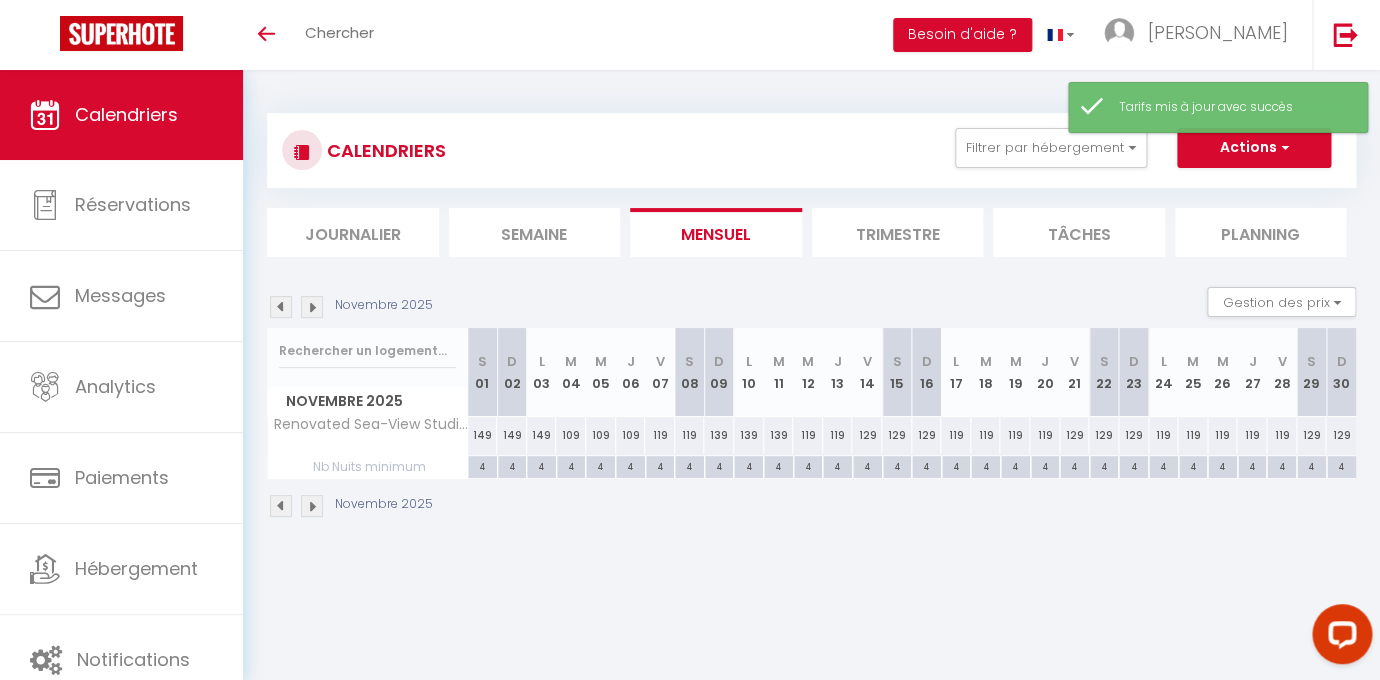 click at bounding box center [312, 307] 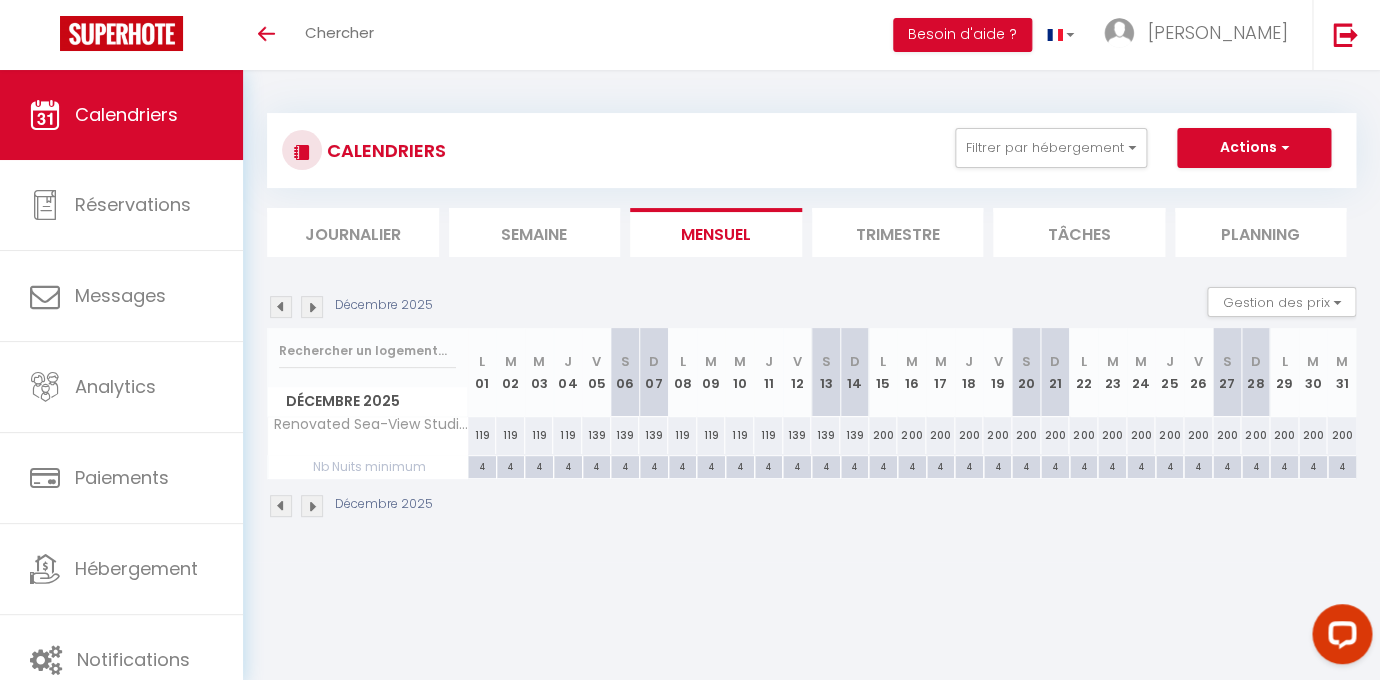 click on "200" at bounding box center [883, 435] 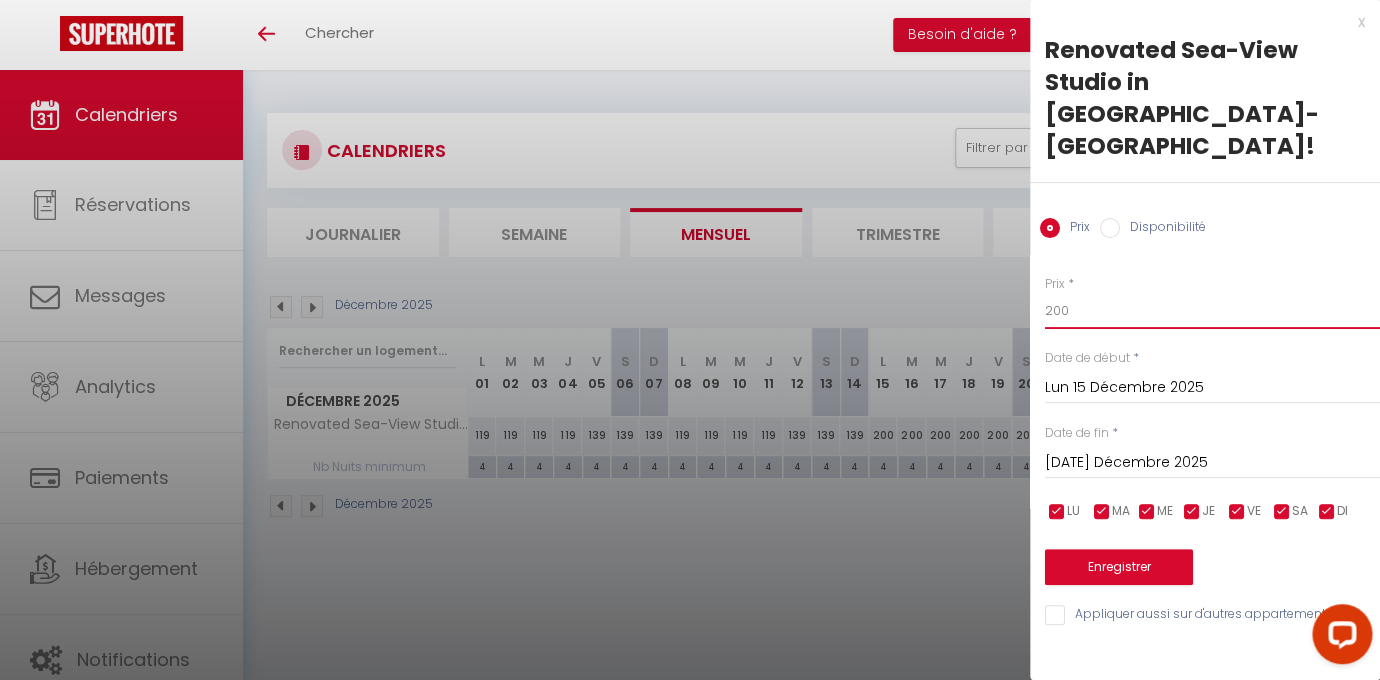 click on "200" at bounding box center [1212, 311] 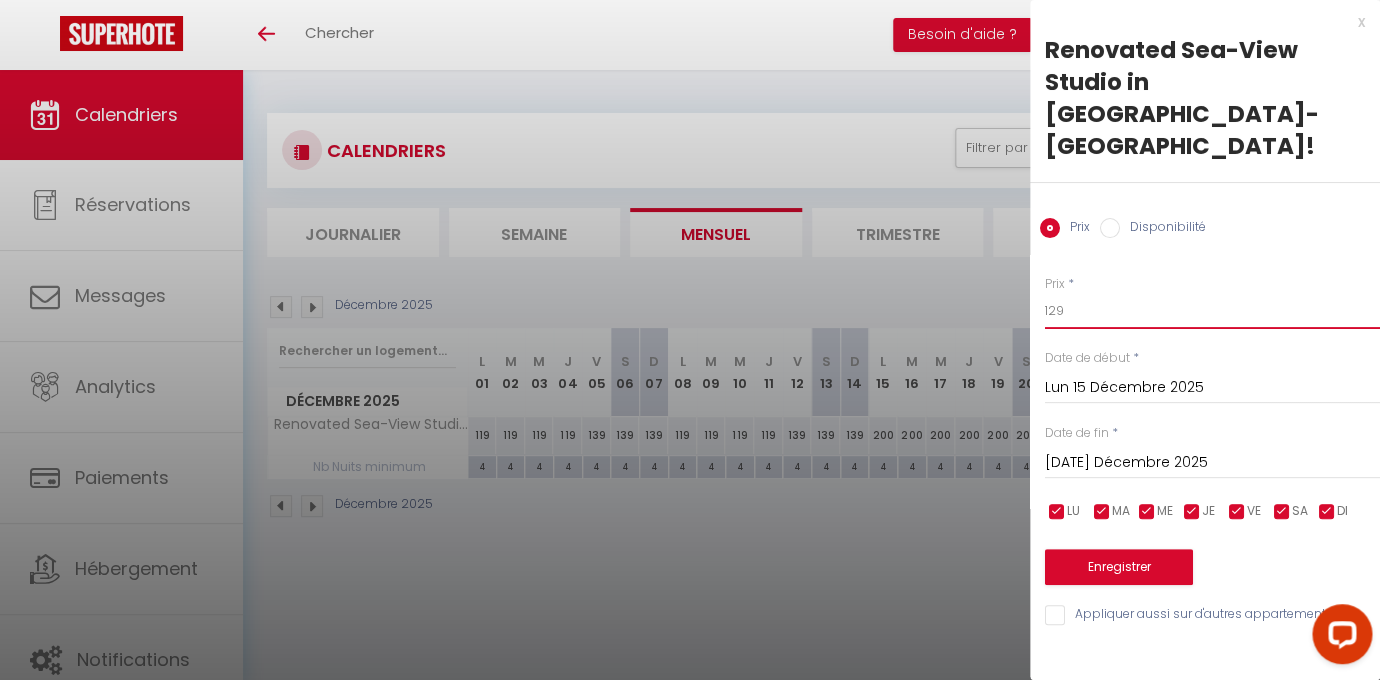 type on "129" 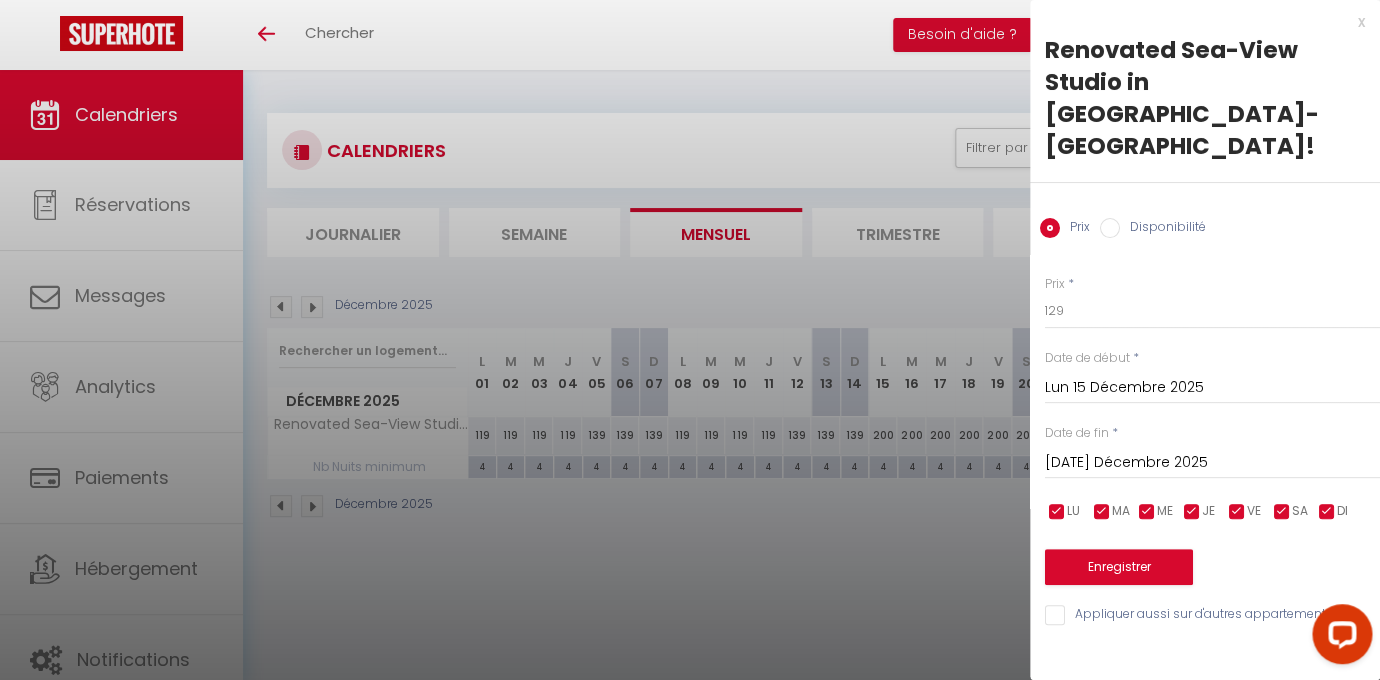 click on "[DATE] Décembre 2025" at bounding box center [1212, 463] 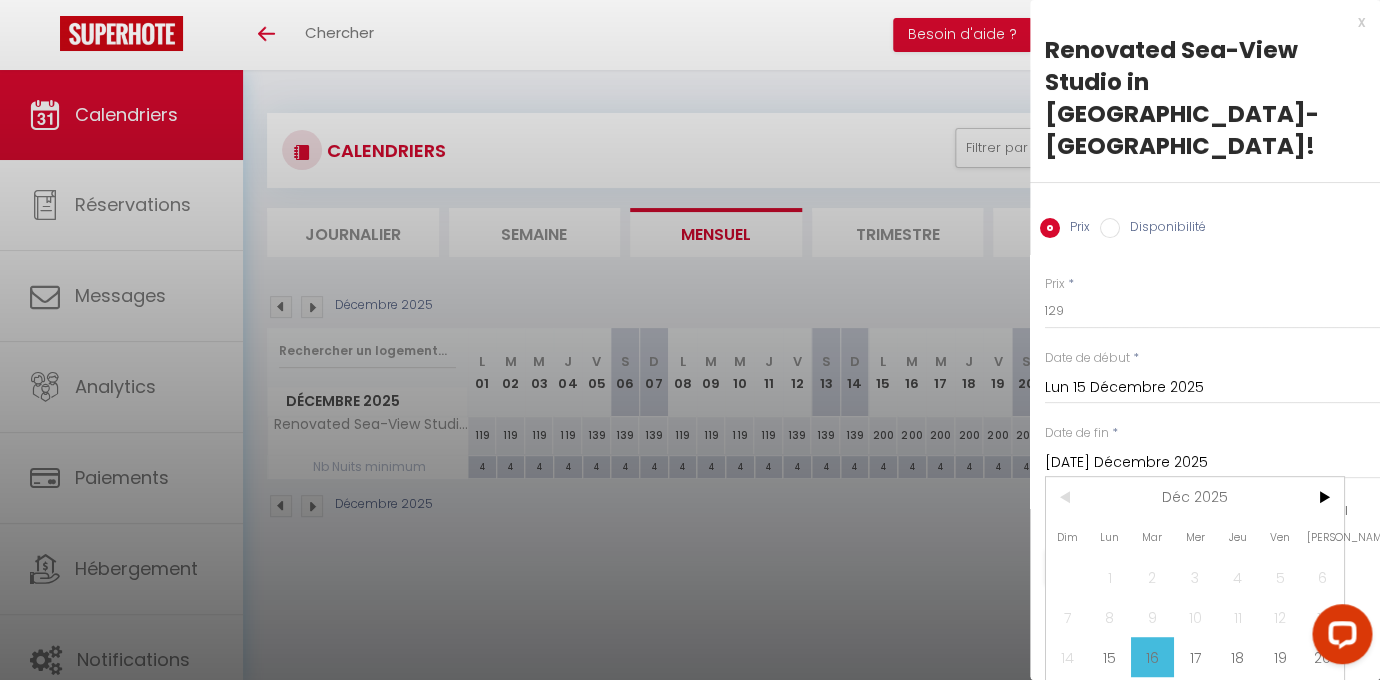 scroll, scrollTop: 50, scrollLeft: 0, axis: vertical 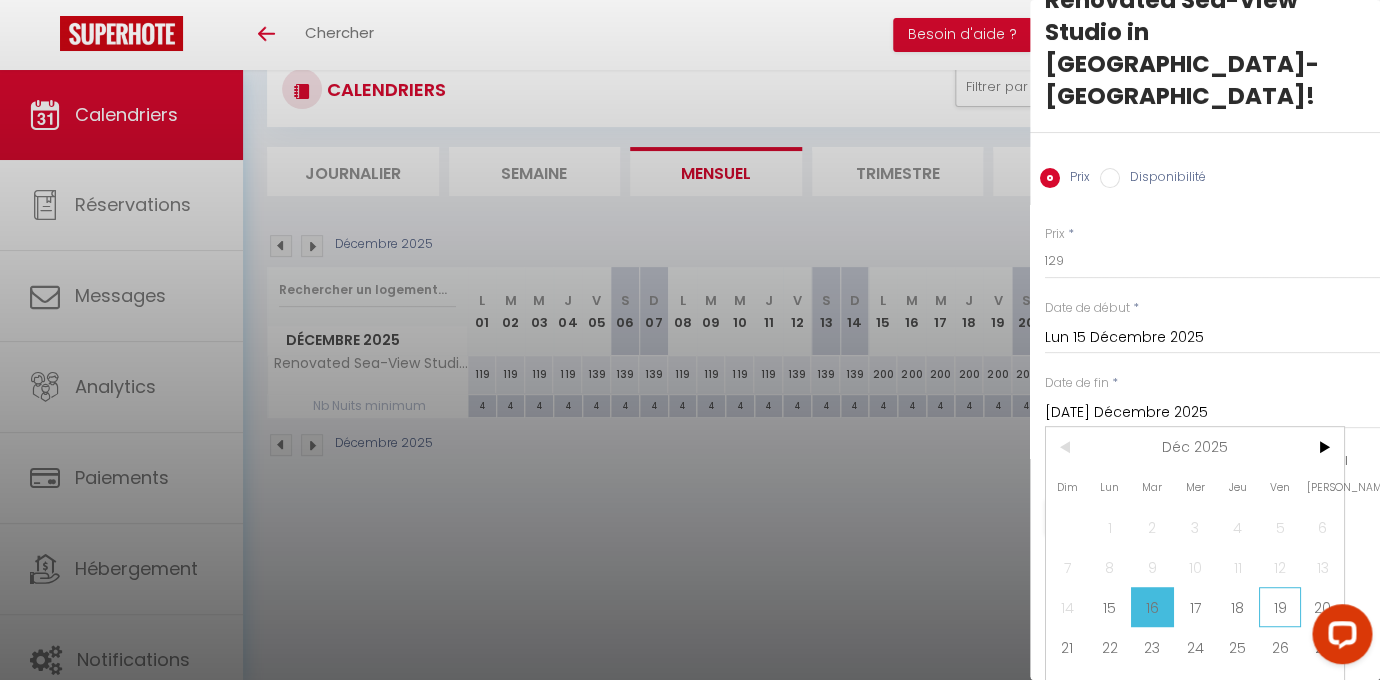 click on "19" at bounding box center (1280, 607) 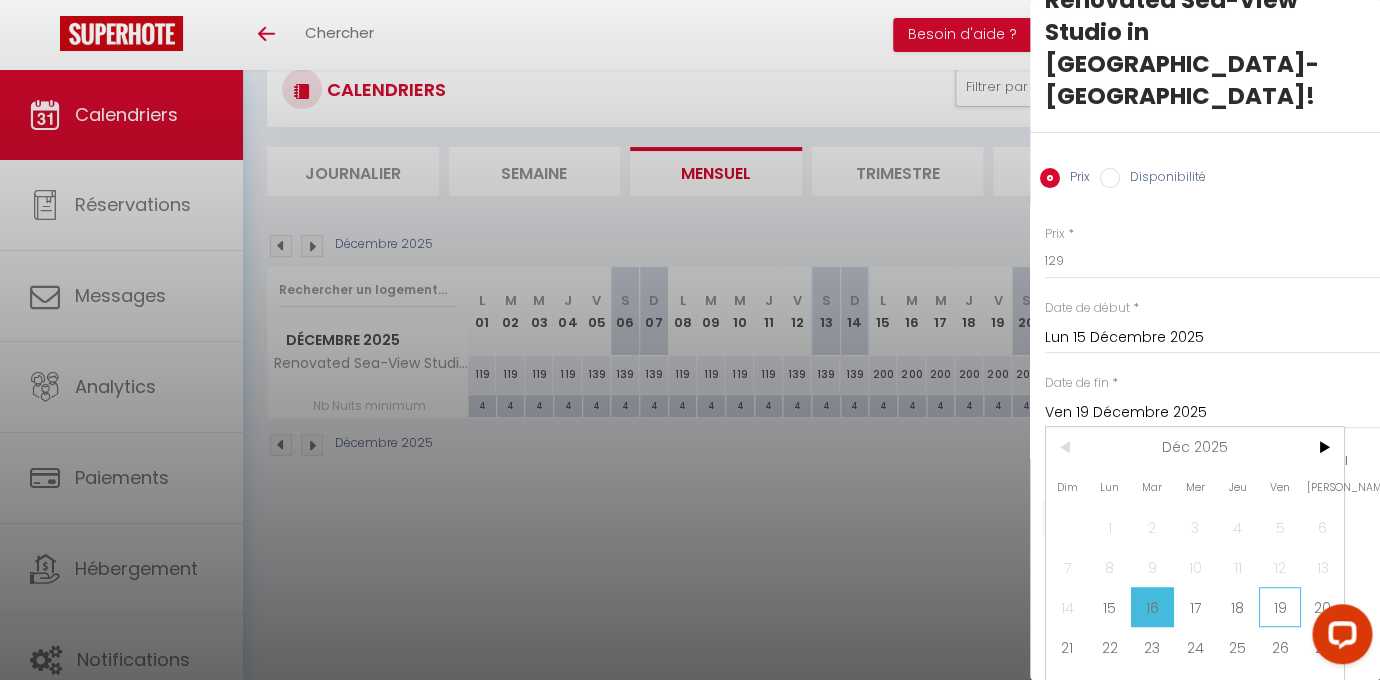 scroll, scrollTop: 0, scrollLeft: 0, axis: both 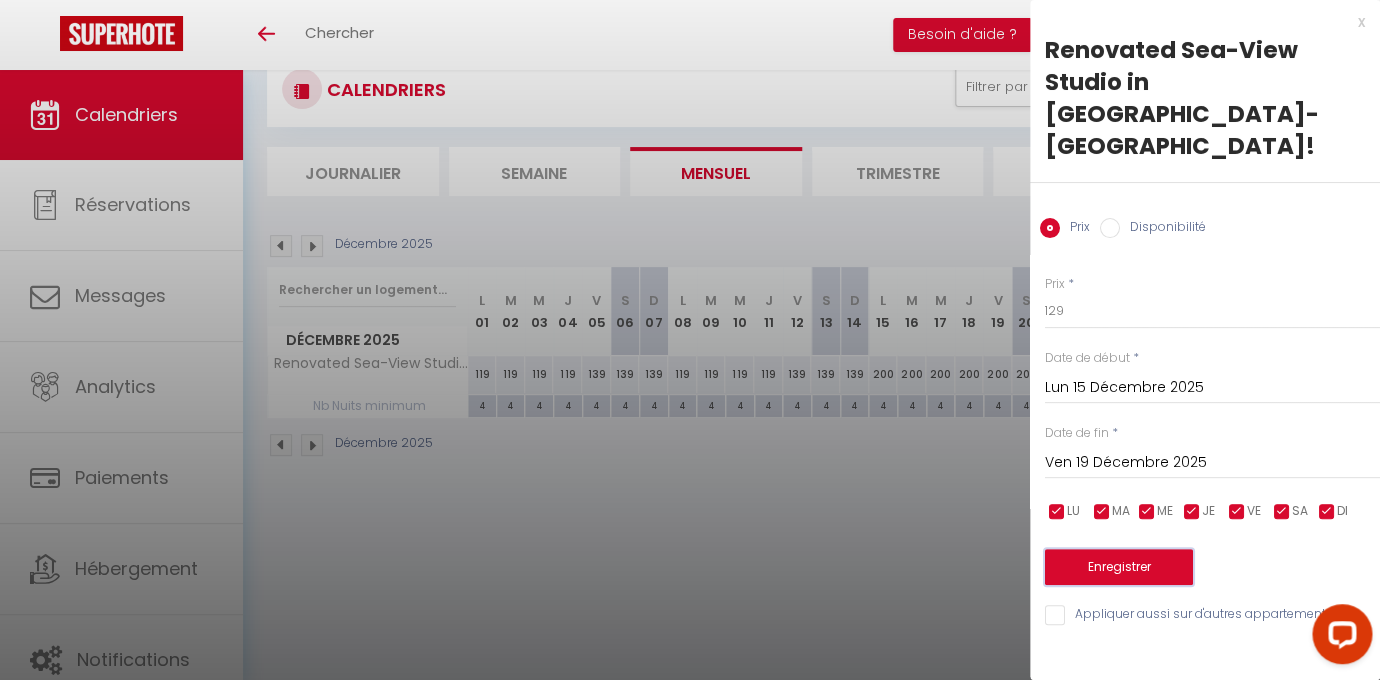 click on "Enregistrer" at bounding box center (1119, 567) 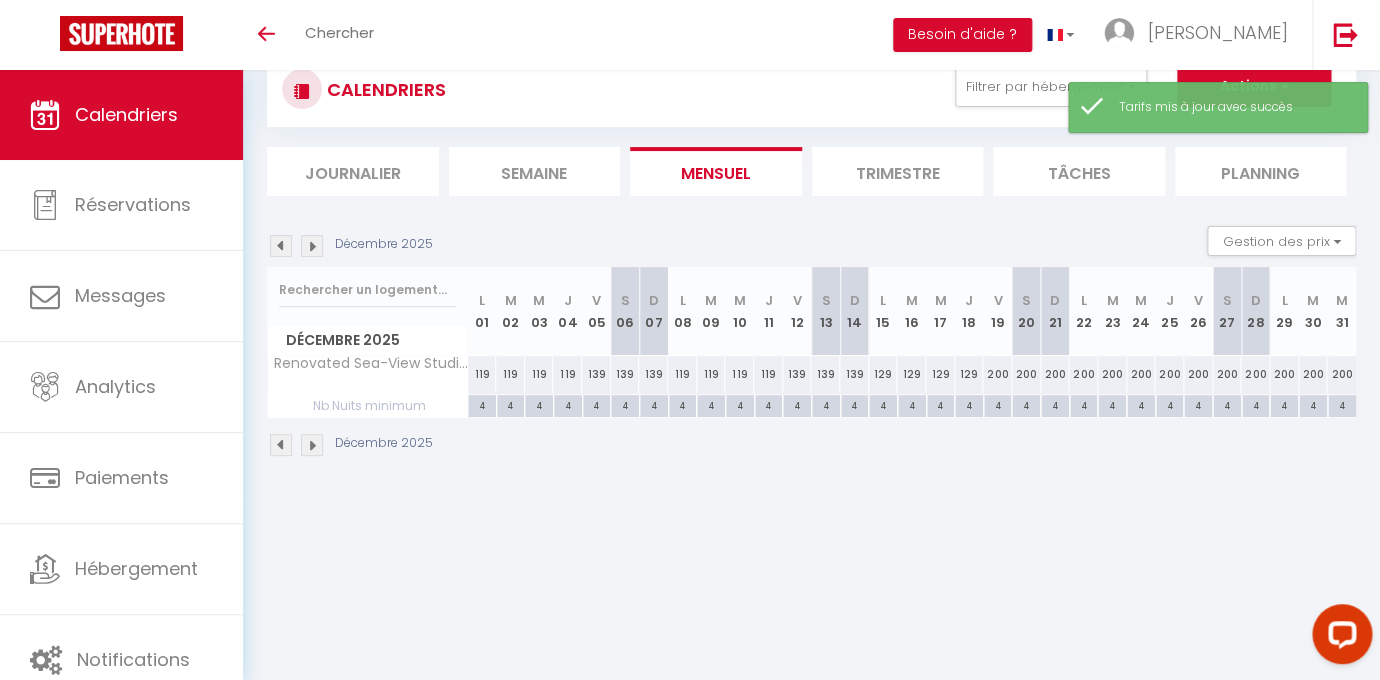 click on "200" at bounding box center [997, 374] 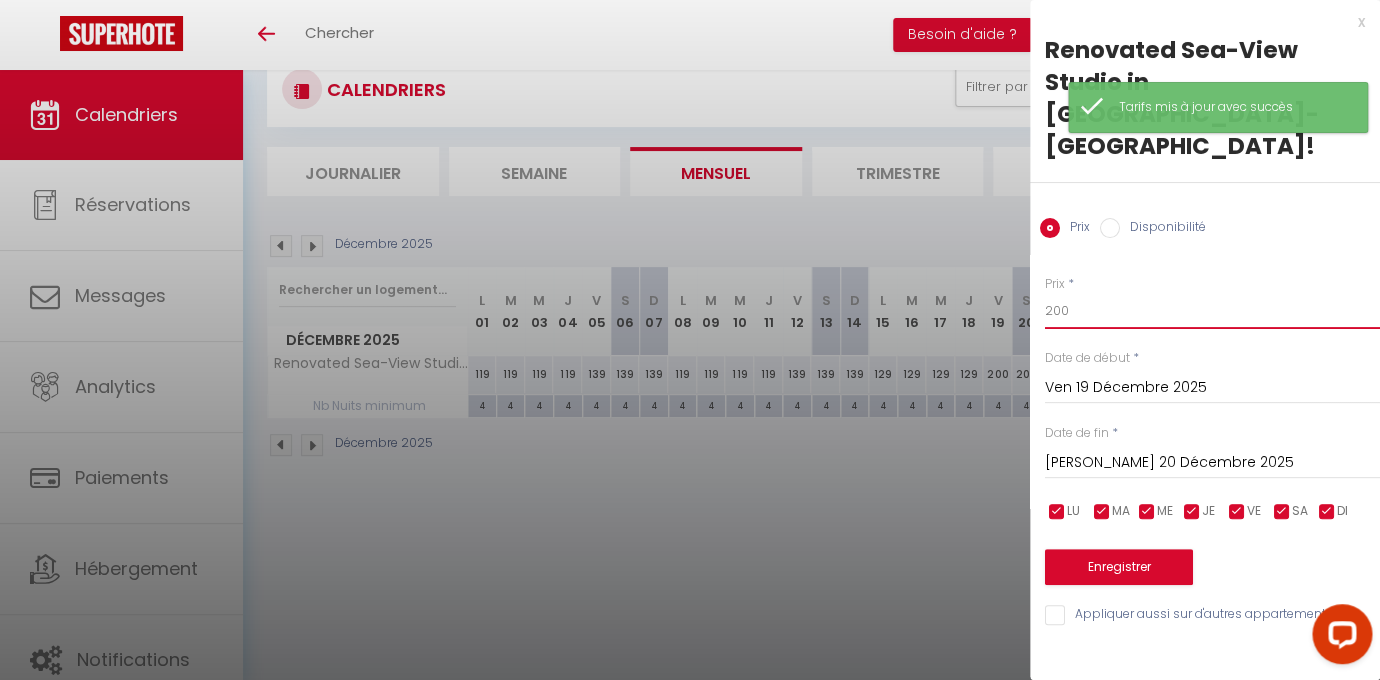 click on "200" at bounding box center (1212, 311) 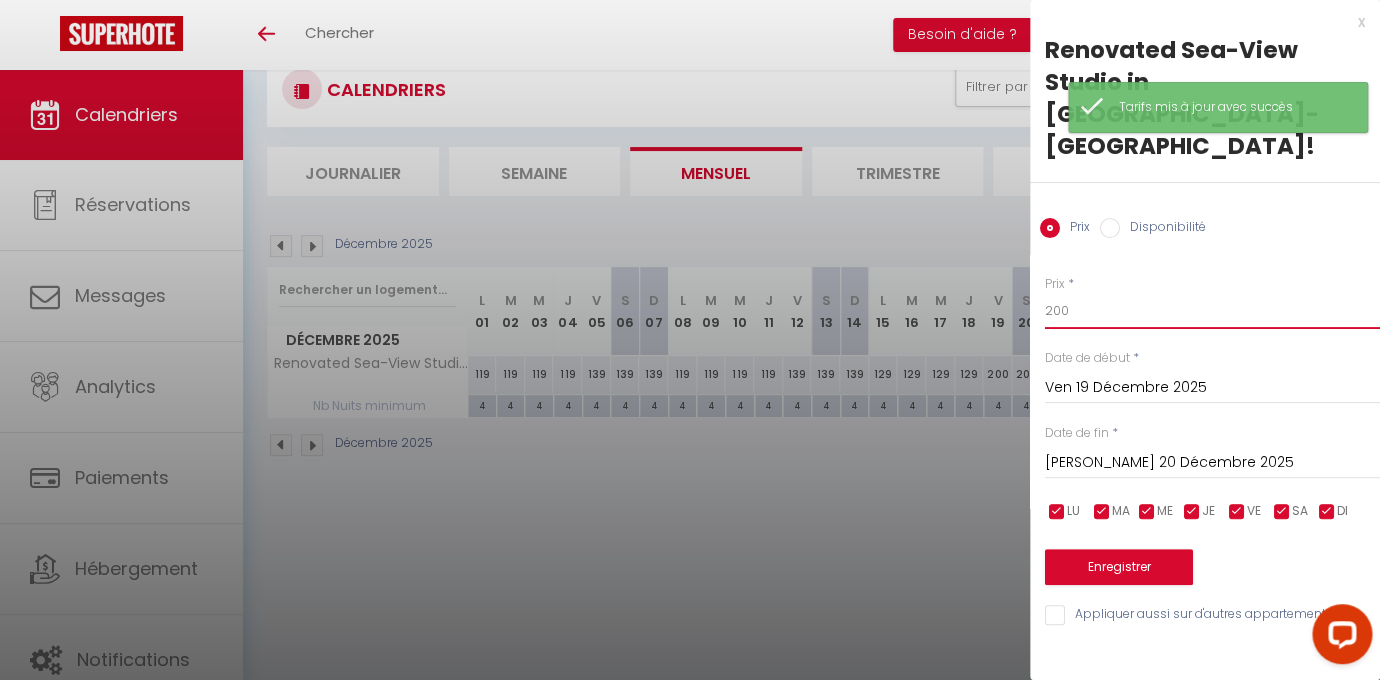 click on "200" at bounding box center [1212, 311] 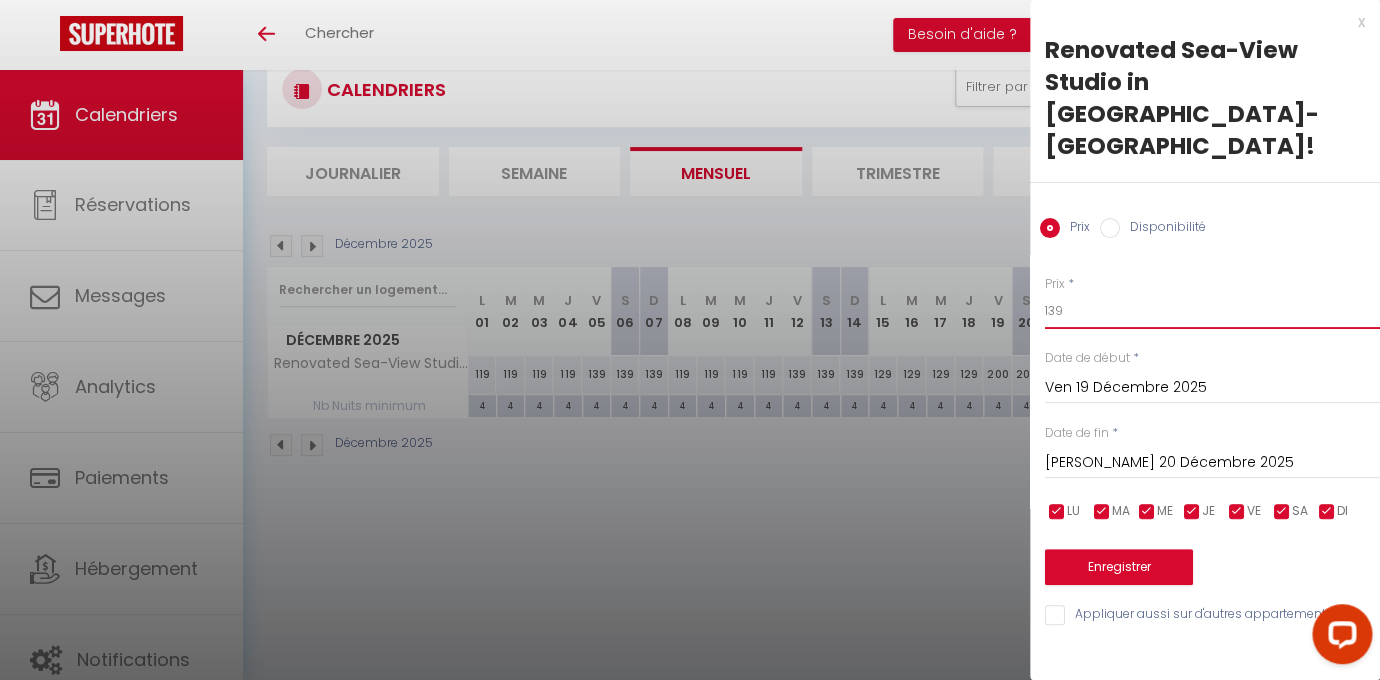 type on "139" 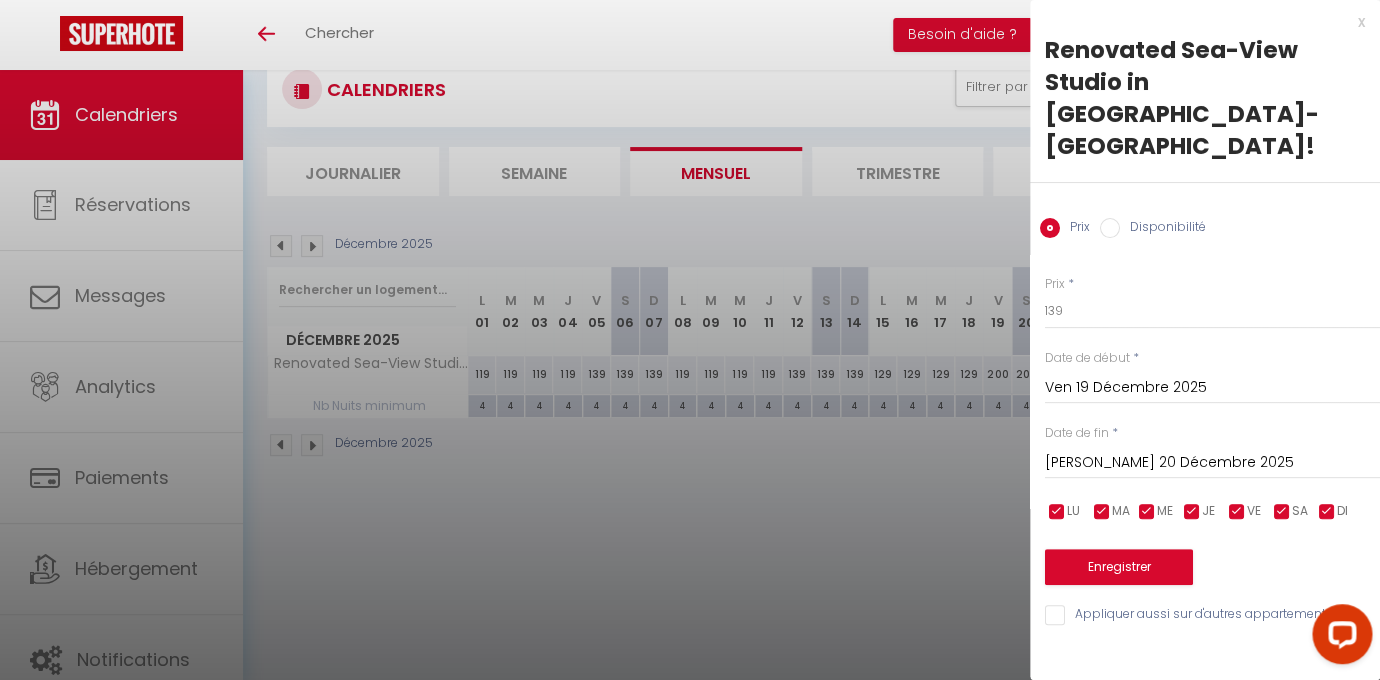 click on "[PERSON_NAME] 20 Décembre 2025" at bounding box center (1212, 463) 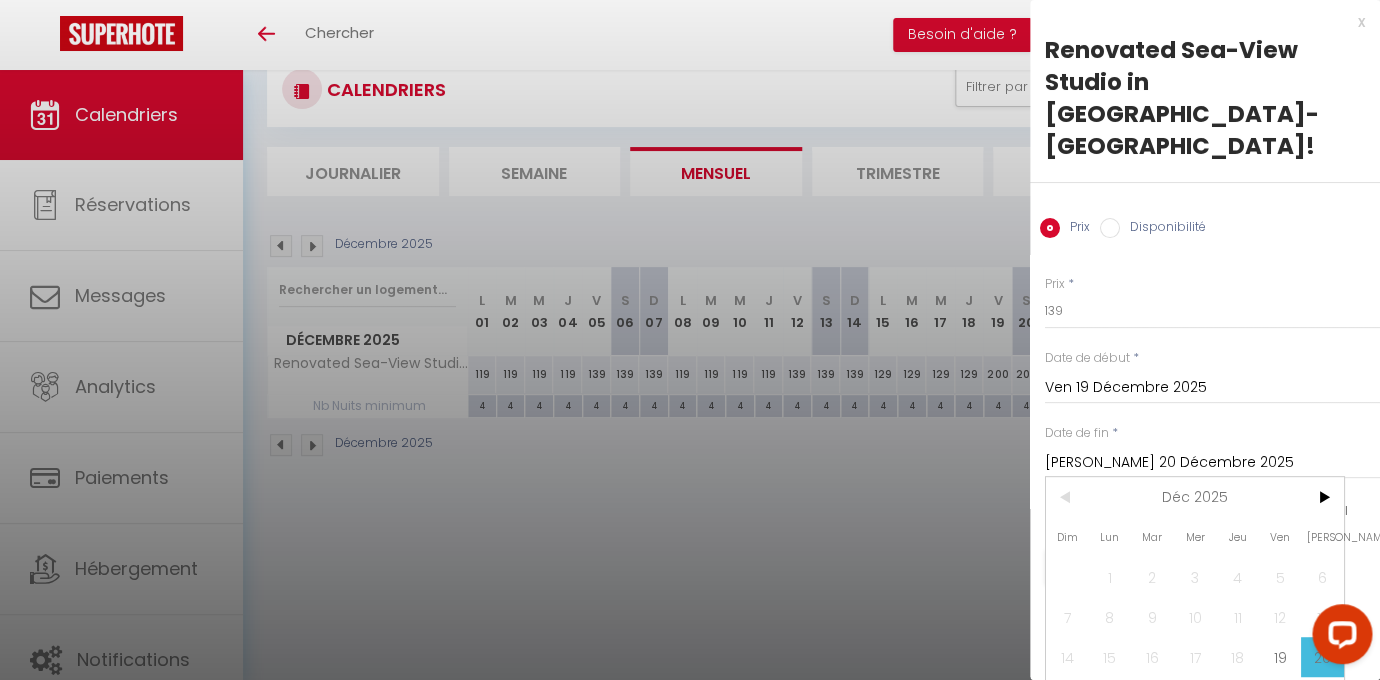 scroll, scrollTop: 50, scrollLeft: 0, axis: vertical 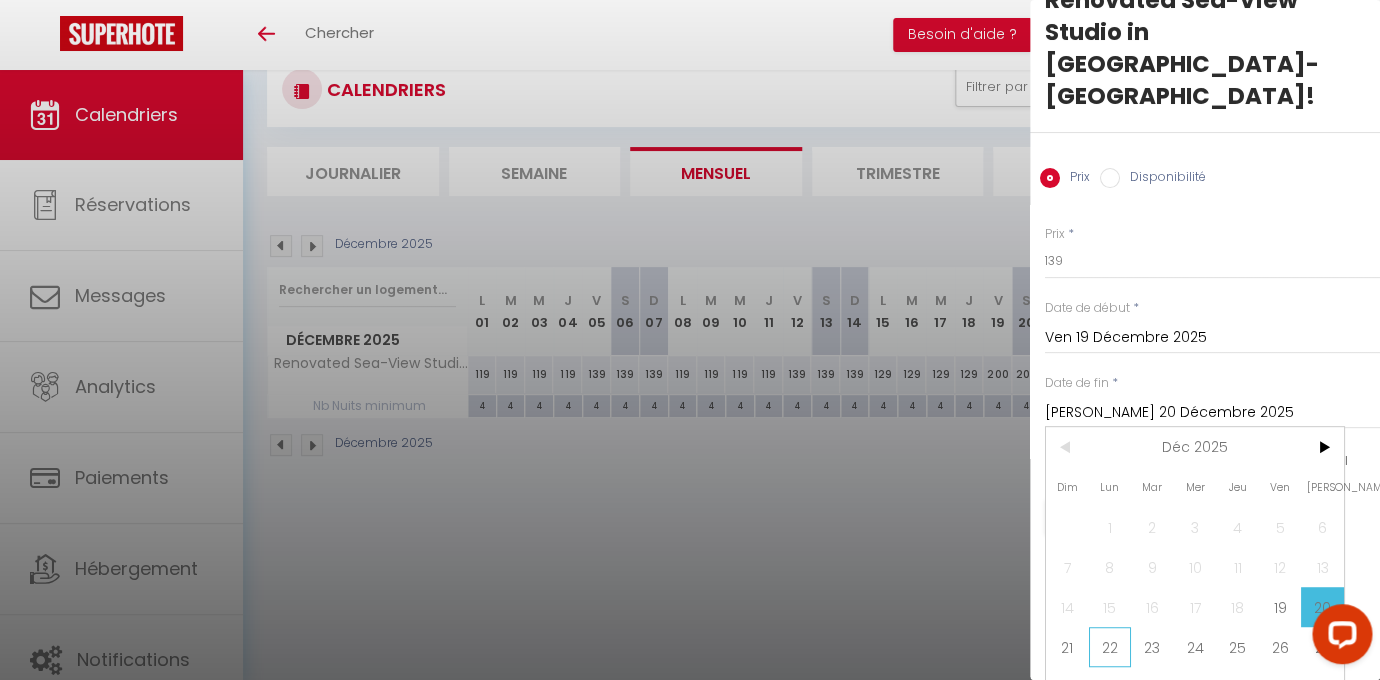 click on "22" at bounding box center (1110, 647) 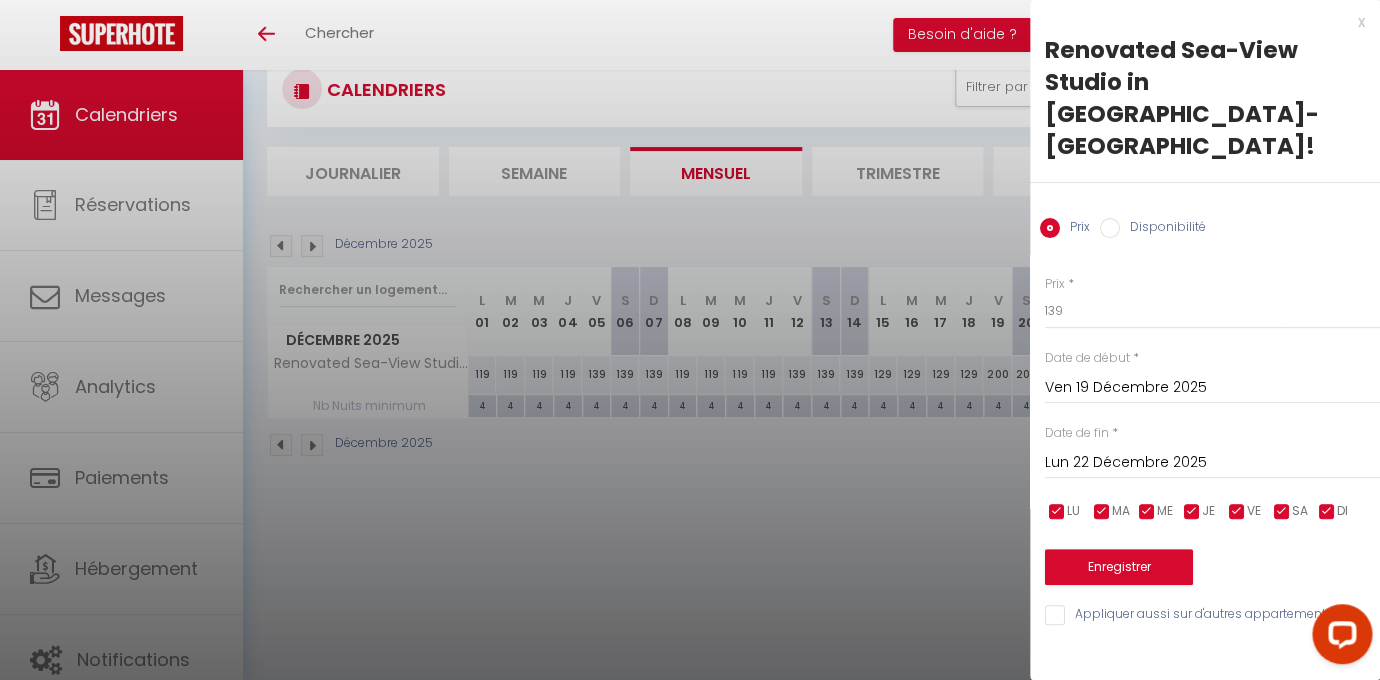 scroll, scrollTop: 0, scrollLeft: 0, axis: both 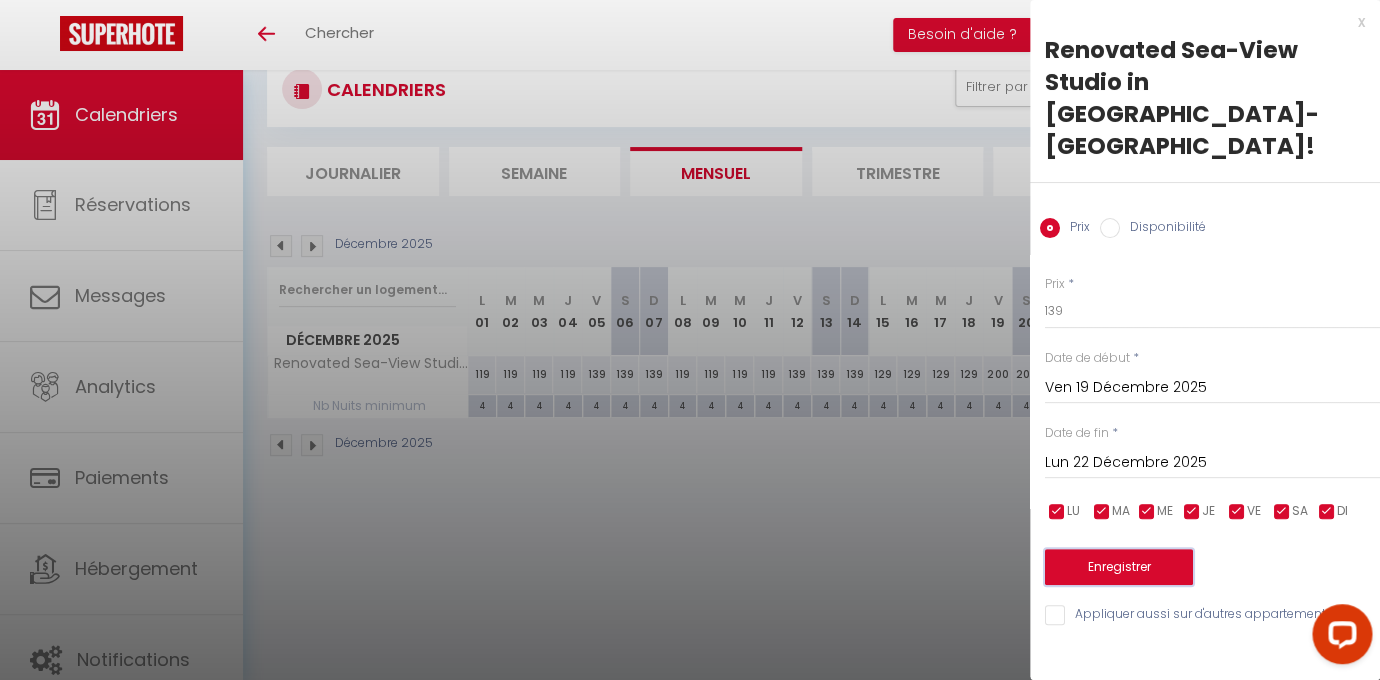 click on "Enregistrer" at bounding box center [1119, 567] 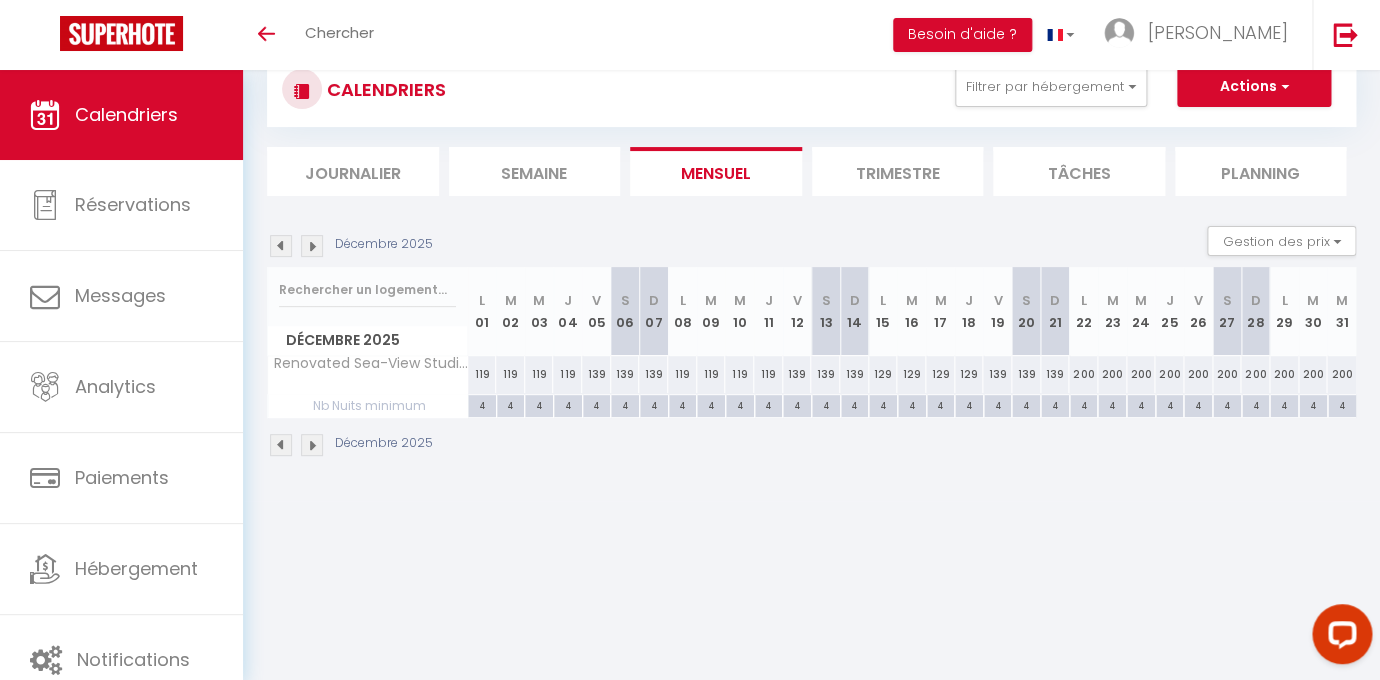 click on "200" at bounding box center (1083, 374) 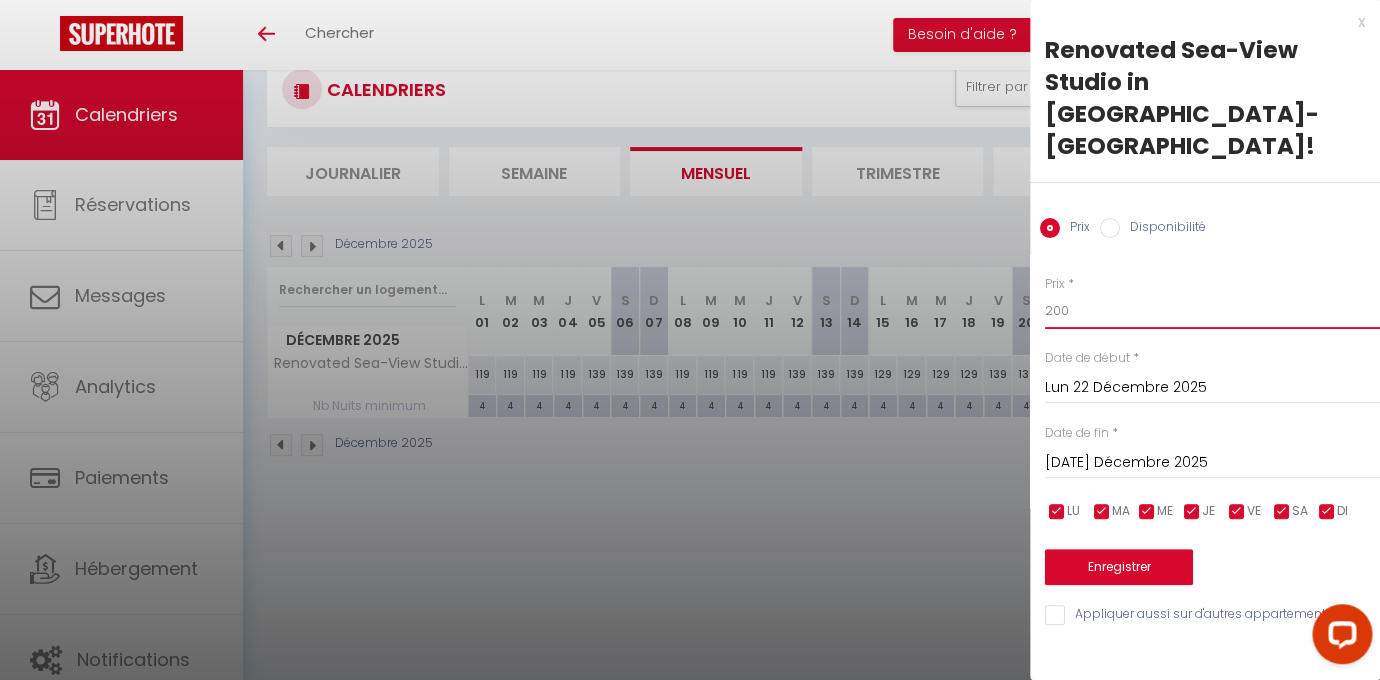 click on "200" at bounding box center [1212, 311] 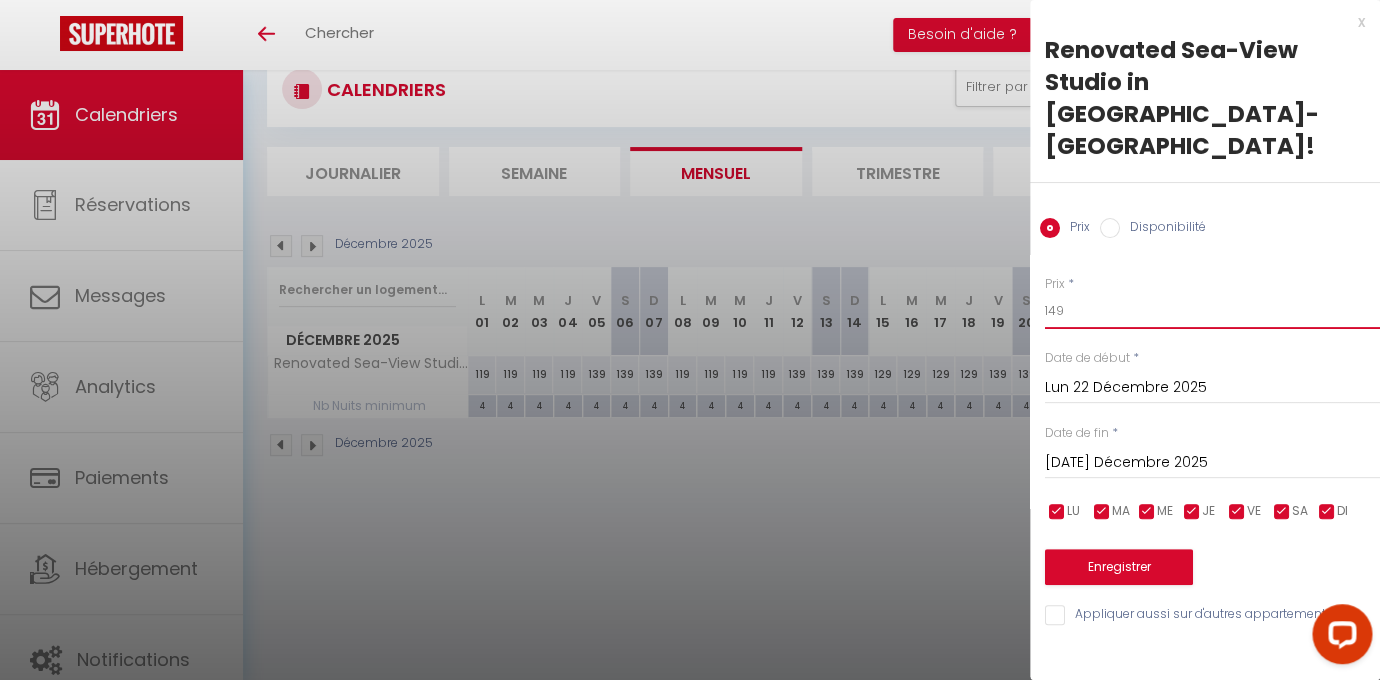 type on "149" 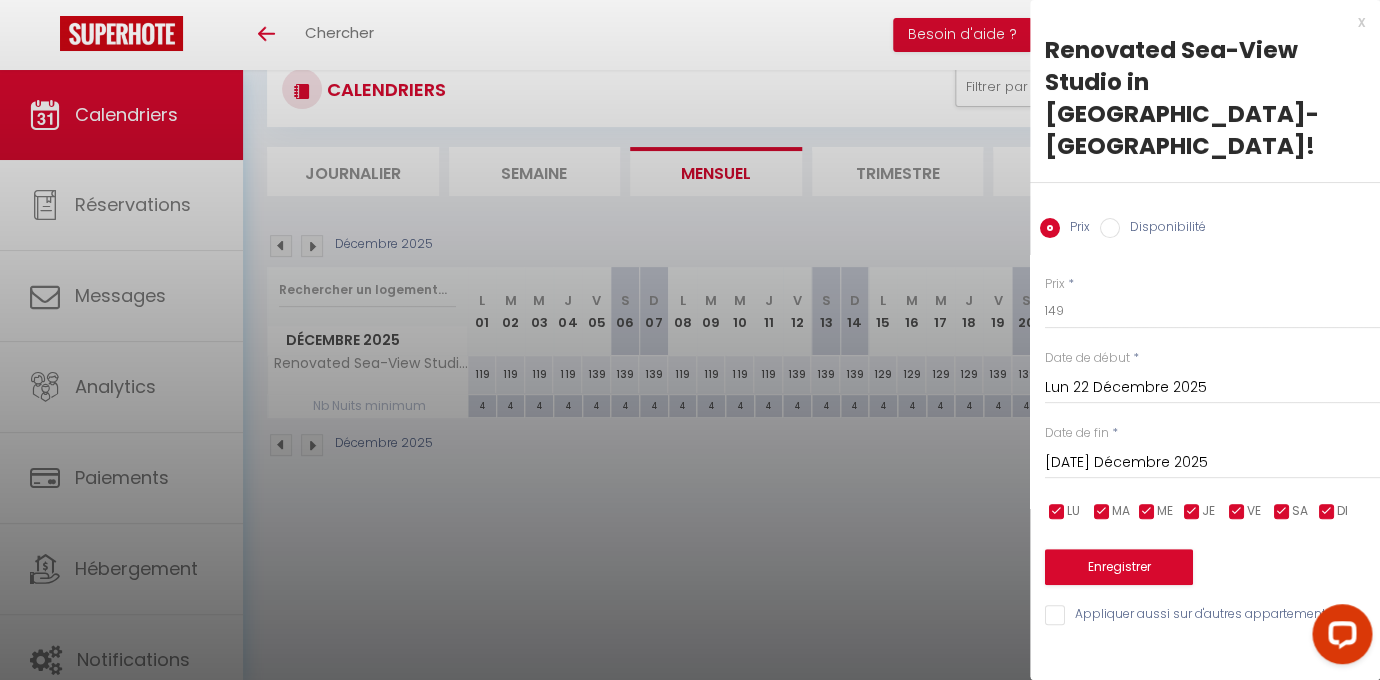 click on "[DATE] Décembre 2025" at bounding box center (1212, 463) 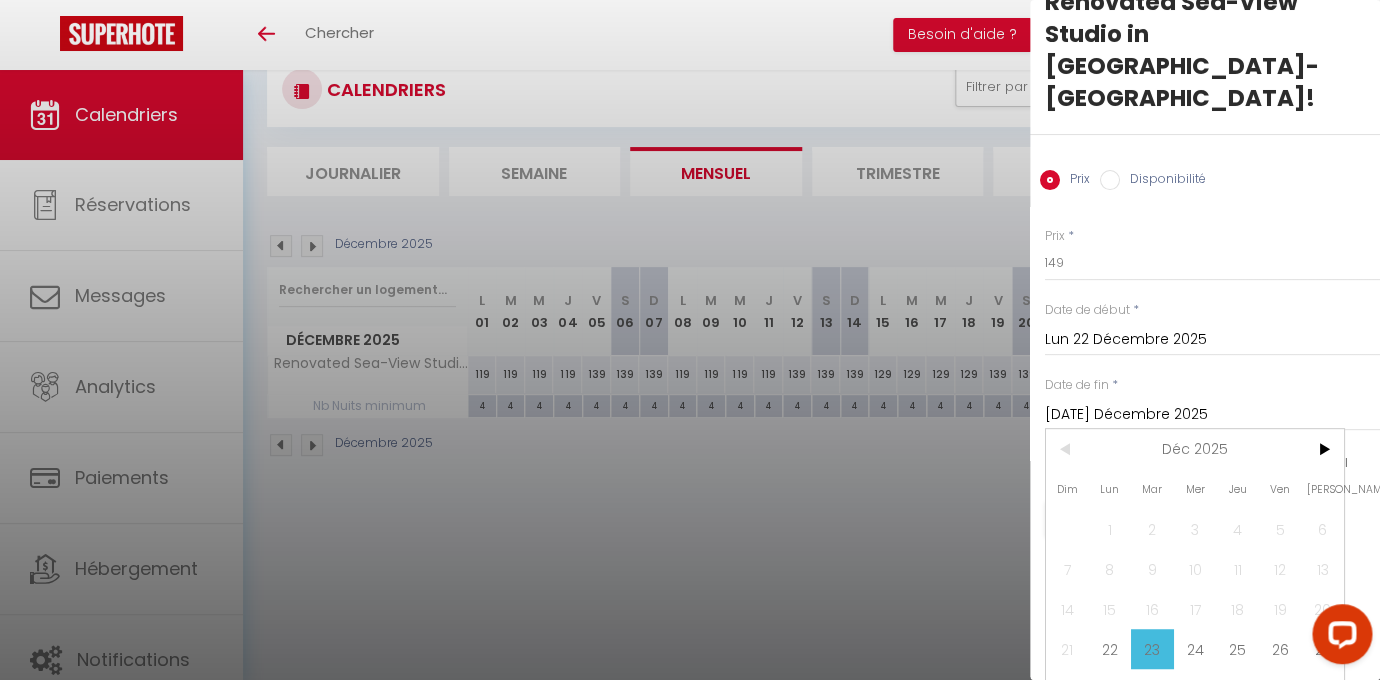 scroll, scrollTop: 50, scrollLeft: 0, axis: vertical 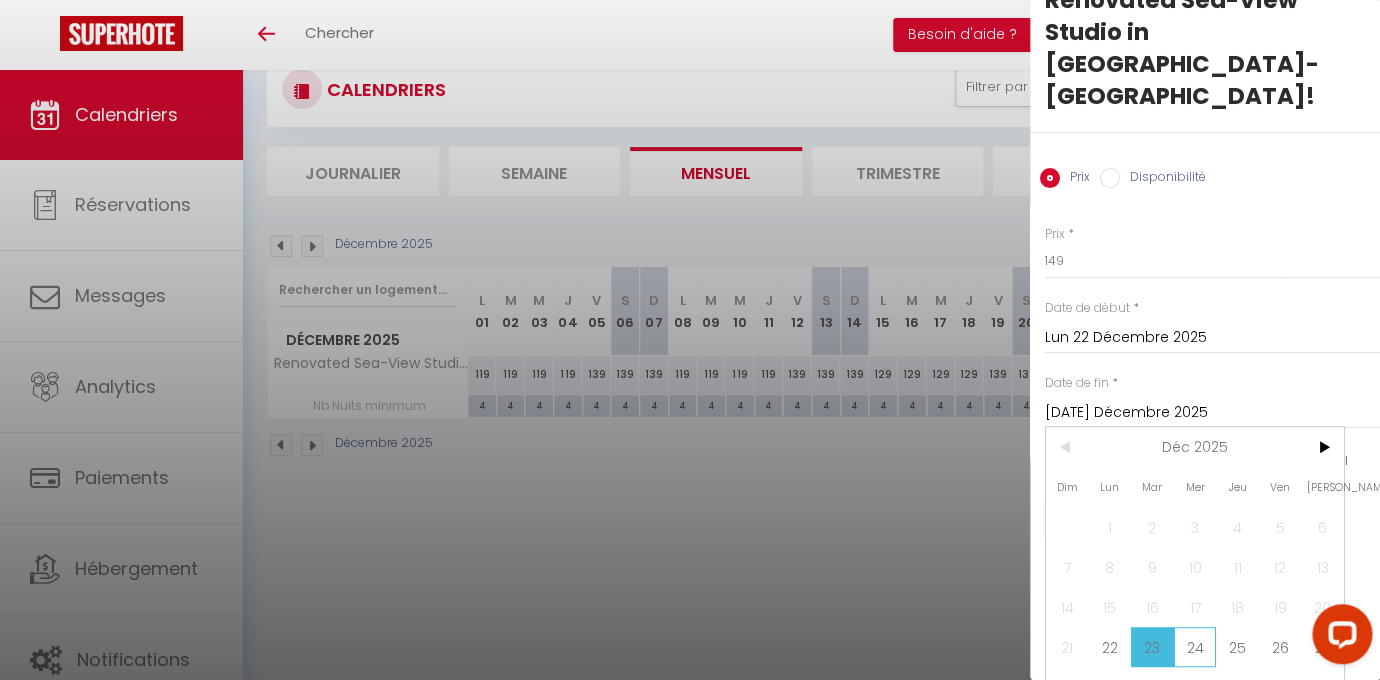 click on "24" at bounding box center [1195, 647] 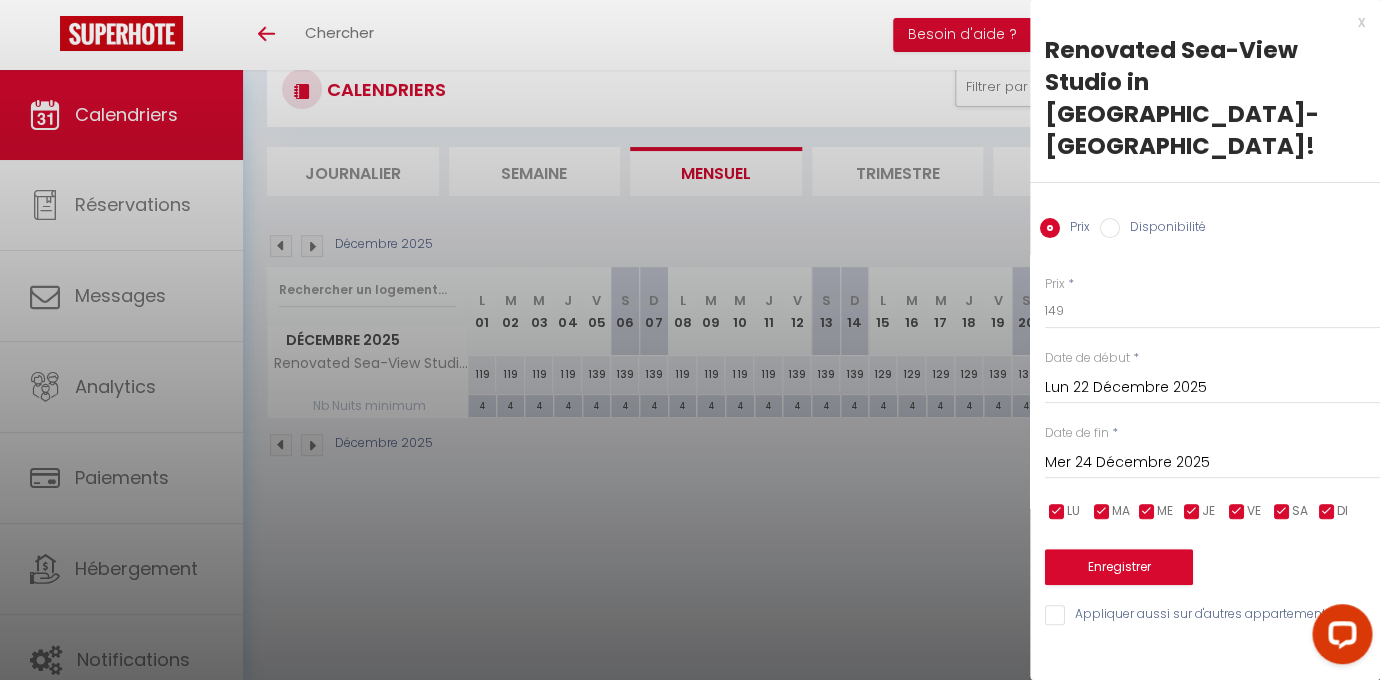 scroll, scrollTop: 0, scrollLeft: 0, axis: both 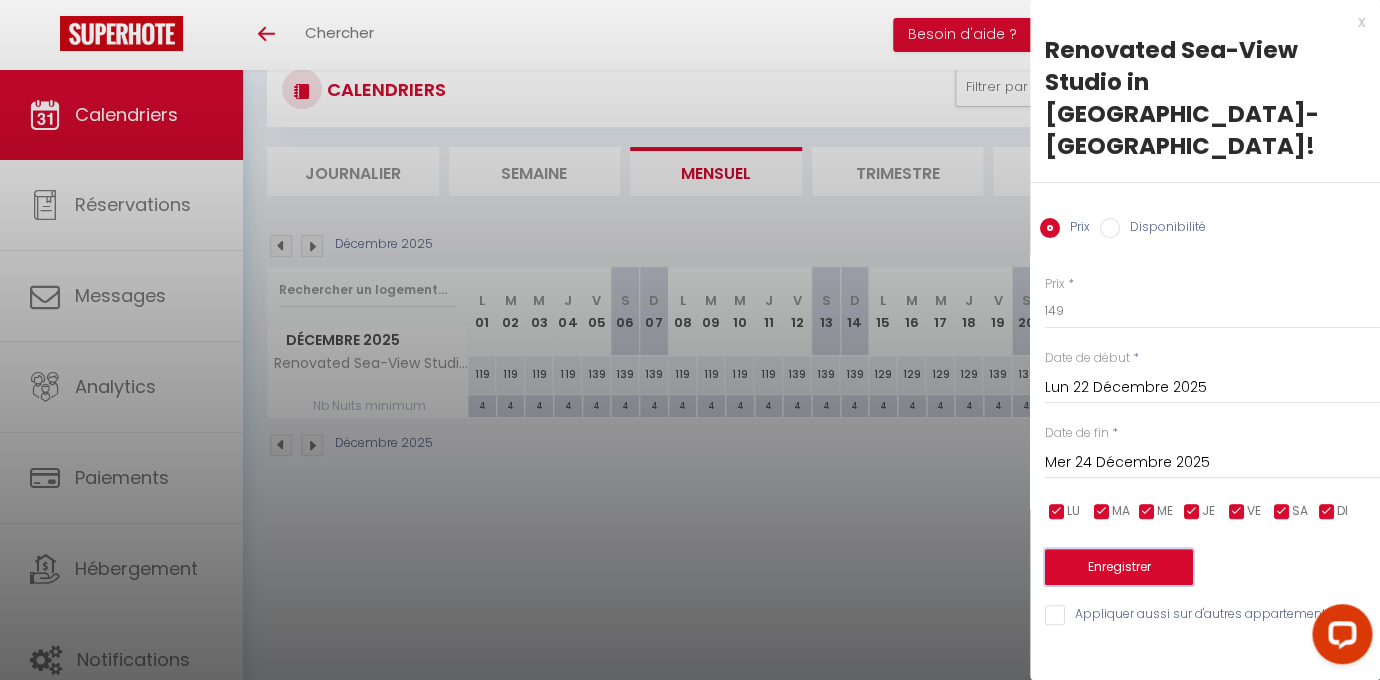 click on "Enregistrer" at bounding box center [1119, 567] 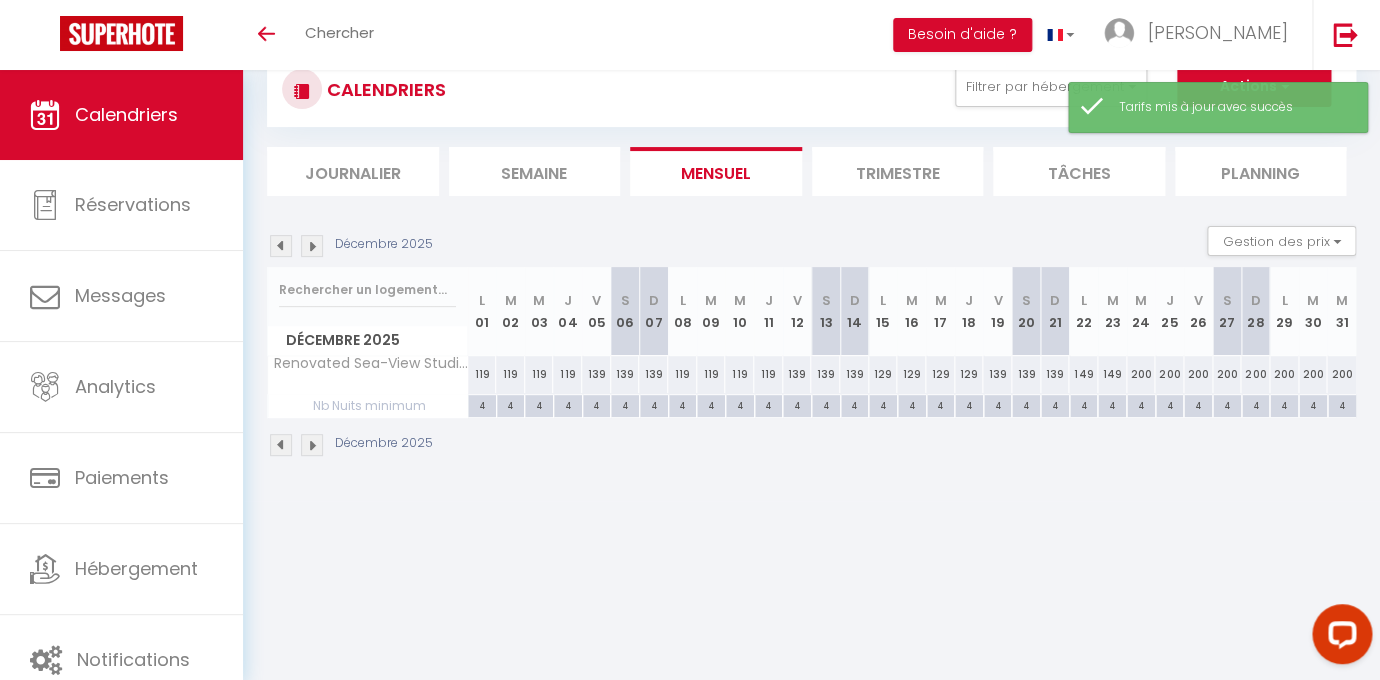 click on "200" at bounding box center [1141, 374] 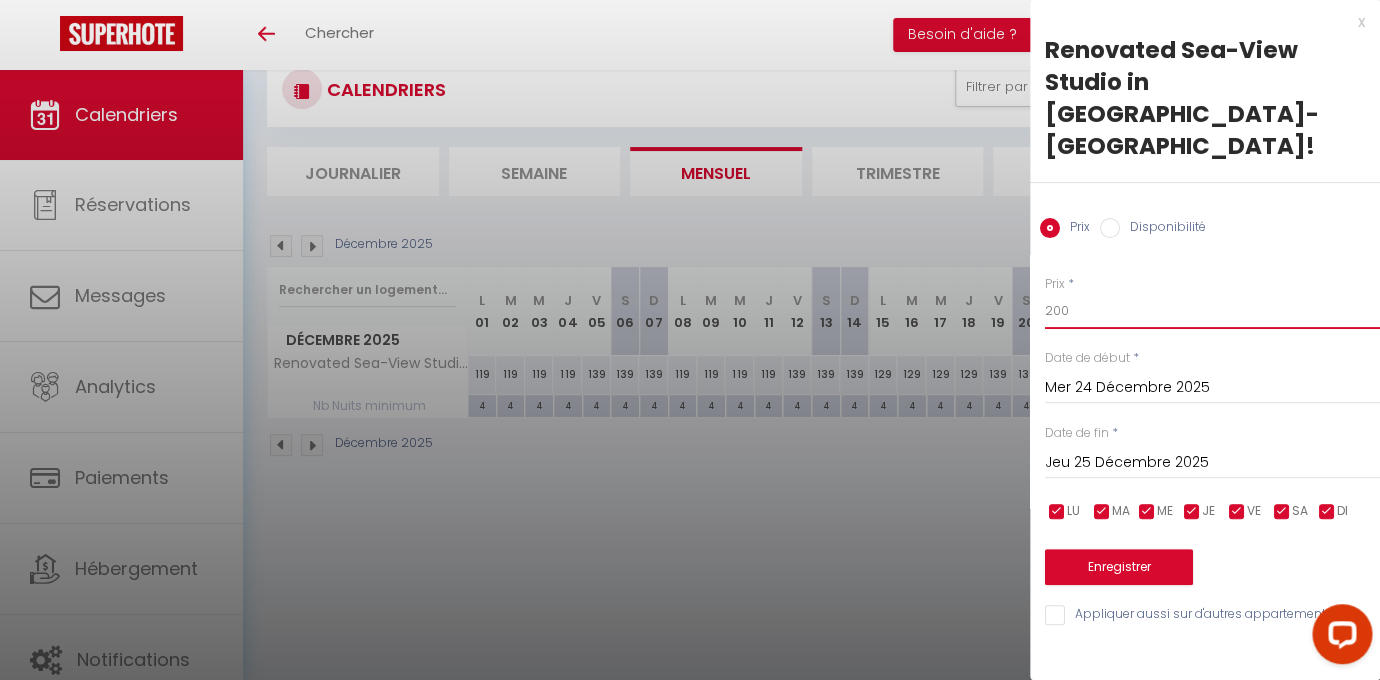 click on "200" at bounding box center [1212, 311] 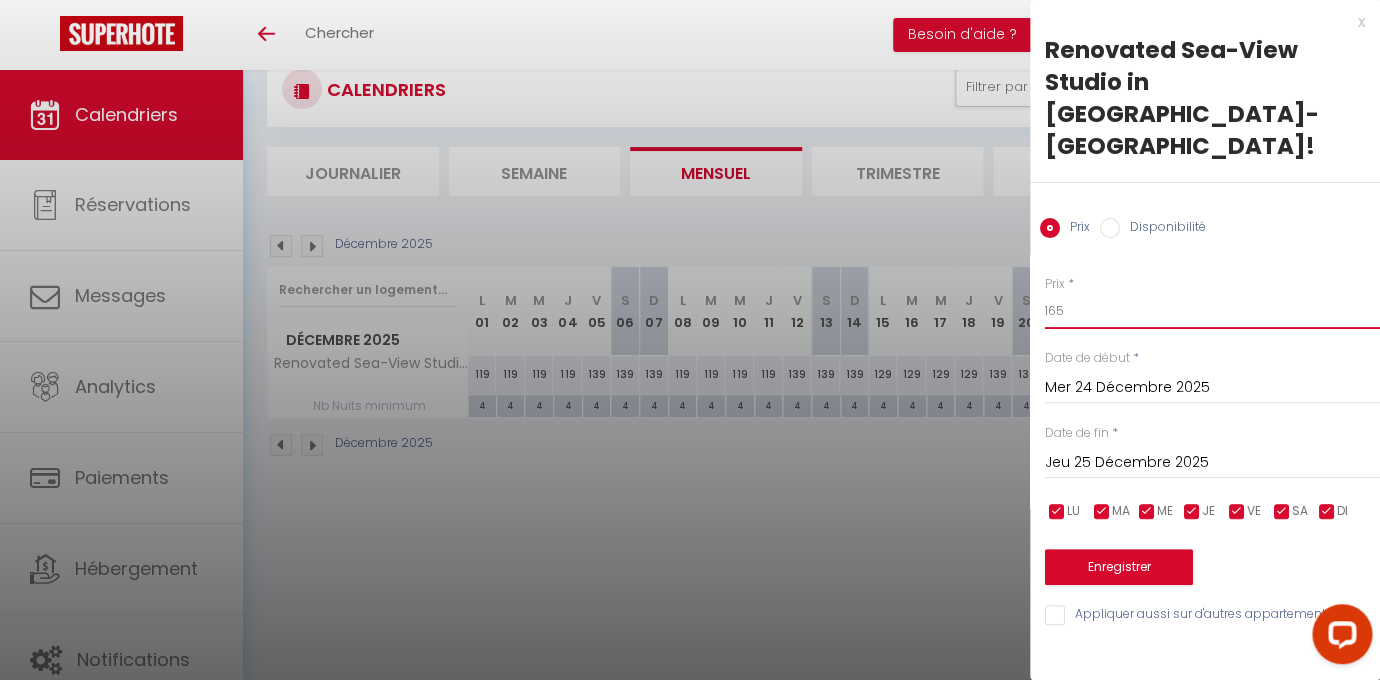 type on "165" 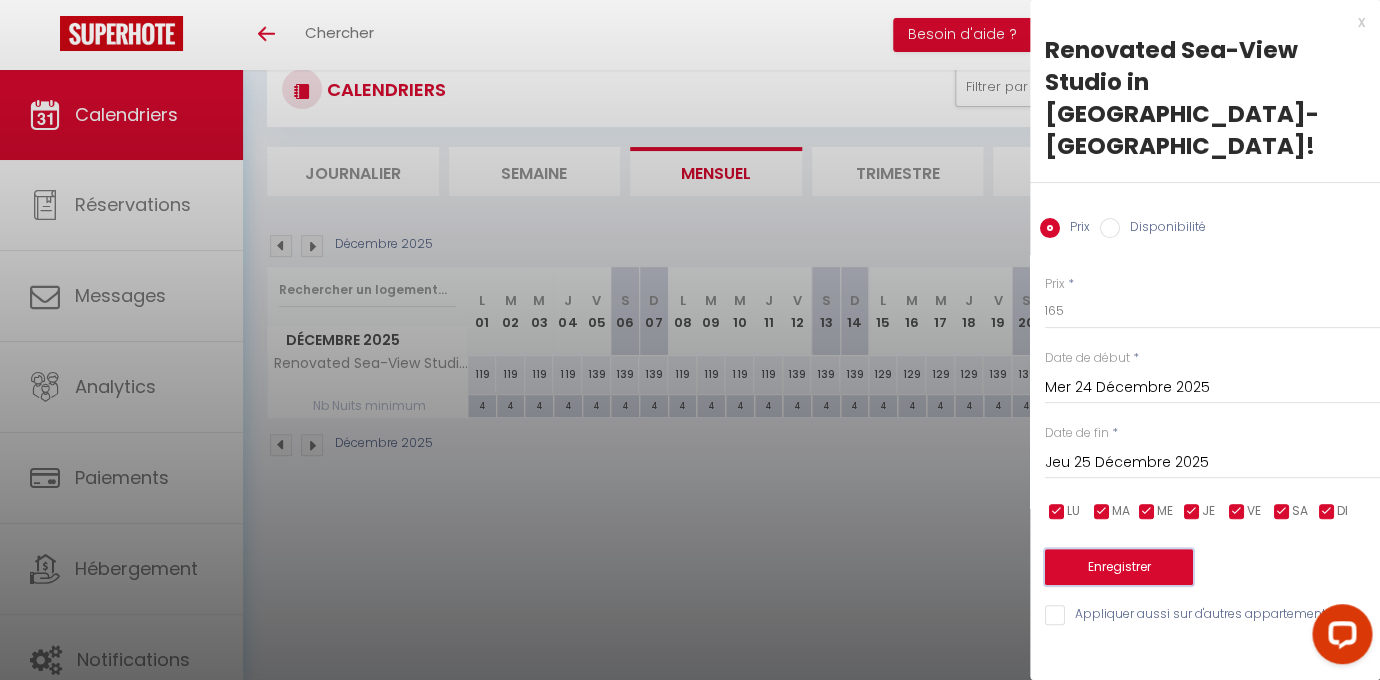 click on "Enregistrer" at bounding box center (1119, 567) 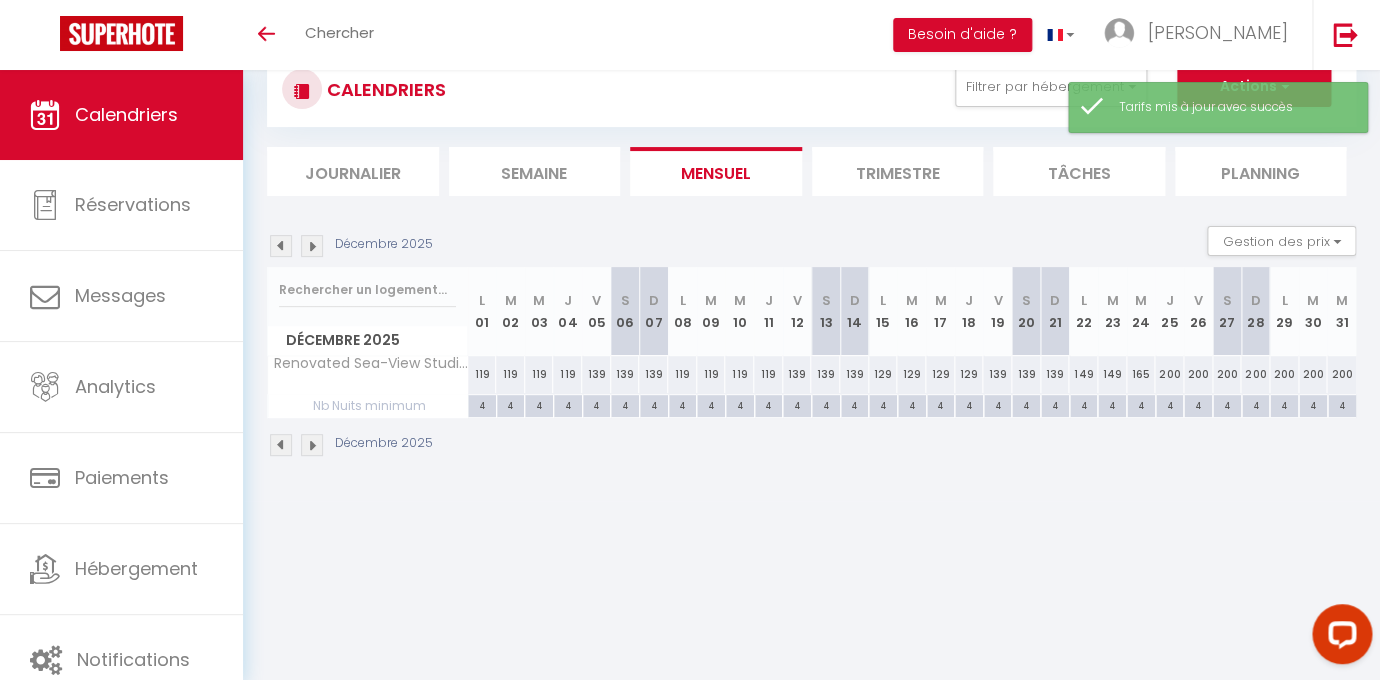 click on "200" at bounding box center (1169, 374) 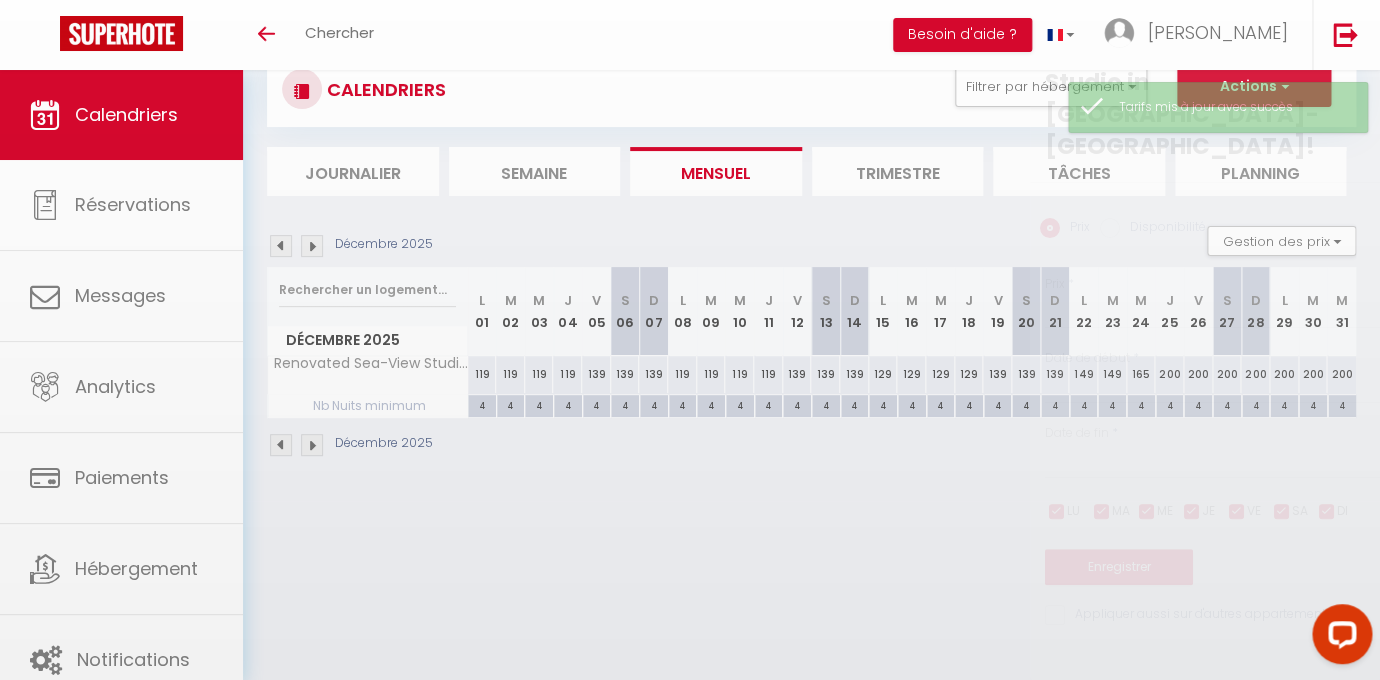 type on "200" 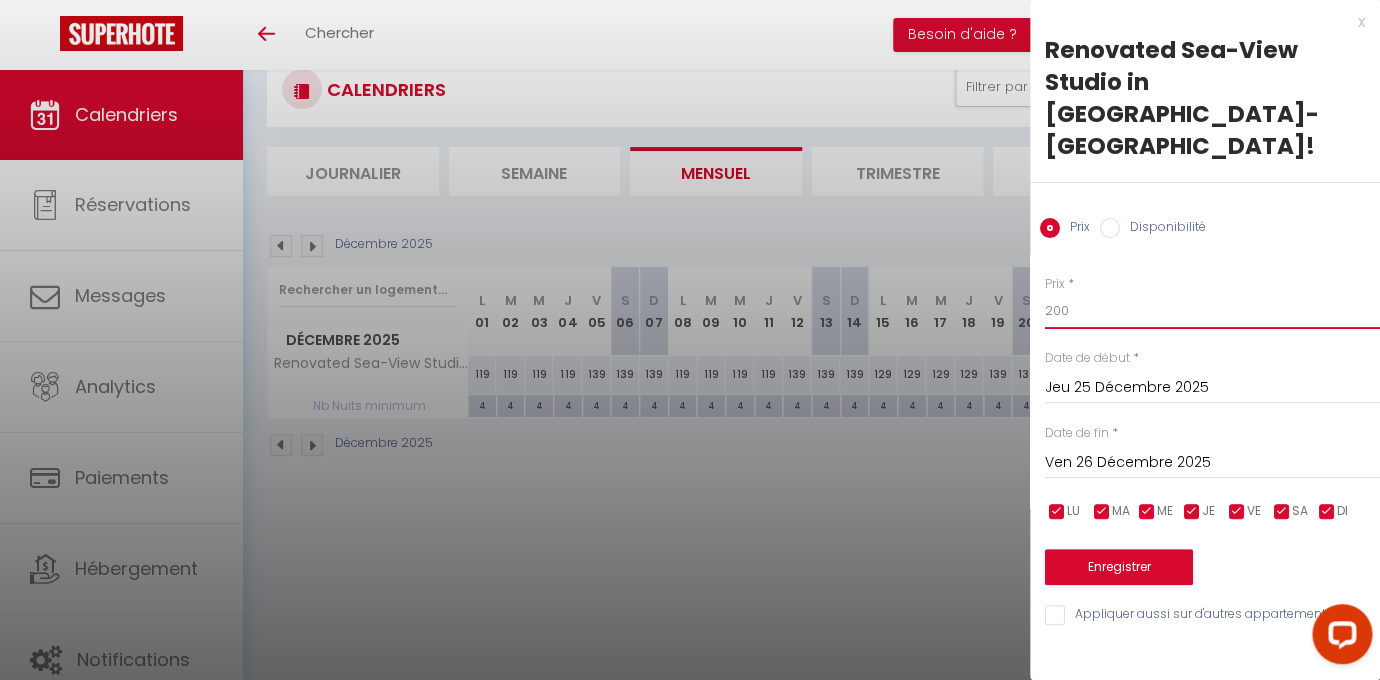 click on "200" at bounding box center (1212, 311) 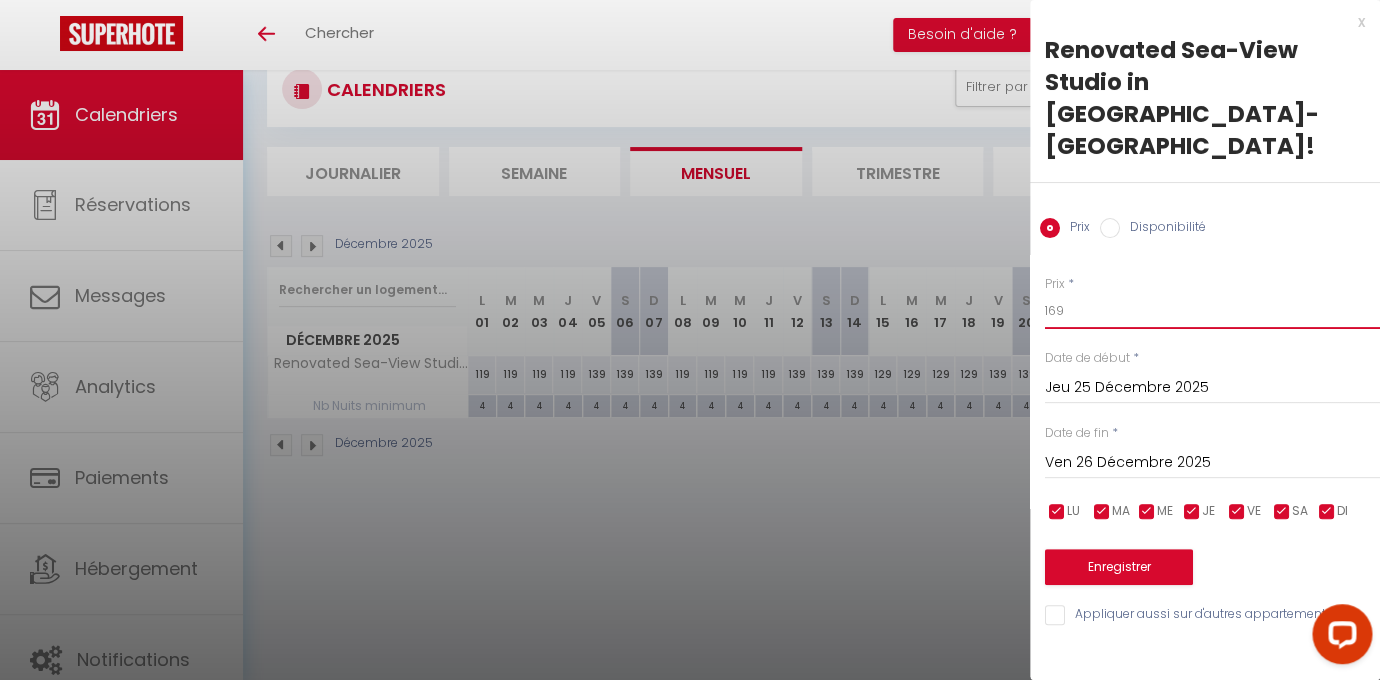 type on "169" 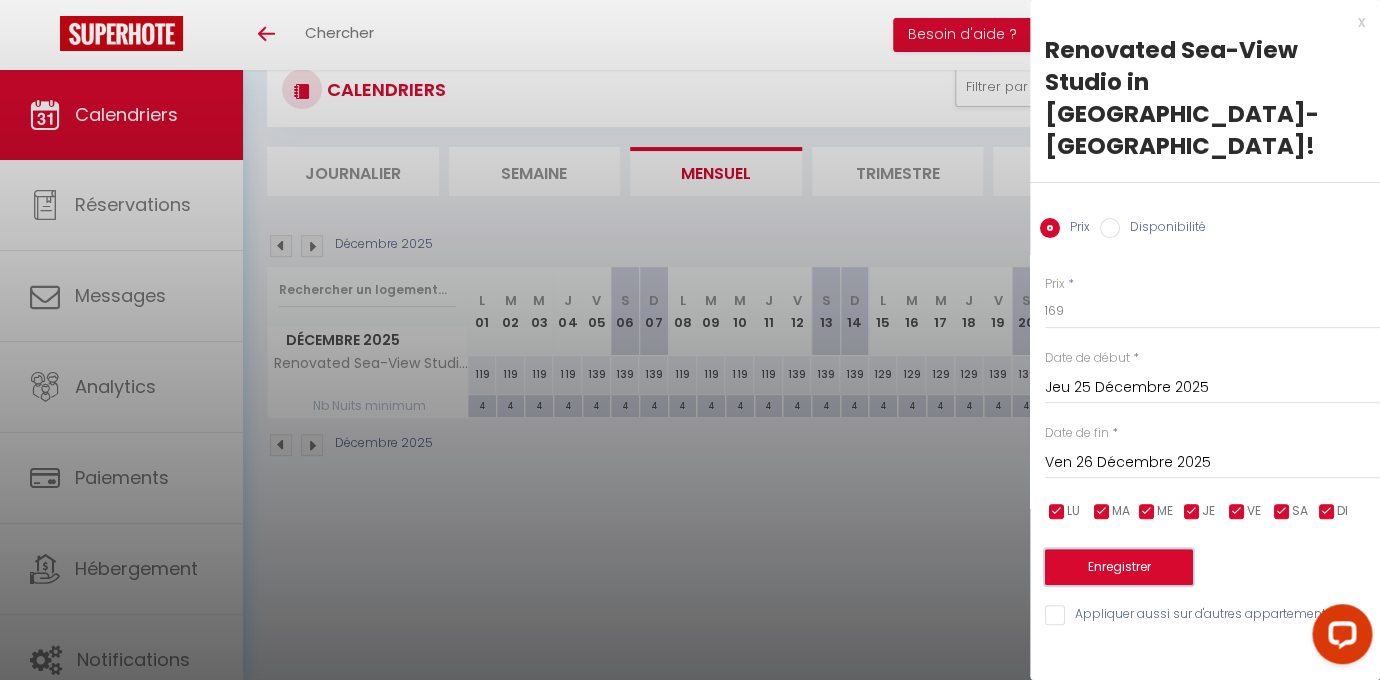 click on "Enregistrer" at bounding box center (1119, 567) 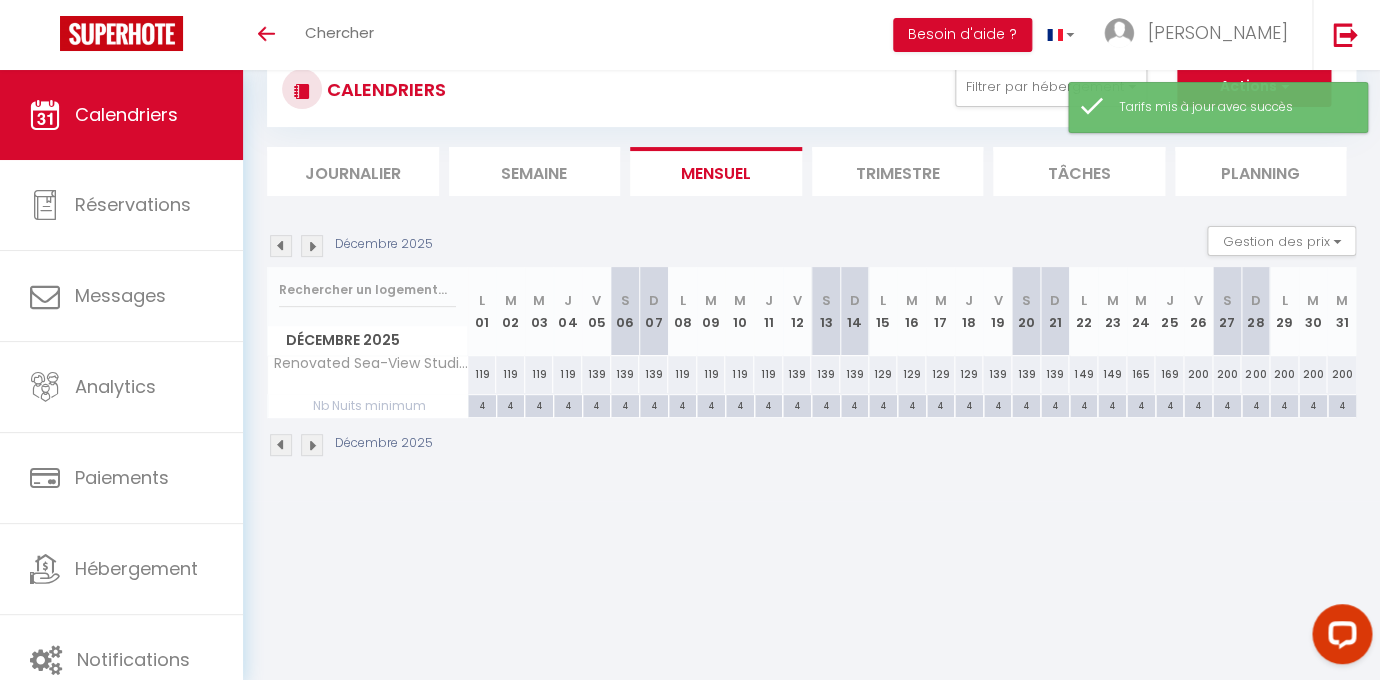 click on "200" at bounding box center (1198, 374) 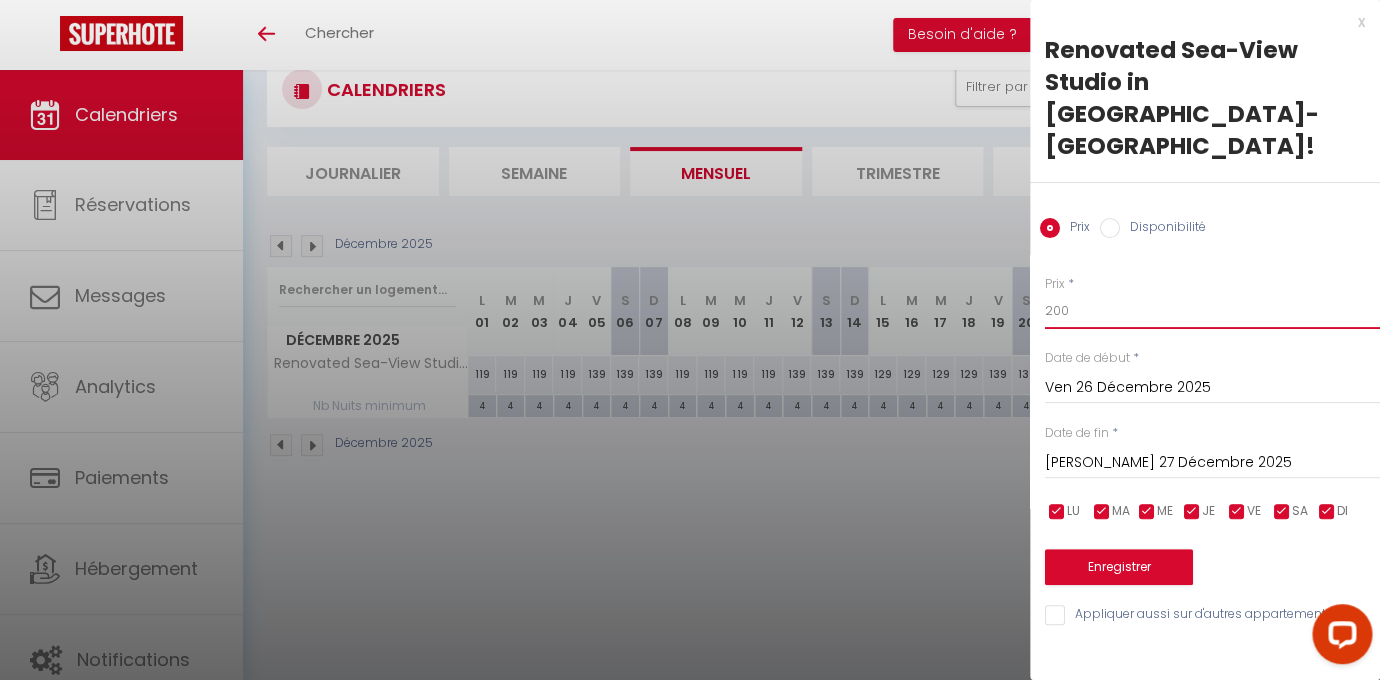 click on "200" at bounding box center [1212, 311] 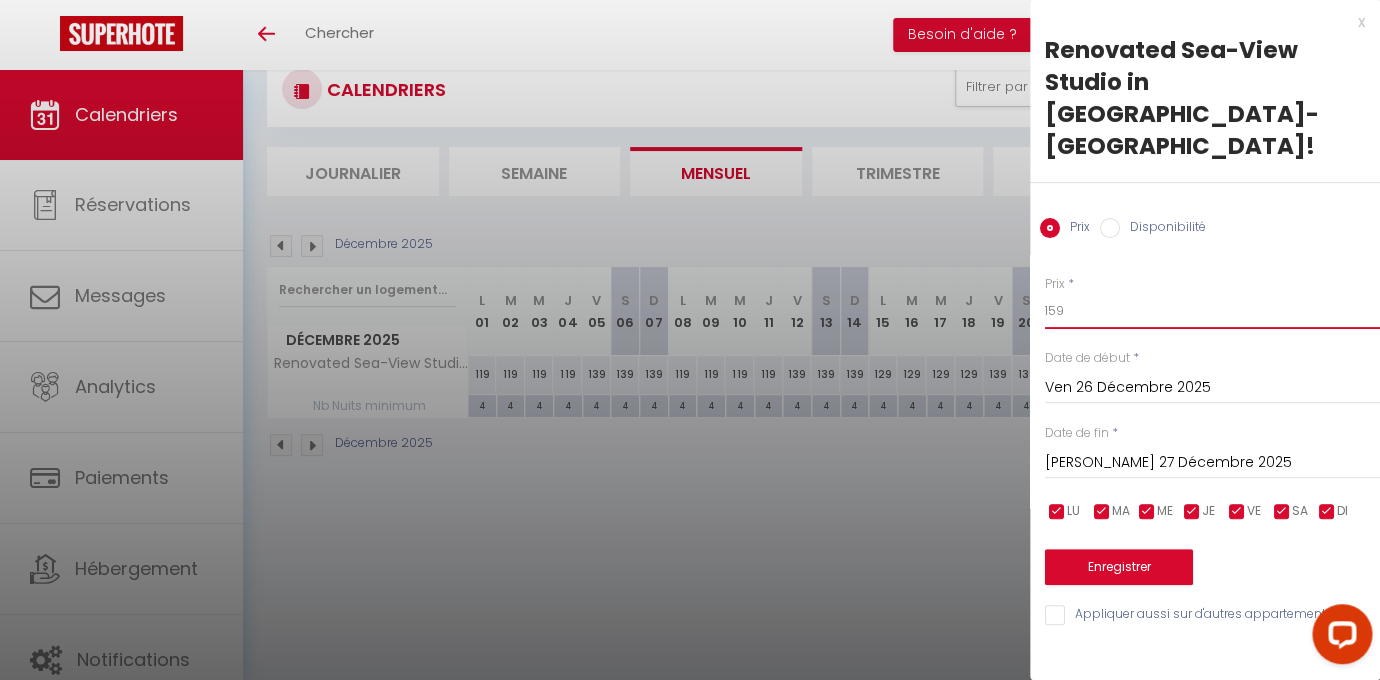 type on "159" 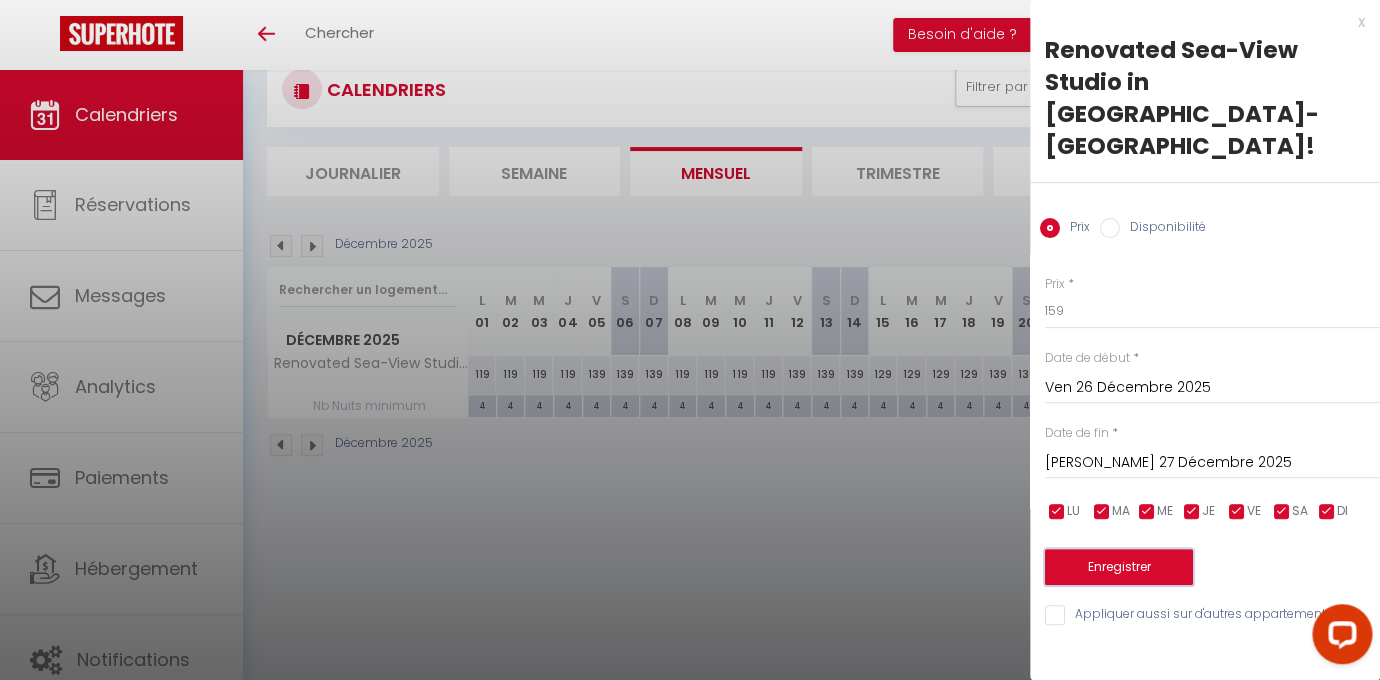 click on "Enregistrer" at bounding box center (1119, 567) 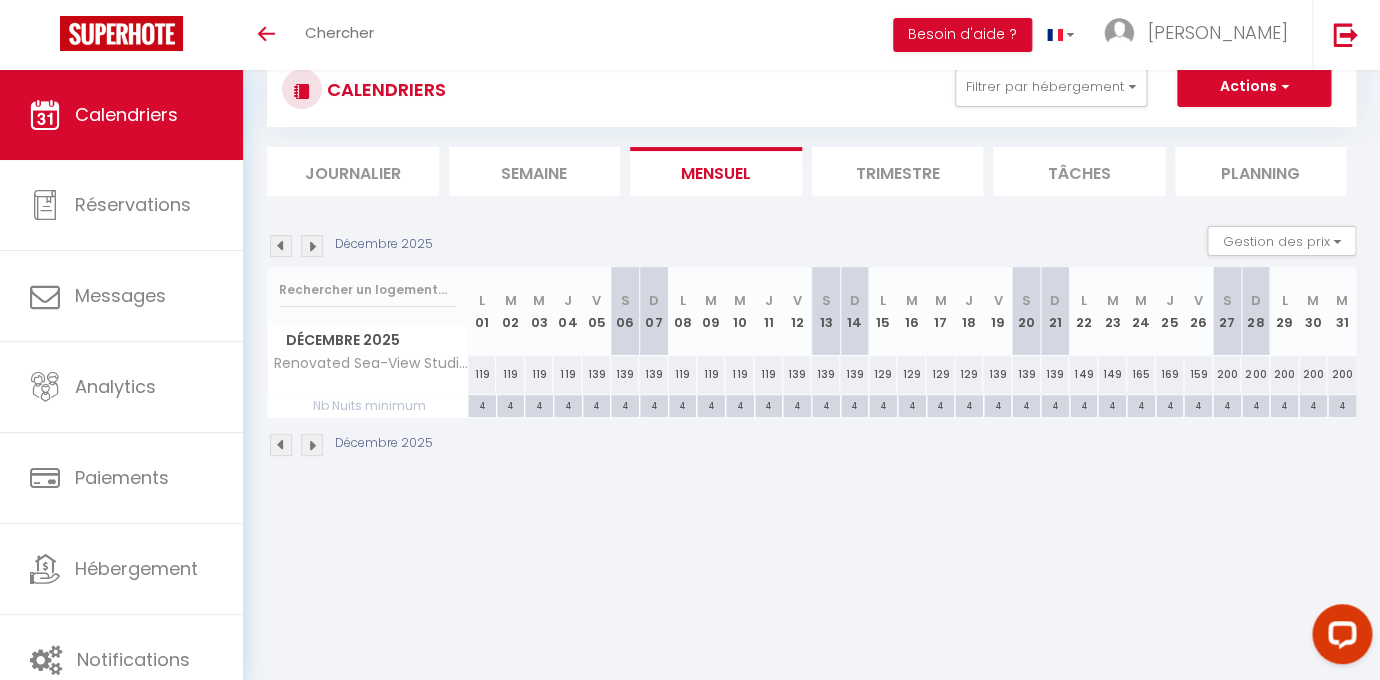 click on "200" at bounding box center (1227, 374) 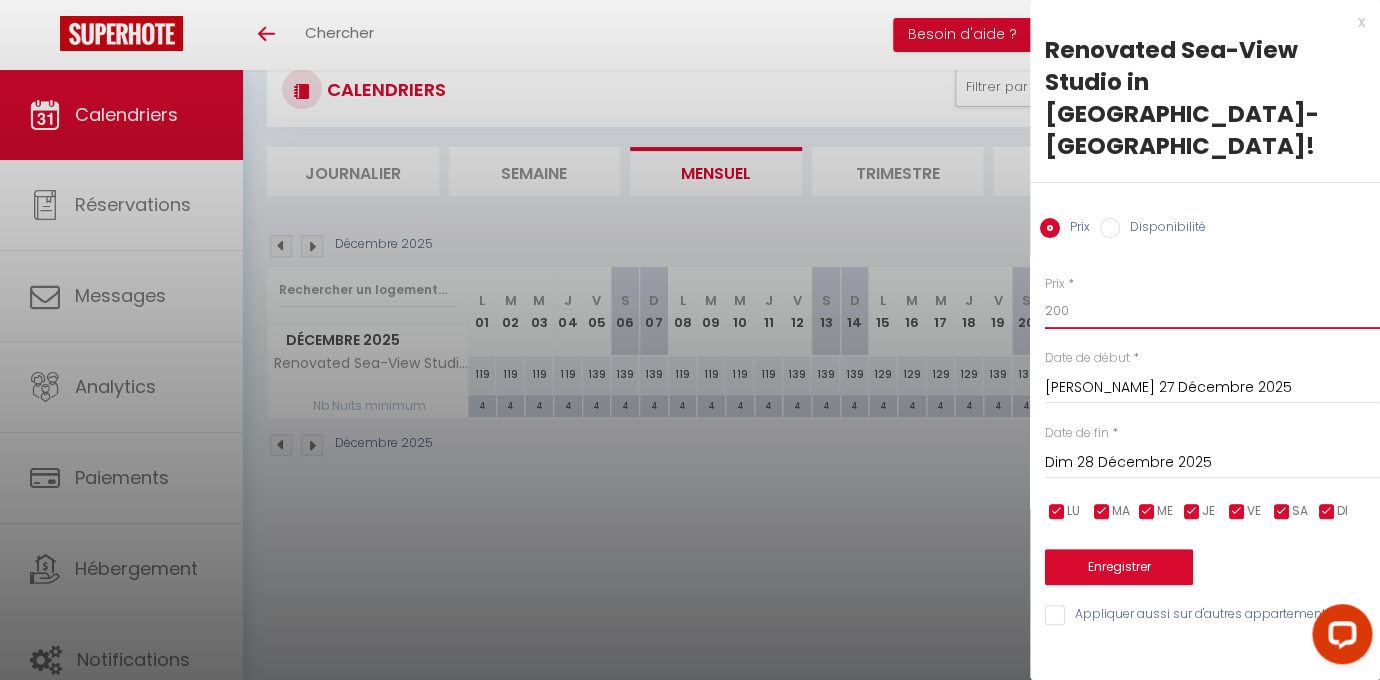 click on "200" at bounding box center [1212, 311] 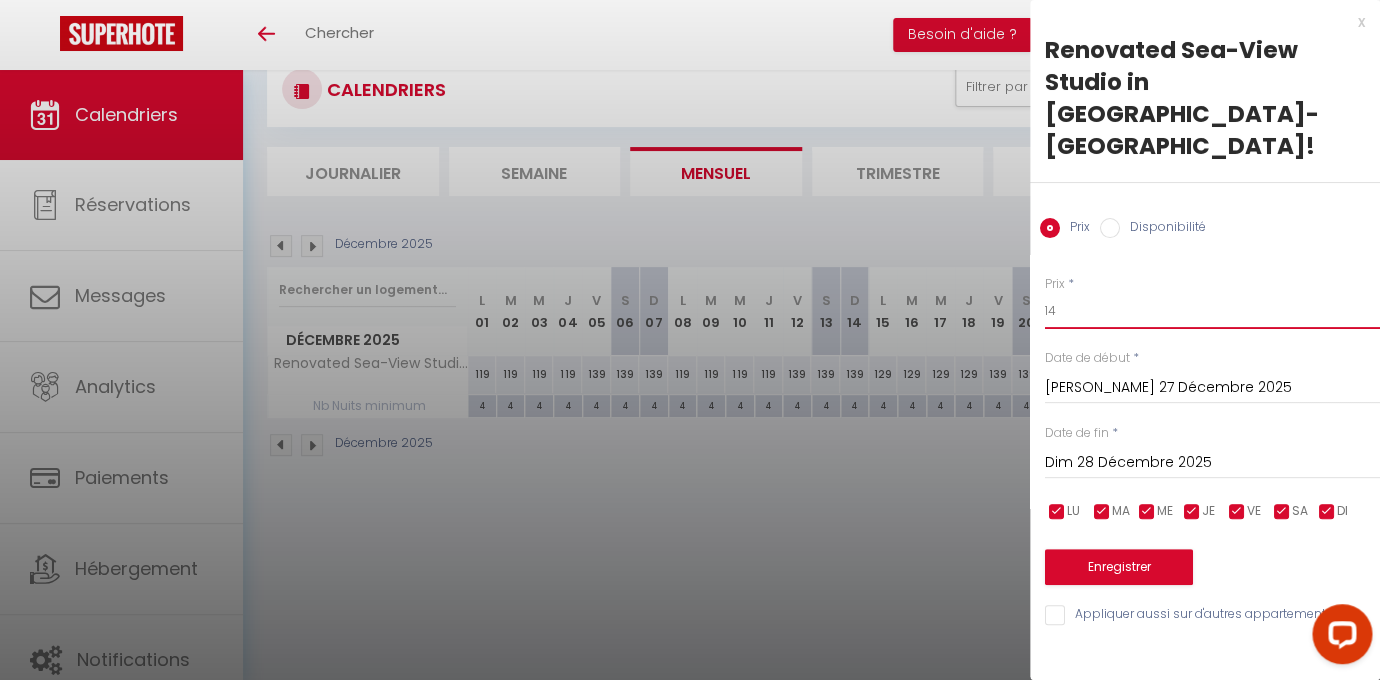 type on "149" 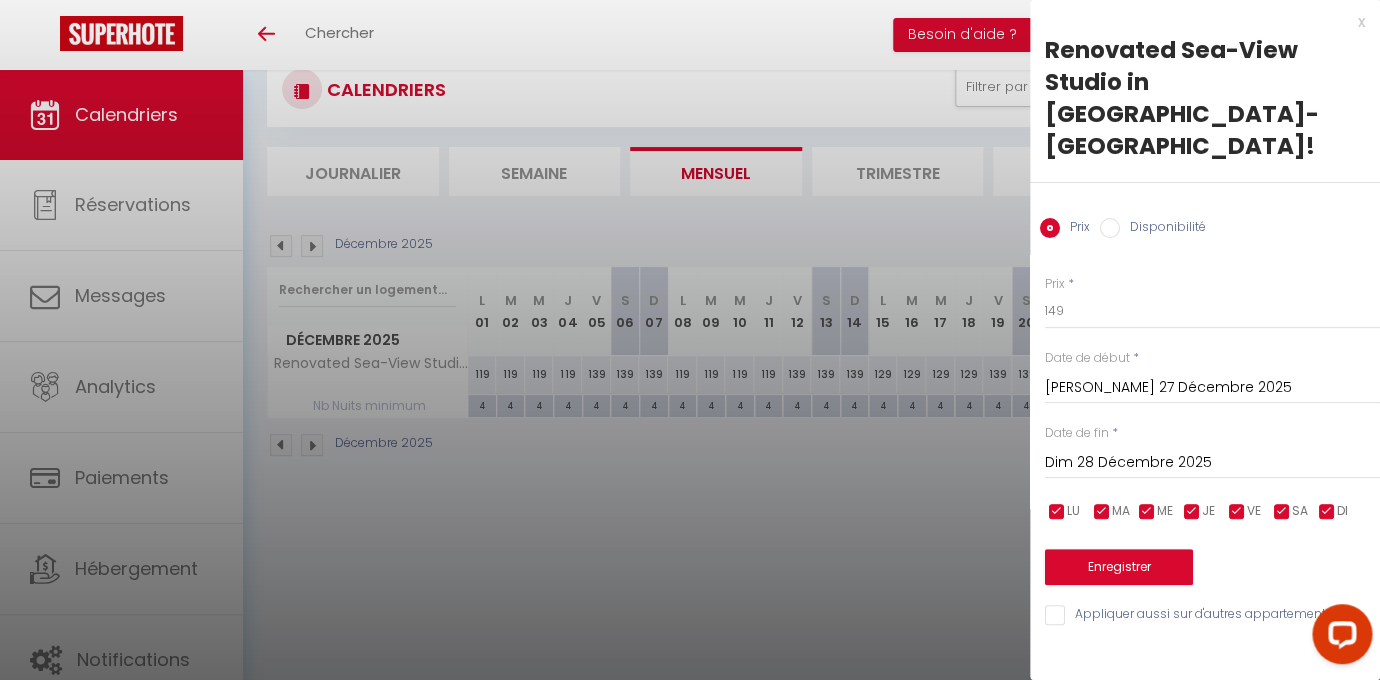 click at bounding box center [690, 340] 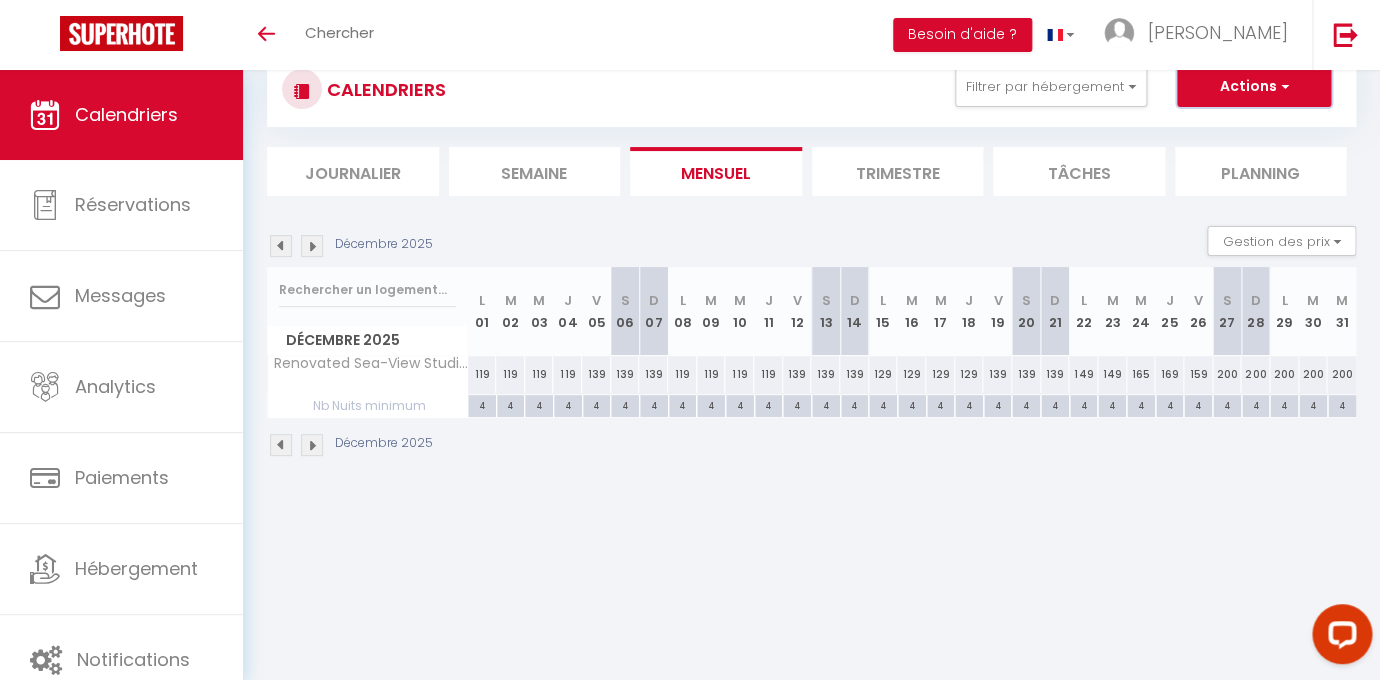 click on "Actions" at bounding box center (1254, 87) 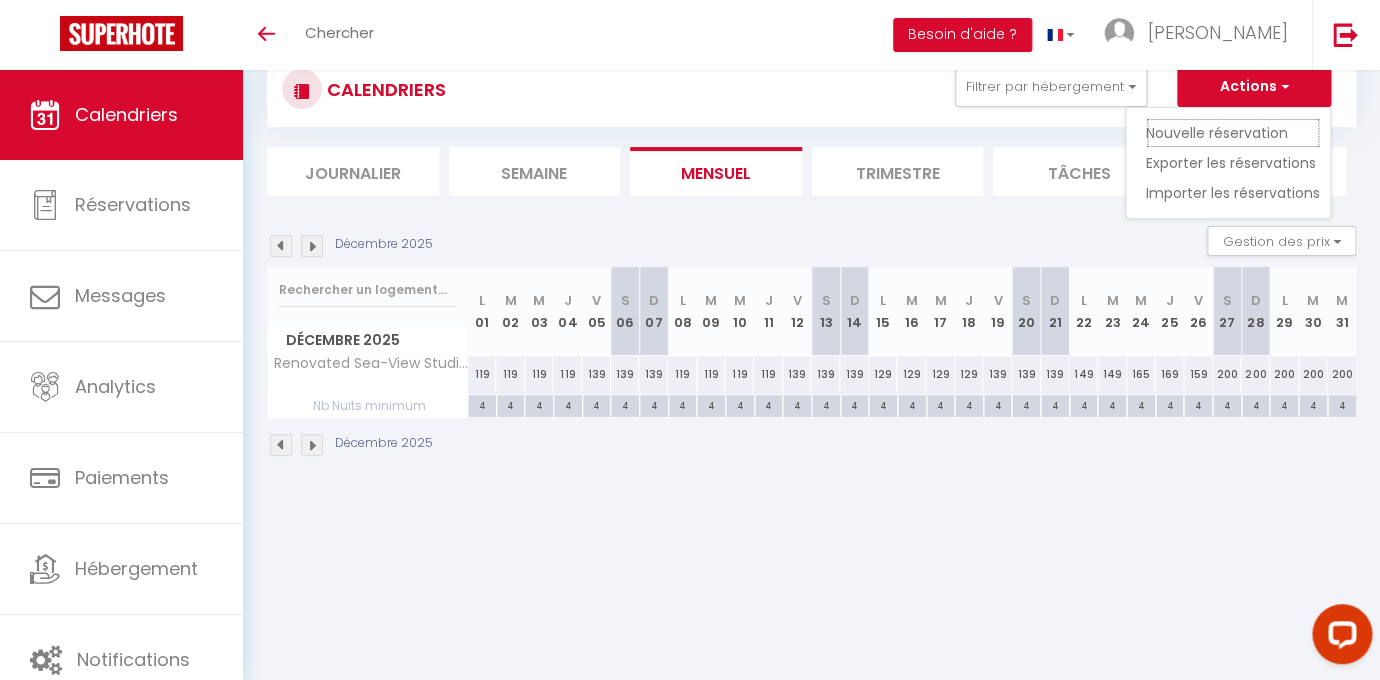 click on "Nouvelle réservation" at bounding box center (1233, 133) 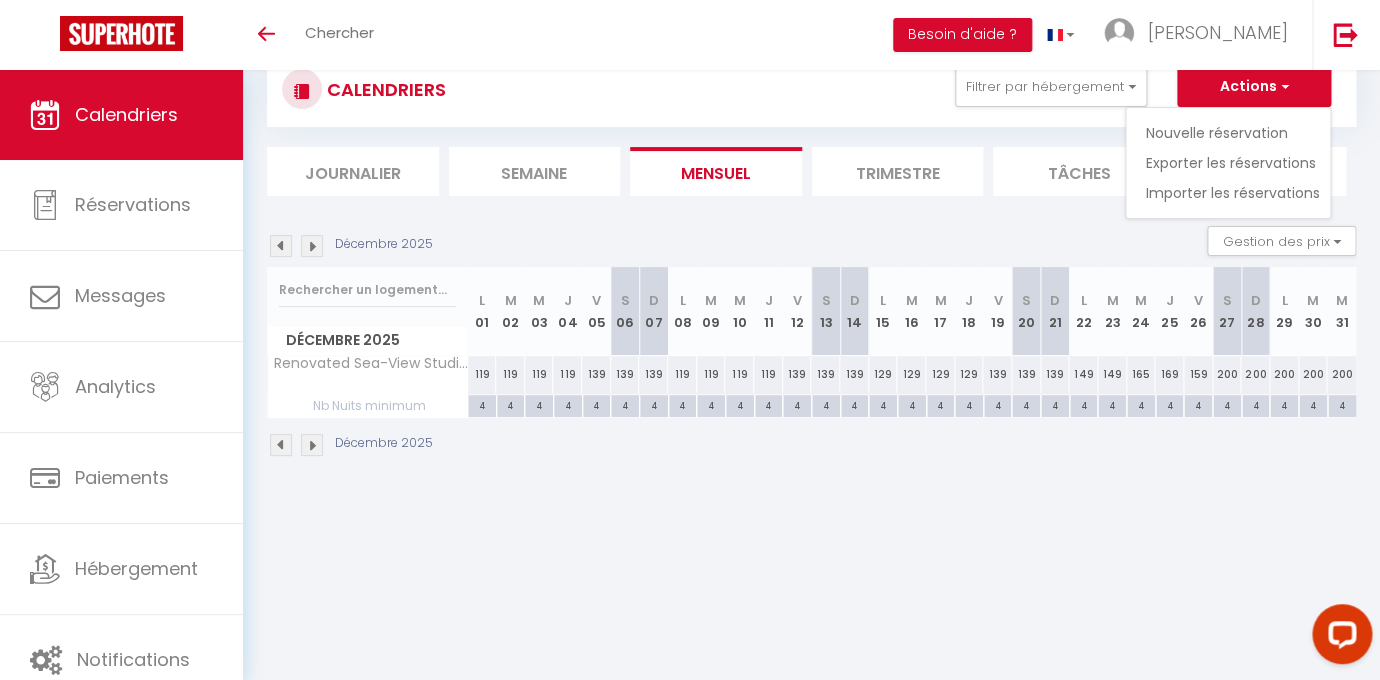 select 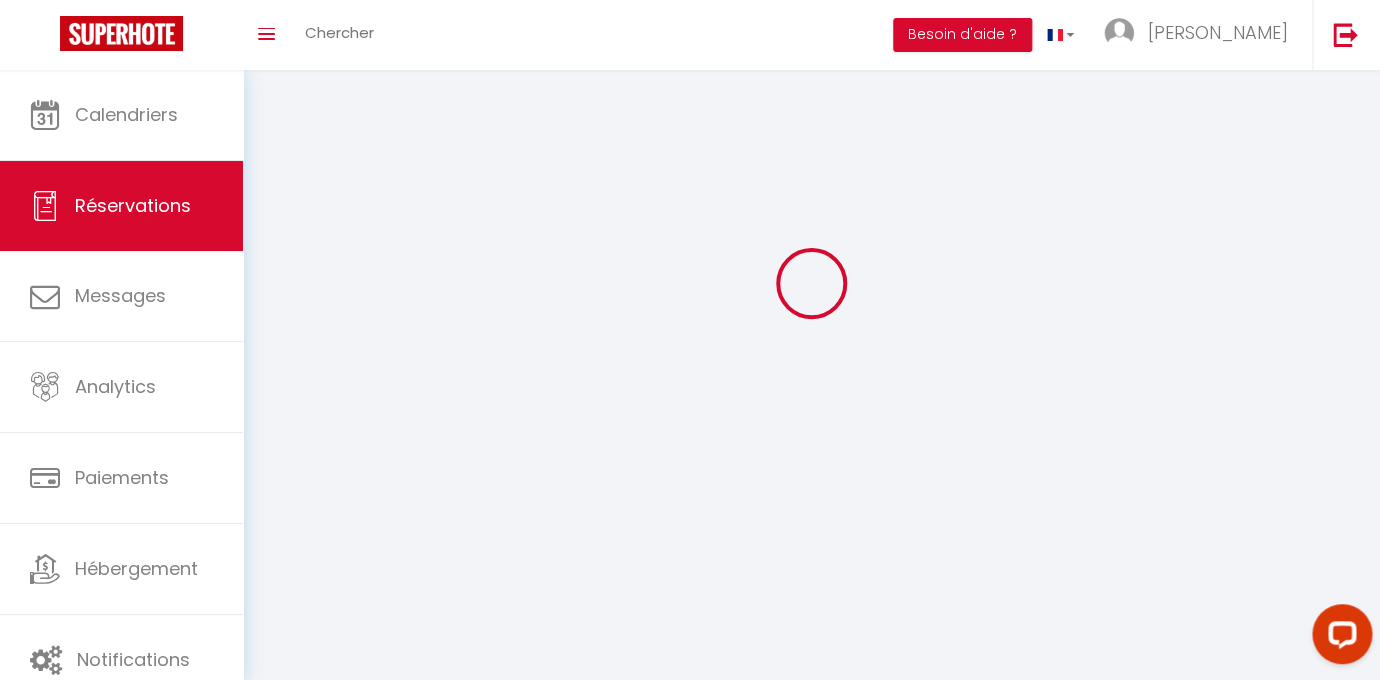 scroll, scrollTop: 0, scrollLeft: 0, axis: both 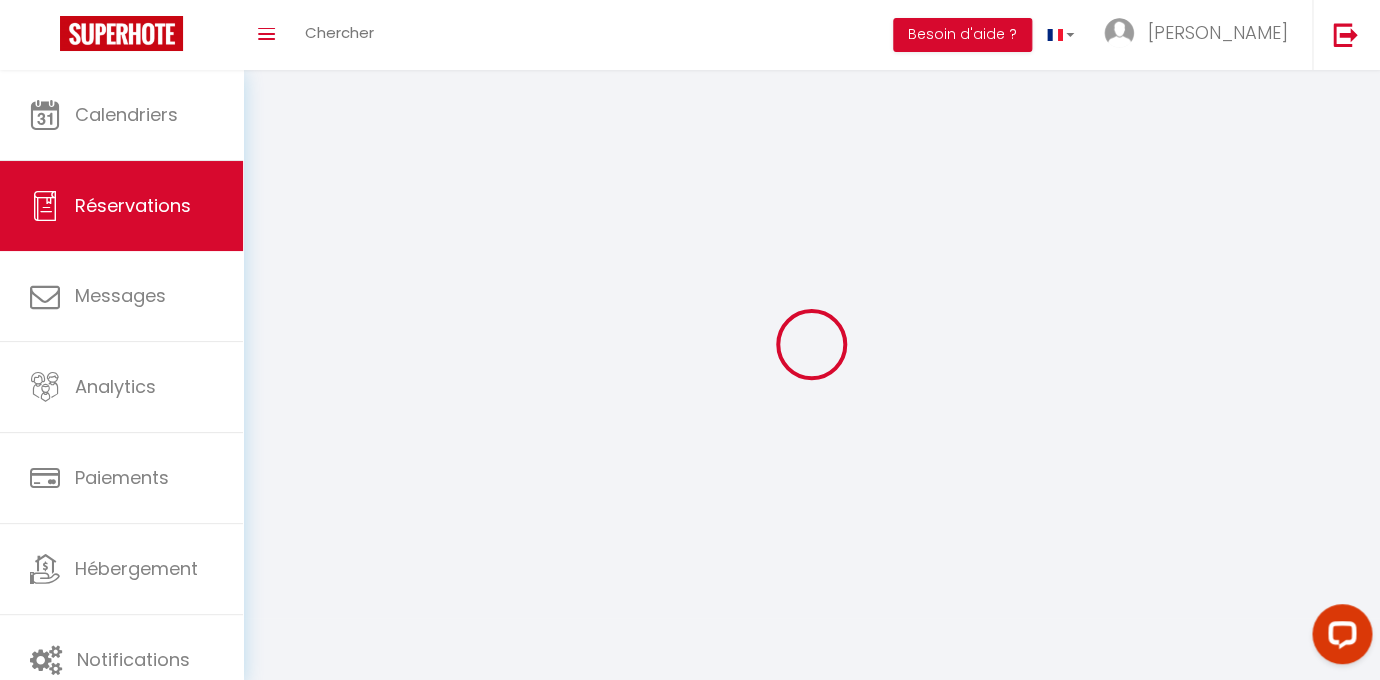 select 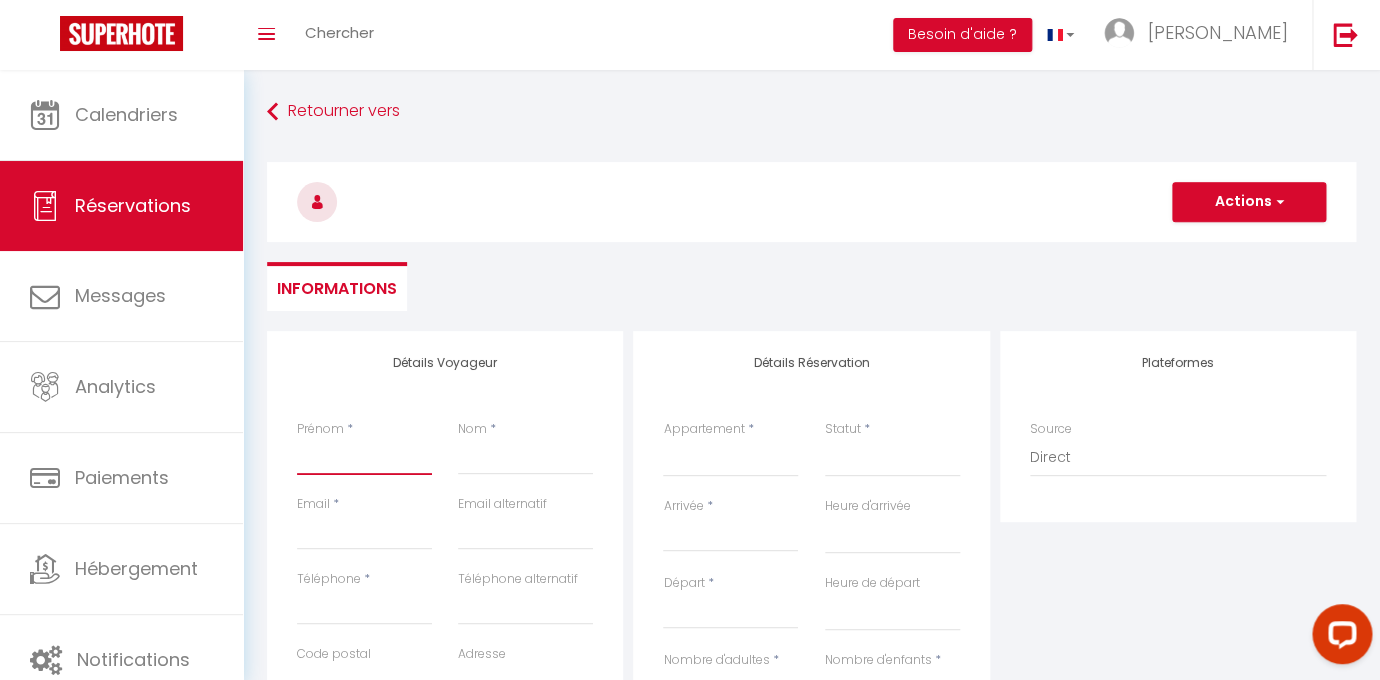 click on "Prénom" at bounding box center [364, 457] 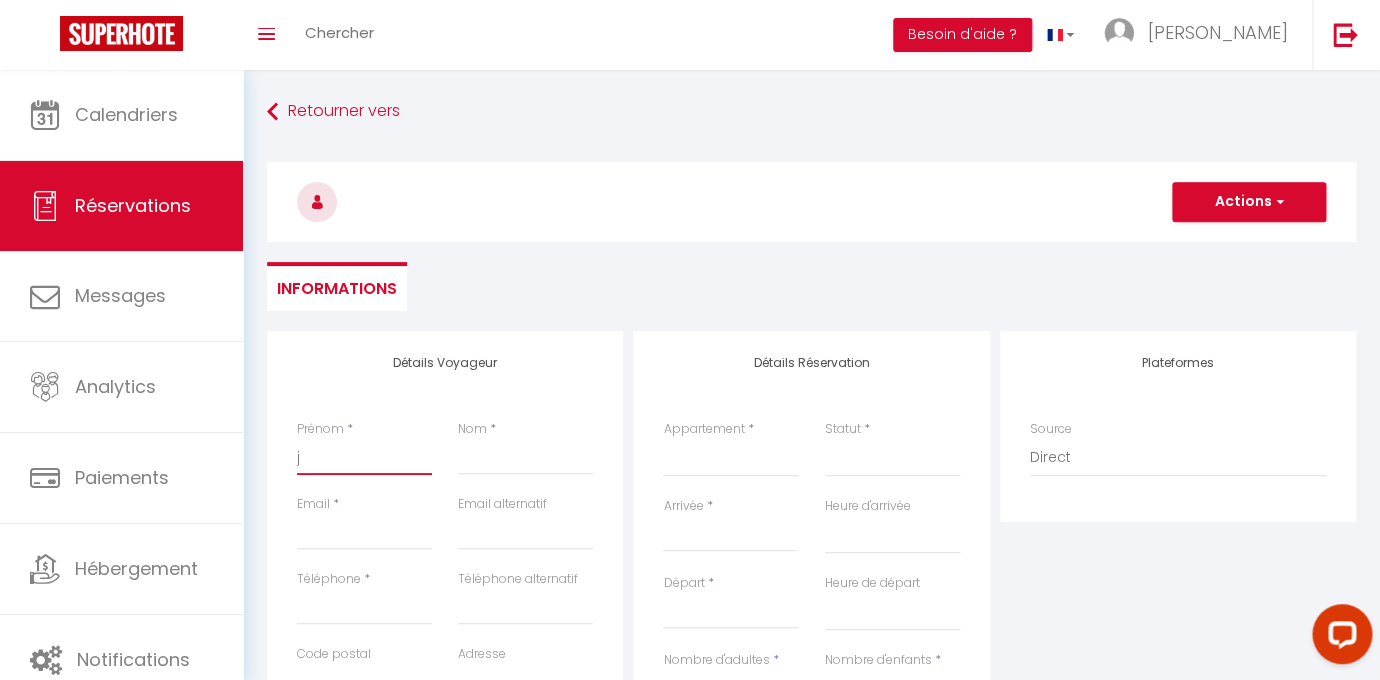 select 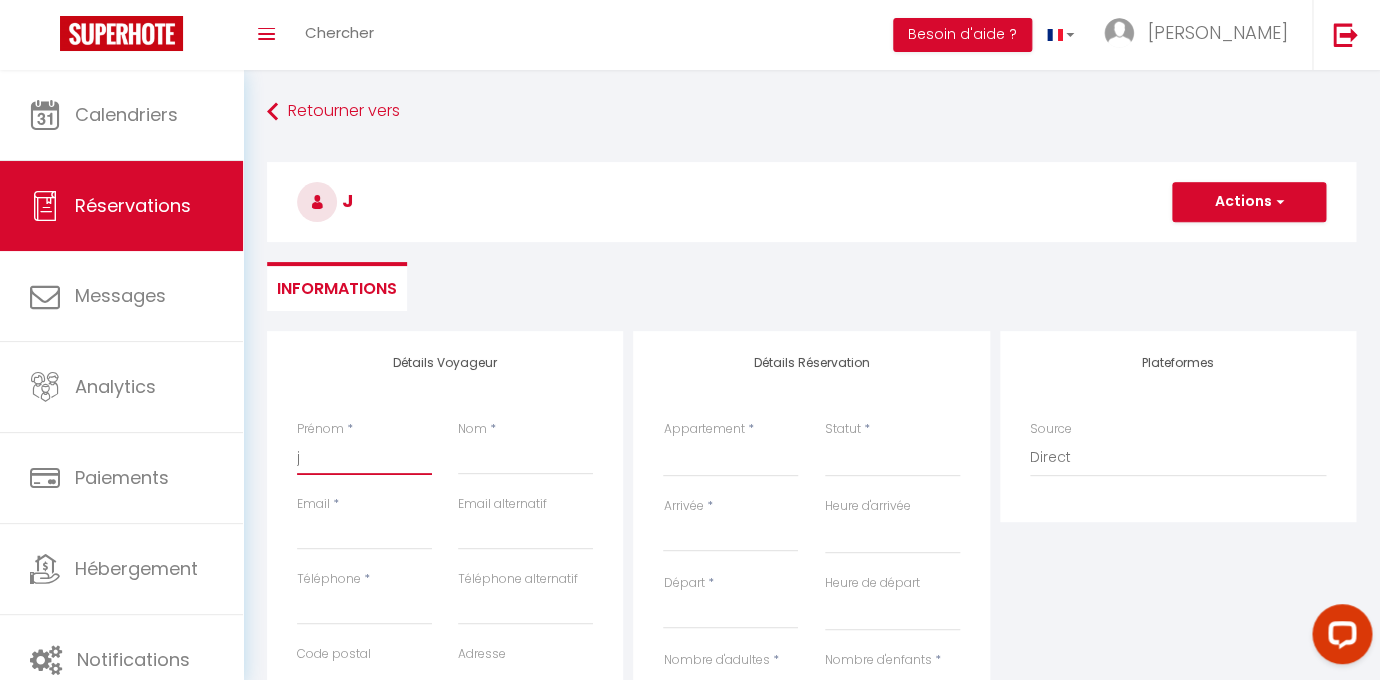 type 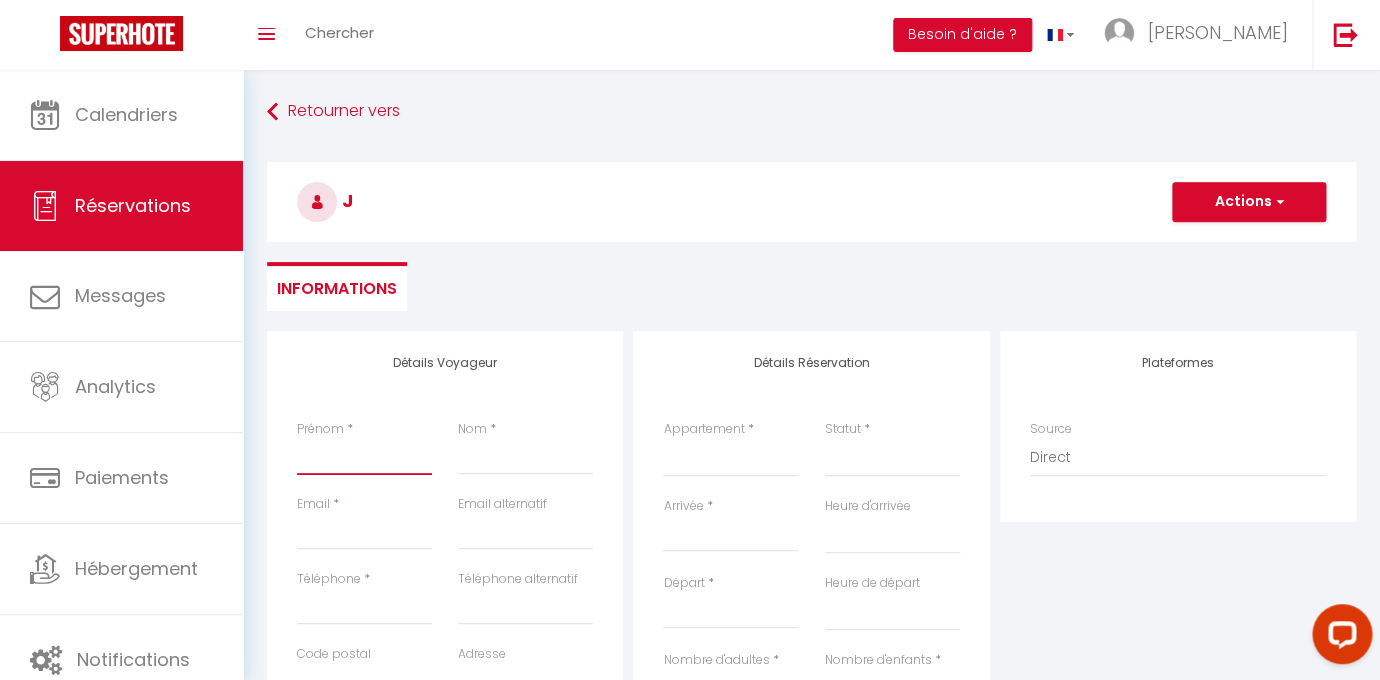 select 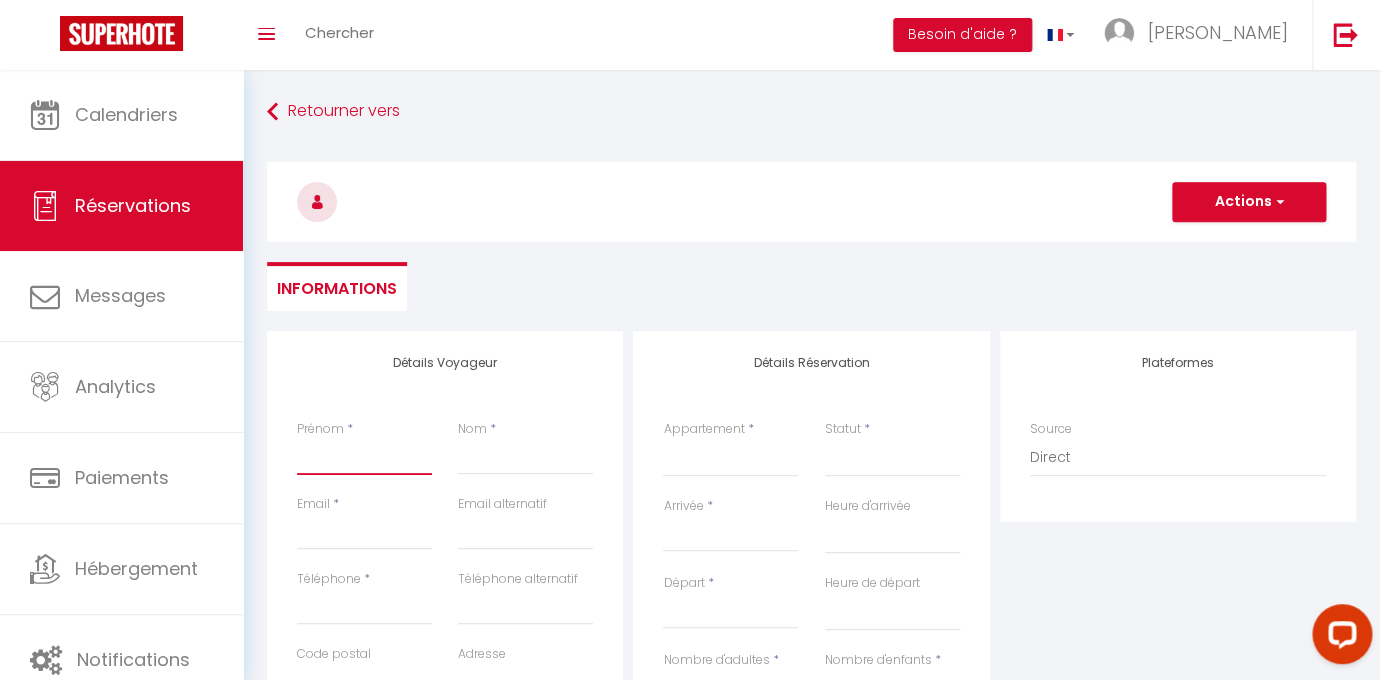 type on "J" 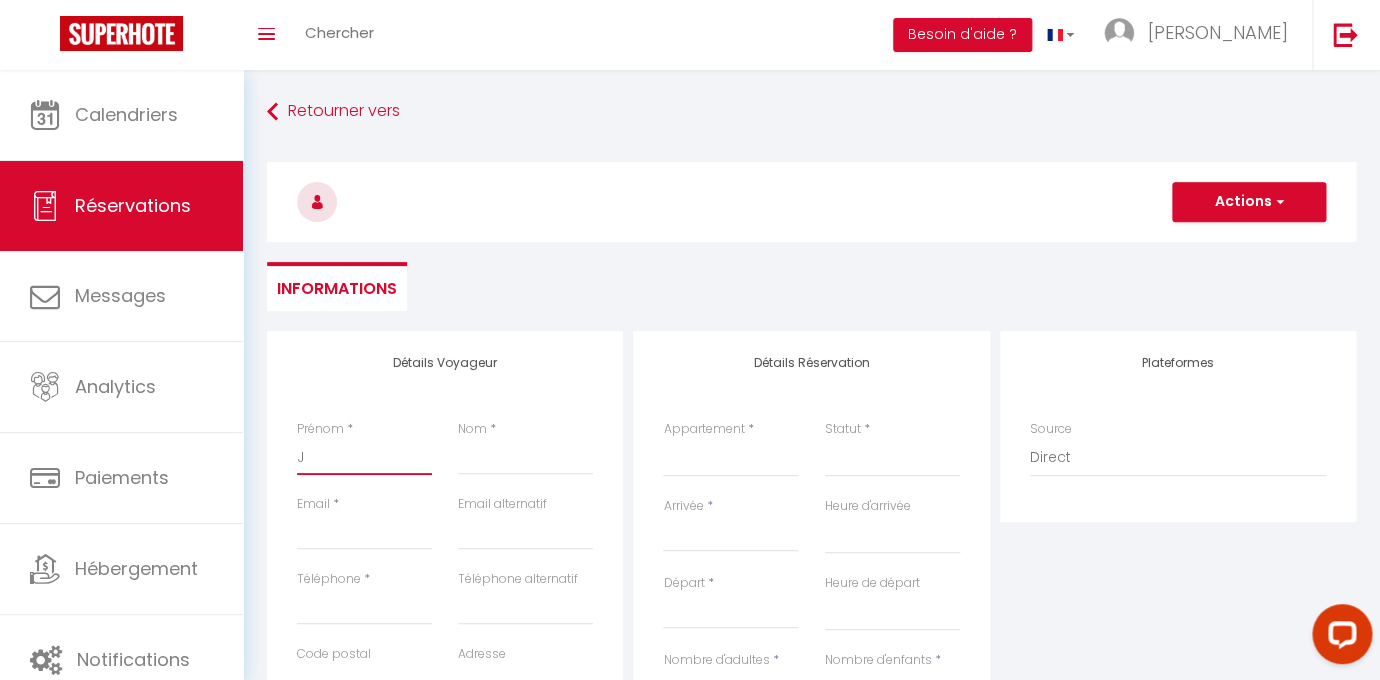 select 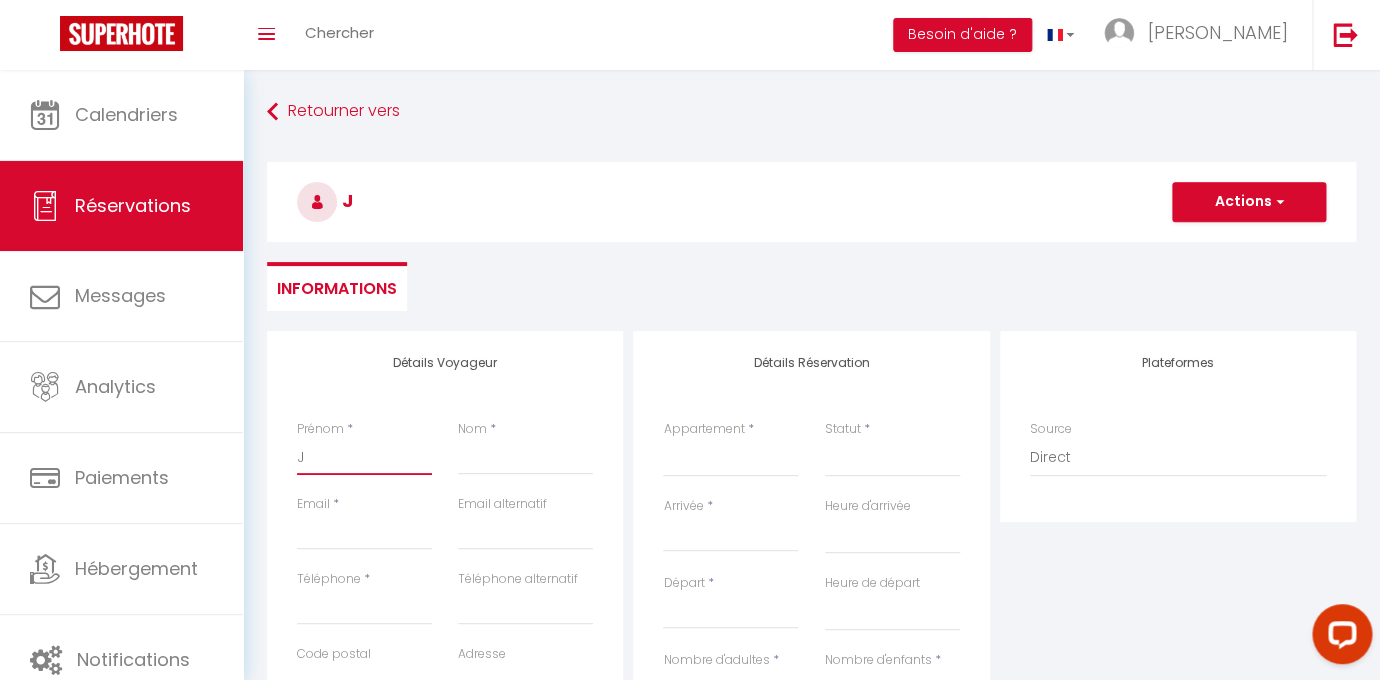 type on "[PERSON_NAME]" 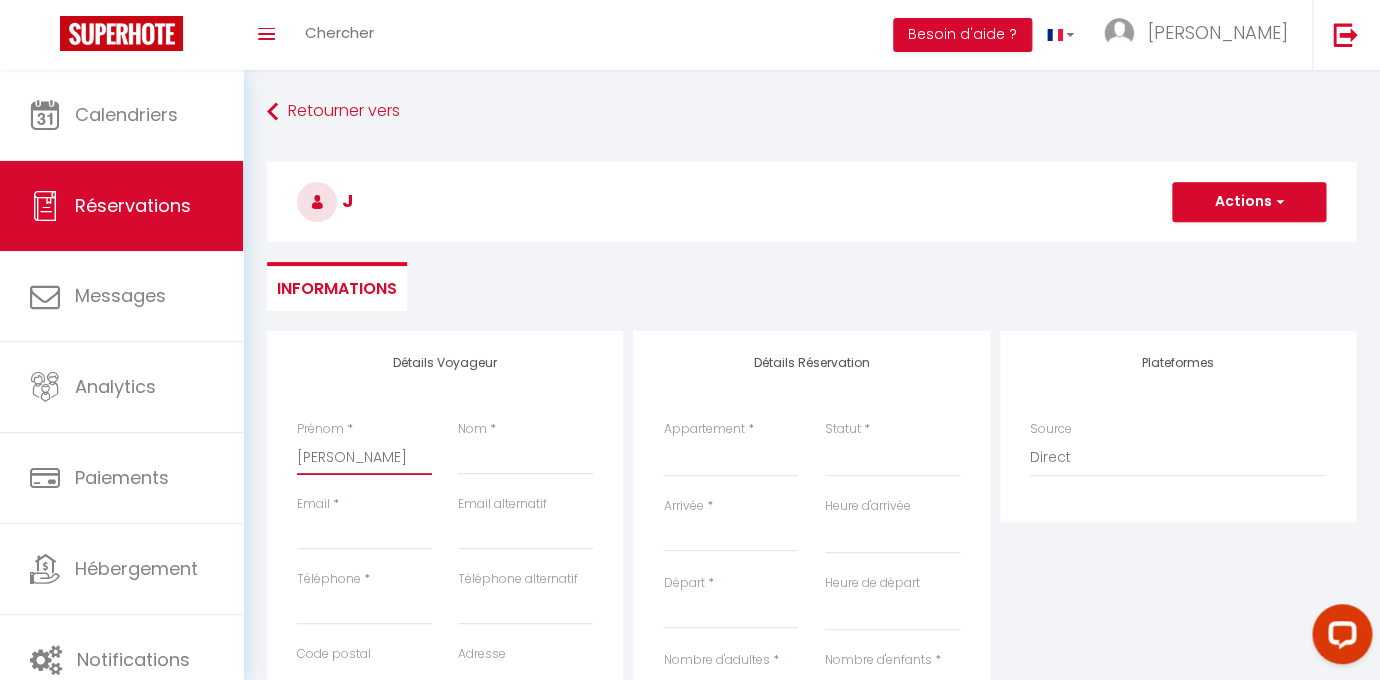 select 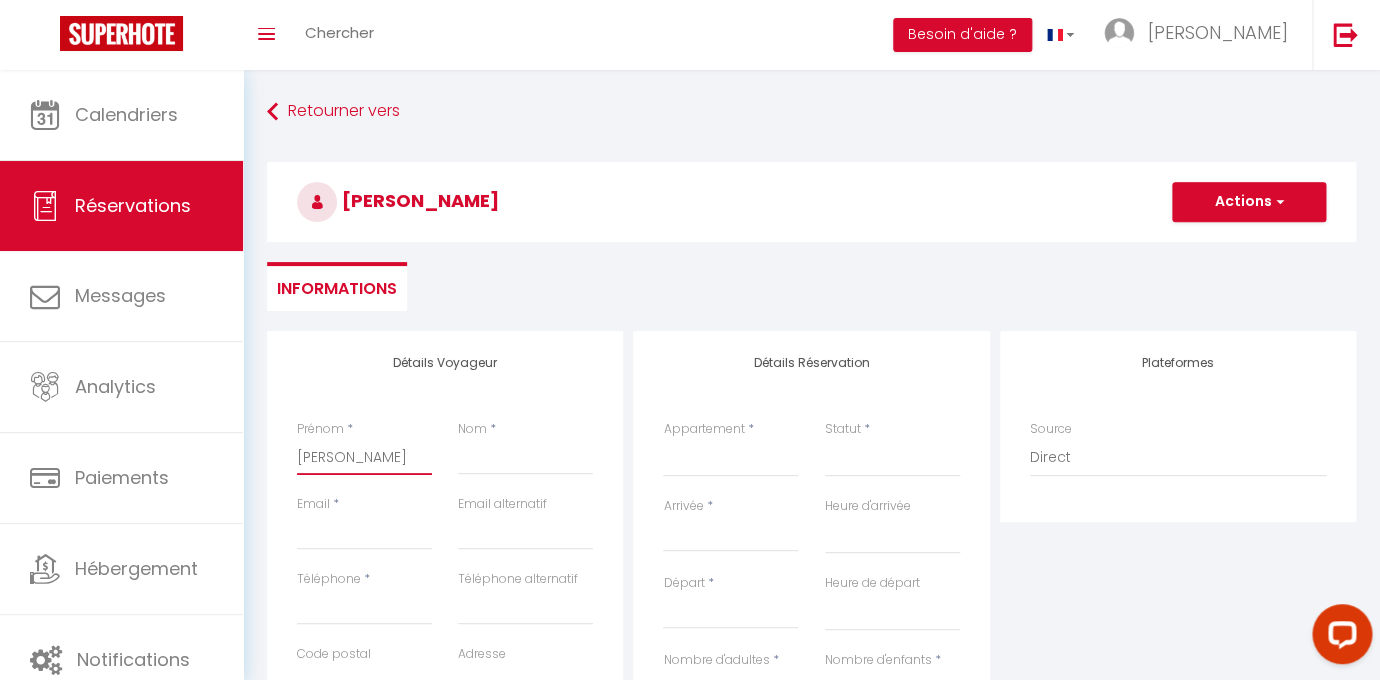 type on "[PERSON_NAME]" 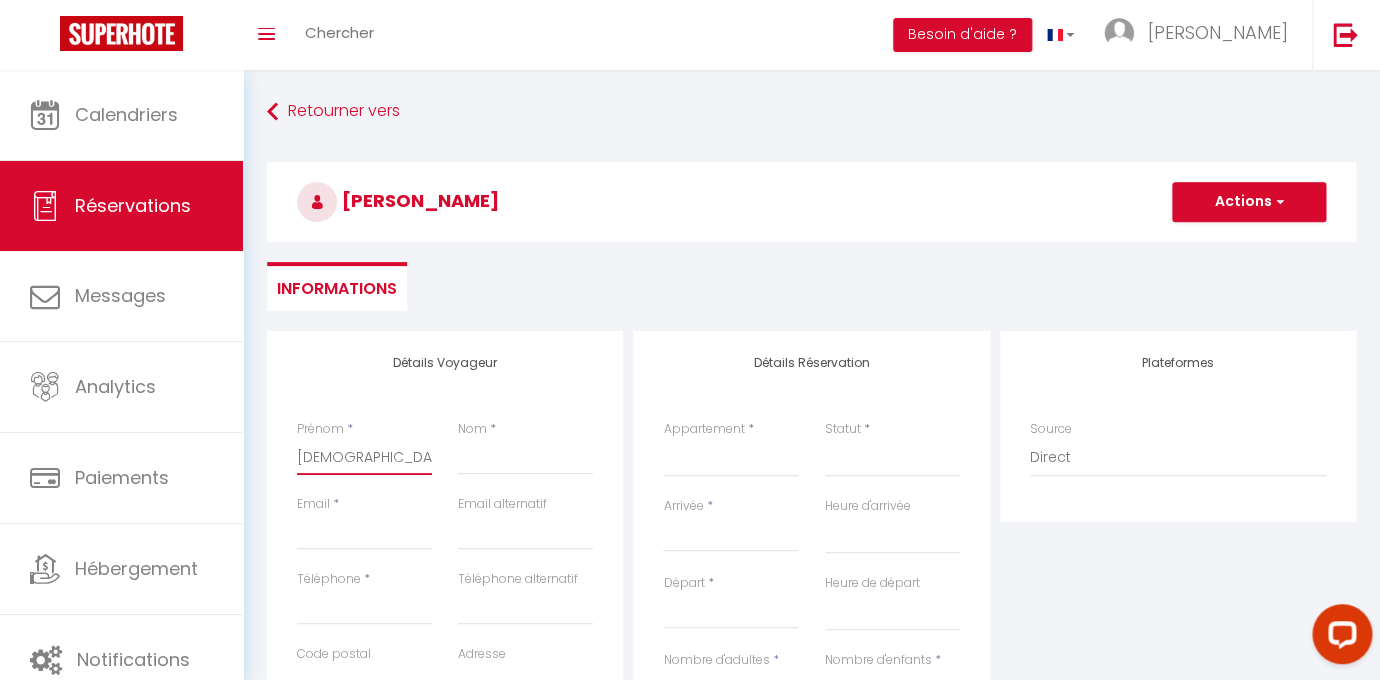 select 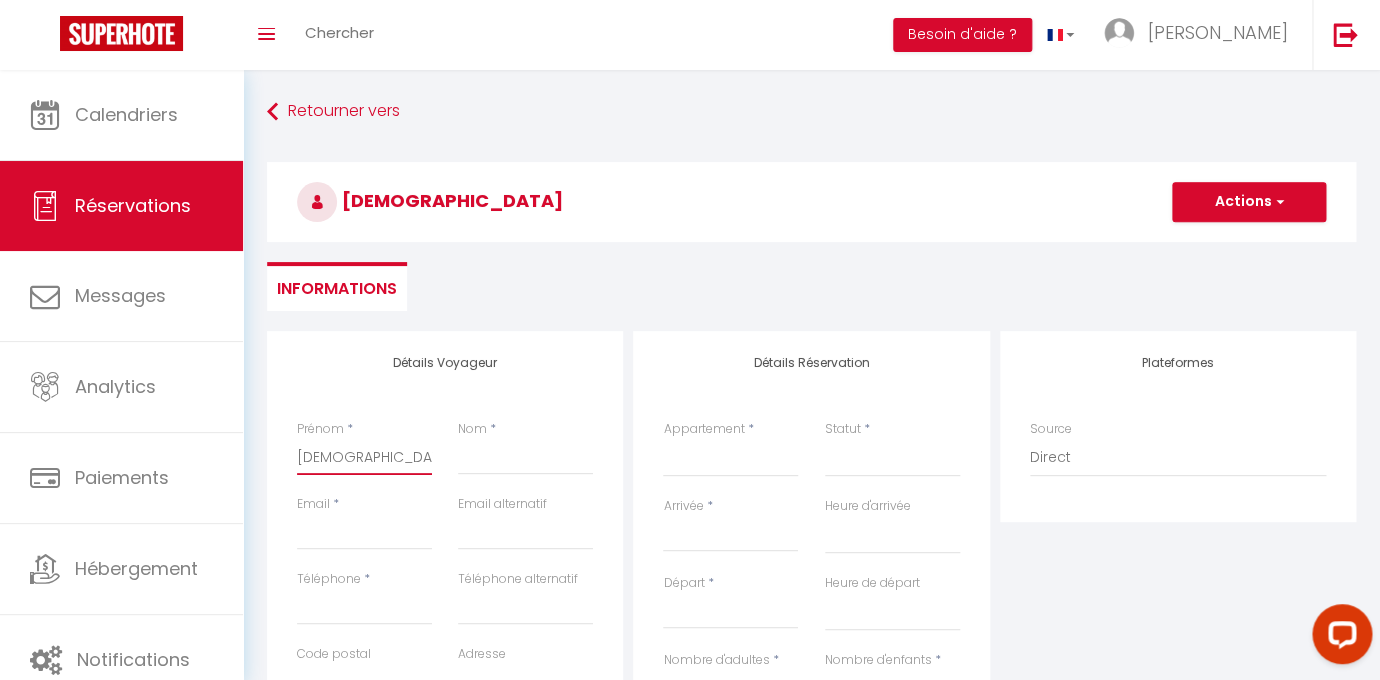 type on "Jasmi" 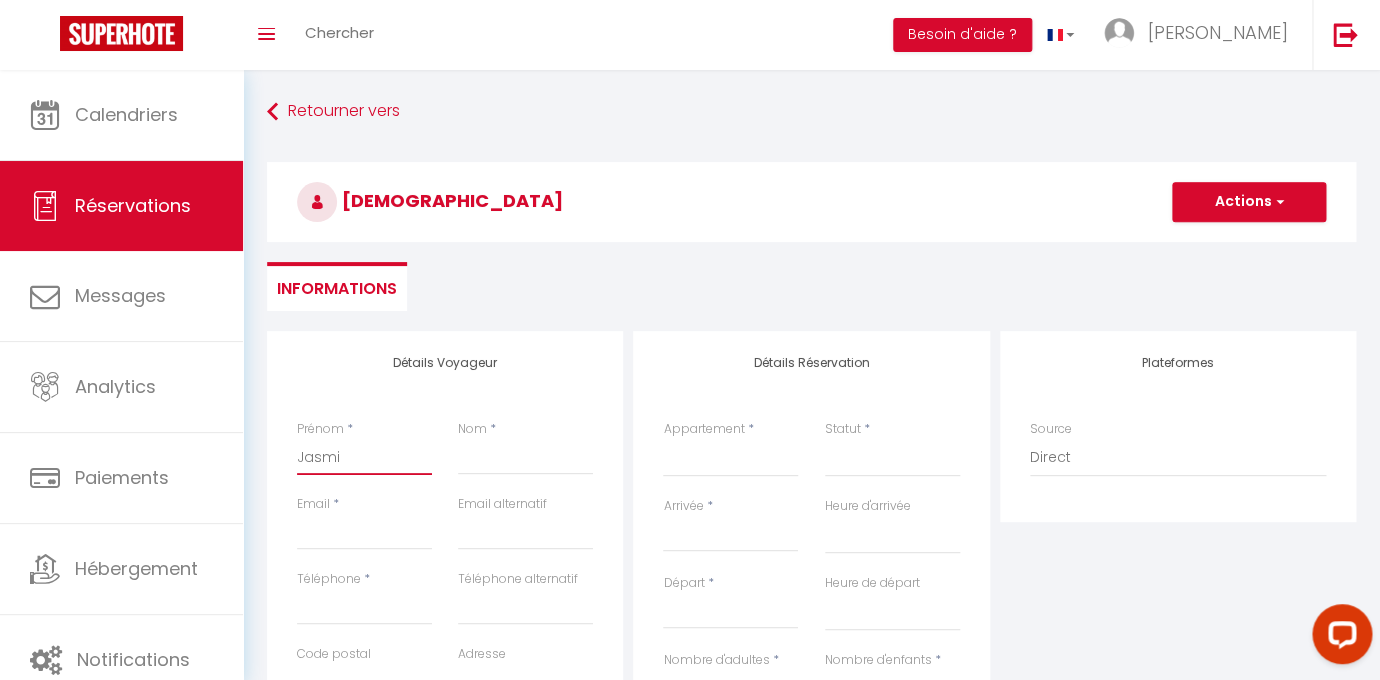 select 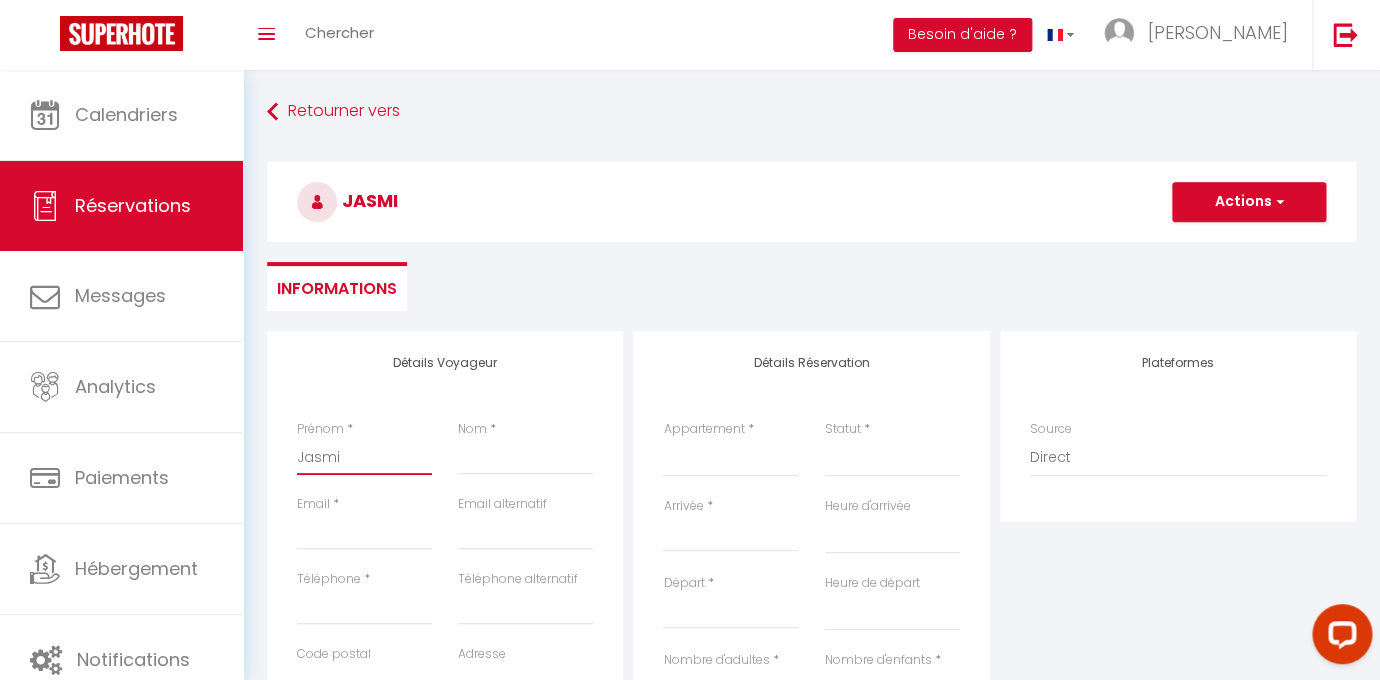 type on "[PERSON_NAME]" 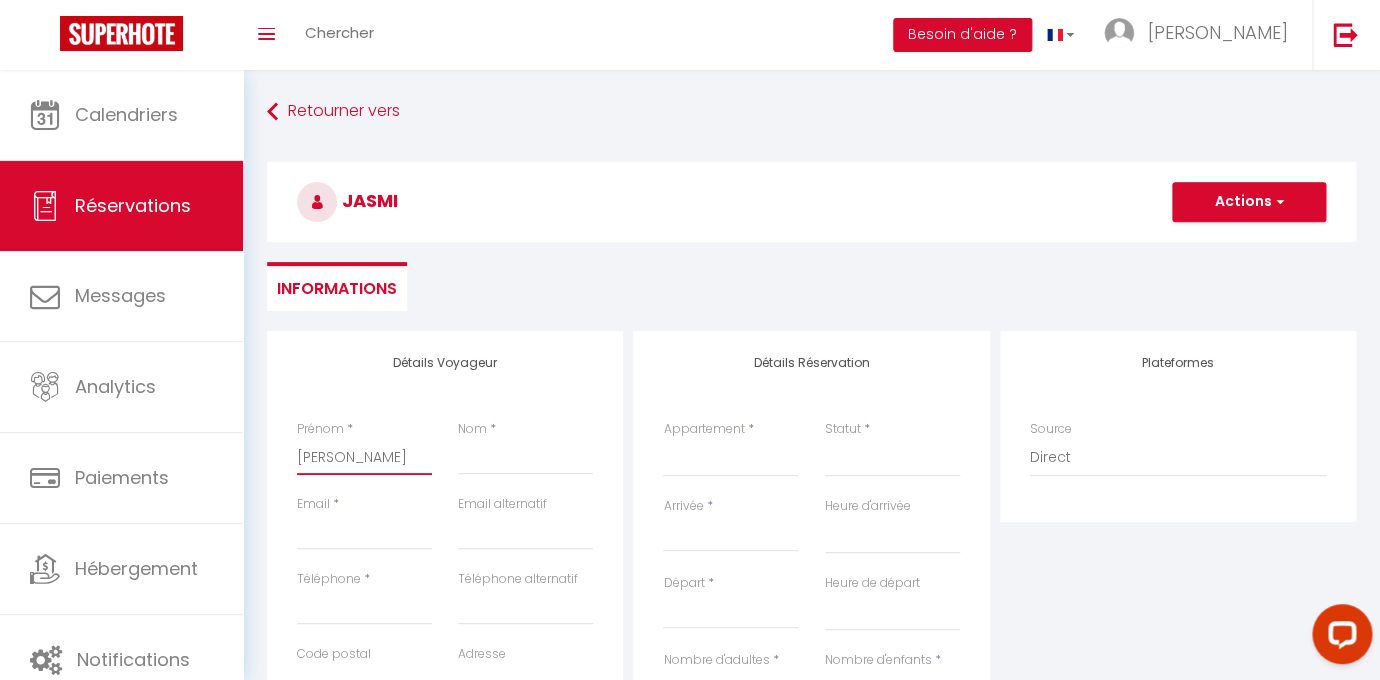 select 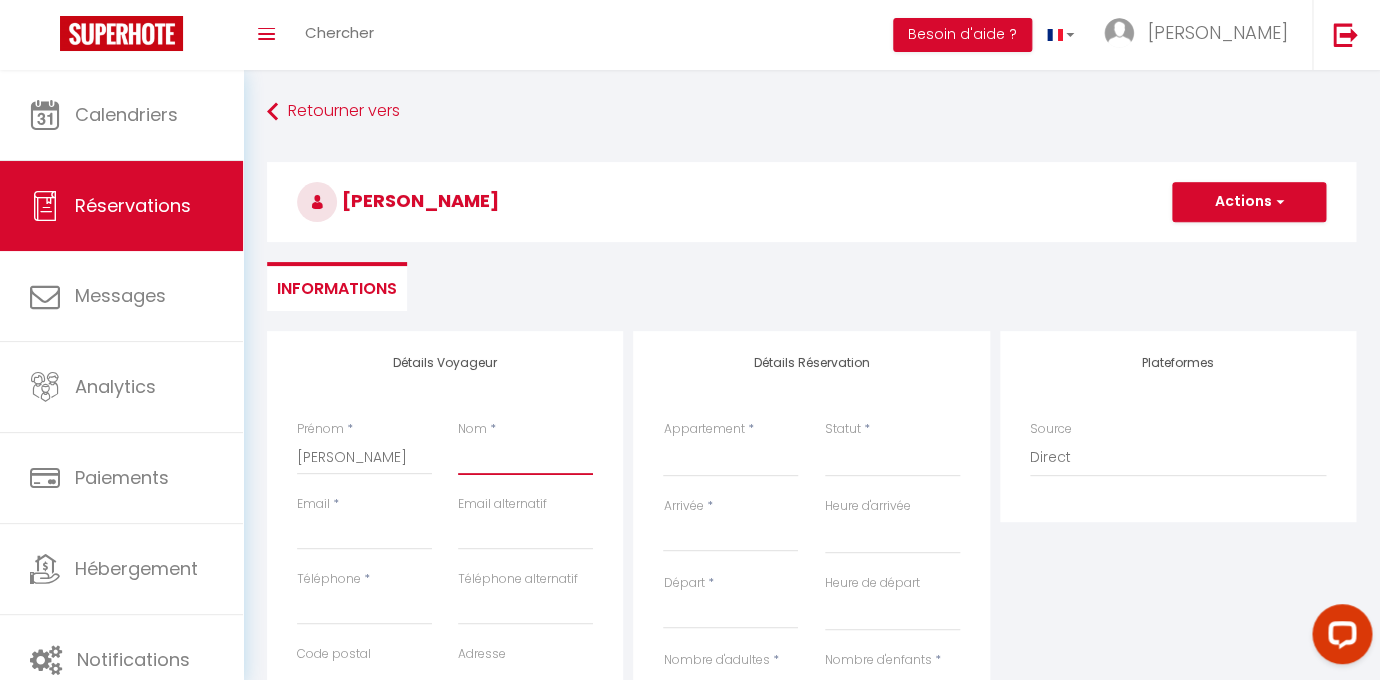 click on "Nom" at bounding box center [525, 457] 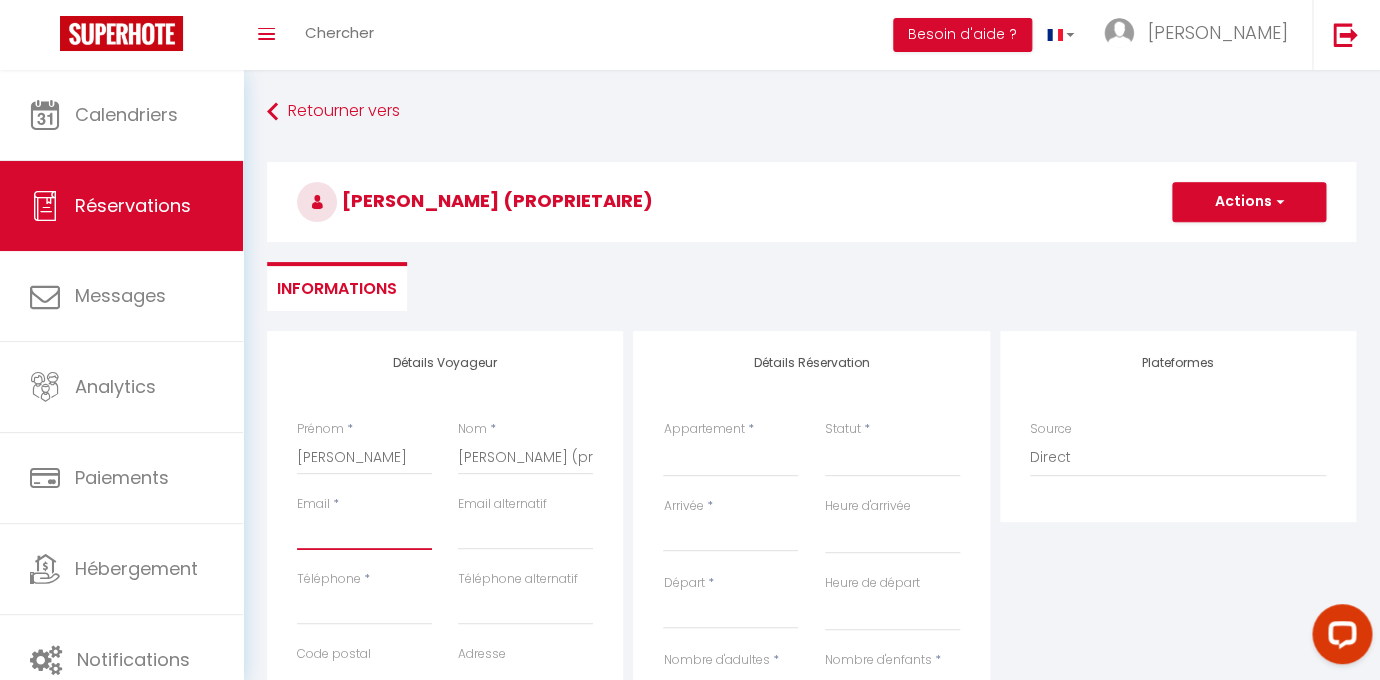 click on "Email client" at bounding box center [364, 532] 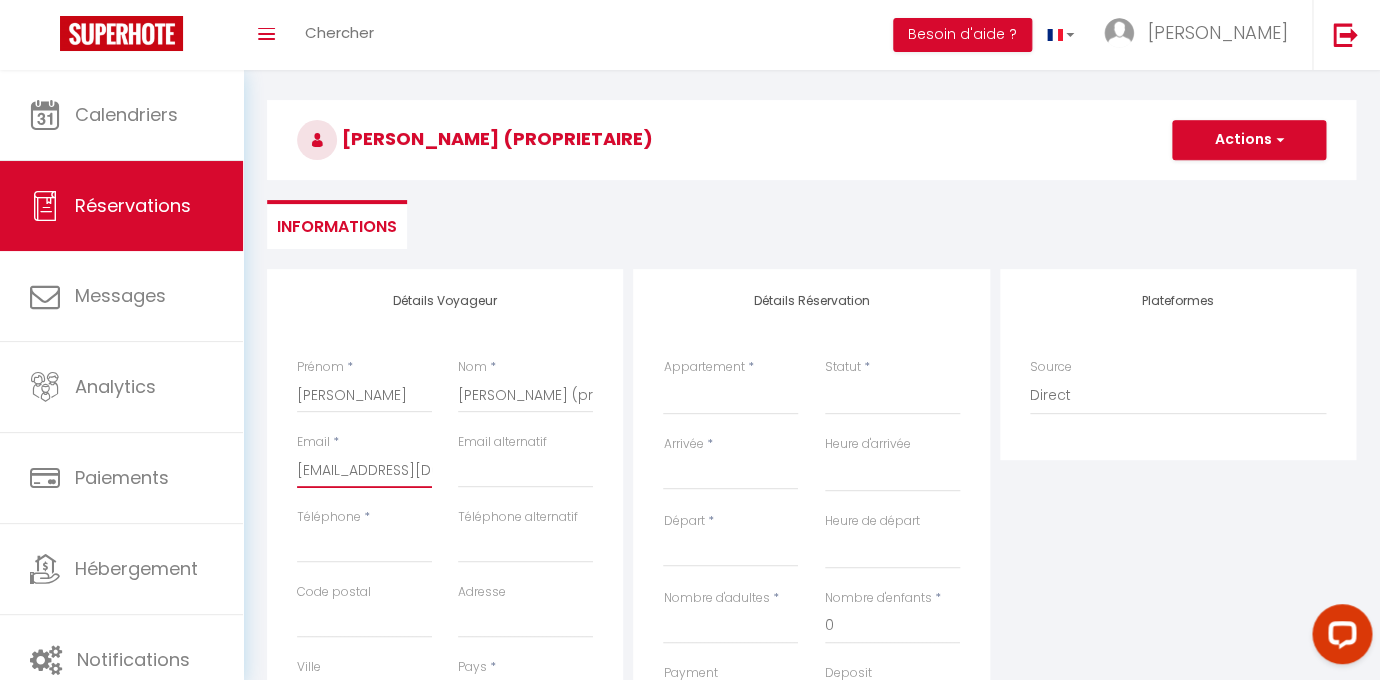 scroll, scrollTop: 63, scrollLeft: 0, axis: vertical 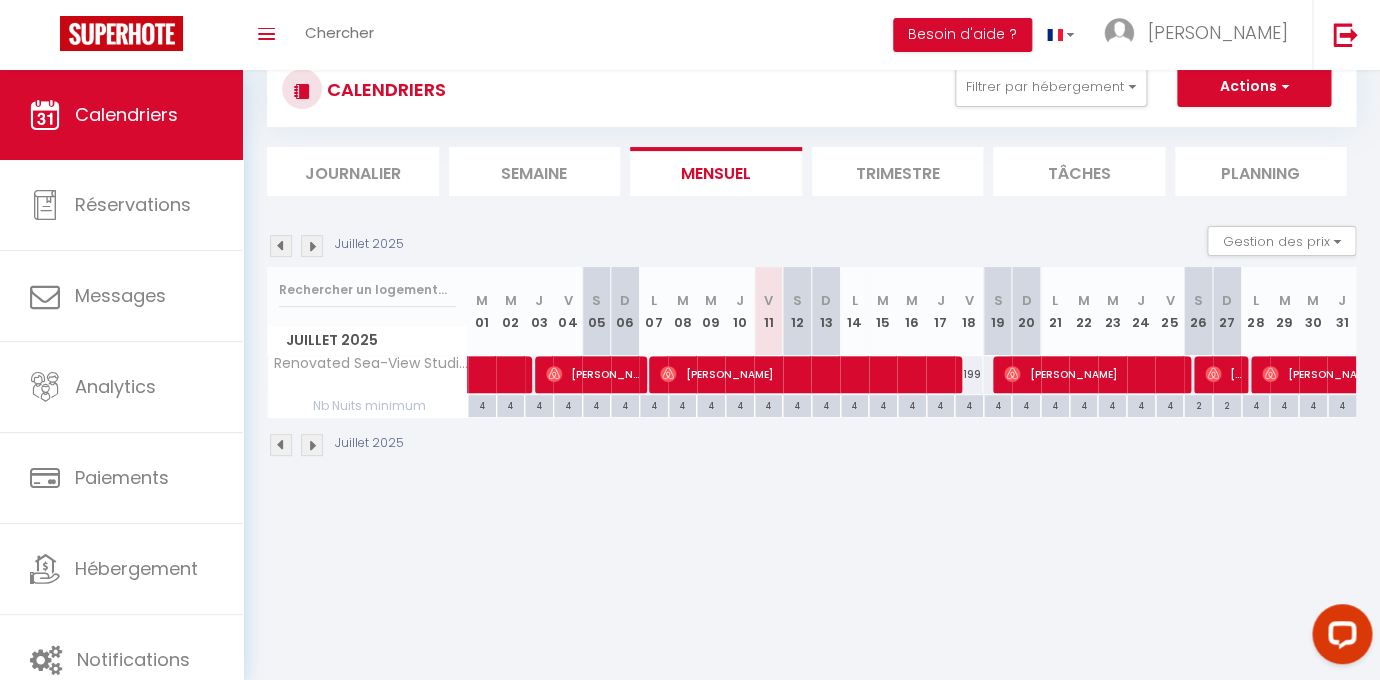 click at bounding box center [312, 246] 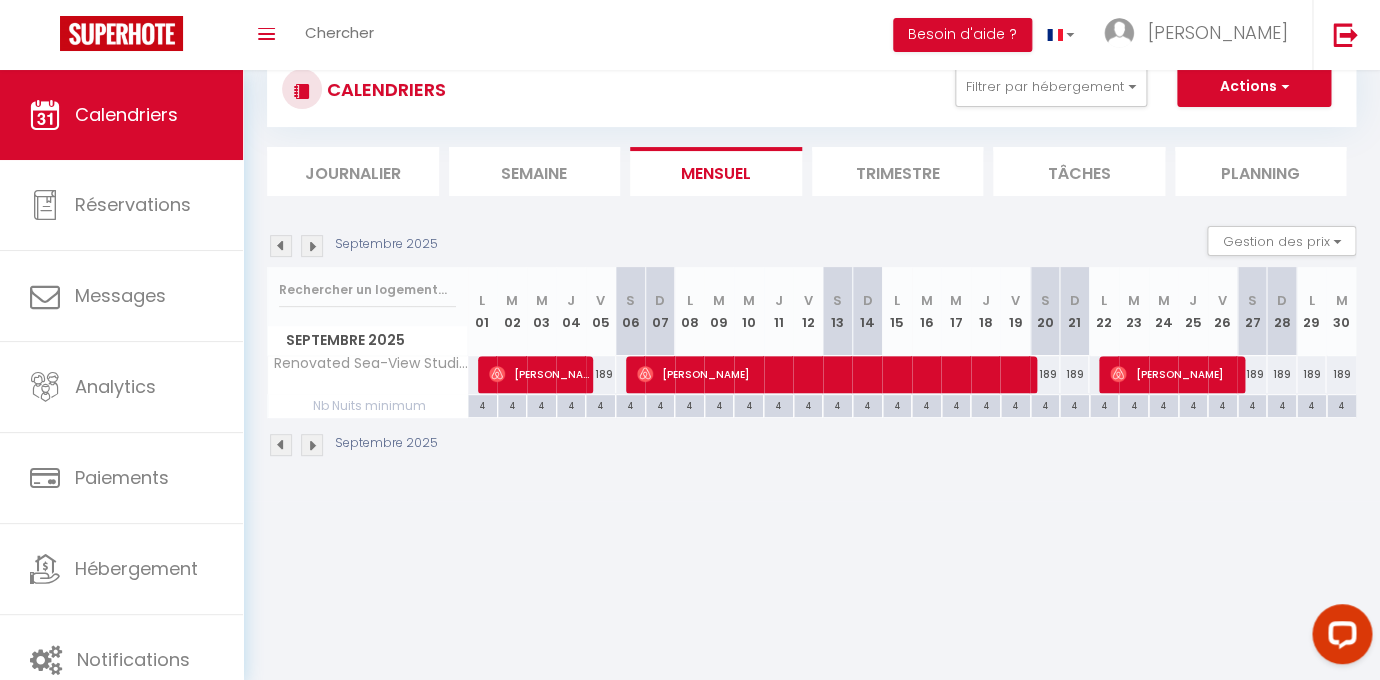 click at bounding box center [312, 246] 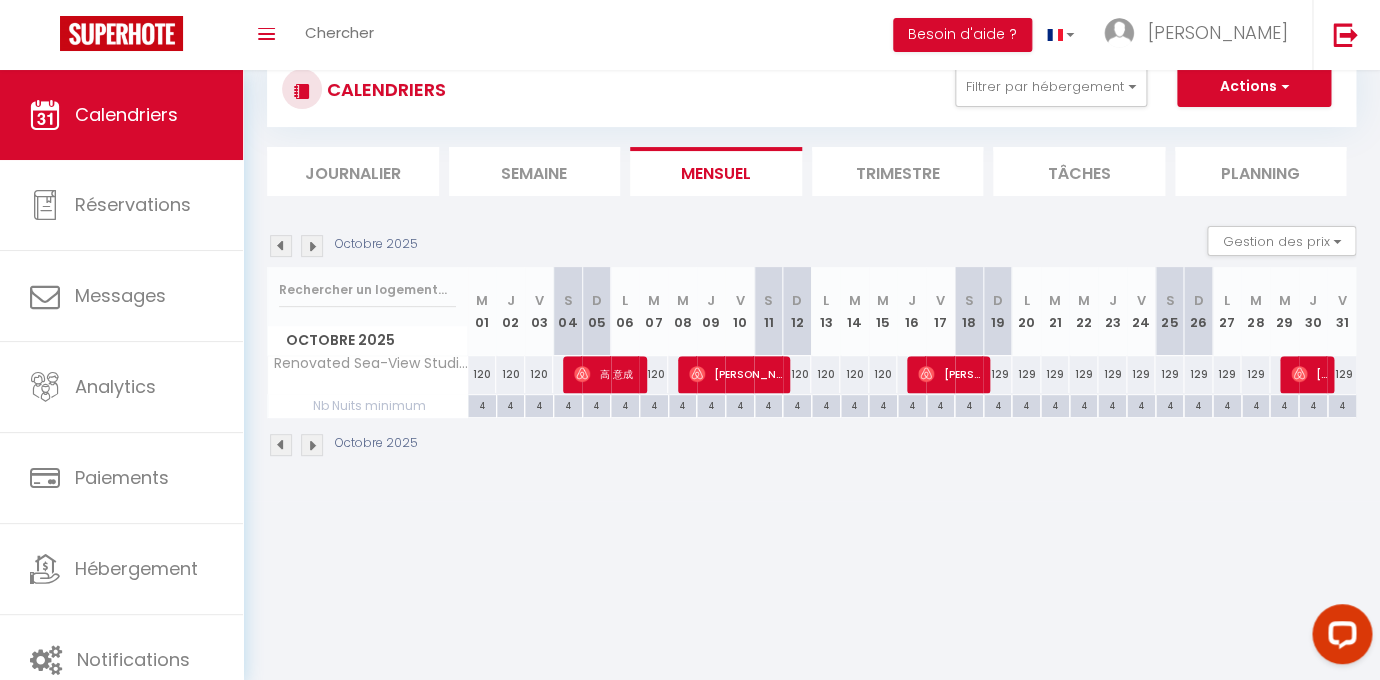 click at bounding box center [312, 246] 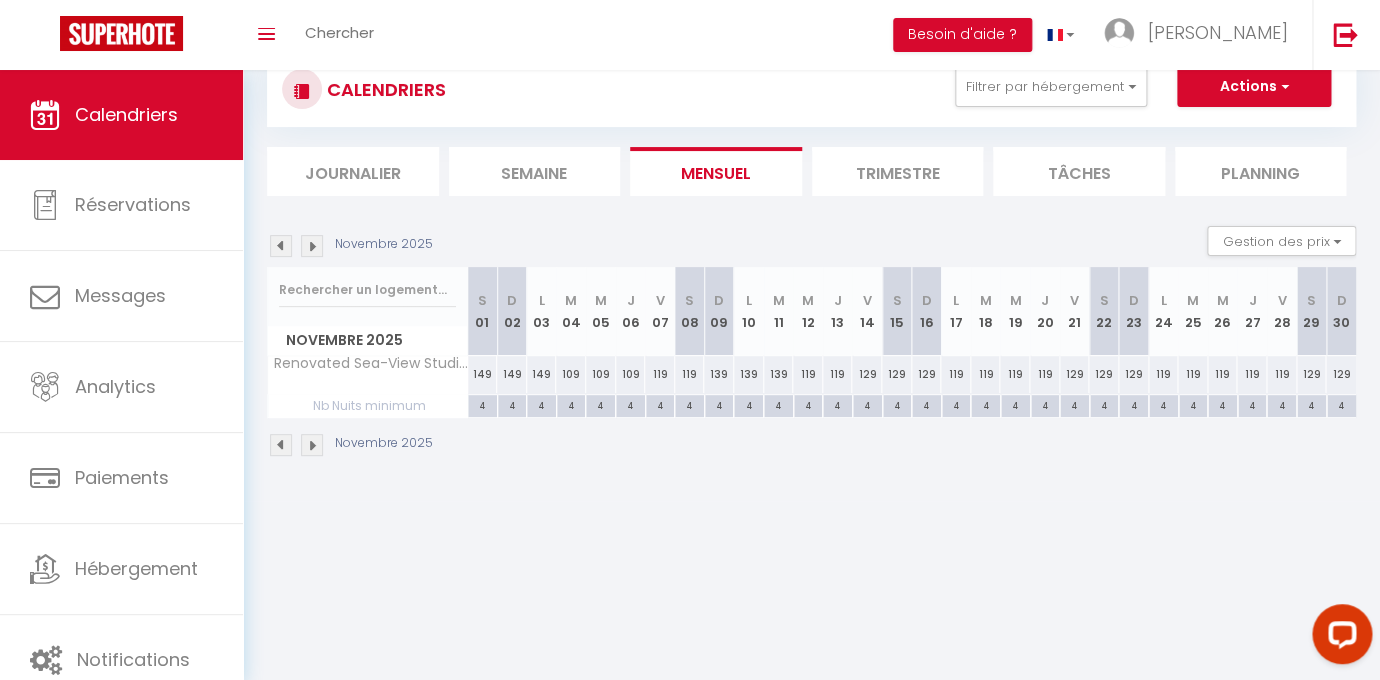 click at bounding box center (312, 246) 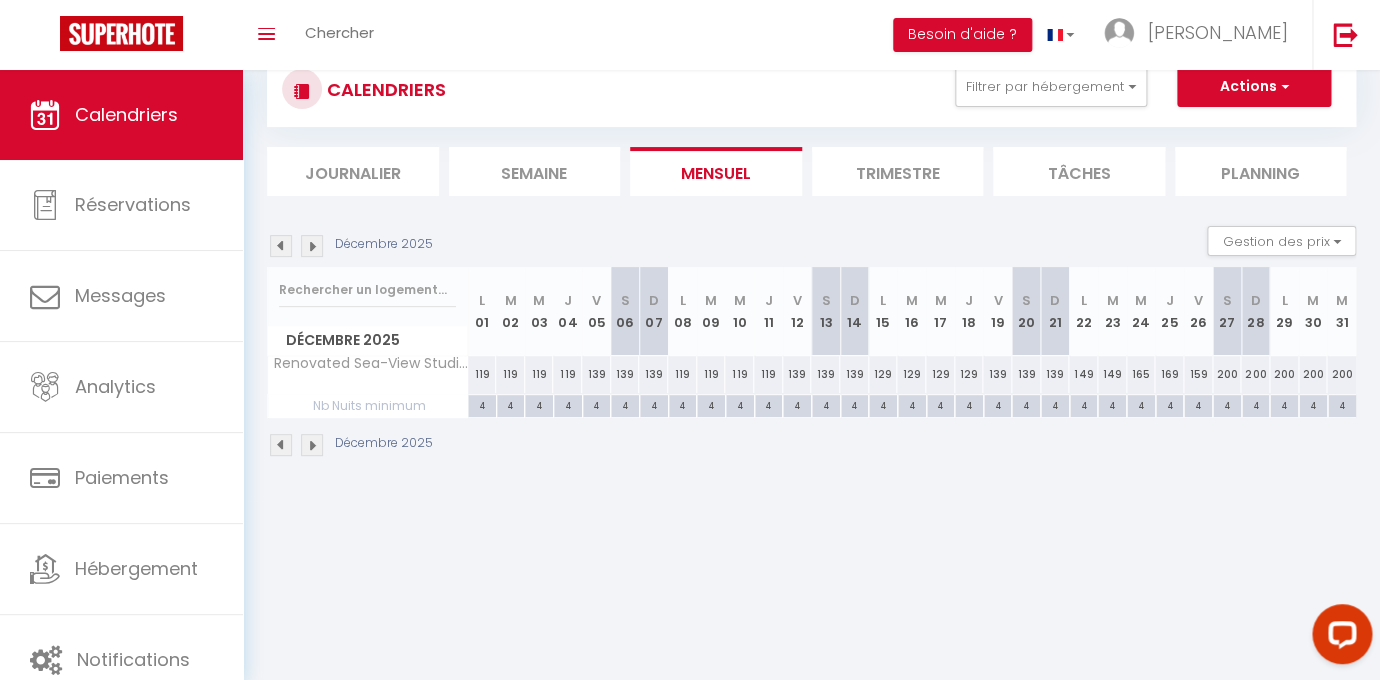 click on "200" at bounding box center (1227, 374) 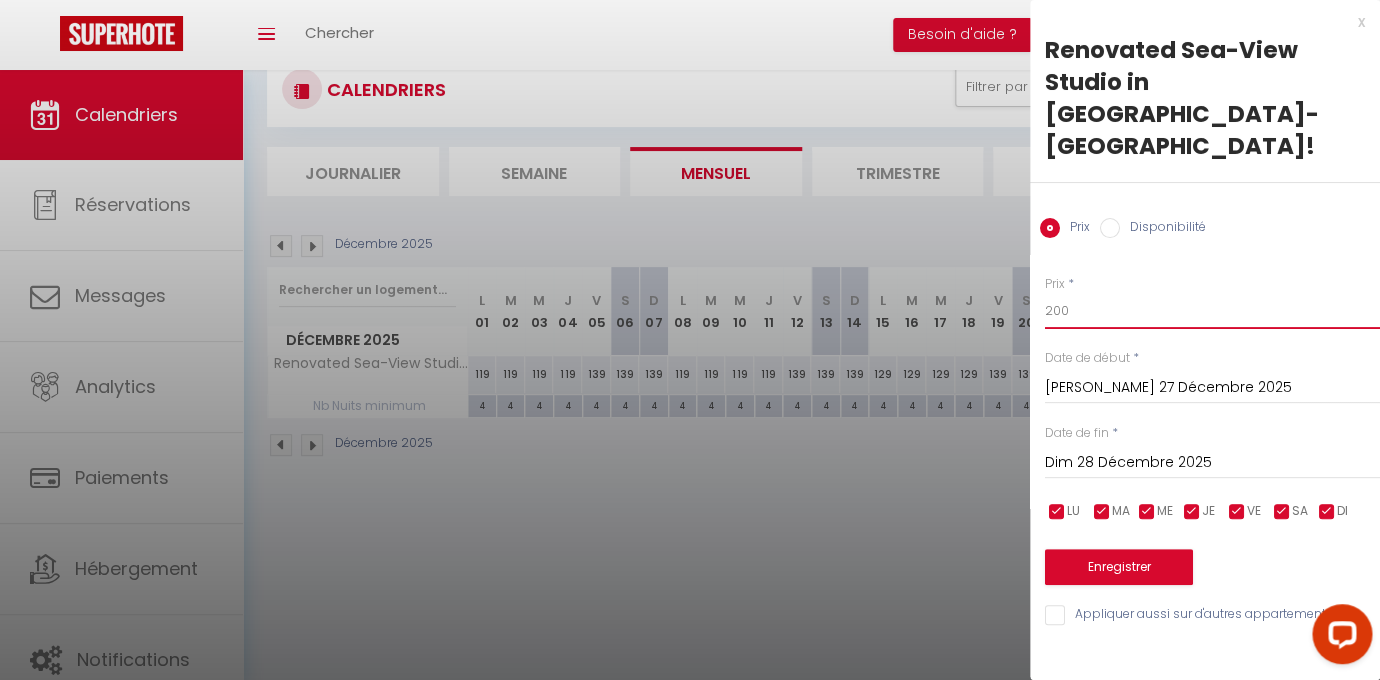 click on "200" at bounding box center (1212, 311) 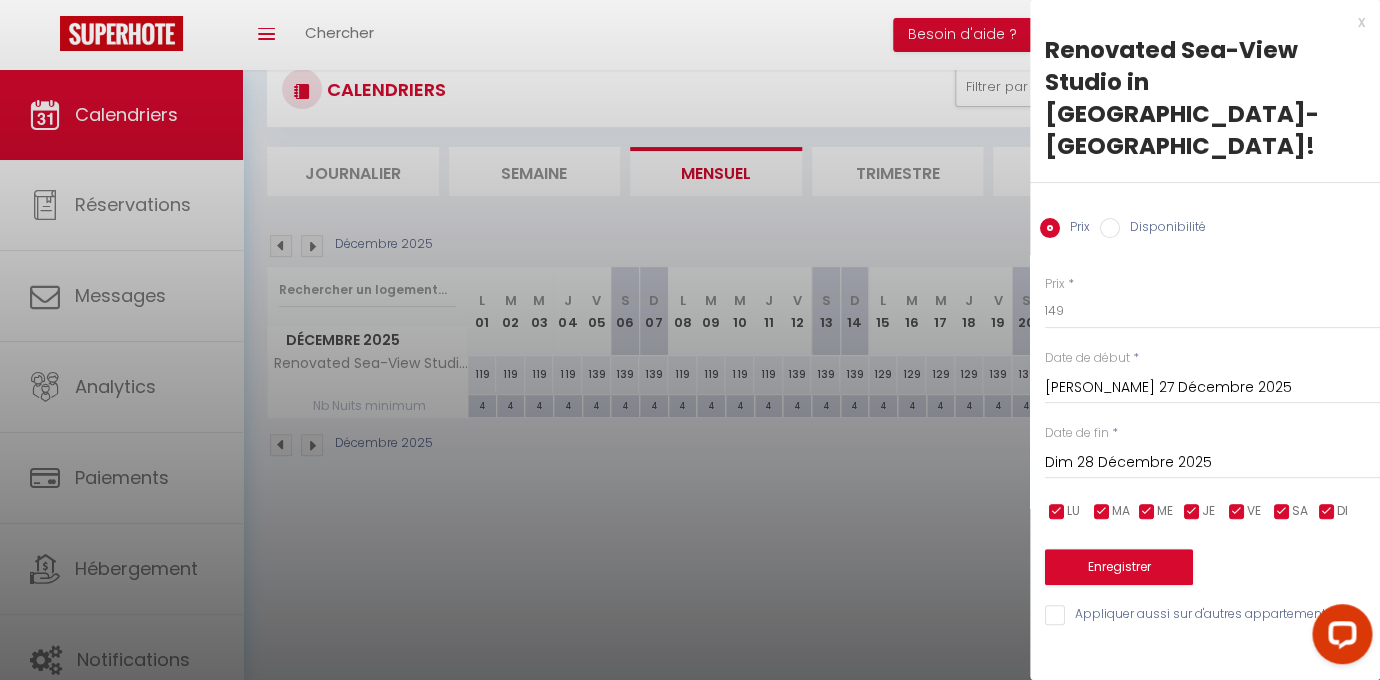 click on "Dim 28 Décembre 2025" at bounding box center [1212, 463] 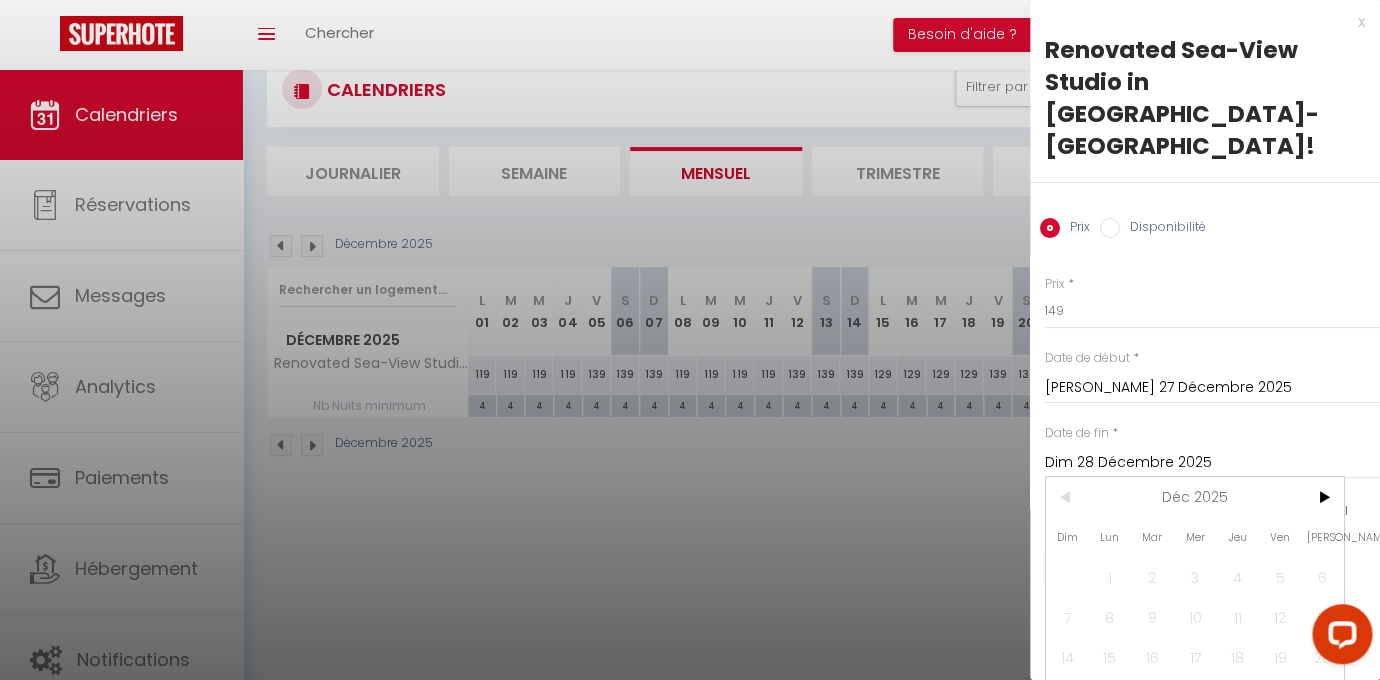 scroll, scrollTop: 50, scrollLeft: 0, axis: vertical 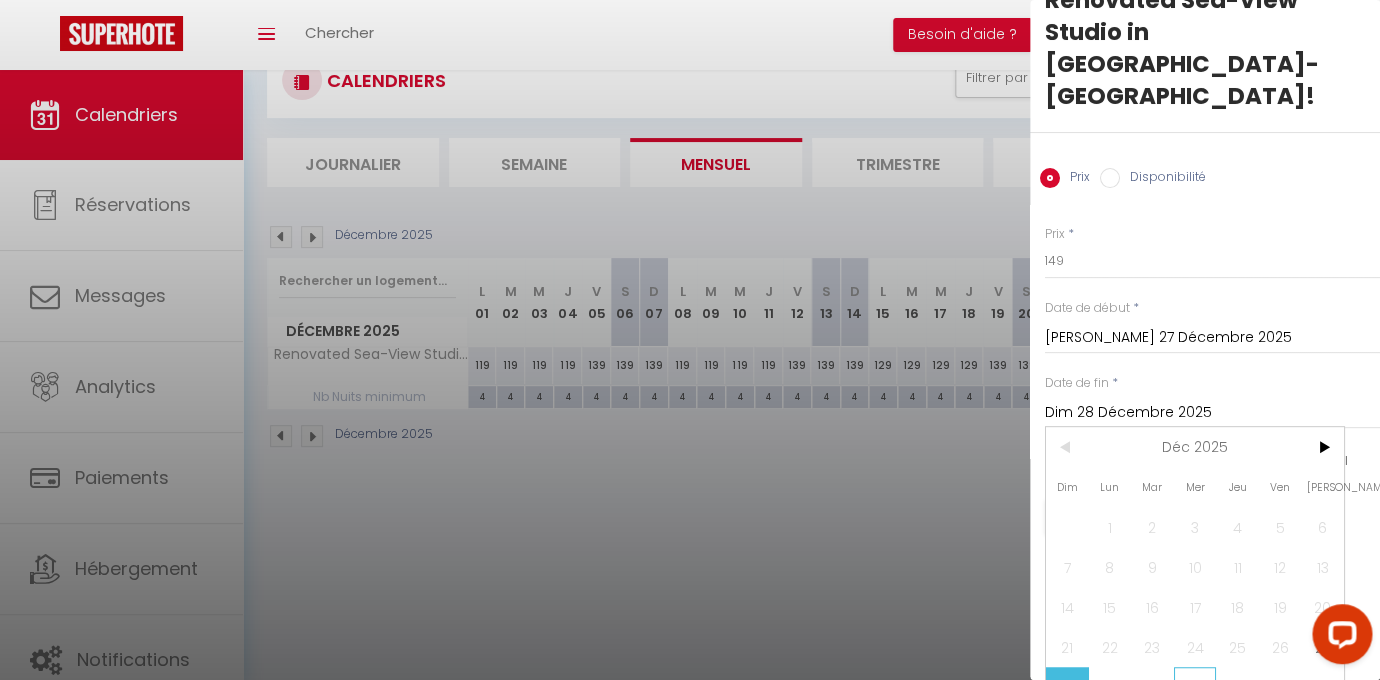 click on "31" at bounding box center (1195, 687) 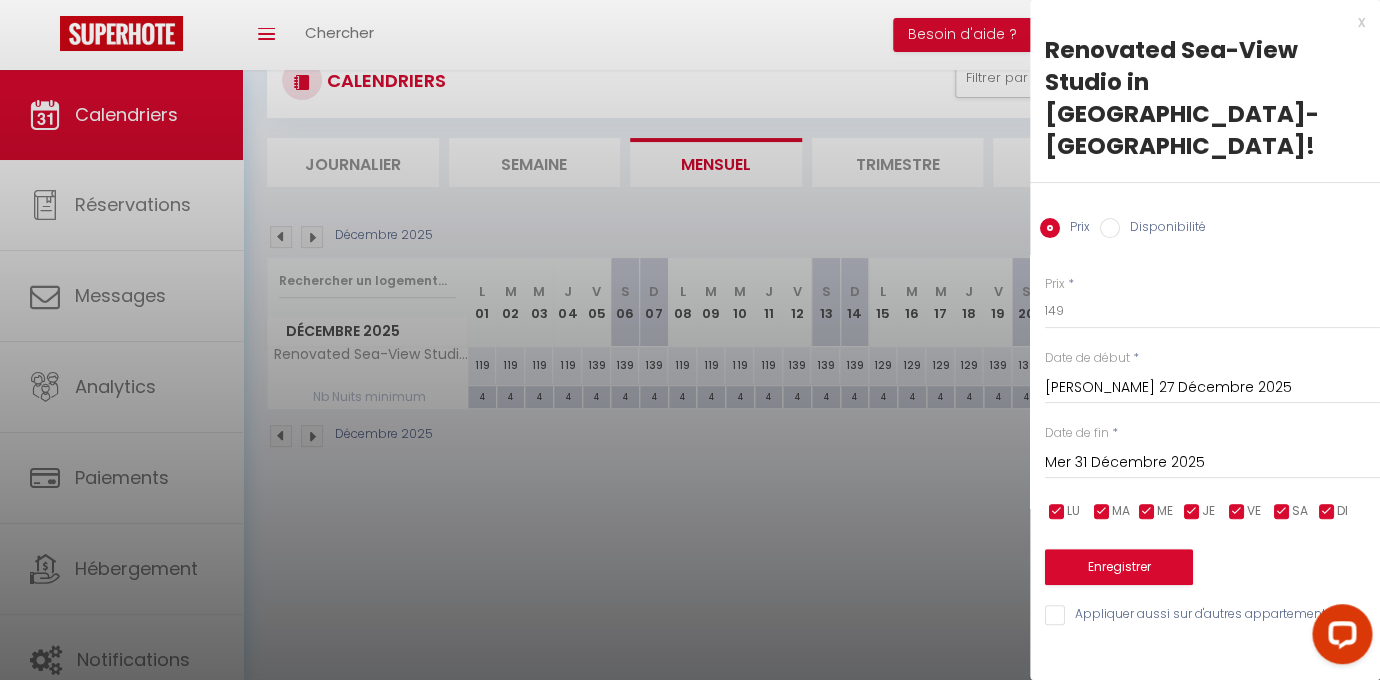 scroll, scrollTop: 0, scrollLeft: 0, axis: both 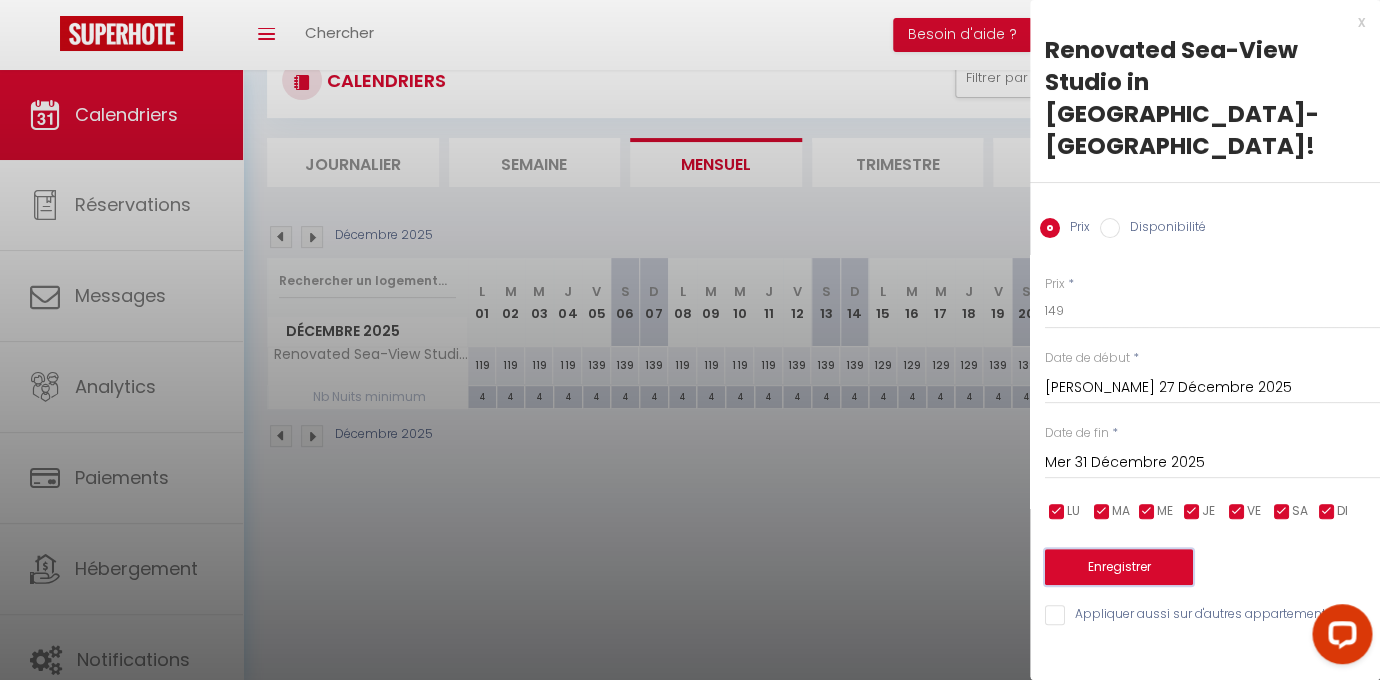 click on "Enregistrer" at bounding box center [1119, 567] 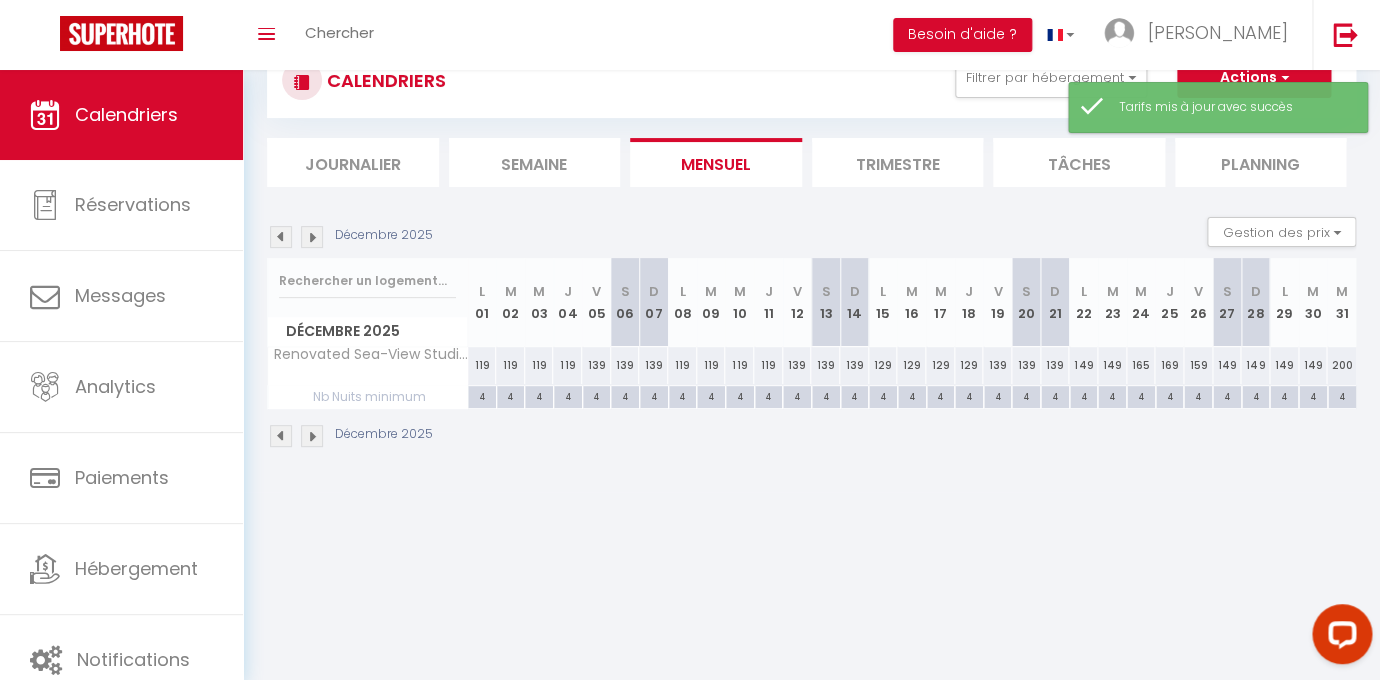 click on "200" at bounding box center (1341, 365) 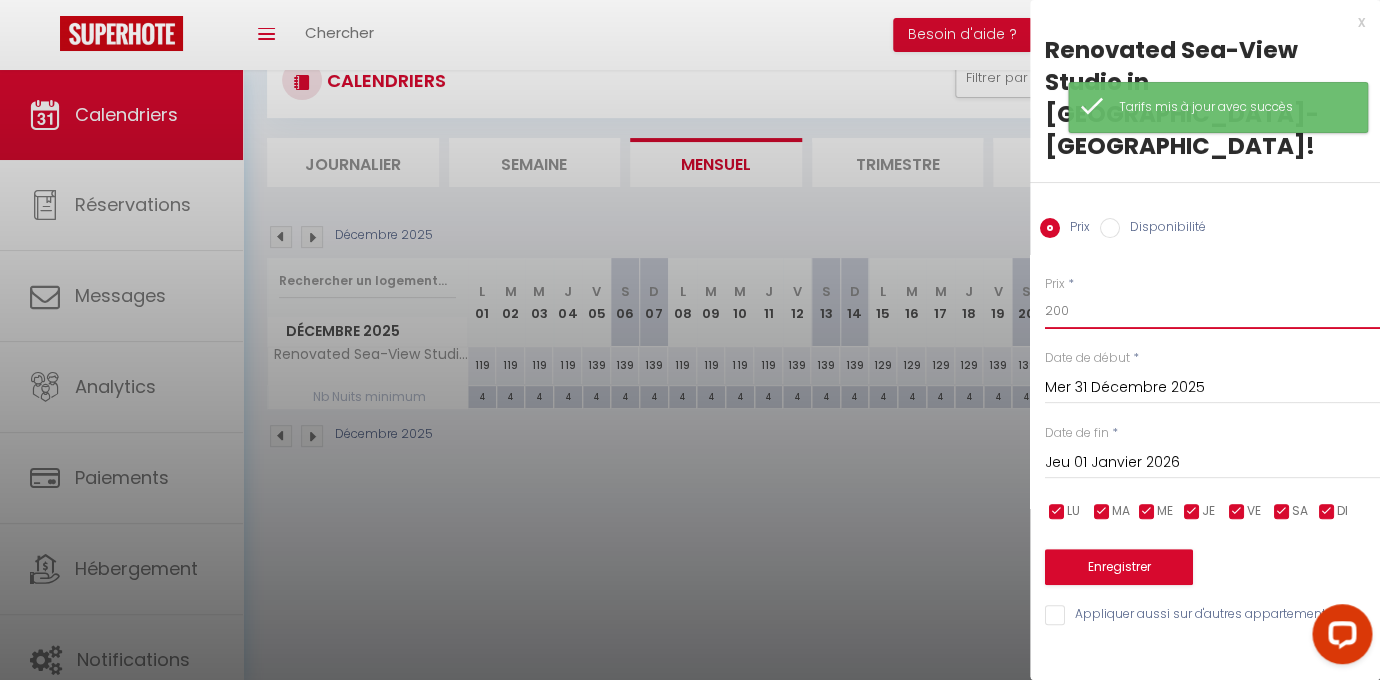 click on "200" at bounding box center (1212, 311) 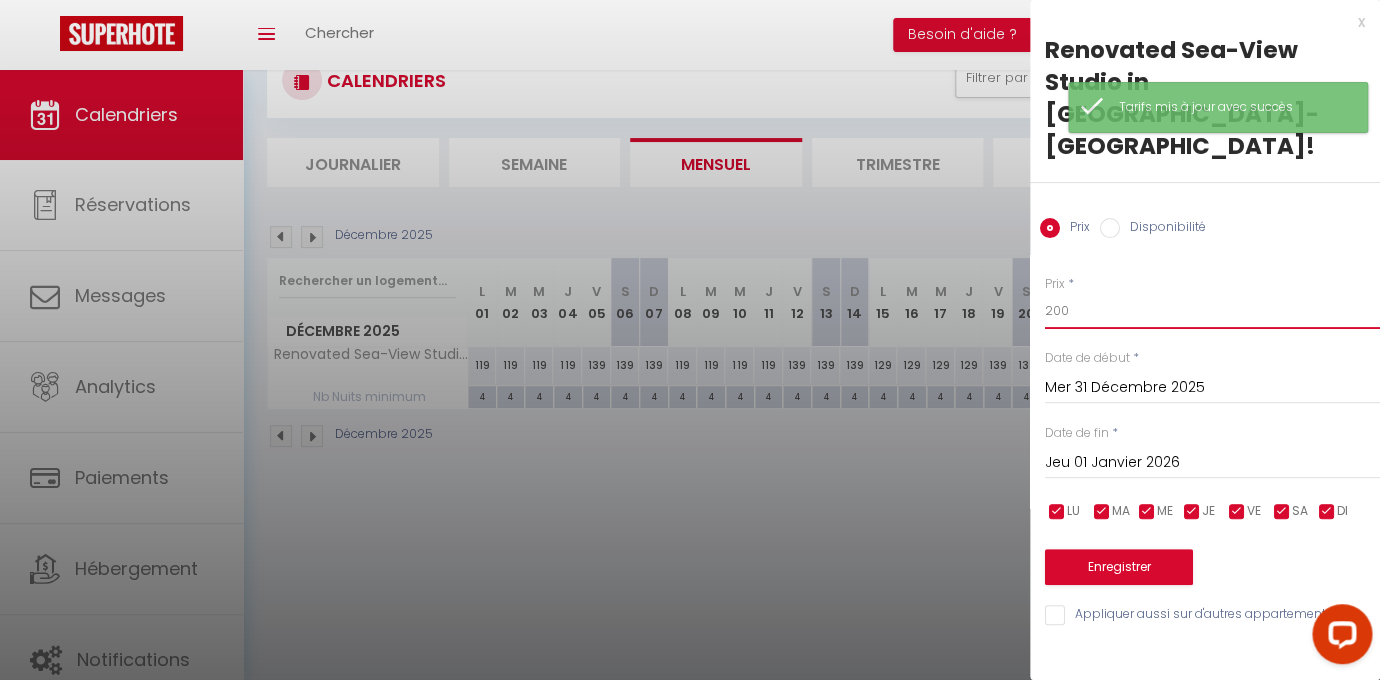 click on "200" at bounding box center [1212, 311] 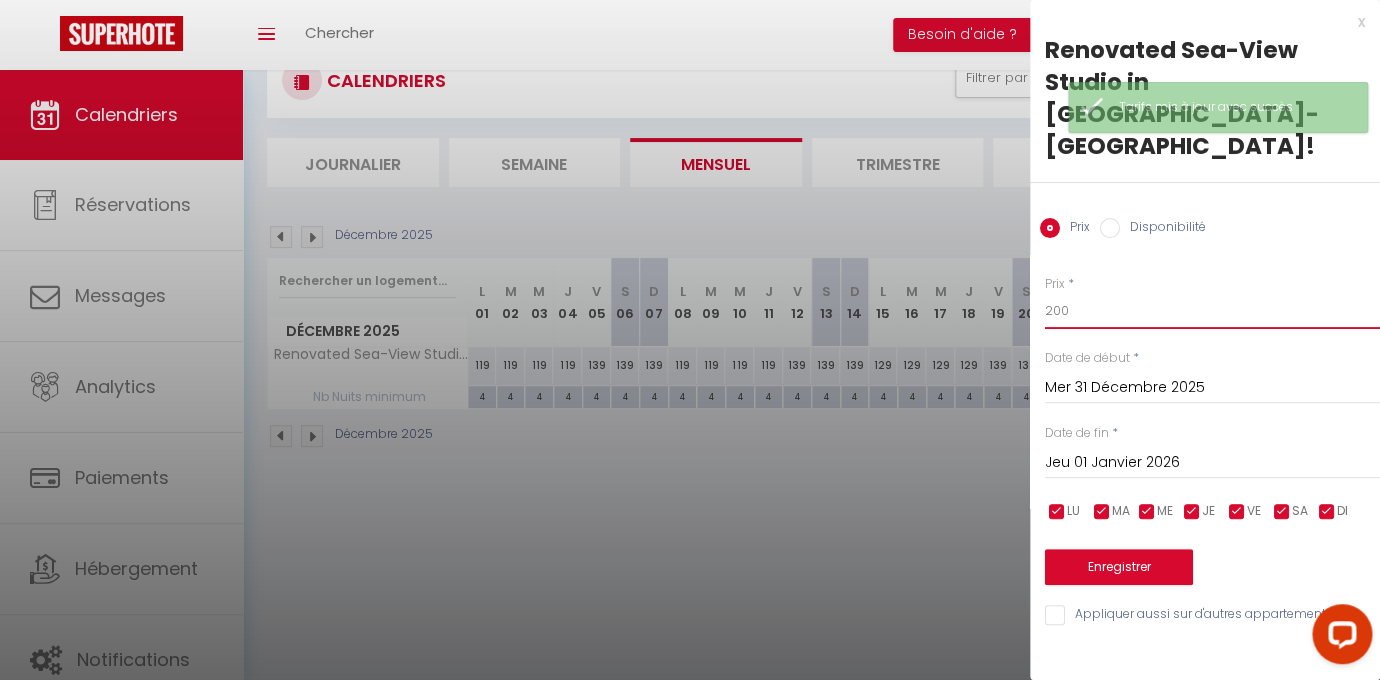 click on "200" at bounding box center [1212, 311] 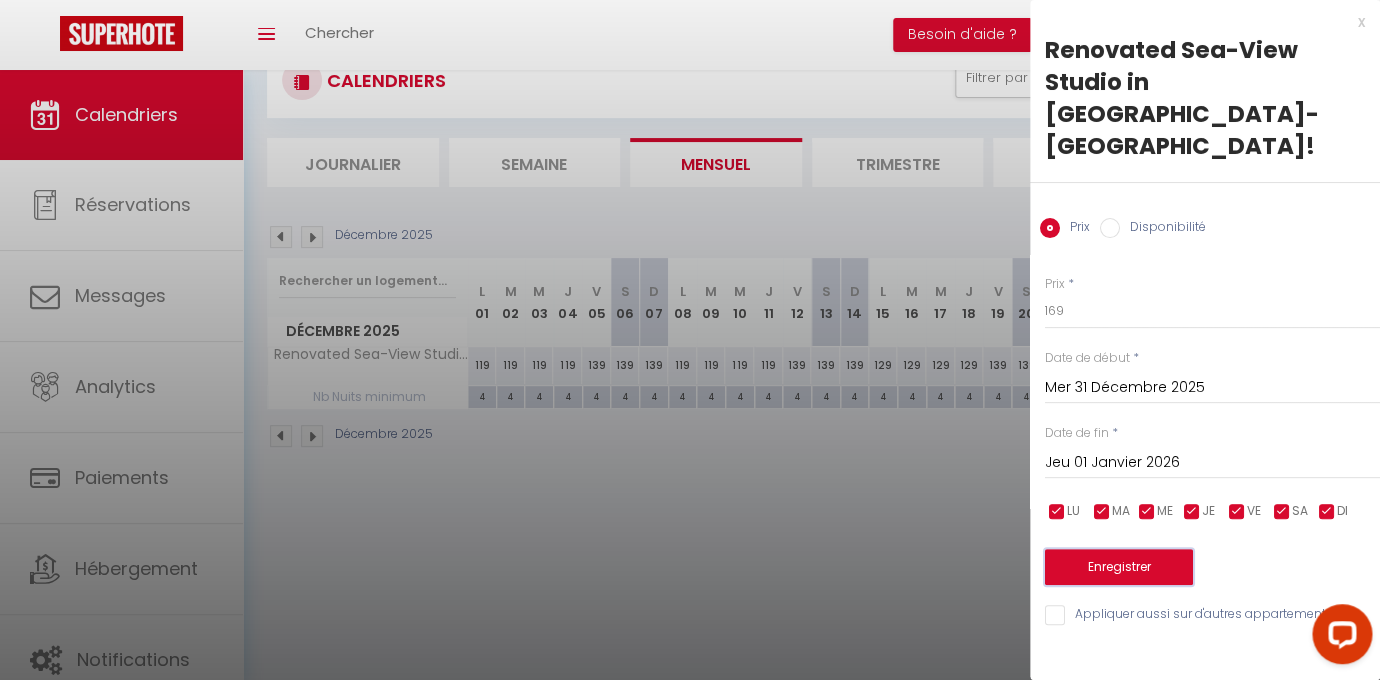 click on "Enregistrer" at bounding box center [1119, 567] 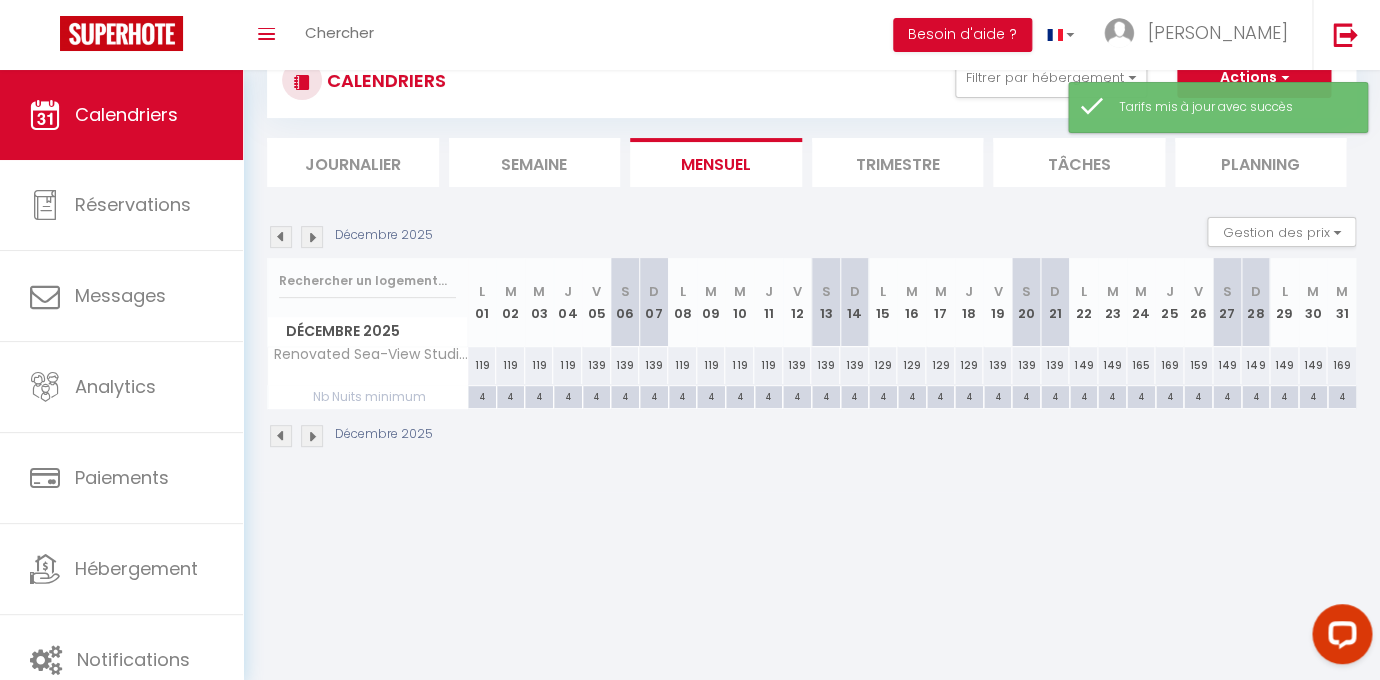 click at bounding box center [312, 237] 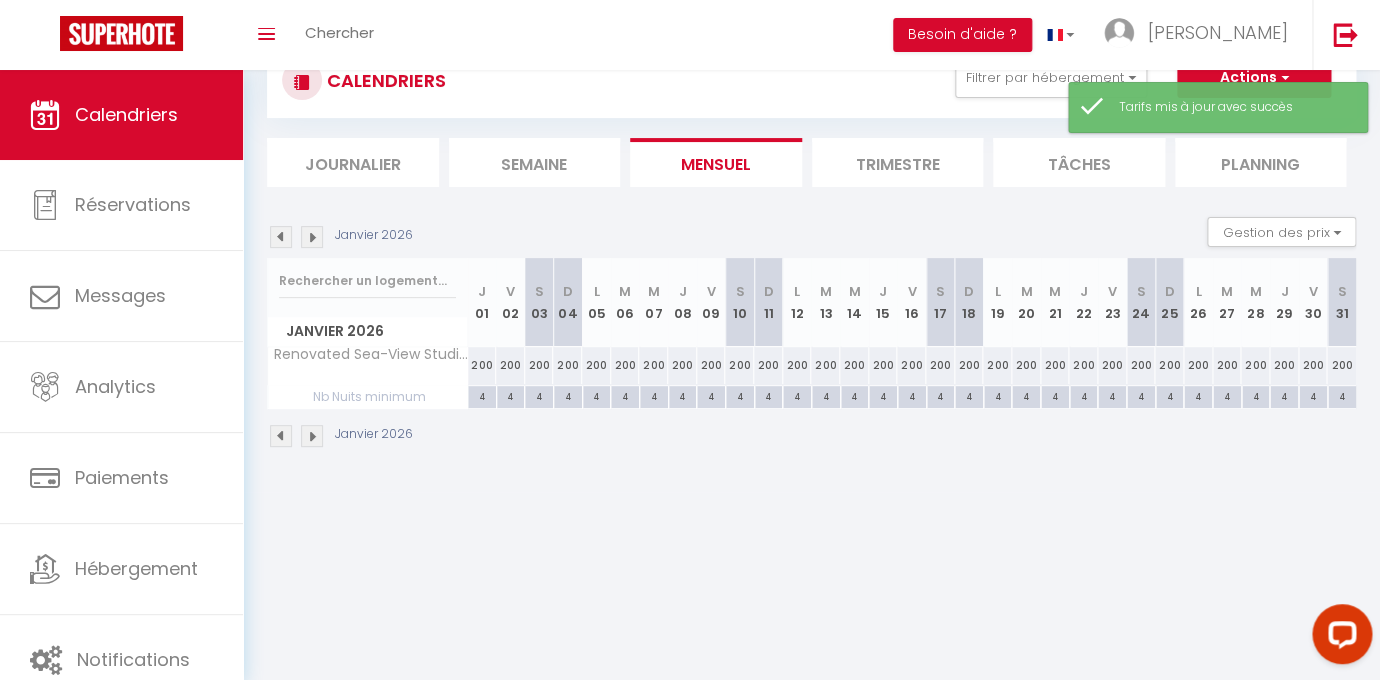 click on "200" at bounding box center (482, 365) 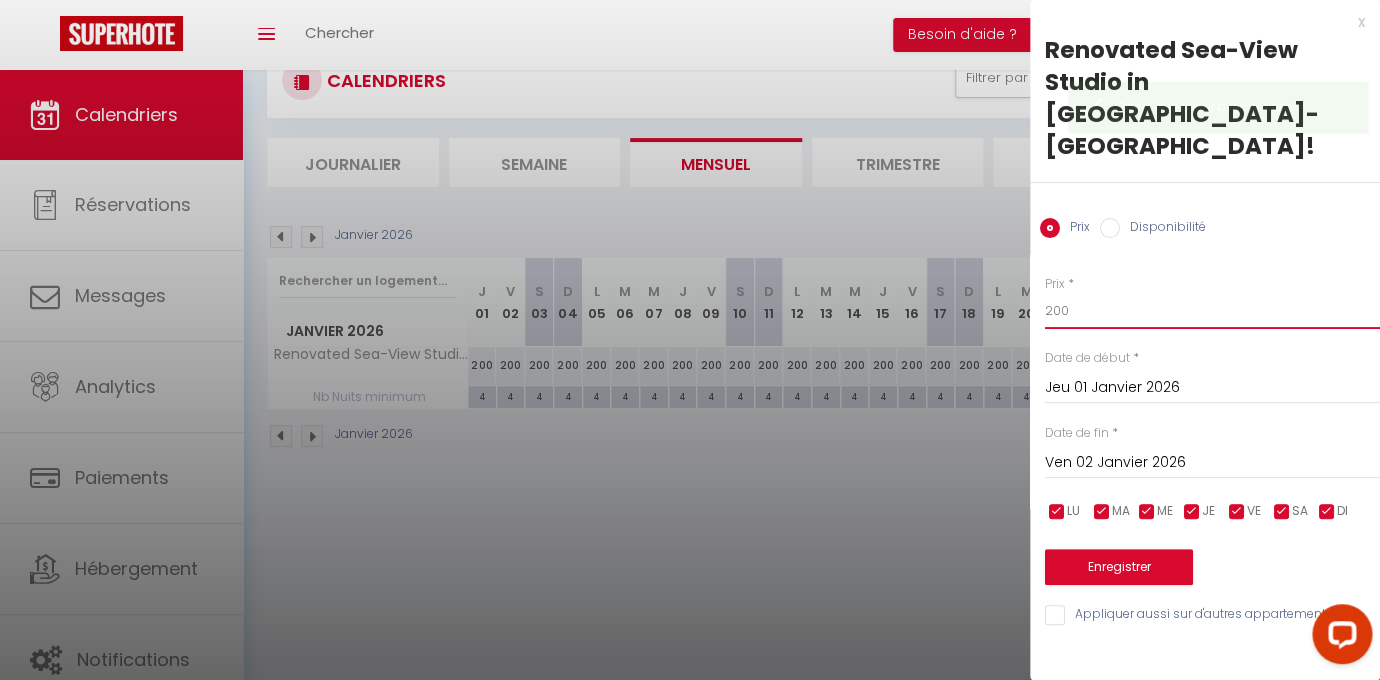 click on "200" at bounding box center [1212, 311] 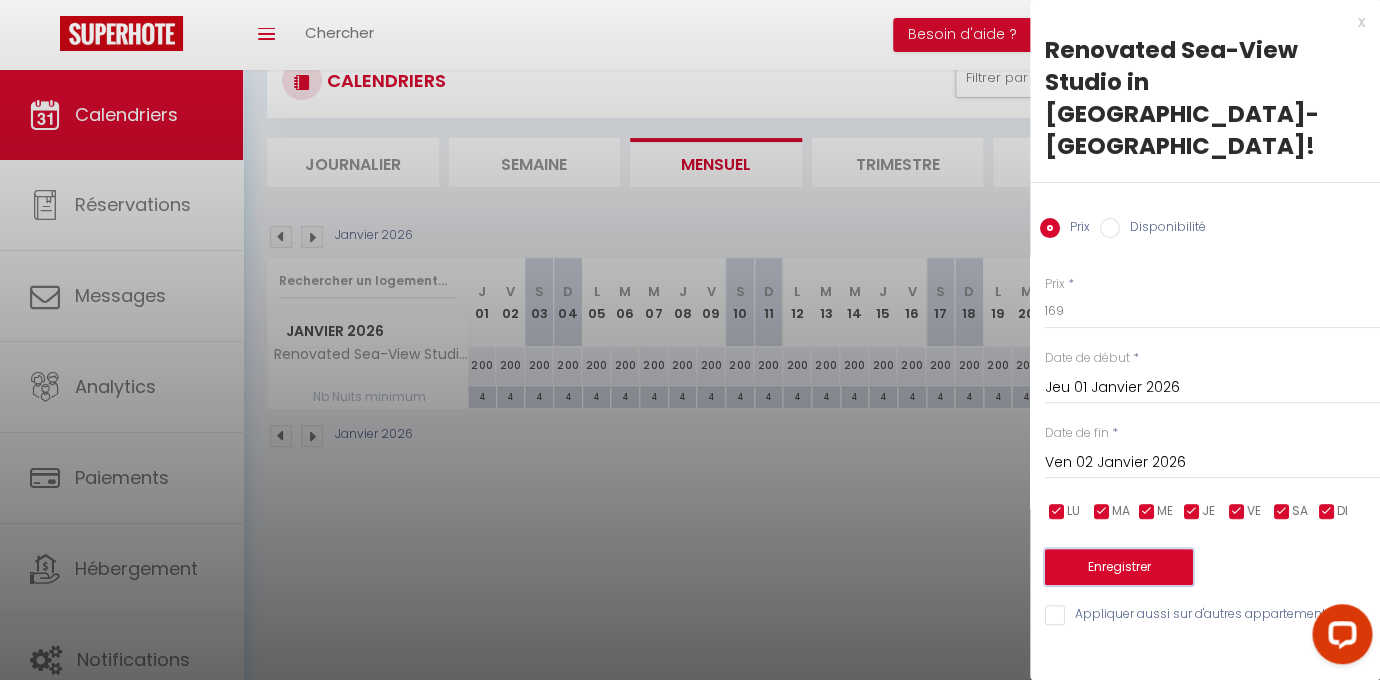 click on "Enregistrer" at bounding box center (1119, 567) 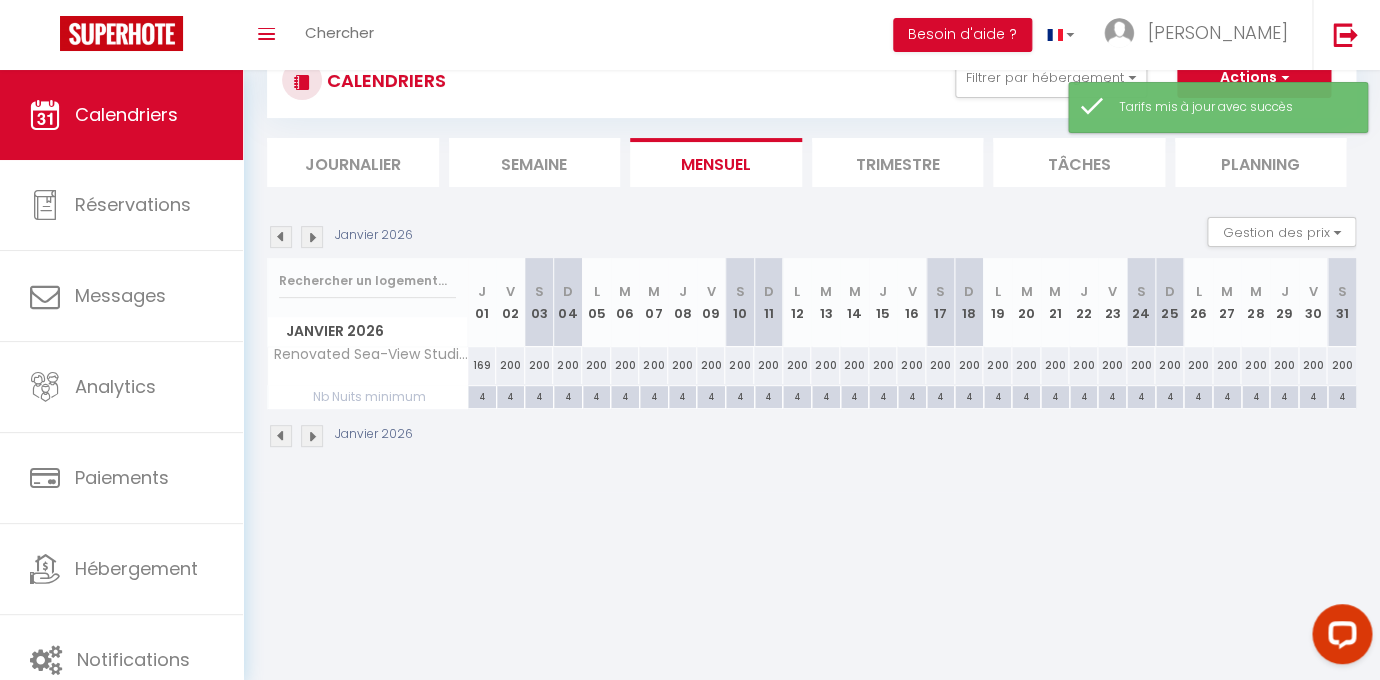 click on "200" at bounding box center [510, 365] 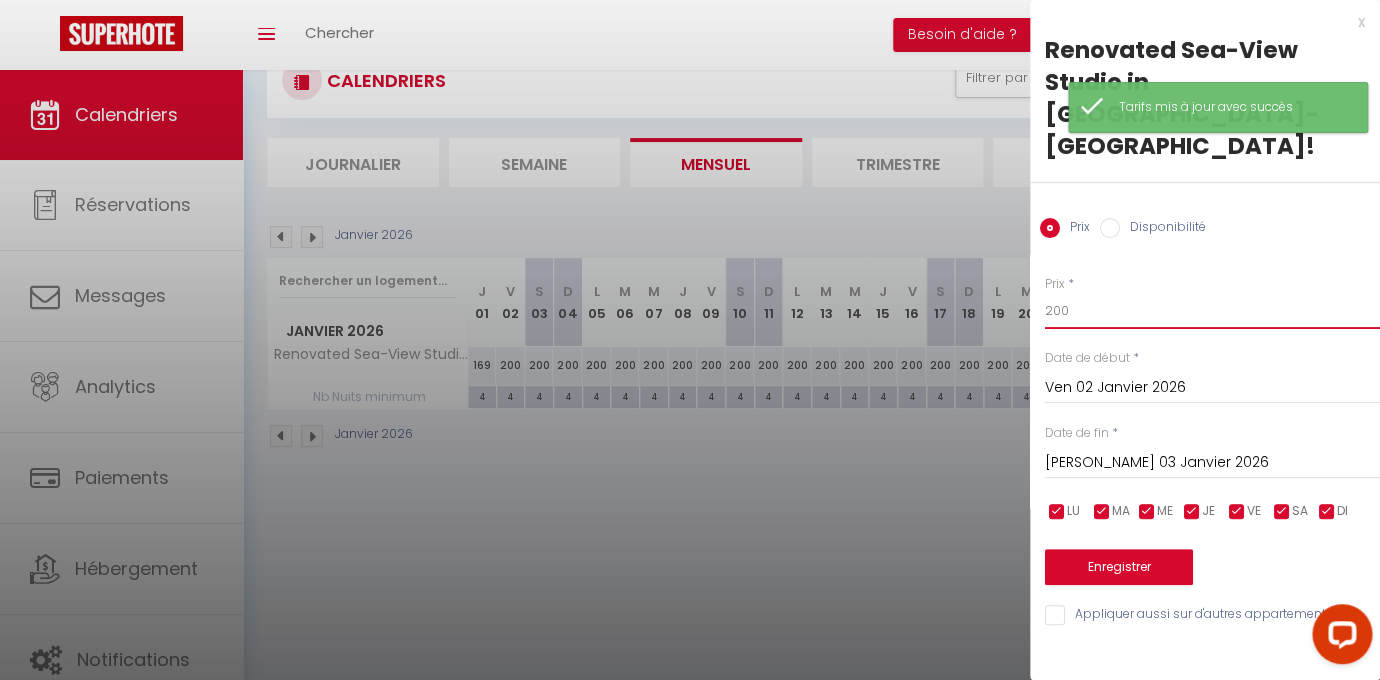 click on "200" at bounding box center (1212, 311) 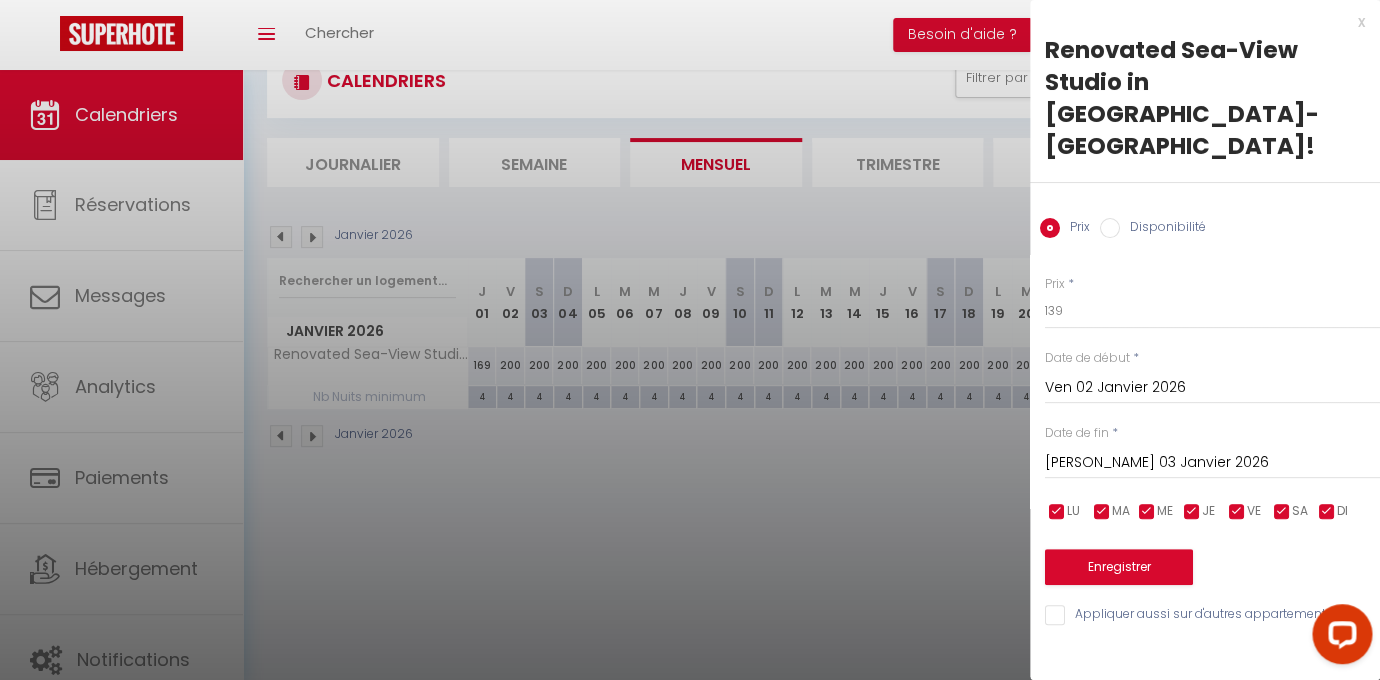 click on "[PERSON_NAME] 03 Janvier 2026" at bounding box center [1212, 463] 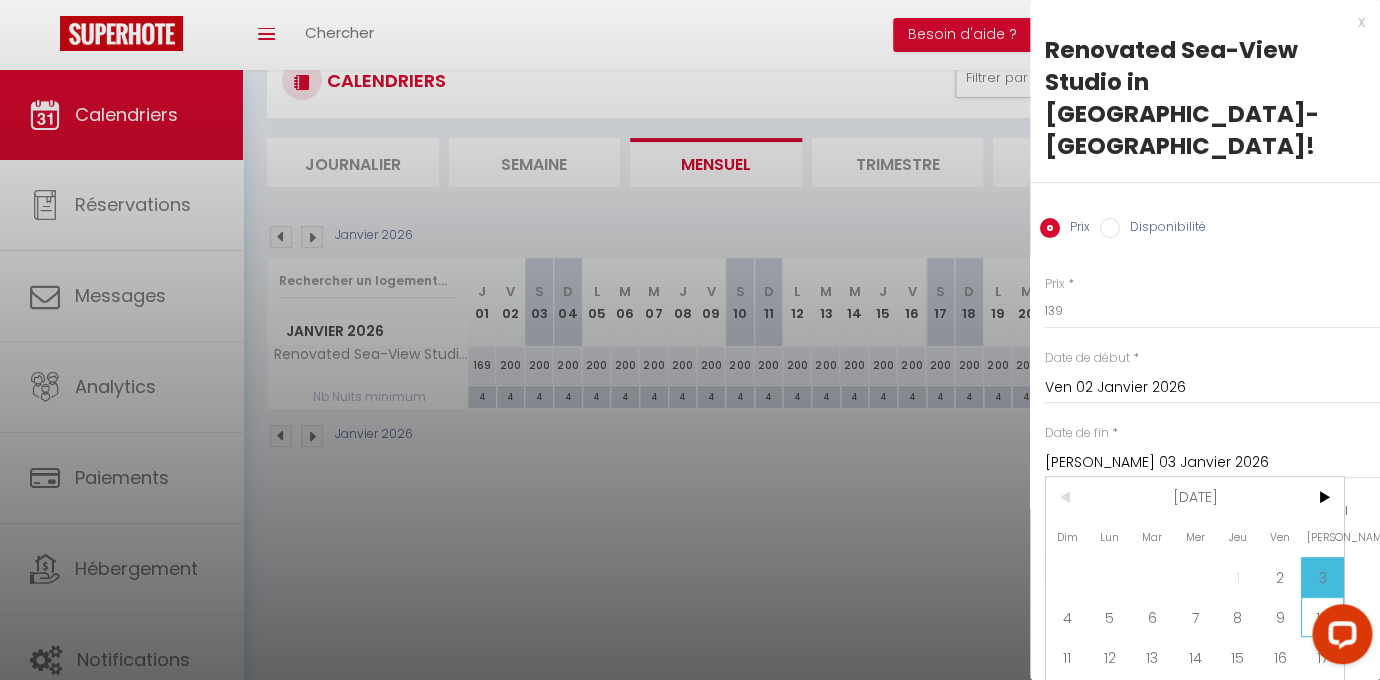 click on "10" at bounding box center (1322, 617) 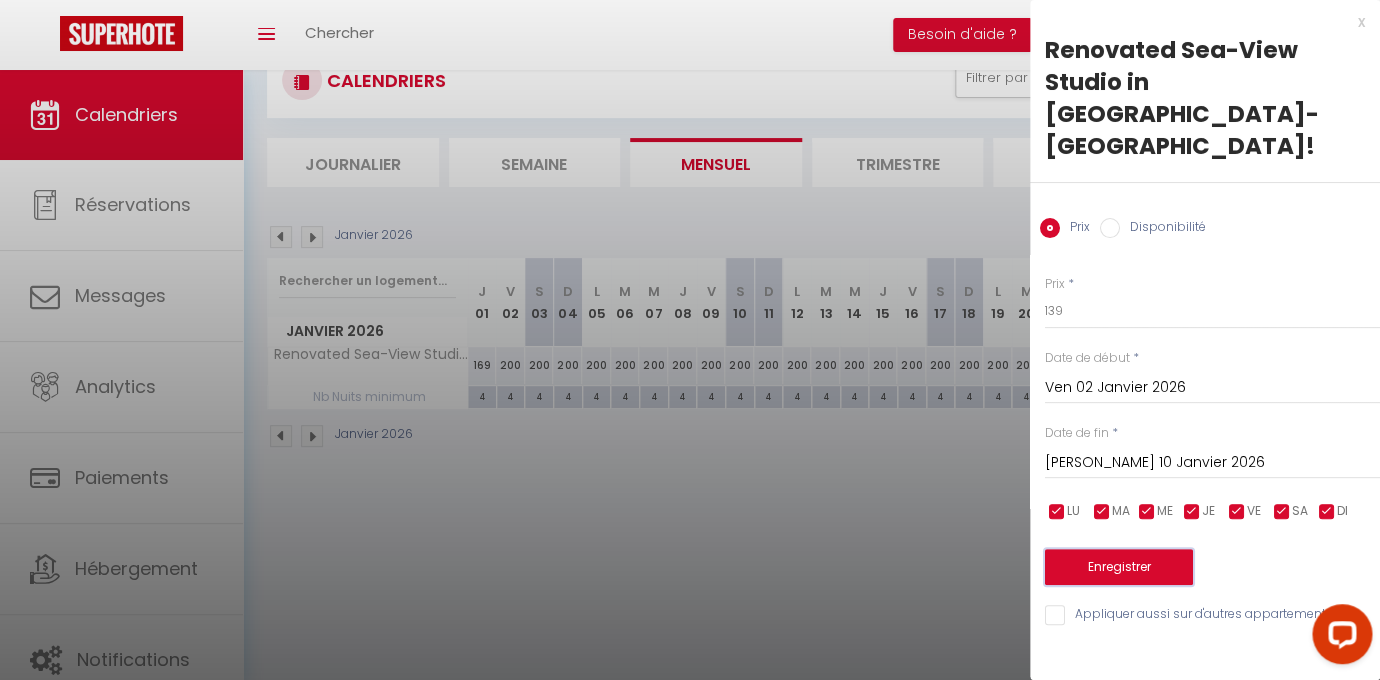 click on "Enregistrer" at bounding box center [1119, 567] 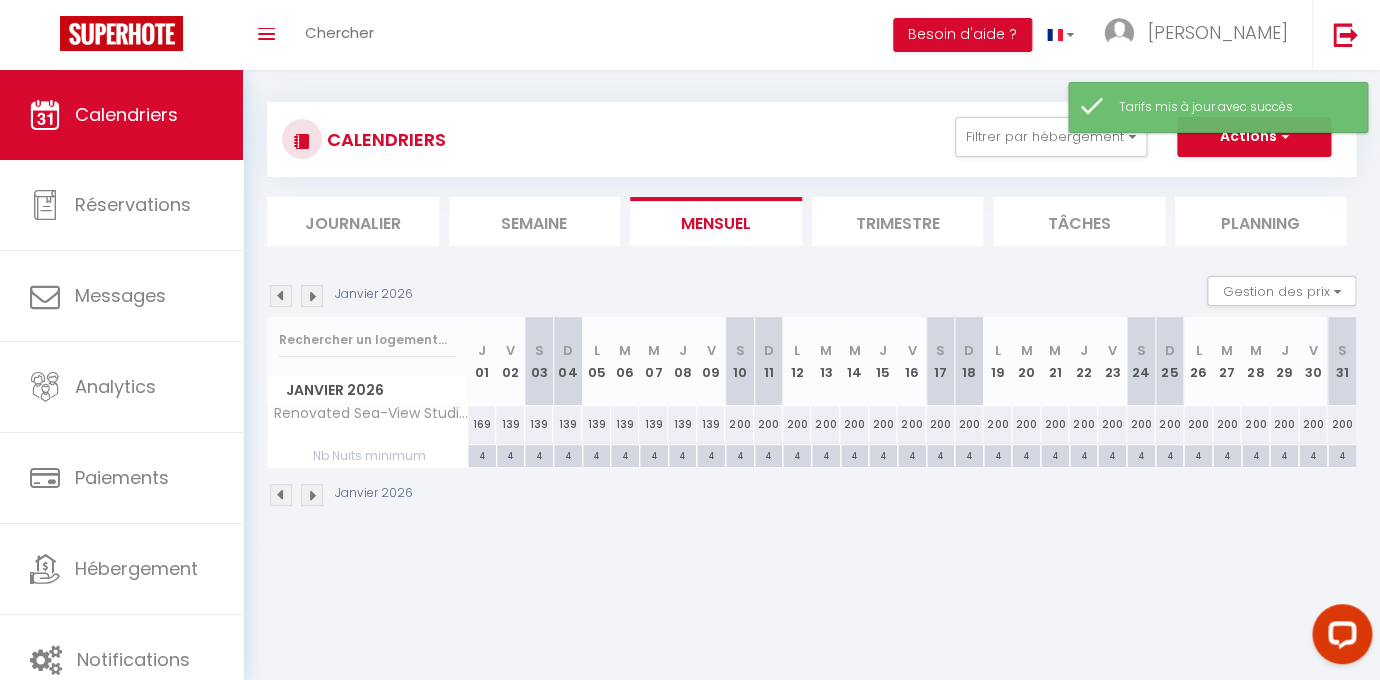 scroll, scrollTop: 0, scrollLeft: 0, axis: both 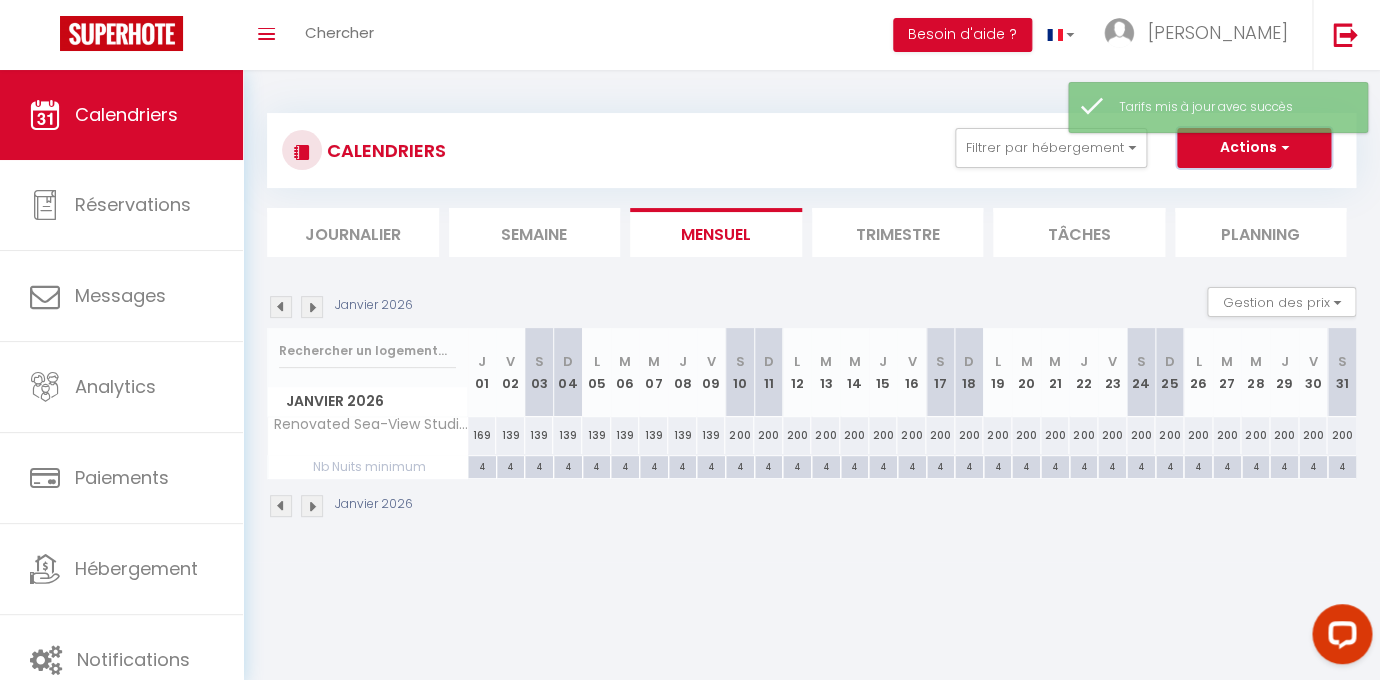 click at bounding box center [1282, 147] 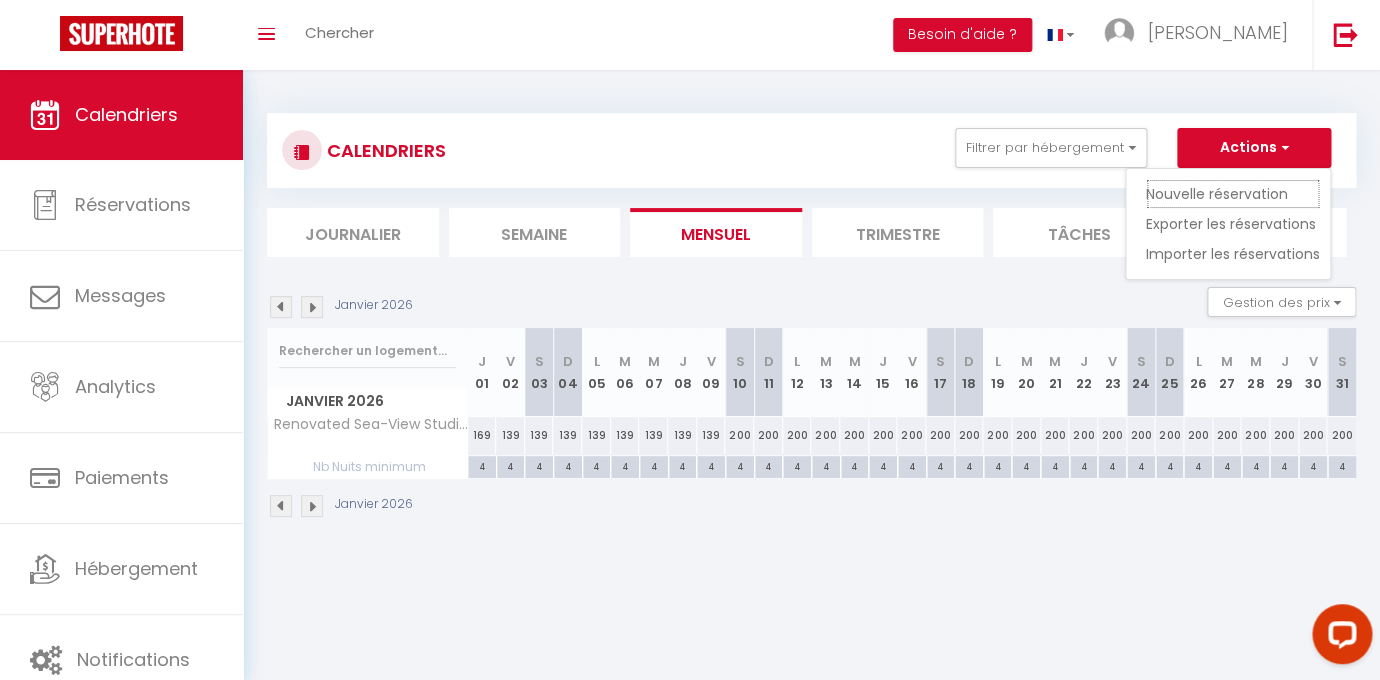click on "Nouvelle réservation" at bounding box center (1233, 194) 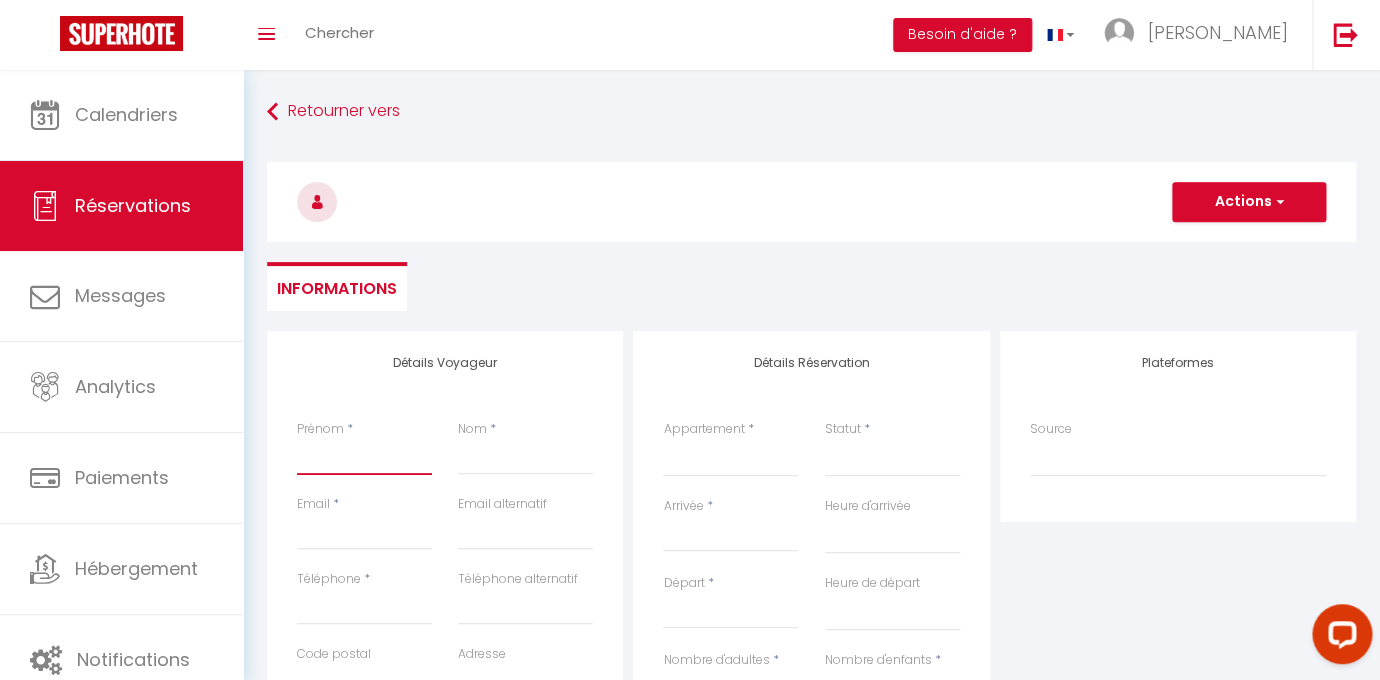 click on "Prénom" at bounding box center (364, 457) 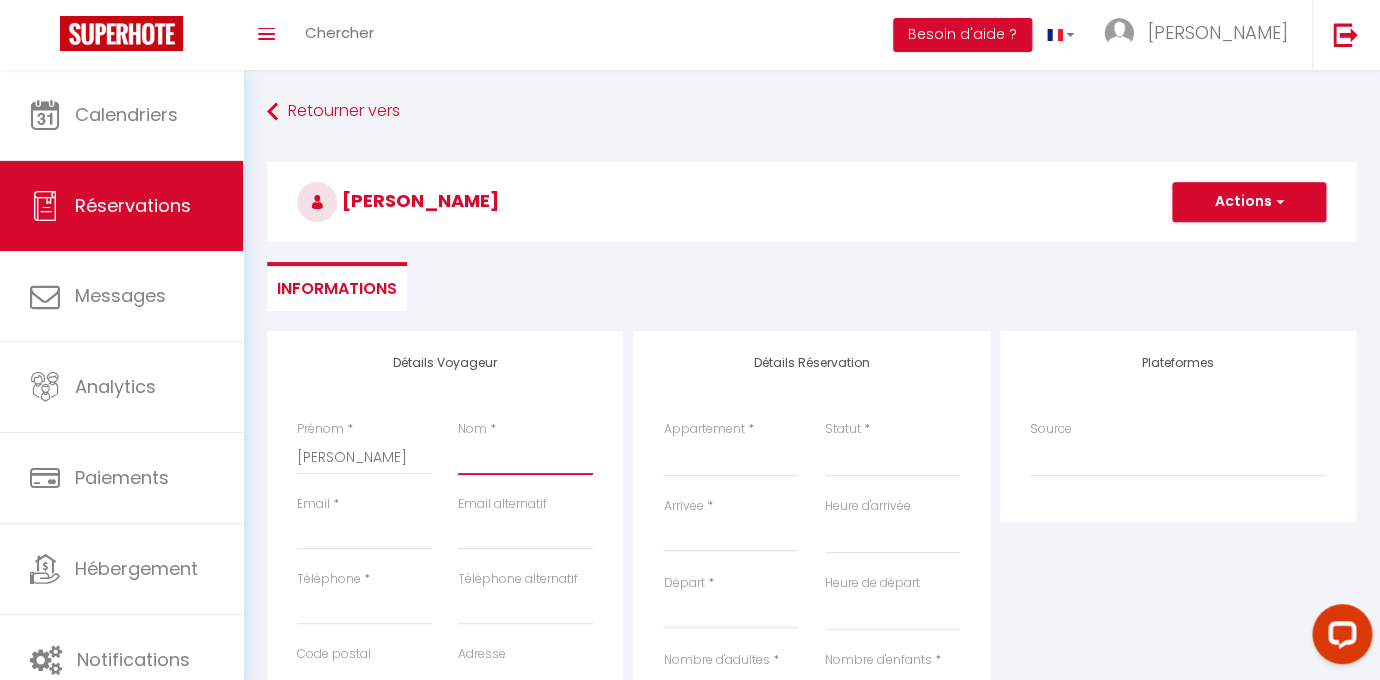click on "Nom" at bounding box center [525, 457] 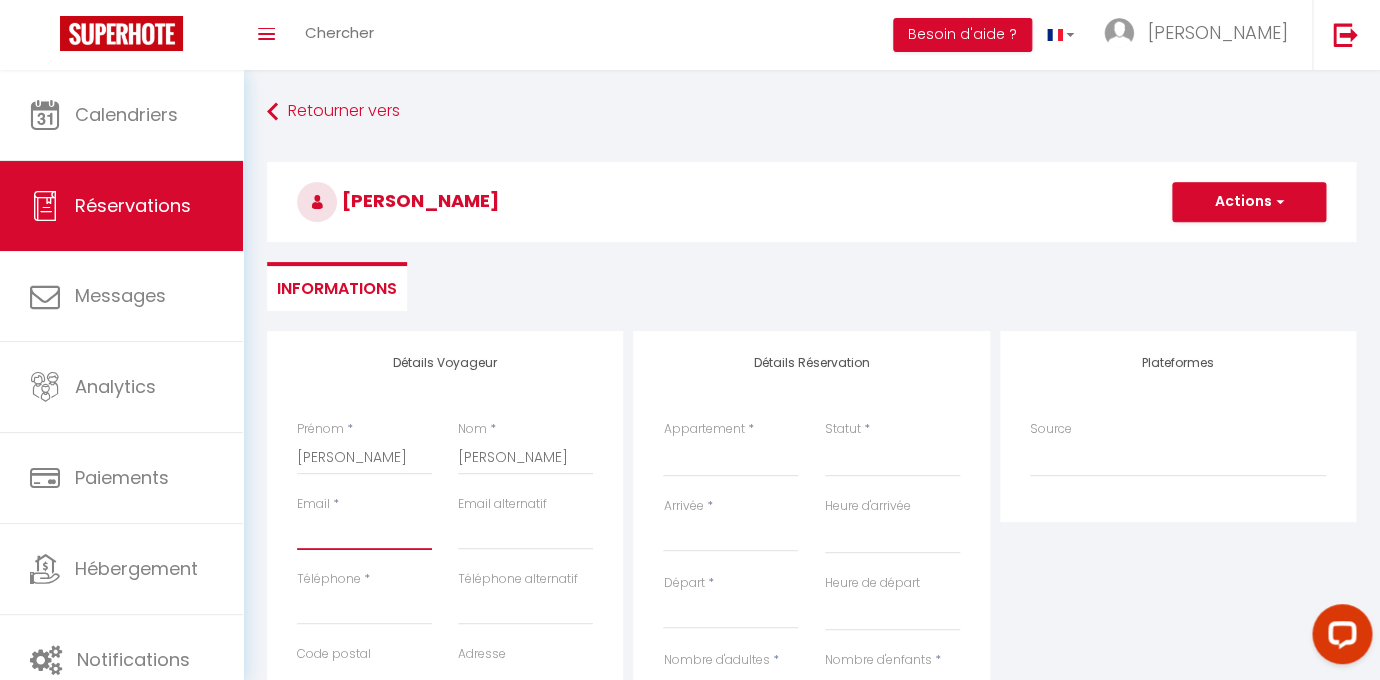 click on "Email client" at bounding box center (364, 532) 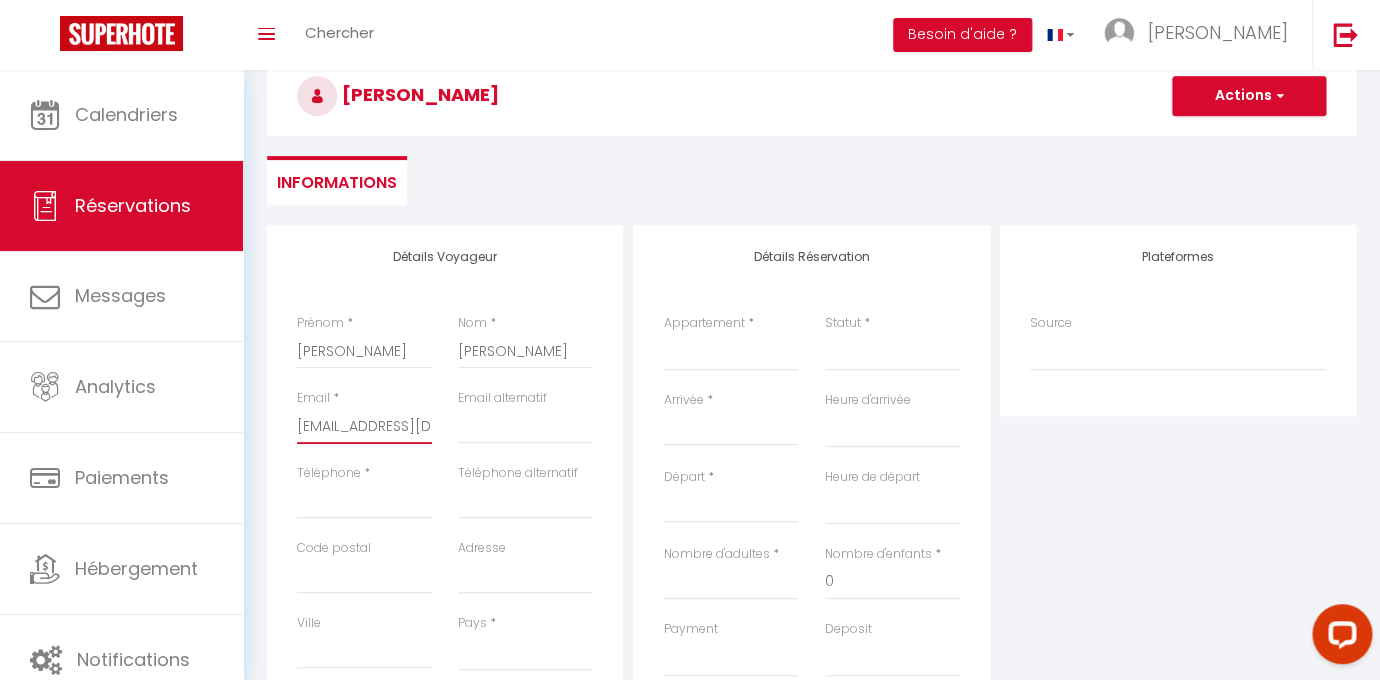 scroll, scrollTop: 123, scrollLeft: 0, axis: vertical 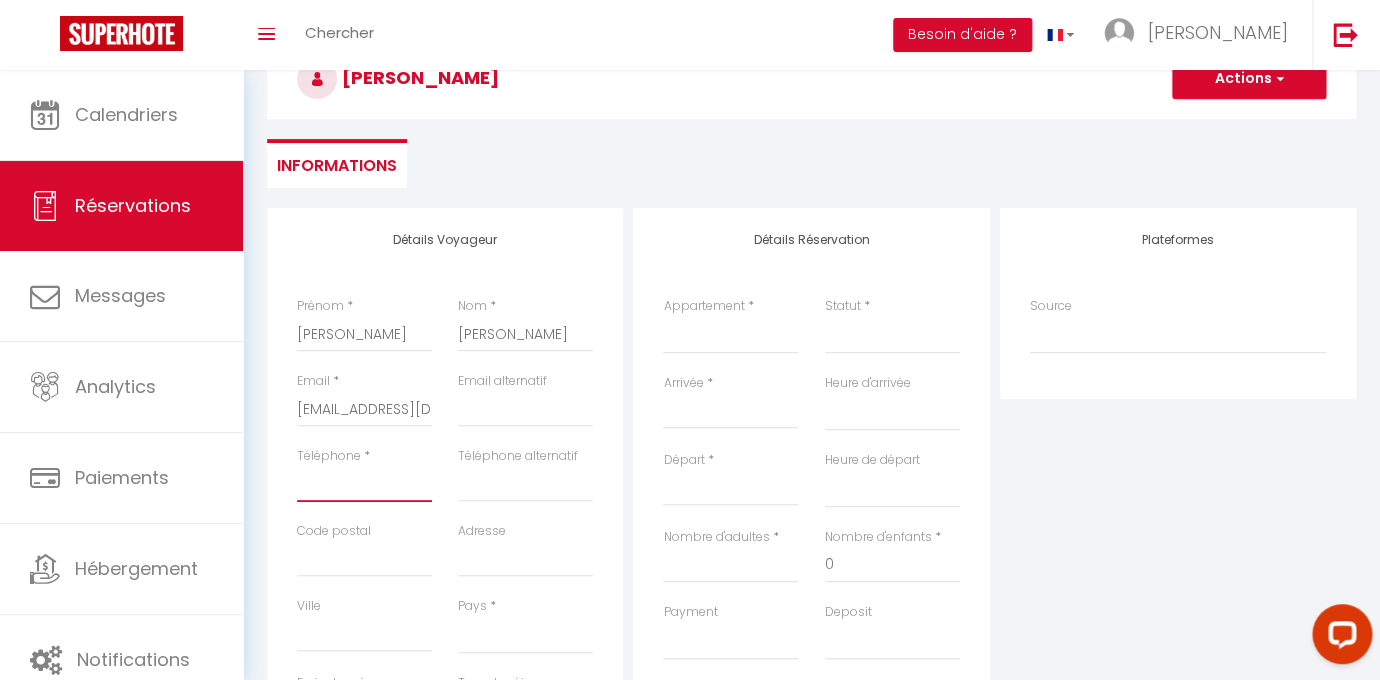 click on "Téléphone" at bounding box center [364, 484] 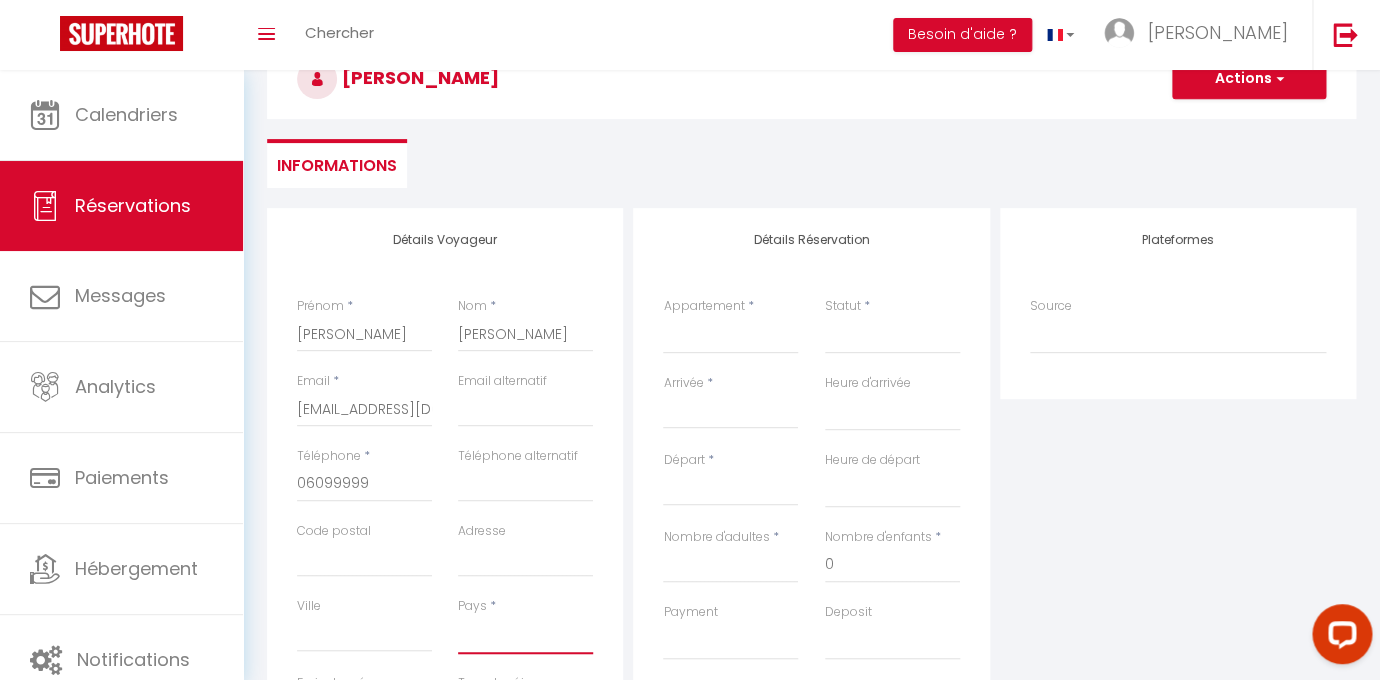click on "[GEOGRAPHIC_DATA]
[GEOGRAPHIC_DATA]
[GEOGRAPHIC_DATA]
[GEOGRAPHIC_DATA]
[GEOGRAPHIC_DATA]
[US_STATE]
[GEOGRAPHIC_DATA]
[GEOGRAPHIC_DATA]
[GEOGRAPHIC_DATA]
[GEOGRAPHIC_DATA]
[GEOGRAPHIC_DATA]
[GEOGRAPHIC_DATA]
[GEOGRAPHIC_DATA]
[GEOGRAPHIC_DATA]
[GEOGRAPHIC_DATA]
[GEOGRAPHIC_DATA]
[GEOGRAPHIC_DATA]
[GEOGRAPHIC_DATA]
[GEOGRAPHIC_DATA]
[GEOGRAPHIC_DATA]
[GEOGRAPHIC_DATA]
[GEOGRAPHIC_DATA]
[GEOGRAPHIC_DATA]
[GEOGRAPHIC_DATA]" at bounding box center (525, 635) 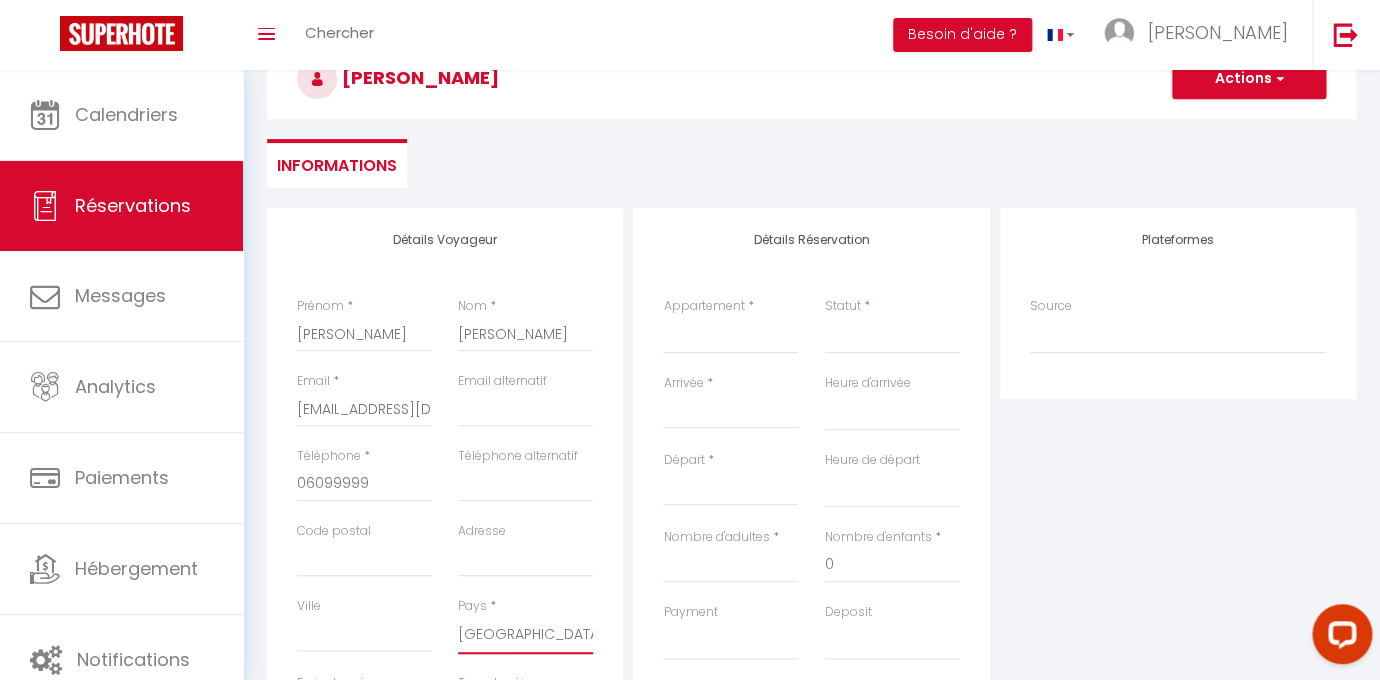 click on "[GEOGRAPHIC_DATA]" at bounding box center [0, 0] 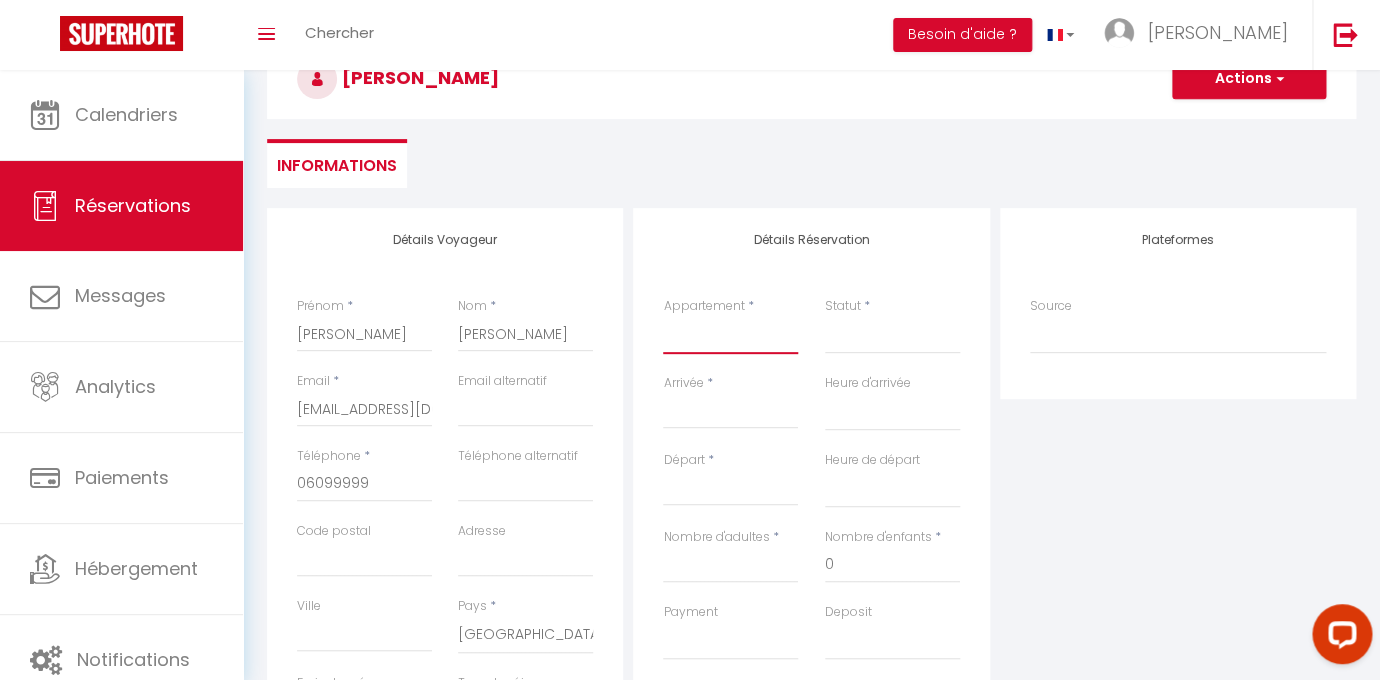 click on "CHATEAUNEUF · Centre-ville, plage à 10 minutes, climatisation Élégant 3P climatisé avec balcon – [GEOGRAPHIC_DATA] Renovated Sea-View Studio in [GEOGRAPHIC_DATA]! Spacieux 3P climatisé avec grande terrasse+parking GORBELLA · Appartement [MEDICAL_DATA] moderne - [GEOGRAPHIC_DATA] au cœur du vieux Nice RAIMBALDI · 3P climatisé [GEOGRAPHIC_DATA] et [GEOGRAPHIC_DATA] à 2 pas de la [GEOGRAPHIC_DATA] · Charmant 2P au [GEOGRAPHIC_DATA] – calme & lumineux Charming Apartment: Ideal base in the [GEOGRAPHIC_DATA] [GEOGRAPHIC_DATA] - Beautiful Sea Views Vue imprenable sur Mer" at bounding box center (730, 335) 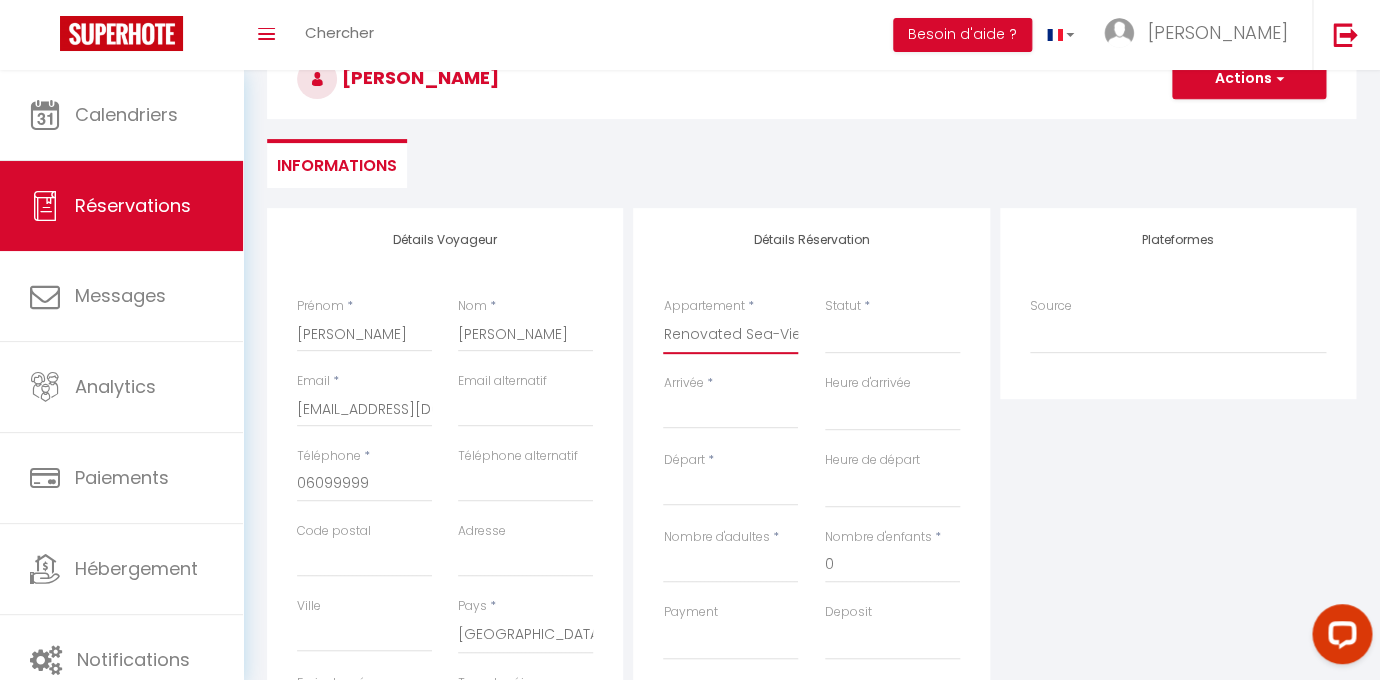 click on "Renovated Sea-View Studio in [GEOGRAPHIC_DATA]-[GEOGRAPHIC_DATA]!" at bounding box center [0, 0] 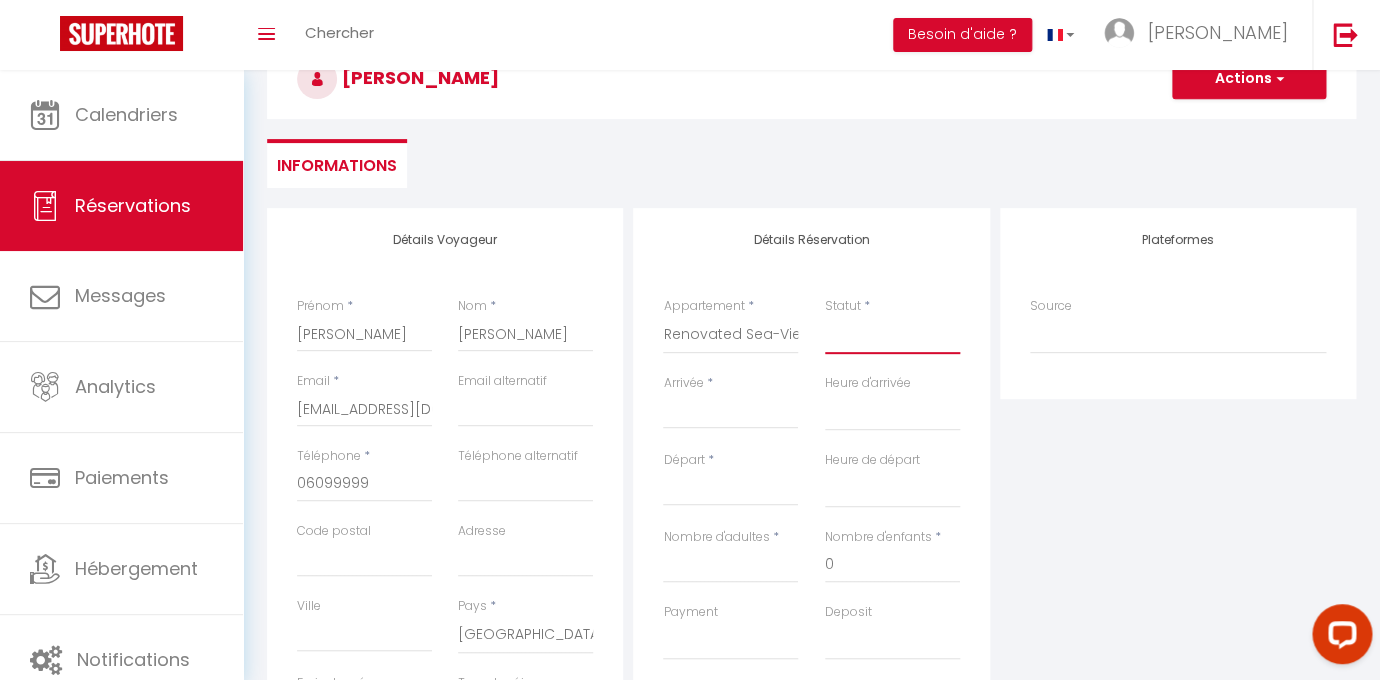 click on "Confirmé Non Confirmé [PERSON_NAME] par le voyageur No Show Request" at bounding box center [892, 335] 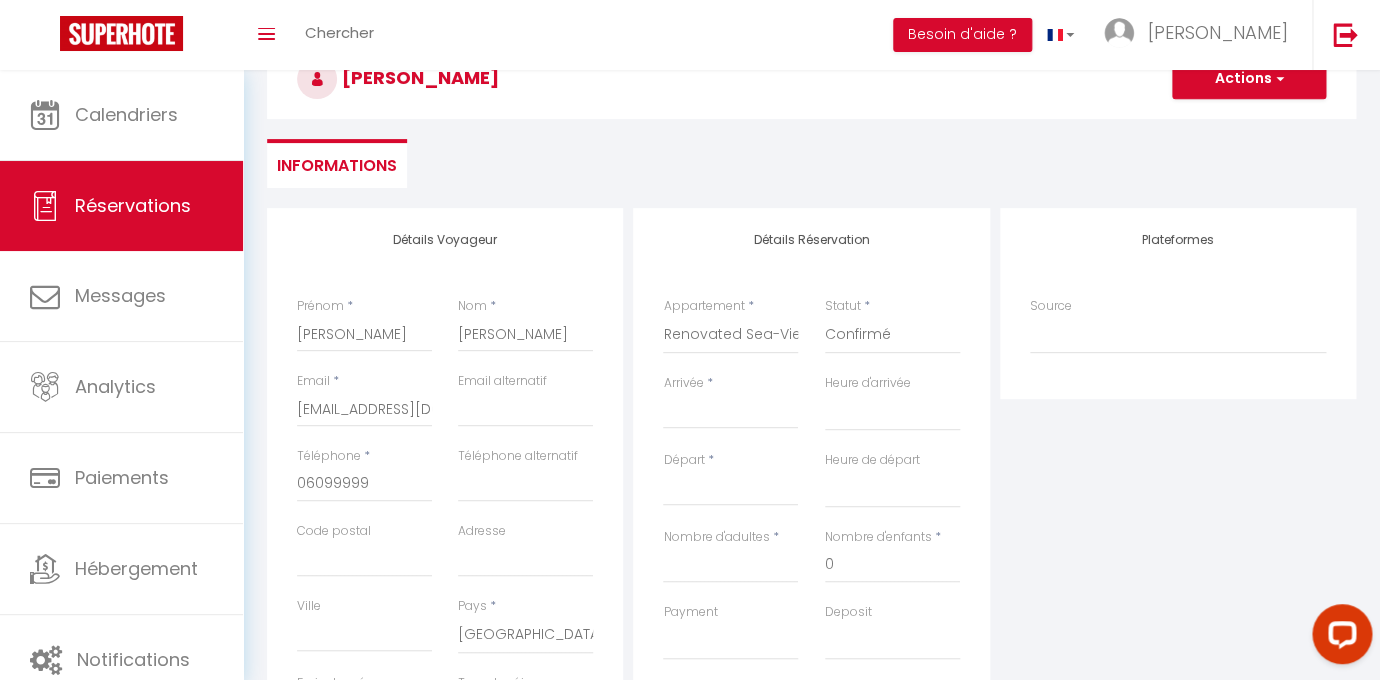 click on "Arrivée" at bounding box center [730, 413] 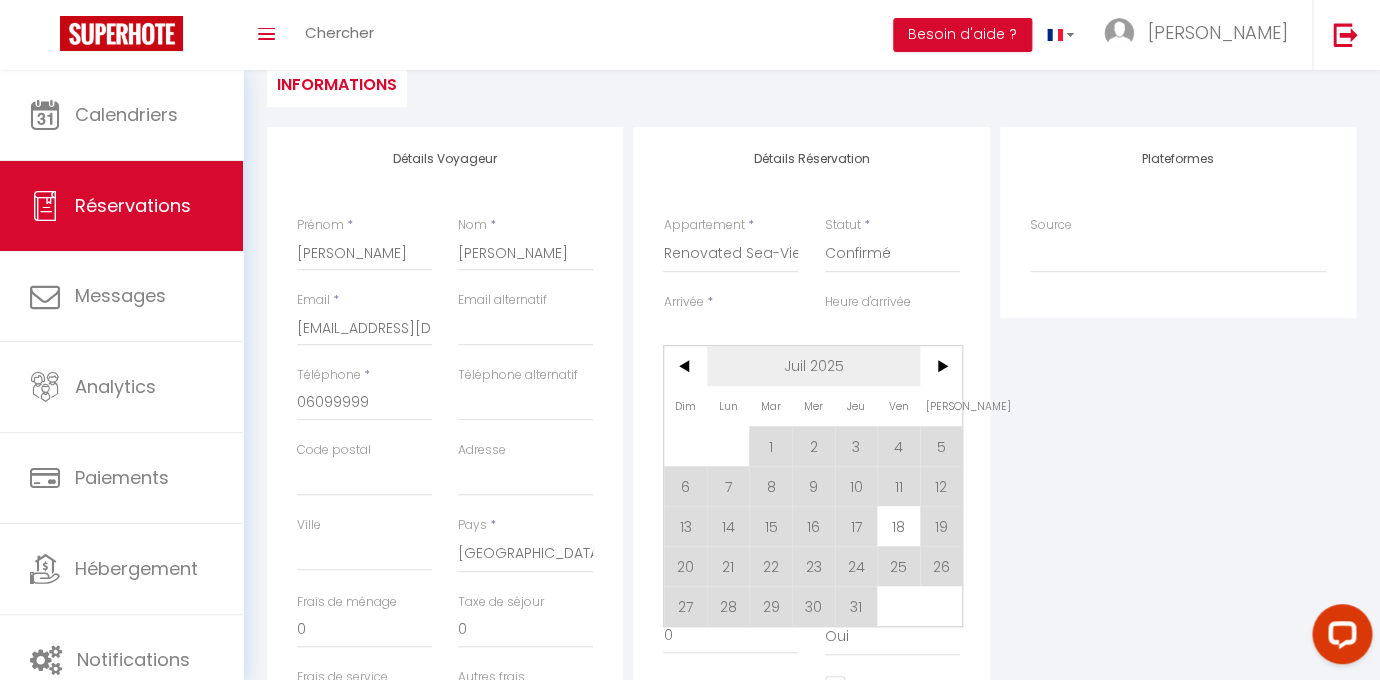 scroll, scrollTop: 209, scrollLeft: 0, axis: vertical 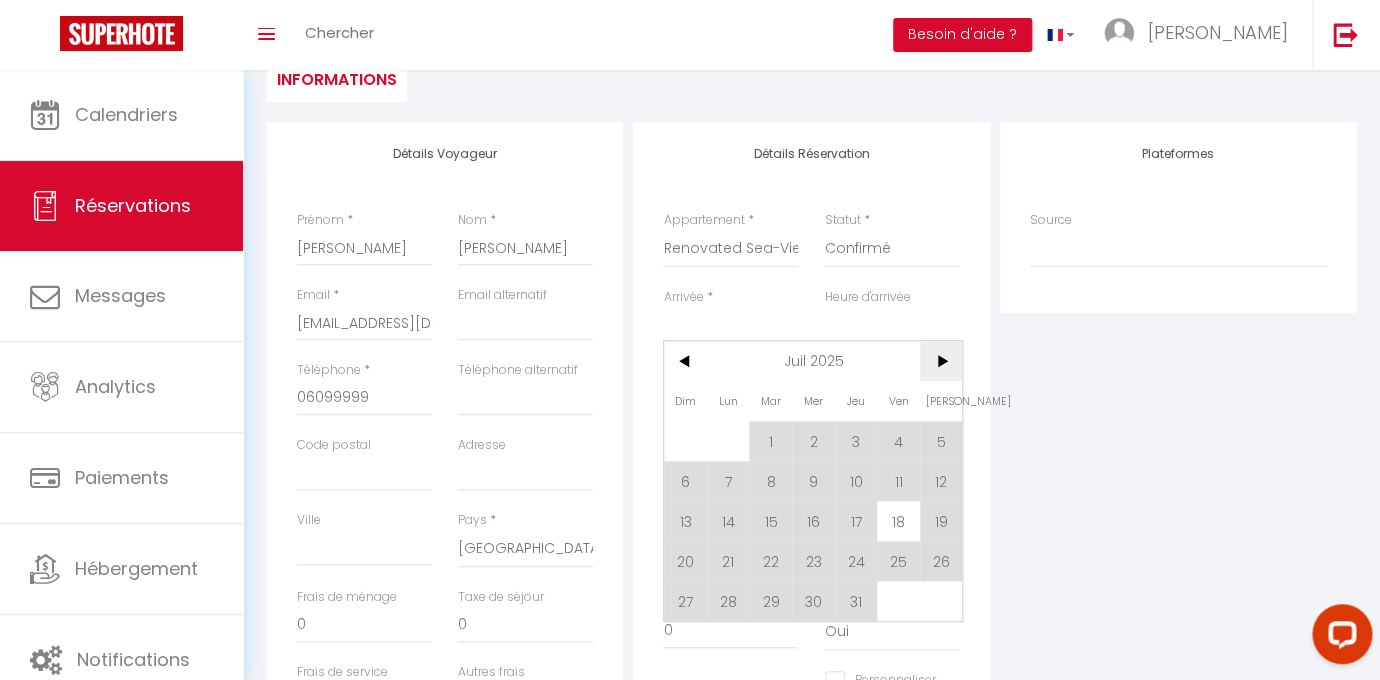 click on ">" at bounding box center (941, 361) 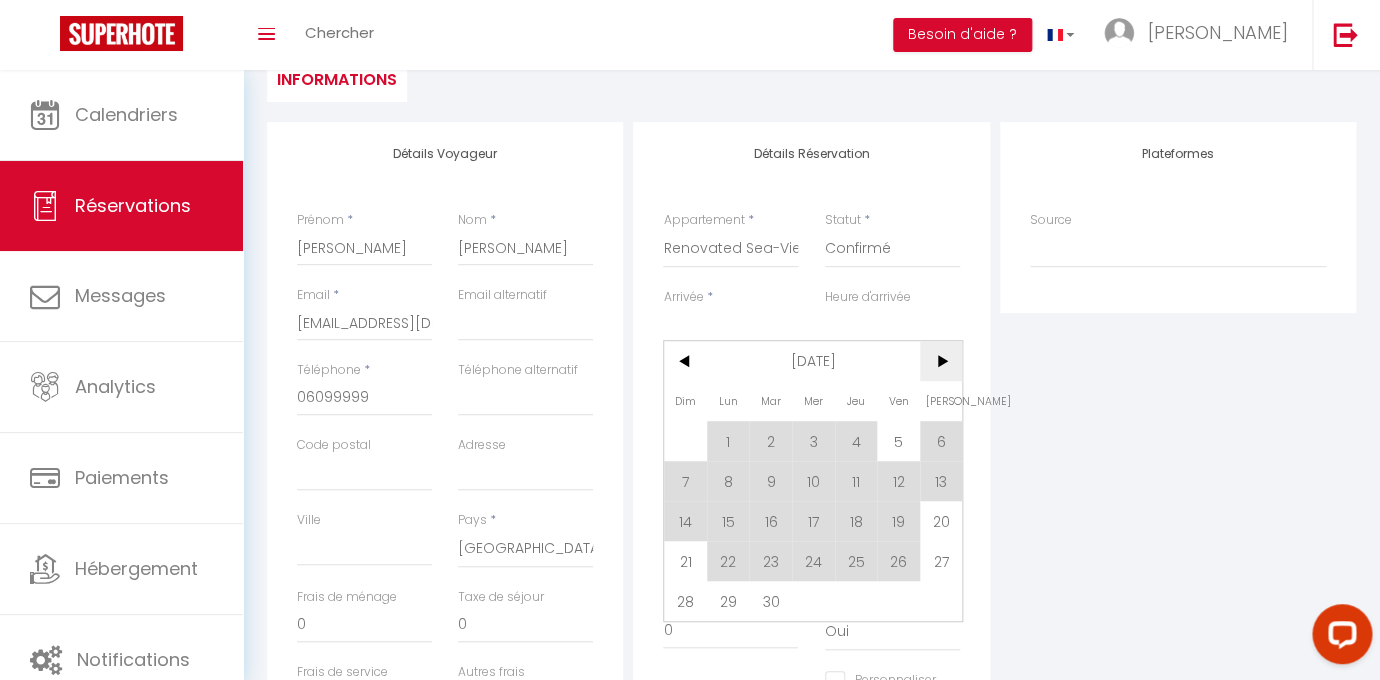 click on ">" at bounding box center (941, 361) 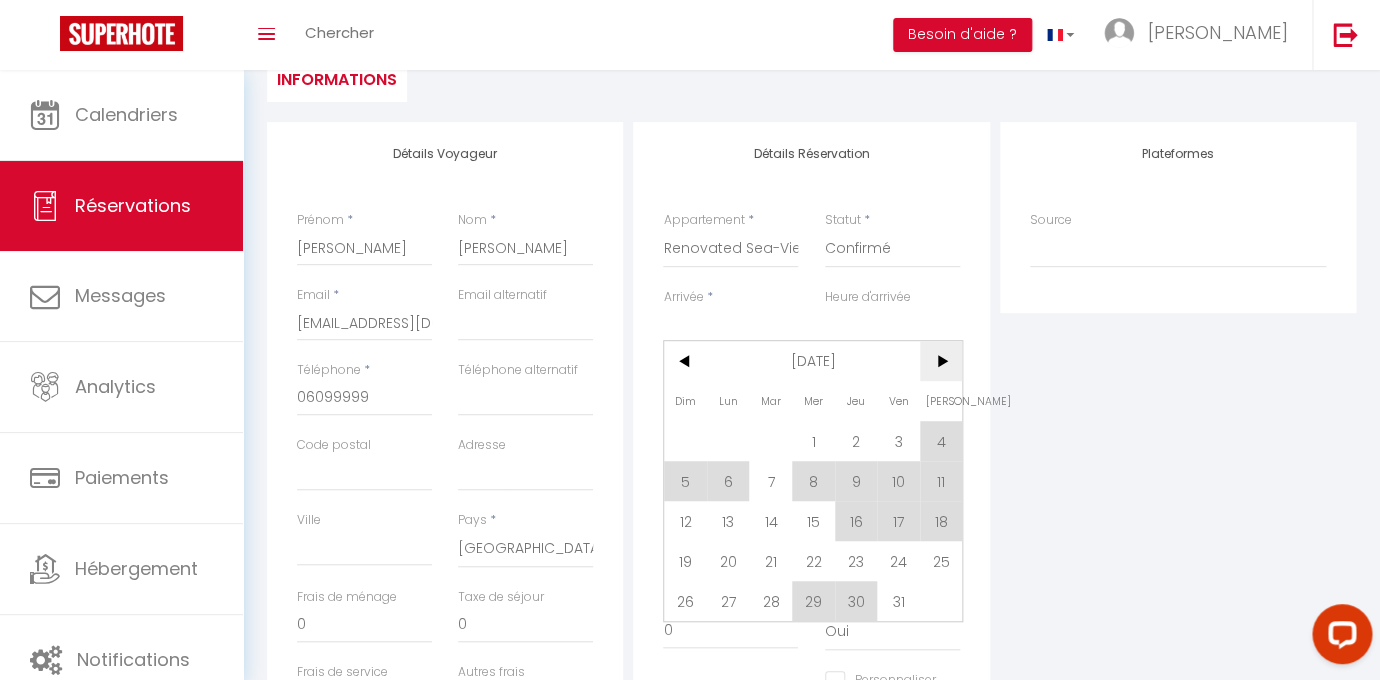 click on ">" at bounding box center (941, 361) 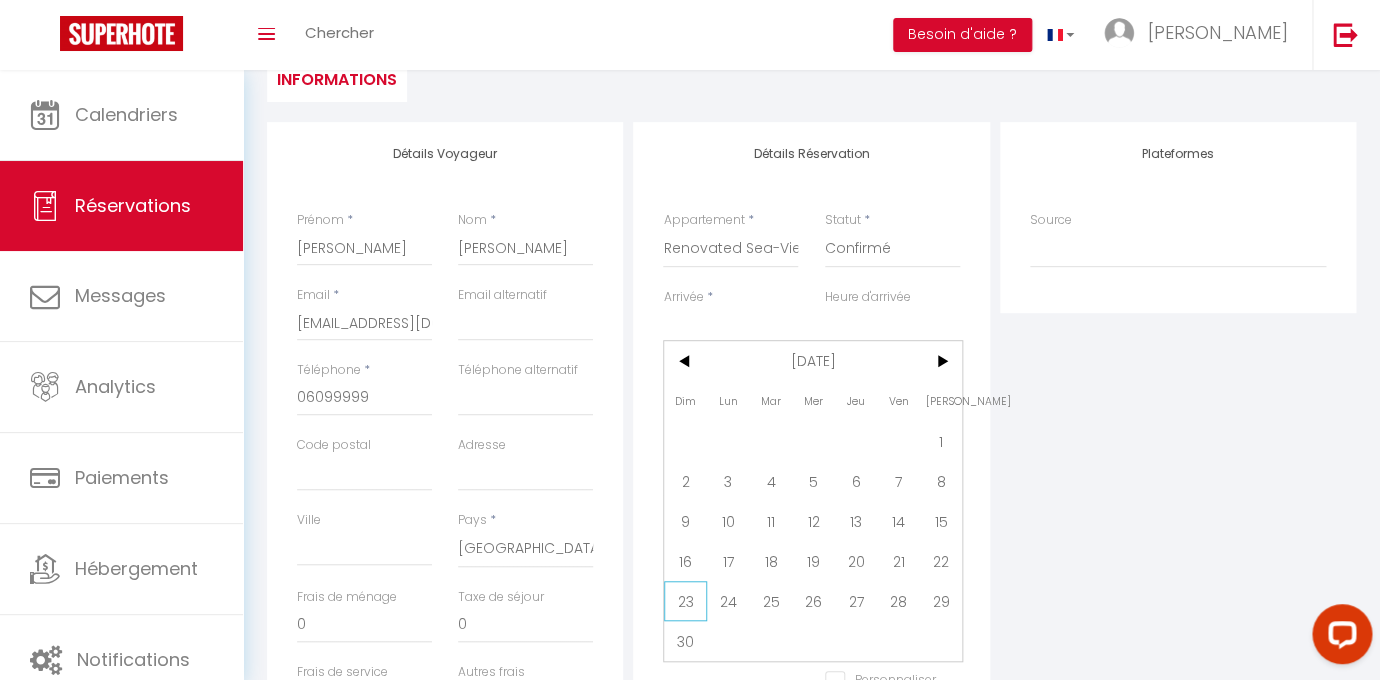 click on "23" at bounding box center [685, 601] 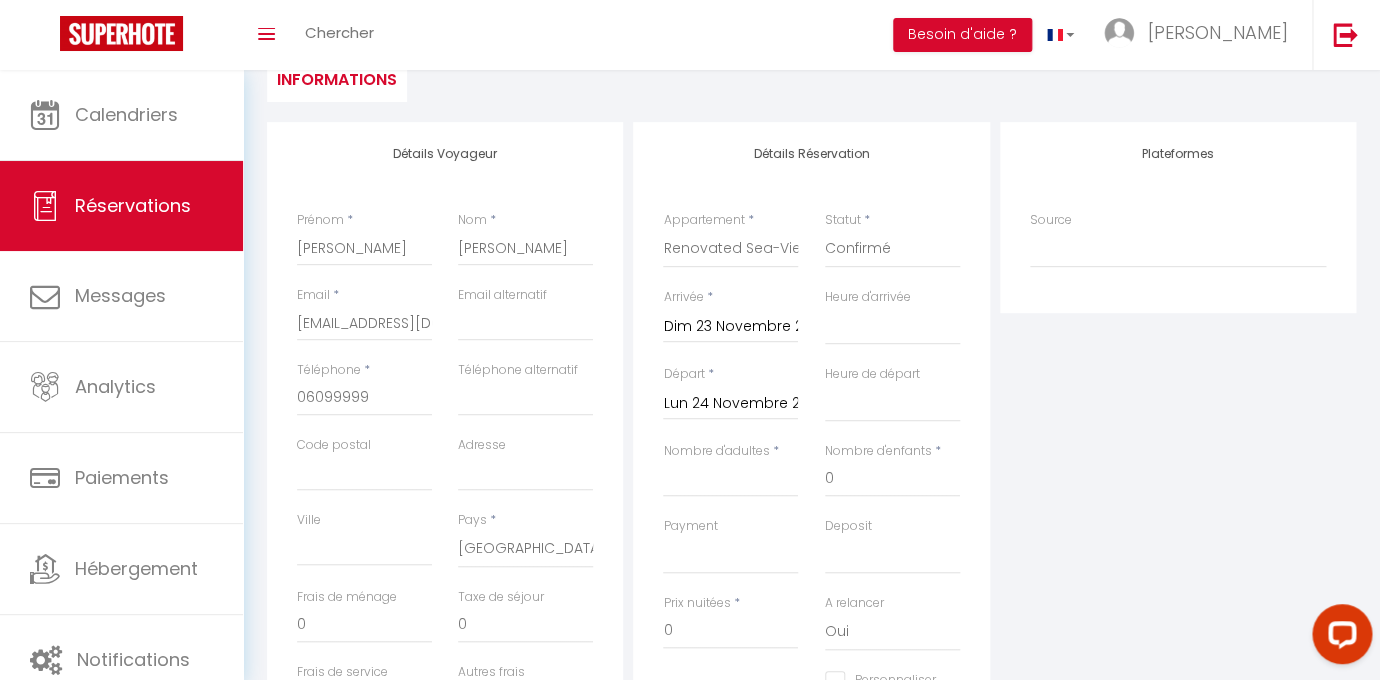 click on "Lun 24 Novembre 2025" at bounding box center [730, 404] 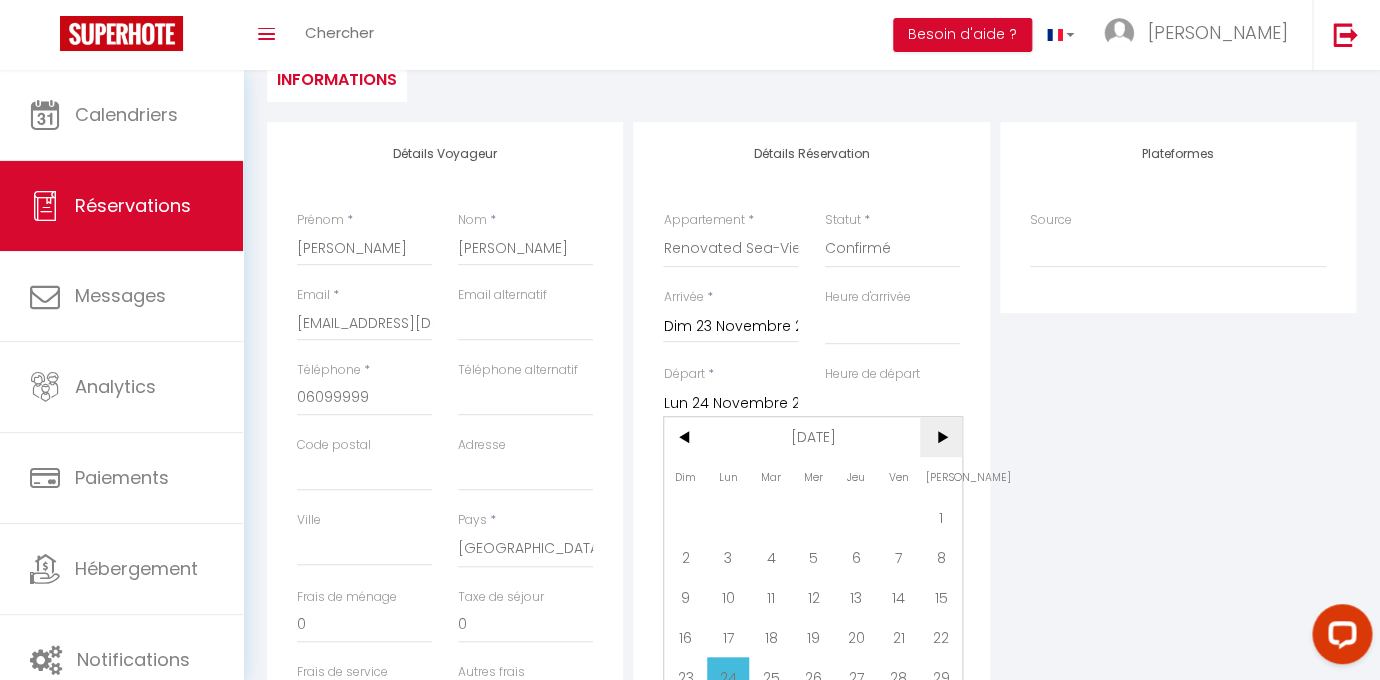 click on ">" at bounding box center (941, 437) 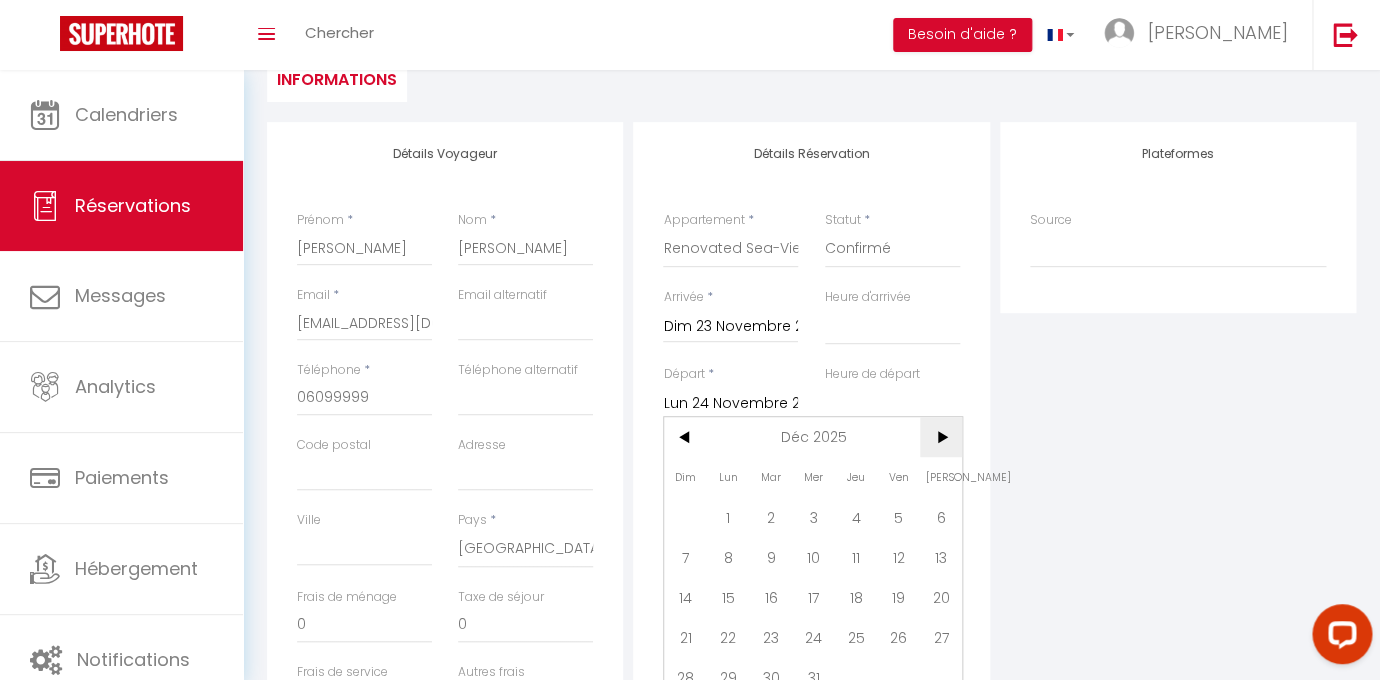 click on ">" at bounding box center (941, 437) 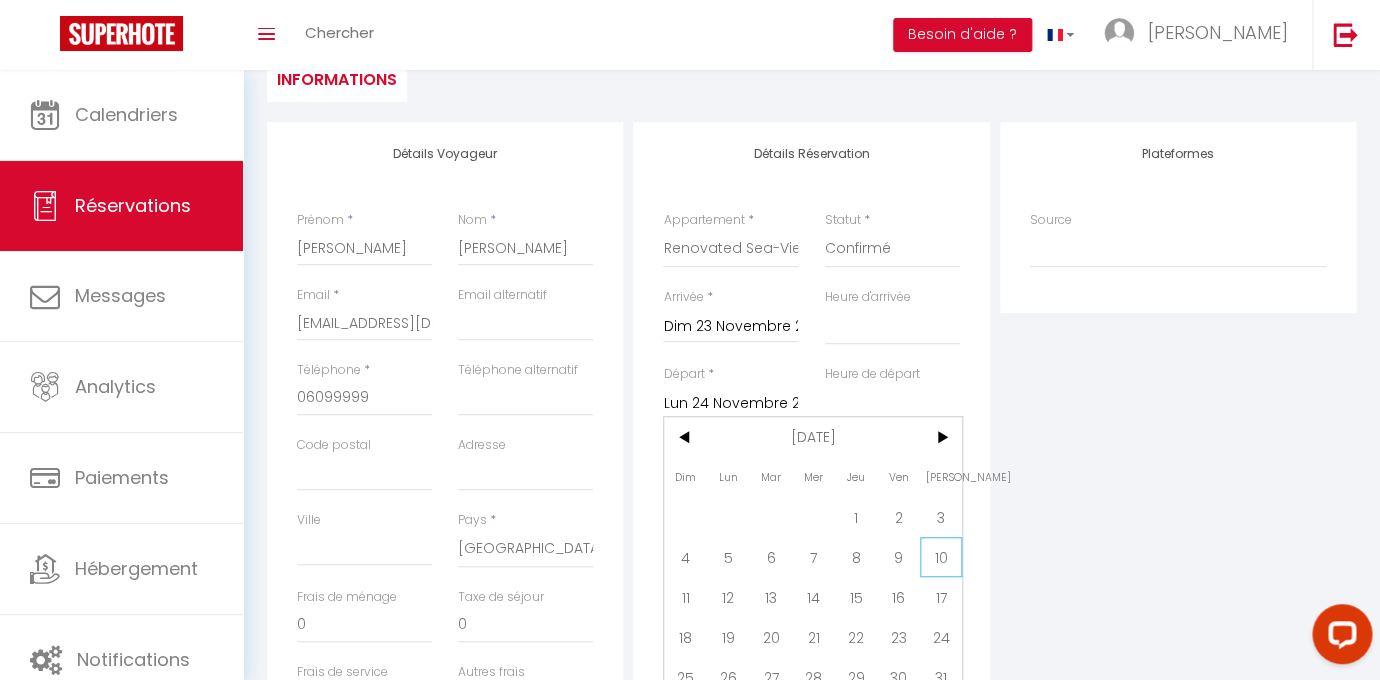 click on "10" at bounding box center [941, 557] 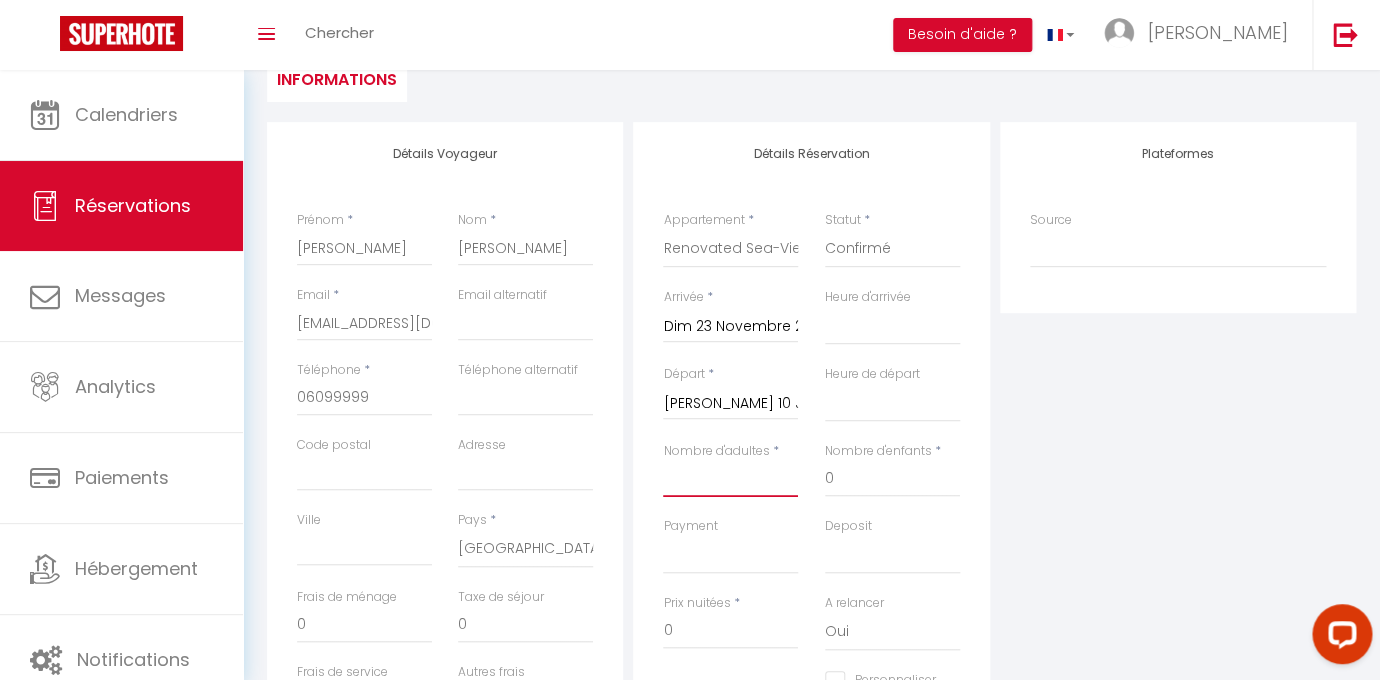 click on "Nombre d'adultes" at bounding box center [730, 479] 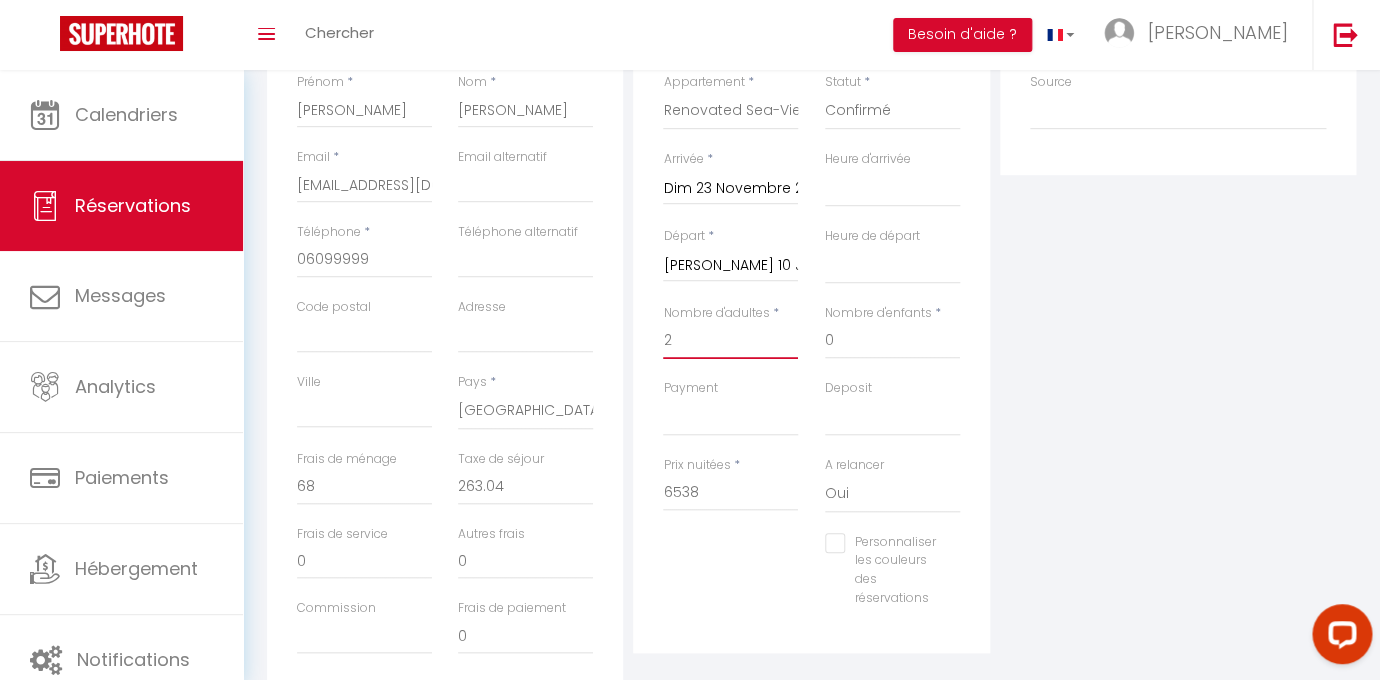 scroll, scrollTop: 349, scrollLeft: 0, axis: vertical 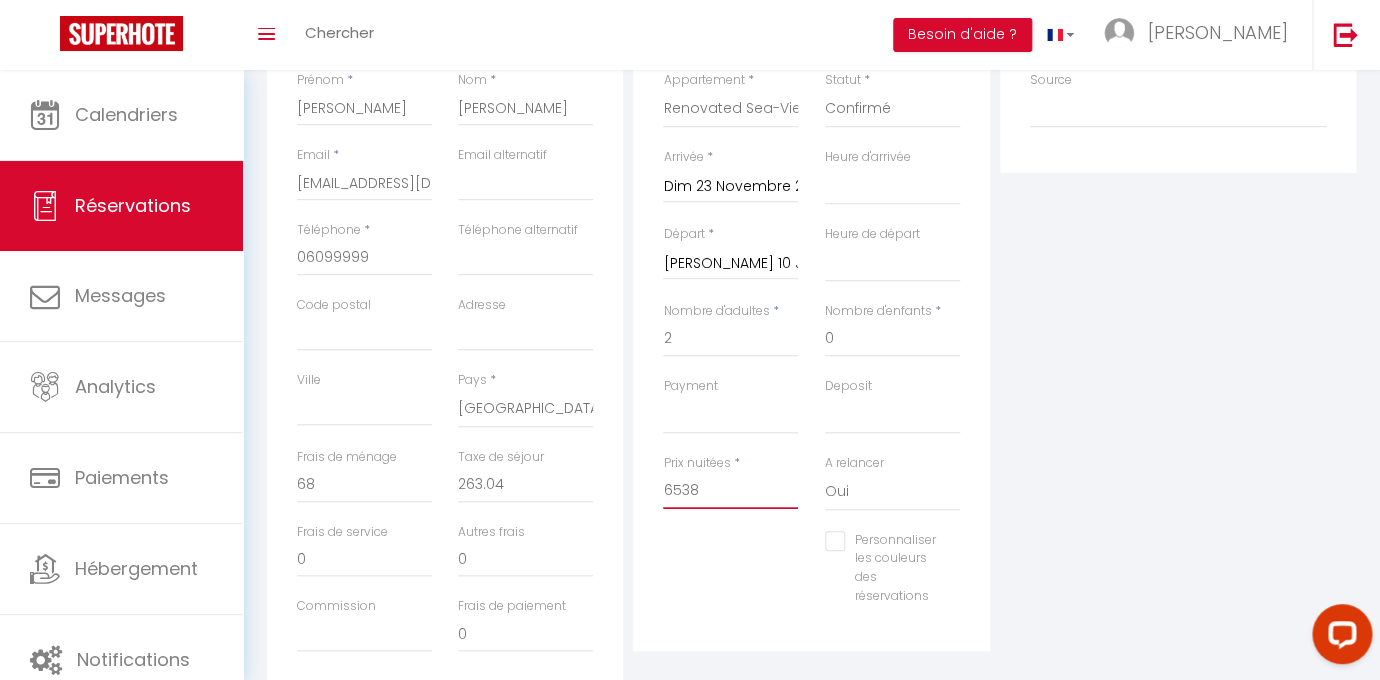 click on "6538" at bounding box center [730, 491] 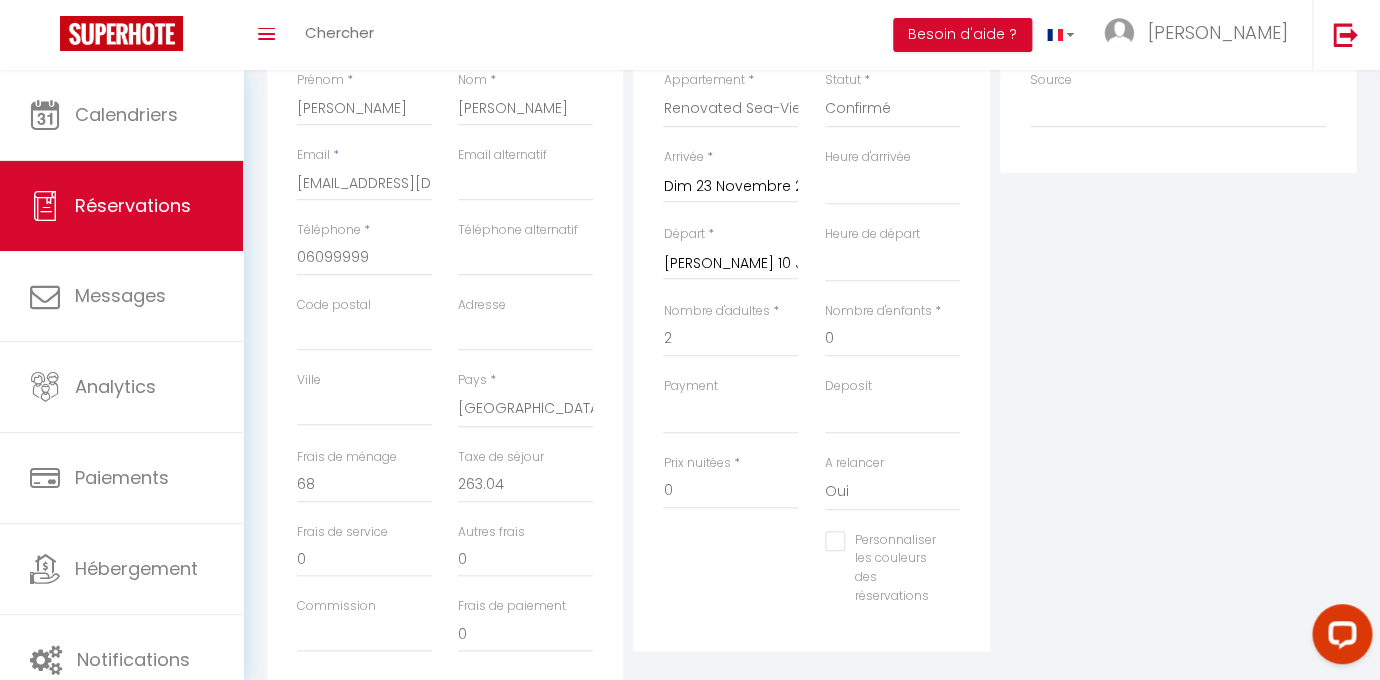 click on "Plateformes    Source
Direct
[DOMAIN_NAME]
[DOMAIN_NAME]
Chalet montagne
Expedia
Gite de [GEOGRAPHIC_DATA]
Homeaway
Homeaway iCal
[DOMAIN_NAME]
[DOMAIN_NAME]
[DOMAIN_NAME]
Ical" at bounding box center (1178, 339) 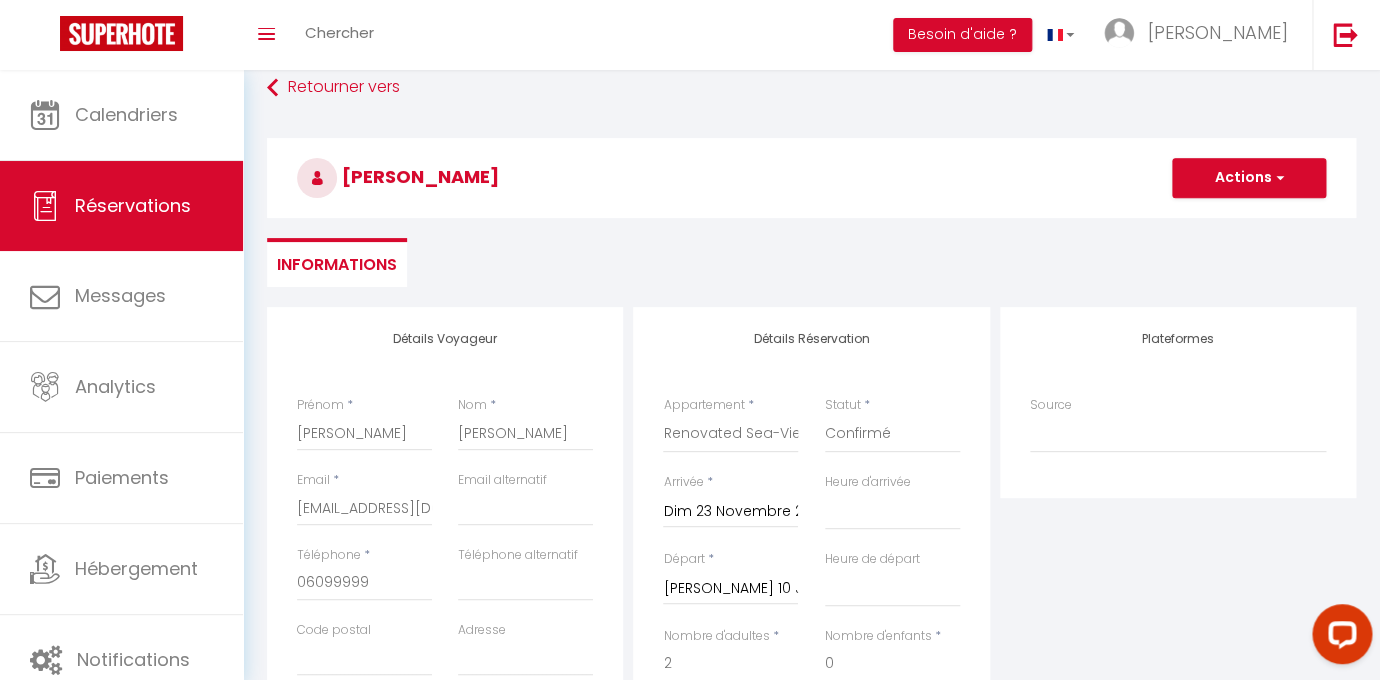scroll, scrollTop: 0, scrollLeft: 0, axis: both 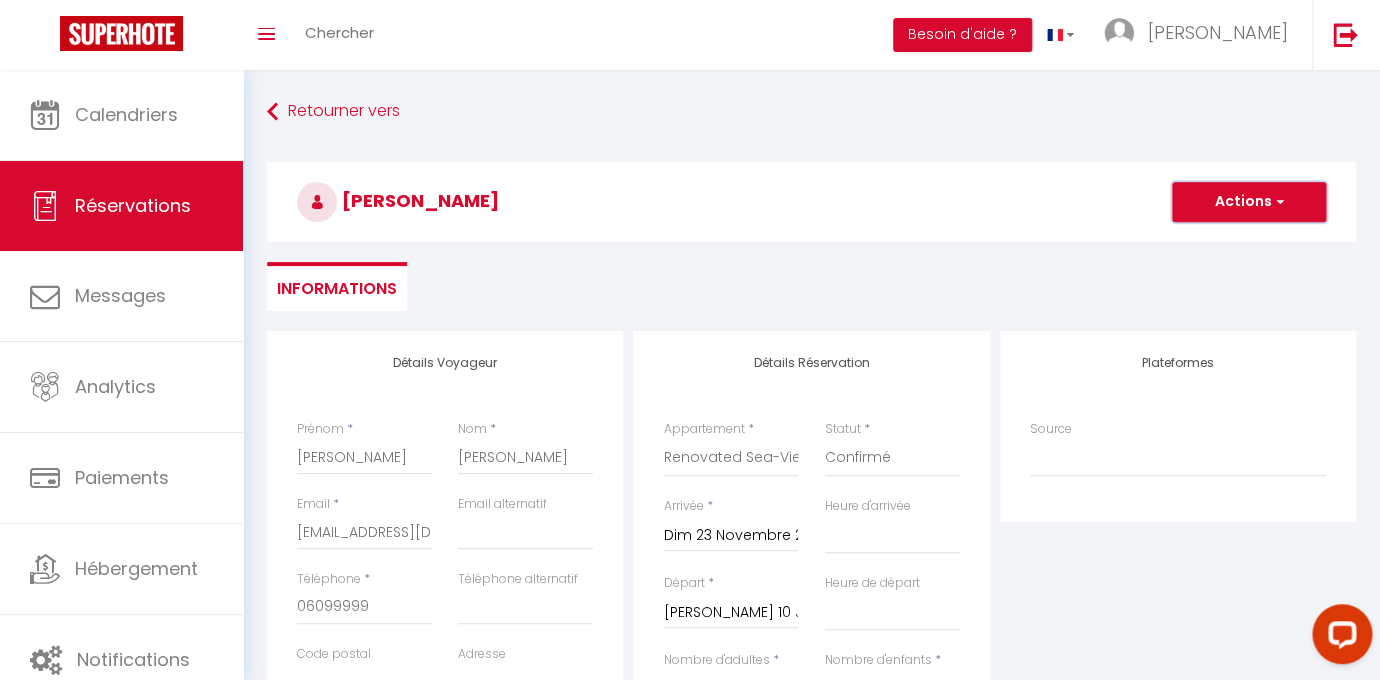 click on "Actions" at bounding box center [1249, 202] 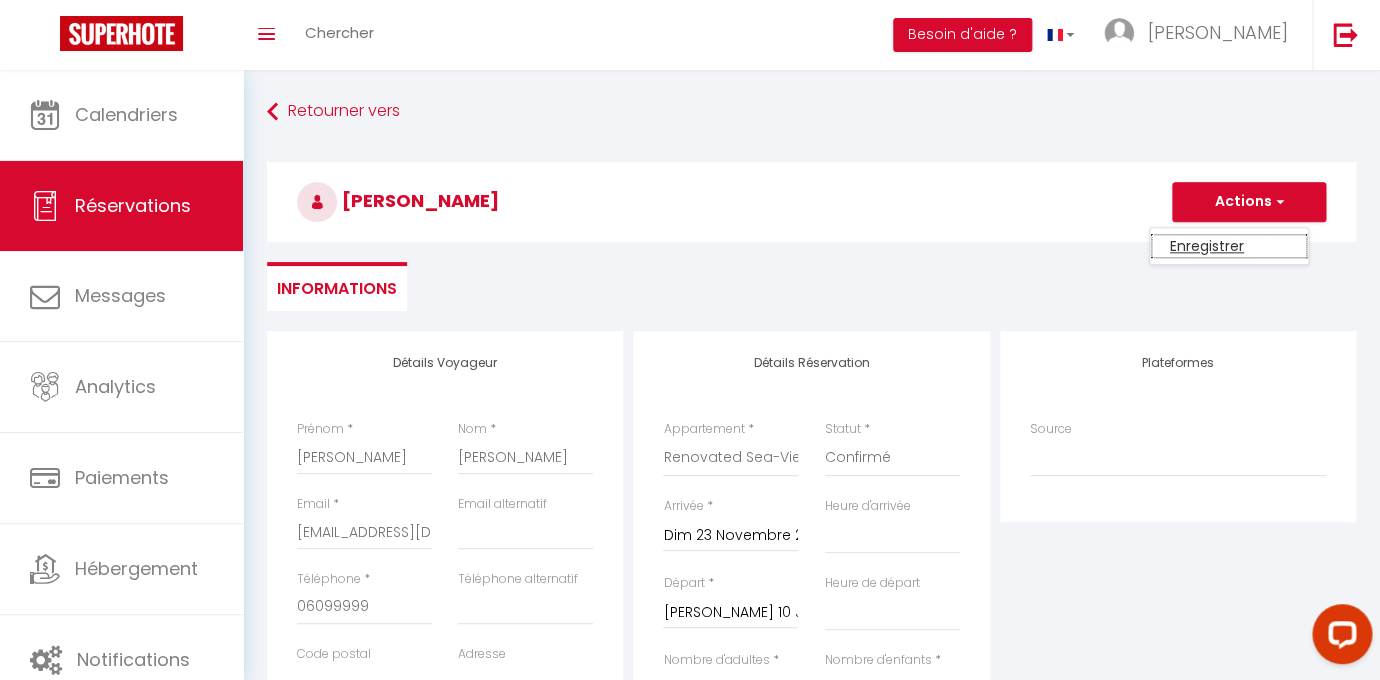 click on "Enregistrer" at bounding box center (1229, 246) 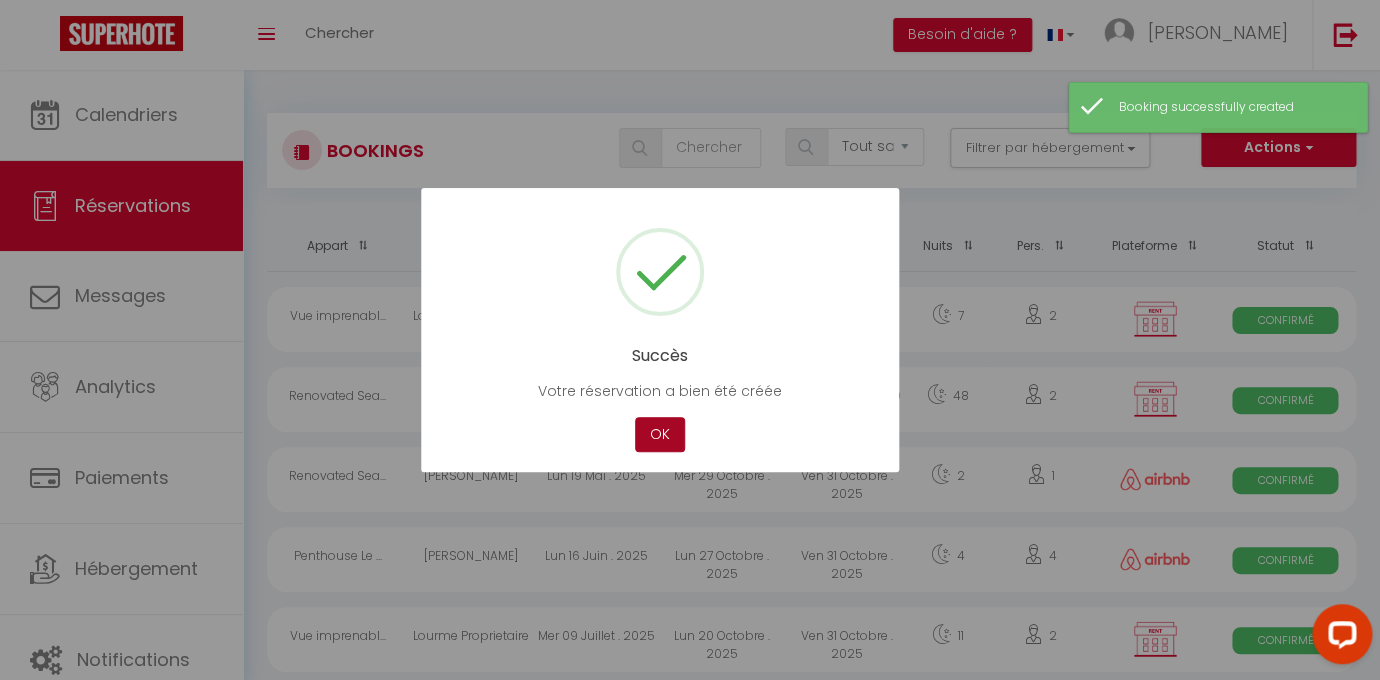 click on "OK" at bounding box center (660, 434) 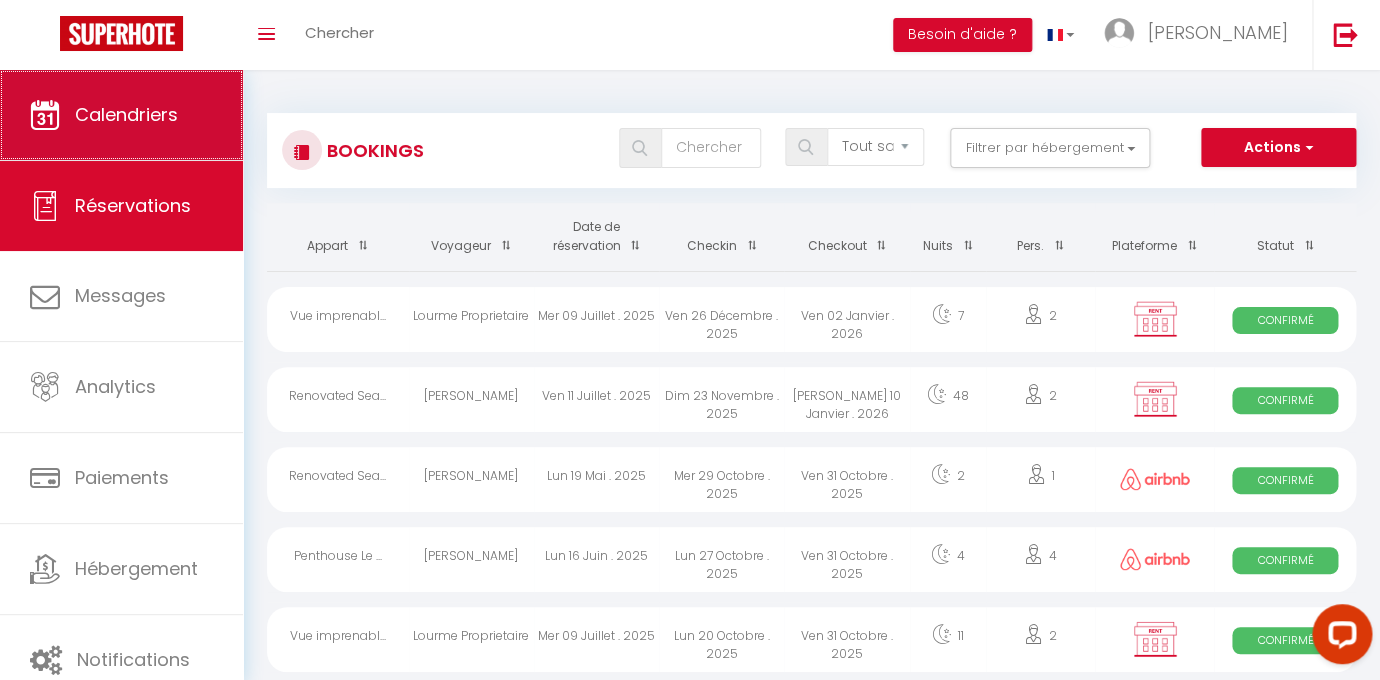 click on "Calendriers" at bounding box center (126, 114) 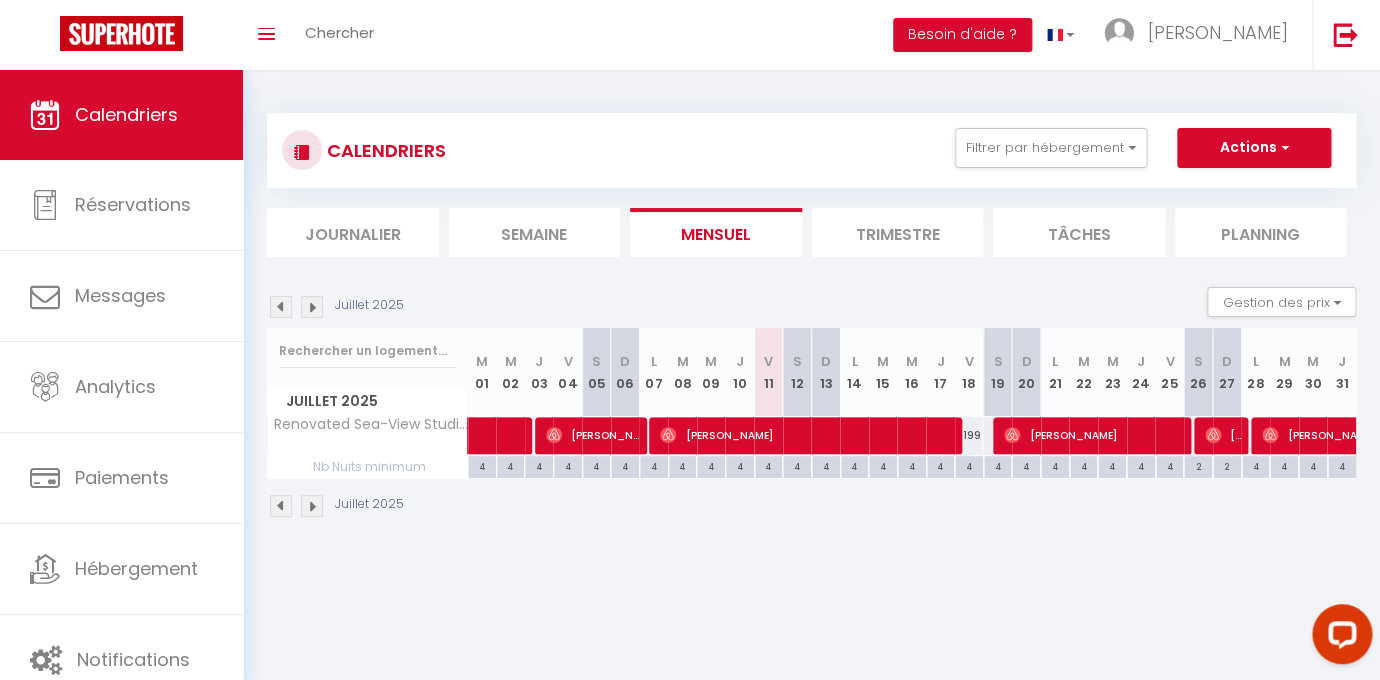 click at bounding box center (312, 307) 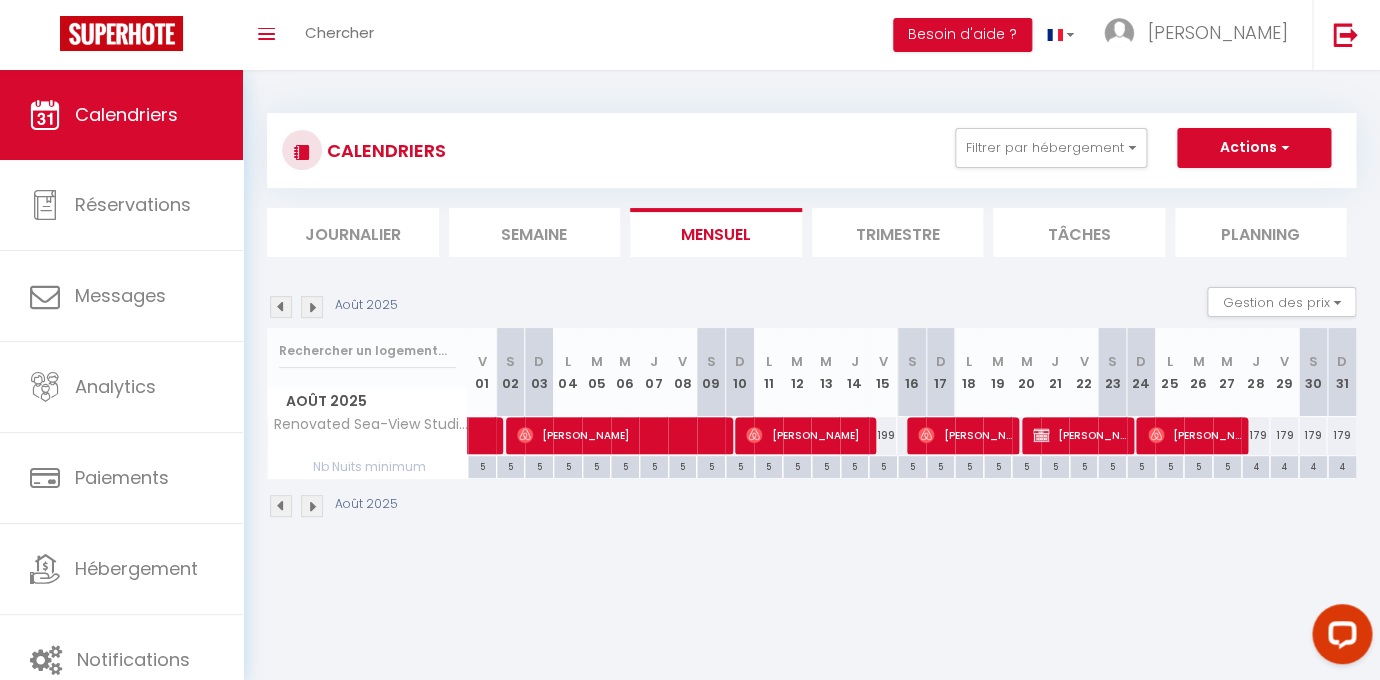 click at bounding box center [312, 307] 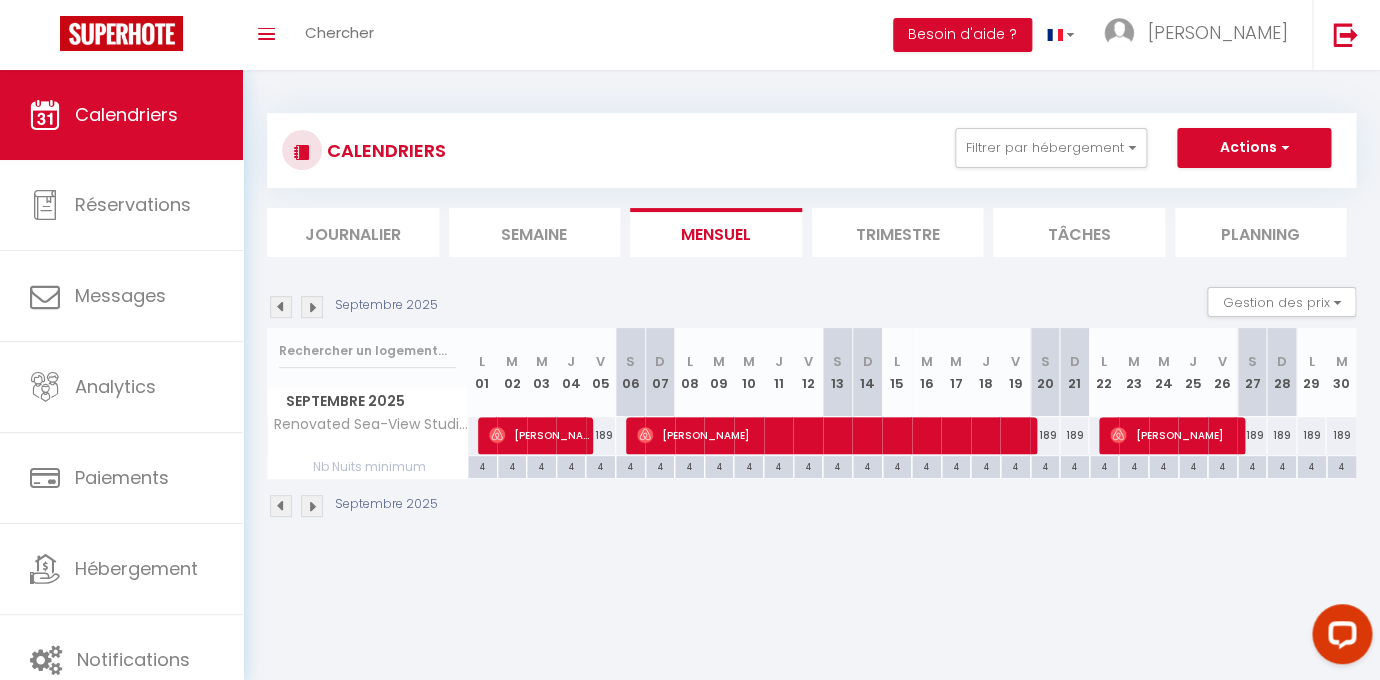 click at bounding box center (312, 307) 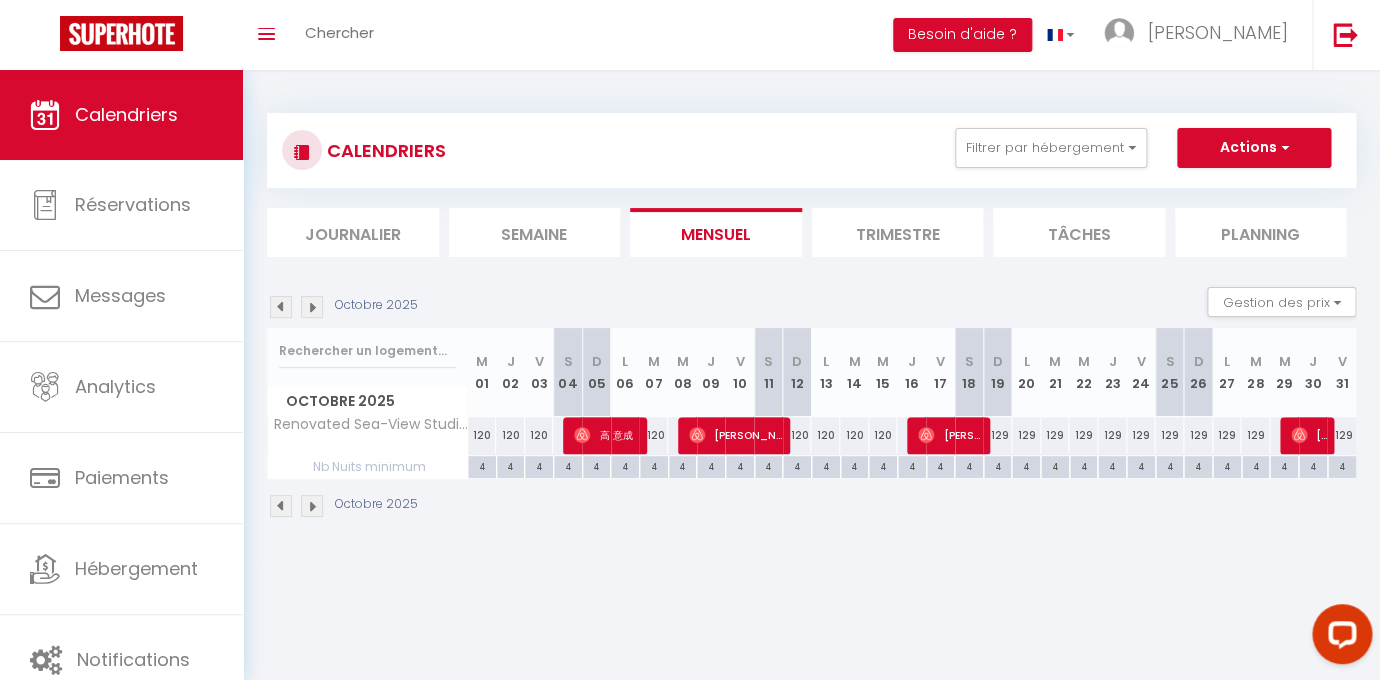 click at bounding box center [312, 307] 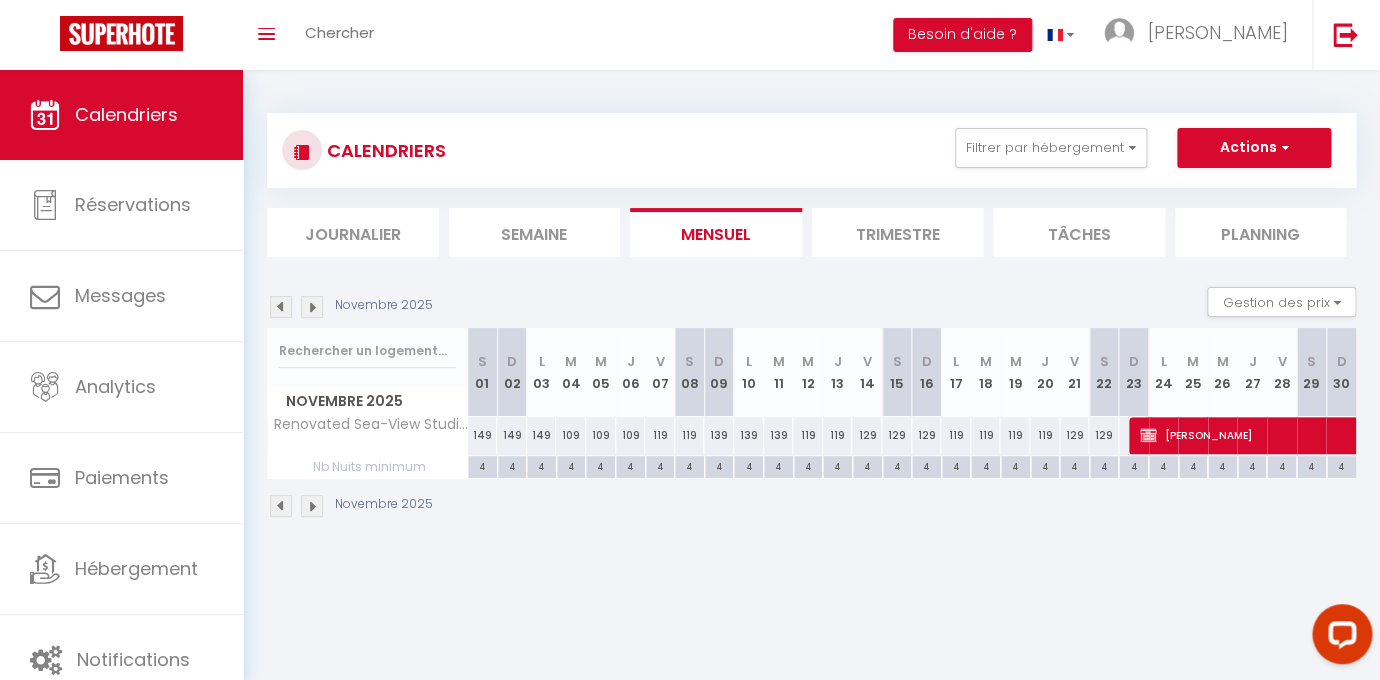 click at bounding box center [312, 307] 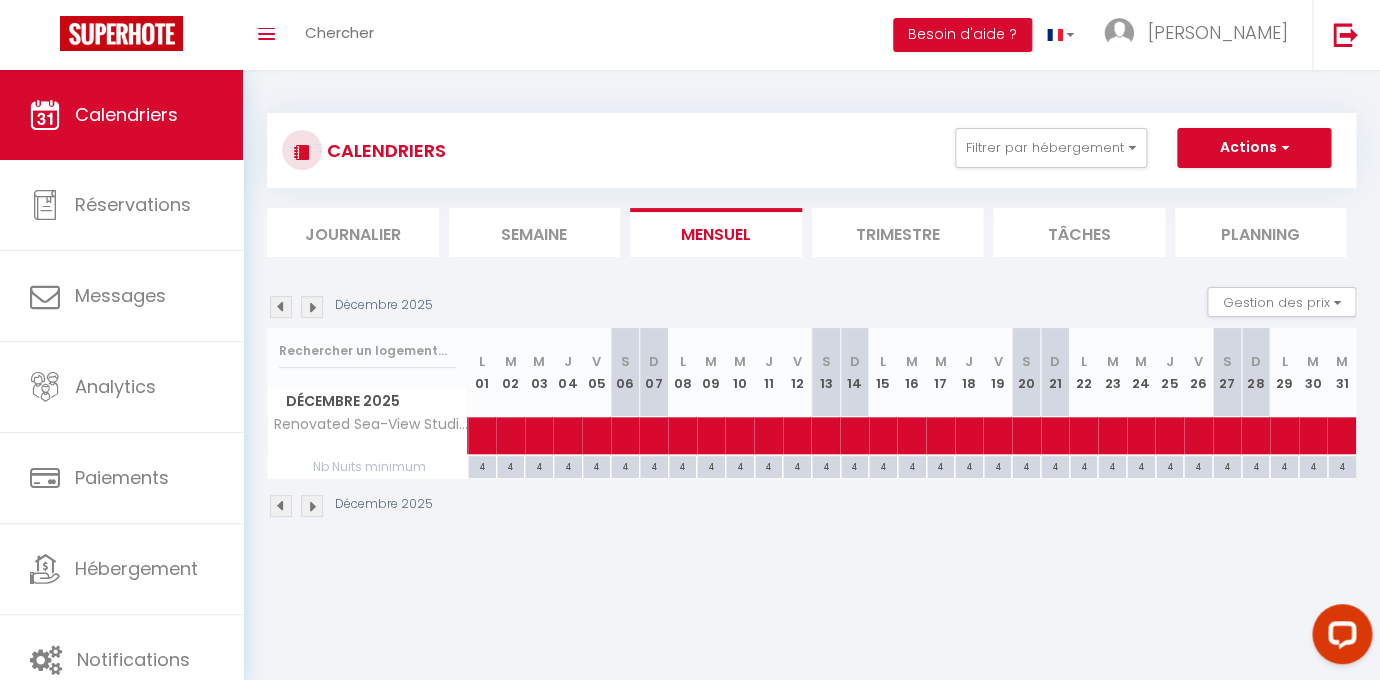 click at bounding box center (312, 307) 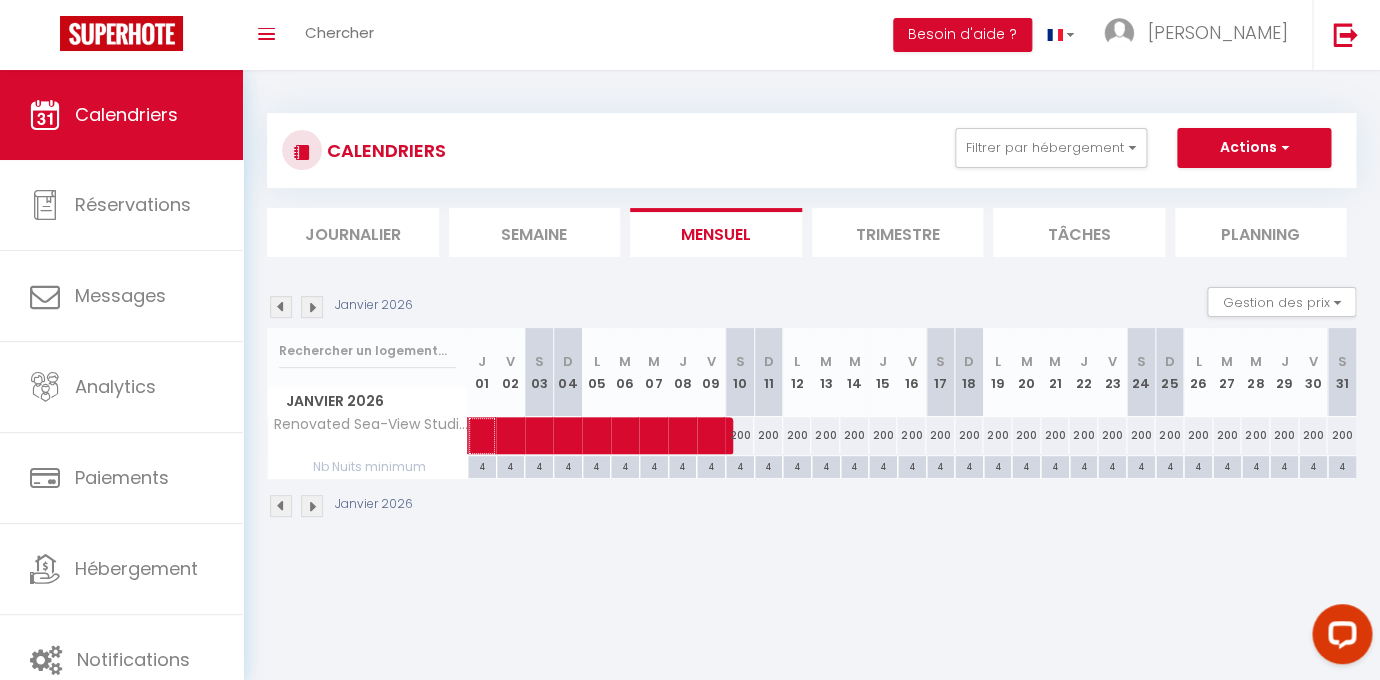 click at bounding box center (696, 436) 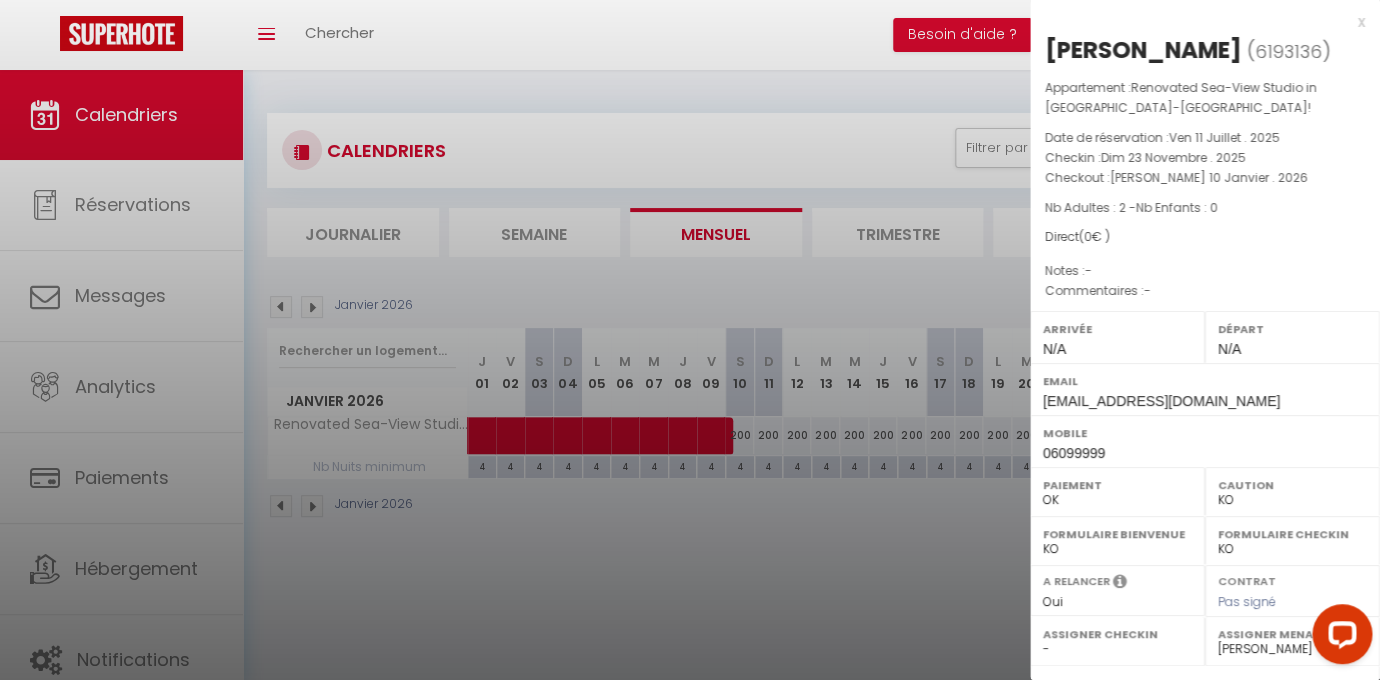 click at bounding box center (690, 340) 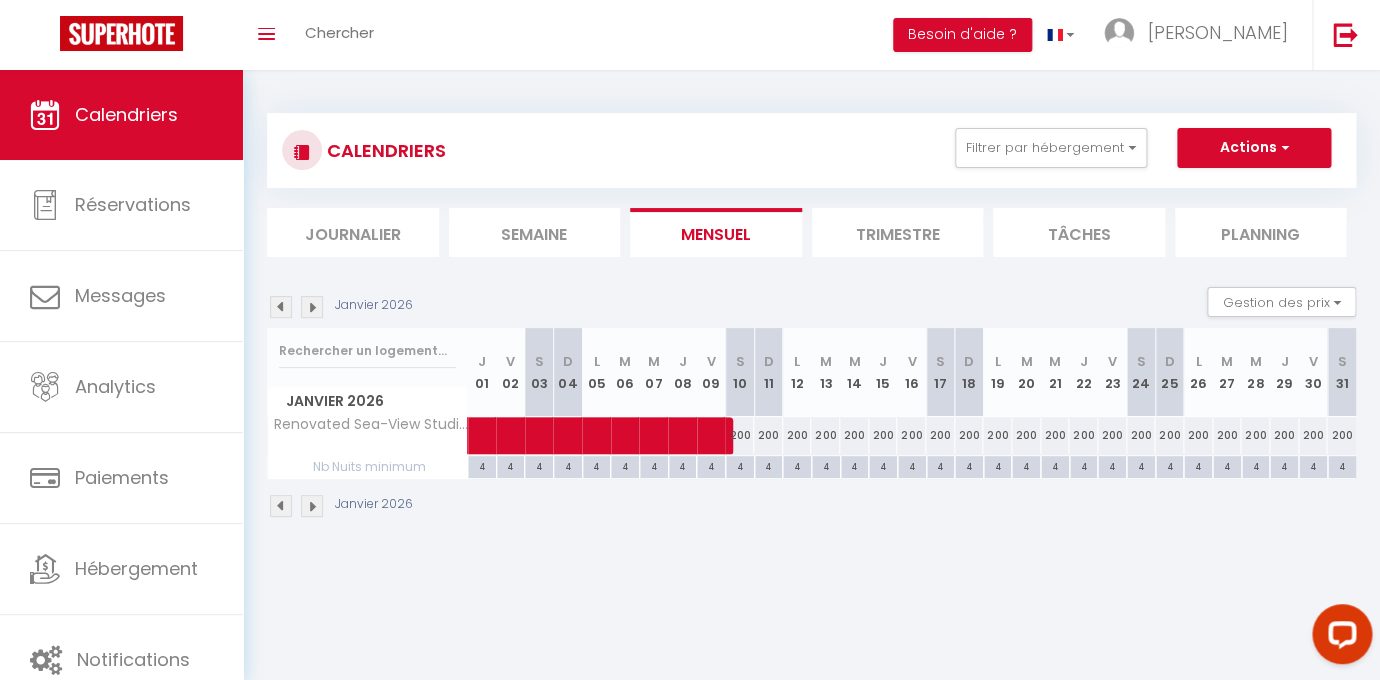 click on "200" at bounding box center [940, 435] 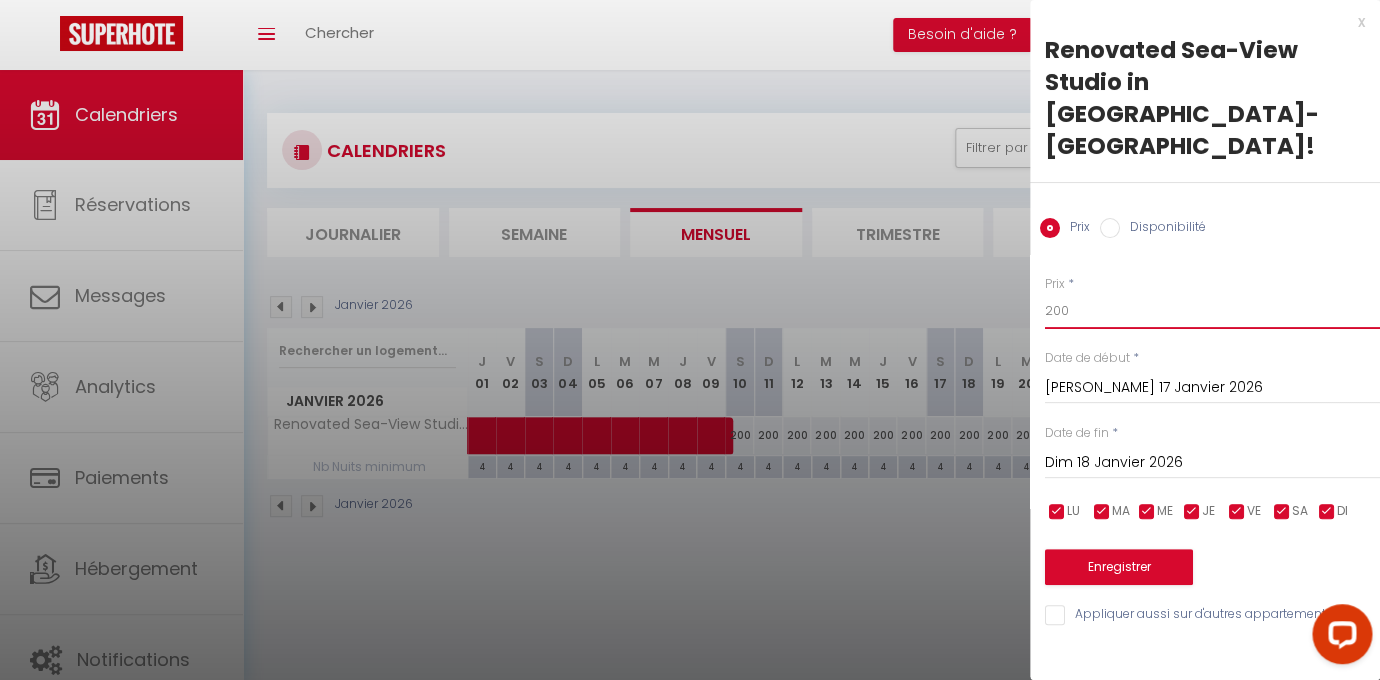 click on "200" at bounding box center [1212, 311] 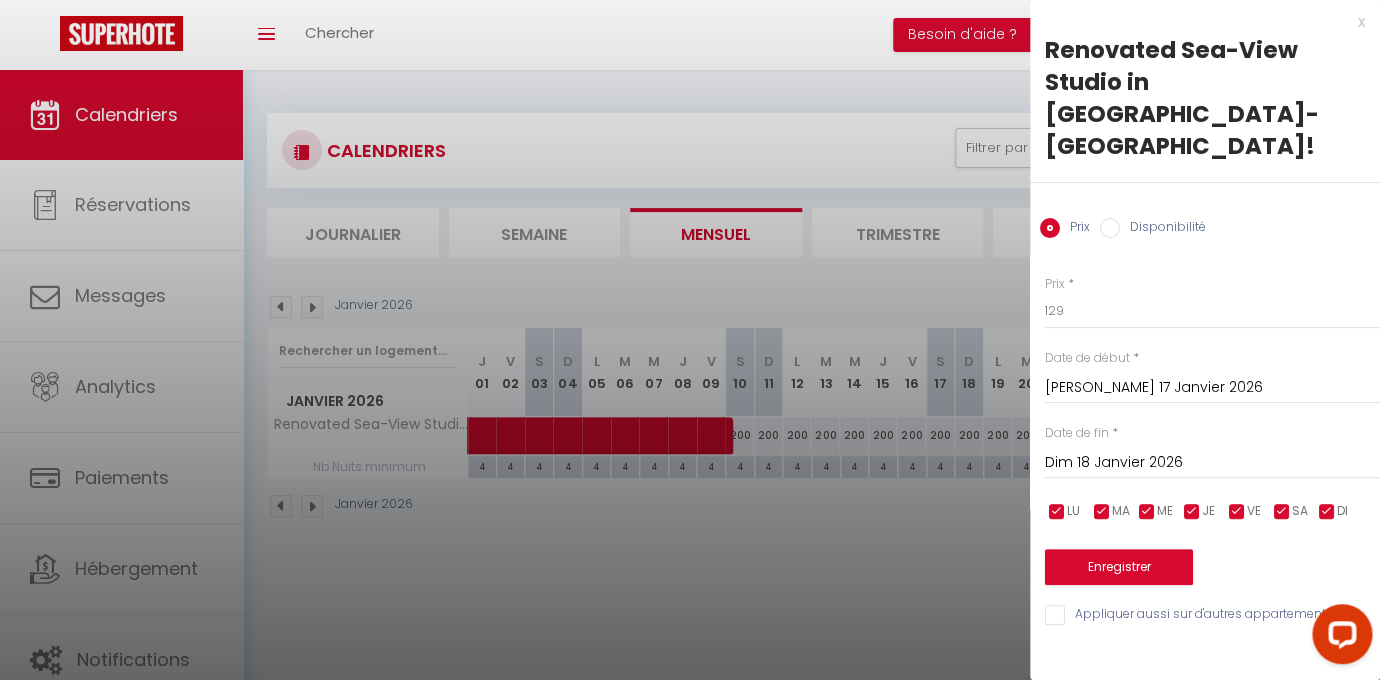 click on "[PERSON_NAME] 17 Janvier 2026" at bounding box center [1212, 388] 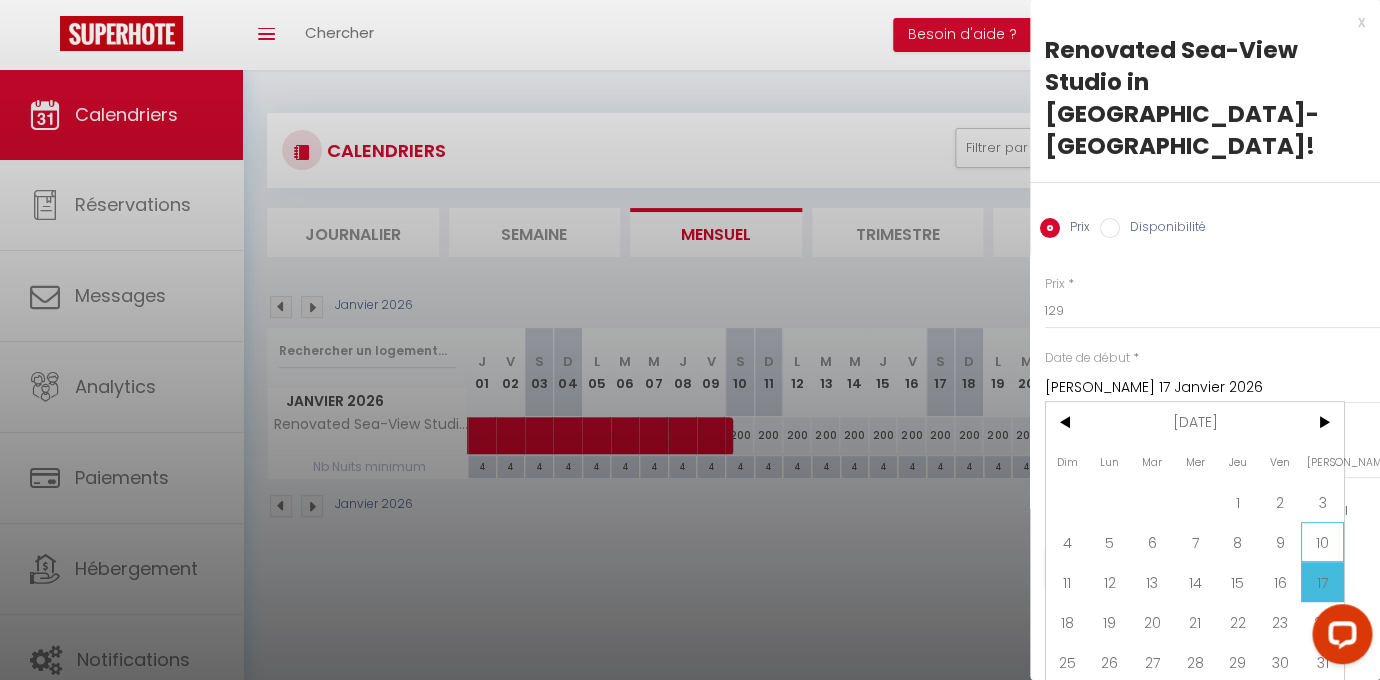 click on "10" at bounding box center [1322, 542] 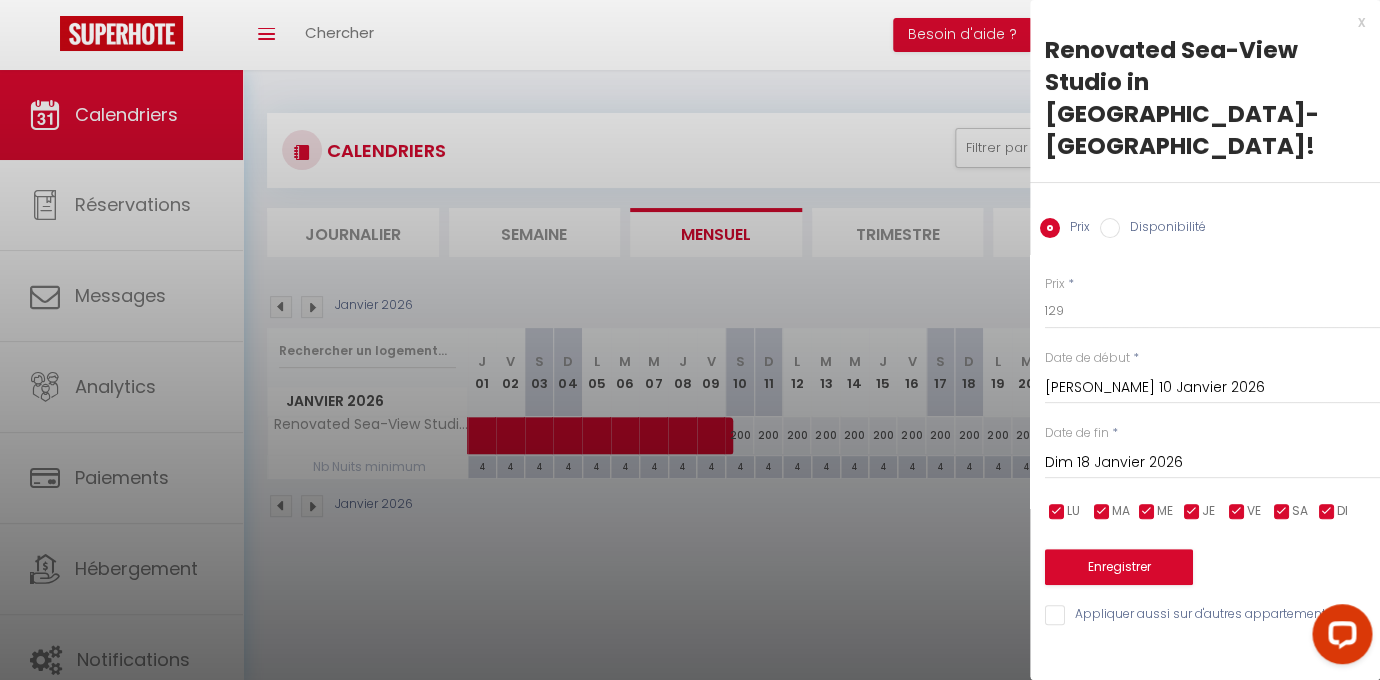 click on "Dim 18 Janvier 2026" at bounding box center [1212, 463] 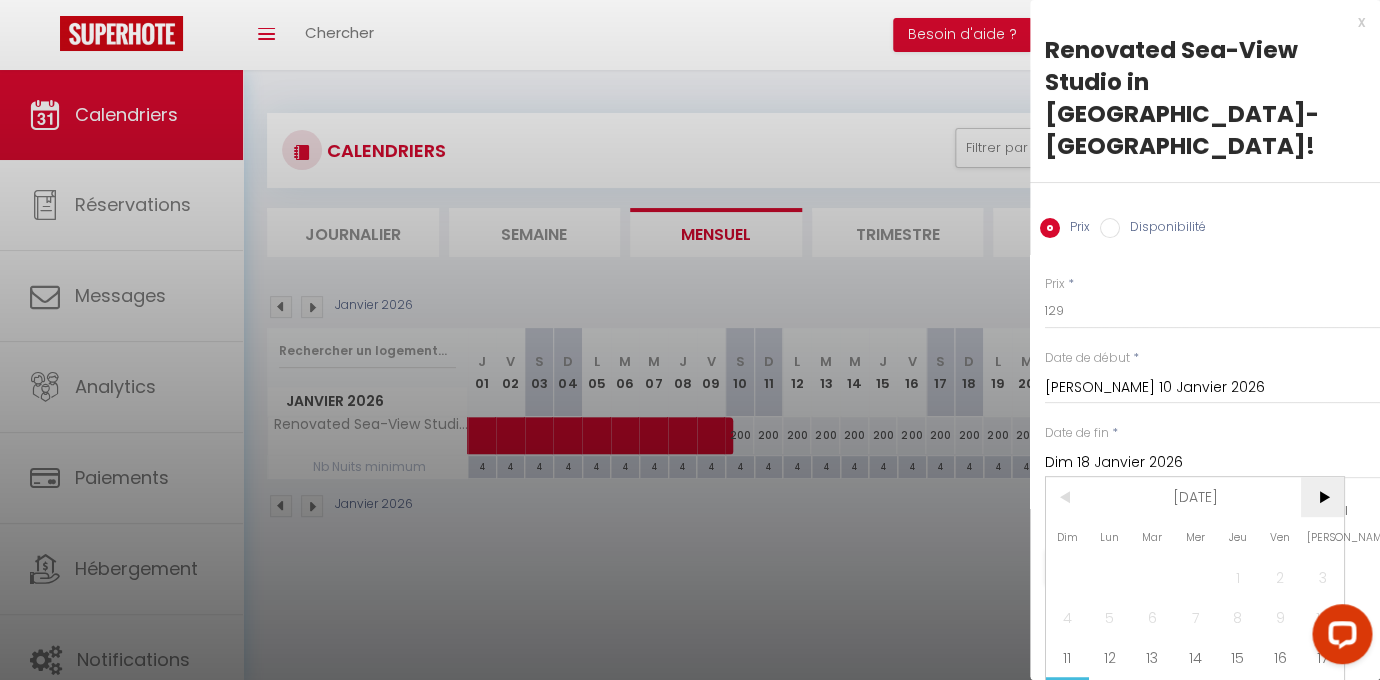 click on ">" at bounding box center [1322, 497] 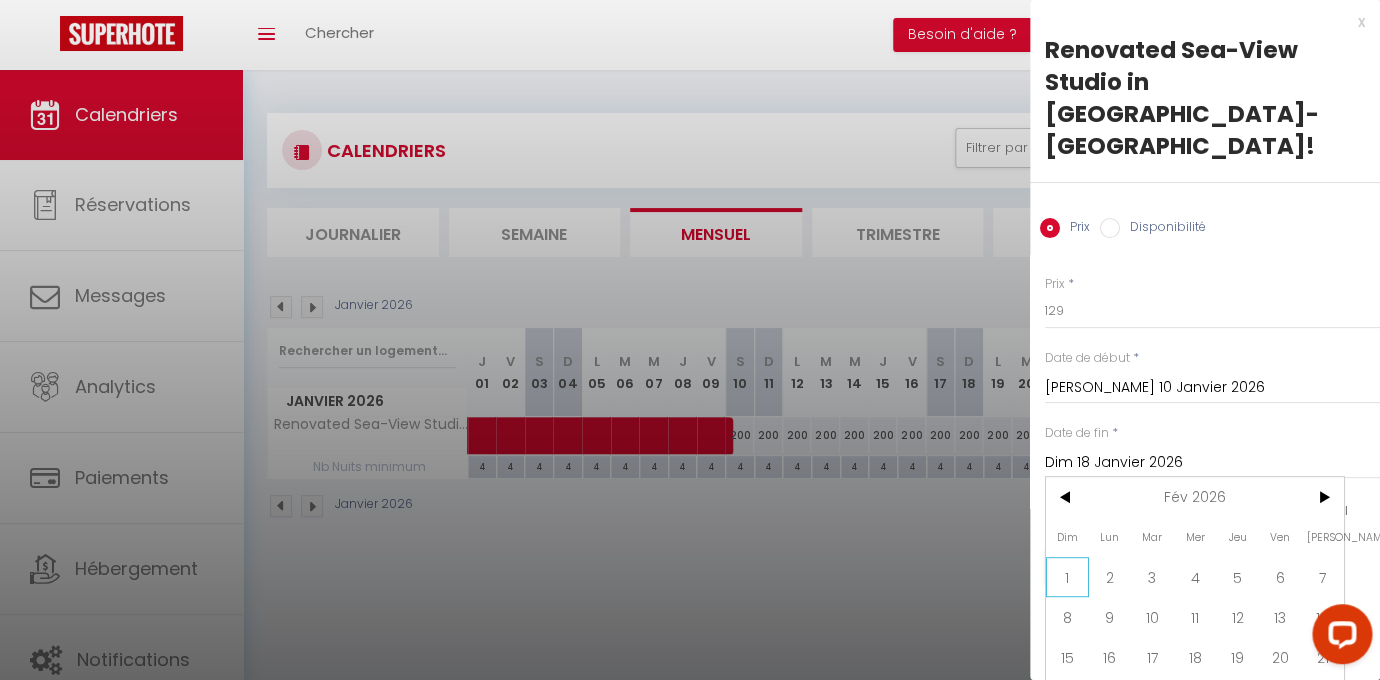 click on "1" at bounding box center [1067, 577] 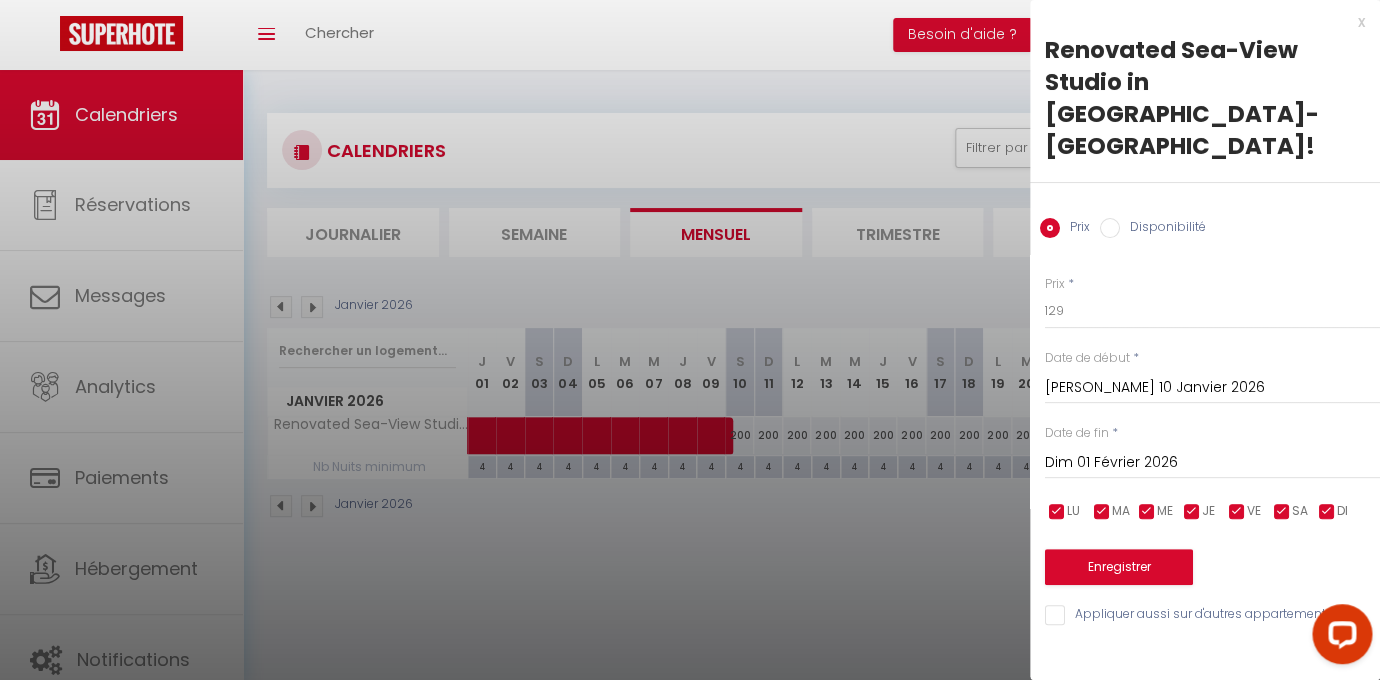 click on "Dim 01 Février 2026" at bounding box center (1212, 463) 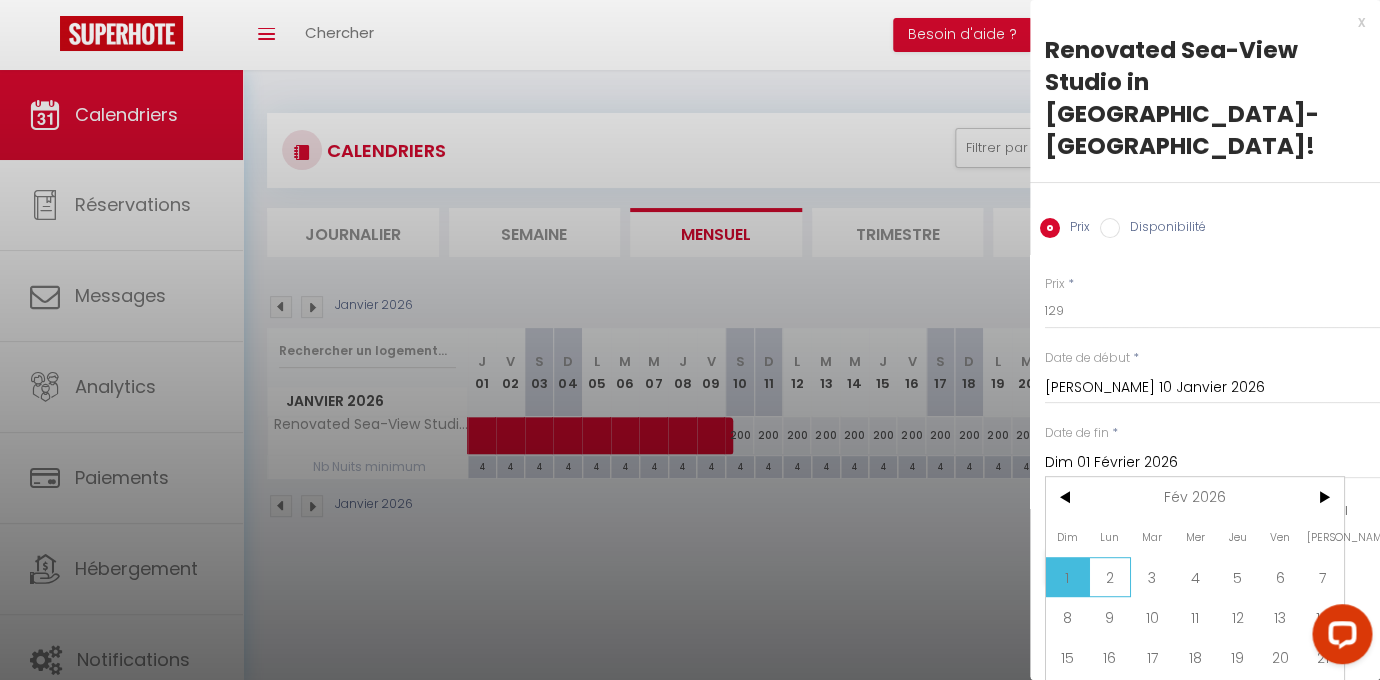 click on "2" at bounding box center [1110, 577] 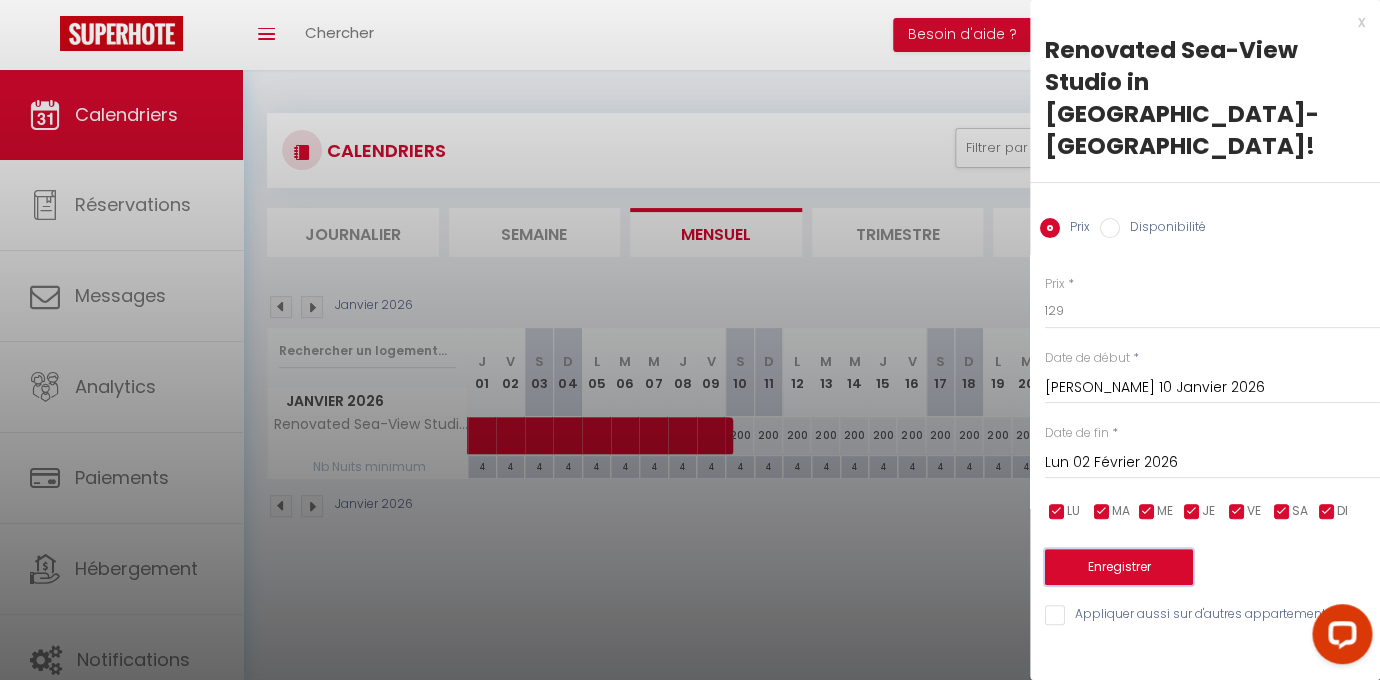 click on "Enregistrer" at bounding box center [1119, 567] 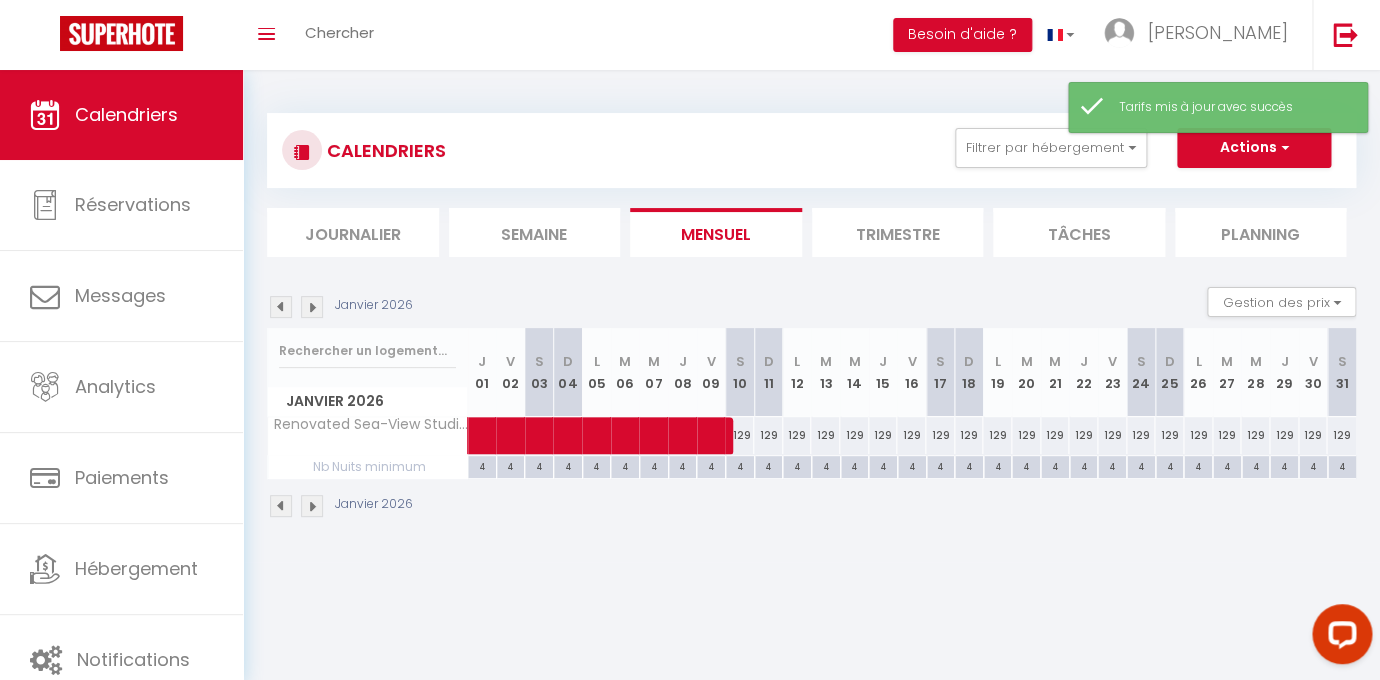 click at bounding box center (312, 307) 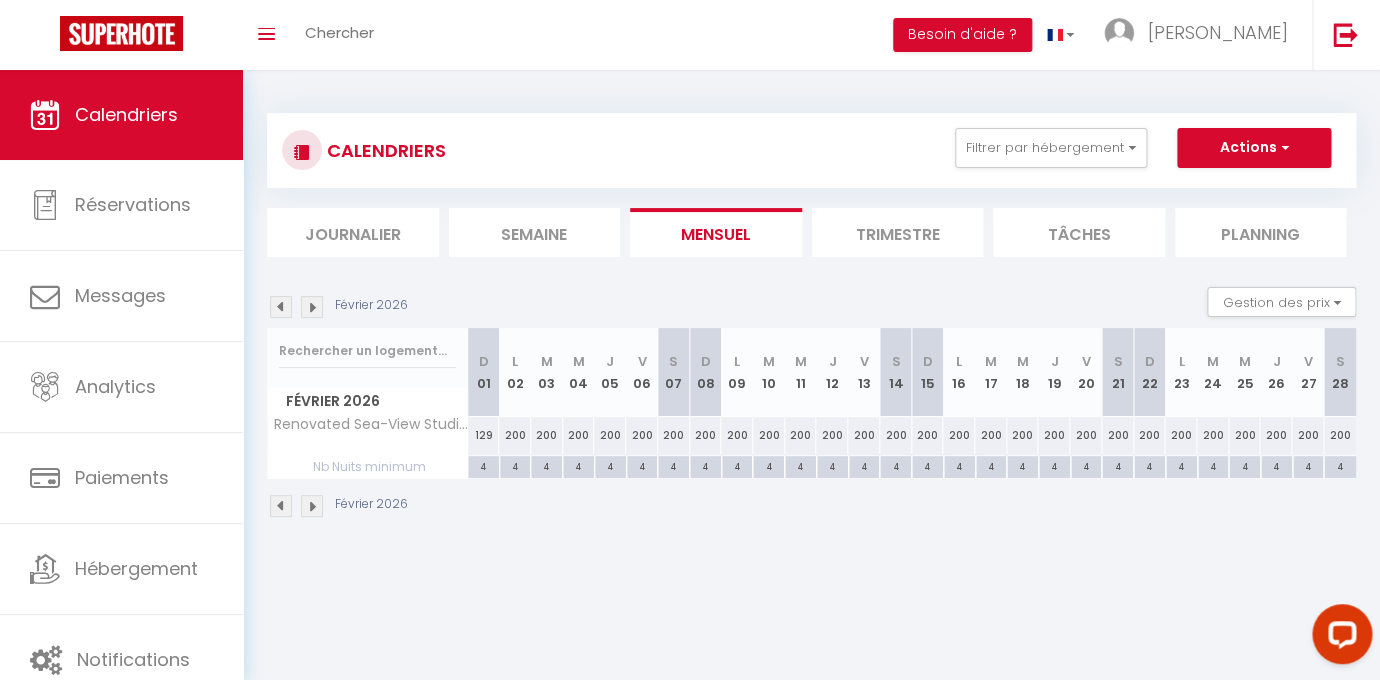 click on "200" at bounding box center (515, 435) 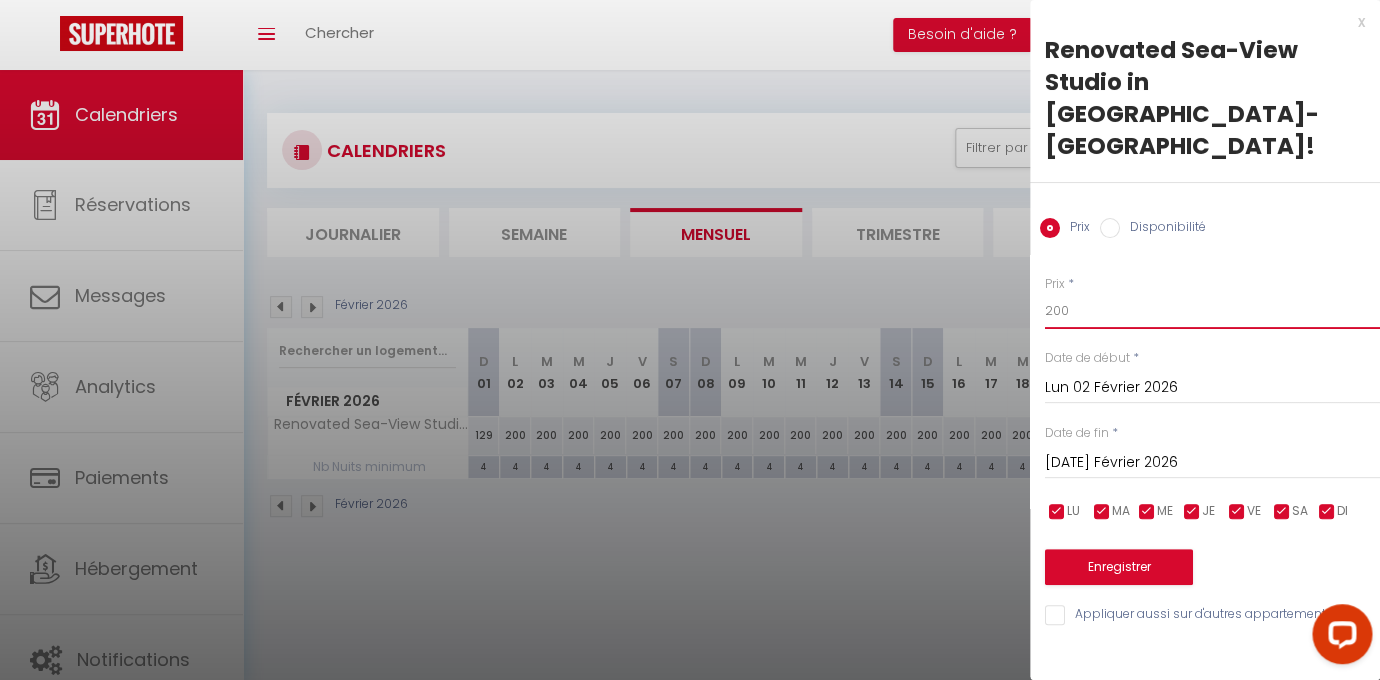 click on "200" at bounding box center (1212, 311) 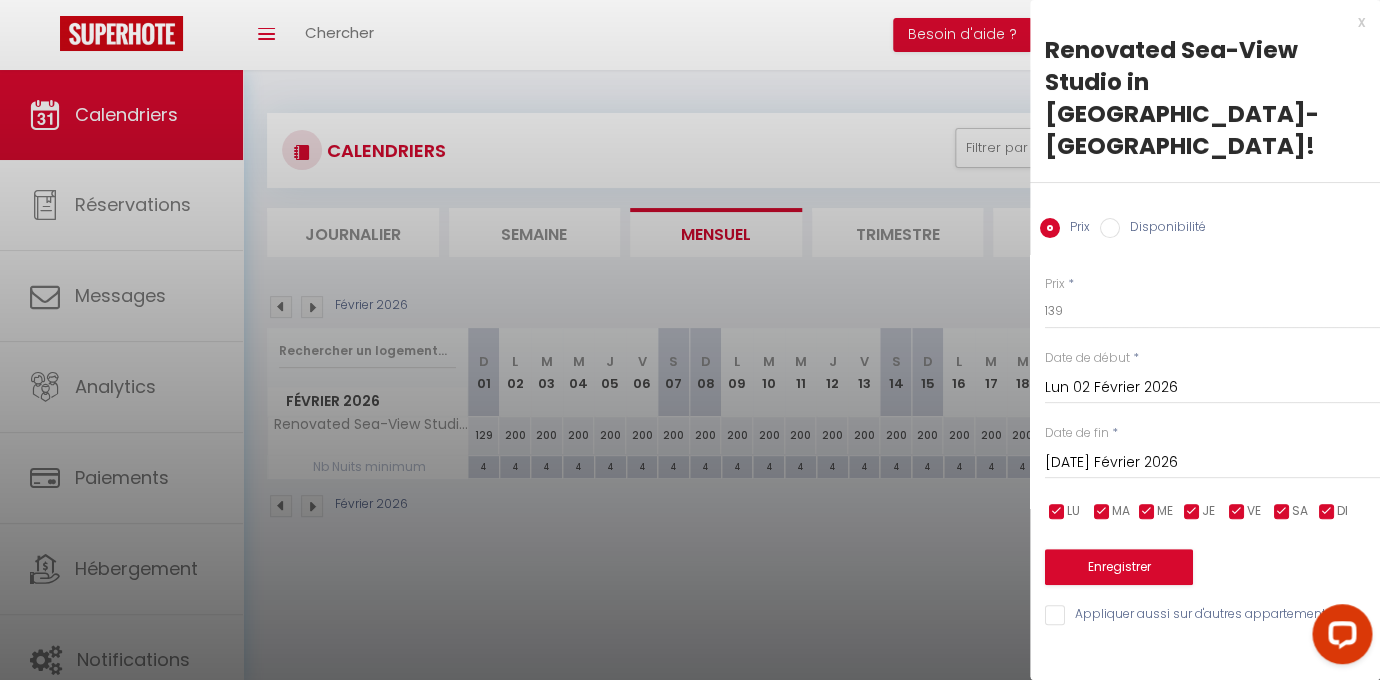 click on "[DATE] Février 2026" at bounding box center [1212, 463] 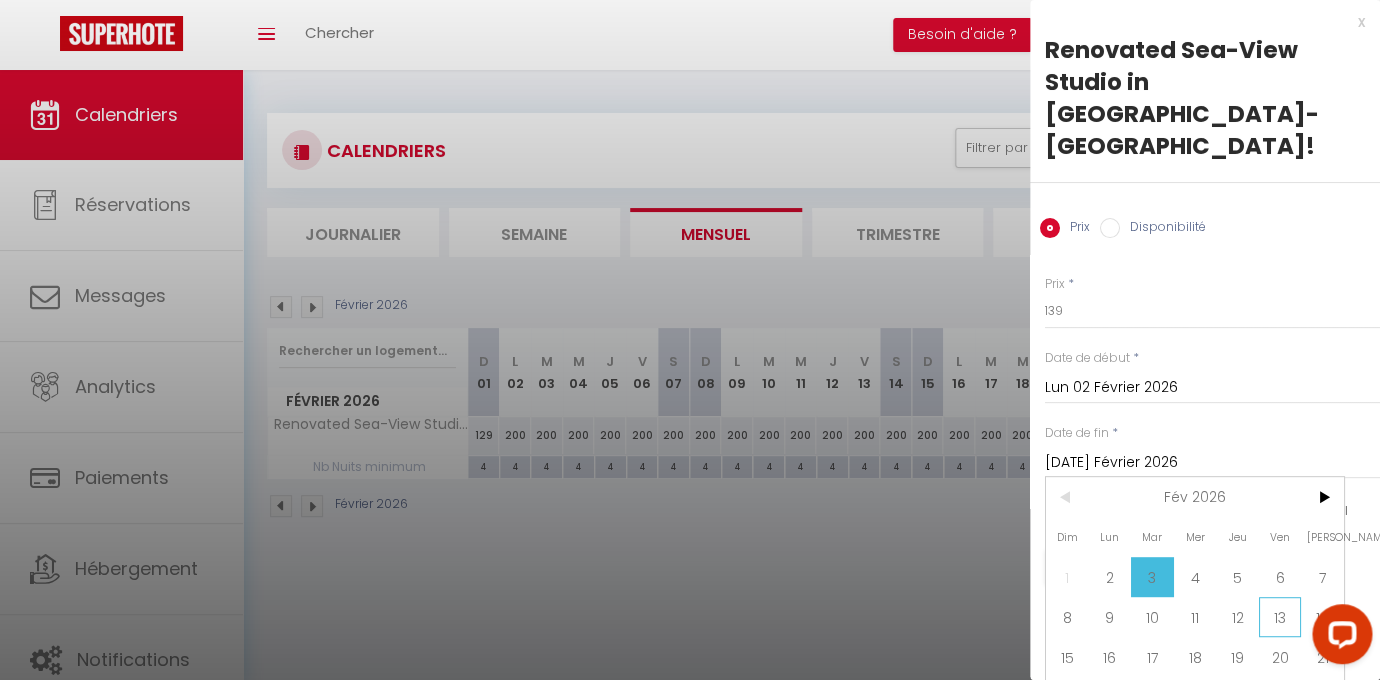 click on "13" at bounding box center (1280, 617) 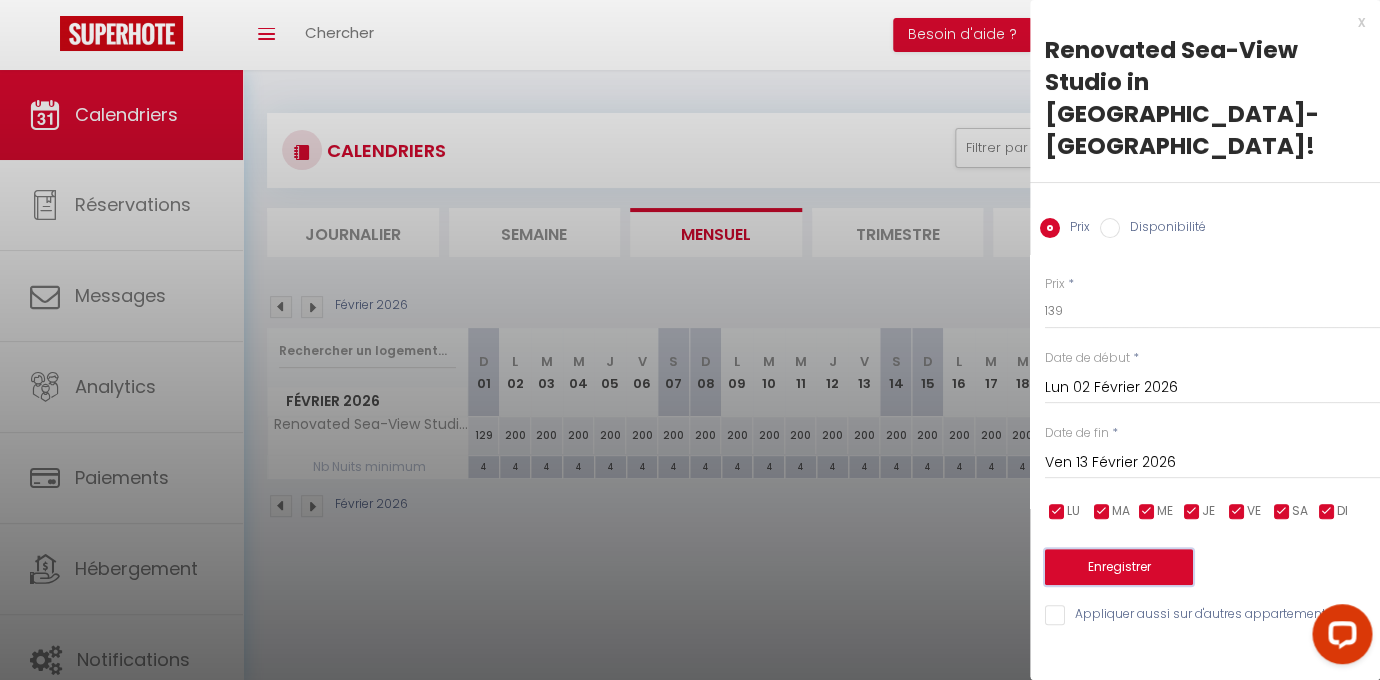 click on "Enregistrer" at bounding box center (1119, 567) 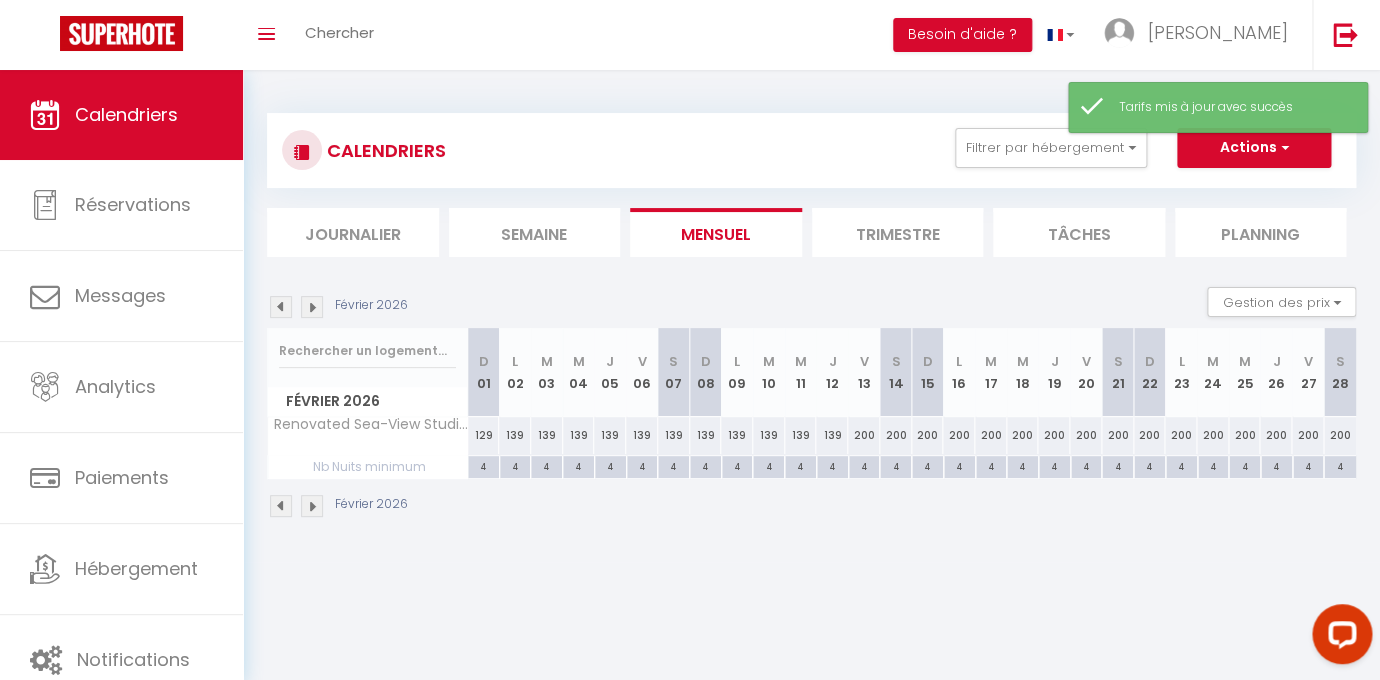 click on "200" at bounding box center [864, 435] 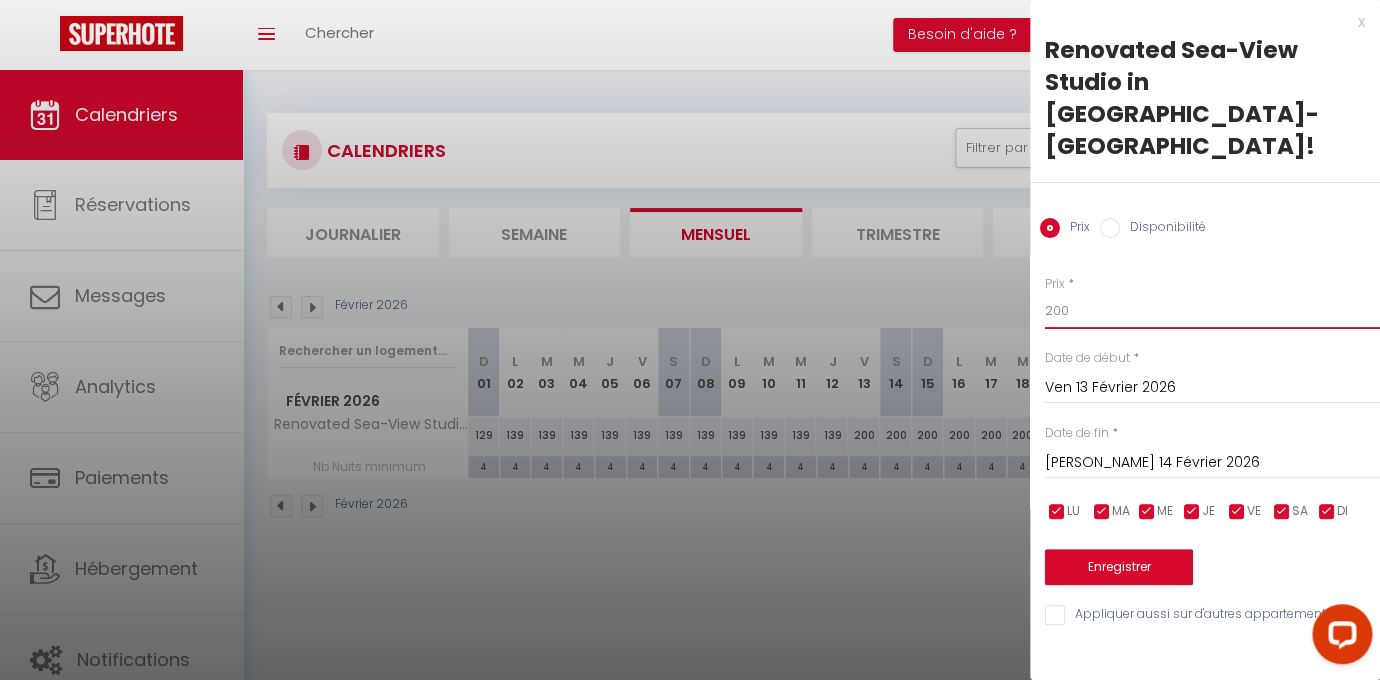 click on "200" at bounding box center [1212, 311] 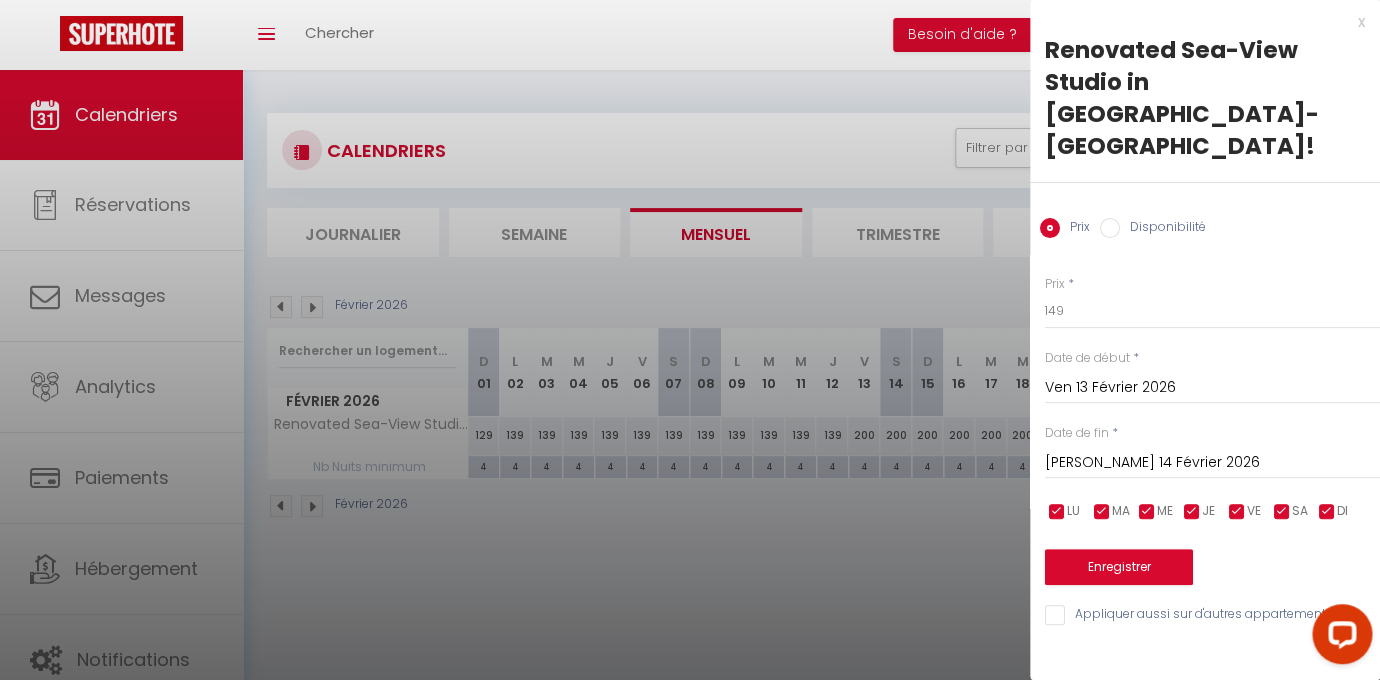 click on "[PERSON_NAME] 14 Février 2026" at bounding box center (1212, 463) 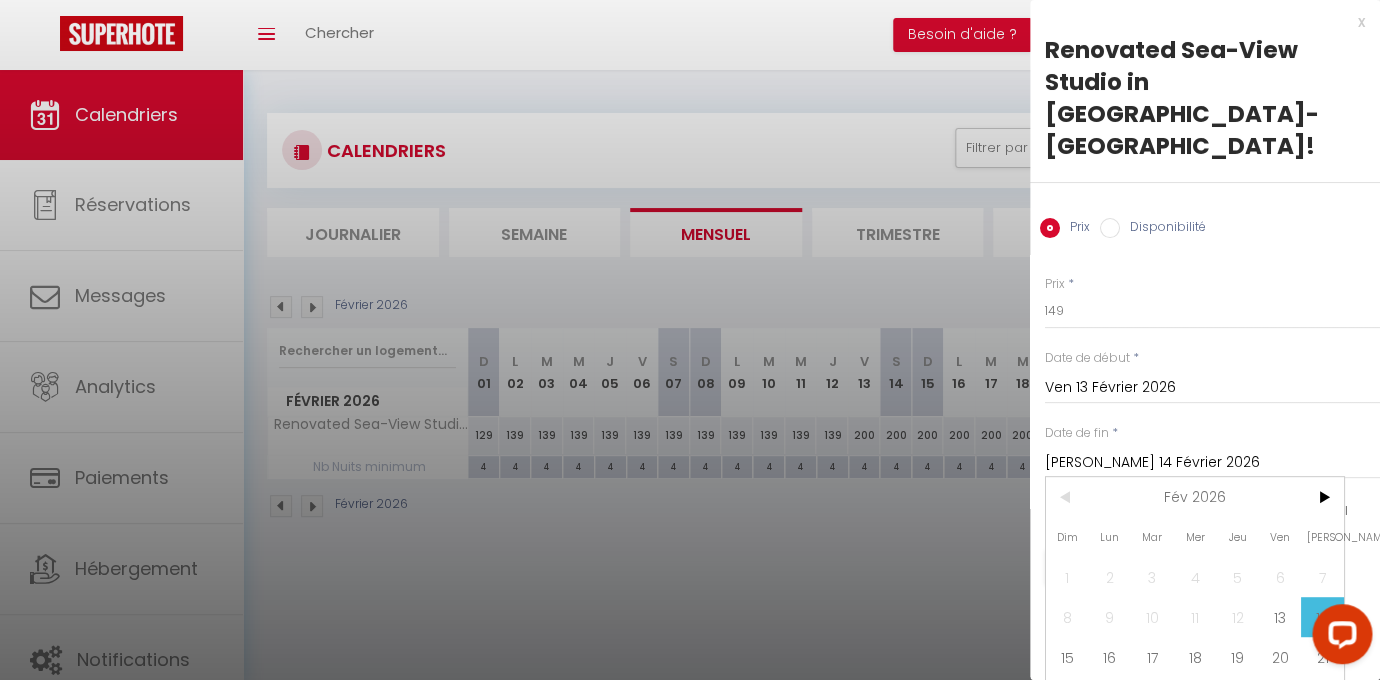 scroll, scrollTop: 10, scrollLeft: 0, axis: vertical 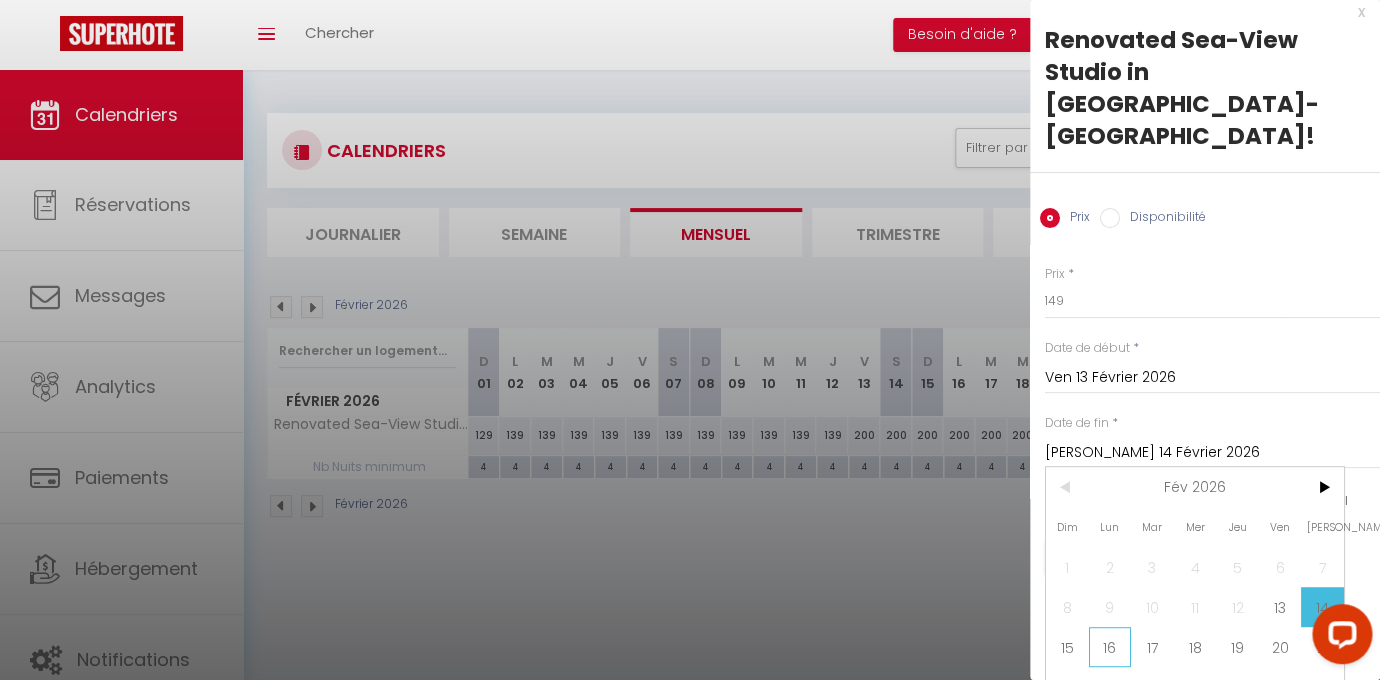 click on "16" at bounding box center (1110, 647) 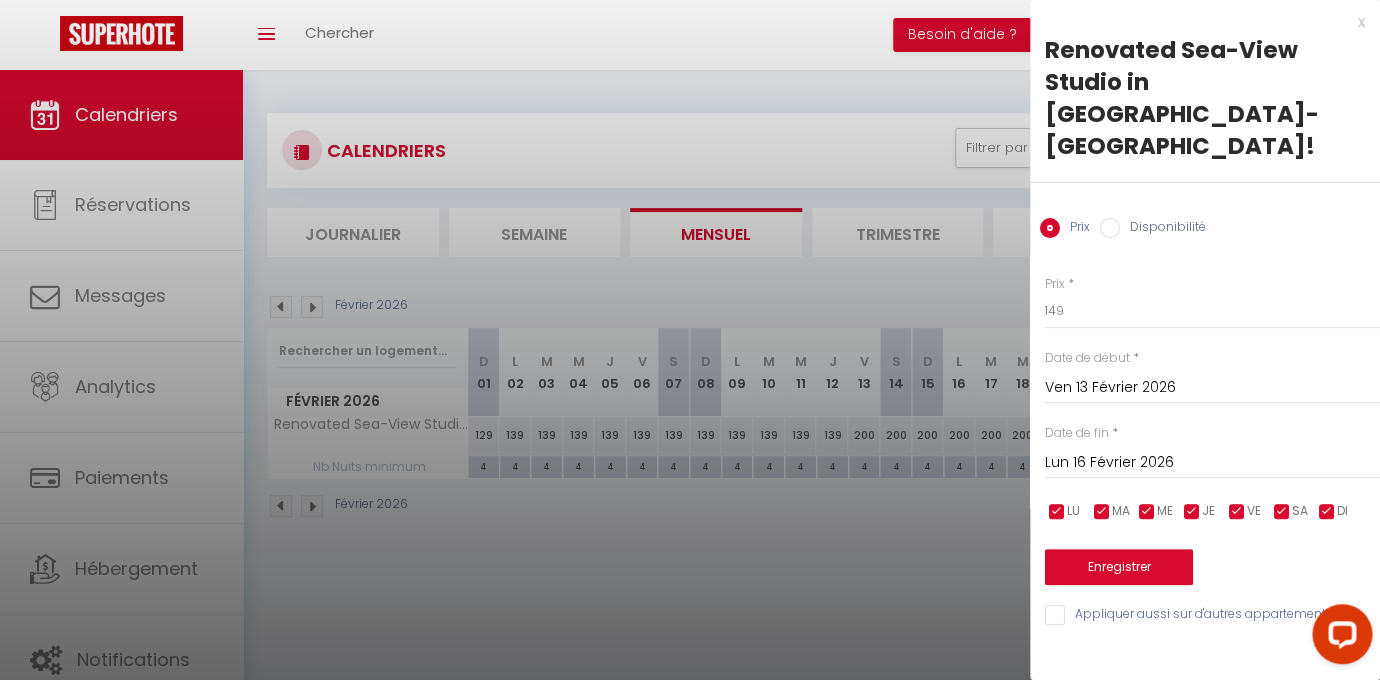 scroll, scrollTop: 0, scrollLeft: 0, axis: both 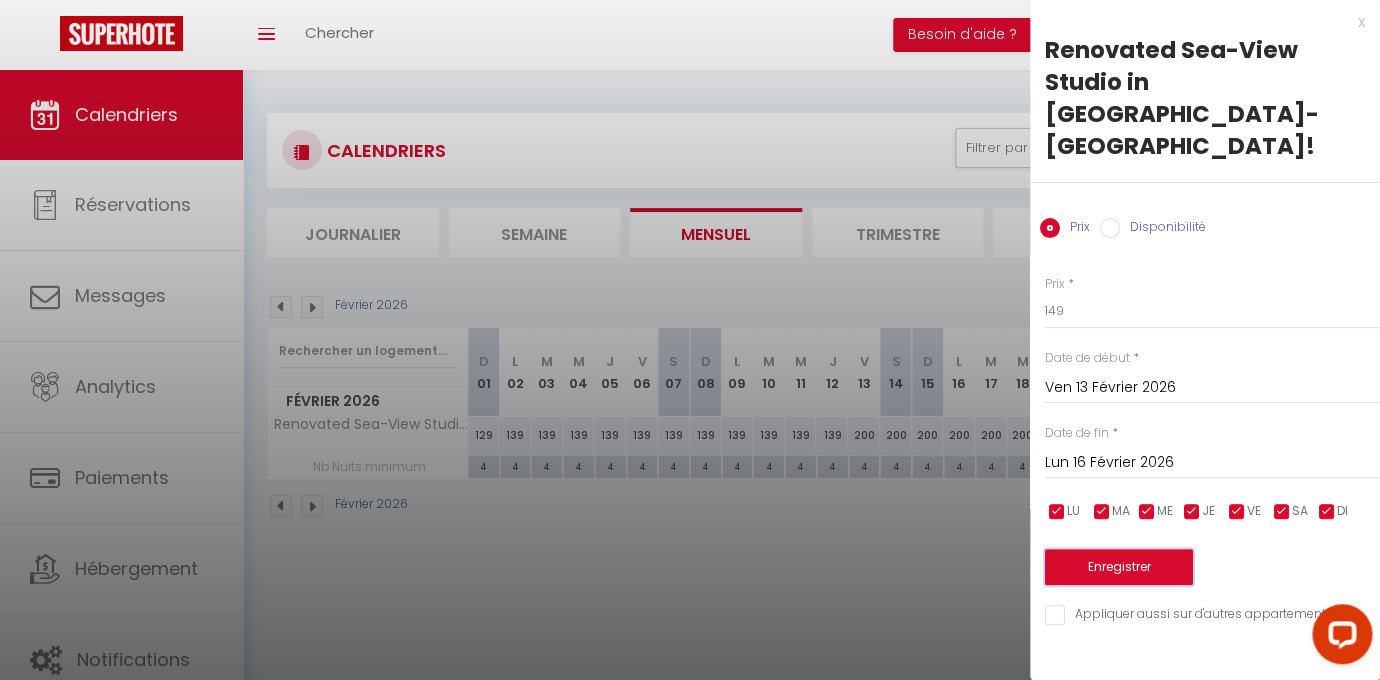 click on "Enregistrer" at bounding box center (1119, 567) 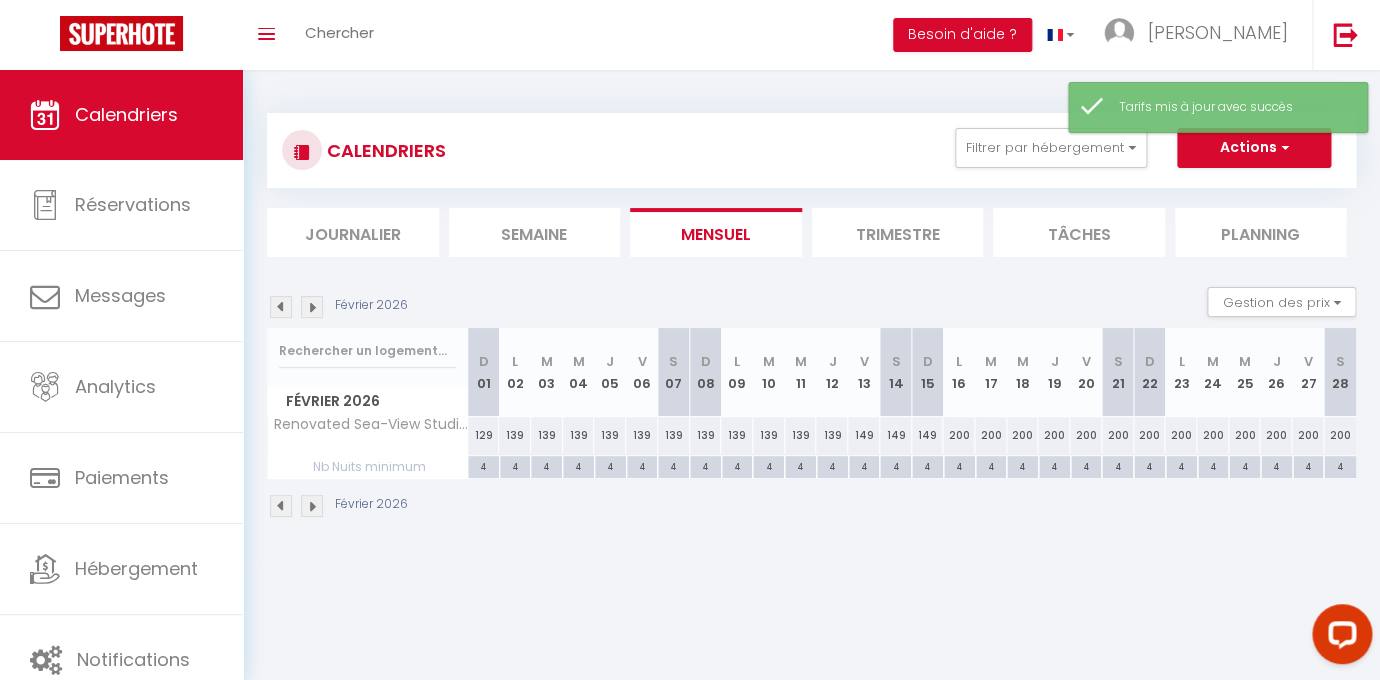 click on "200" at bounding box center (959, 435) 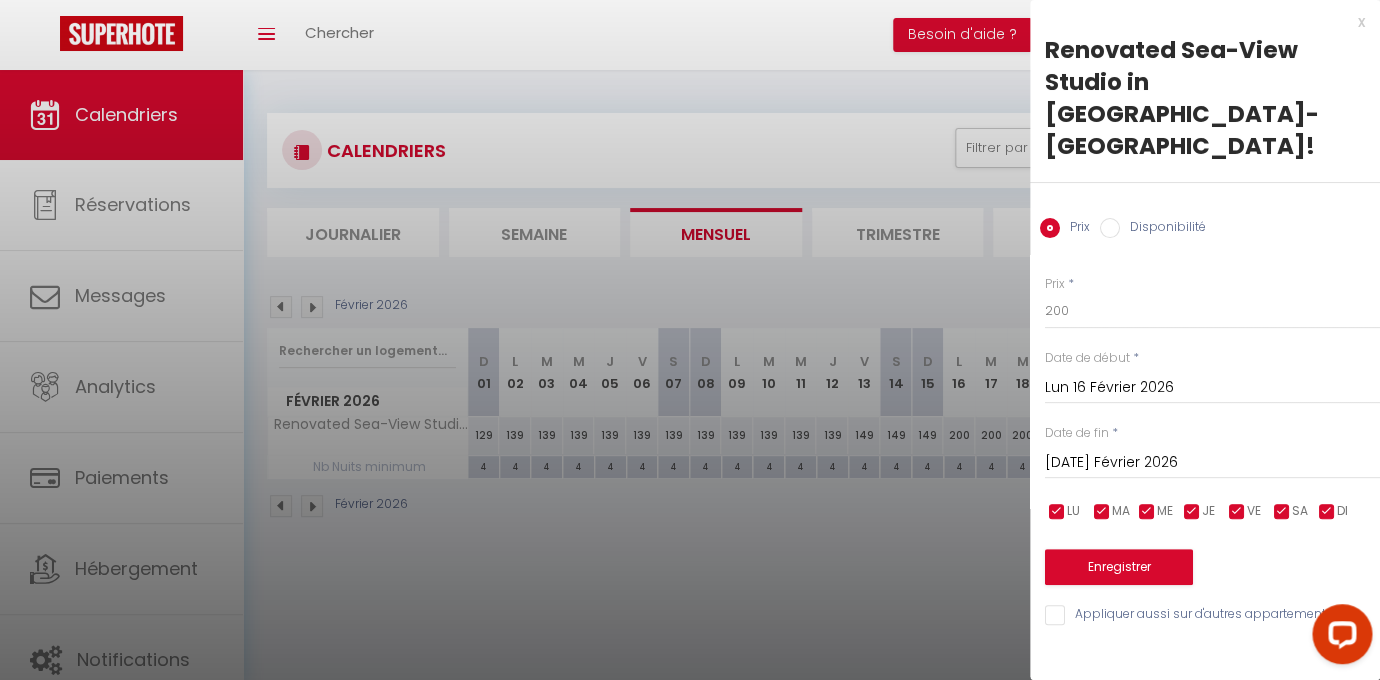 click at bounding box center (690, 340) 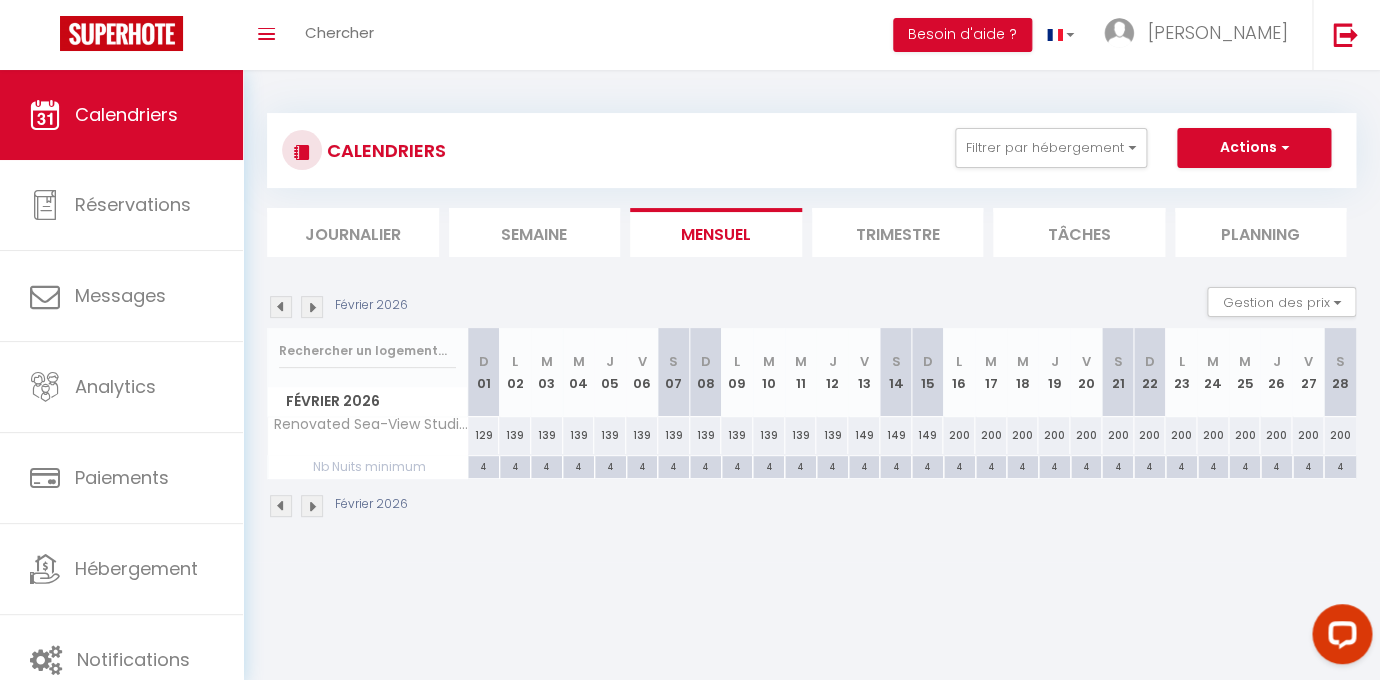 click on "200" at bounding box center [959, 435] 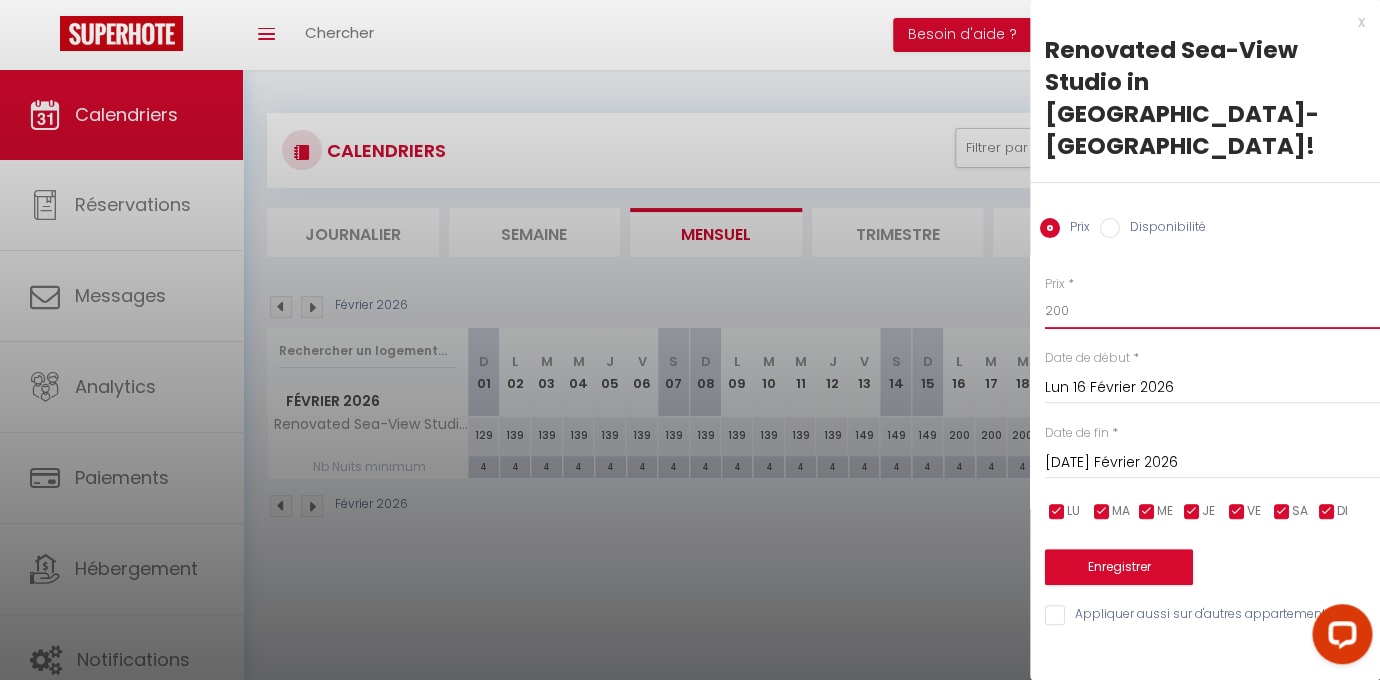 click on "200" at bounding box center [1212, 311] 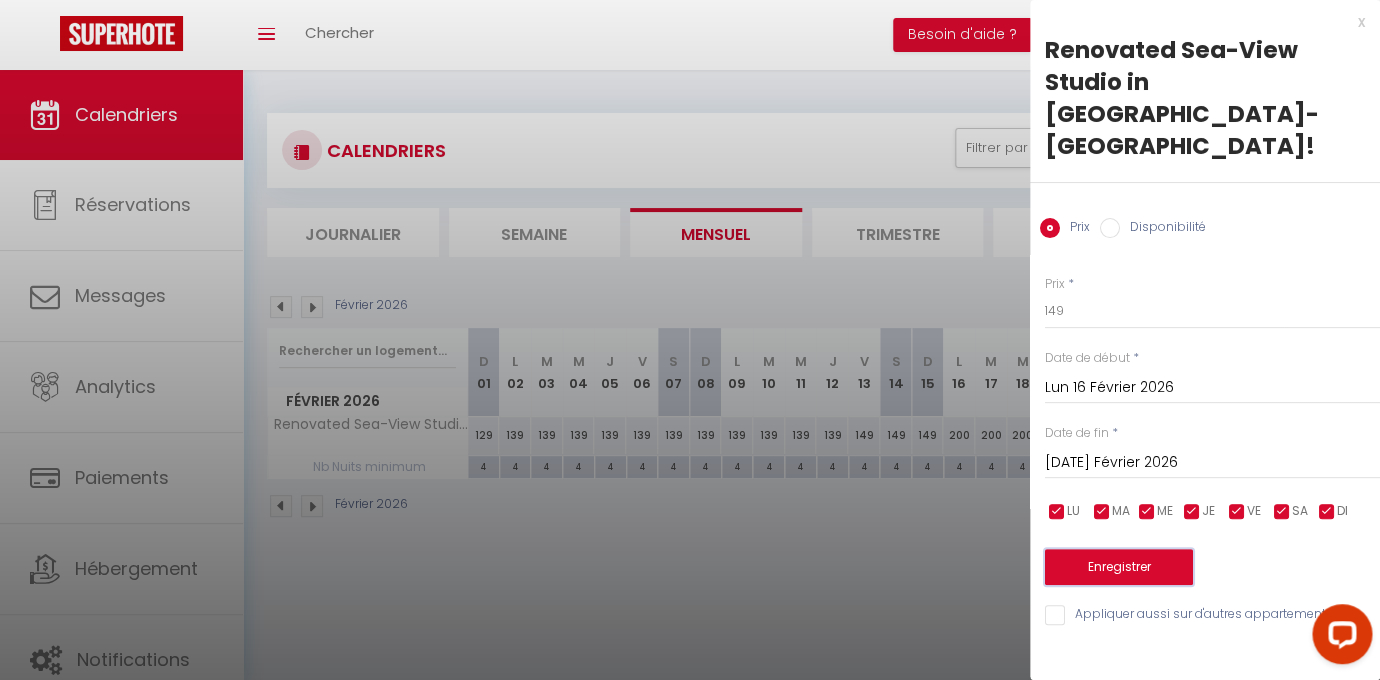 click on "Enregistrer" at bounding box center [1119, 567] 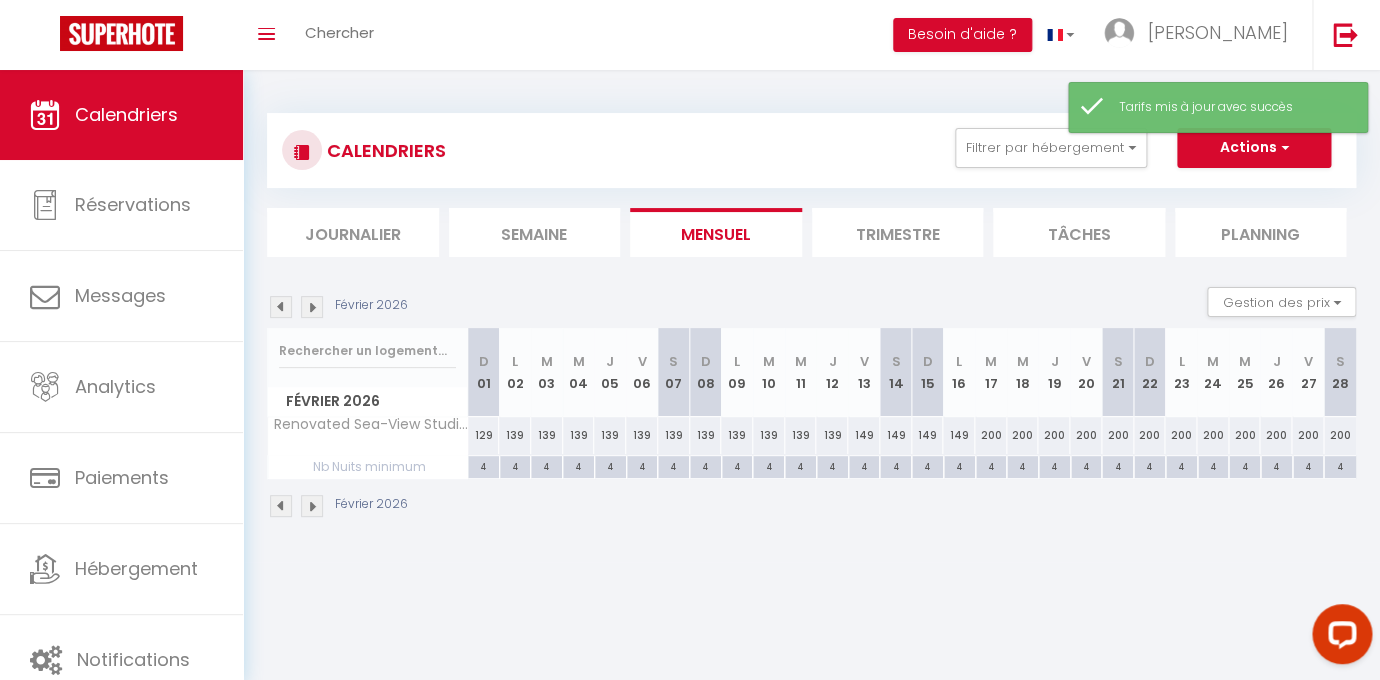 click on "200" at bounding box center [991, 435] 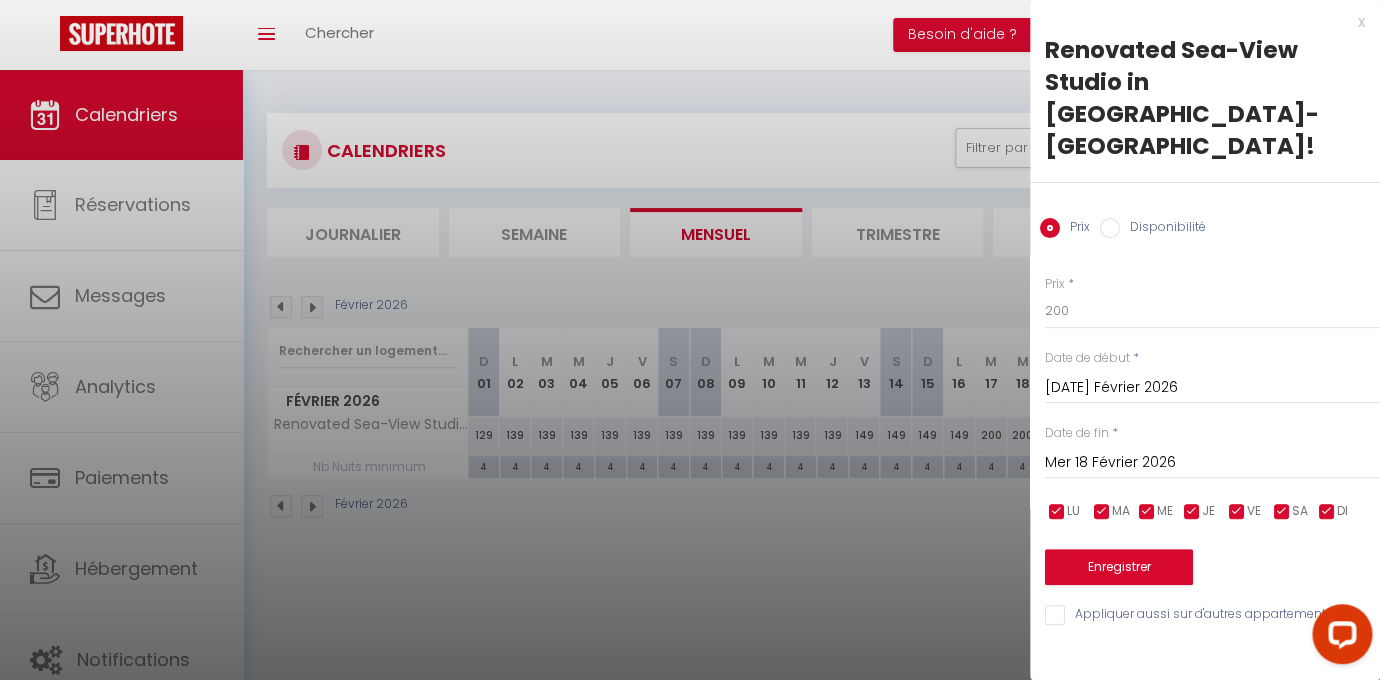 click on "Mer 18 Février 2026" at bounding box center (1212, 463) 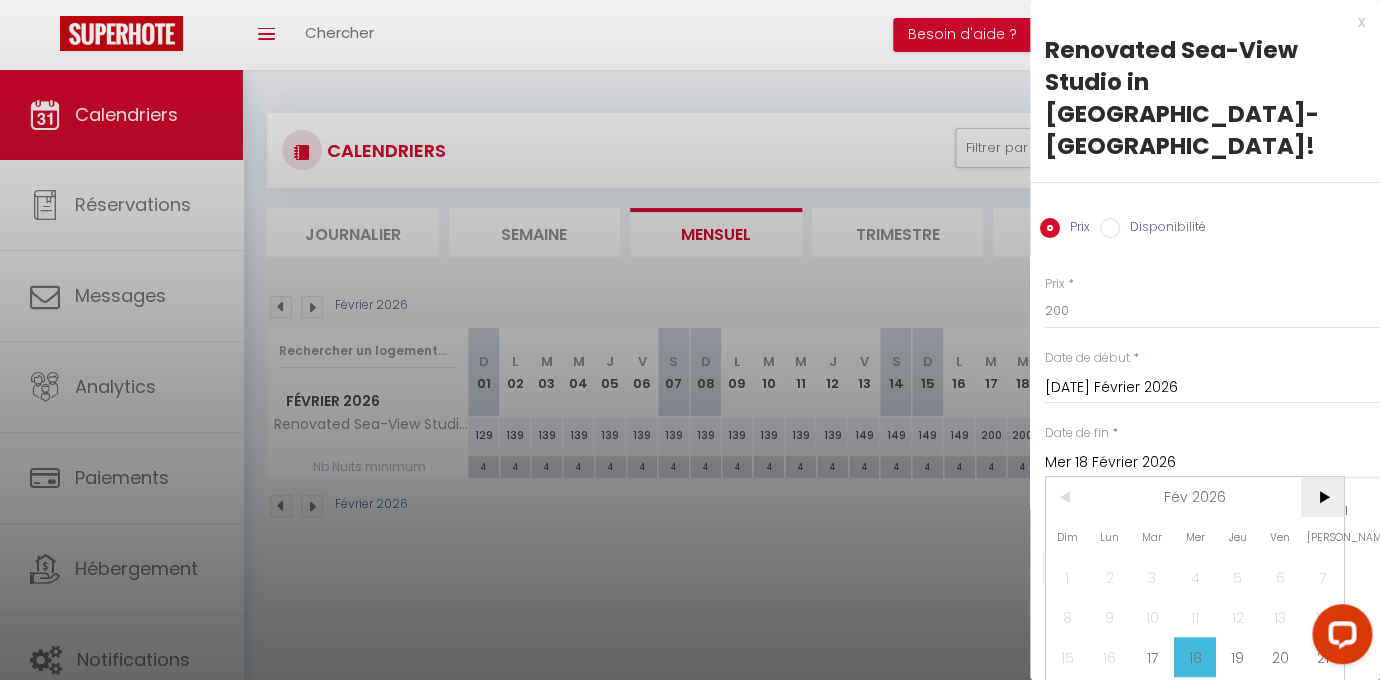 click on ">" at bounding box center [1322, 497] 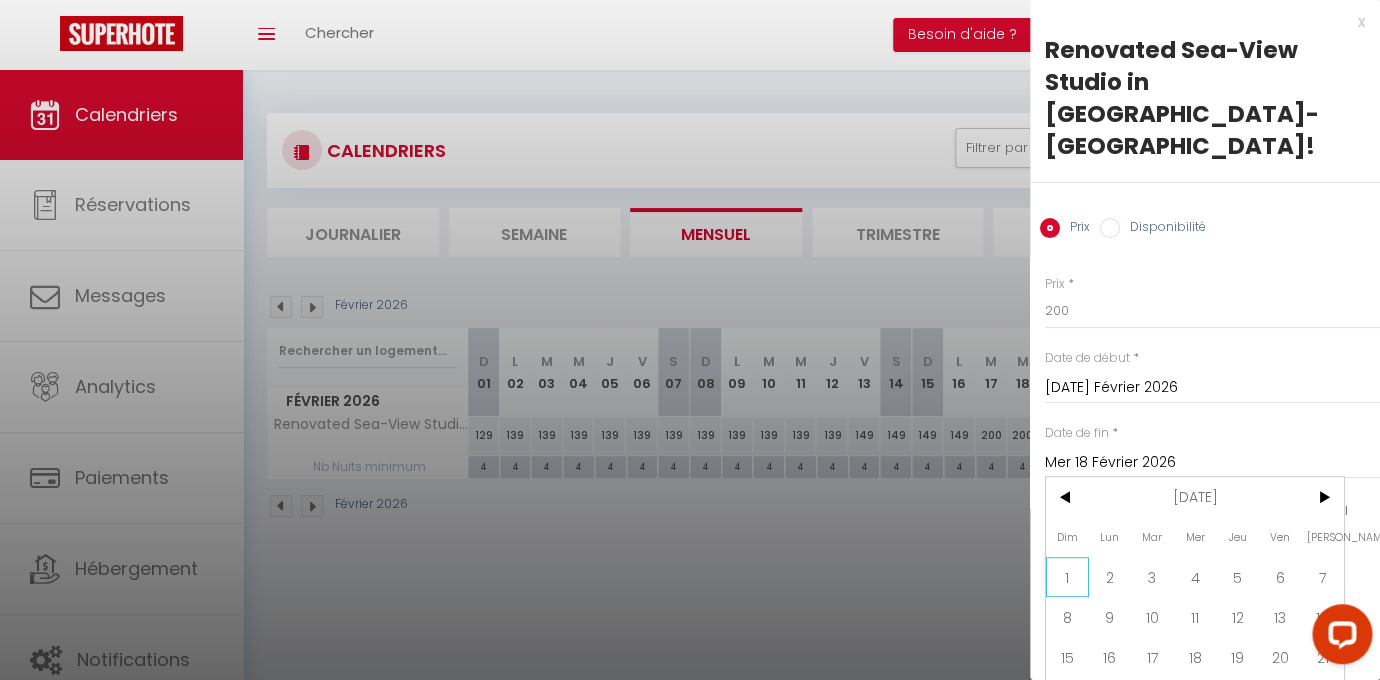 click on "1" at bounding box center (1067, 577) 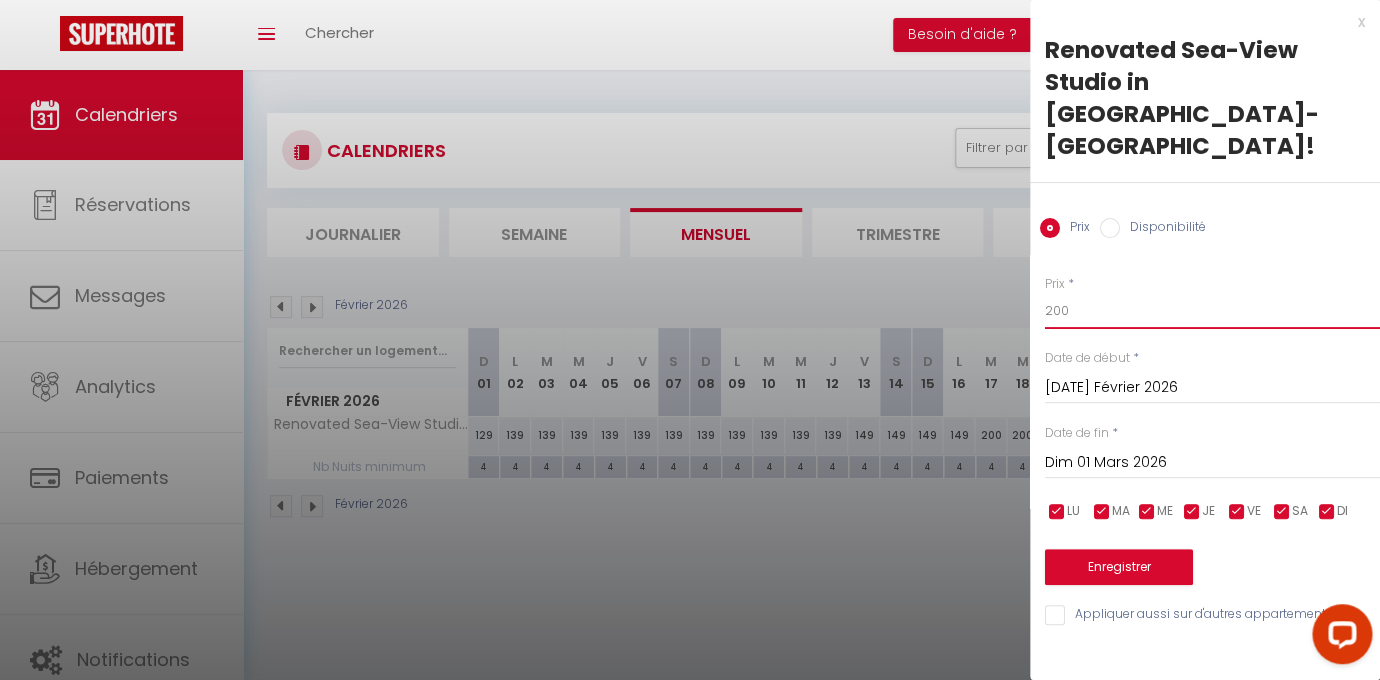 click on "200" at bounding box center [1212, 311] 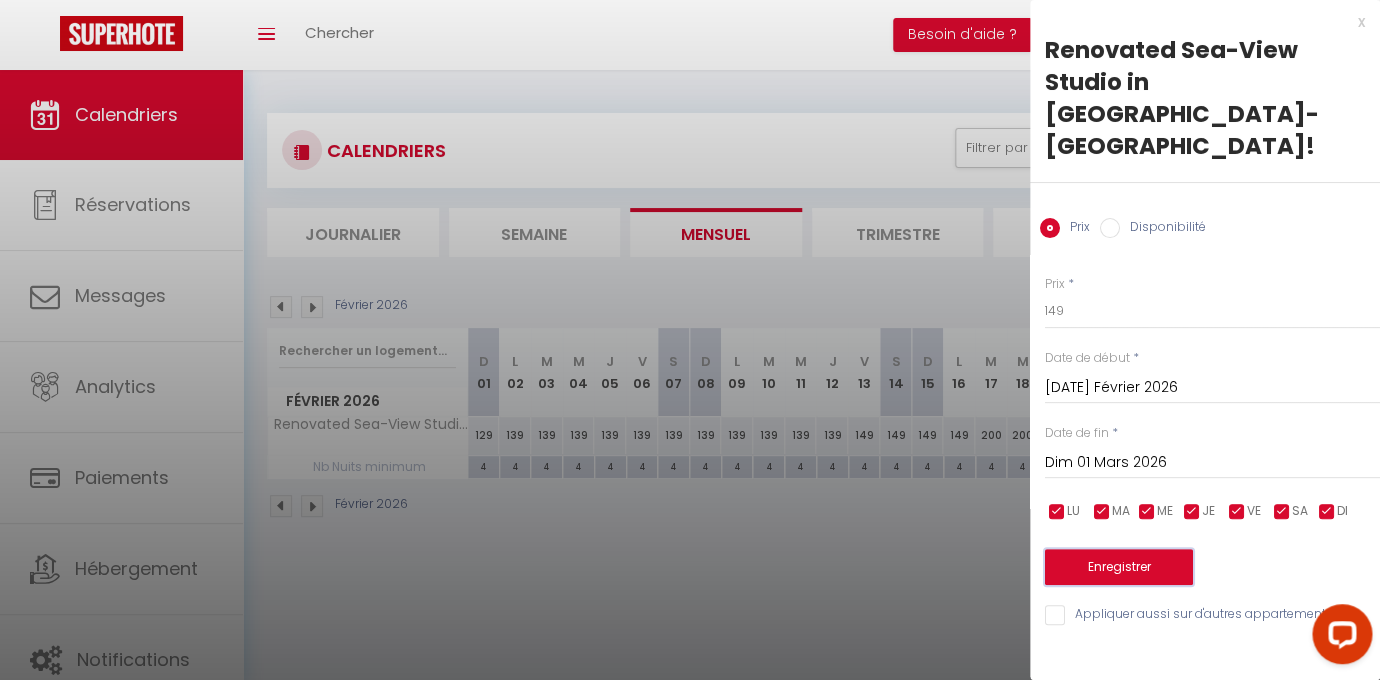 click on "Enregistrer" at bounding box center [1119, 567] 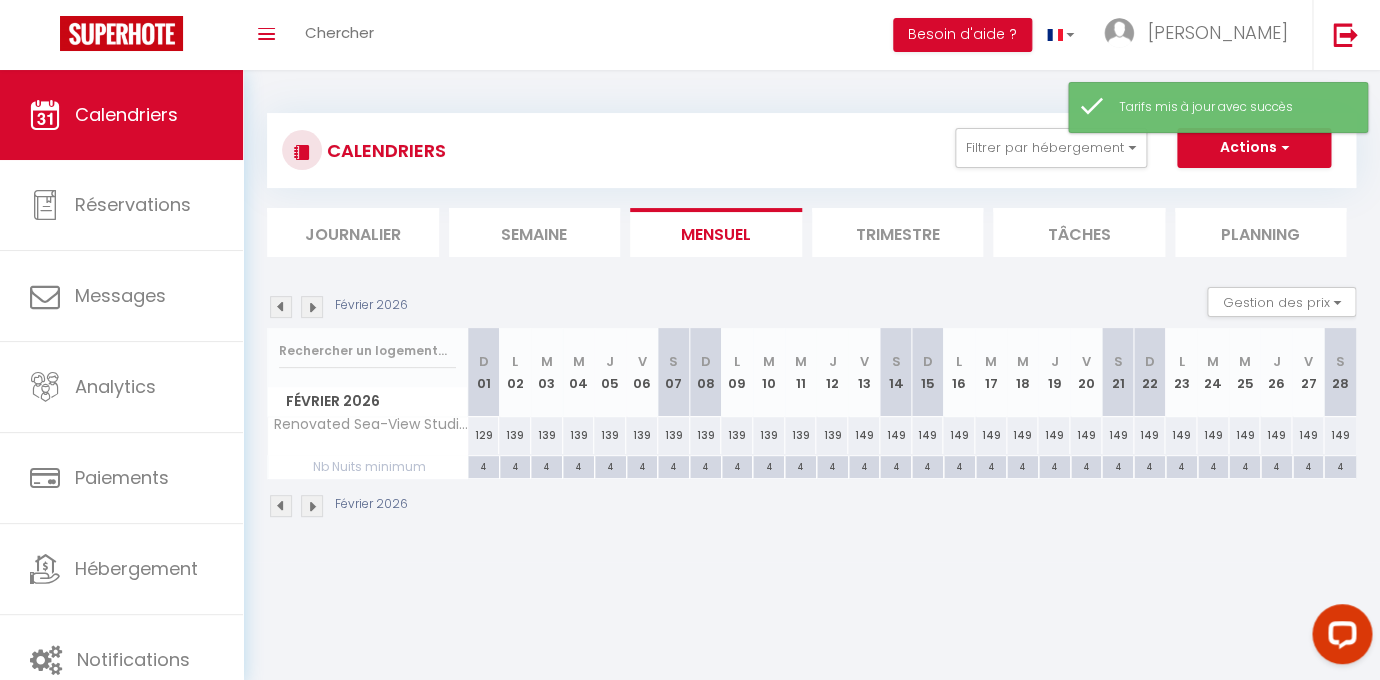 click at bounding box center (312, 307) 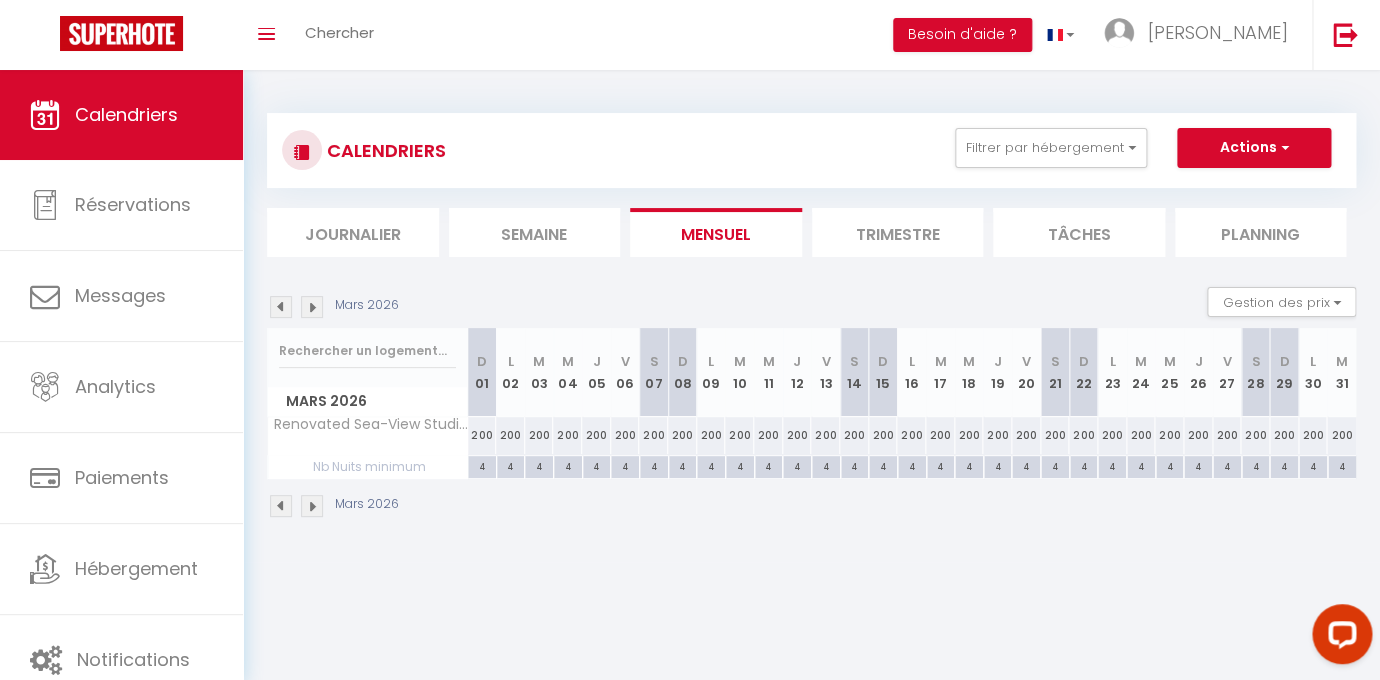 click at bounding box center (281, 307) 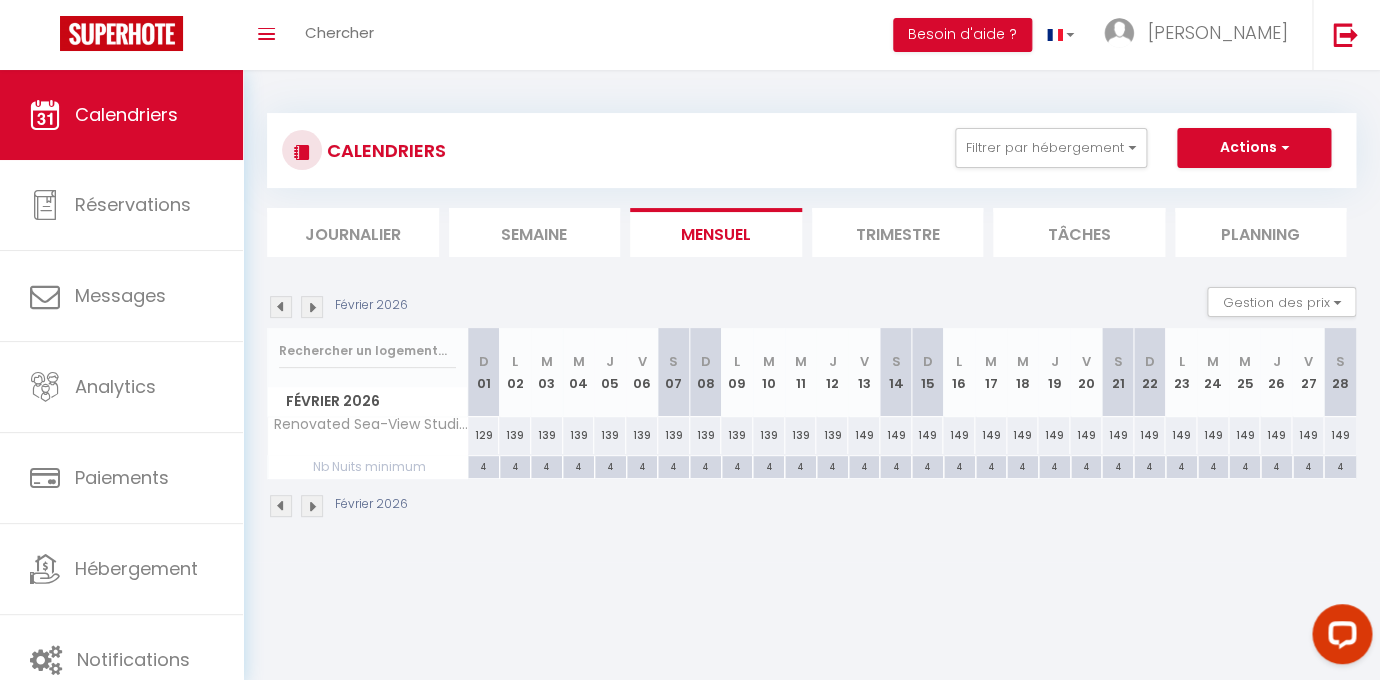 click on "129" at bounding box center [484, 435] 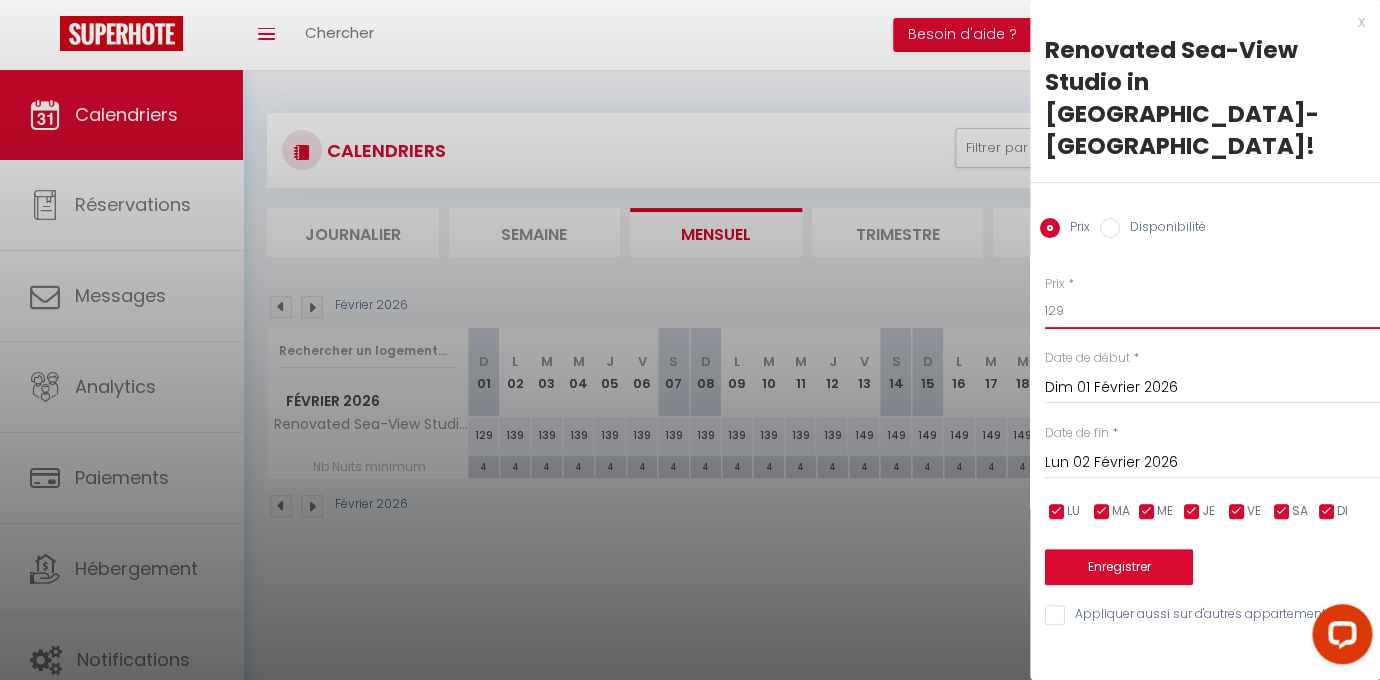 click on "129" at bounding box center [1212, 311] 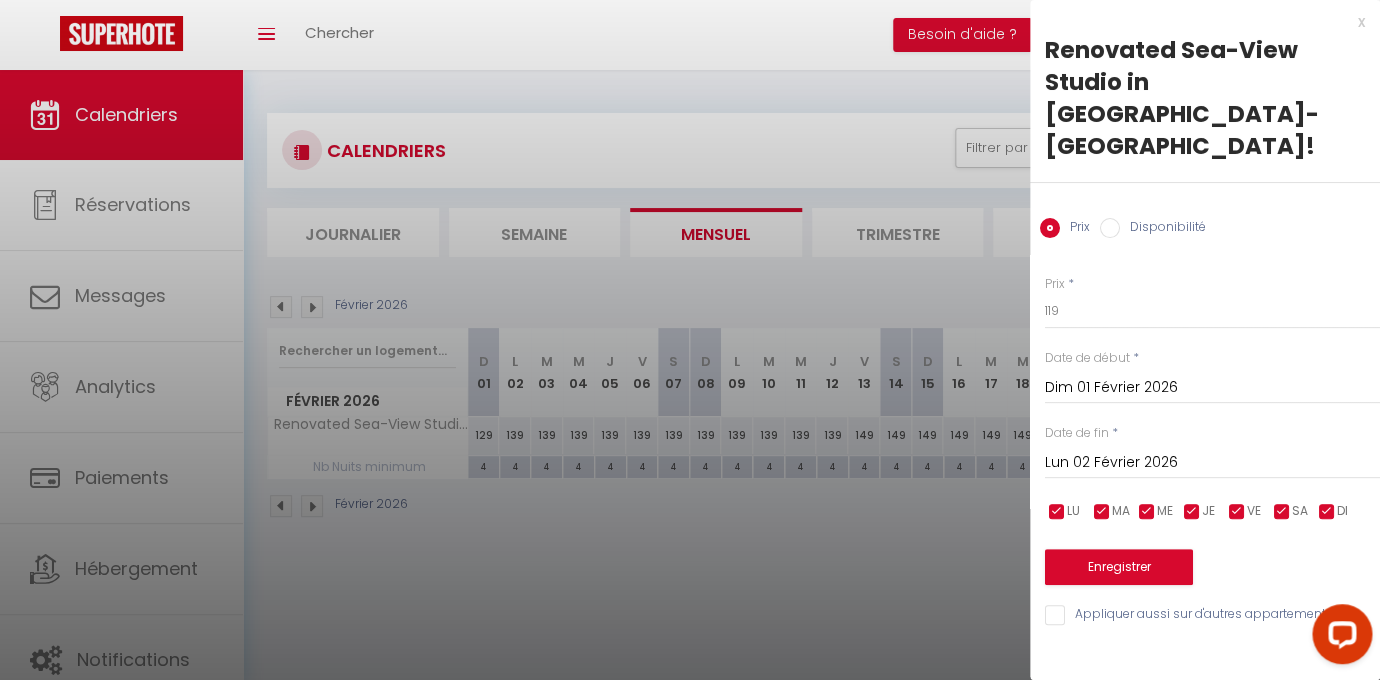 click on "Lun 02 Février 2026" at bounding box center [1212, 463] 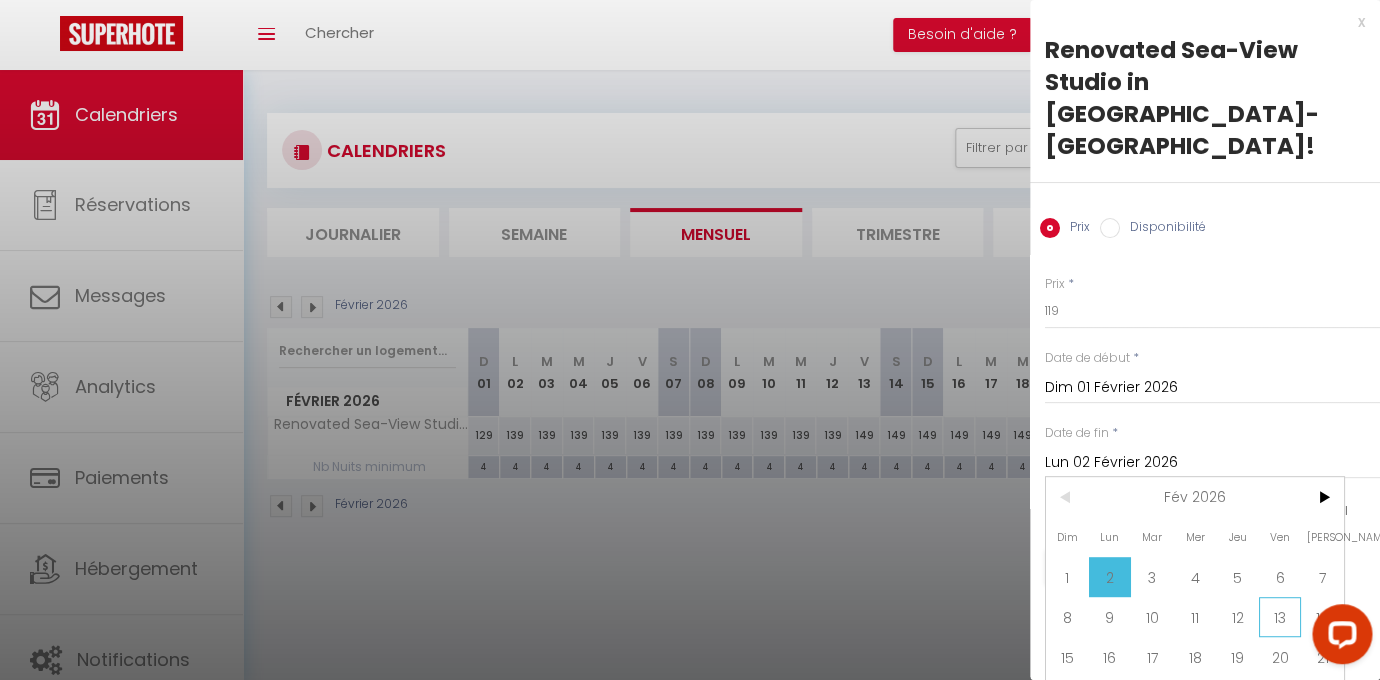 click on "13" at bounding box center [1280, 617] 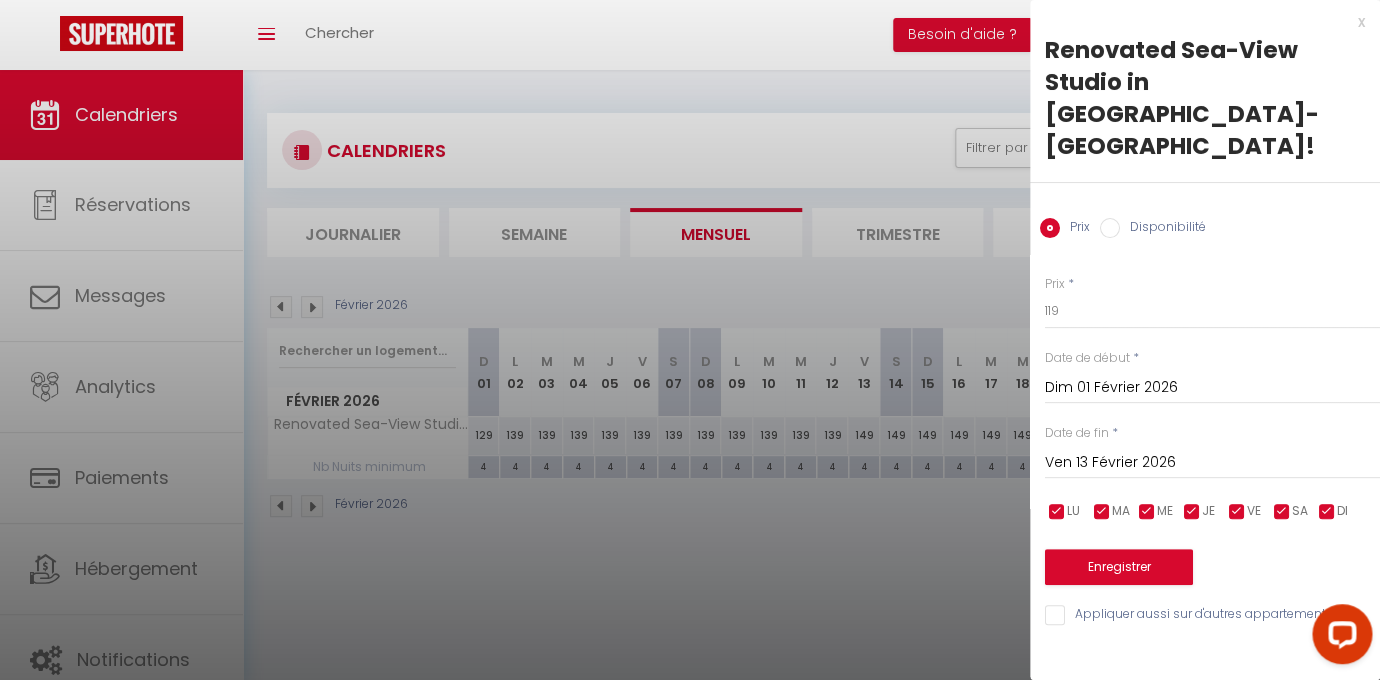 click at bounding box center (1237, 512) 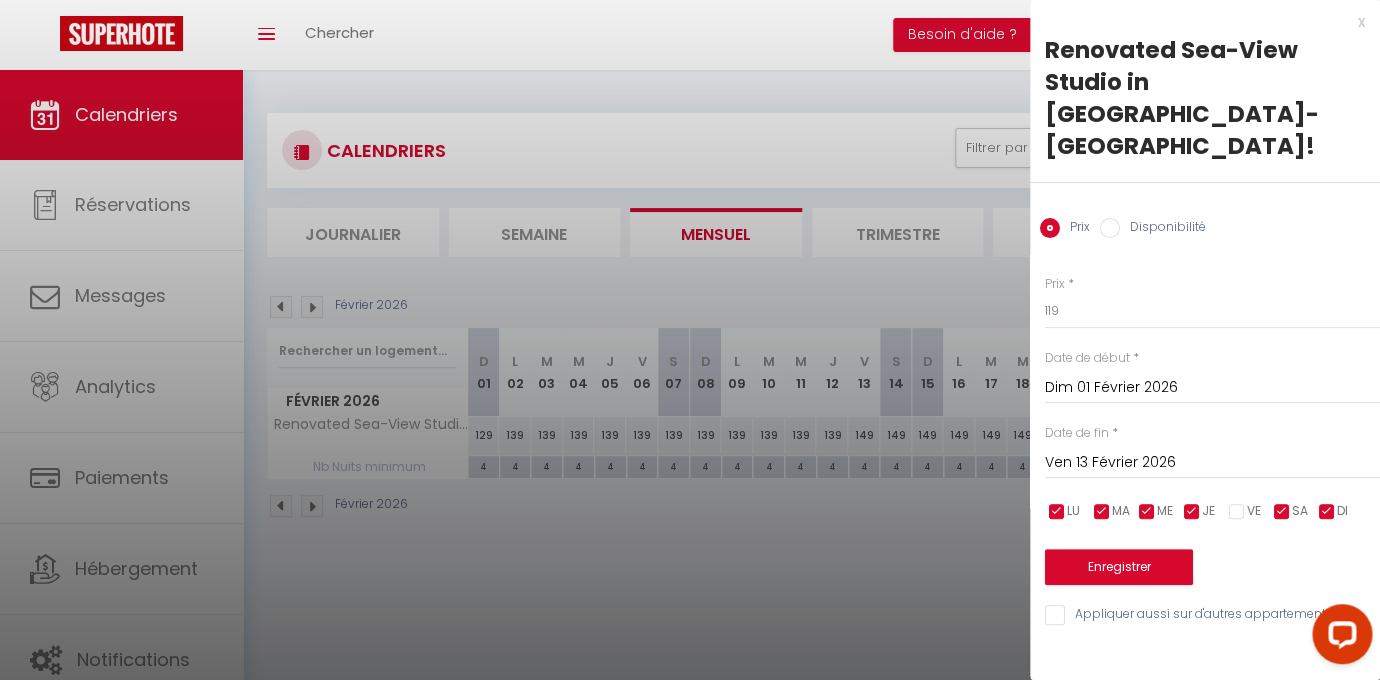 click at bounding box center (1282, 512) 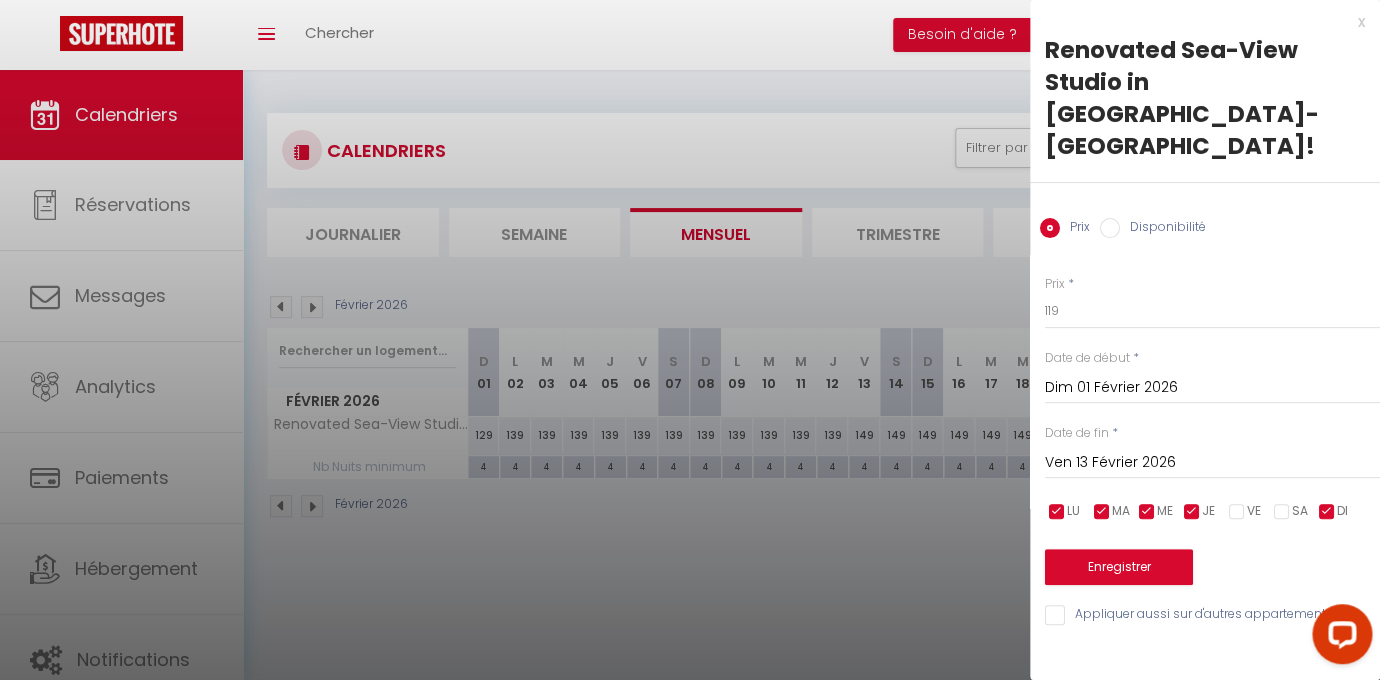 click on "DI" at bounding box center (1342, 511) 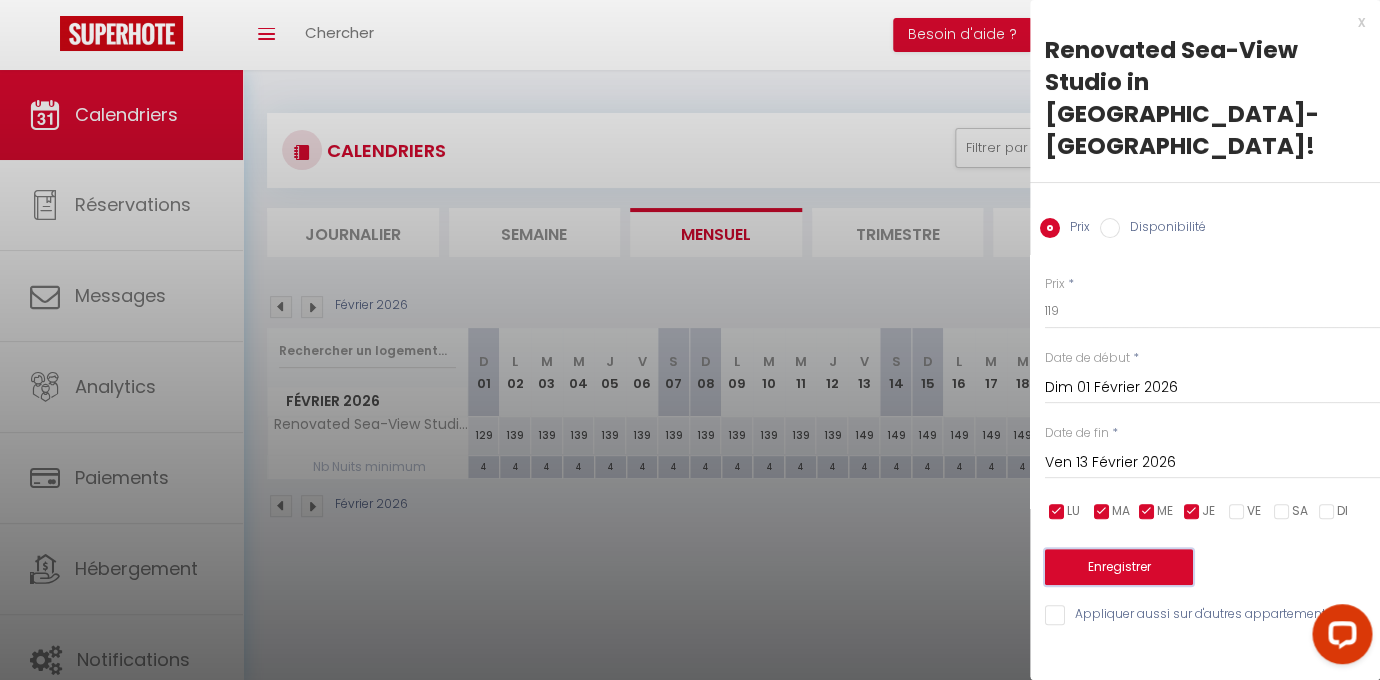 click on "Enregistrer" at bounding box center [1119, 567] 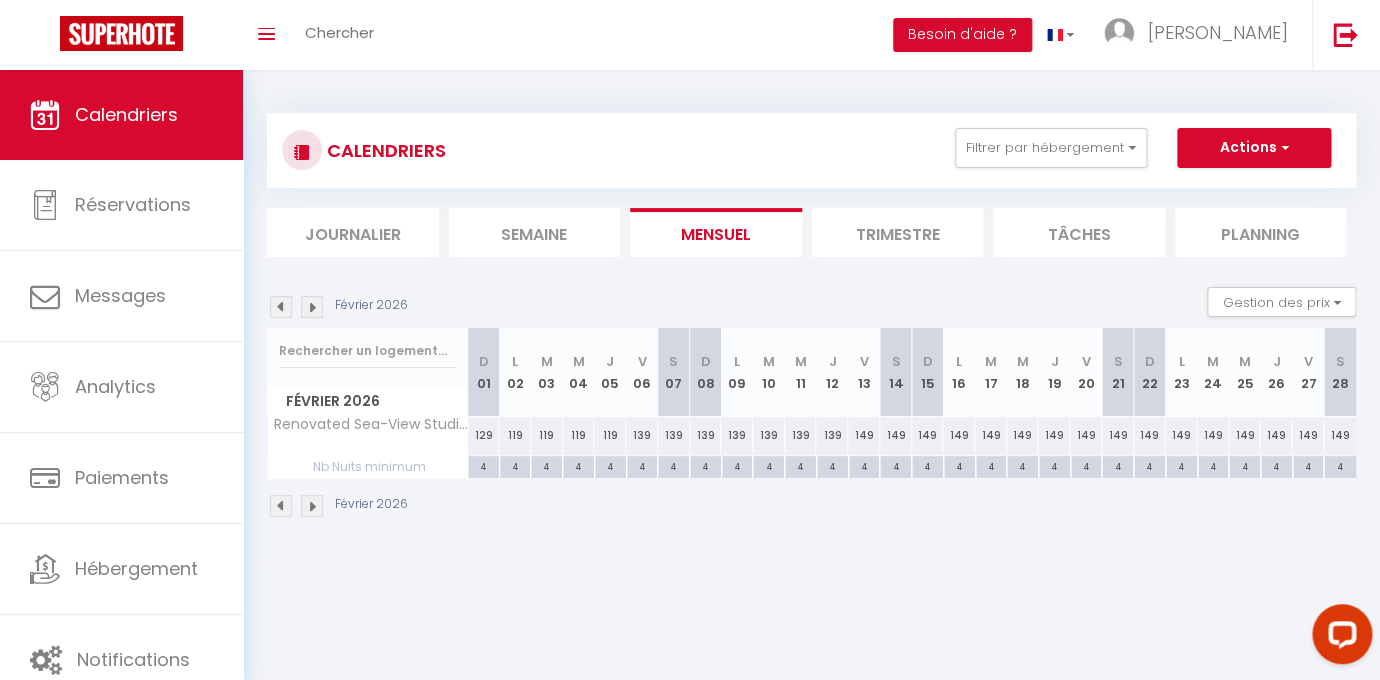 click on "139" at bounding box center (737, 435) 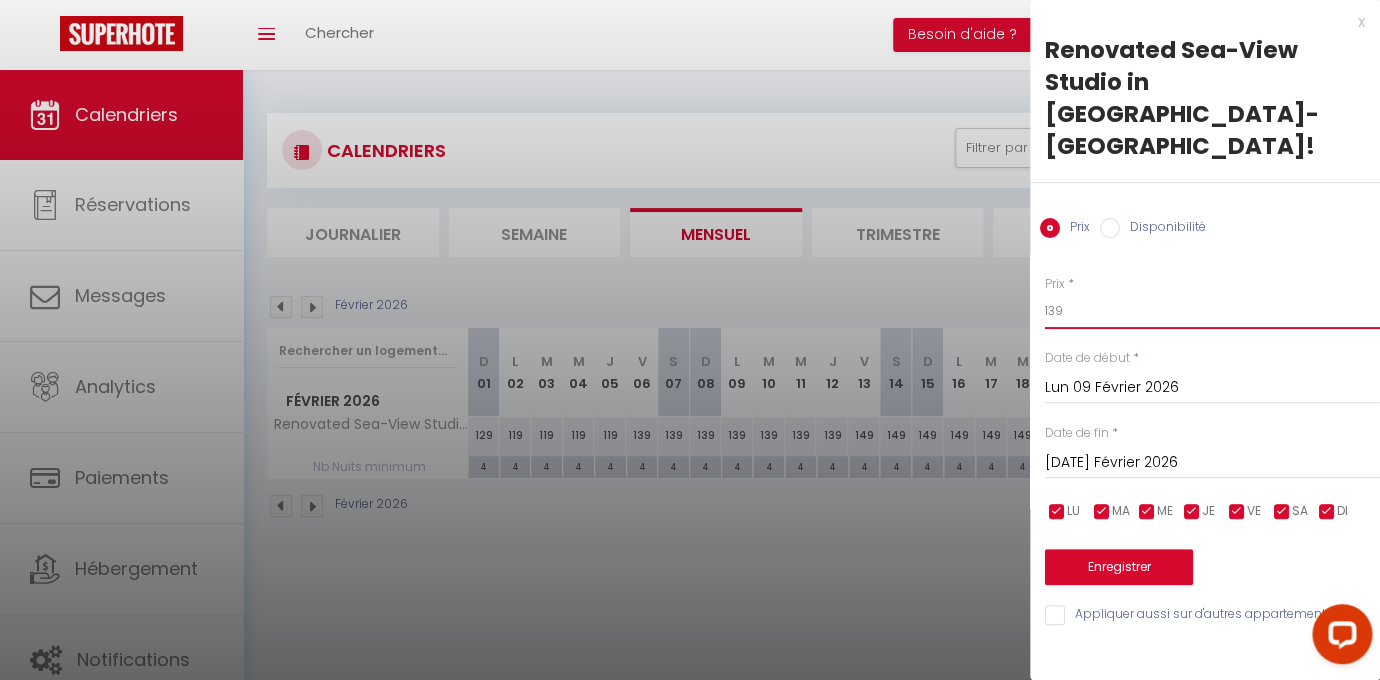 click on "139" at bounding box center [1212, 311] 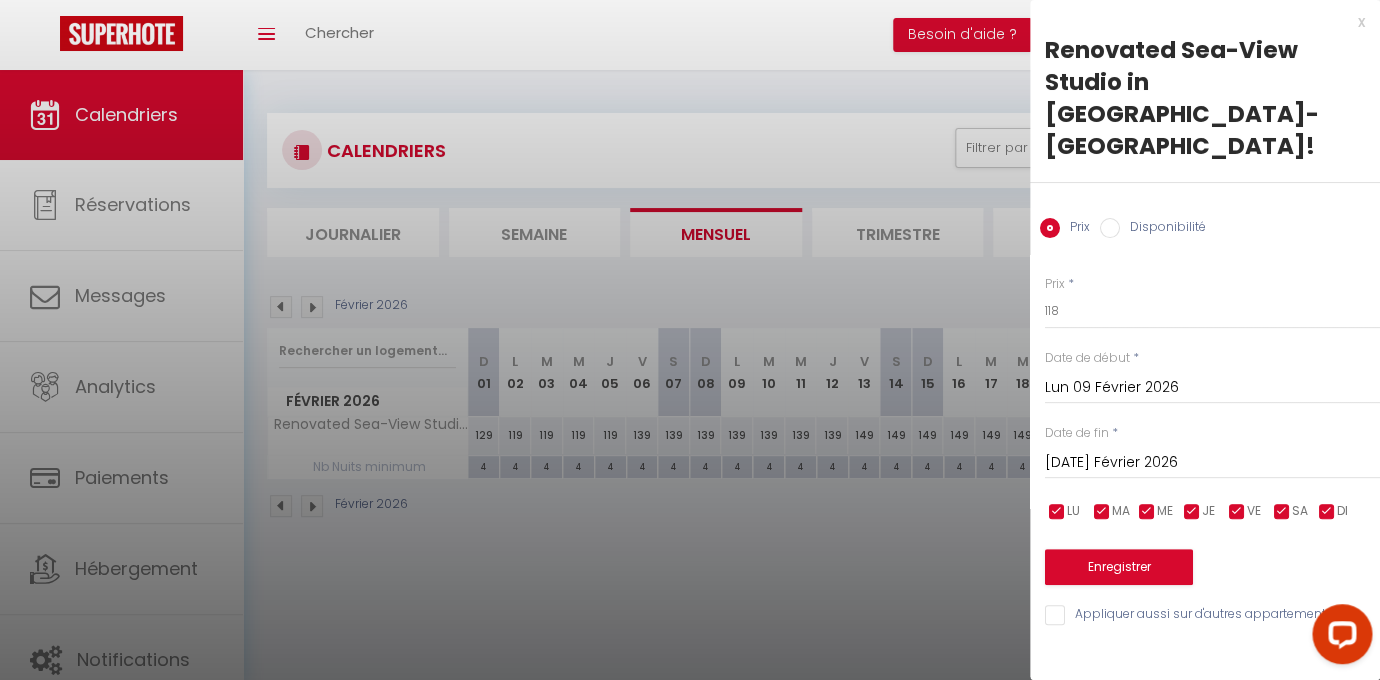 click on "[DATE] Février 2026" at bounding box center (1212, 463) 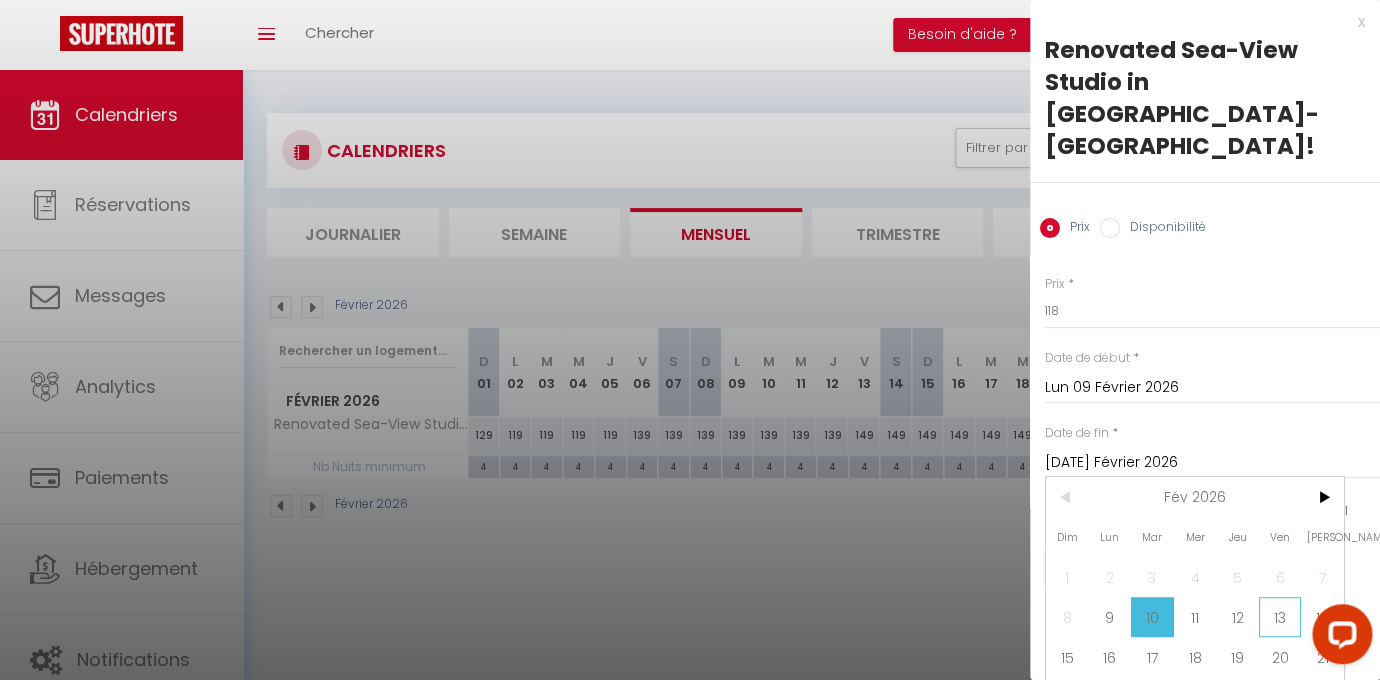 click on "13" at bounding box center [1280, 617] 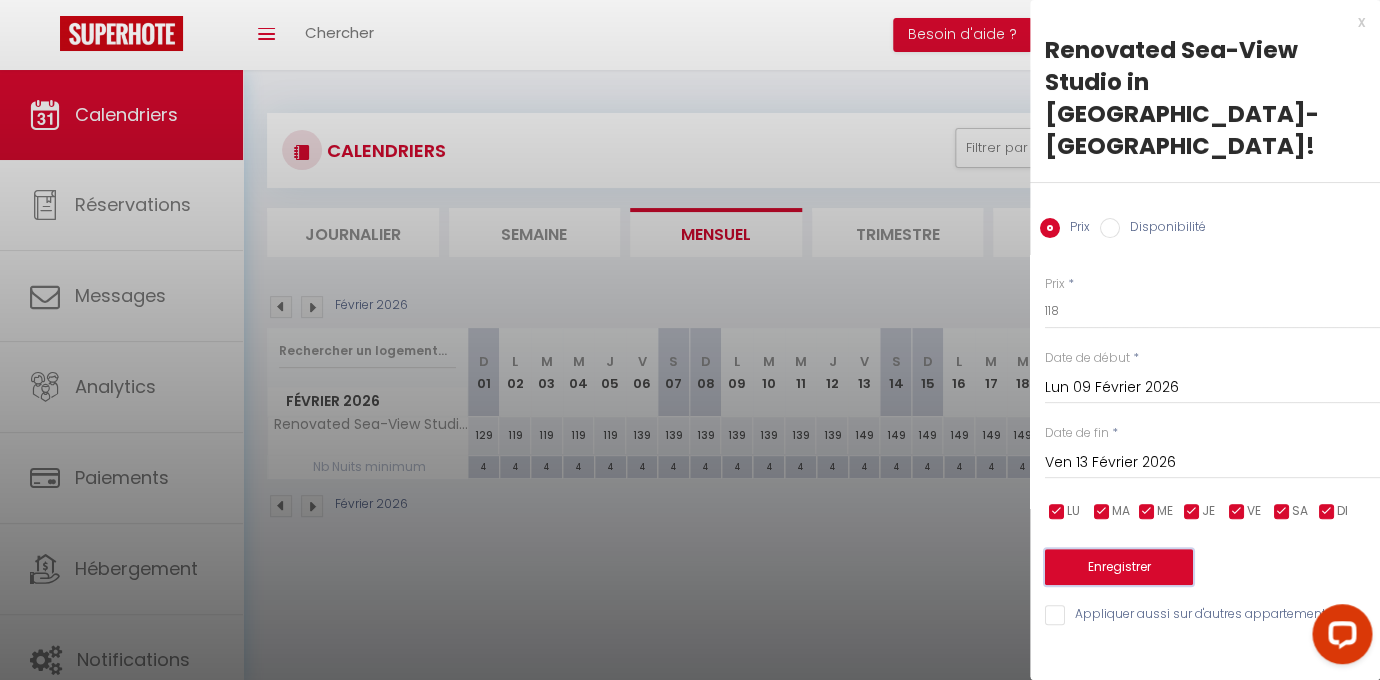 click on "Enregistrer" at bounding box center (1119, 567) 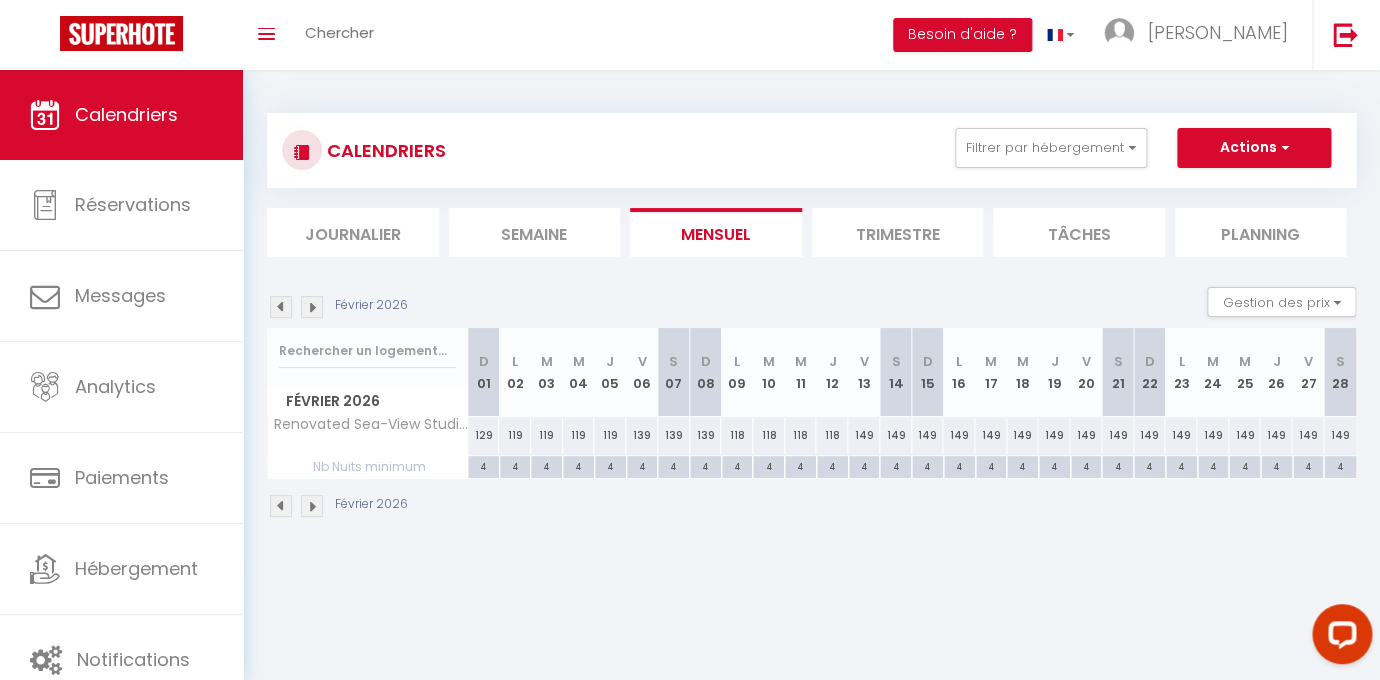 click at bounding box center (312, 307) 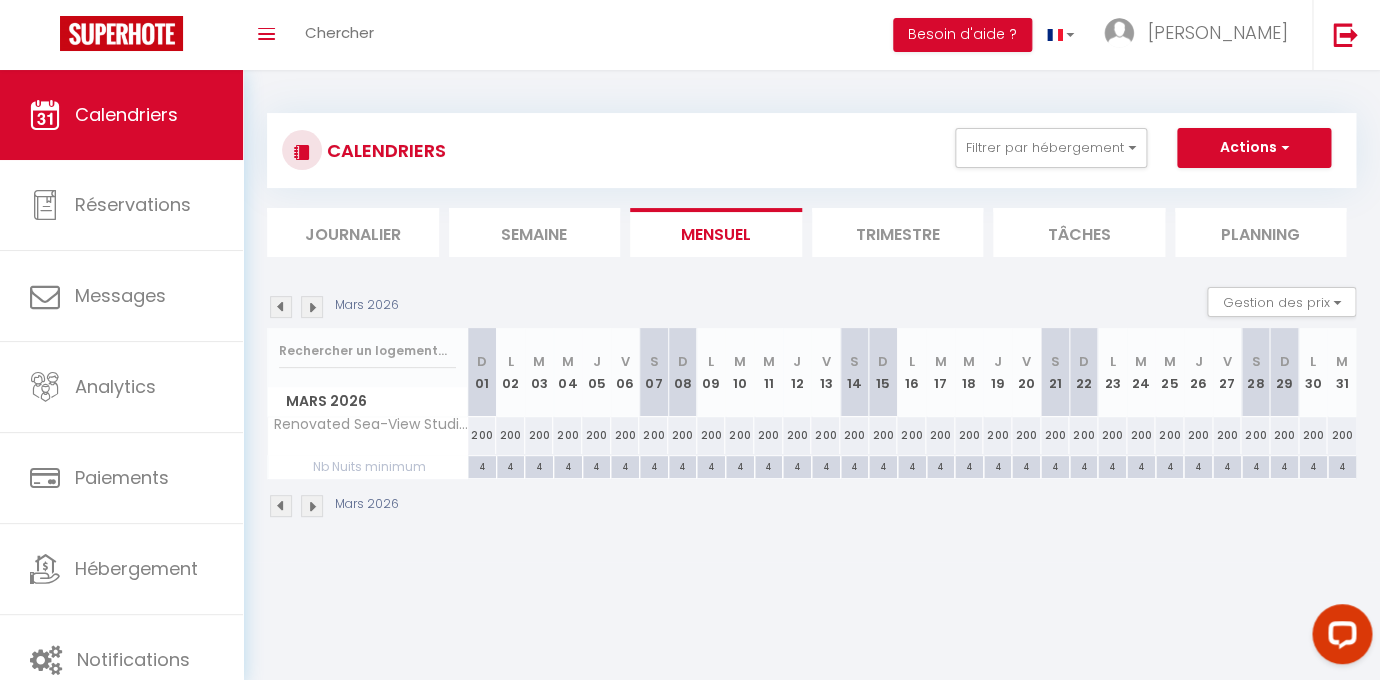 click at bounding box center (312, 307) 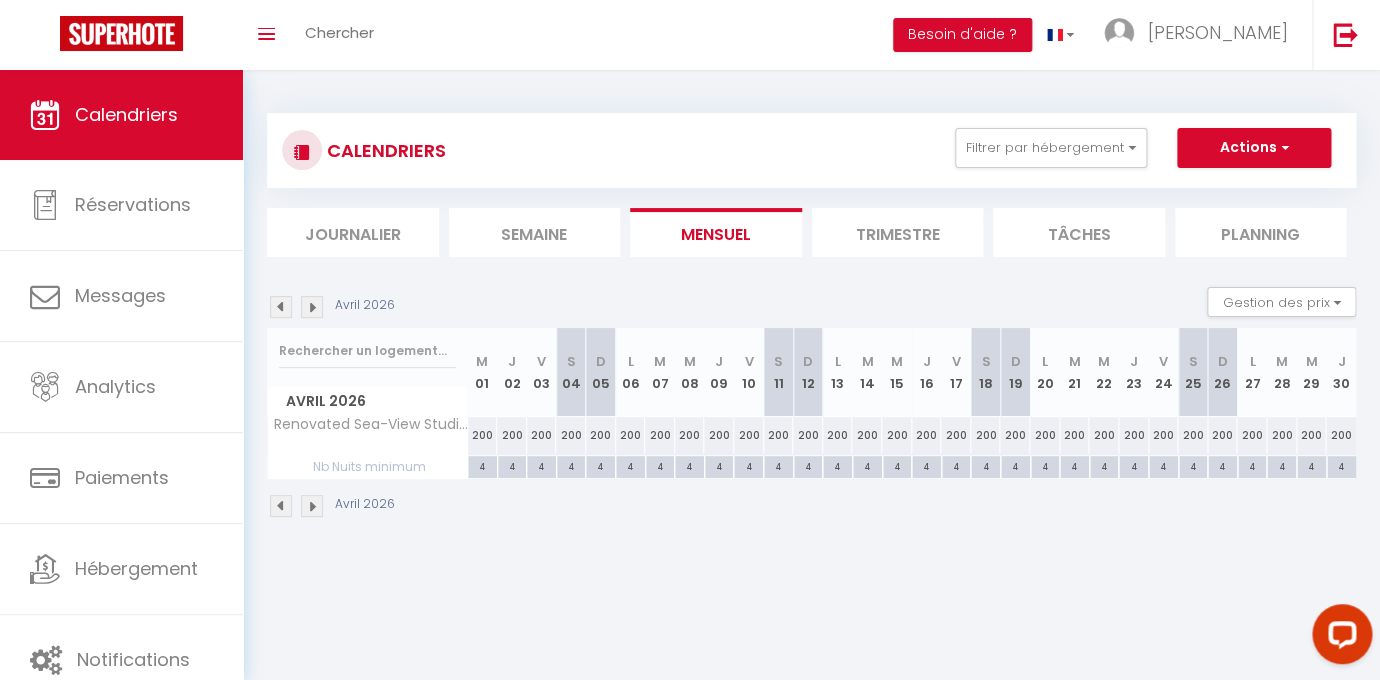 click at bounding box center (281, 307) 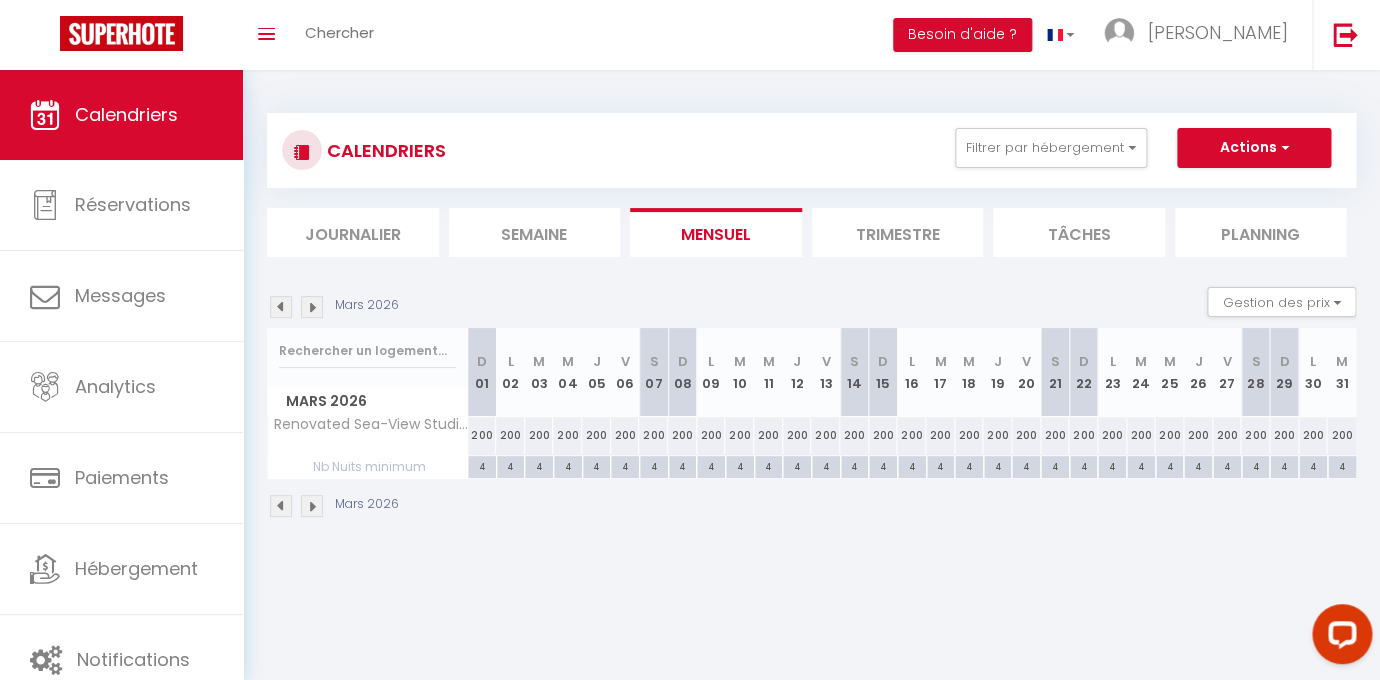click on "200" at bounding box center [482, 435] 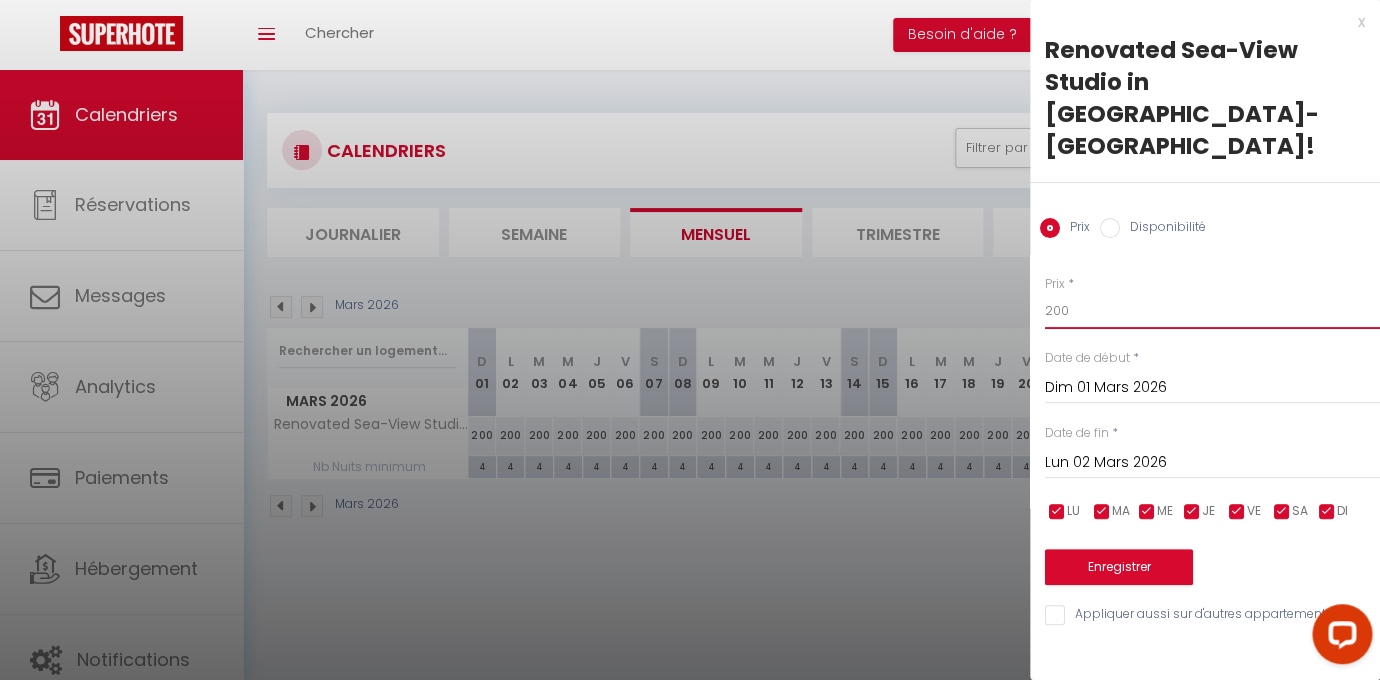 click on "200" at bounding box center [1212, 311] 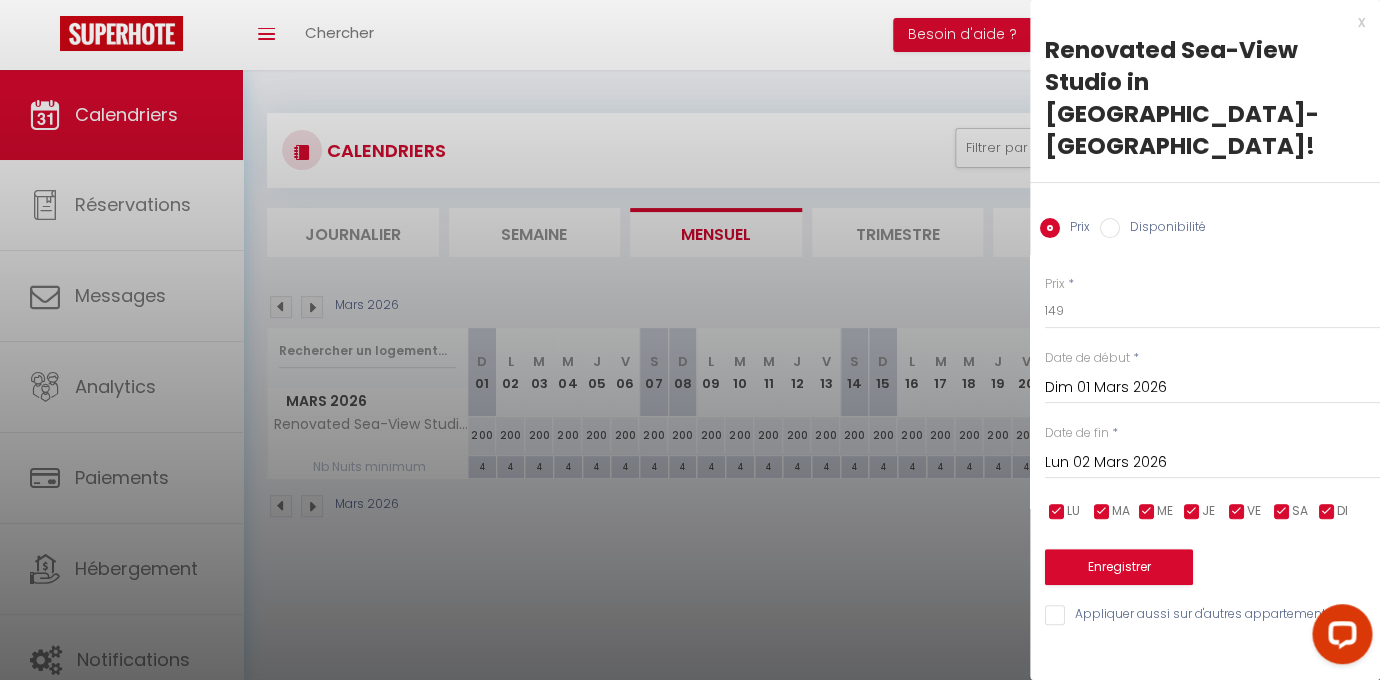 click on "Dim 01 Mars 2026" at bounding box center (1212, 388) 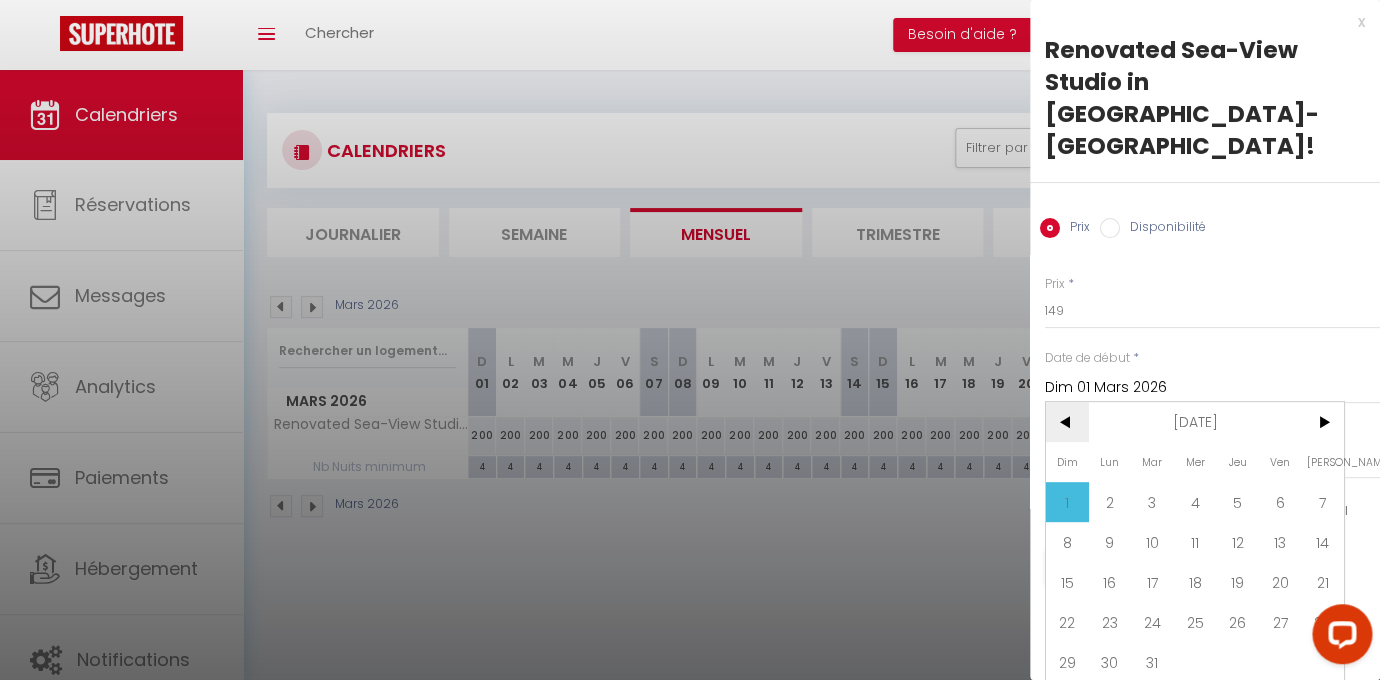 click on "<" at bounding box center [1067, 422] 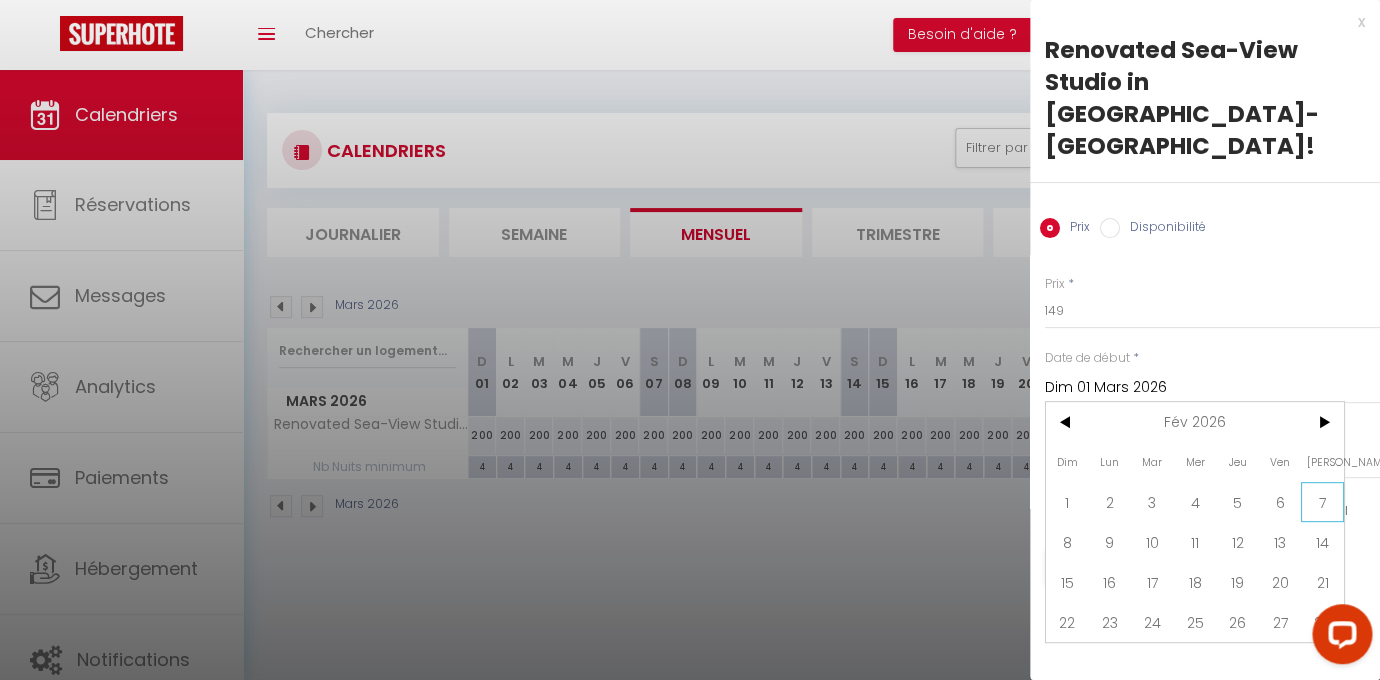 click on "7" at bounding box center [1322, 502] 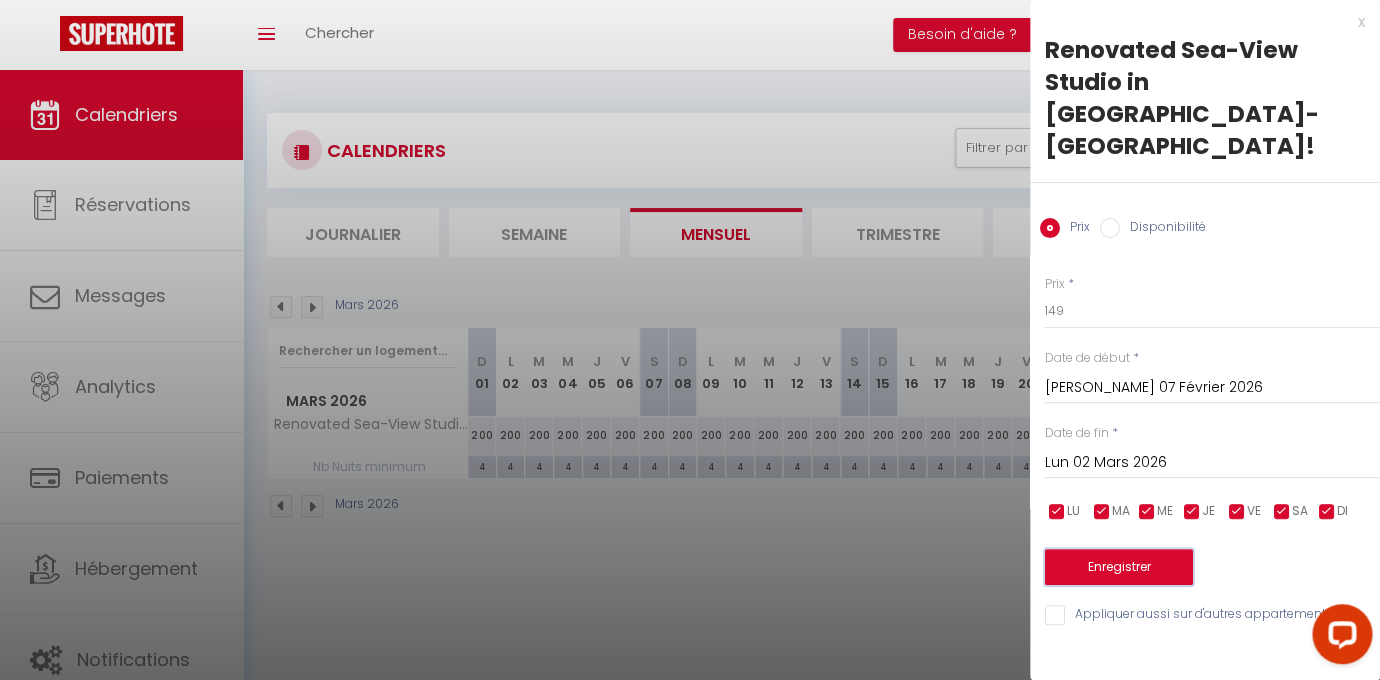 click on "Enregistrer" at bounding box center (1119, 567) 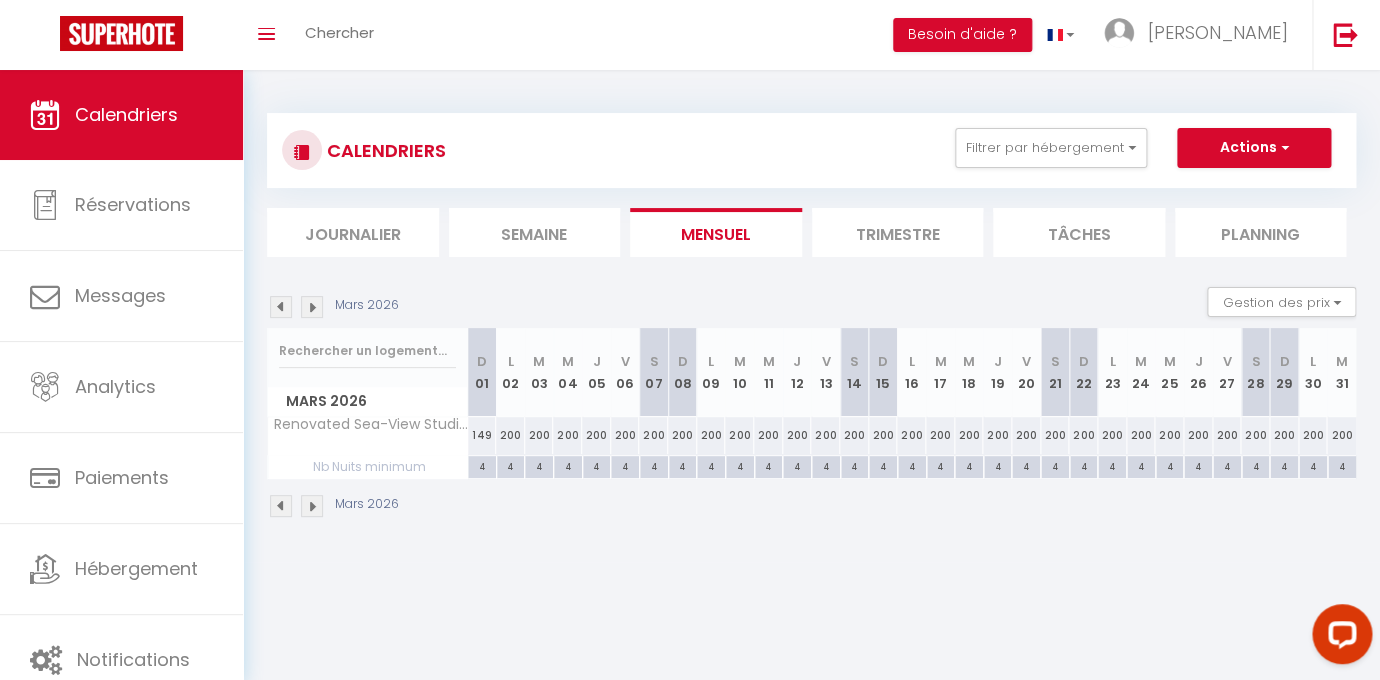 click on "200" at bounding box center [510, 435] 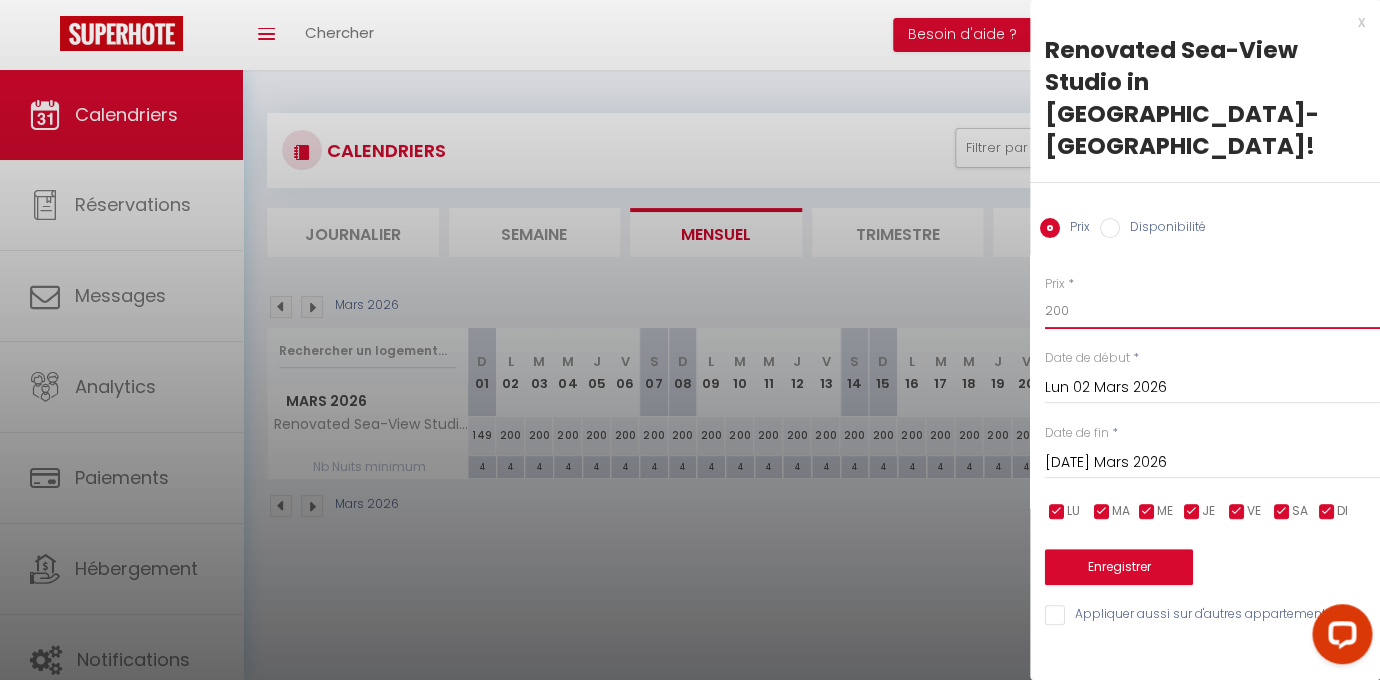 click on "200" at bounding box center [1212, 311] 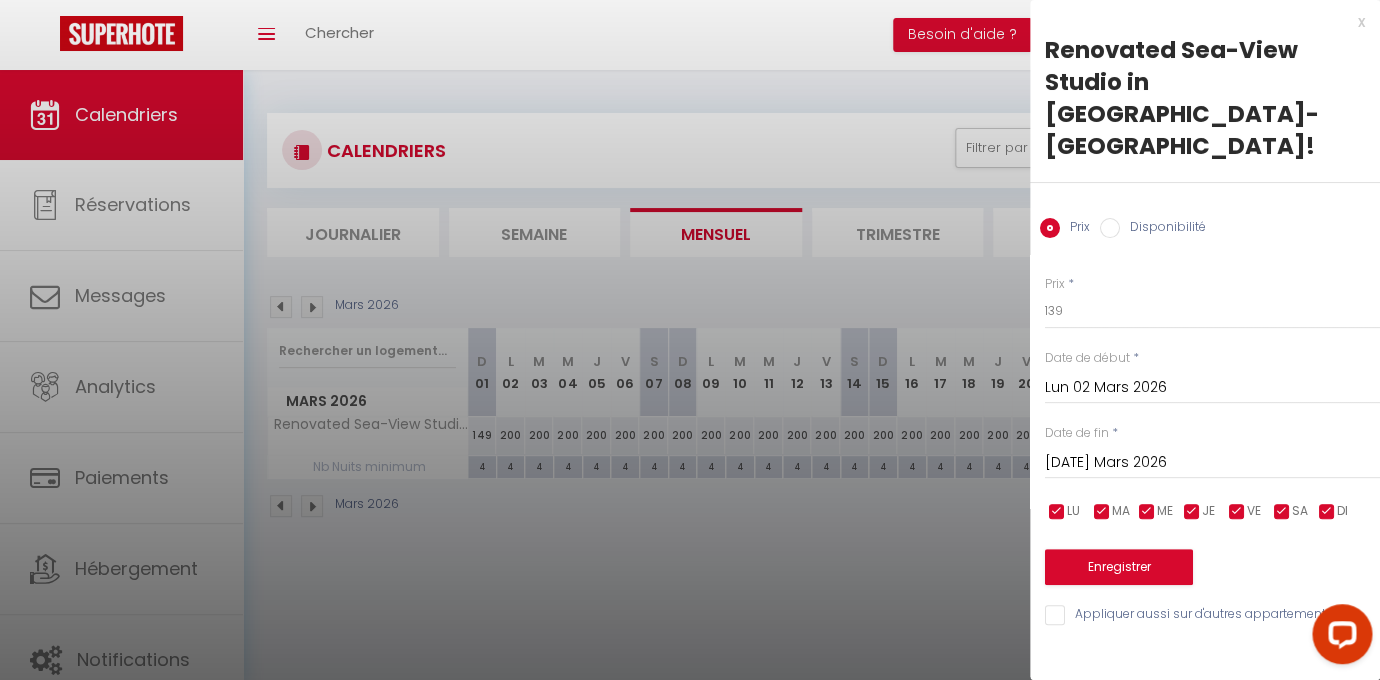 click on "[DATE] Mars 2026" at bounding box center [1212, 463] 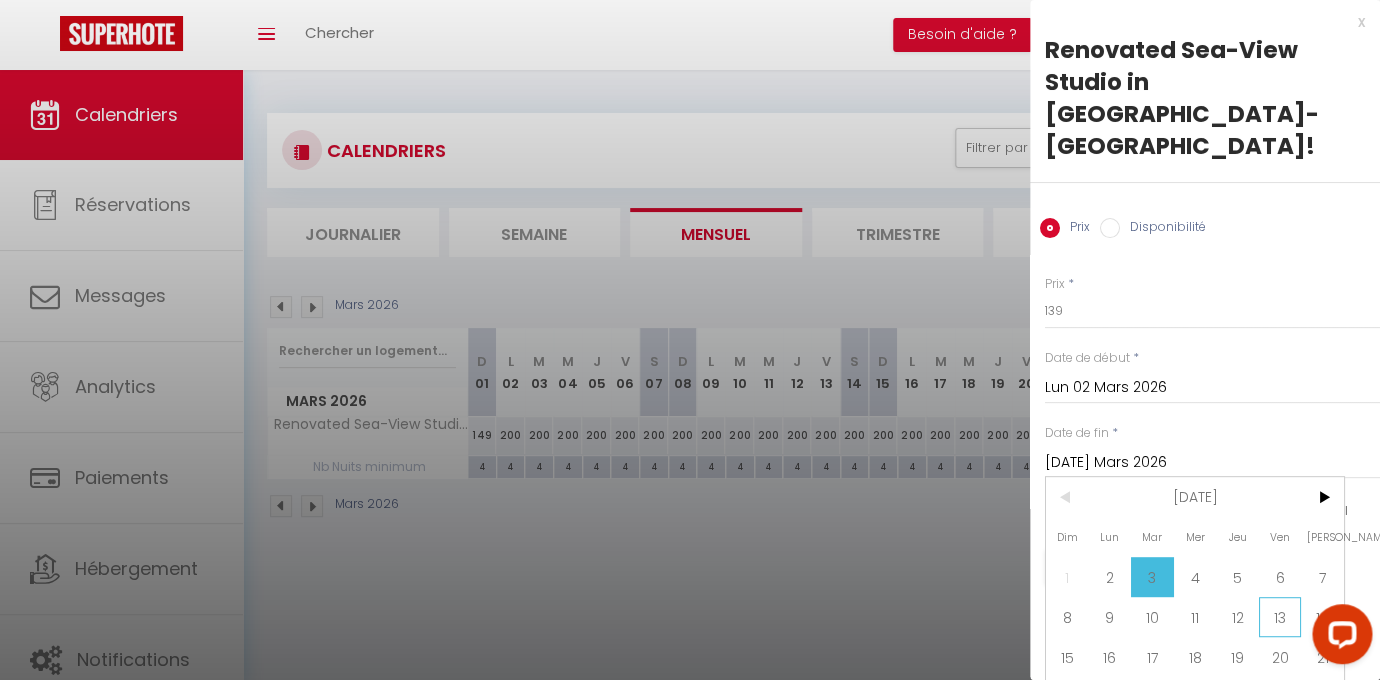 click on "13" at bounding box center (1280, 617) 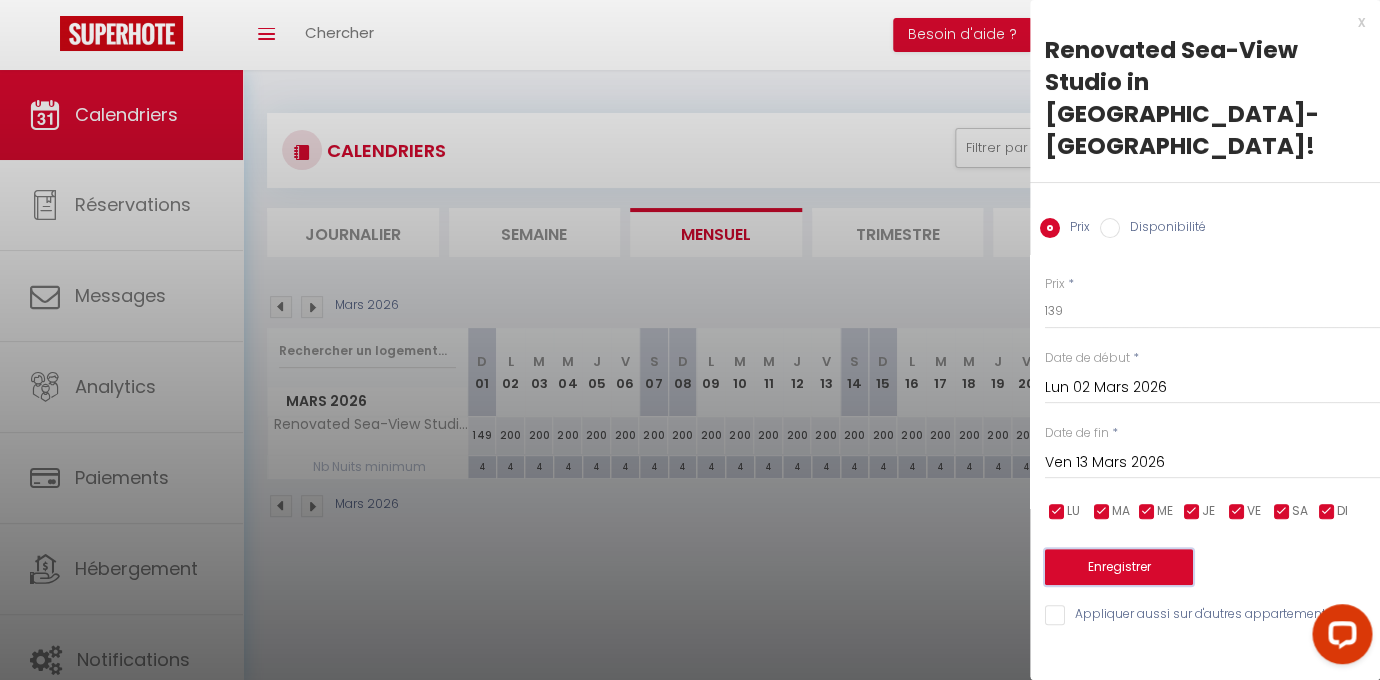 click on "Enregistrer" at bounding box center (1119, 567) 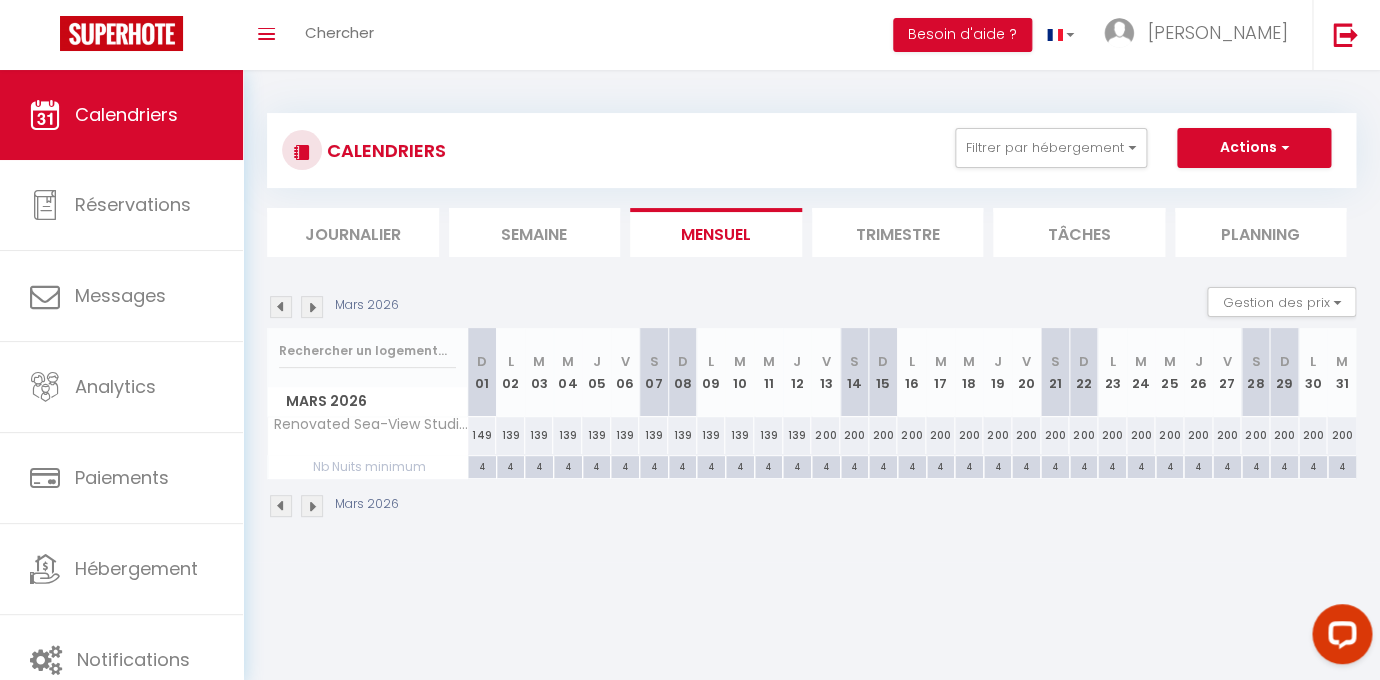 click on "200" at bounding box center [825, 435] 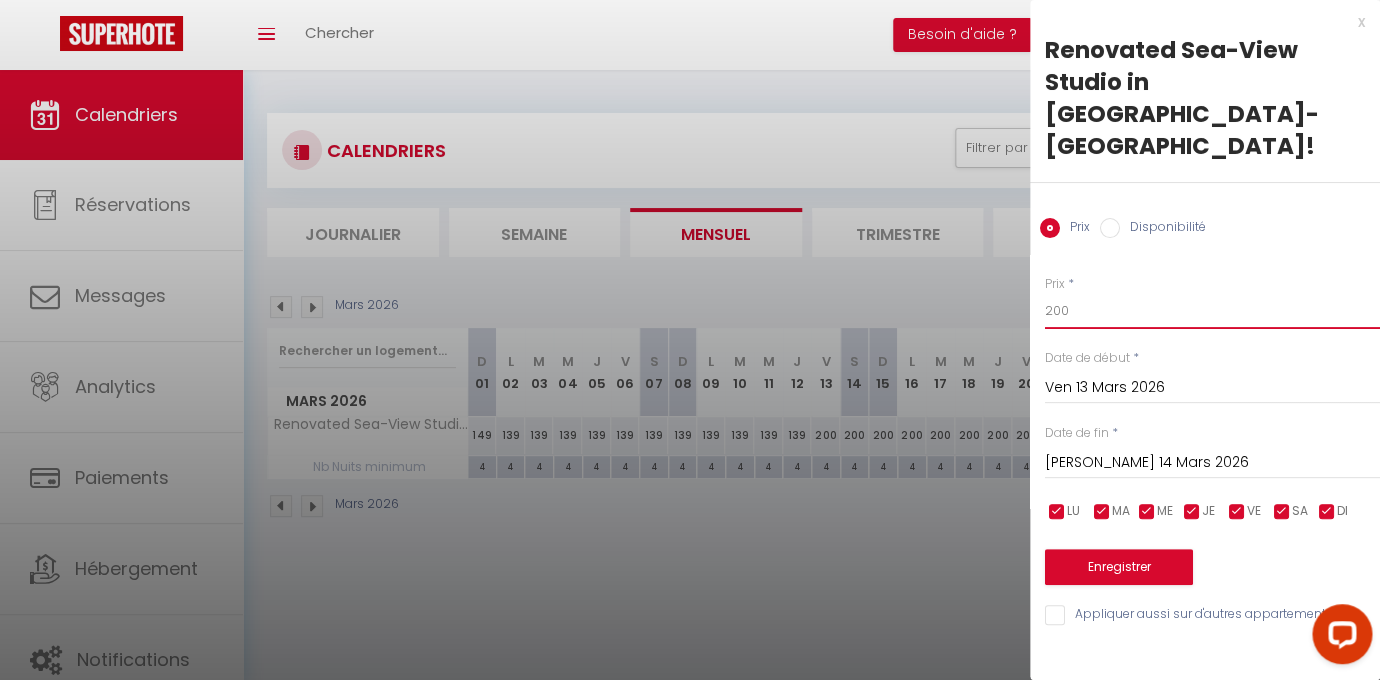 click on "200" at bounding box center [1212, 311] 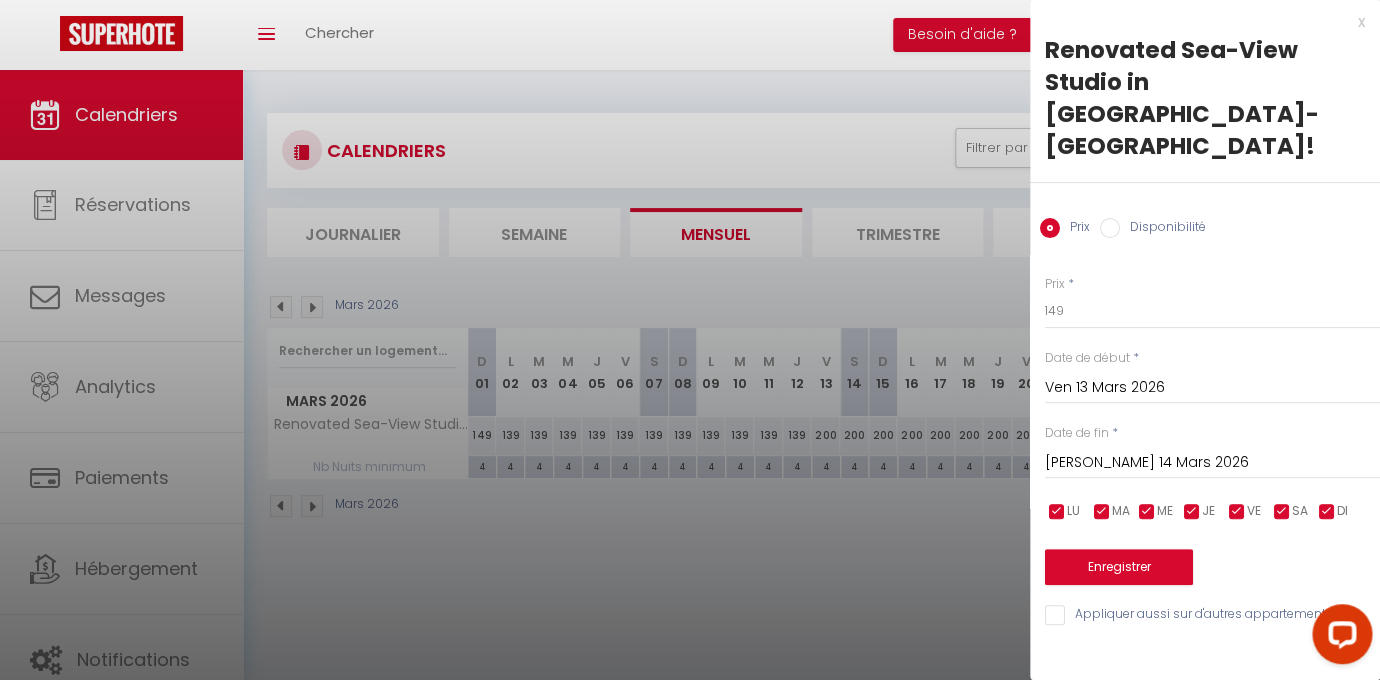click on "[PERSON_NAME] 14 Mars 2026" at bounding box center (1212, 463) 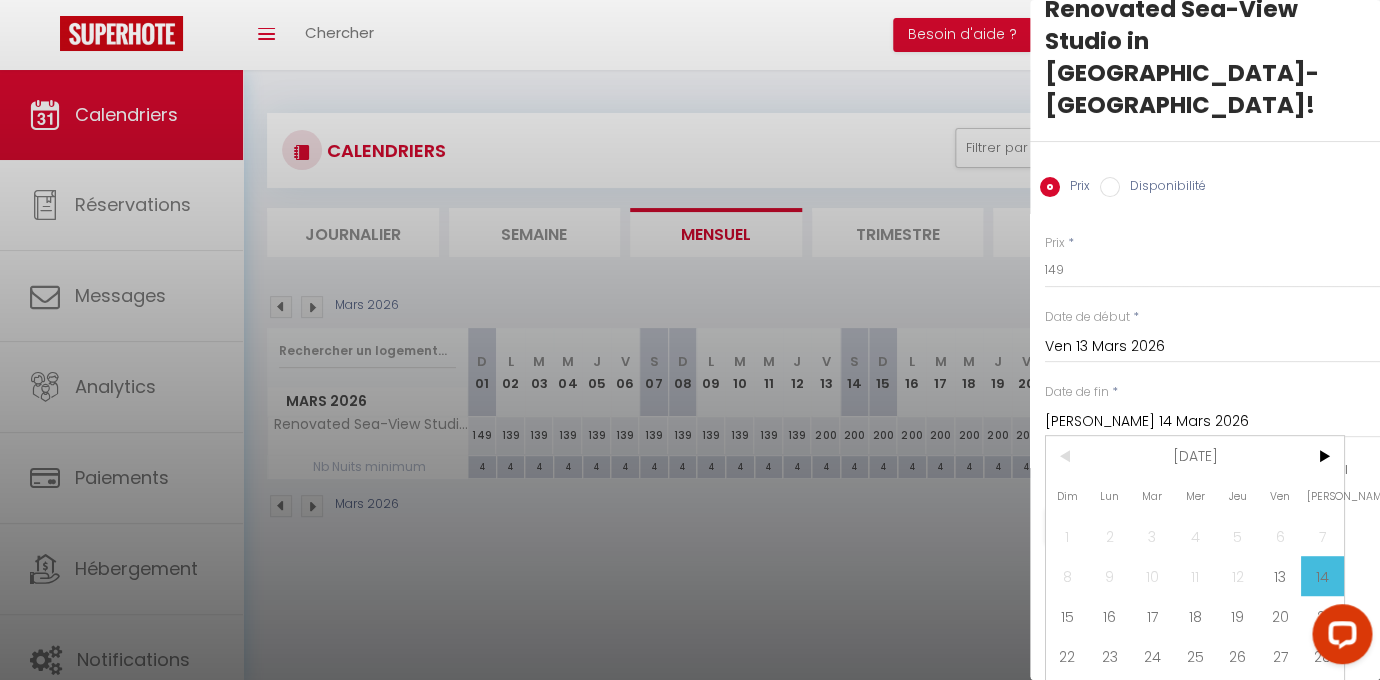scroll, scrollTop: 50, scrollLeft: 0, axis: vertical 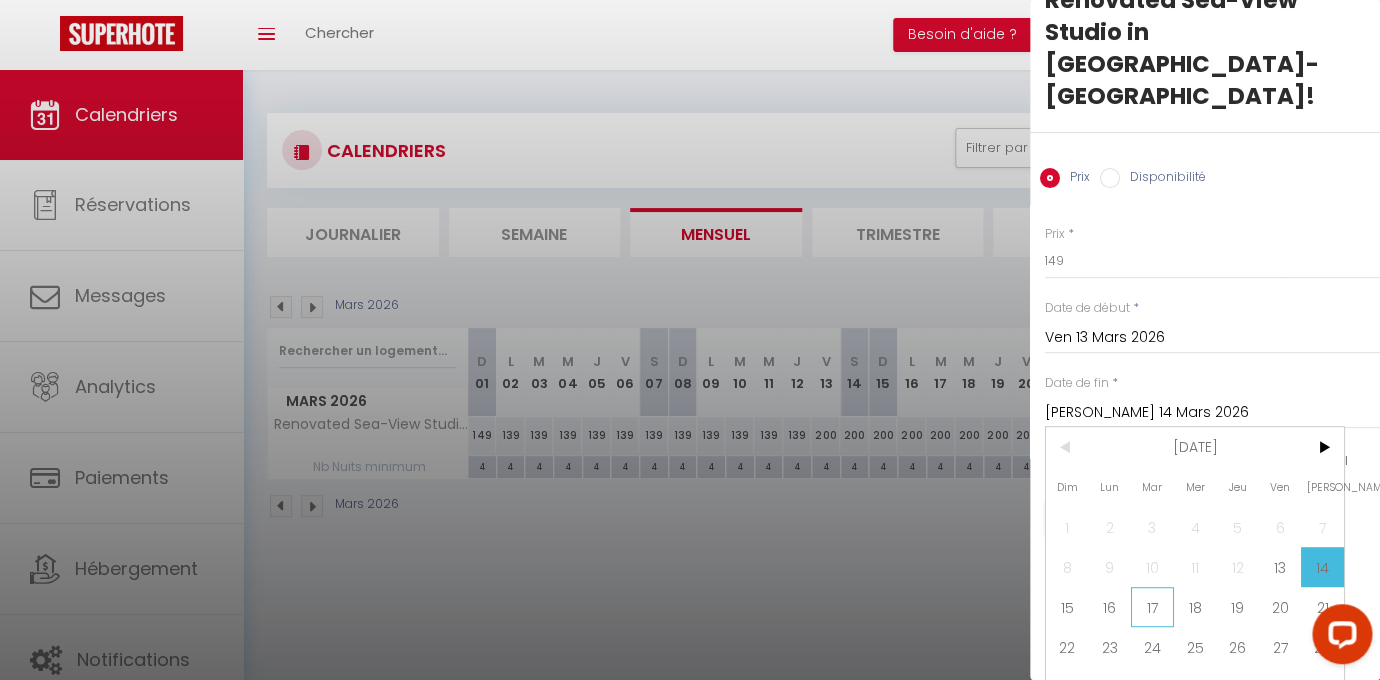 click on "17" at bounding box center [1152, 607] 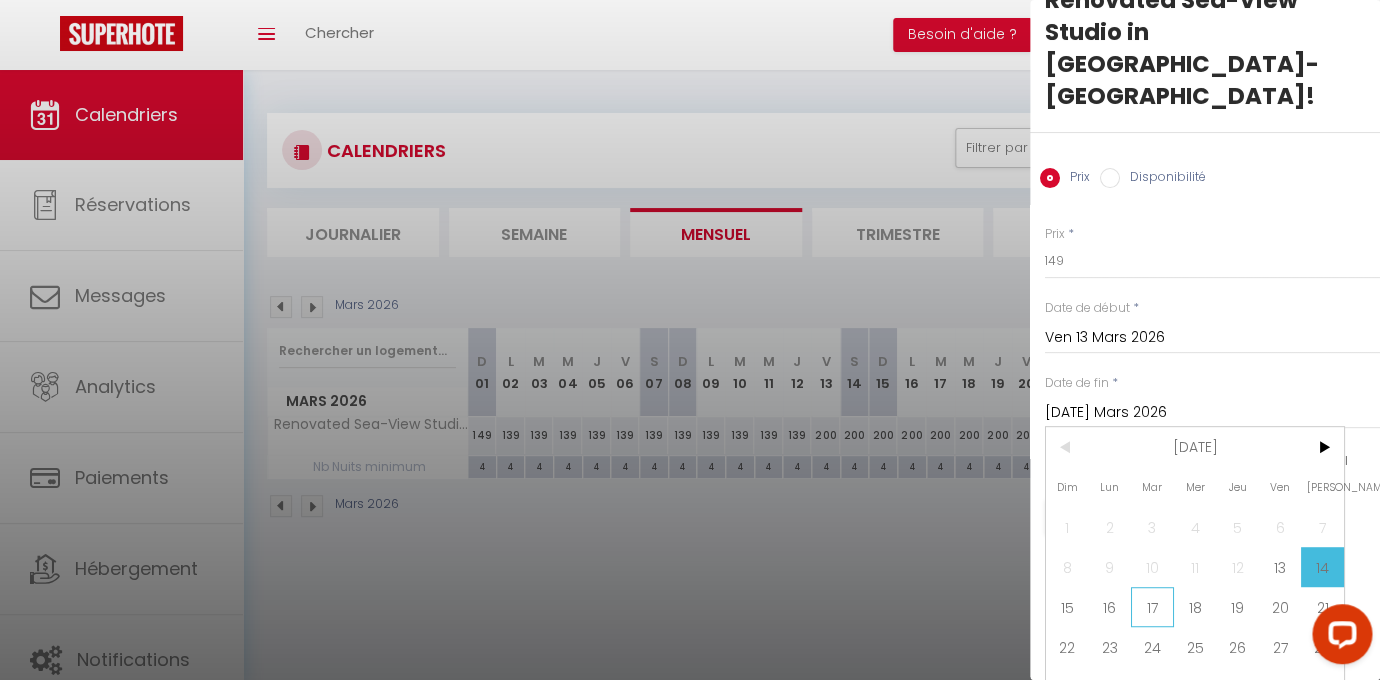 scroll, scrollTop: 0, scrollLeft: 0, axis: both 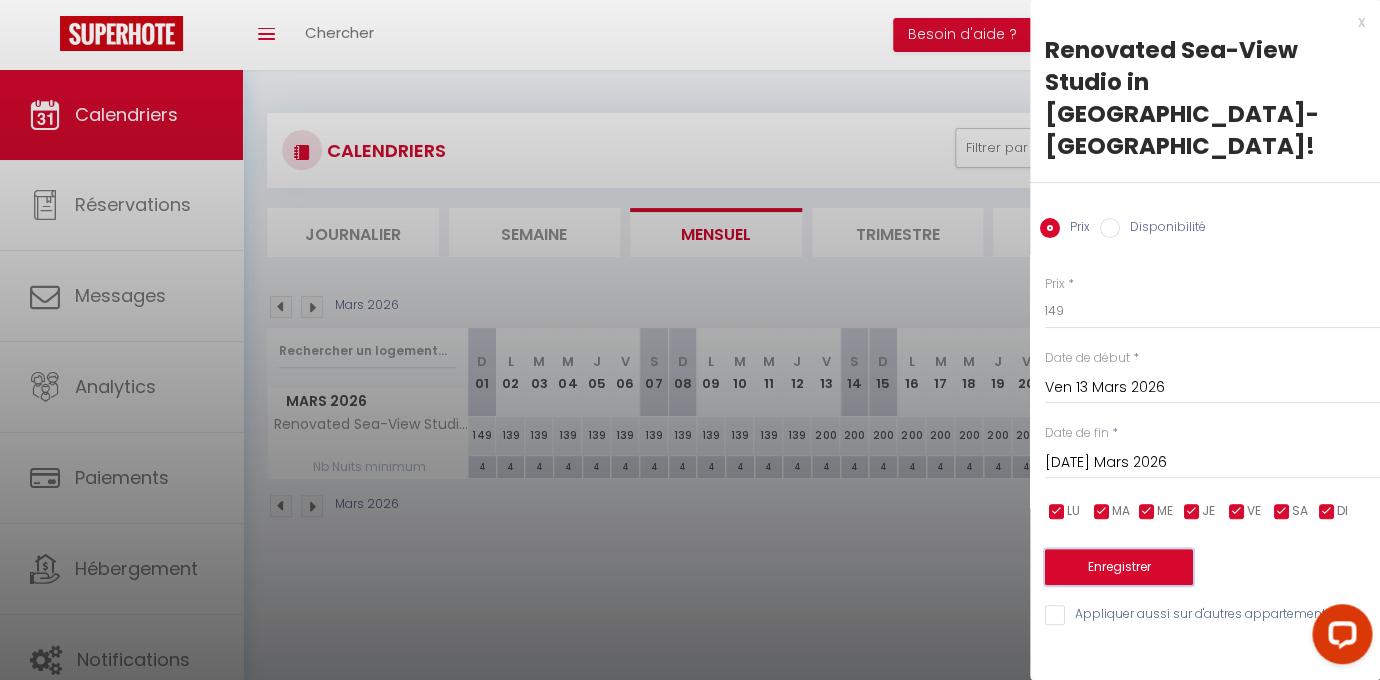 click on "Enregistrer" at bounding box center [1119, 567] 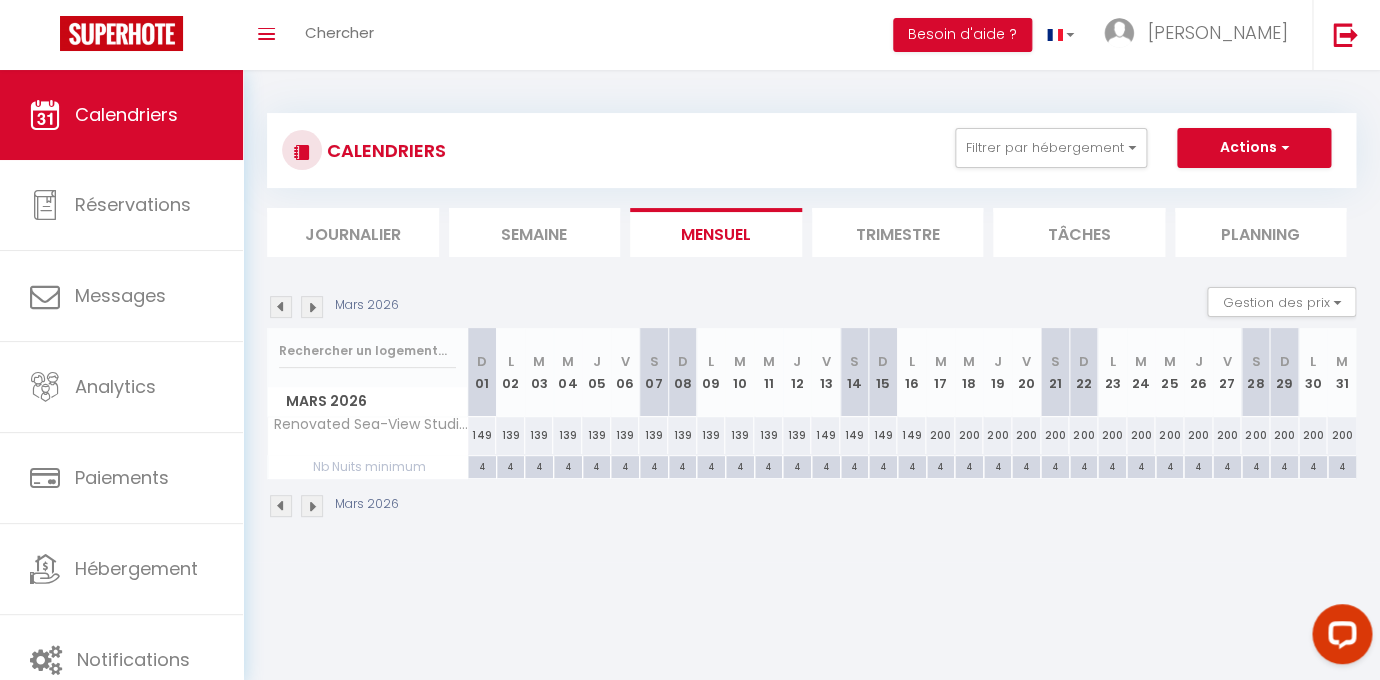 click on "200" at bounding box center (940, 435) 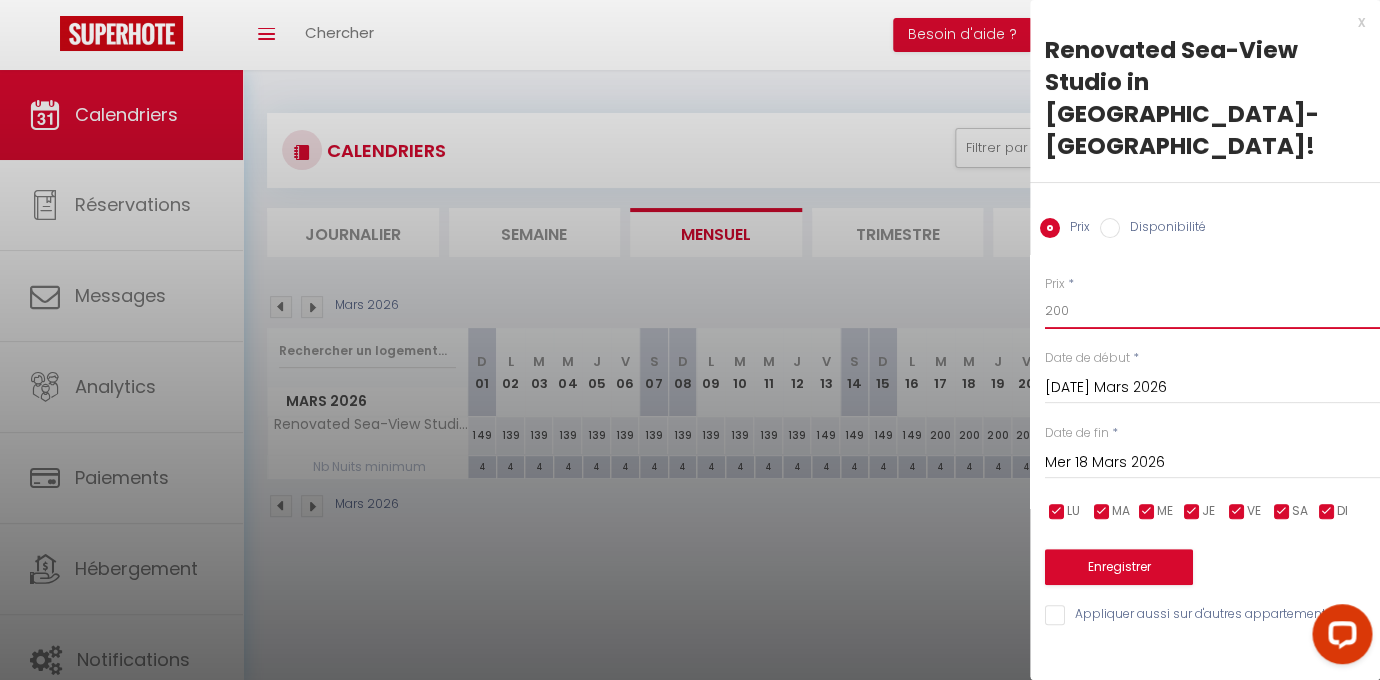 click on "200" at bounding box center [1212, 311] 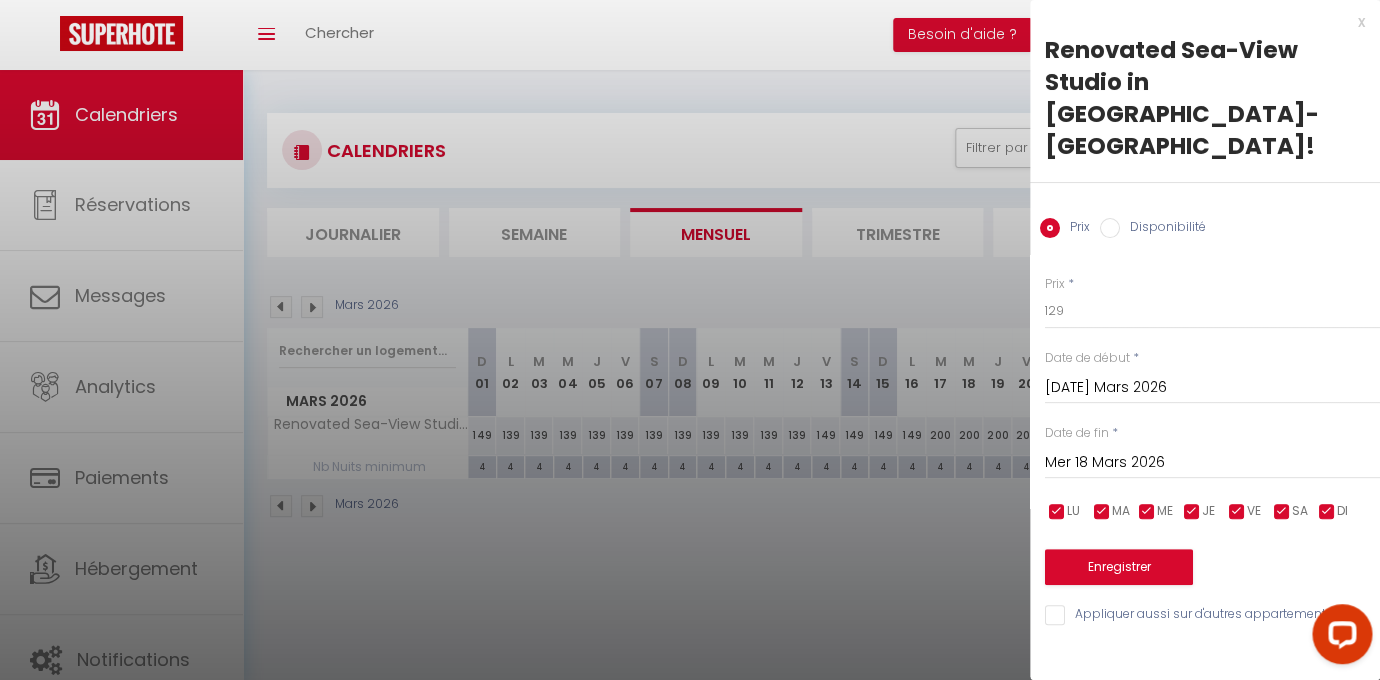 click on "Mer 18 Mars 2026" at bounding box center [1212, 463] 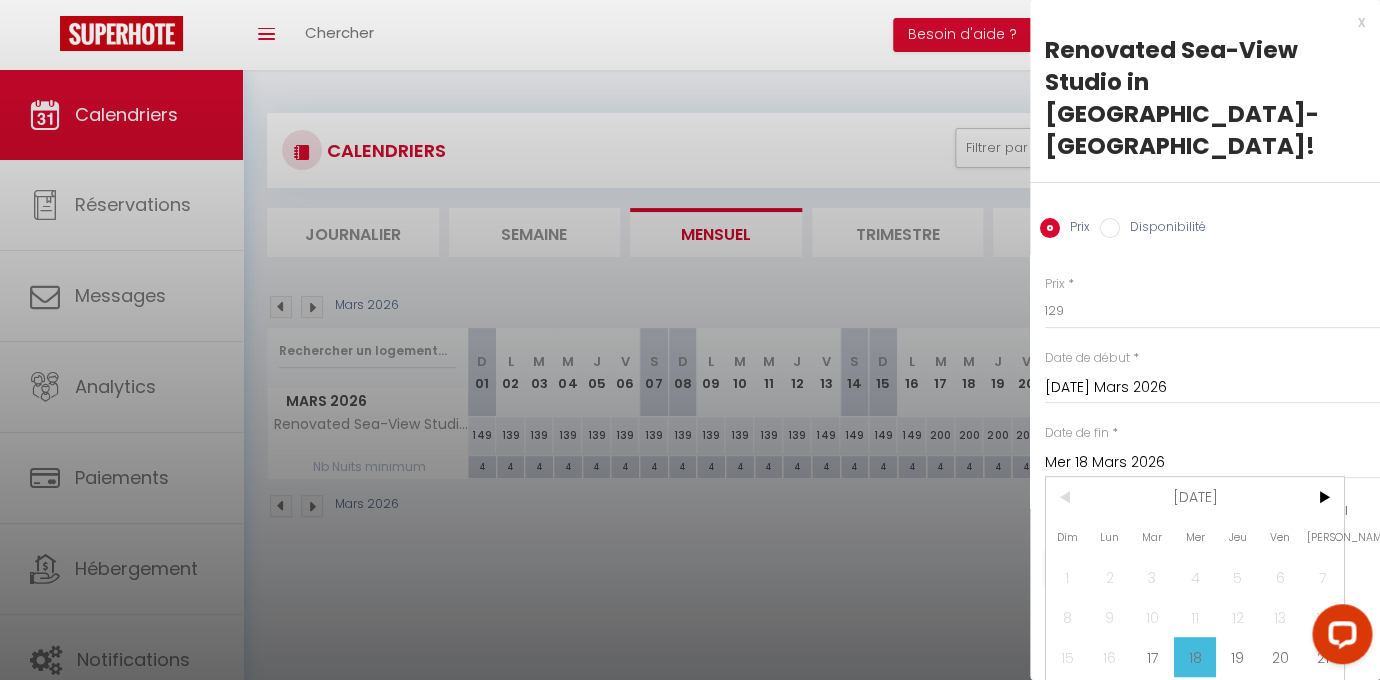 scroll, scrollTop: 50, scrollLeft: 0, axis: vertical 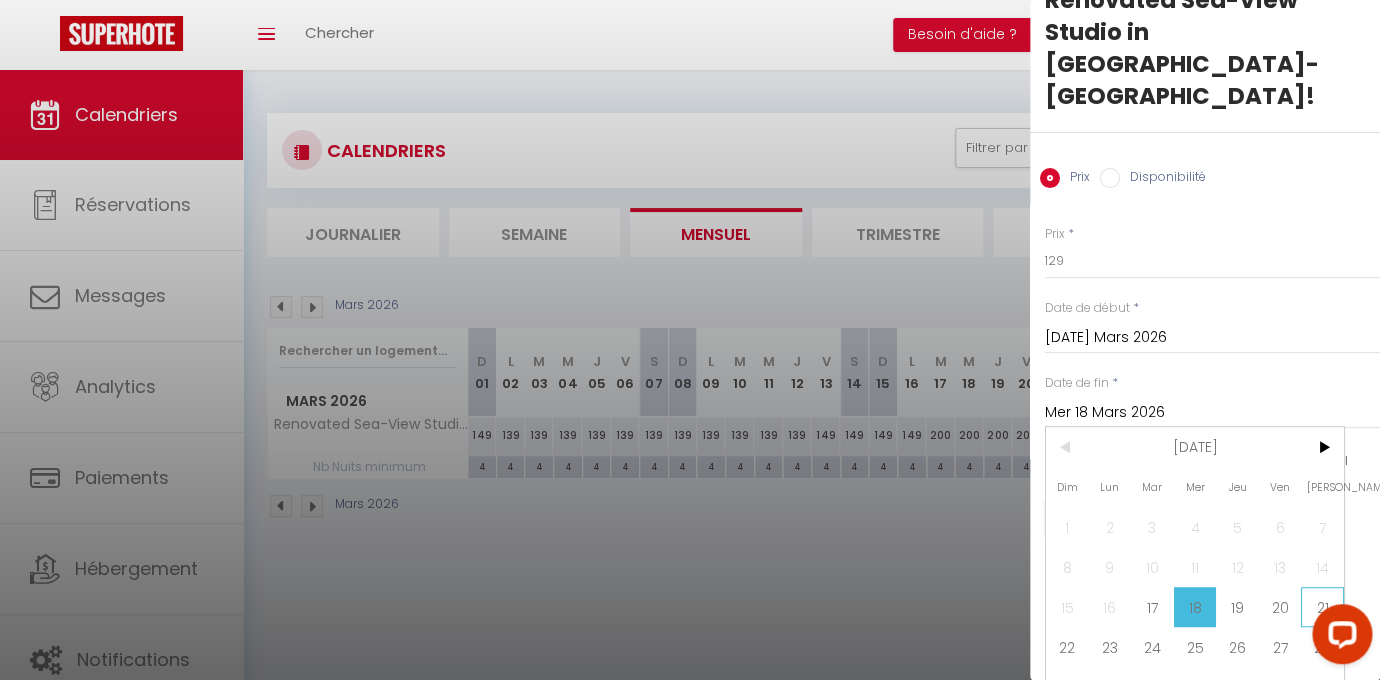 click on "21" at bounding box center [1322, 607] 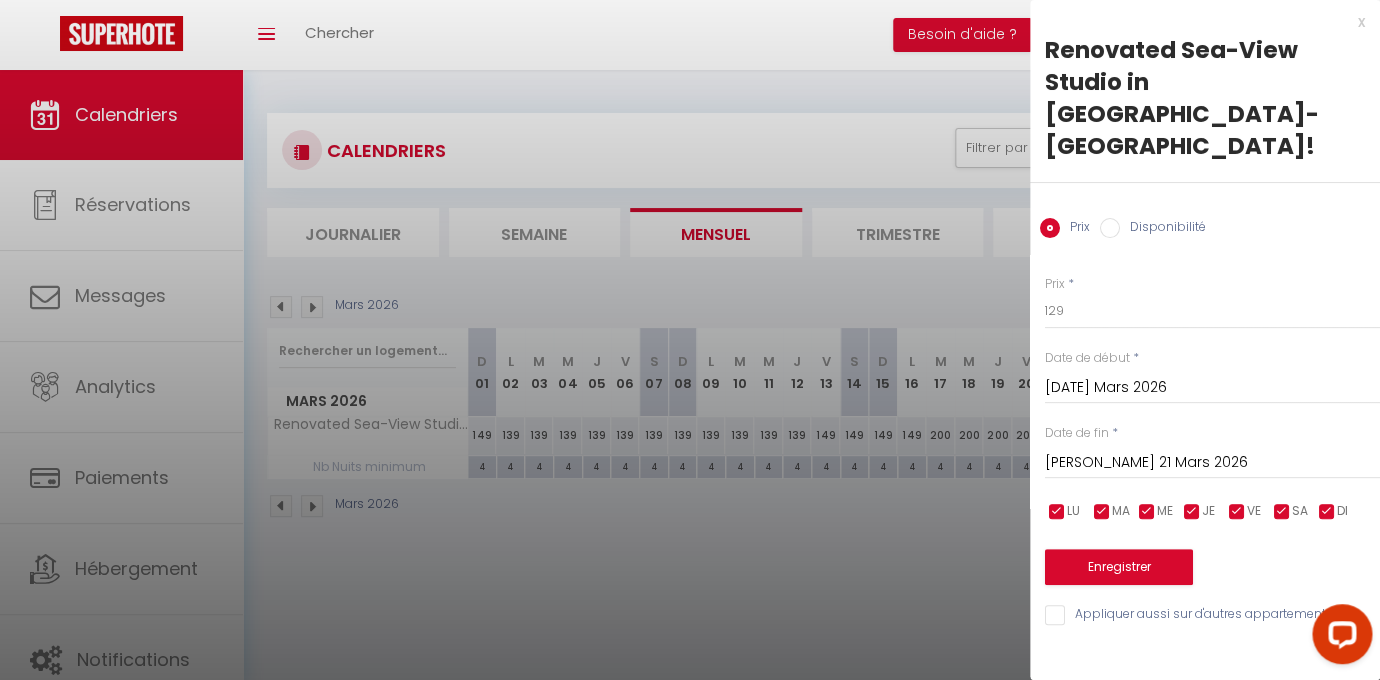 scroll, scrollTop: 0, scrollLeft: 0, axis: both 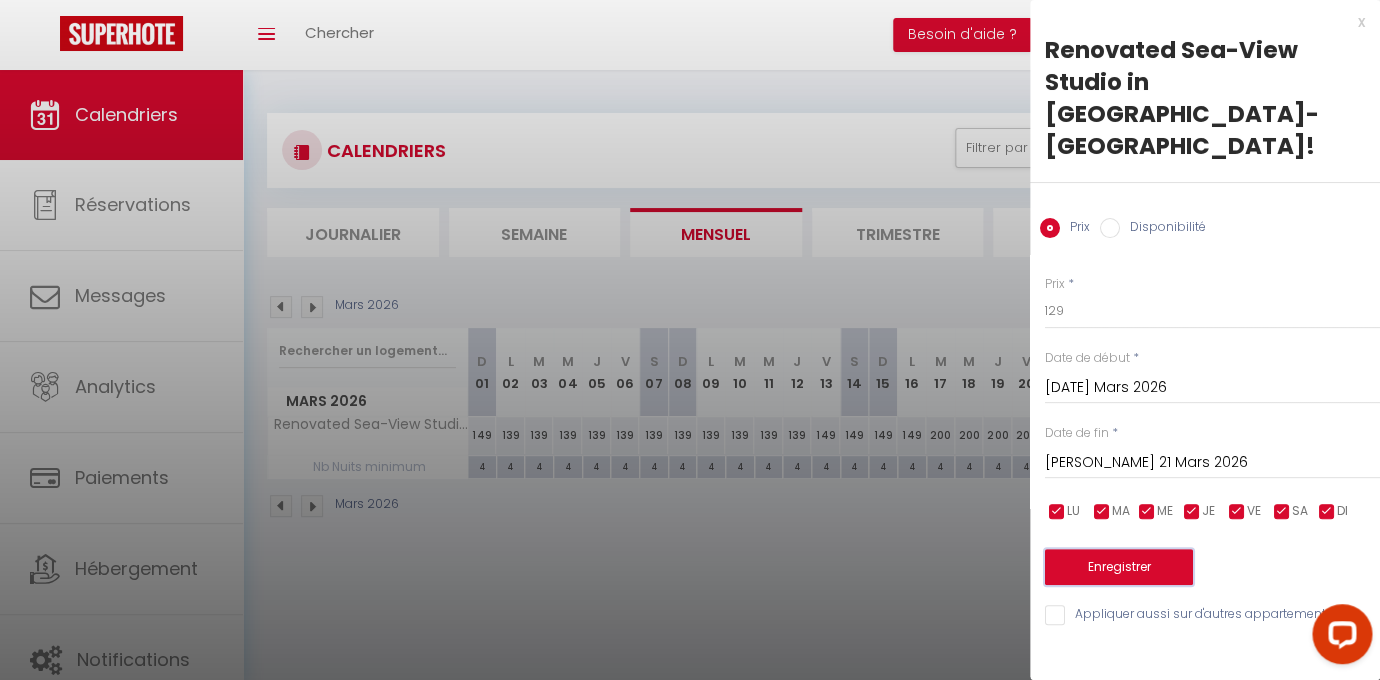 click on "Enregistrer" at bounding box center [1119, 567] 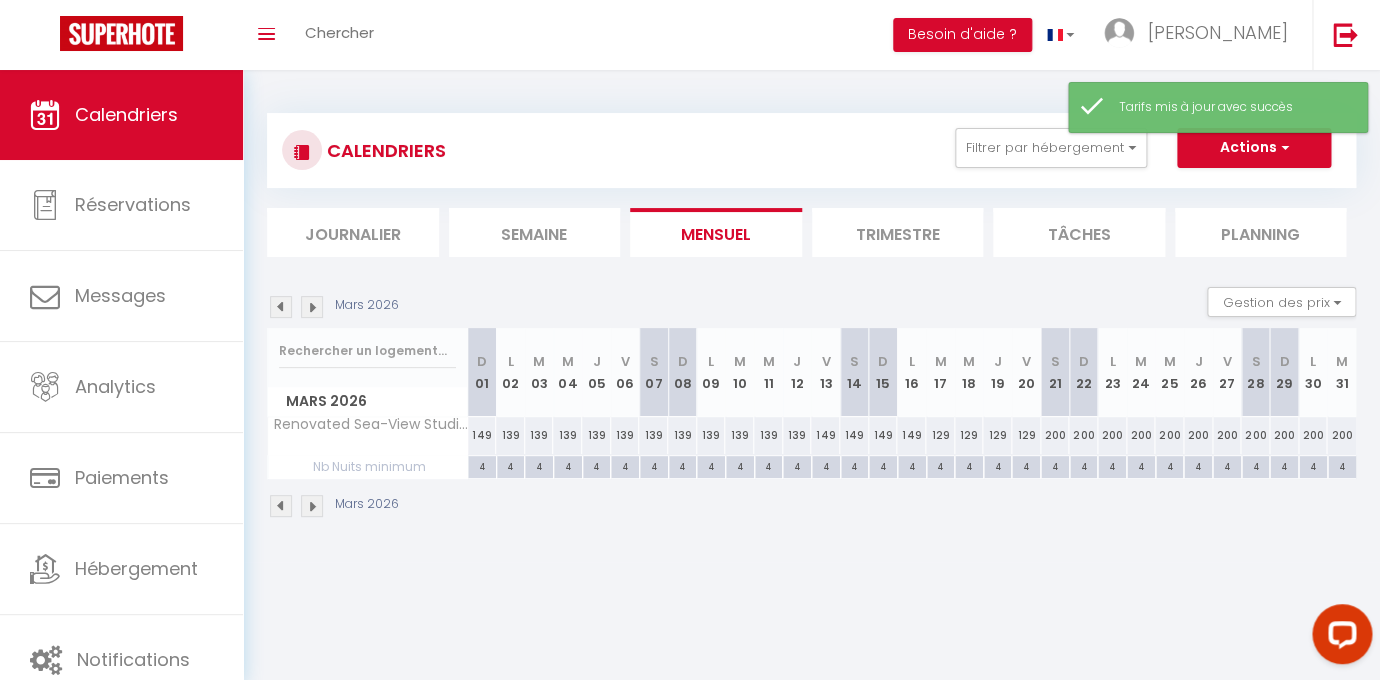 click on "200" at bounding box center [1055, 435] 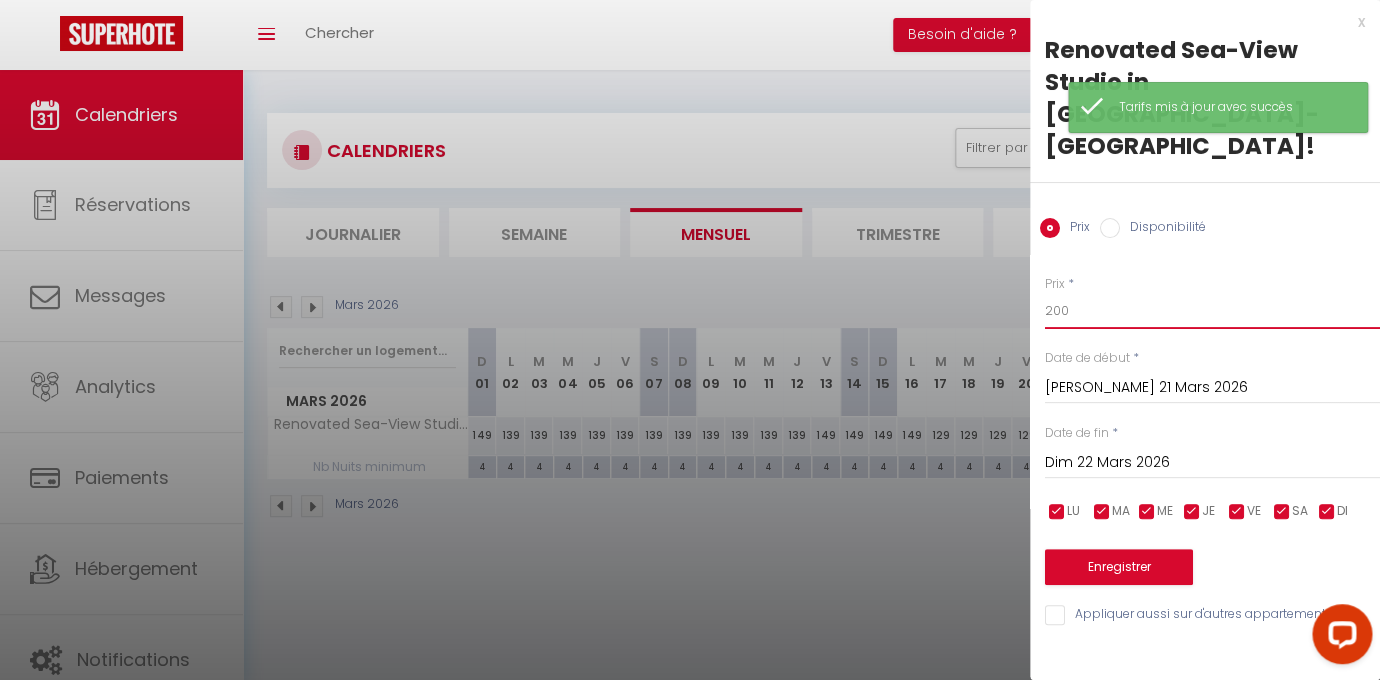 click on "200" at bounding box center [1212, 311] 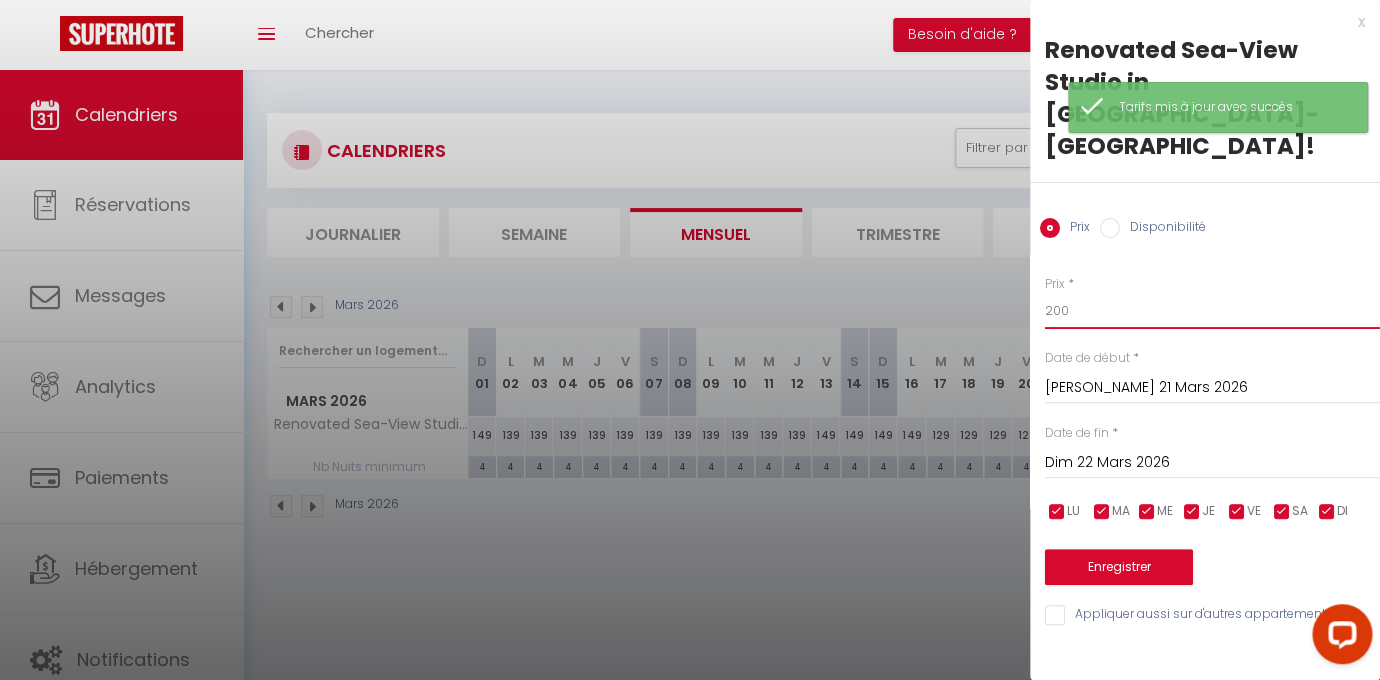 click on "200" at bounding box center [1212, 311] 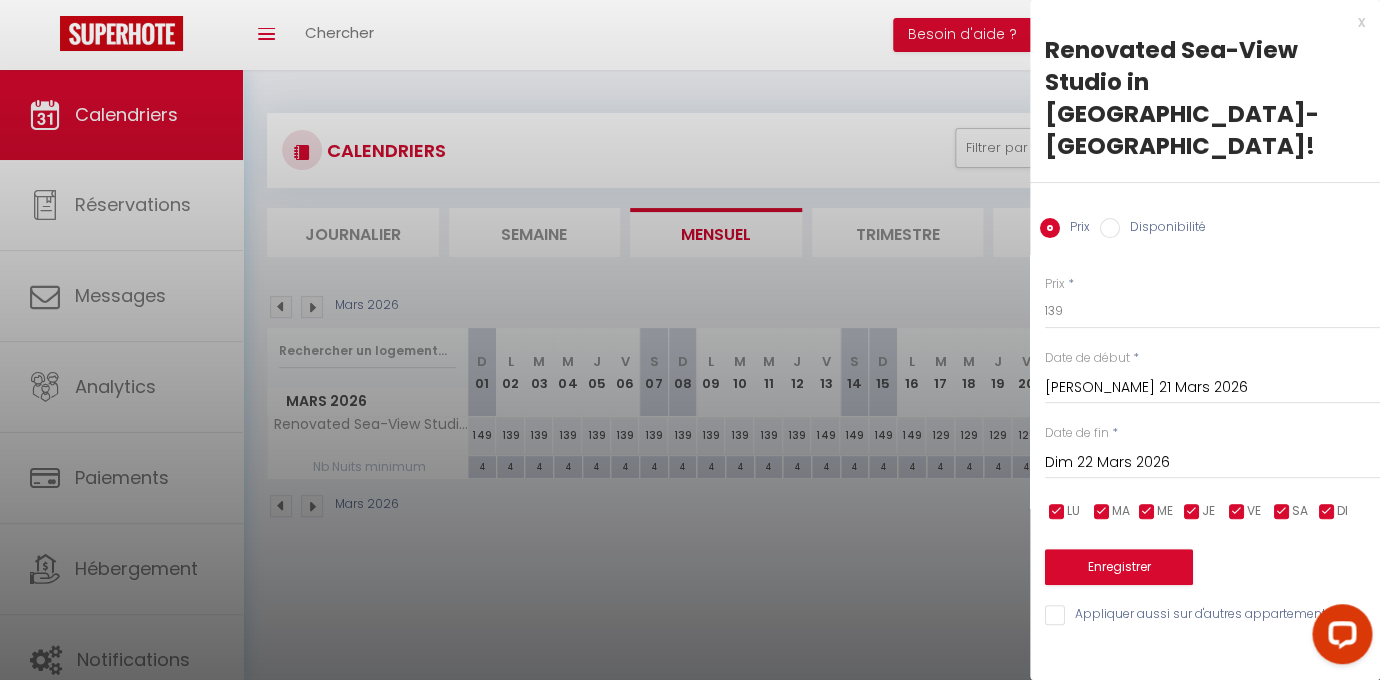 click on "Dim 22 Mars 2026" at bounding box center [1212, 463] 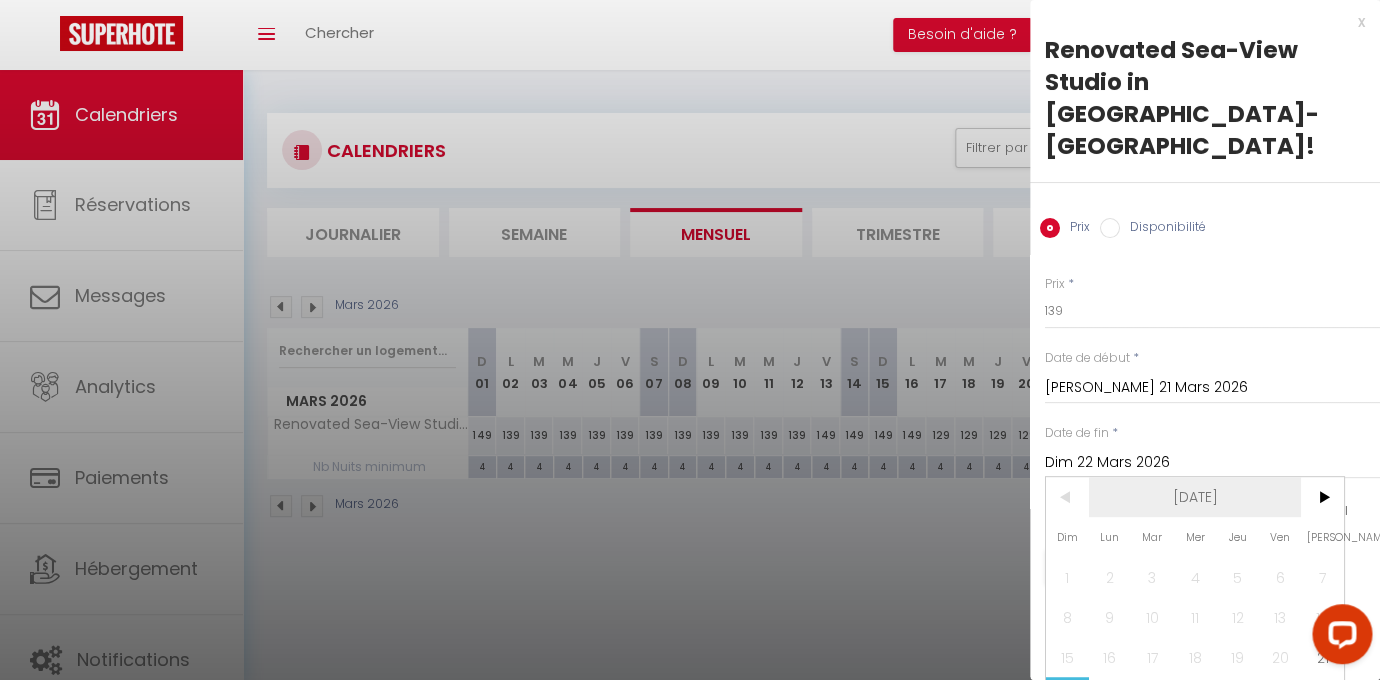 scroll, scrollTop: 50, scrollLeft: 0, axis: vertical 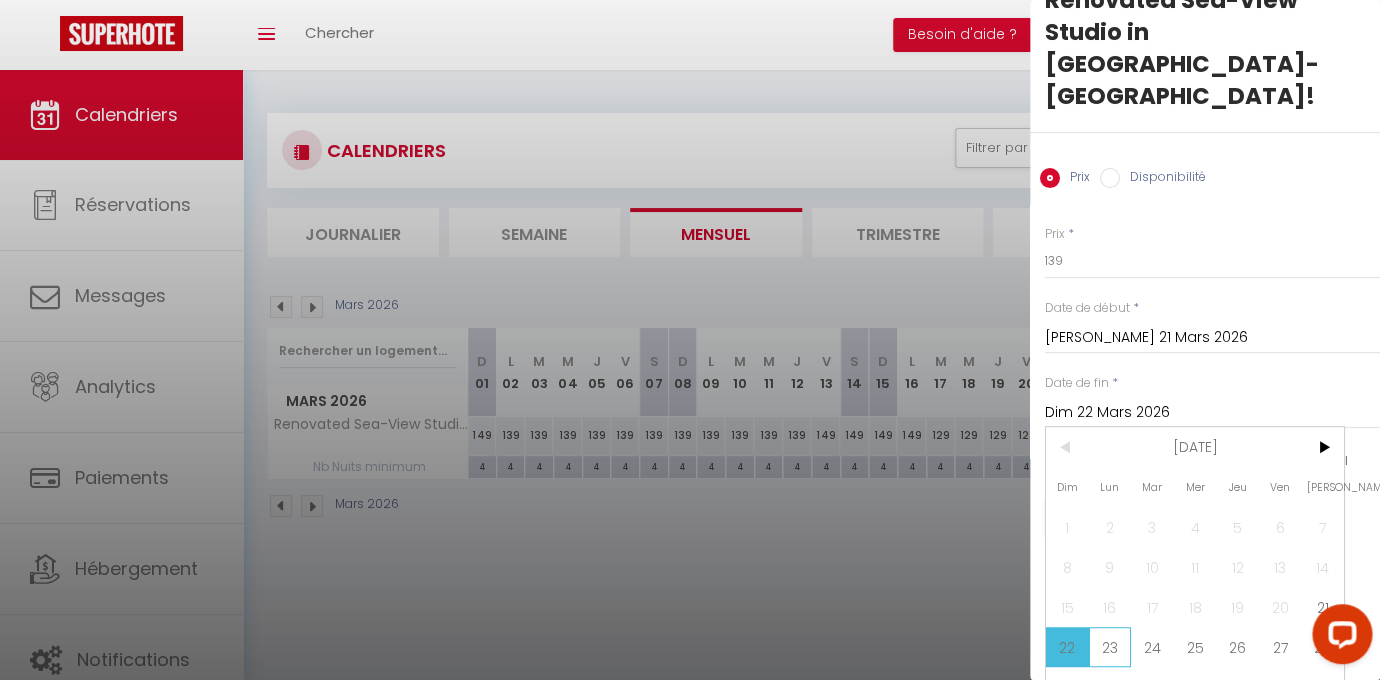 click on "23" at bounding box center (1110, 647) 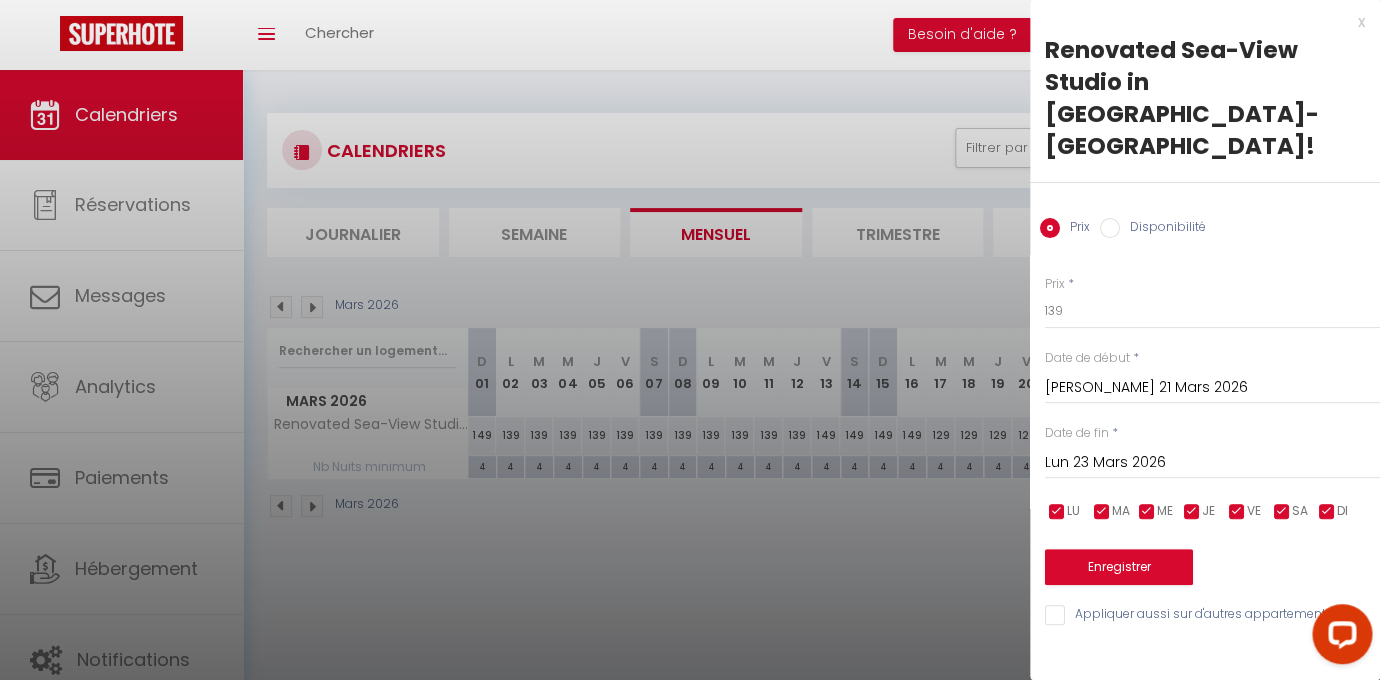 scroll, scrollTop: 0, scrollLeft: 0, axis: both 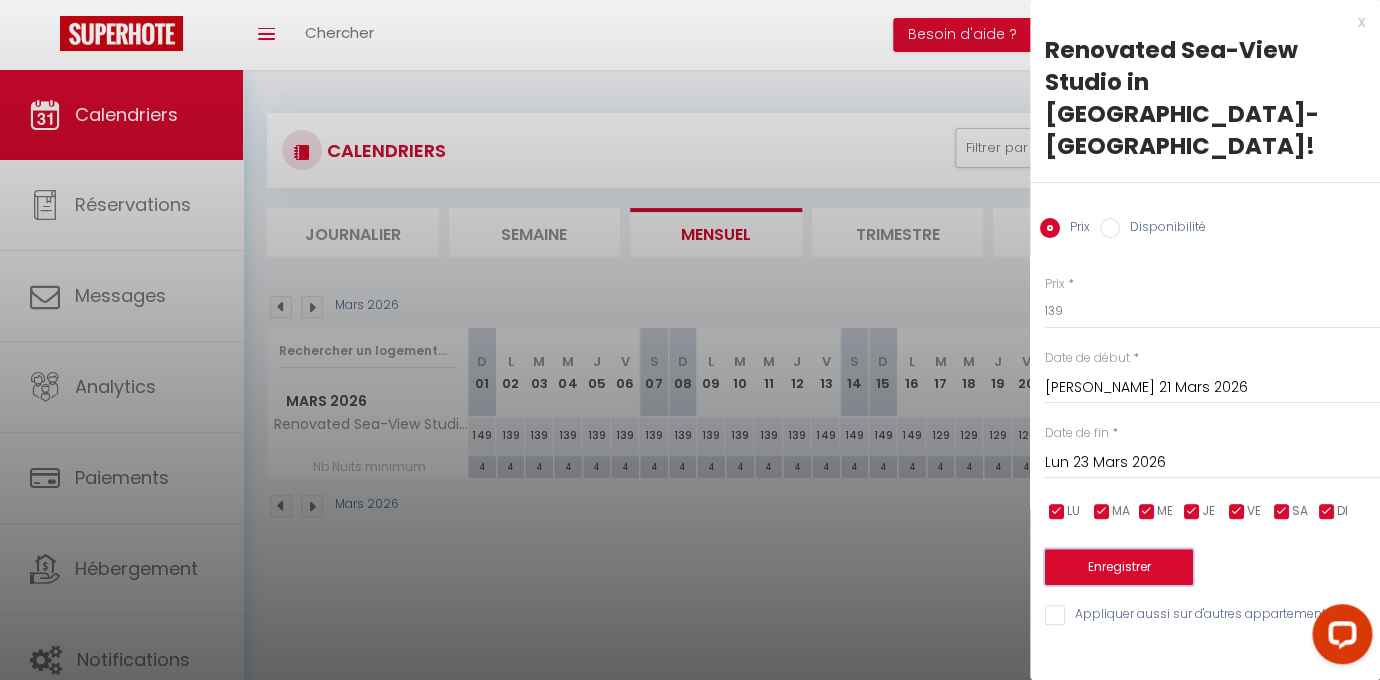 click on "Enregistrer" at bounding box center (1119, 567) 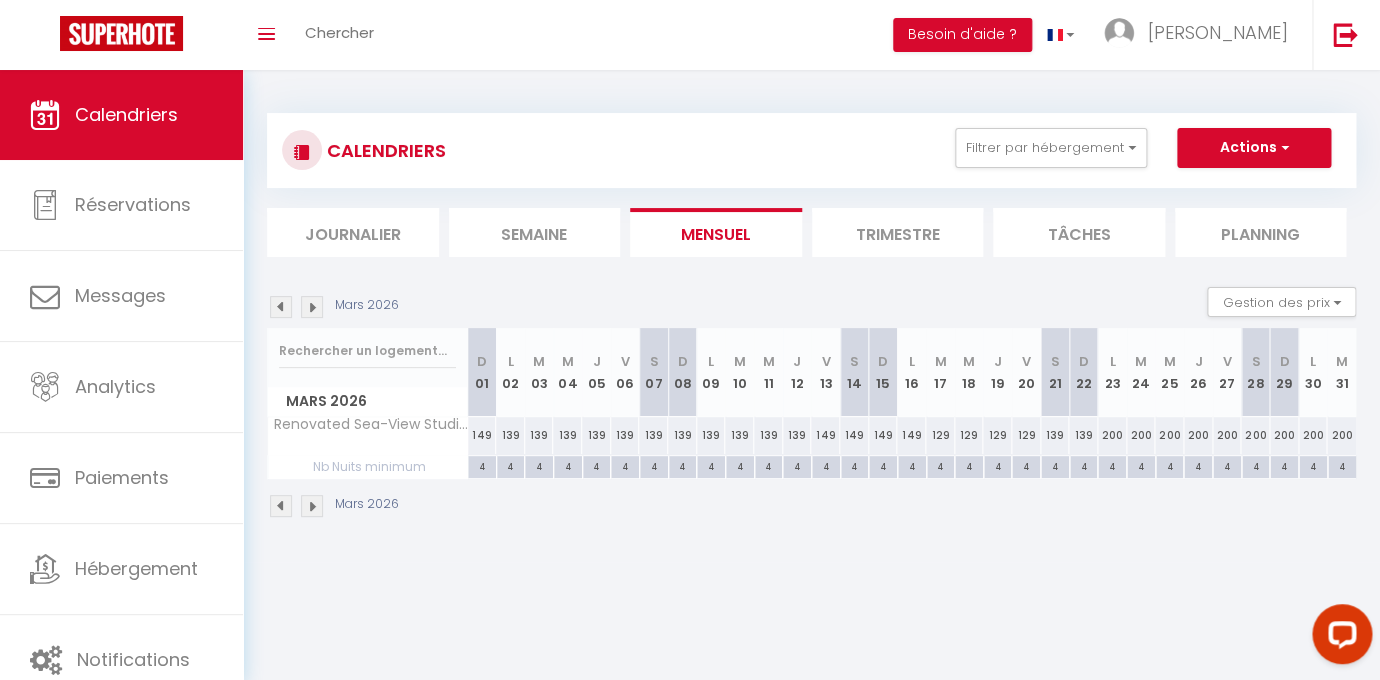 click on "200" at bounding box center (1112, 435) 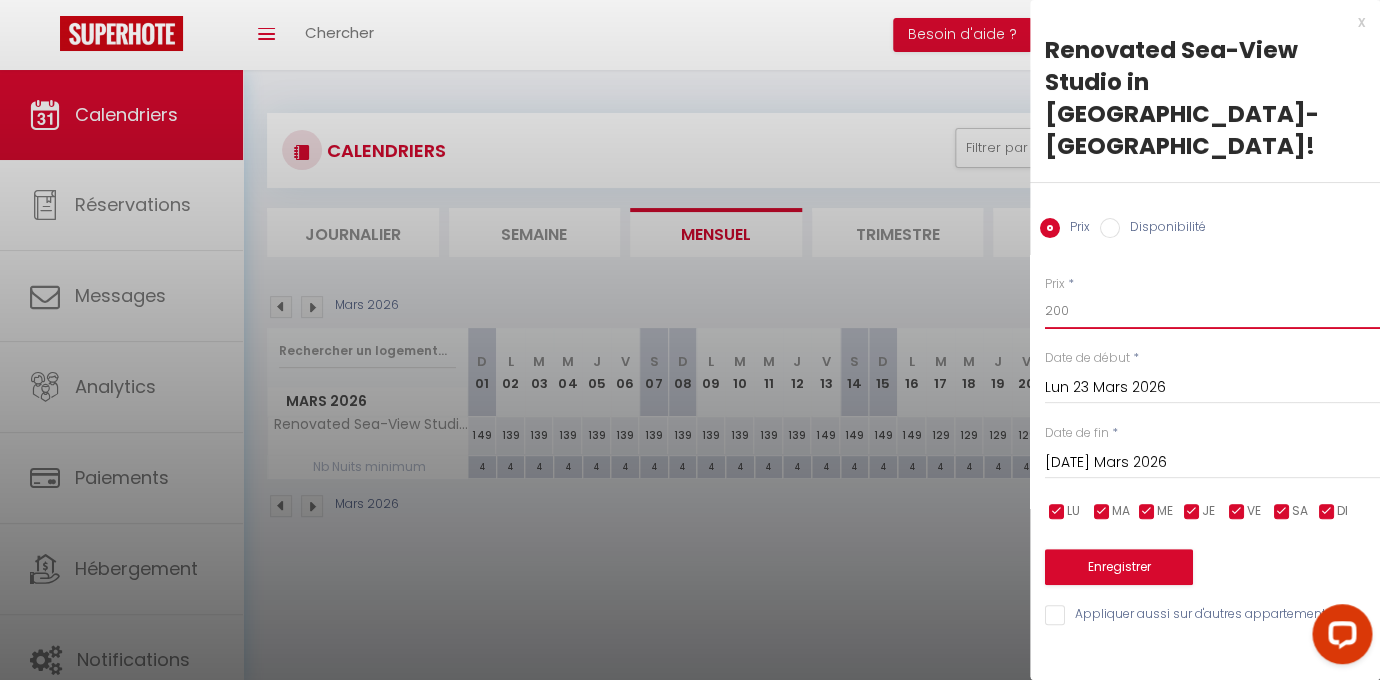 click on "200" at bounding box center [1212, 311] 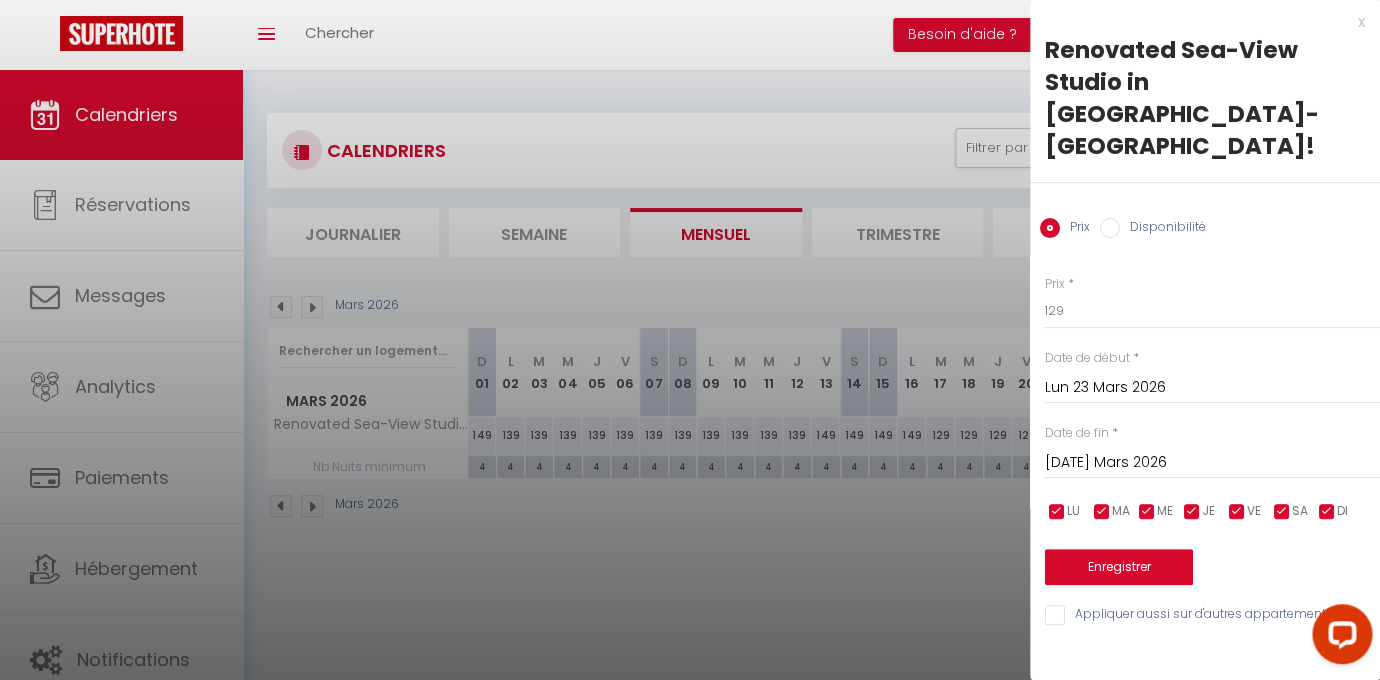 click on "[DATE] Mars 2026" at bounding box center [1212, 463] 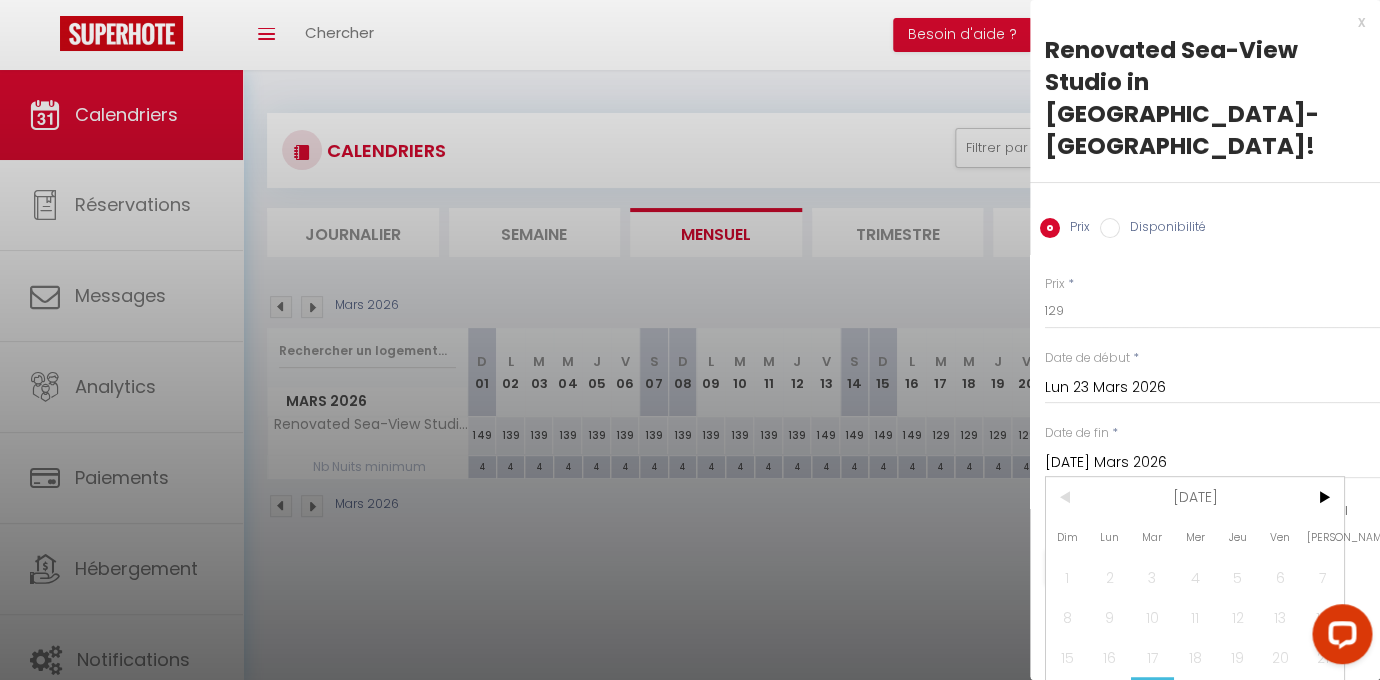 scroll, scrollTop: 50, scrollLeft: 0, axis: vertical 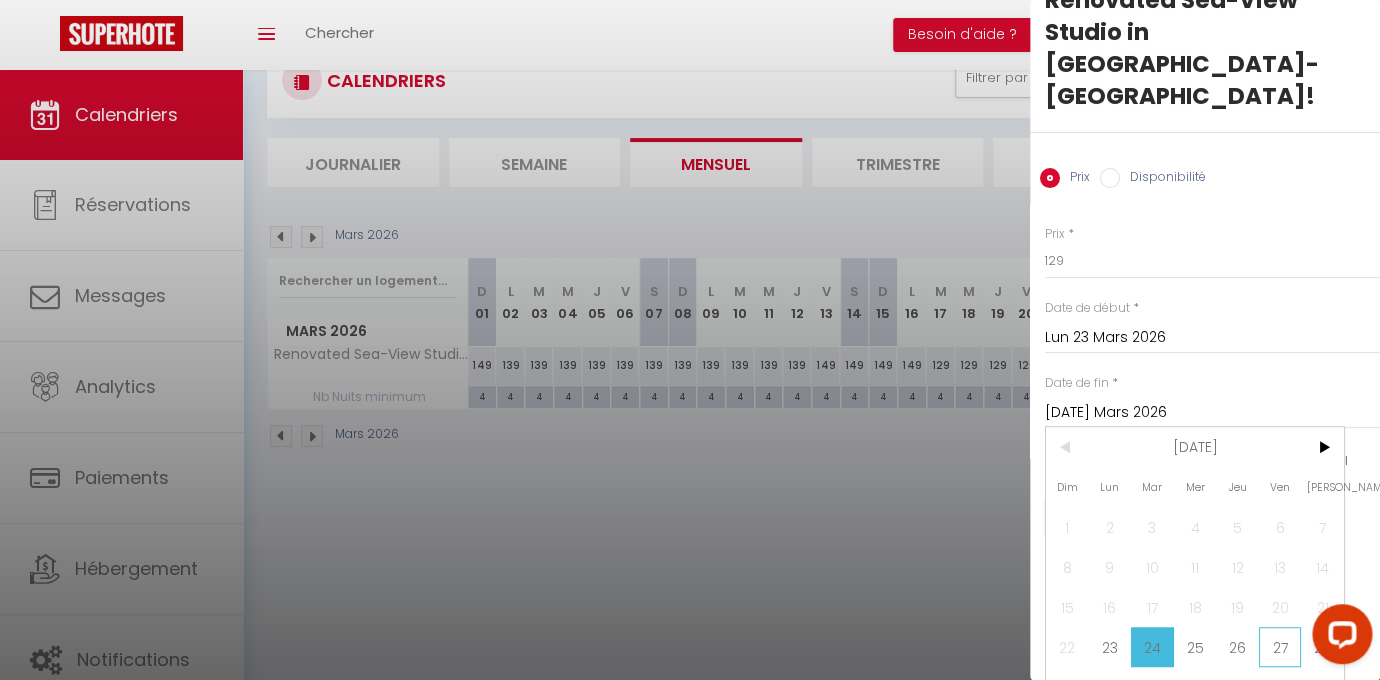 click on "27" at bounding box center [1280, 647] 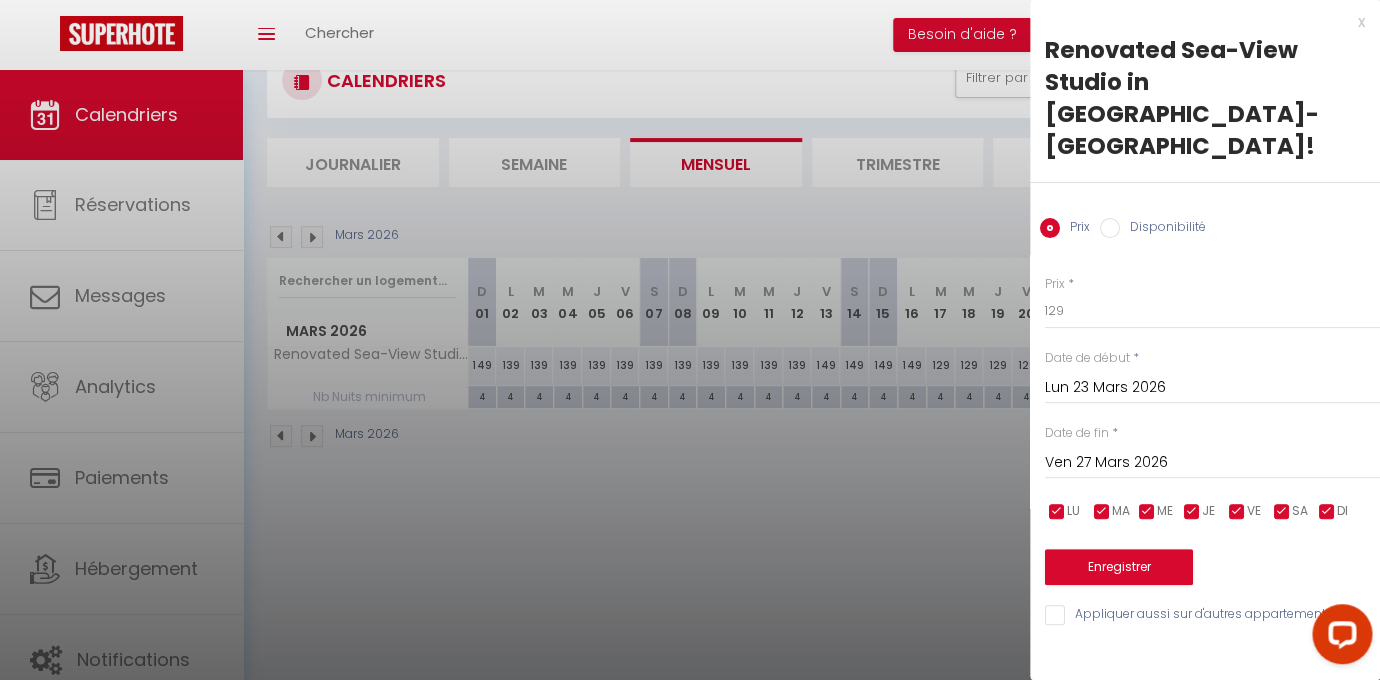 scroll, scrollTop: 0, scrollLeft: 0, axis: both 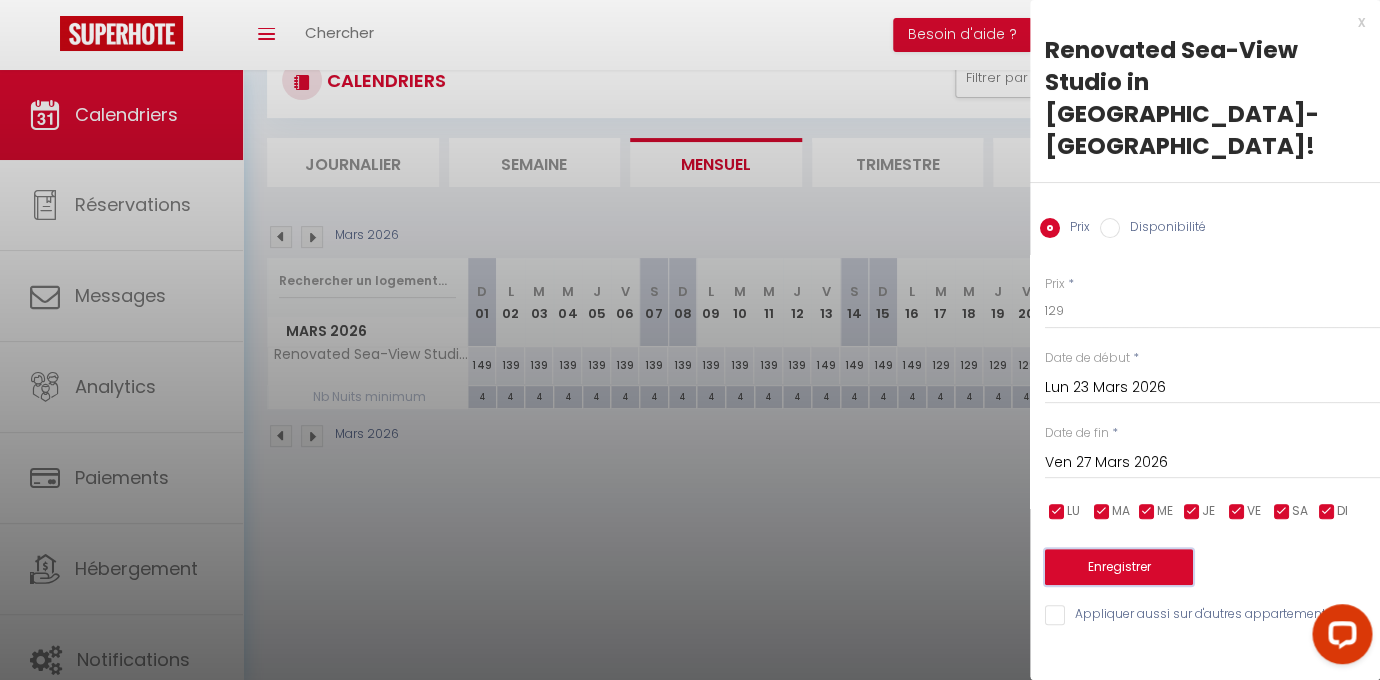 click on "Enregistrer" at bounding box center [1119, 567] 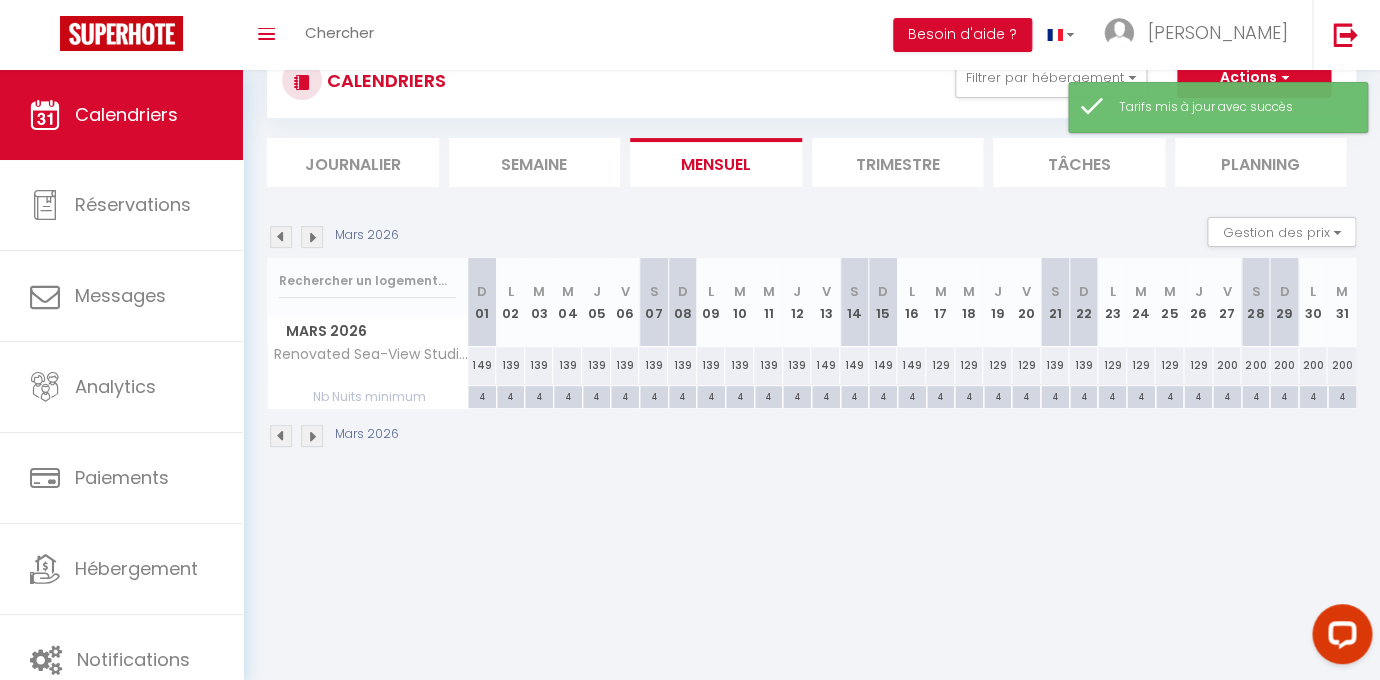 click on "200" at bounding box center (1227, 365) 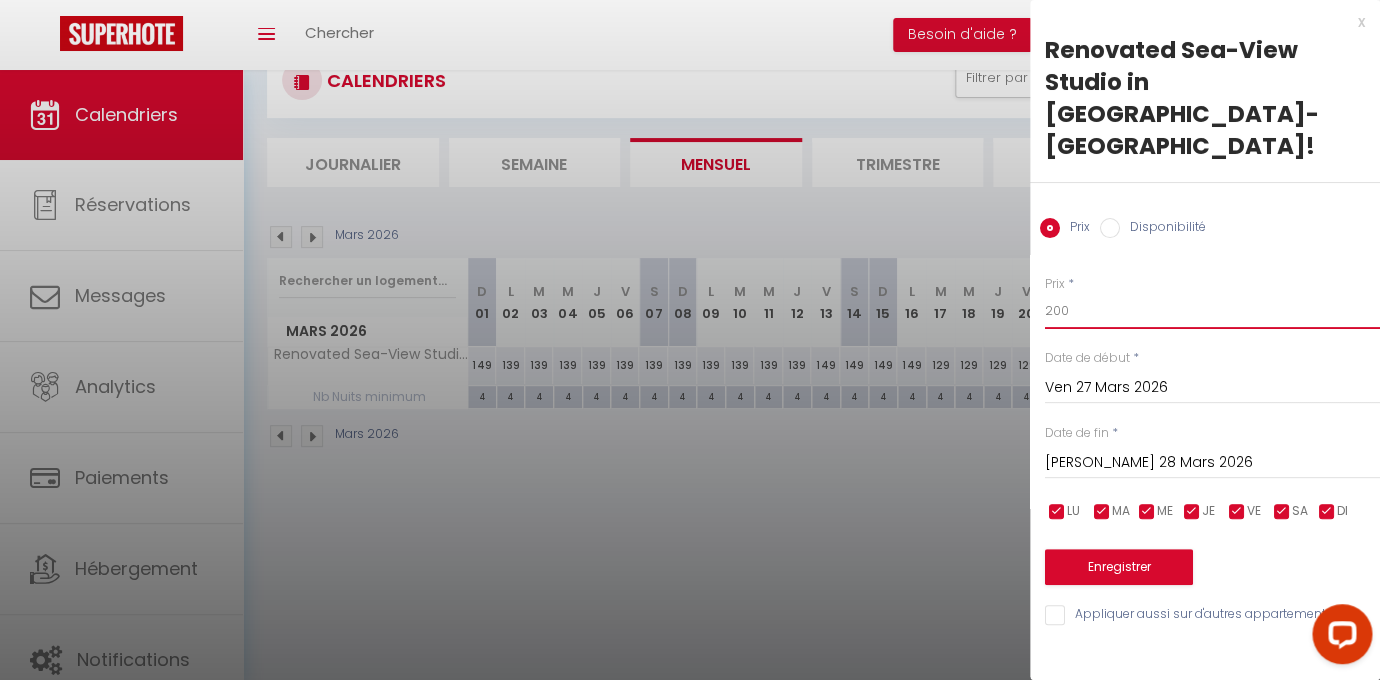 click on "200" at bounding box center (1212, 311) 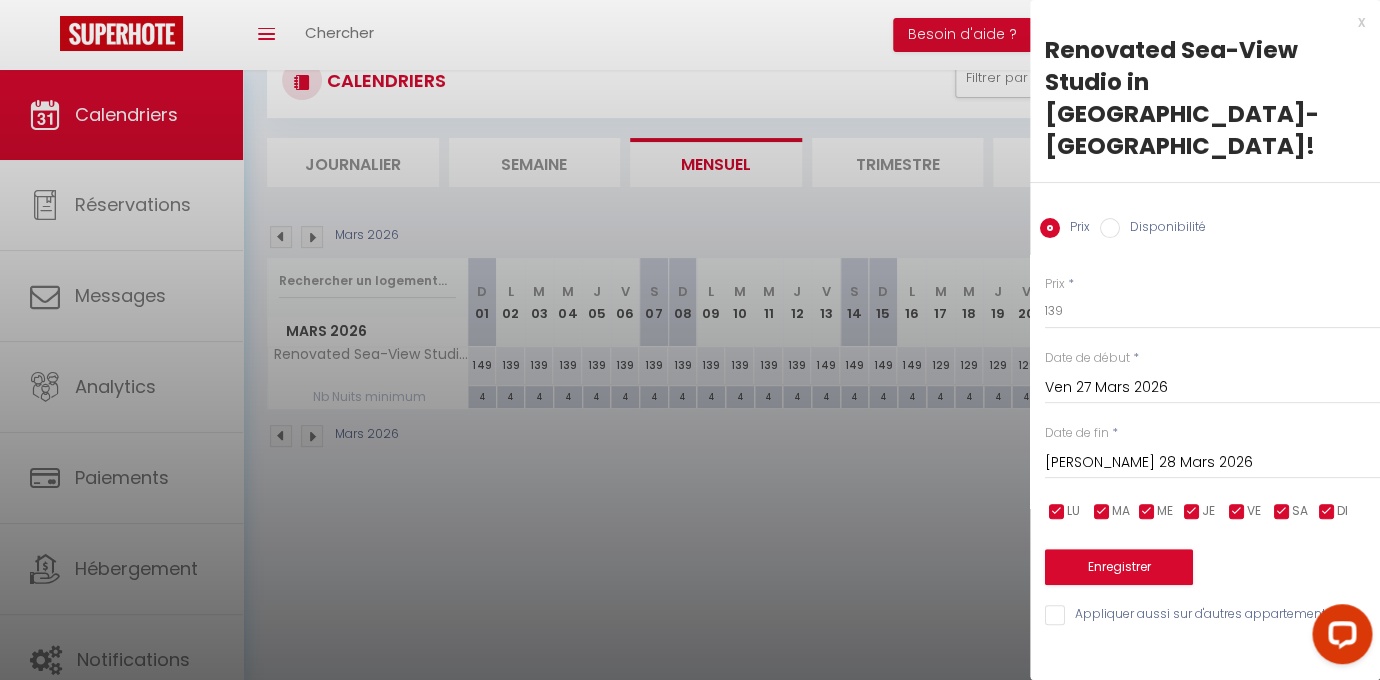 click on "[PERSON_NAME] 28 Mars 2026" at bounding box center [1212, 463] 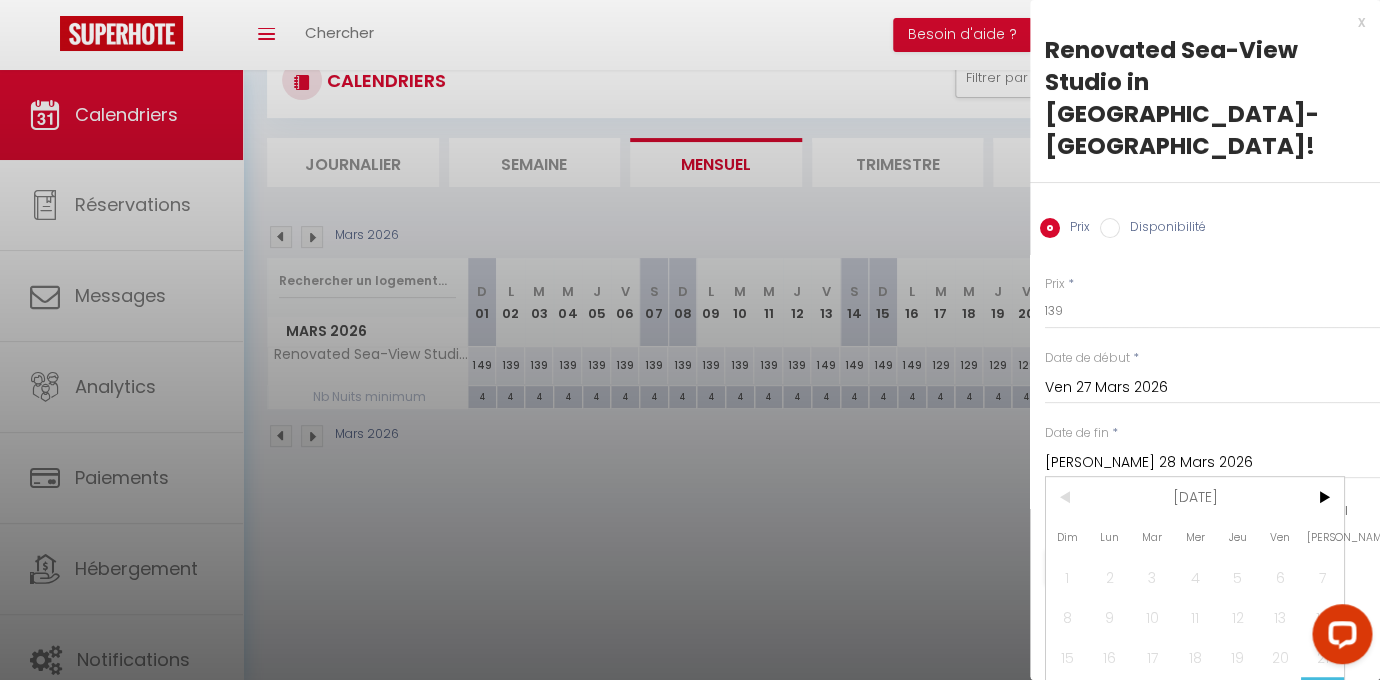 scroll, scrollTop: 50, scrollLeft: 0, axis: vertical 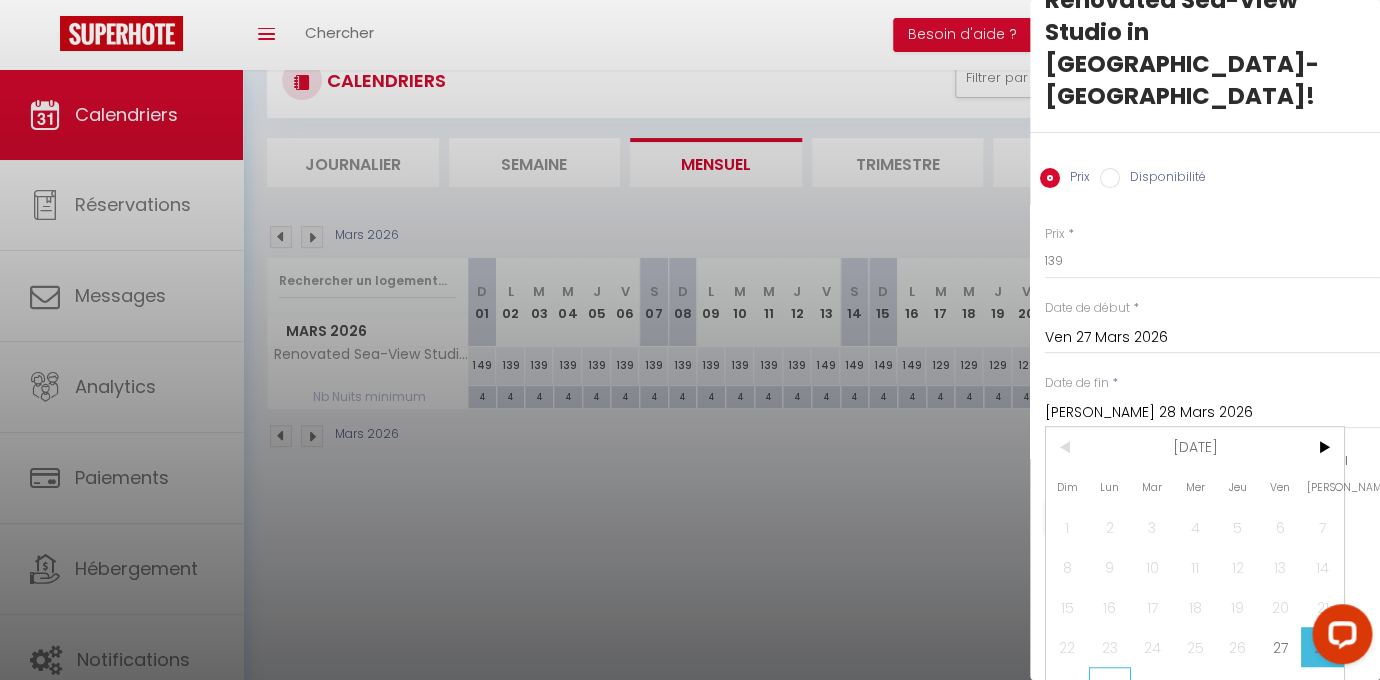 click on "30" at bounding box center (1110, 687) 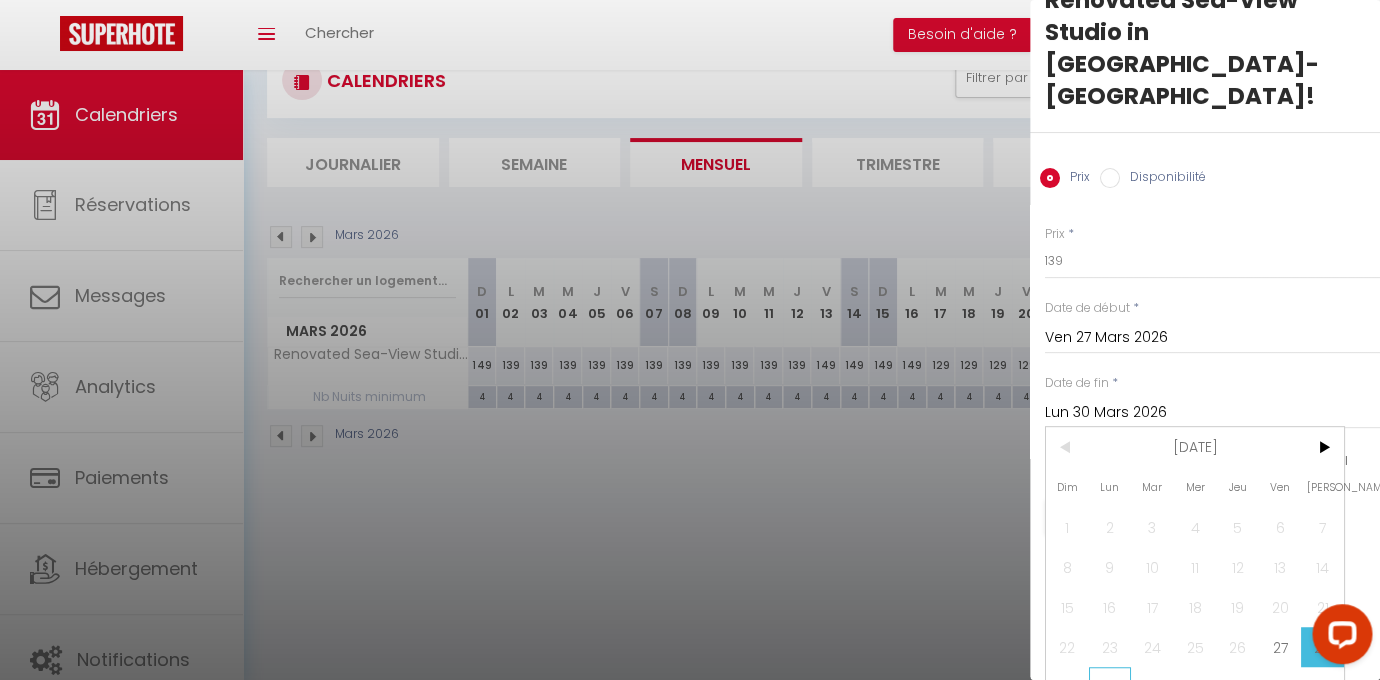 scroll, scrollTop: 0, scrollLeft: 0, axis: both 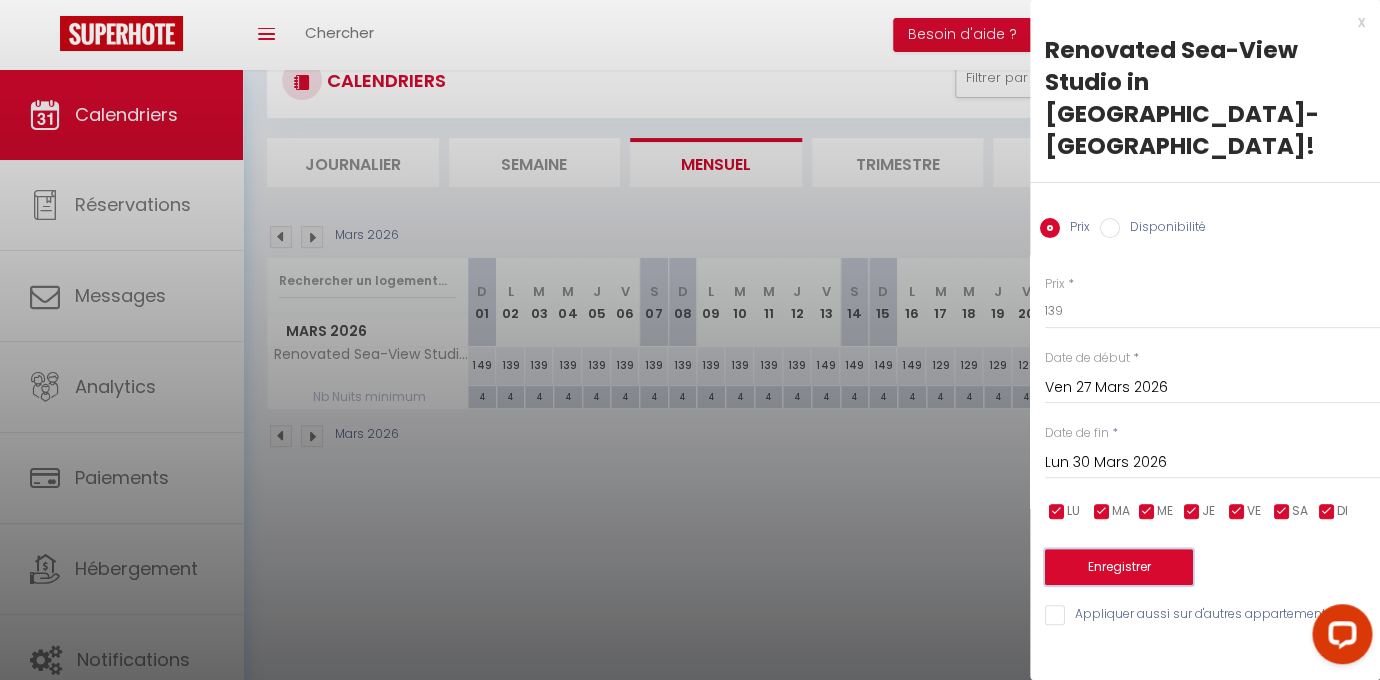 click on "Enregistrer" at bounding box center [1119, 567] 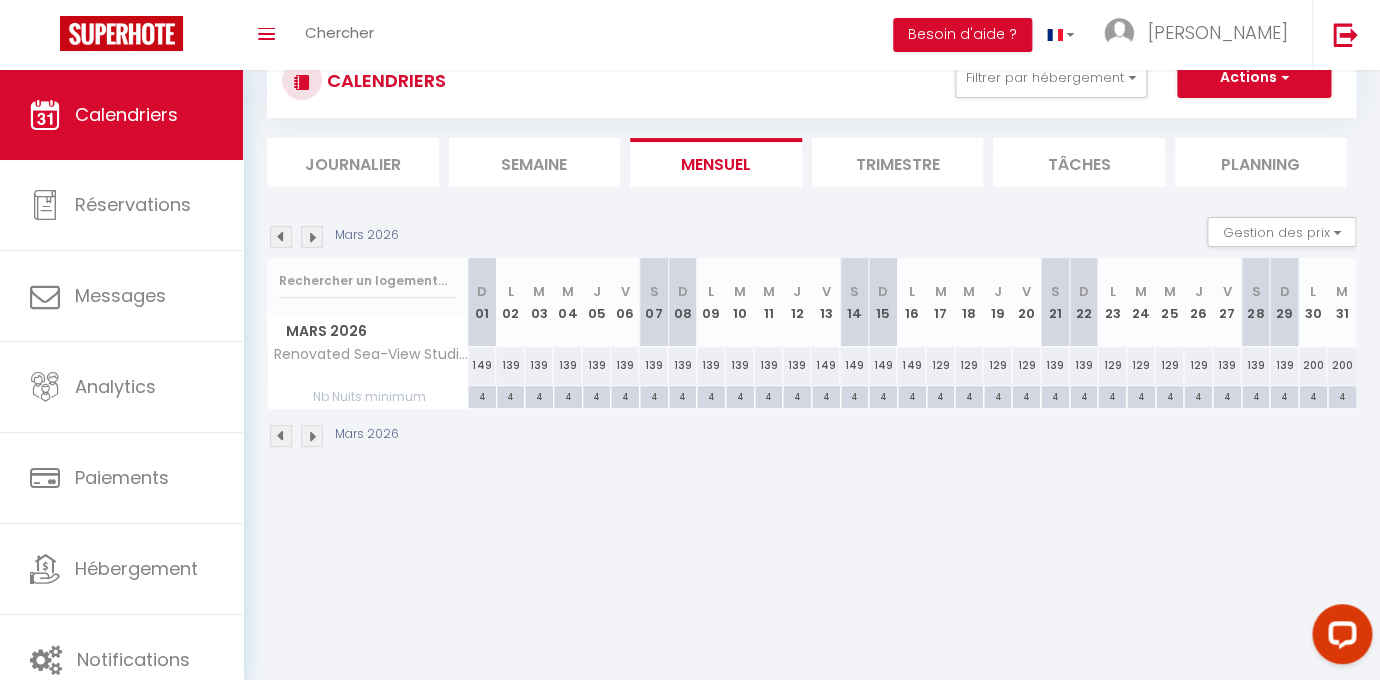 click on "200" at bounding box center (1313, 365) 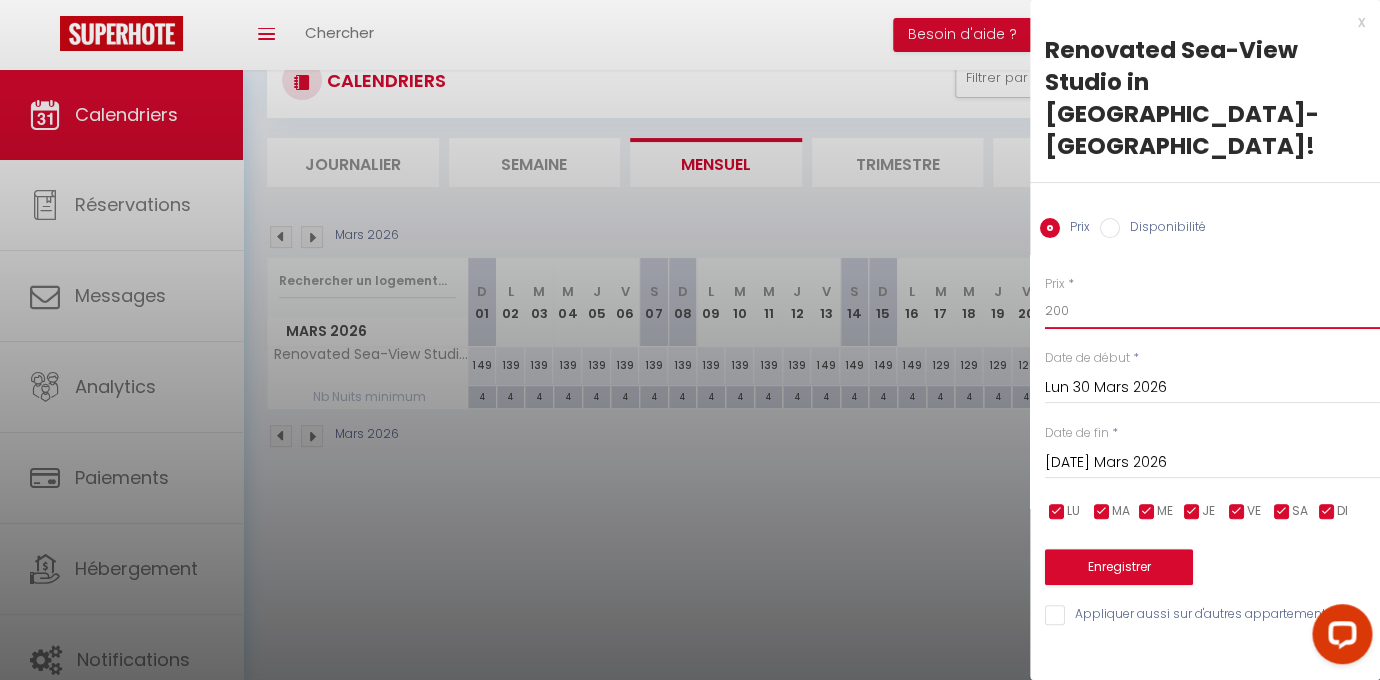 click on "200" at bounding box center [1212, 311] 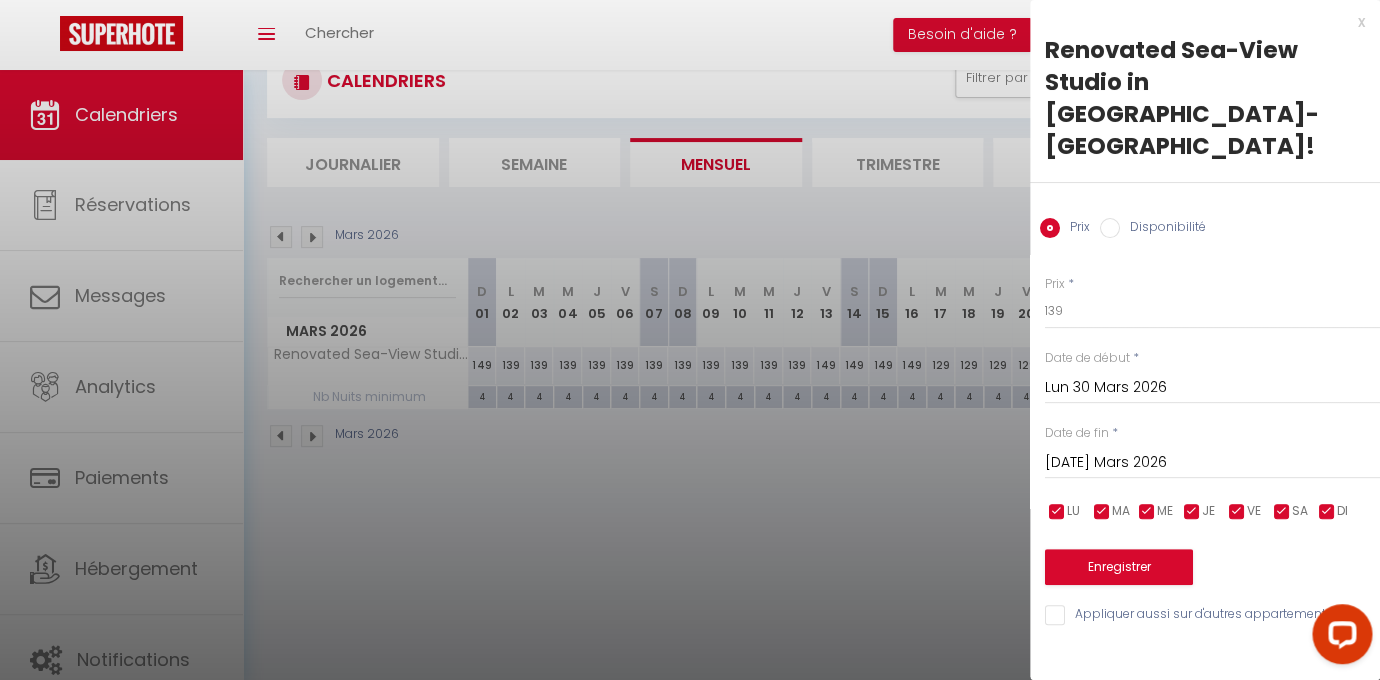 click on "[DATE] Mars 2026" at bounding box center (1212, 463) 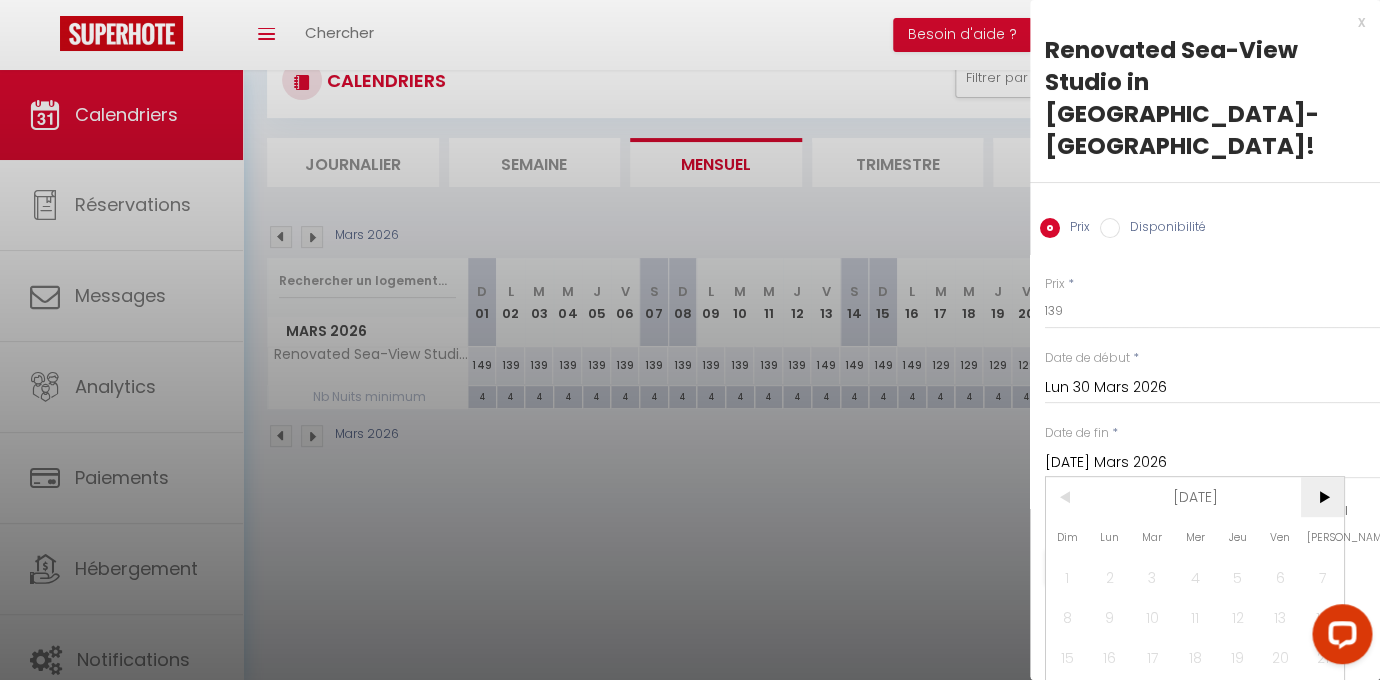 click on ">" at bounding box center [1322, 497] 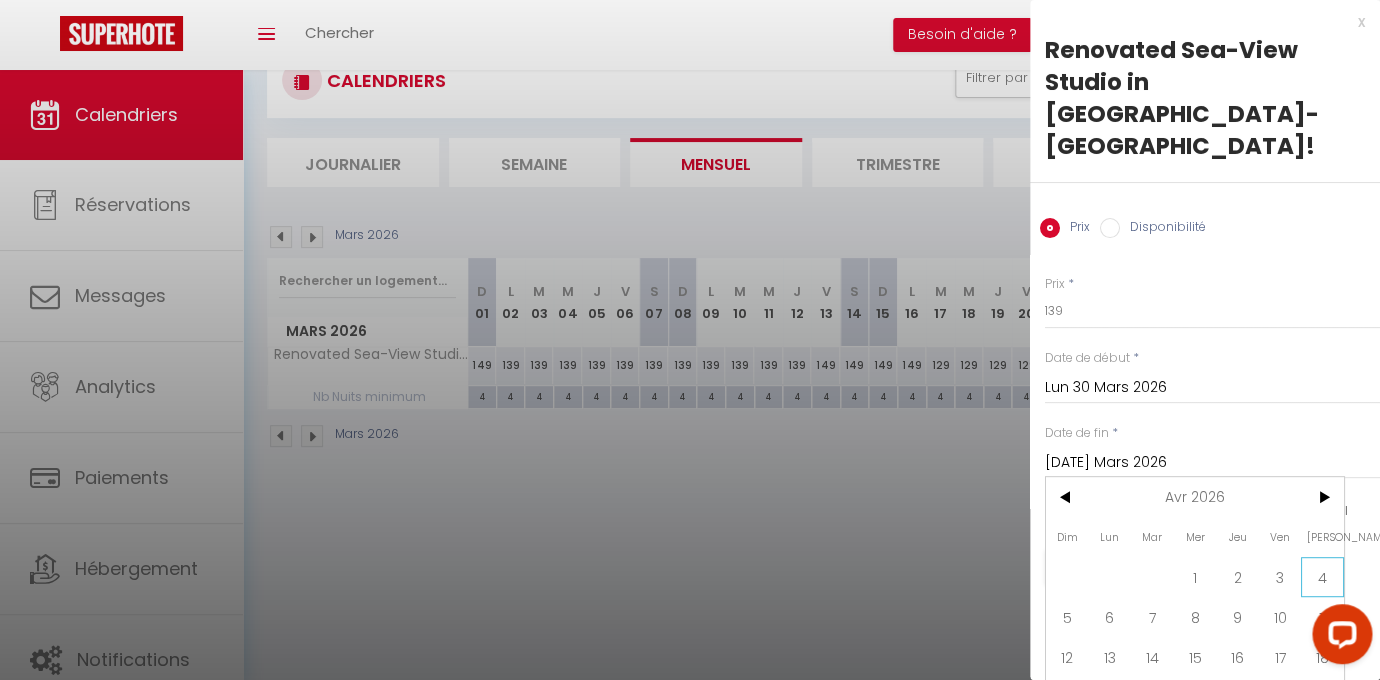 click on "4" at bounding box center [1322, 577] 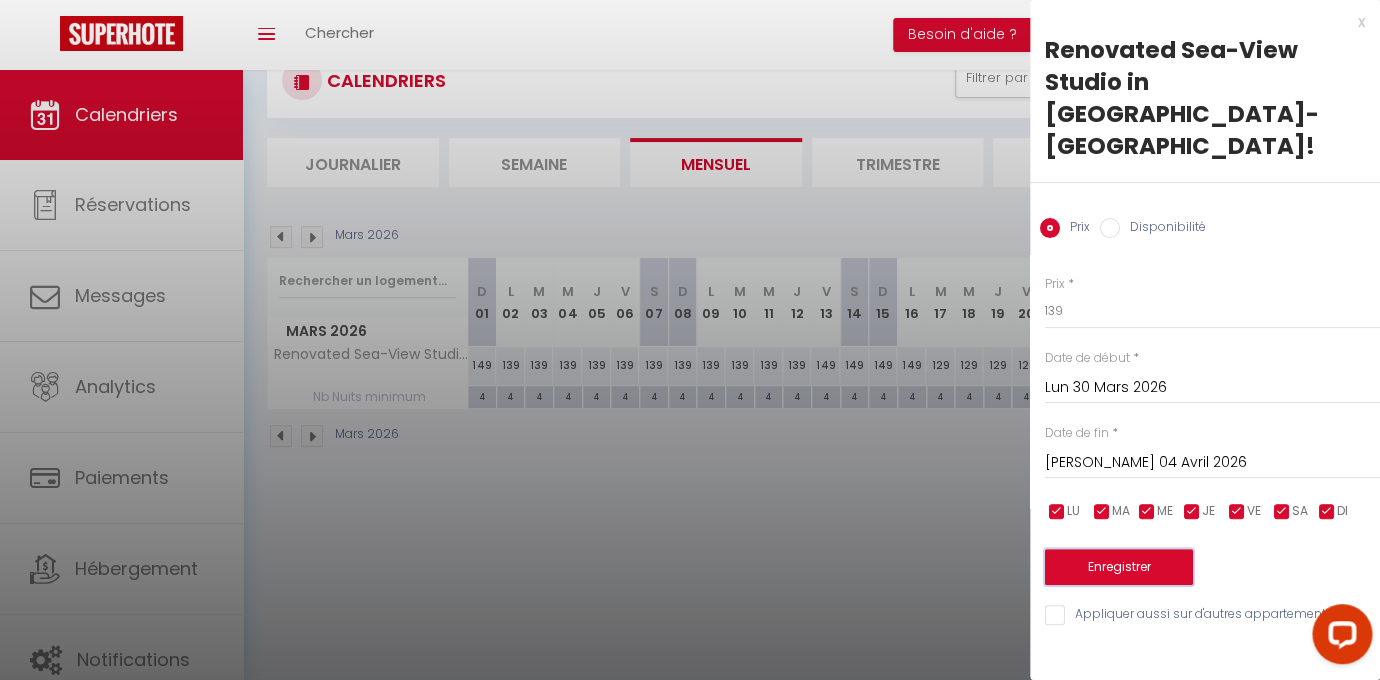 click on "Enregistrer" at bounding box center (1119, 567) 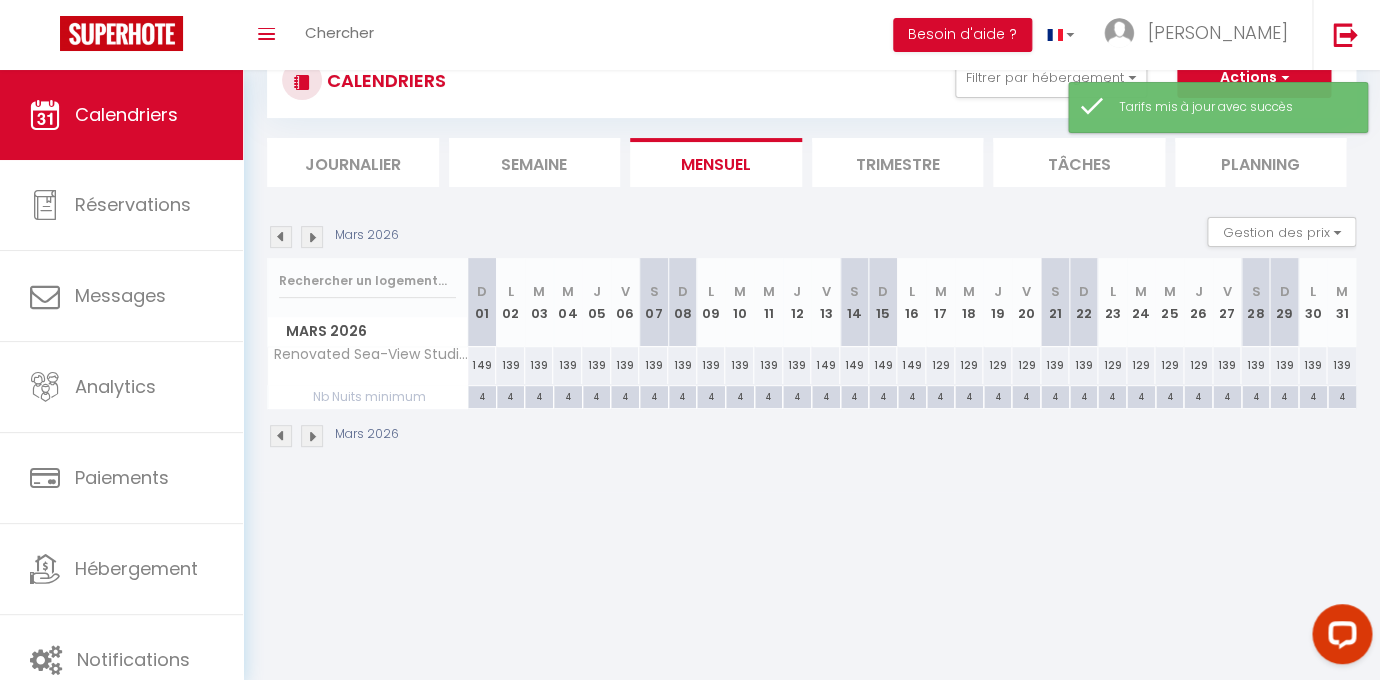 click at bounding box center [312, 237] 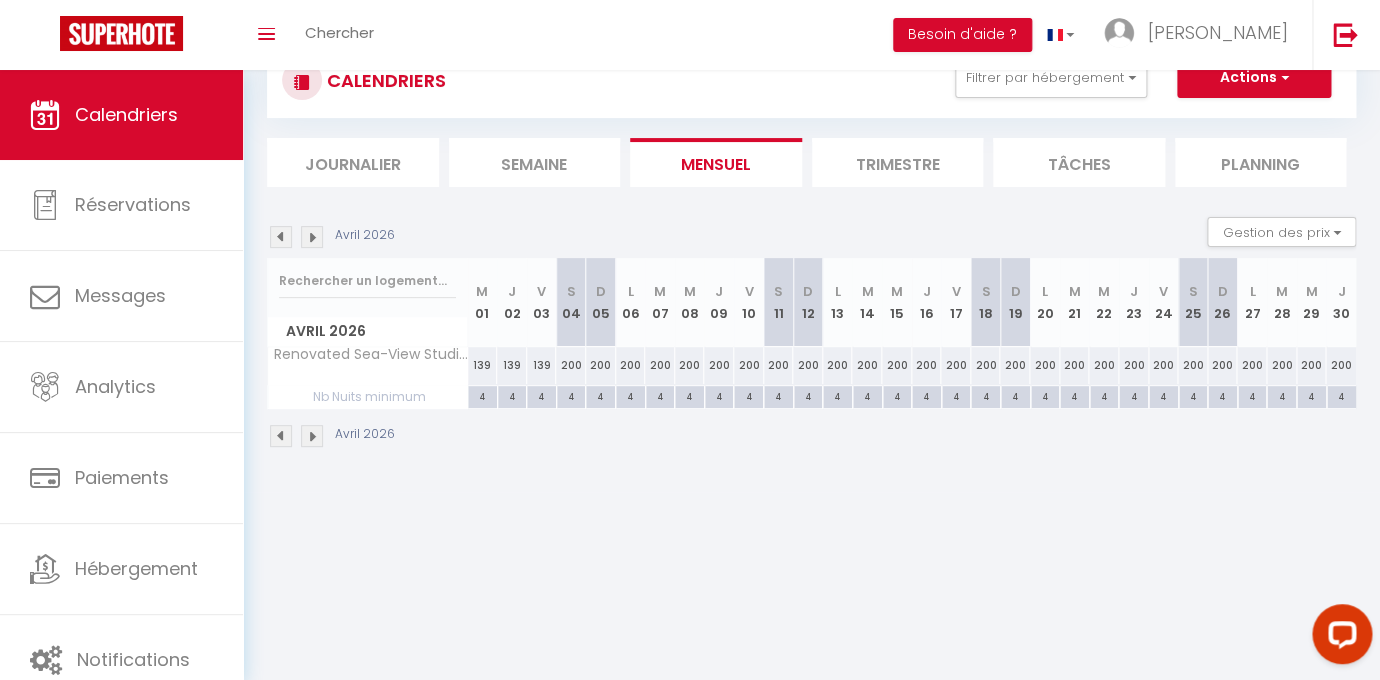 click on "139" at bounding box center (542, 365) 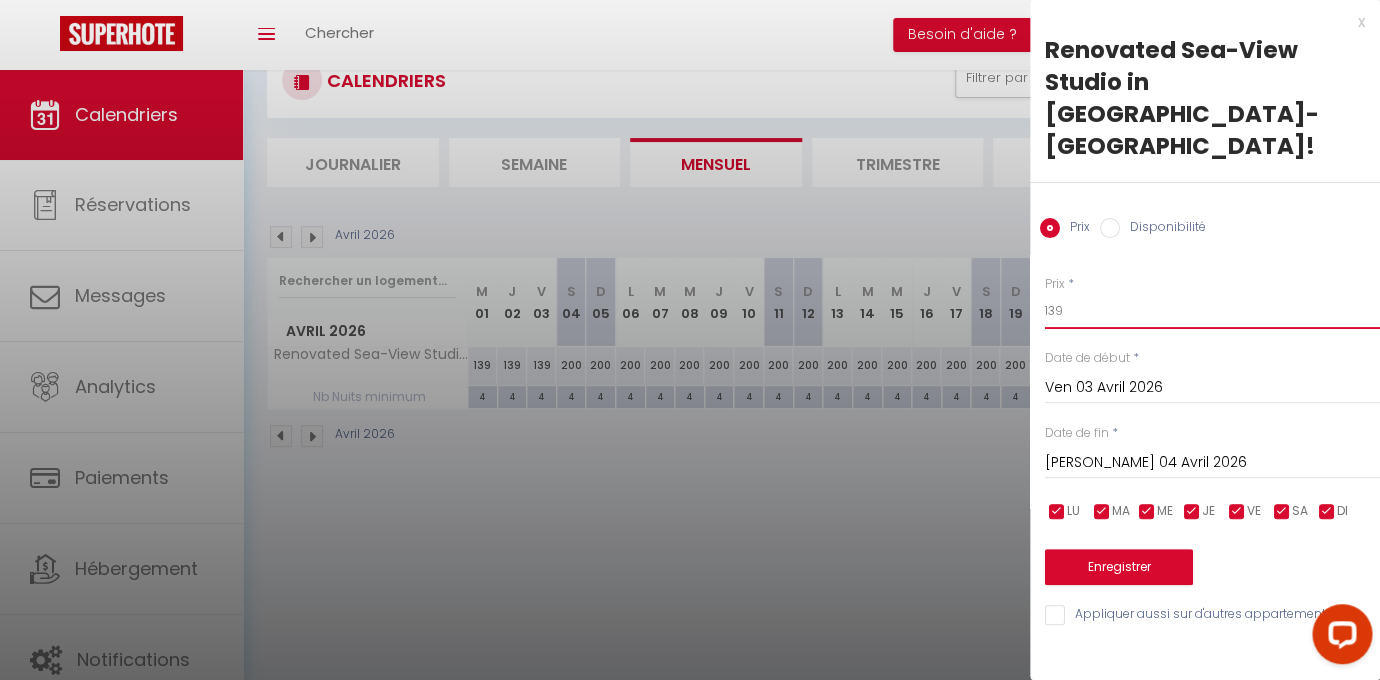 click on "139" at bounding box center (1212, 311) 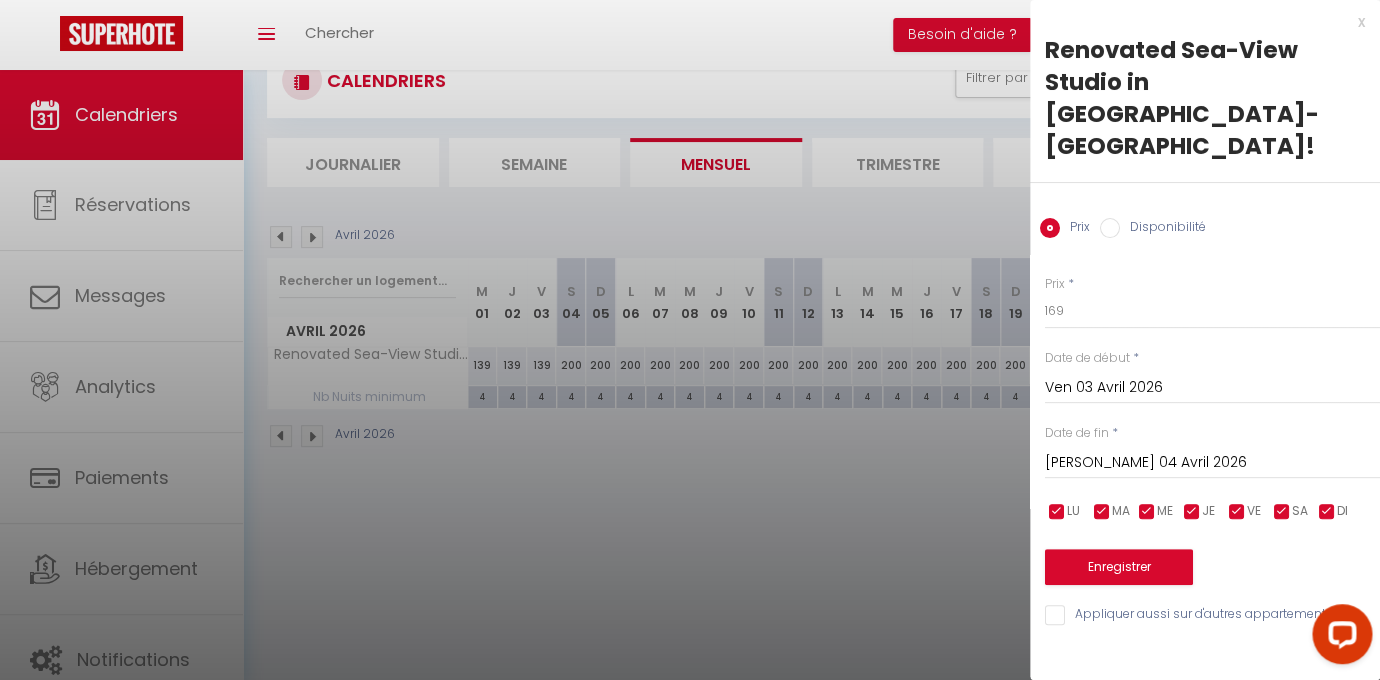 click on "[PERSON_NAME] 04 Avril 2026" at bounding box center [1212, 463] 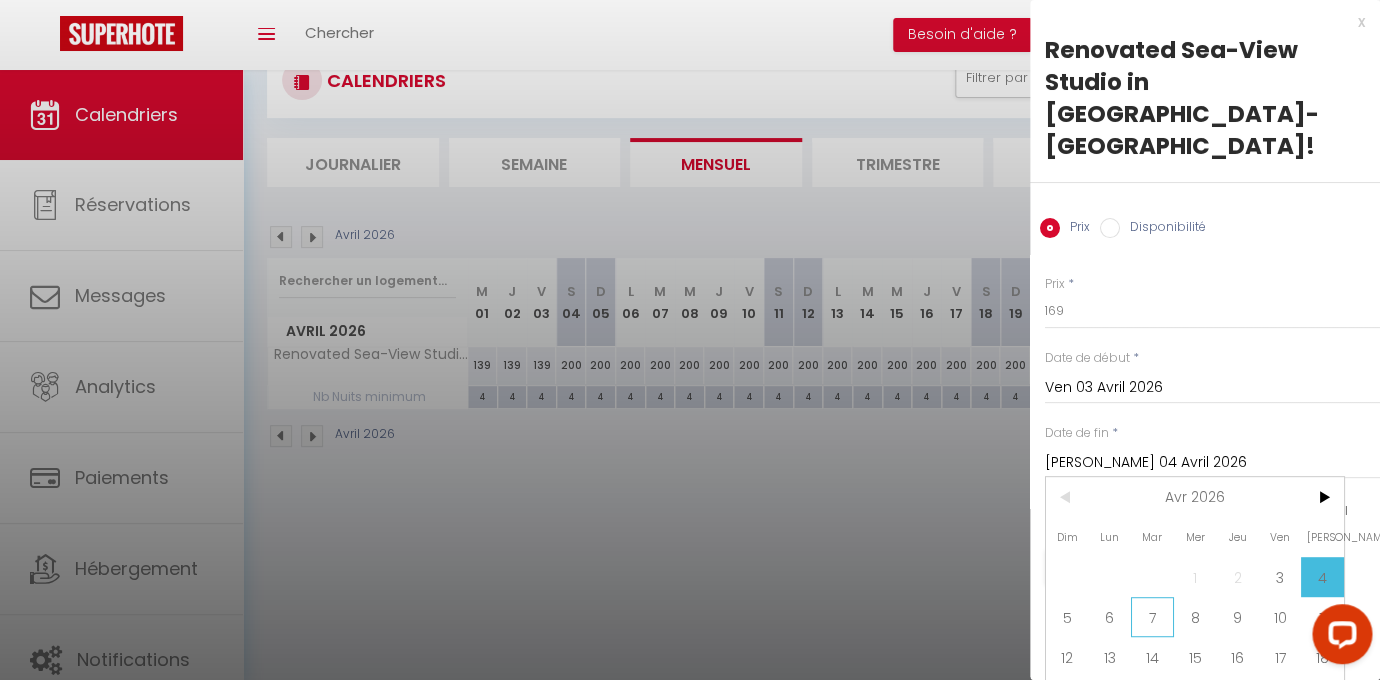 click on "7" at bounding box center [1152, 617] 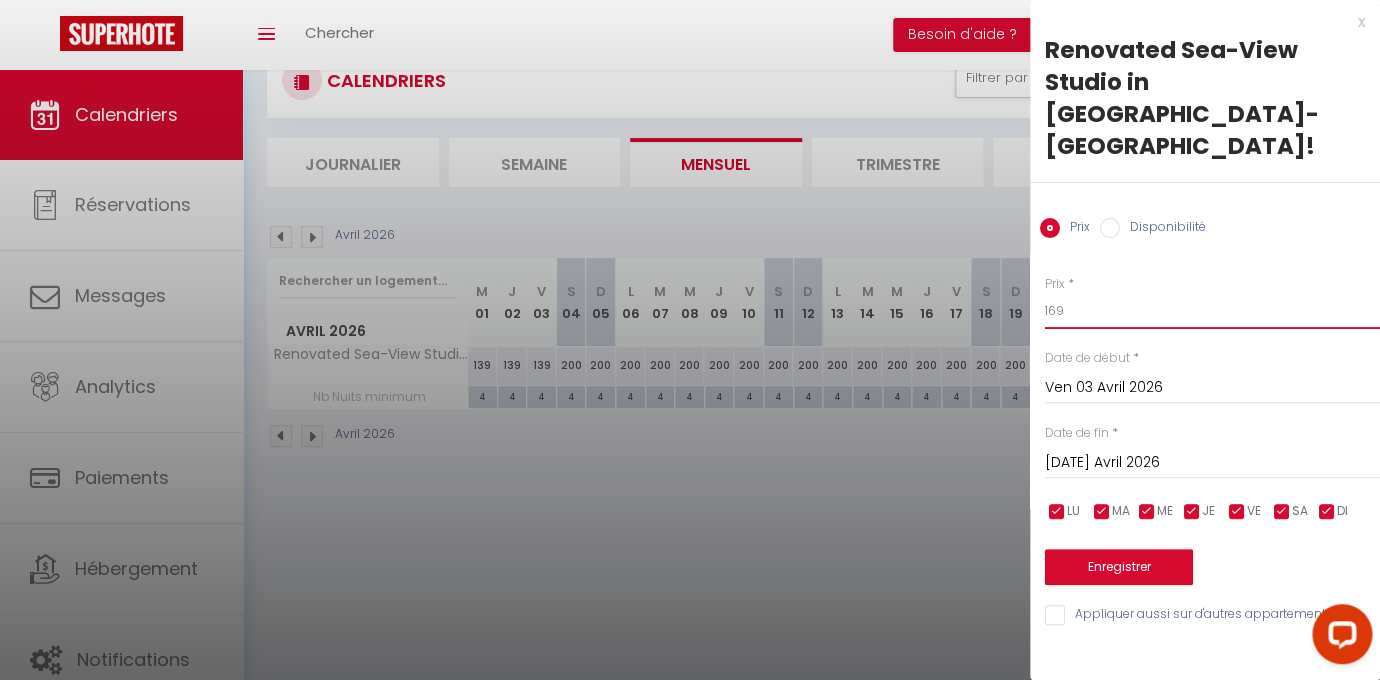 click on "169" at bounding box center [1212, 311] 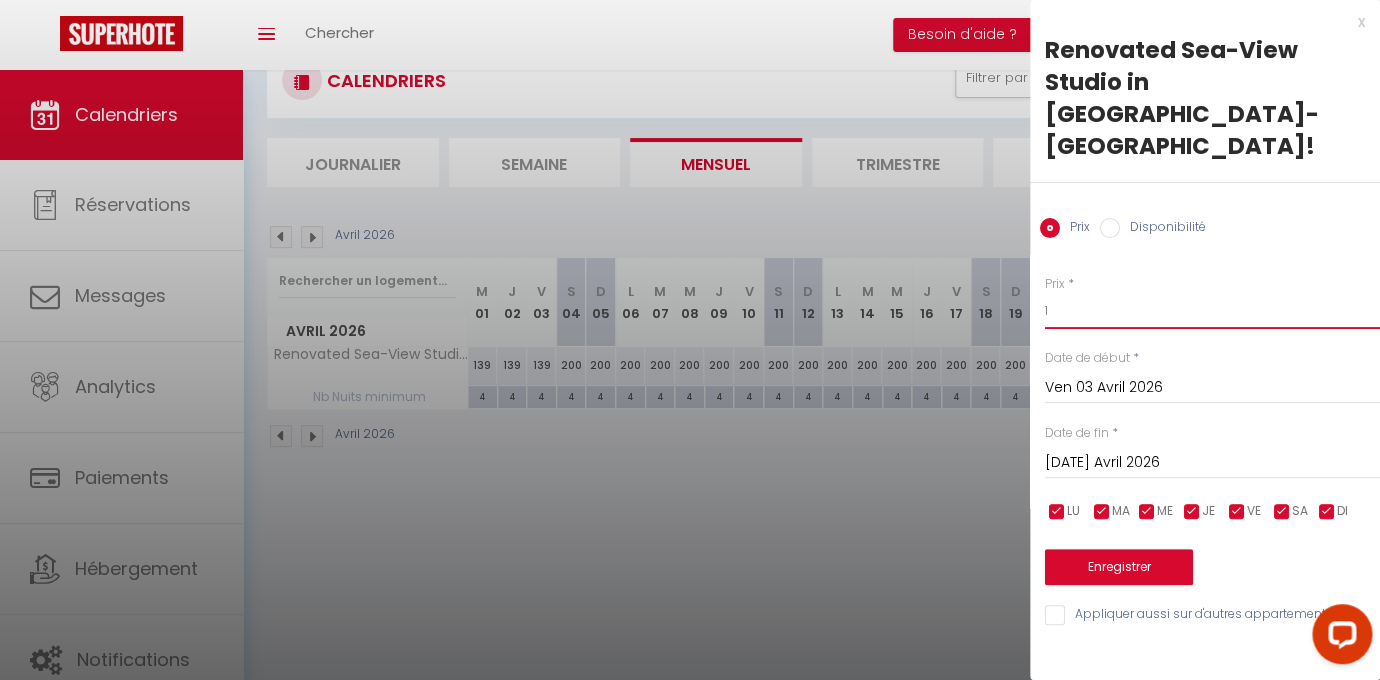 click on "1" at bounding box center (1212, 311) 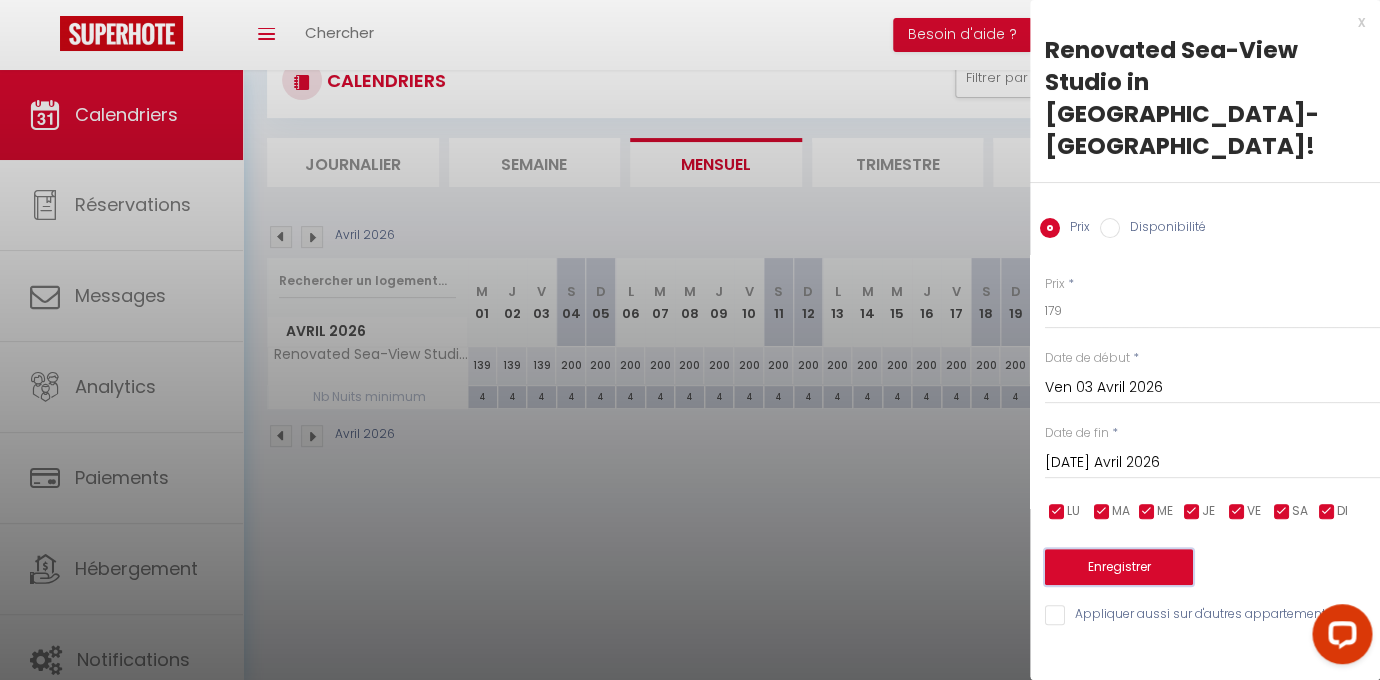 click on "Enregistrer" at bounding box center (1119, 567) 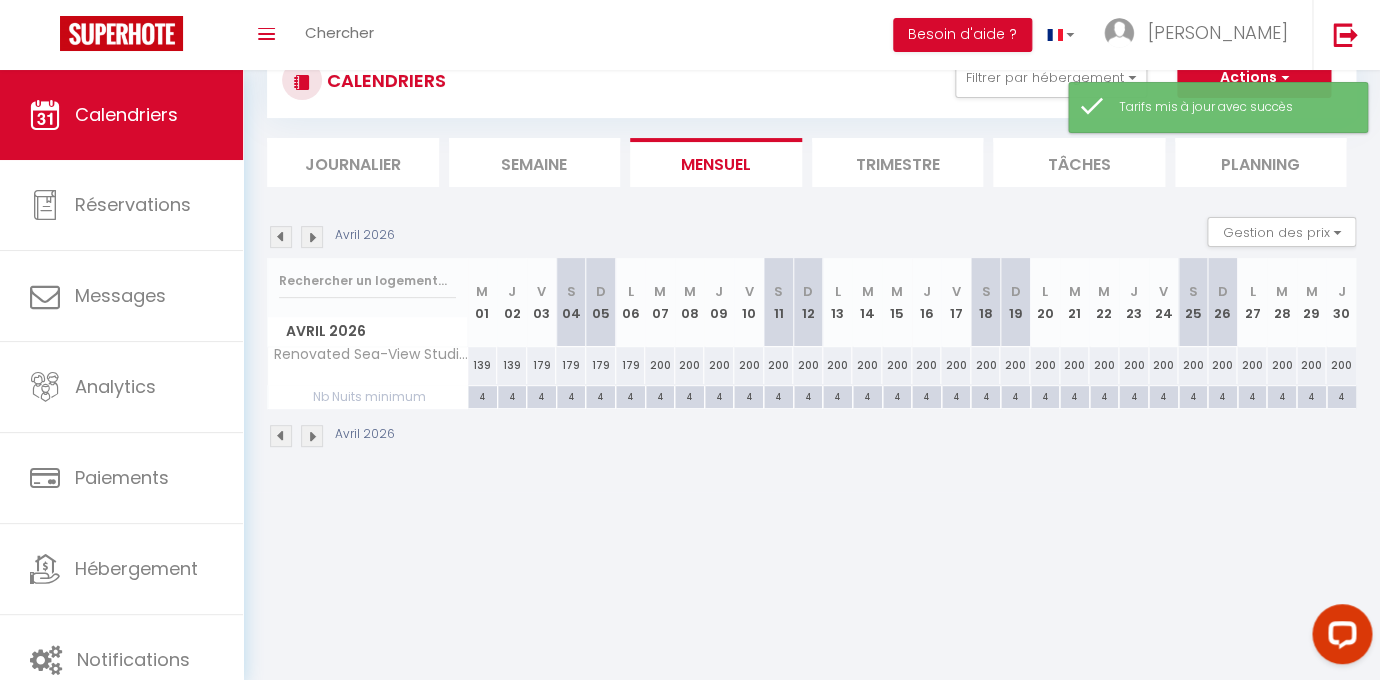 click on "200" at bounding box center [660, 365] 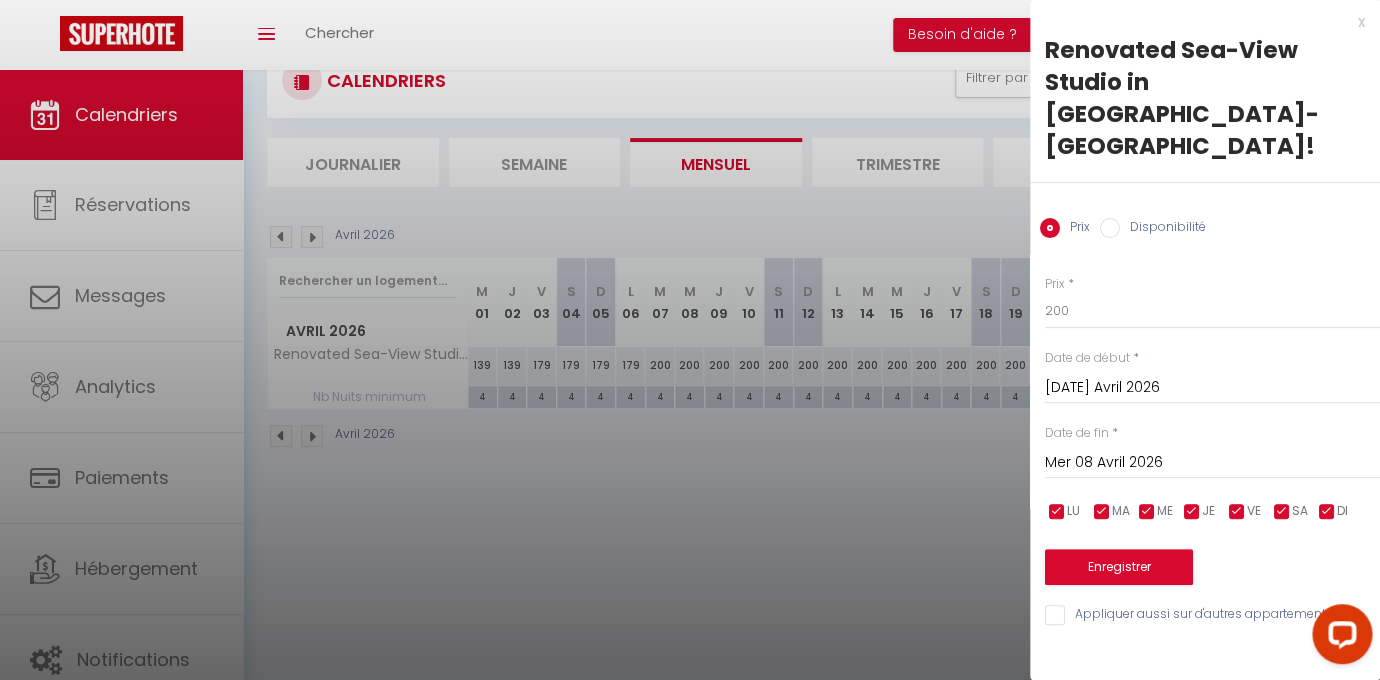 click at bounding box center (690, 340) 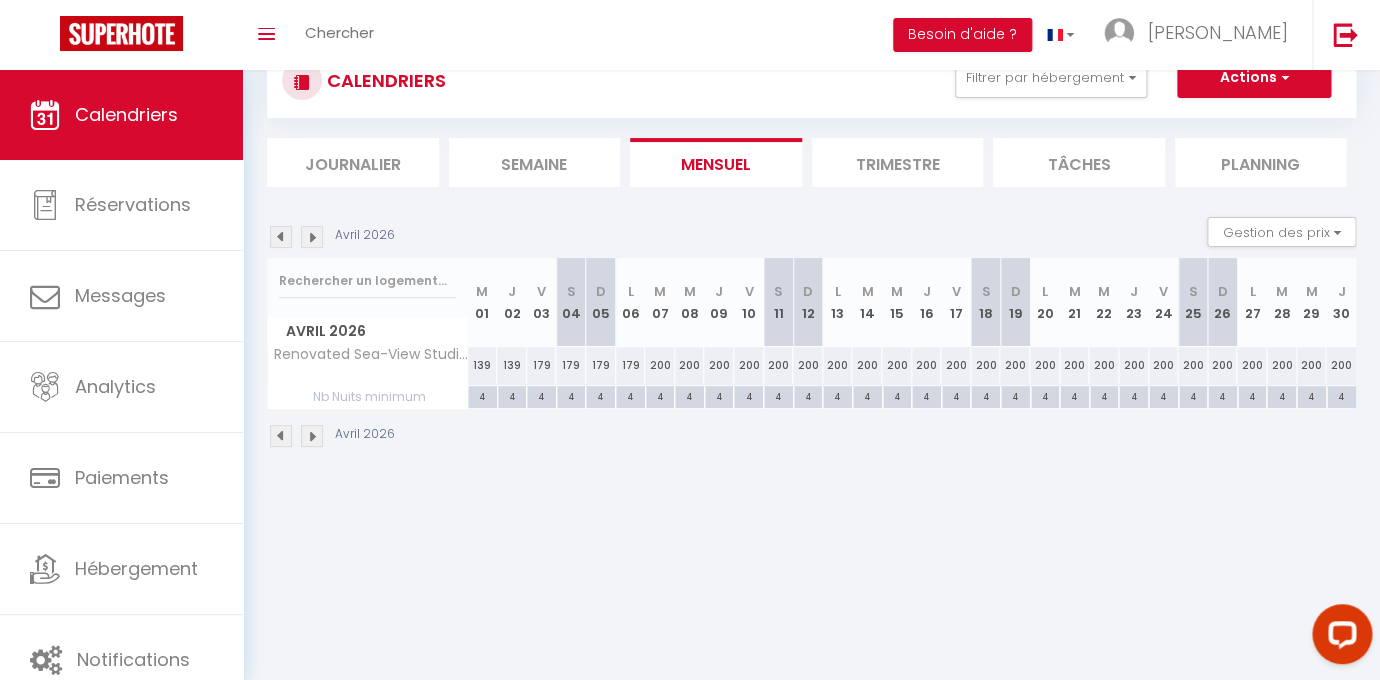 click on "200" at bounding box center (660, 365) 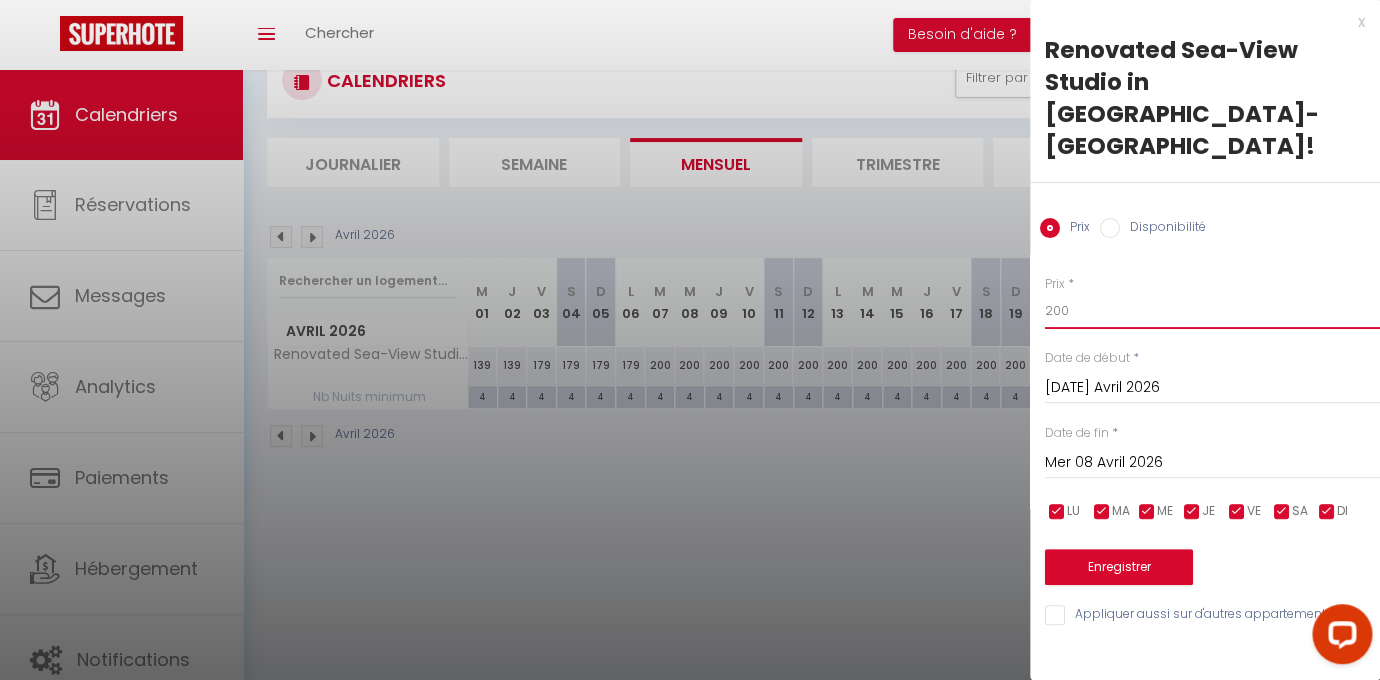click on "200" at bounding box center [1212, 311] 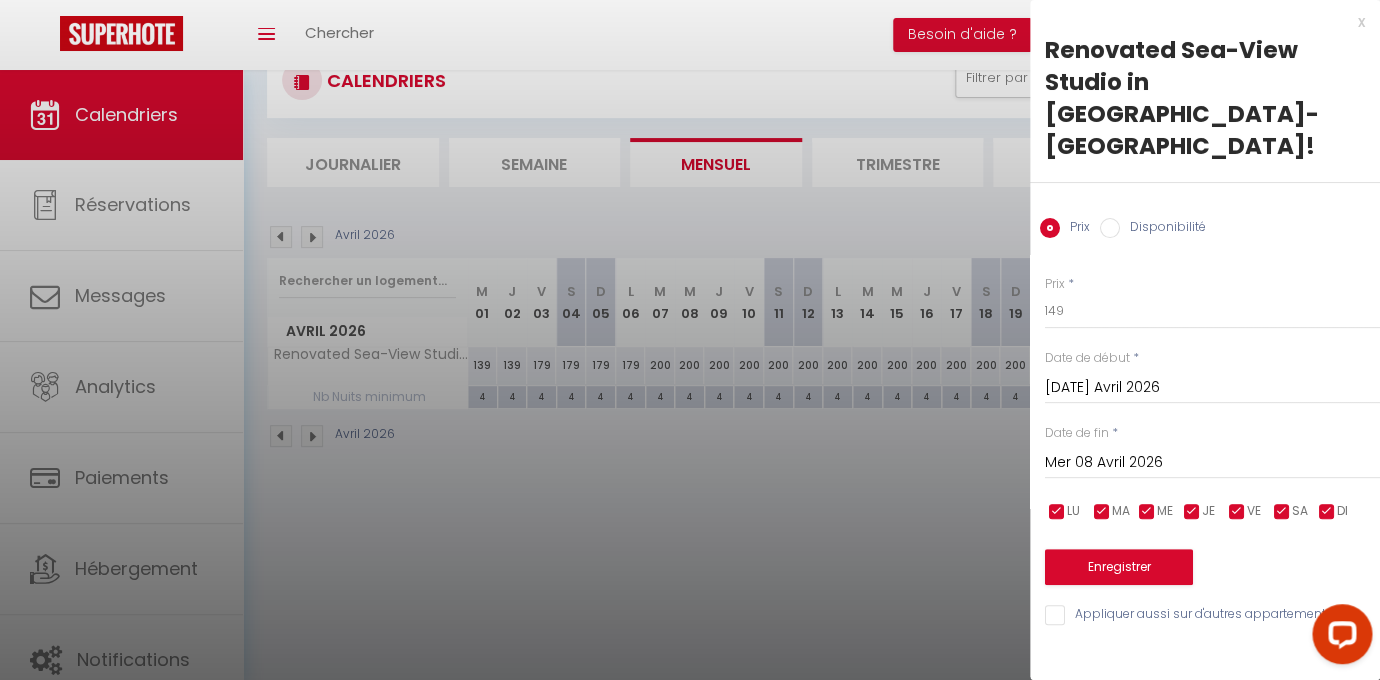 click on "Mer 08 Avril 2026" at bounding box center (1212, 463) 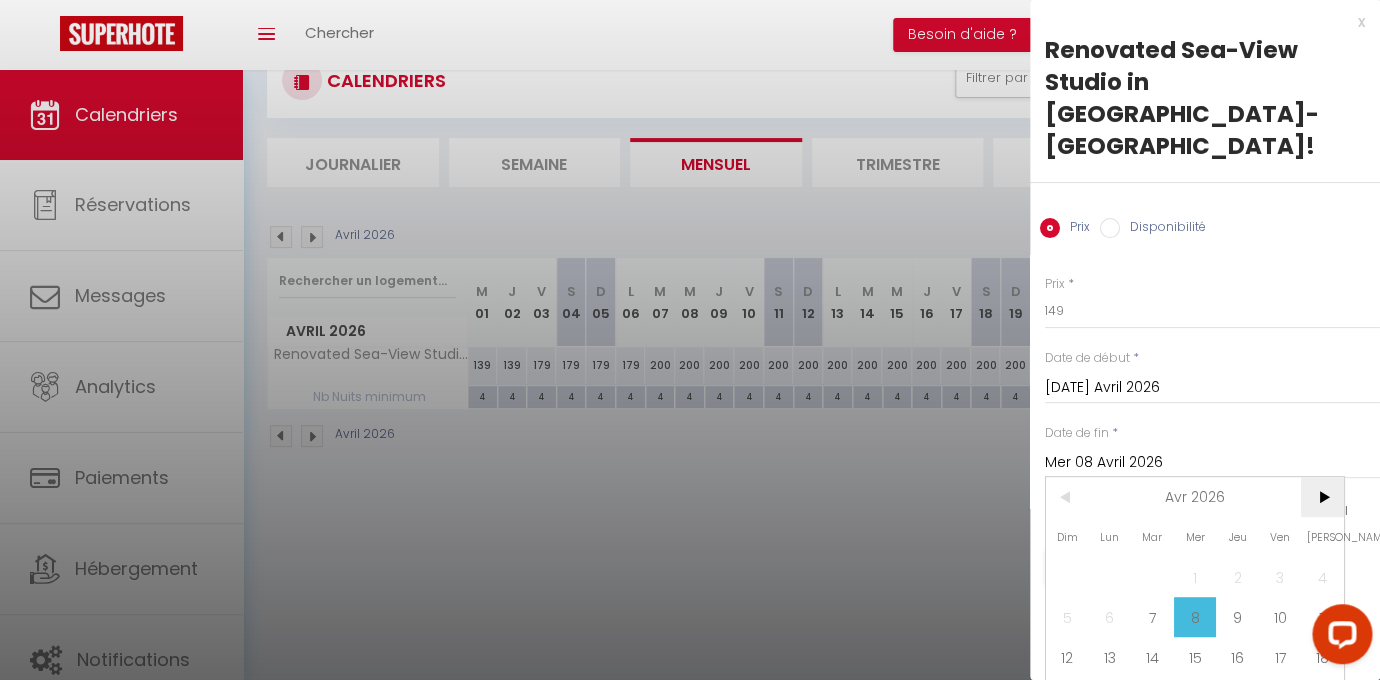 click on ">" at bounding box center [1322, 497] 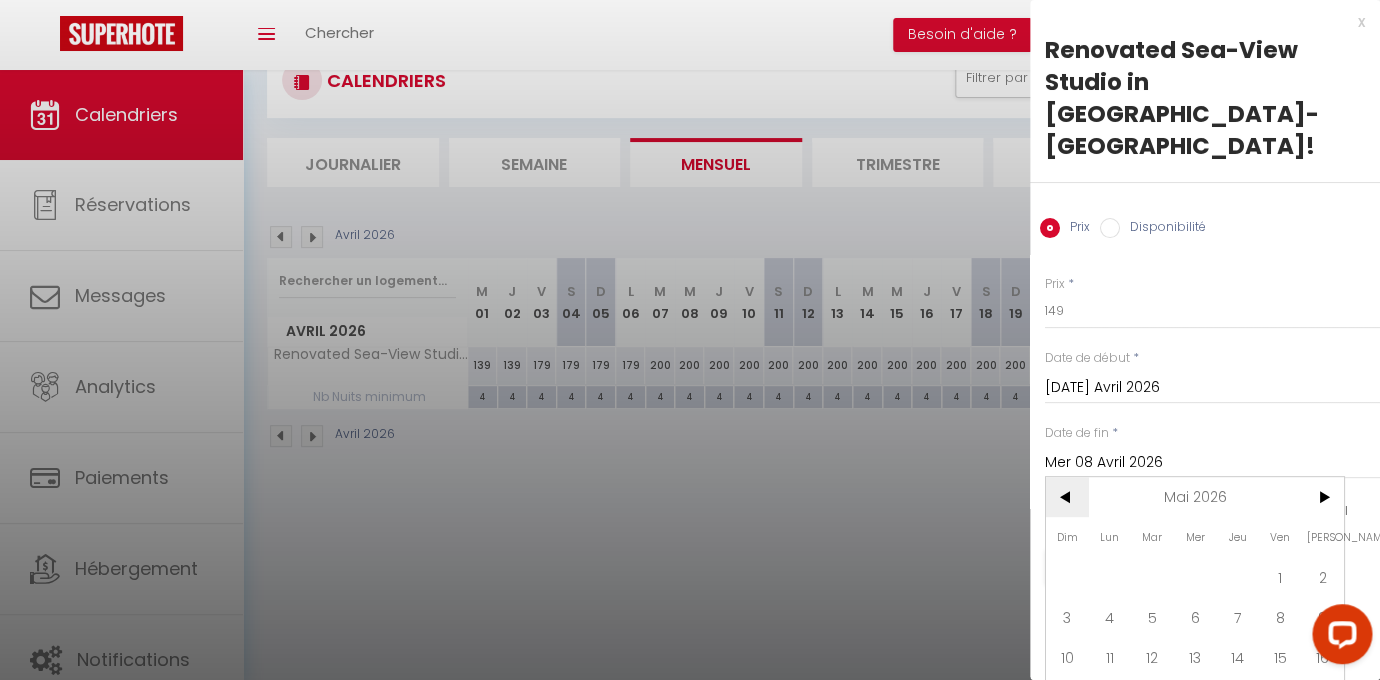click on "<" at bounding box center [1067, 497] 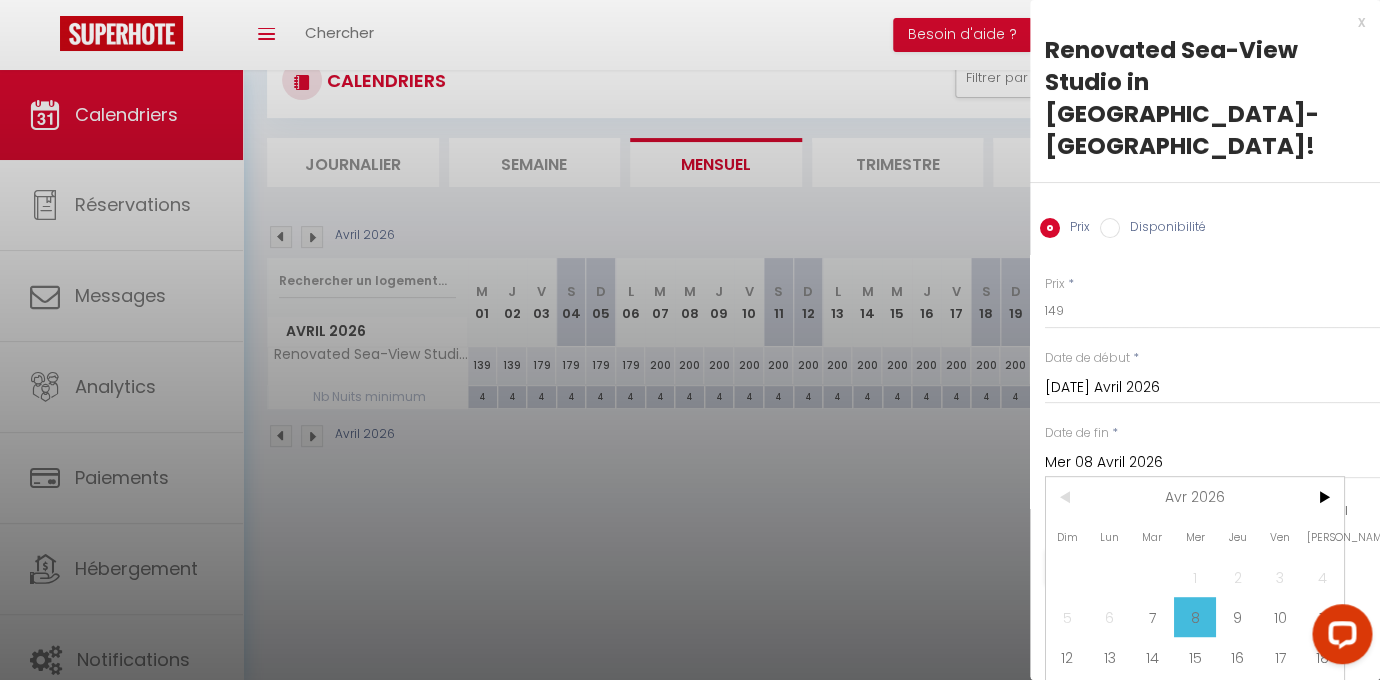 scroll, scrollTop: 50, scrollLeft: 0, axis: vertical 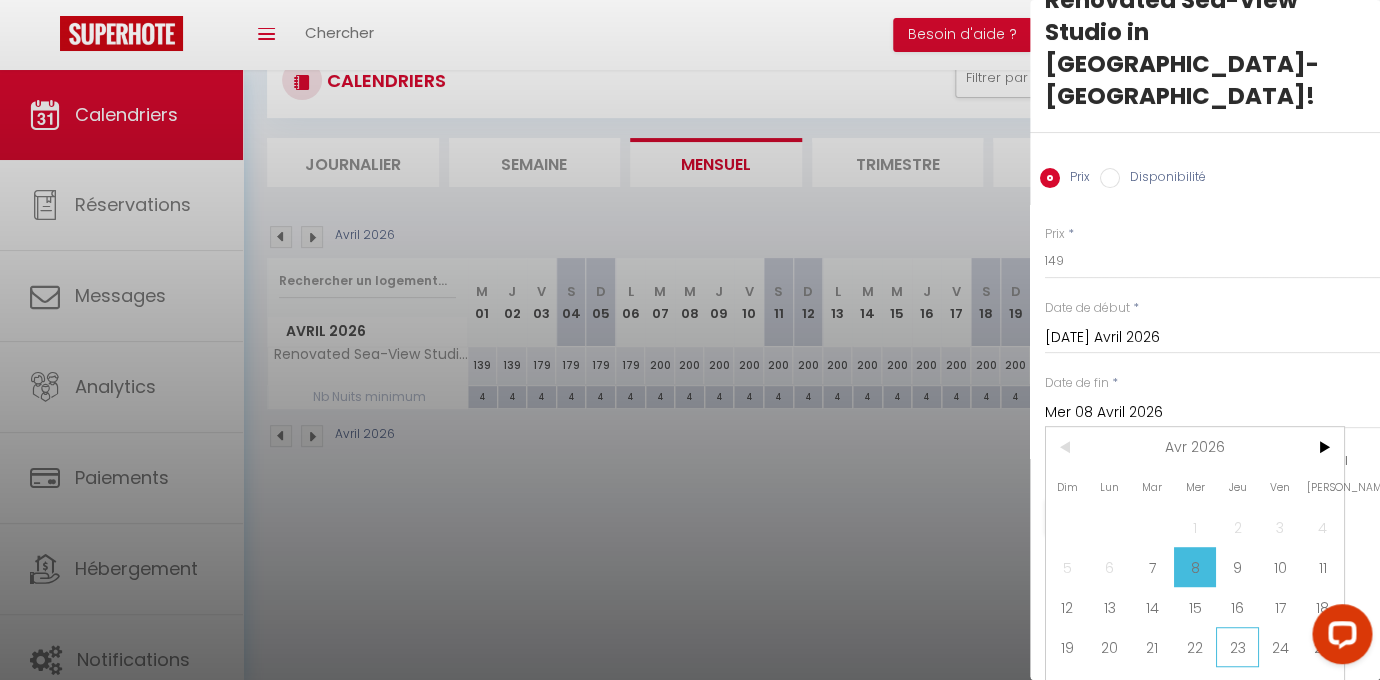 click on "23" at bounding box center [1237, 647] 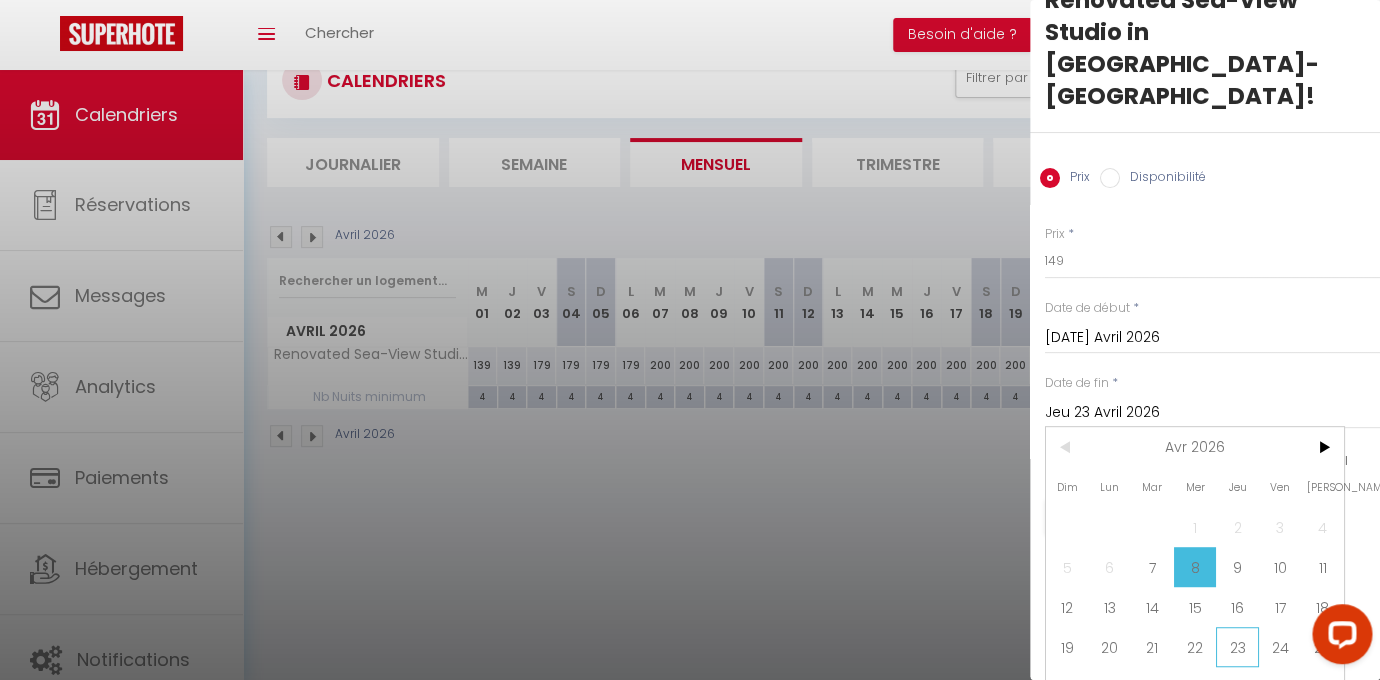 scroll, scrollTop: 0, scrollLeft: 0, axis: both 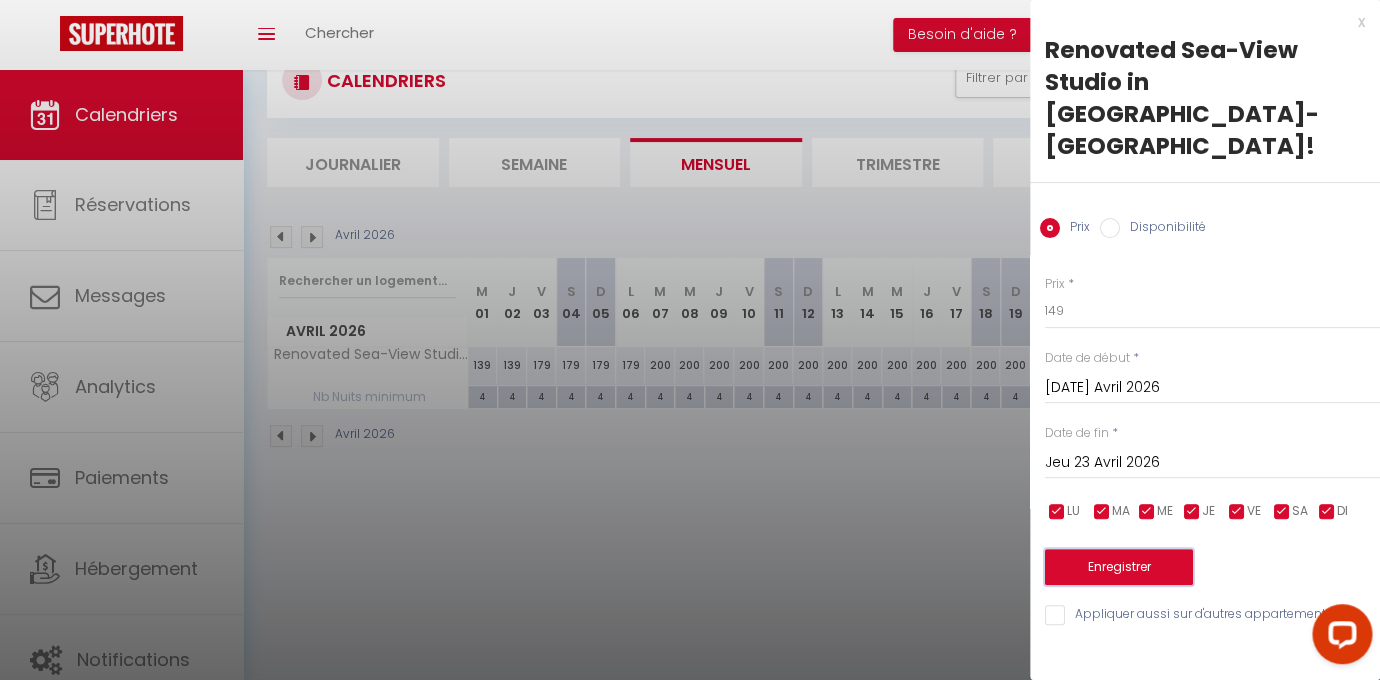 click on "Enregistrer" at bounding box center (1119, 567) 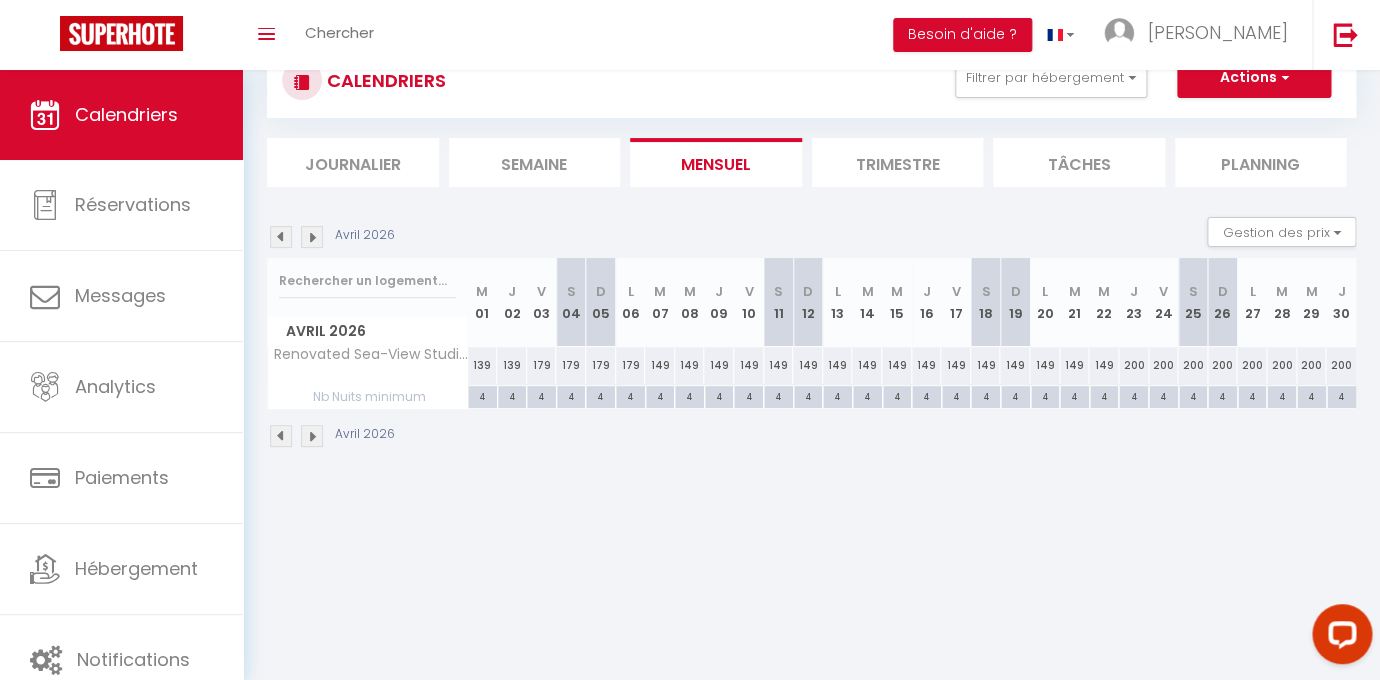 click on "200" at bounding box center [1134, 365] 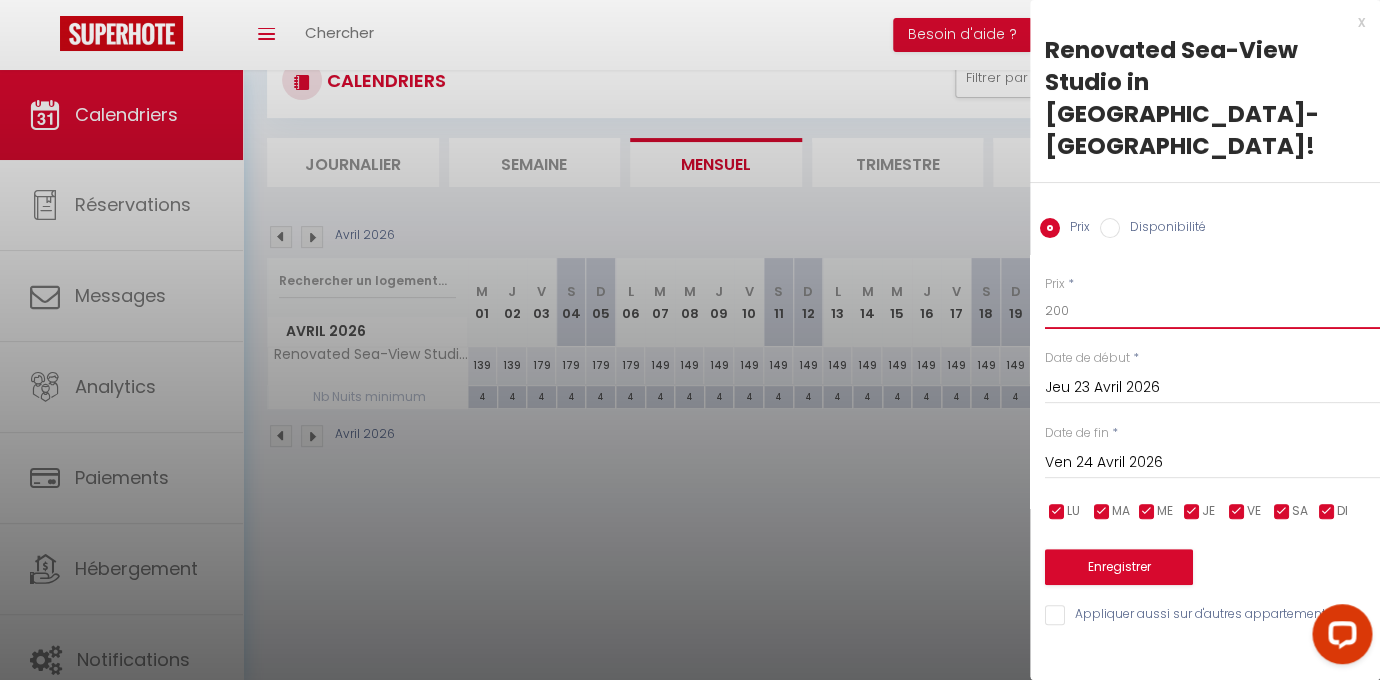 click on "200" at bounding box center (1212, 311) 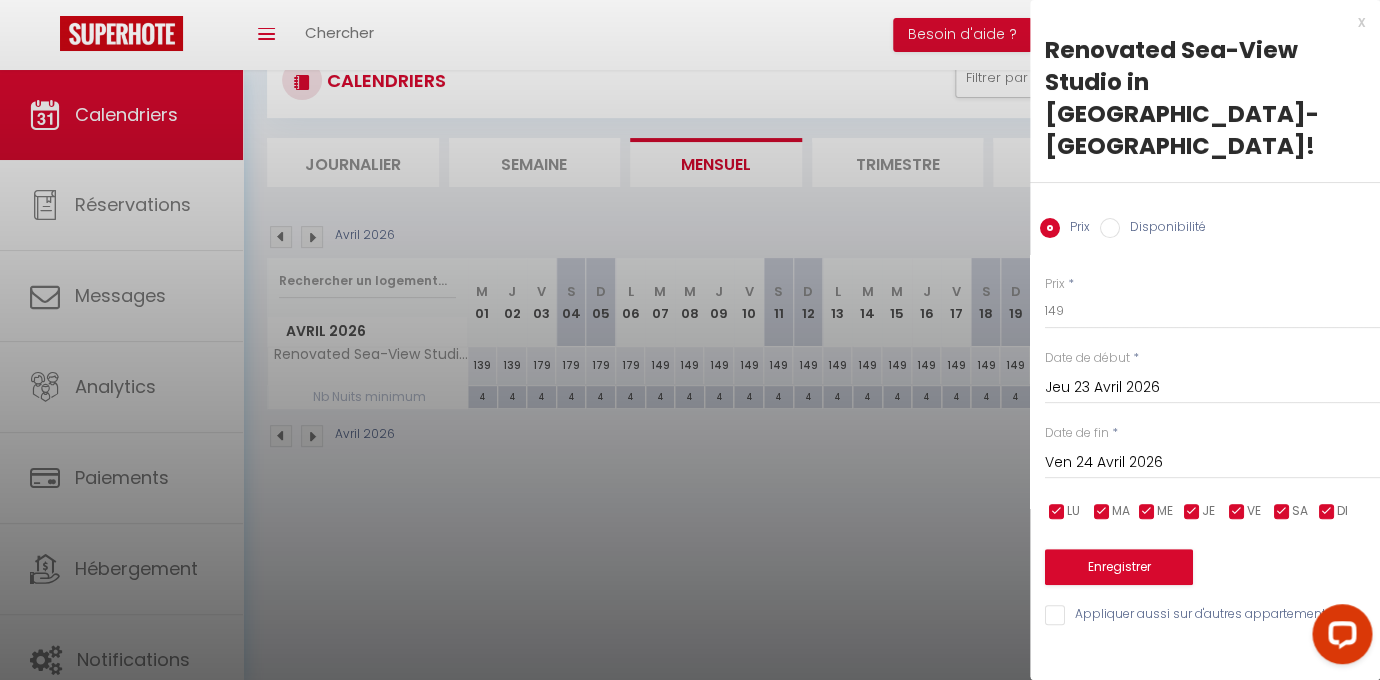 click on "Ven 24 Avril 2026" at bounding box center [1212, 463] 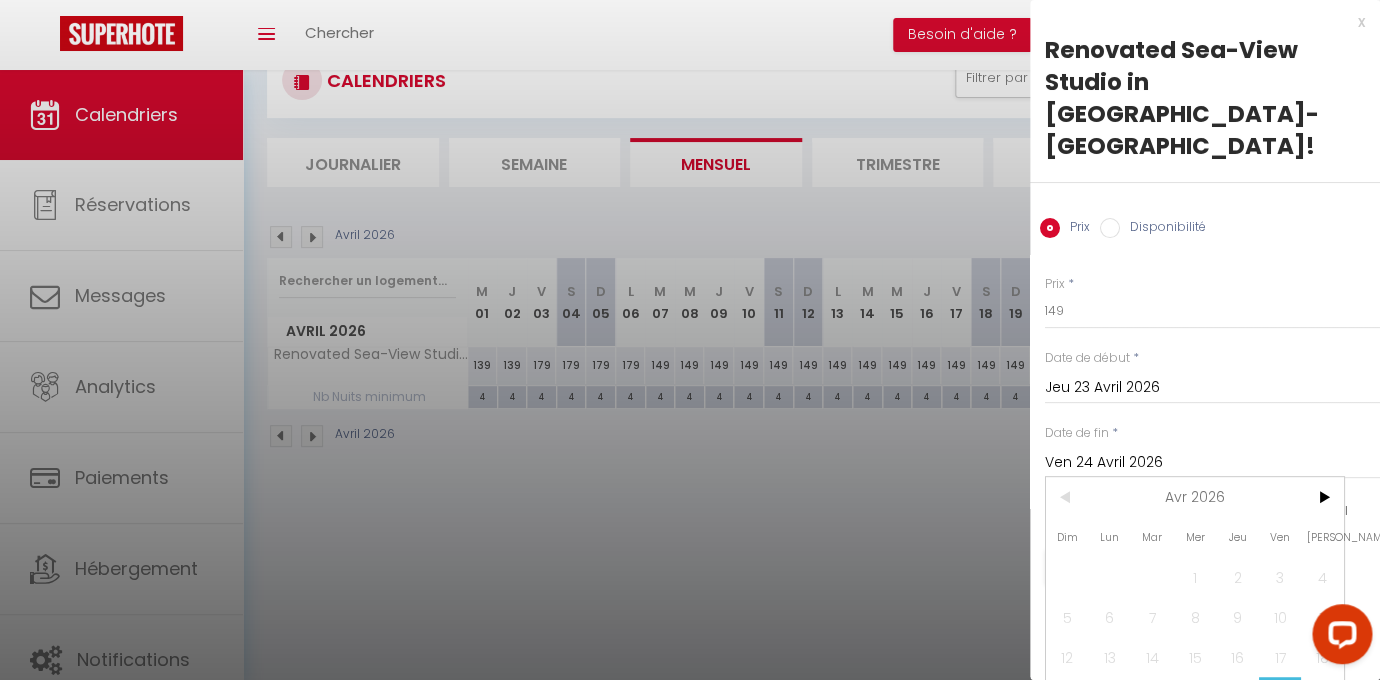 scroll, scrollTop: 50, scrollLeft: 0, axis: vertical 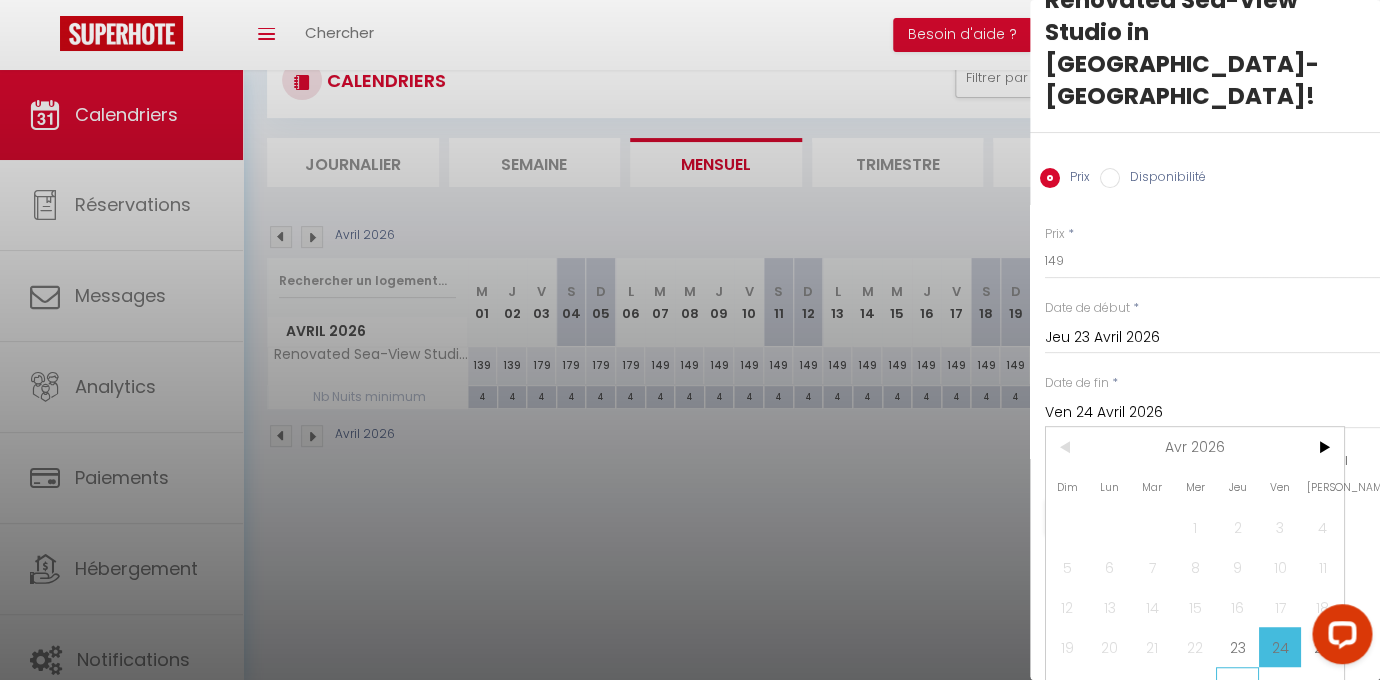 click on "30" at bounding box center (1237, 687) 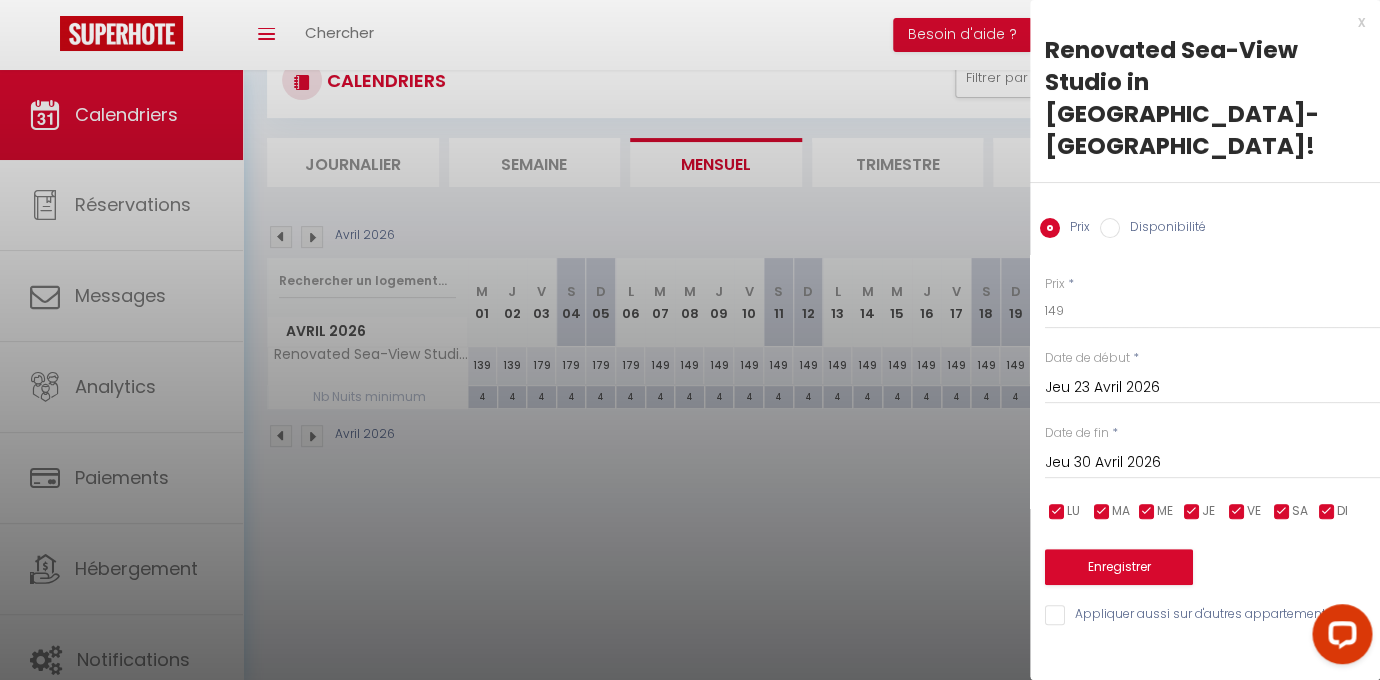 scroll, scrollTop: 0, scrollLeft: 0, axis: both 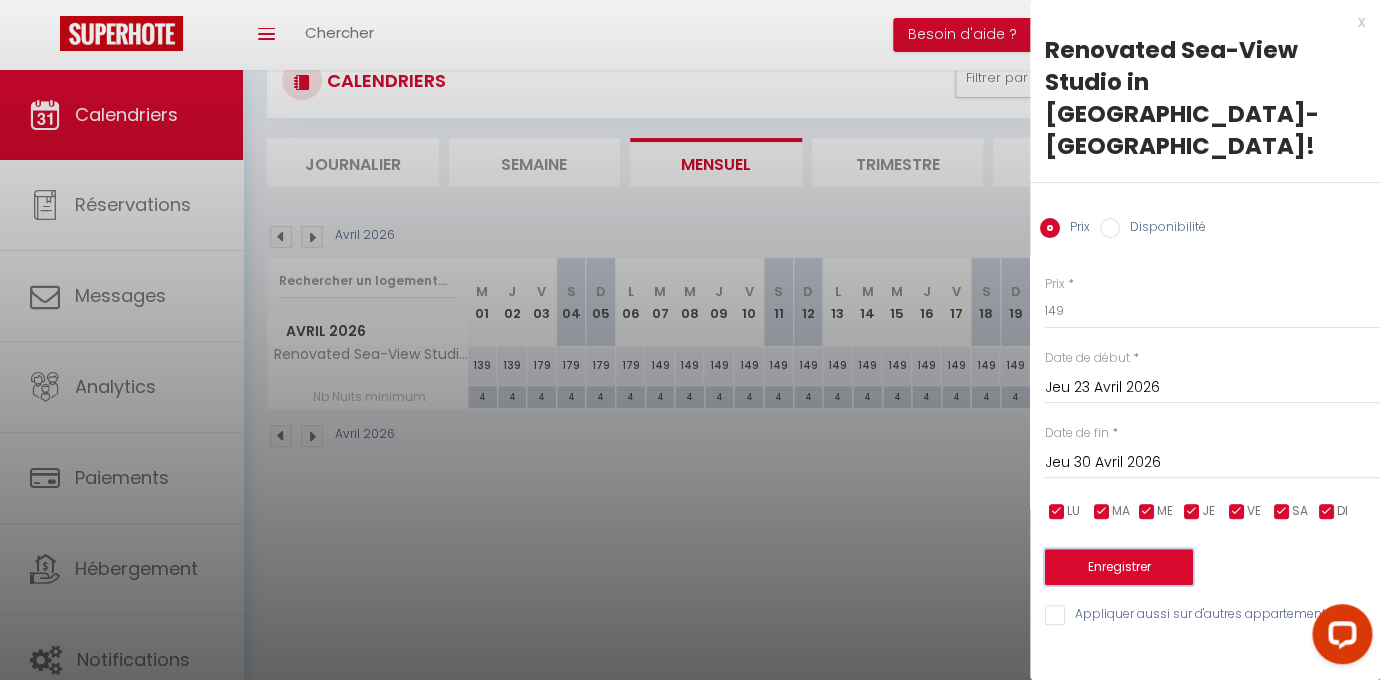 click on "Enregistrer" at bounding box center [1119, 567] 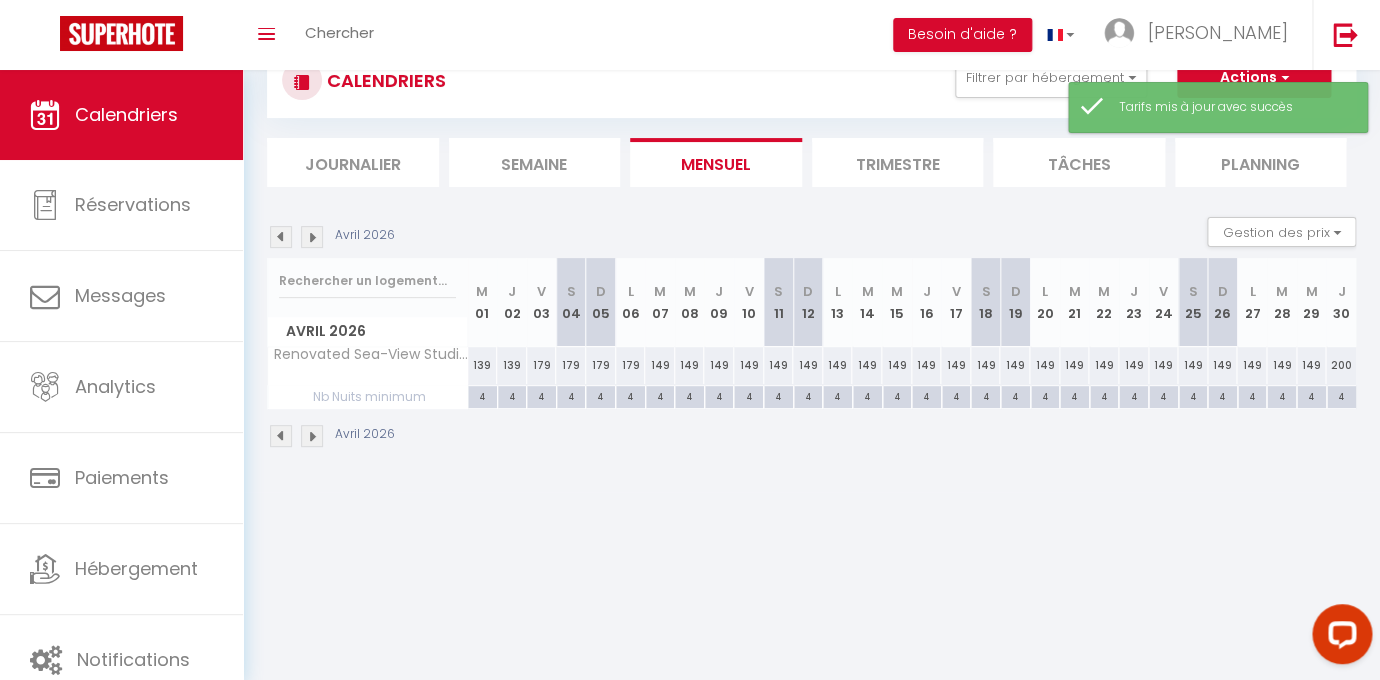 click on "200" at bounding box center (1341, 365) 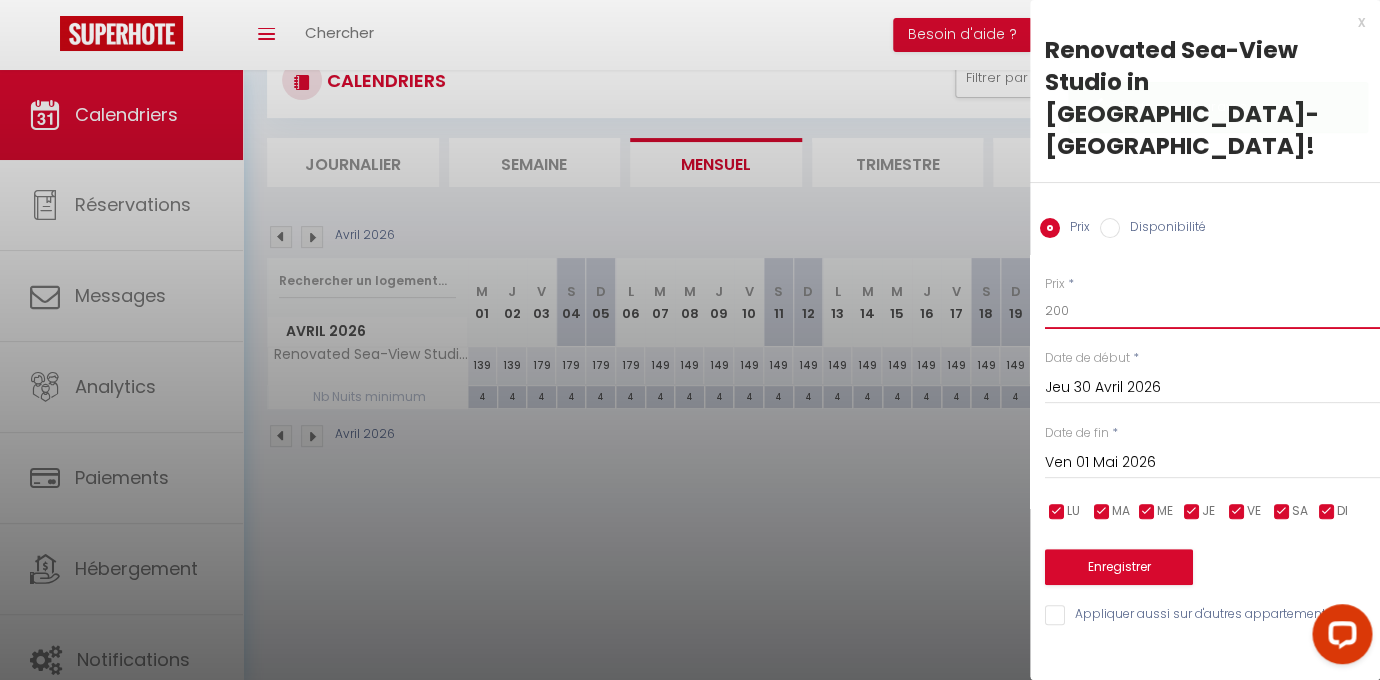 click on "200" at bounding box center (1212, 311) 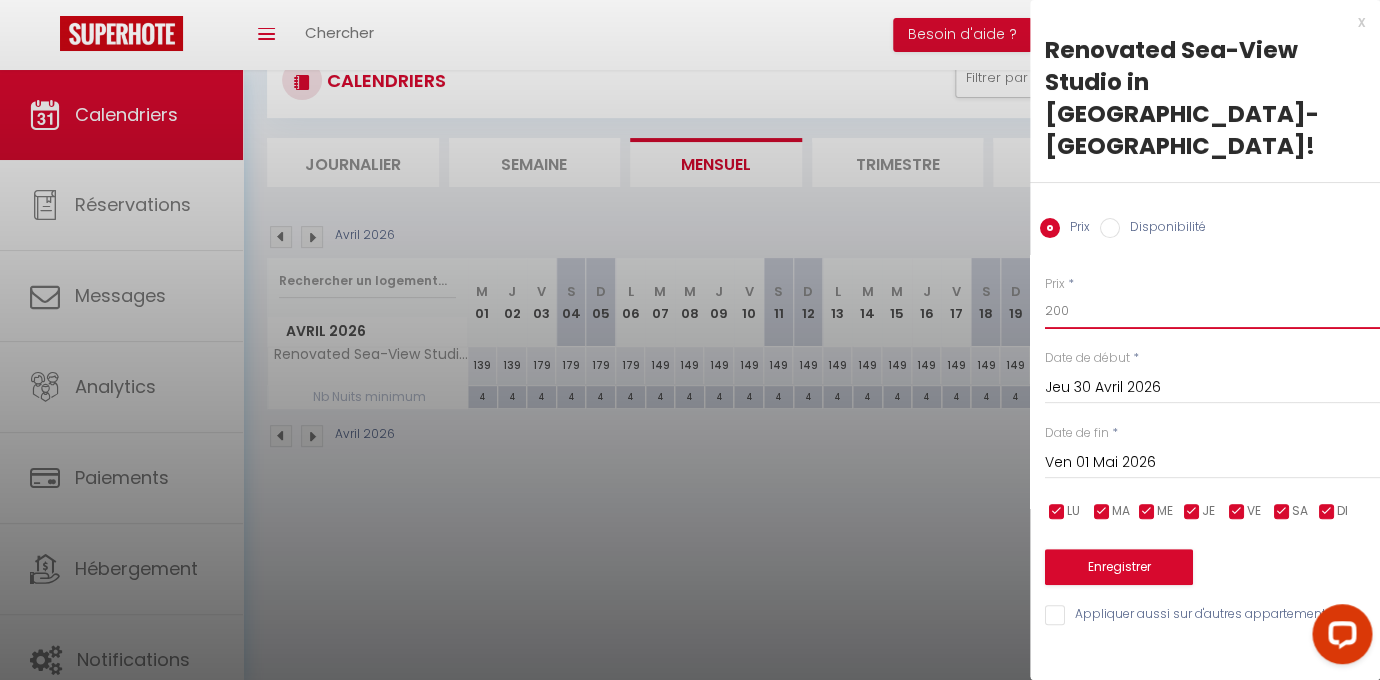 click on "200" at bounding box center (1212, 311) 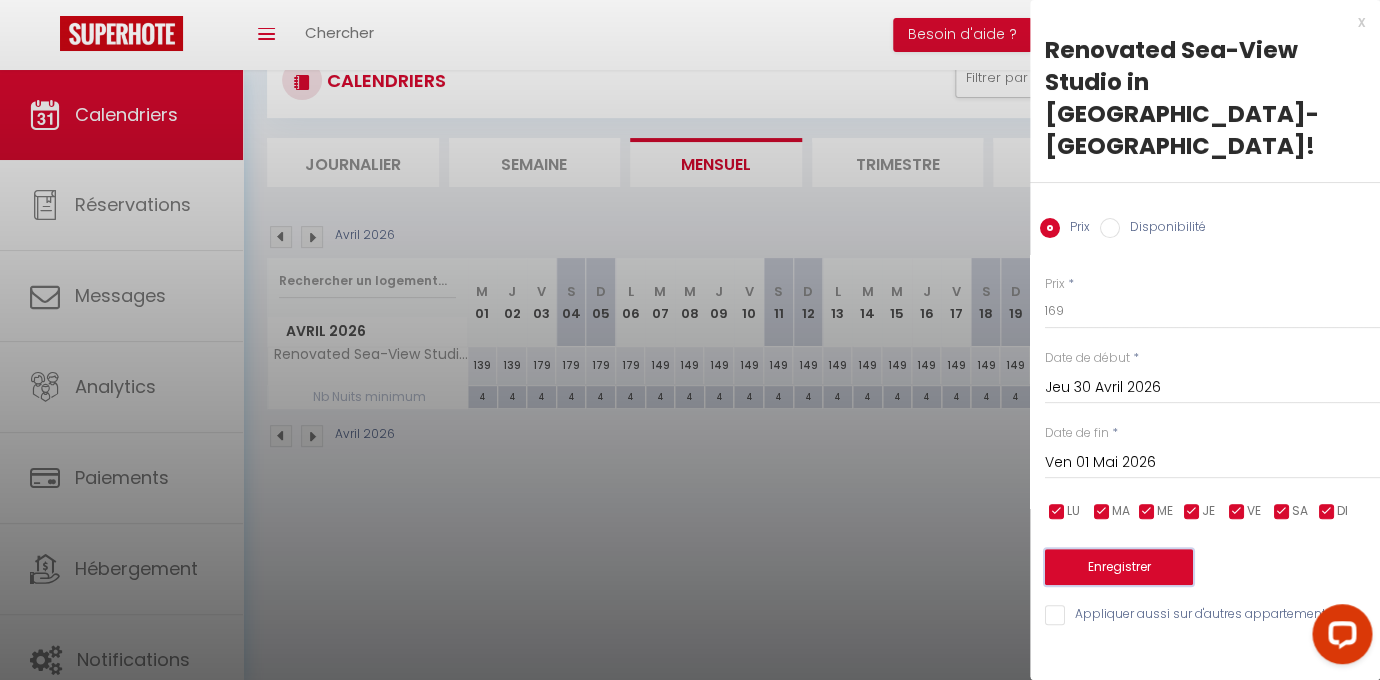click on "Enregistrer" at bounding box center (1119, 567) 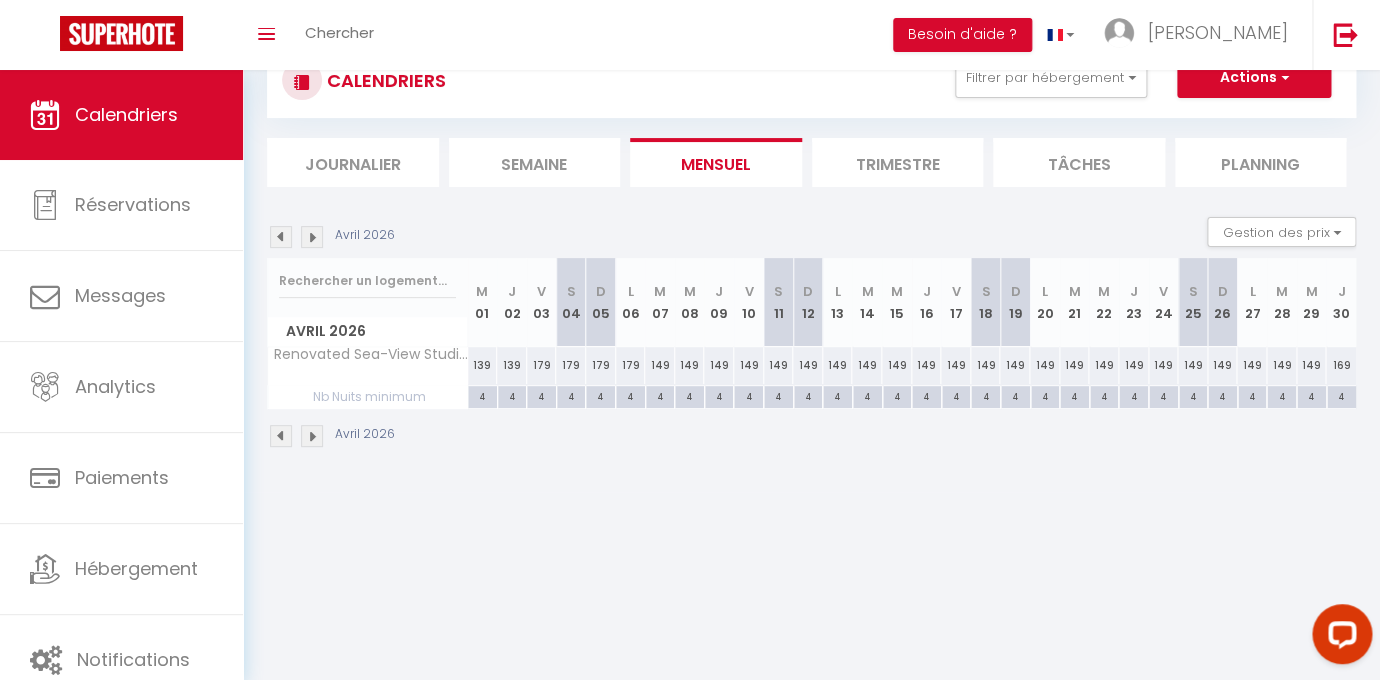 click on "169" at bounding box center [1341, 365] 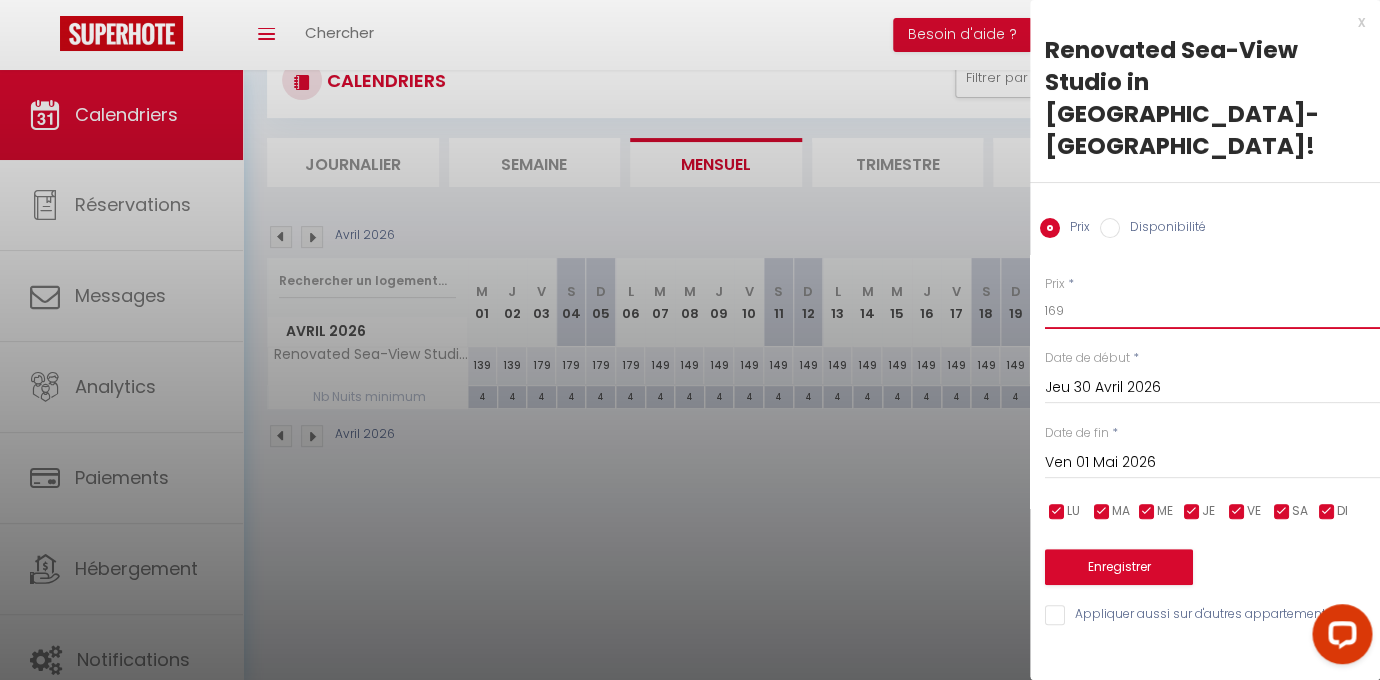click on "169" at bounding box center (1212, 311) 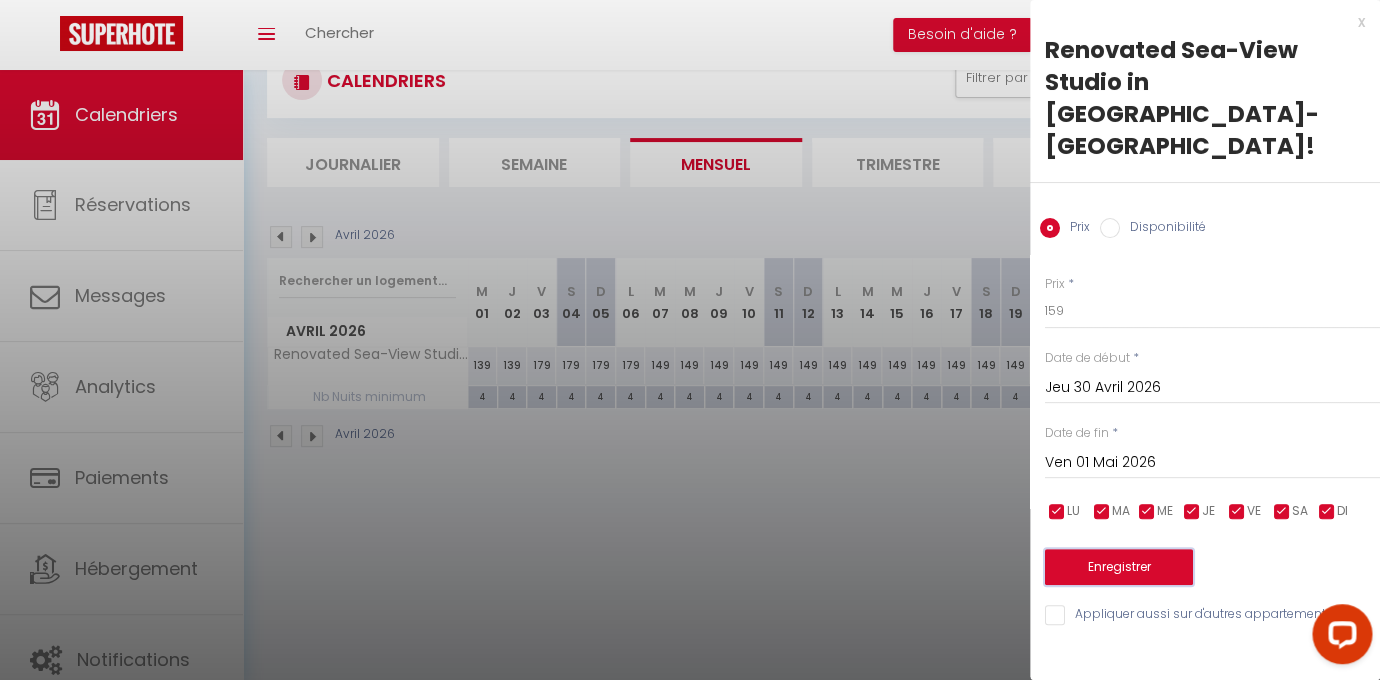 click on "Enregistrer" at bounding box center [1119, 567] 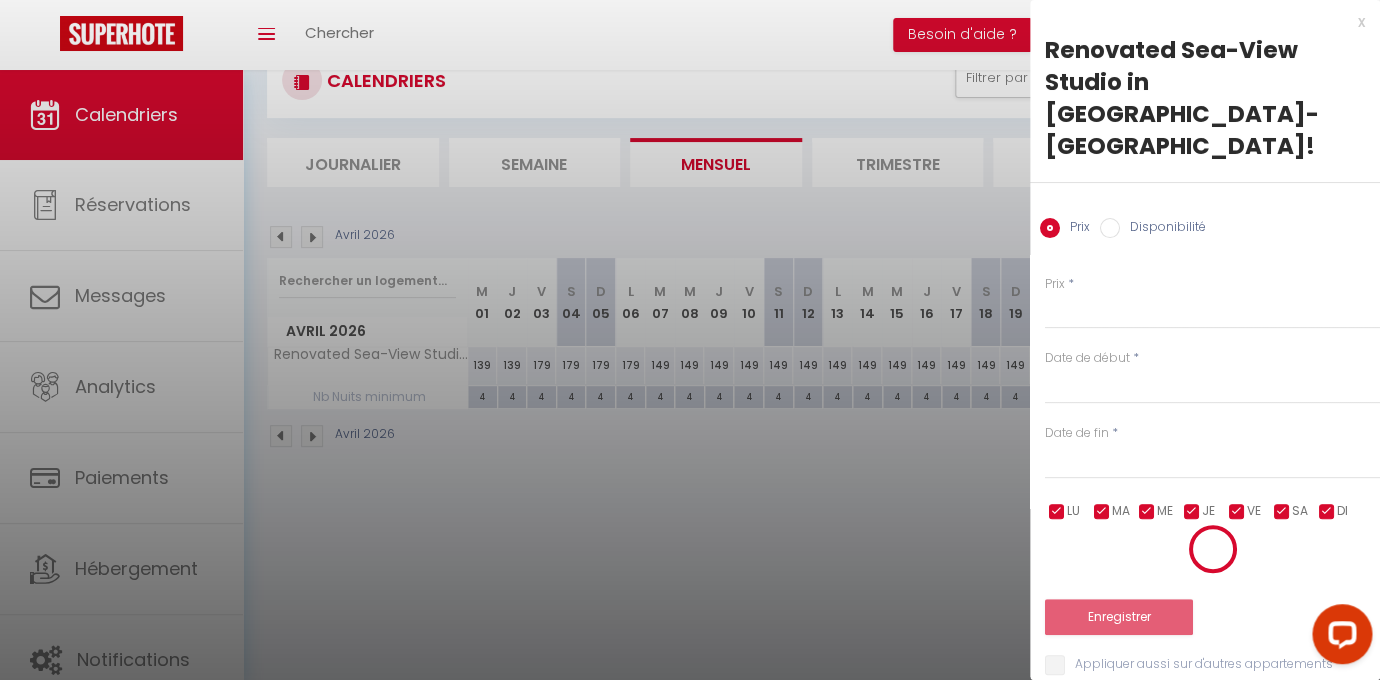 click at bounding box center (690, 340) 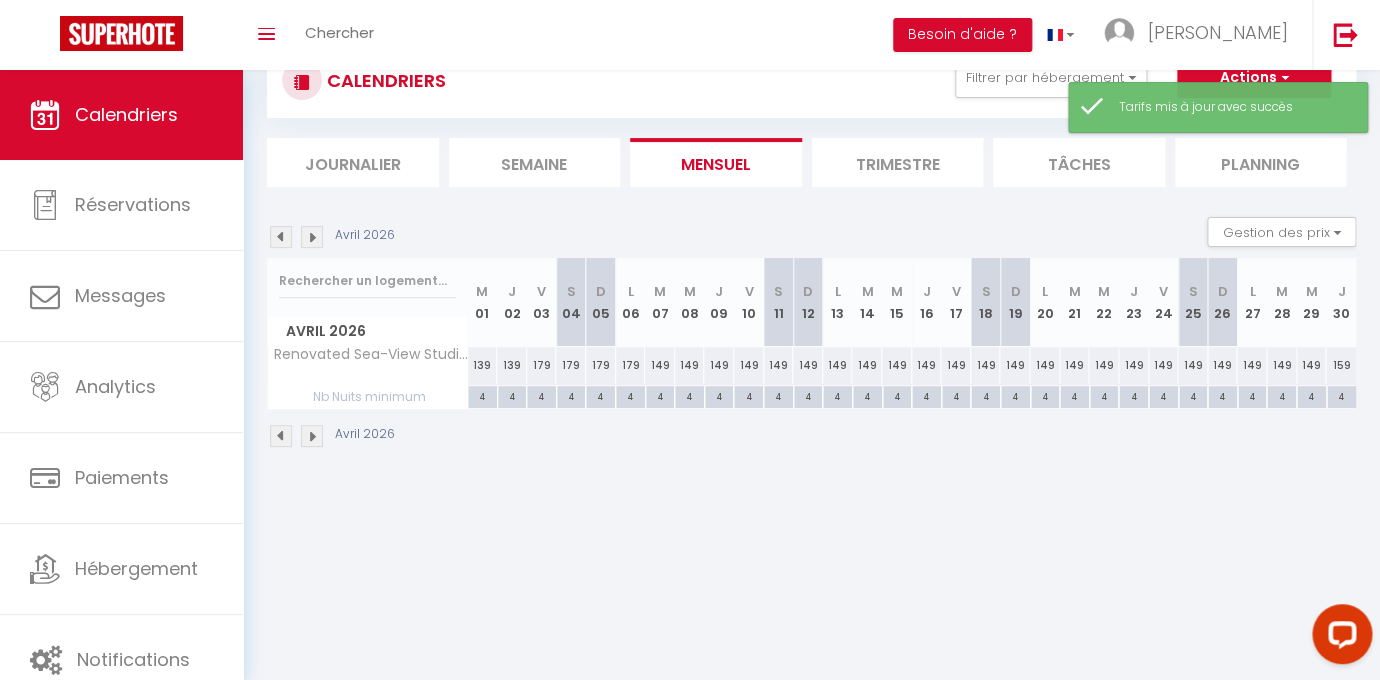click at bounding box center [312, 237] 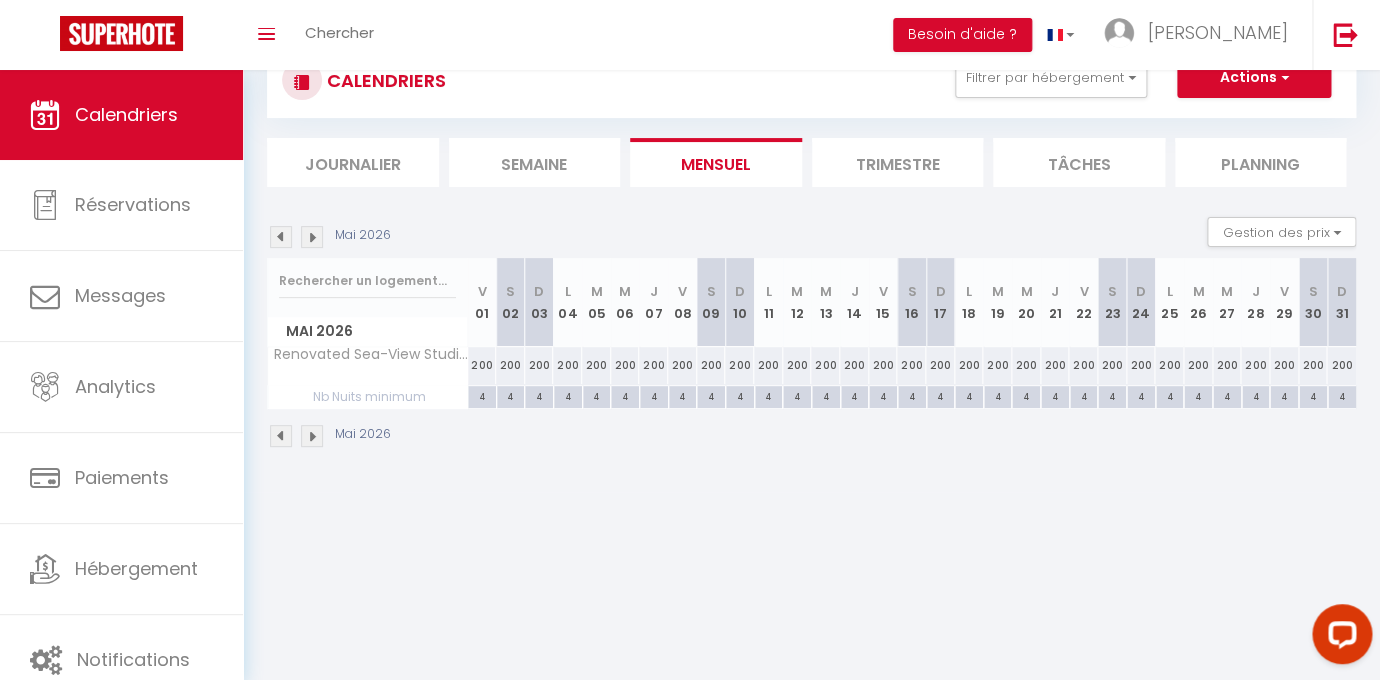 click at bounding box center (281, 237) 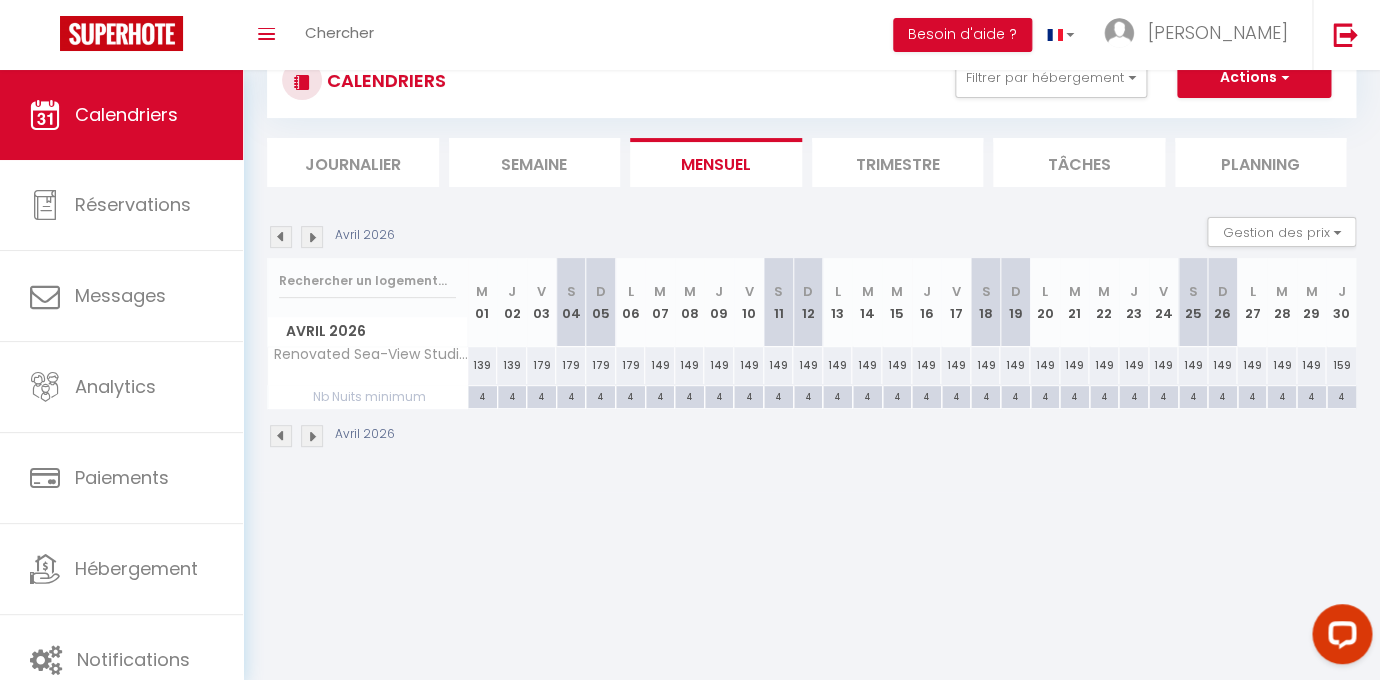 click on "149" at bounding box center (1045, 365) 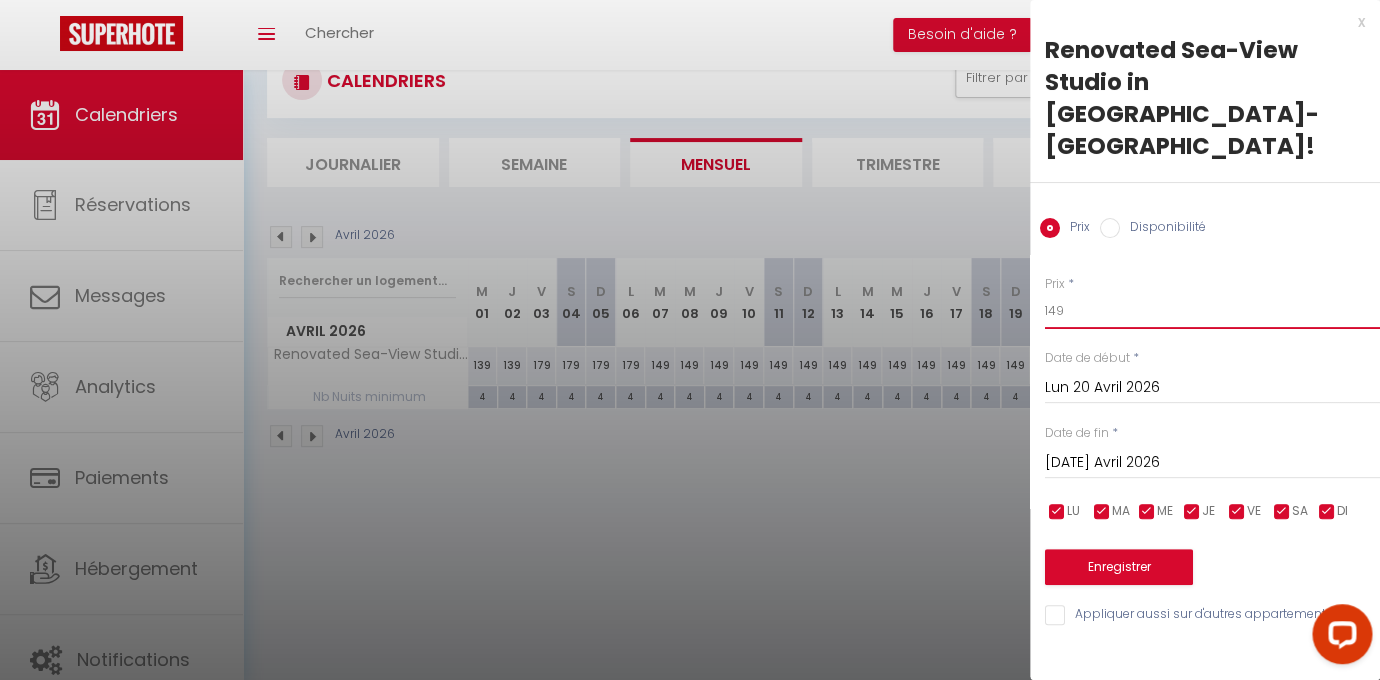 click on "149" at bounding box center (1212, 311) 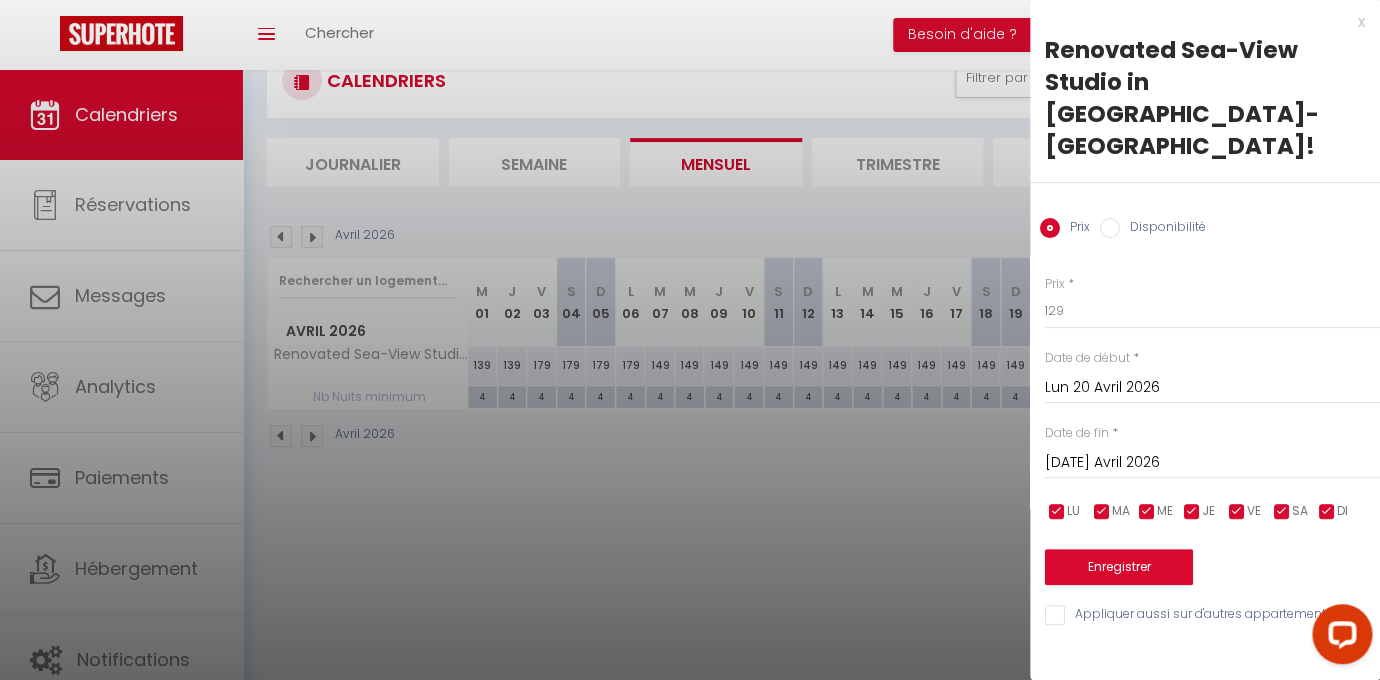 click at bounding box center [690, 340] 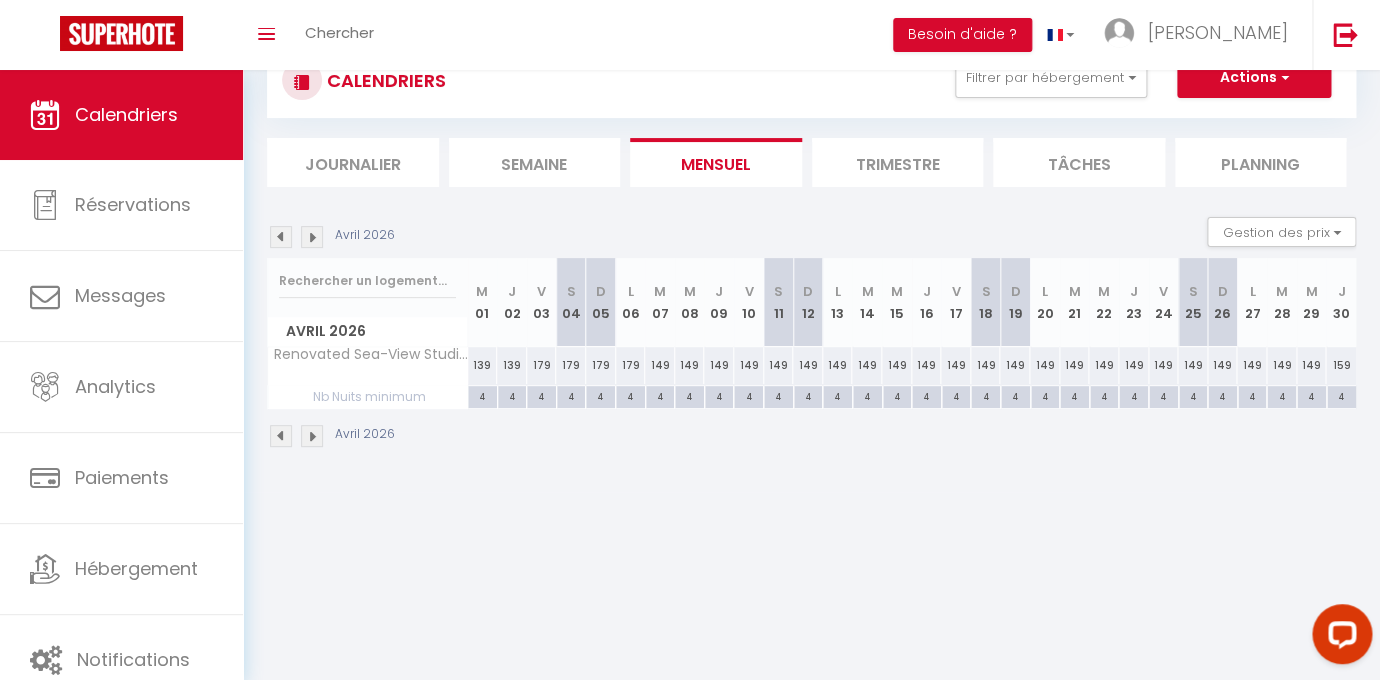 click on "149" at bounding box center (660, 365) 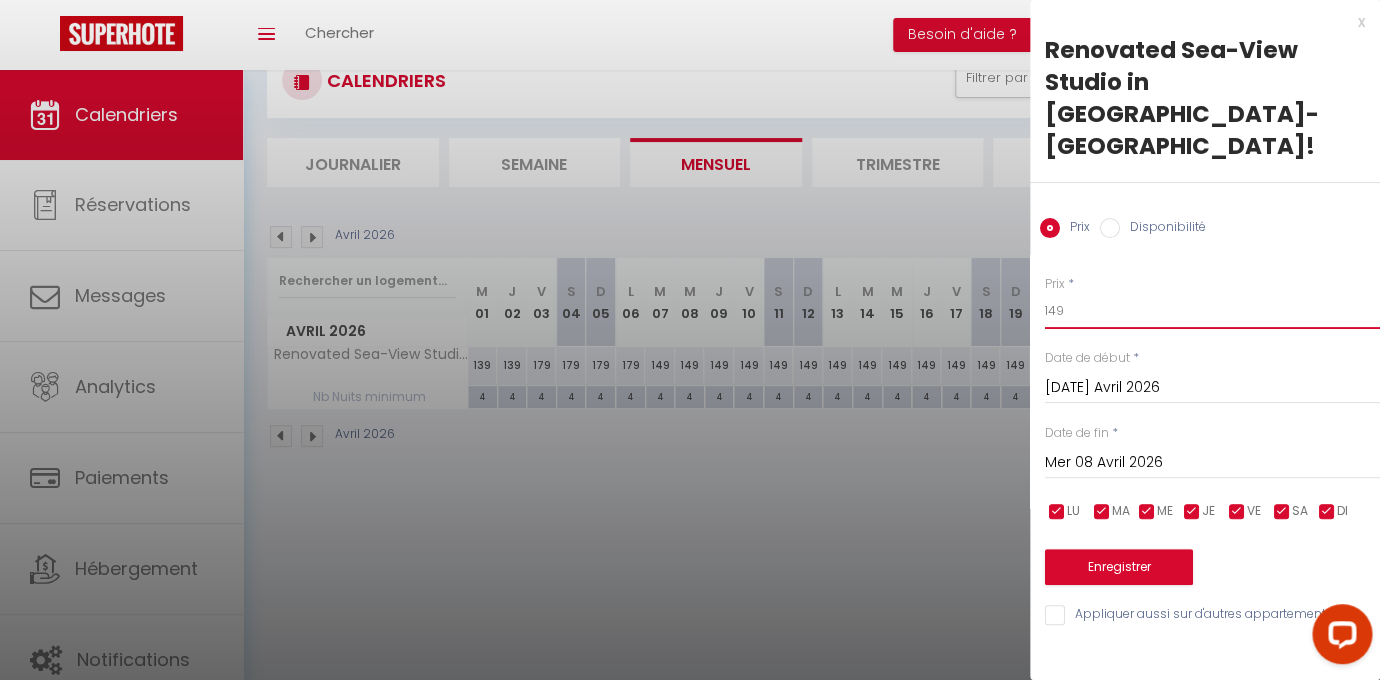 click on "149" at bounding box center (1212, 311) 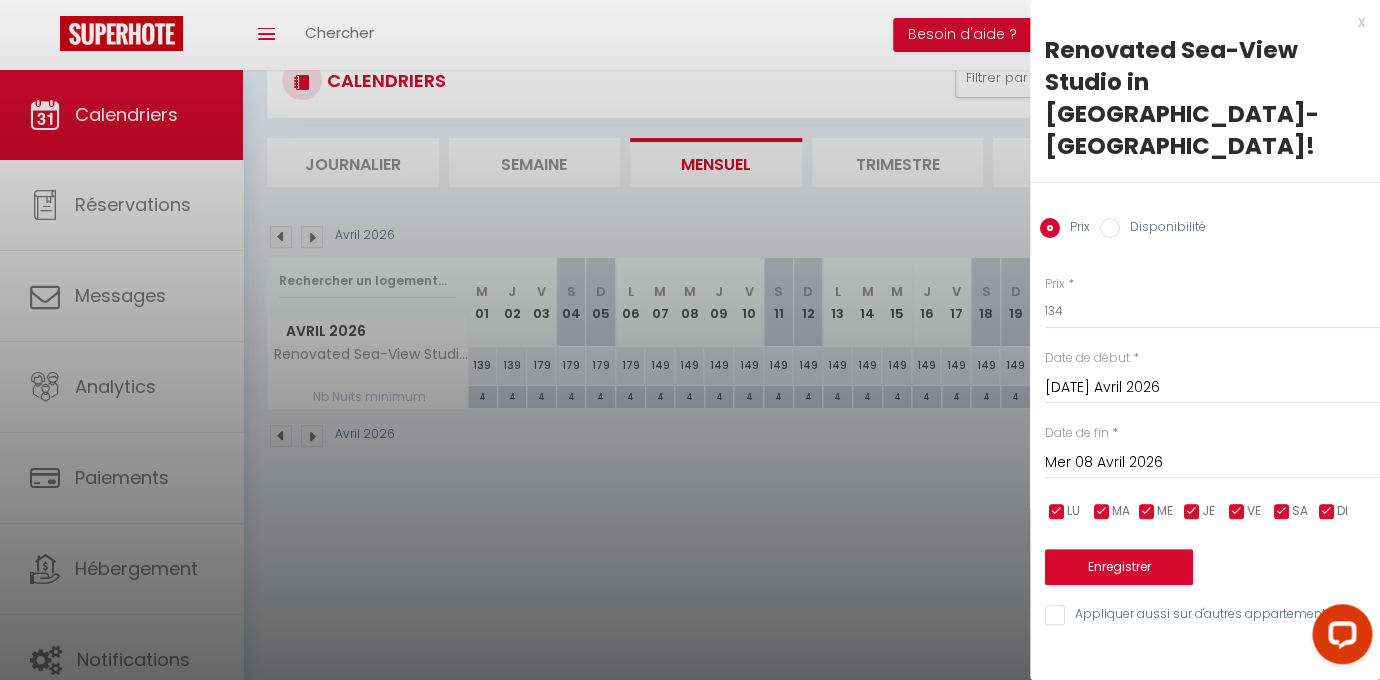 click on "Mer 08 Avril 2026" at bounding box center [1212, 463] 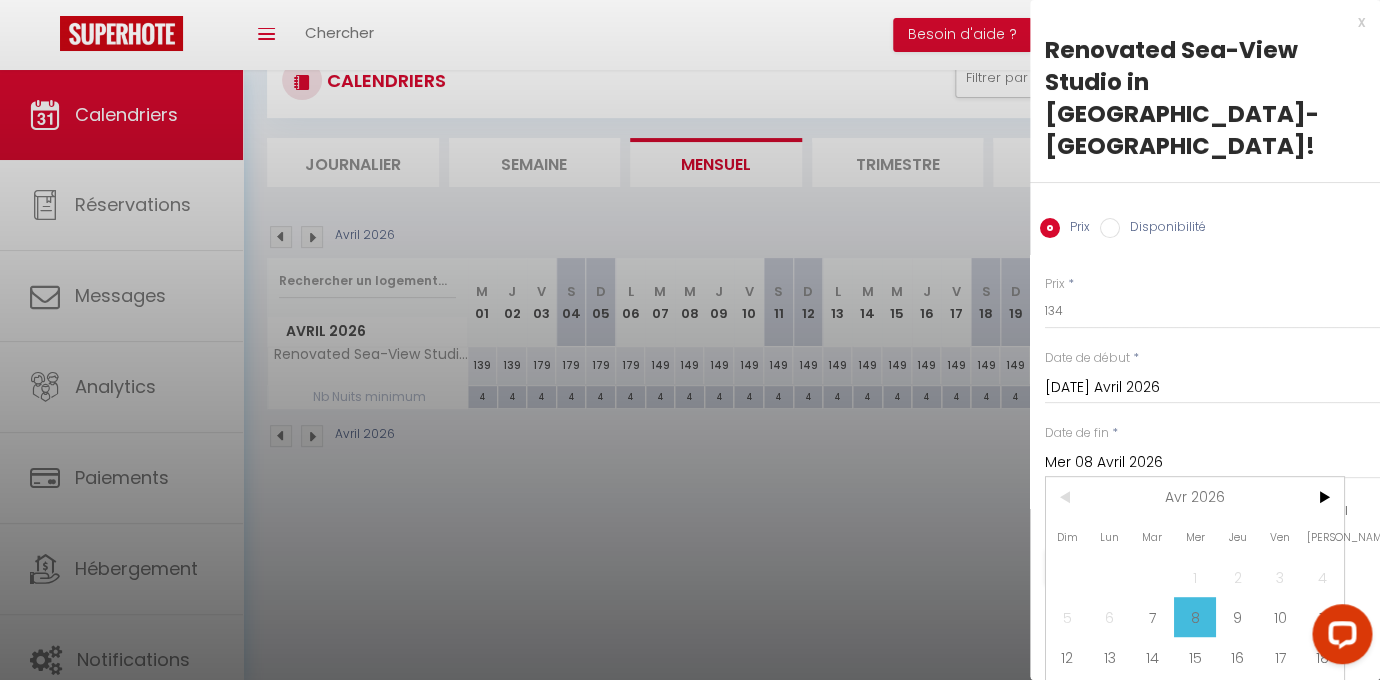 scroll, scrollTop: 50, scrollLeft: 0, axis: vertical 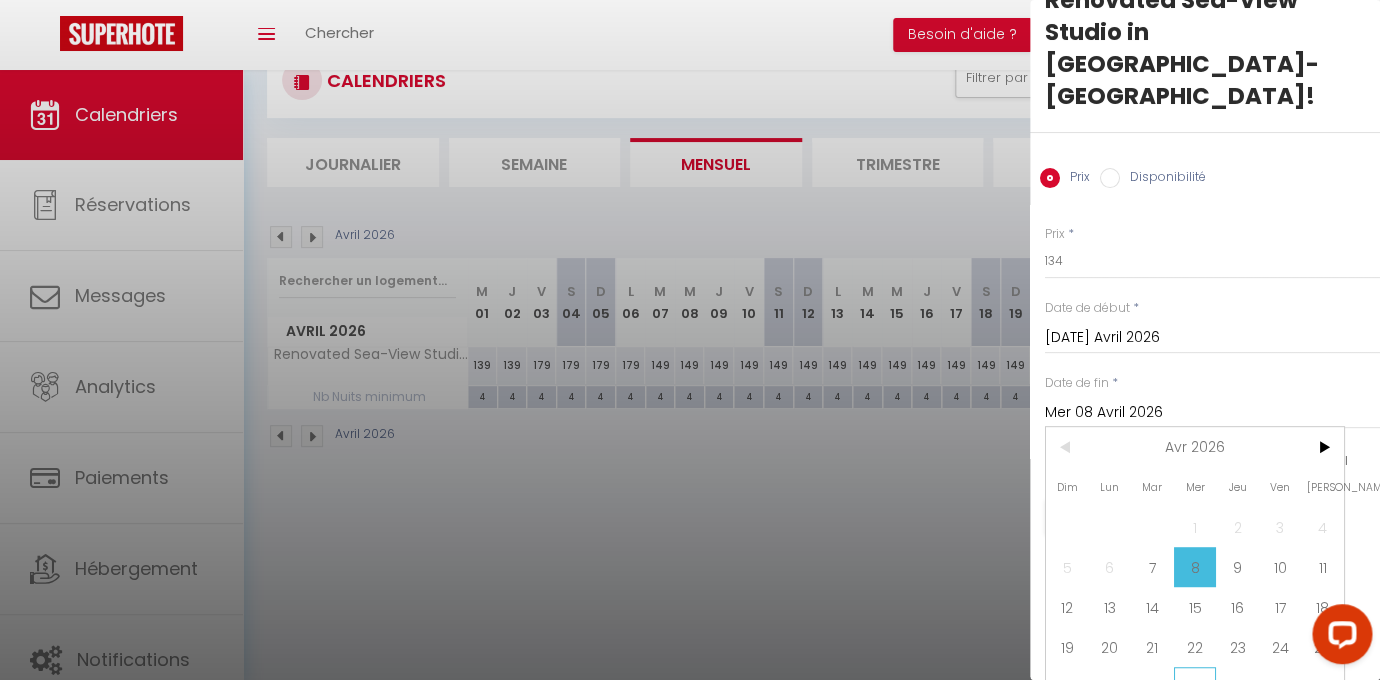 click on "29" at bounding box center [1195, 687] 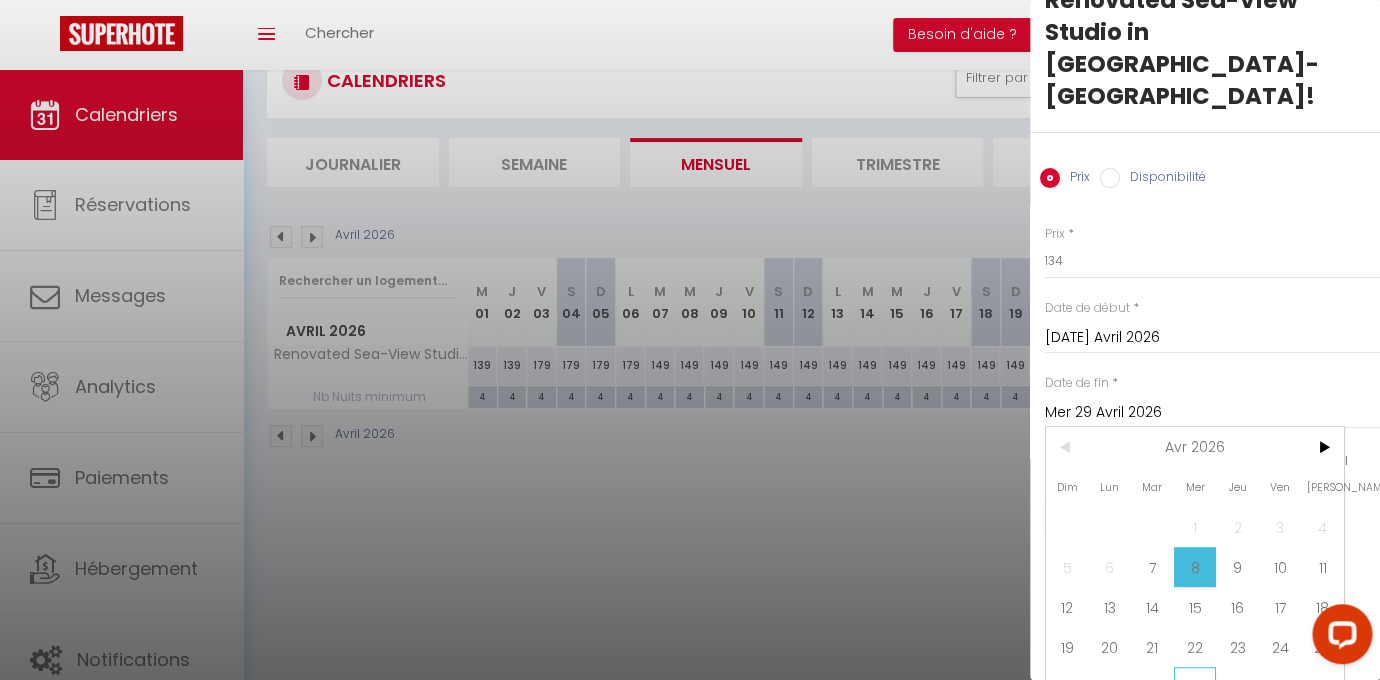 scroll, scrollTop: 0, scrollLeft: 0, axis: both 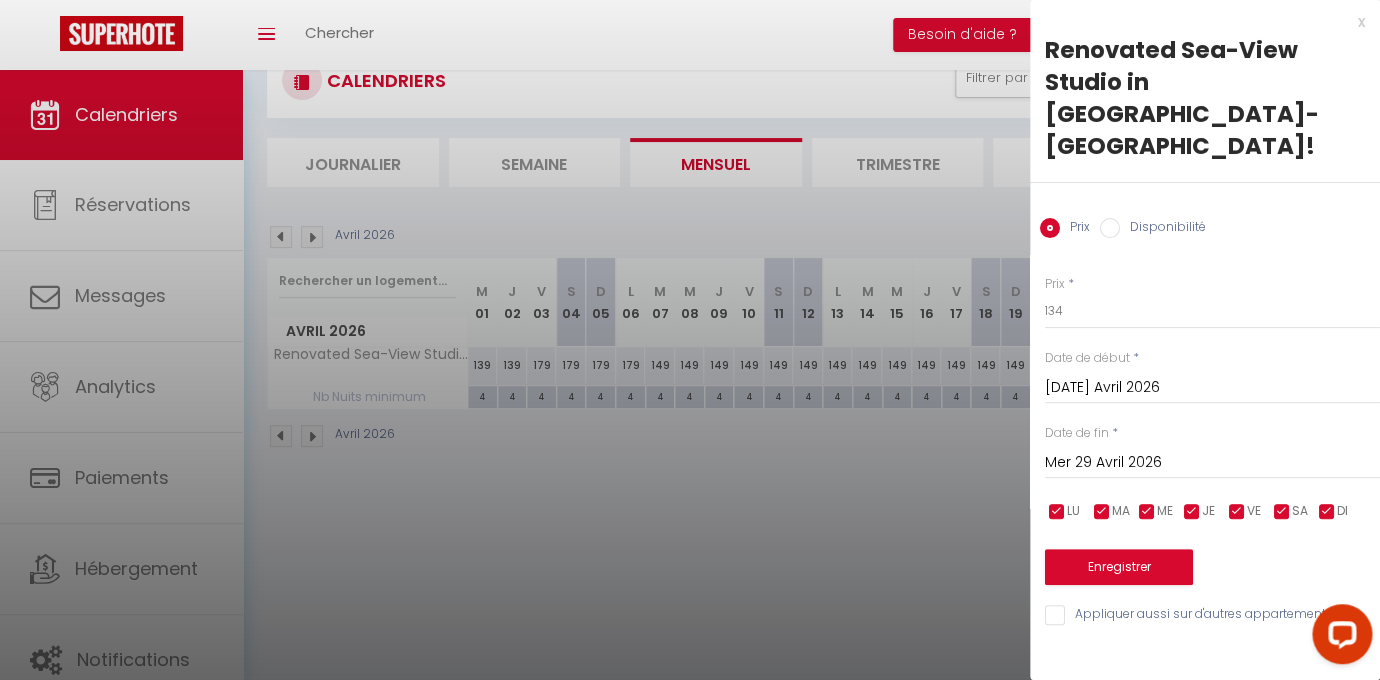 click at bounding box center [1237, 512] 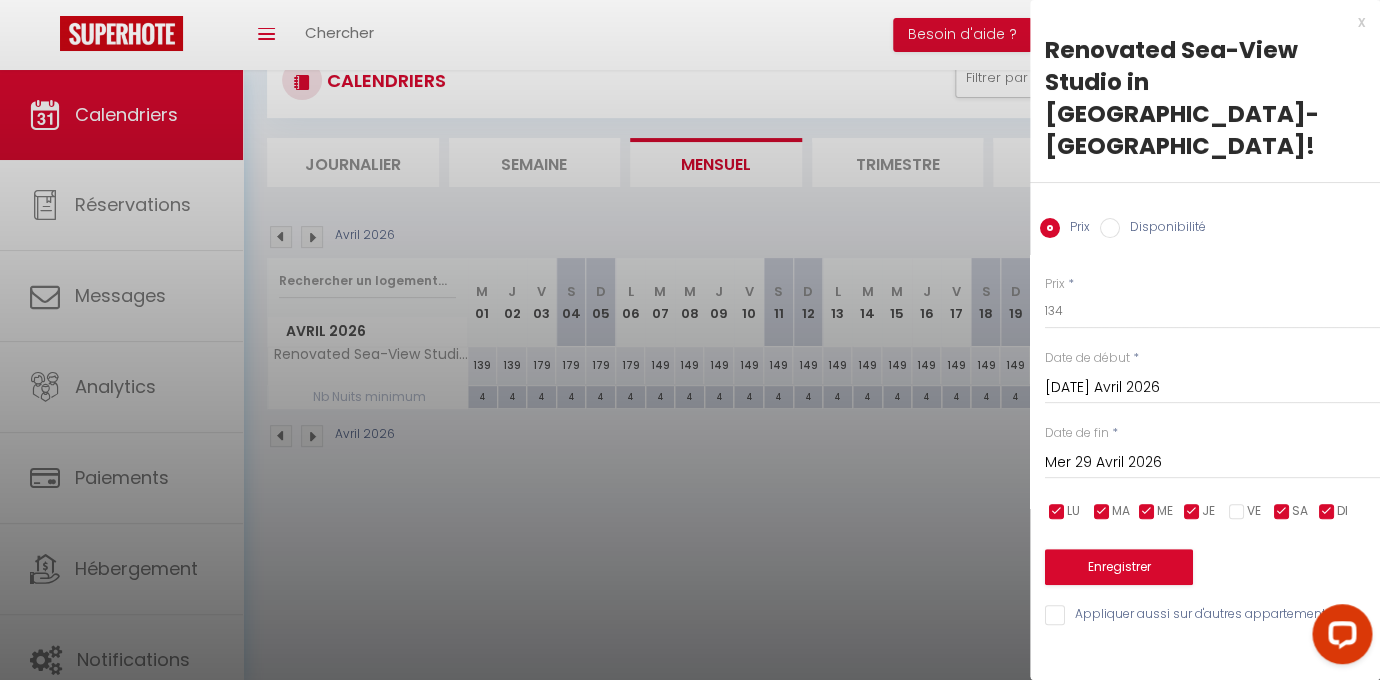click at bounding box center [1282, 512] 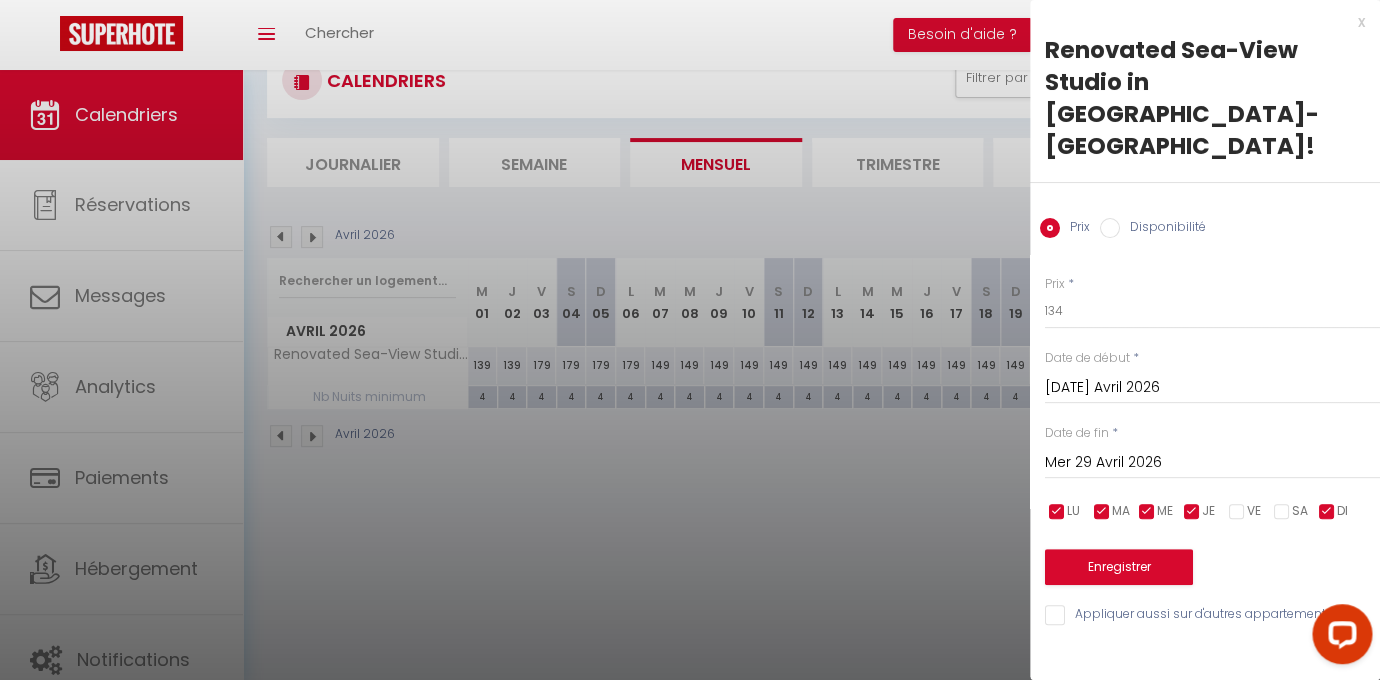 click at bounding box center (1327, 512) 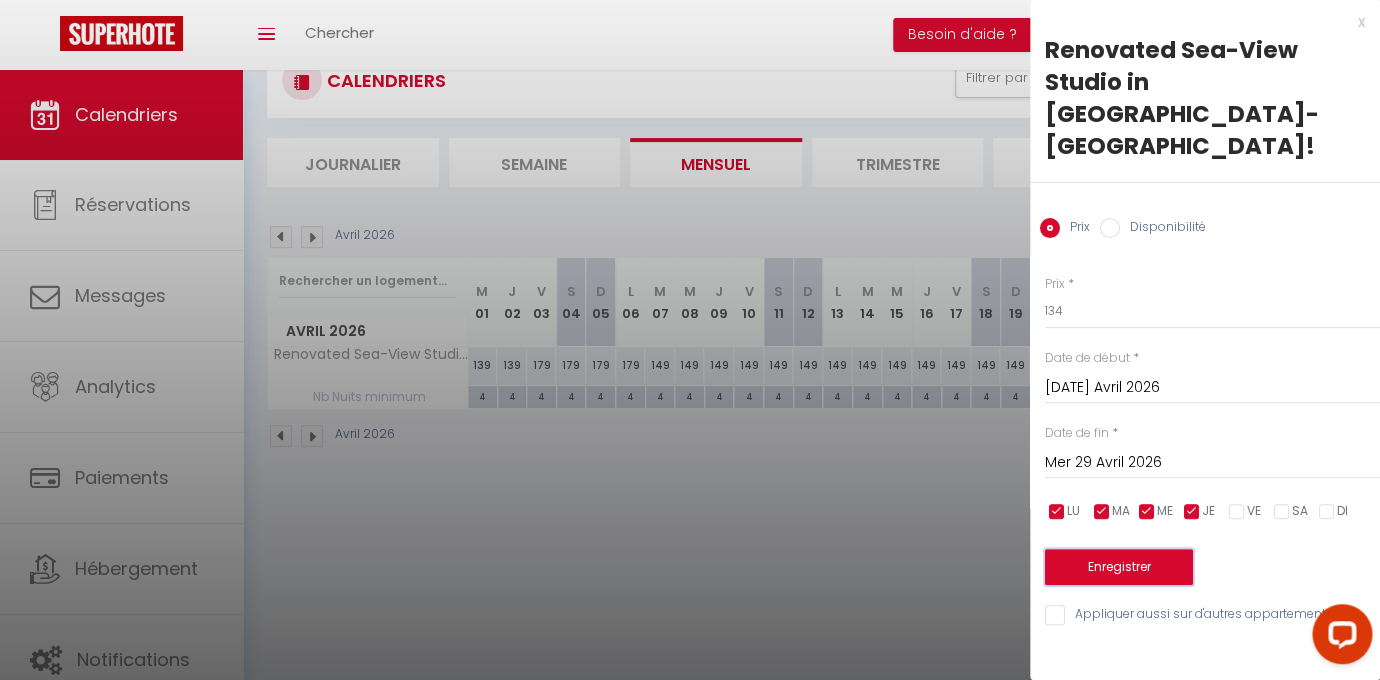 click on "Enregistrer" at bounding box center [1119, 567] 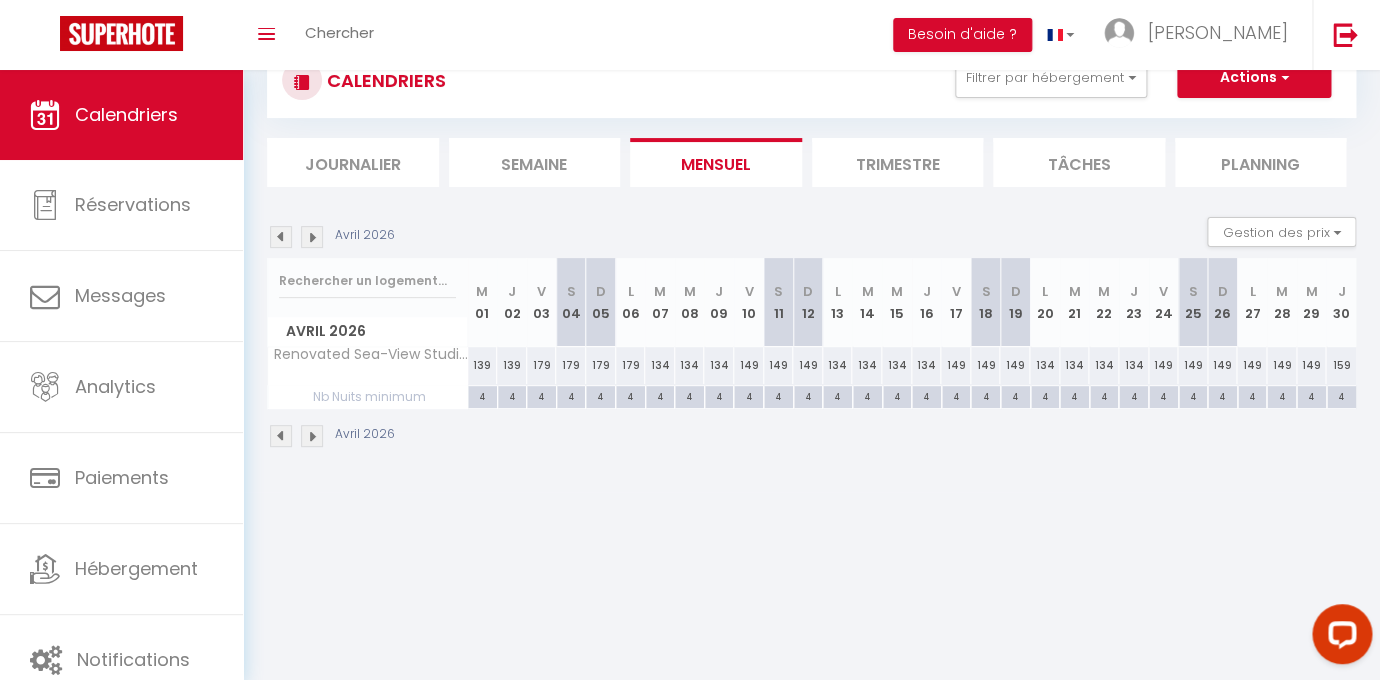 click at bounding box center (312, 237) 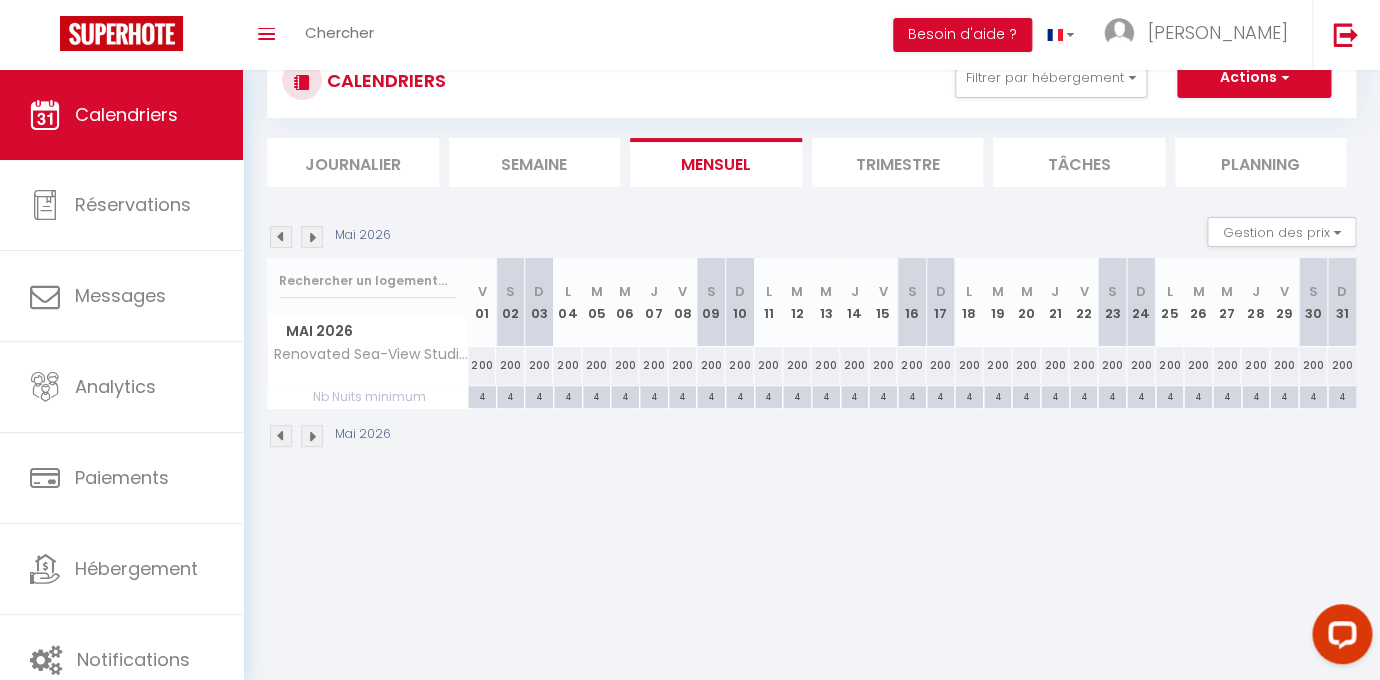 click on "200" at bounding box center (482, 365) 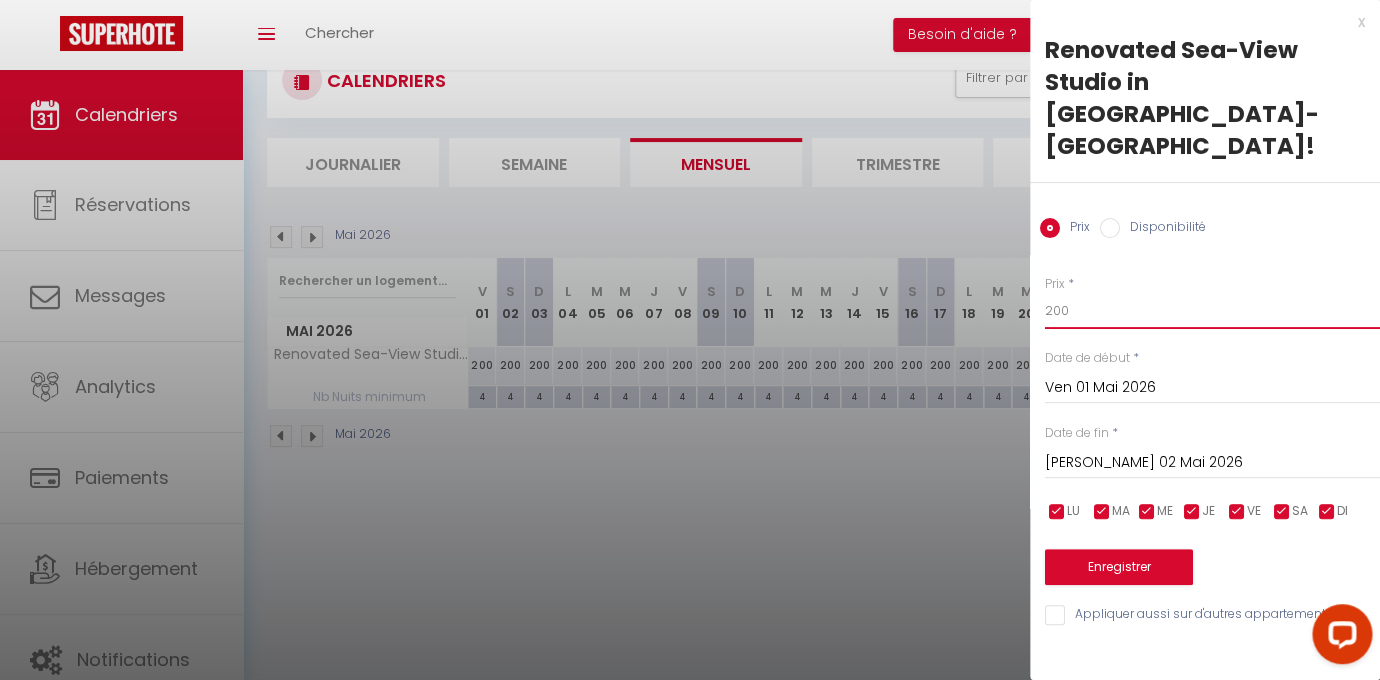 click on "200" at bounding box center (1212, 311) 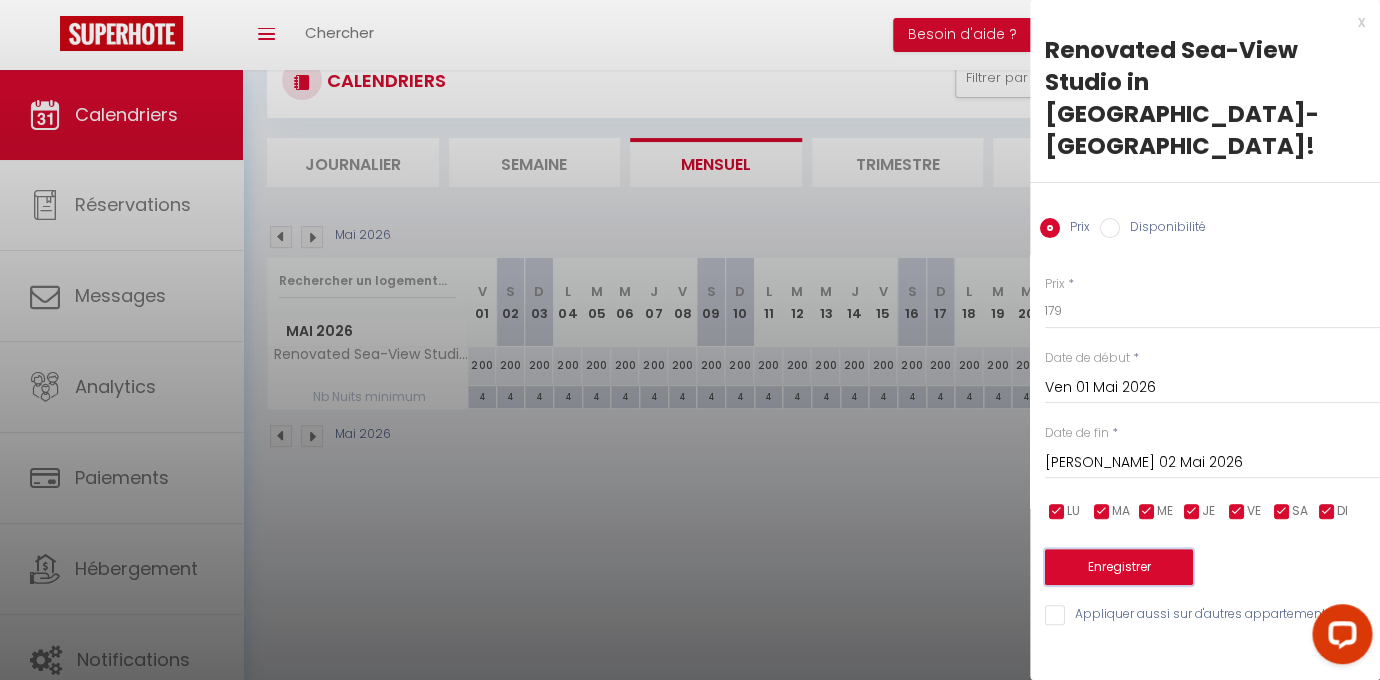 click on "Enregistrer" at bounding box center [1119, 567] 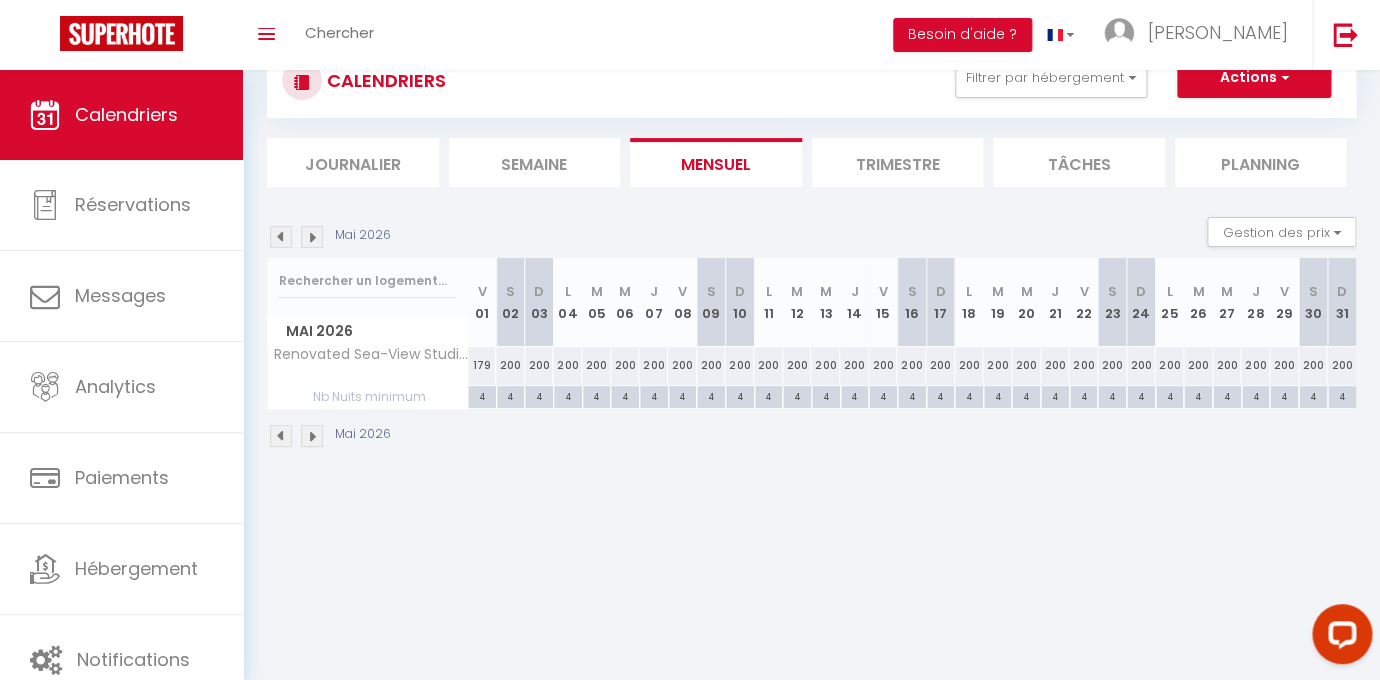 click on "200" at bounding box center (510, 365) 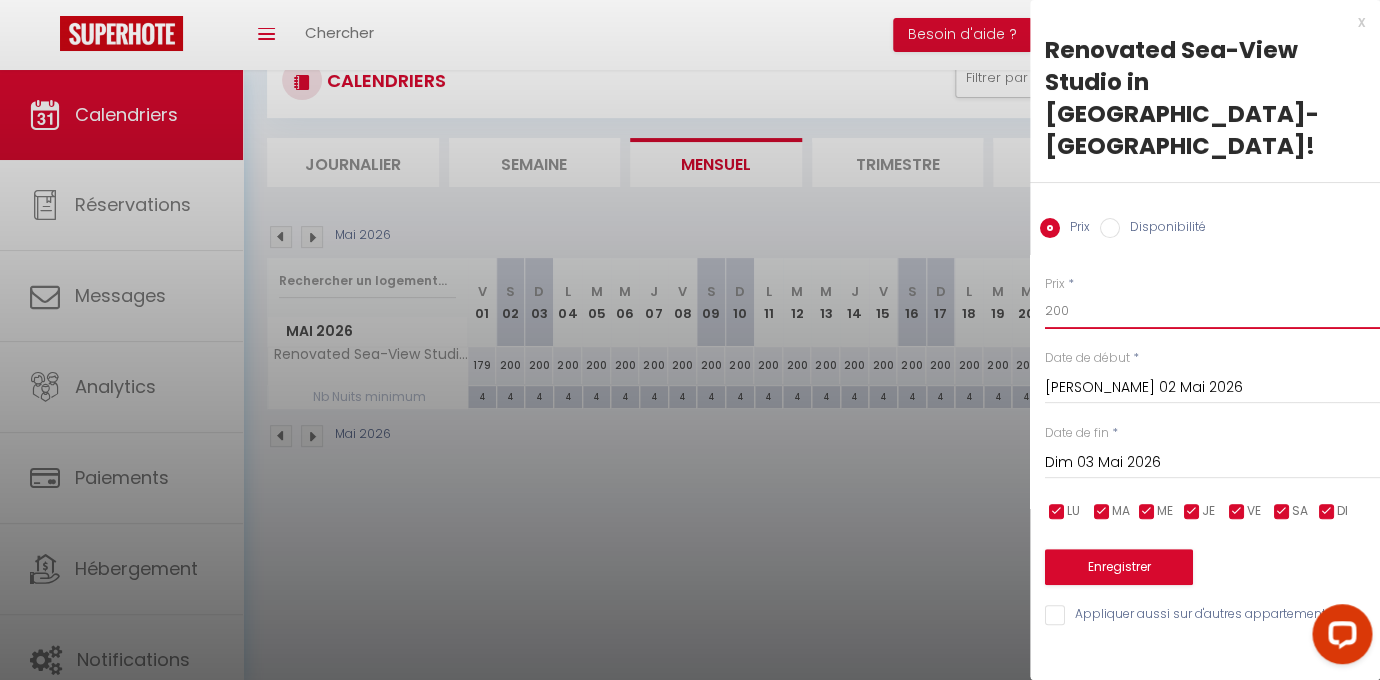 click on "200" at bounding box center (1212, 311) 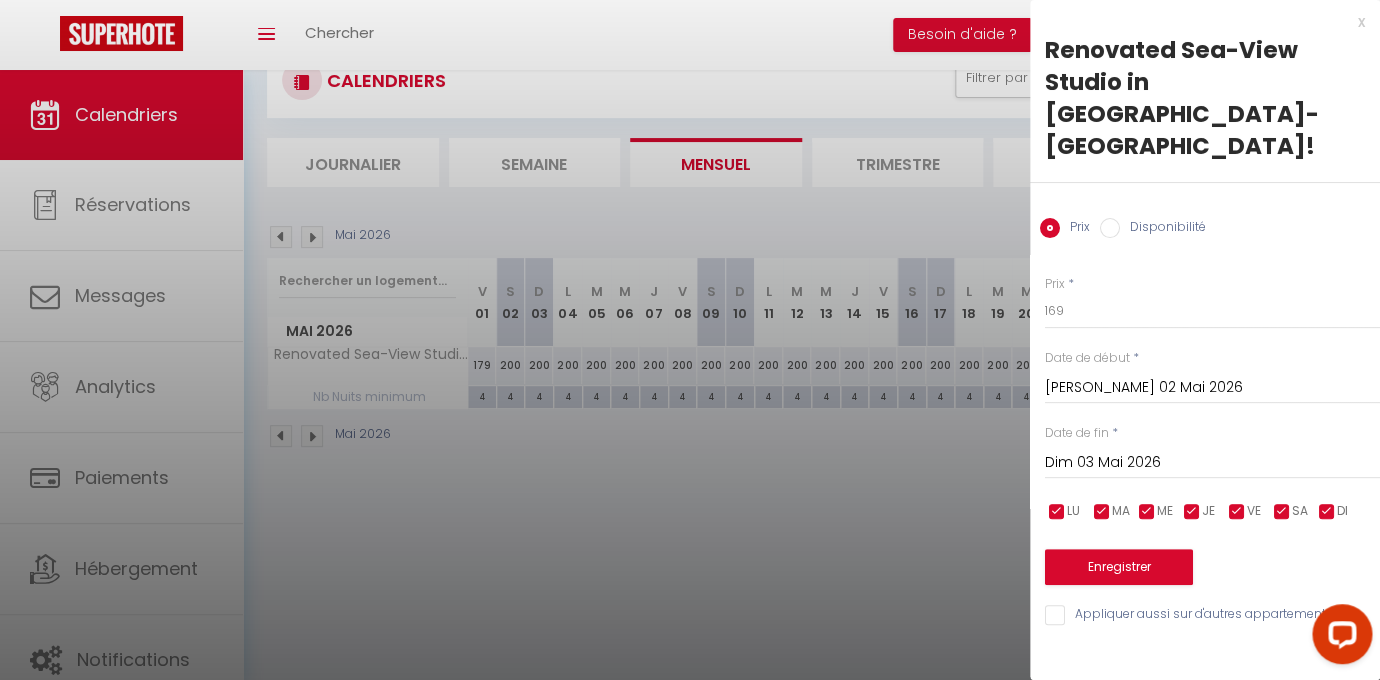 click on "Dim 03 Mai 2026" at bounding box center [1212, 463] 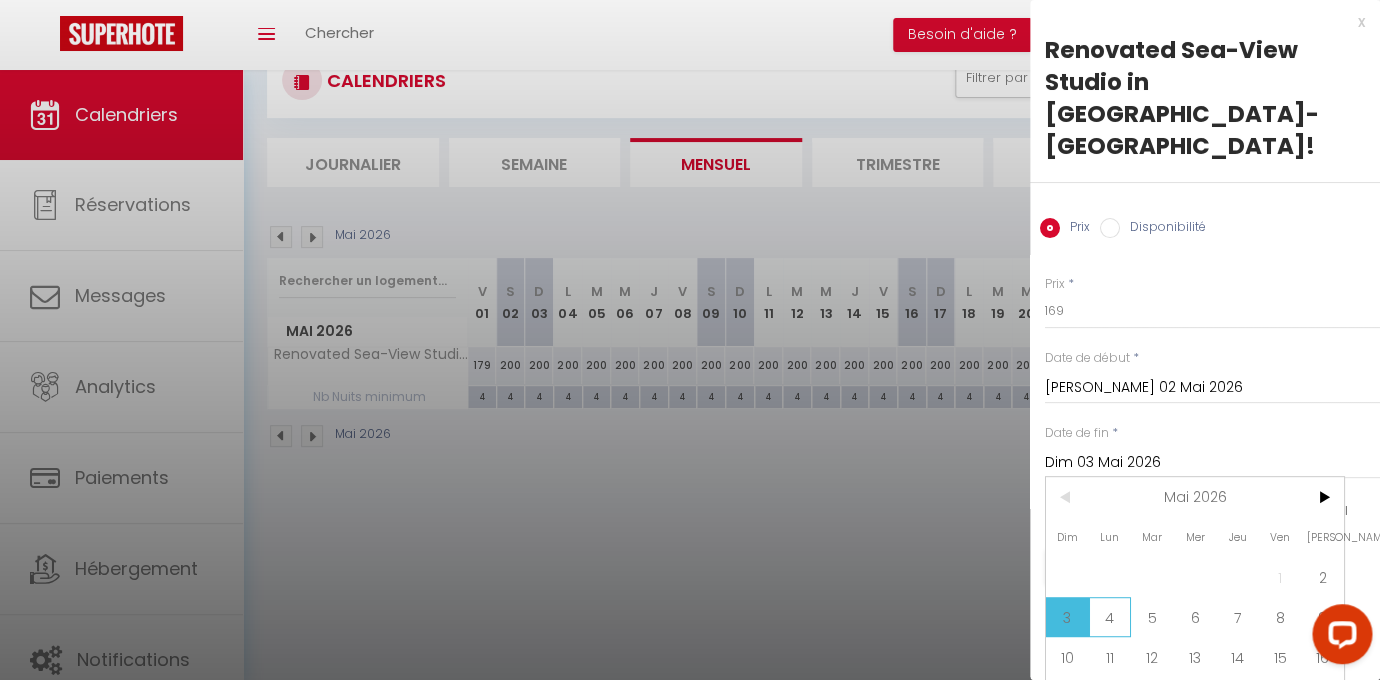 click on "4" at bounding box center (1110, 617) 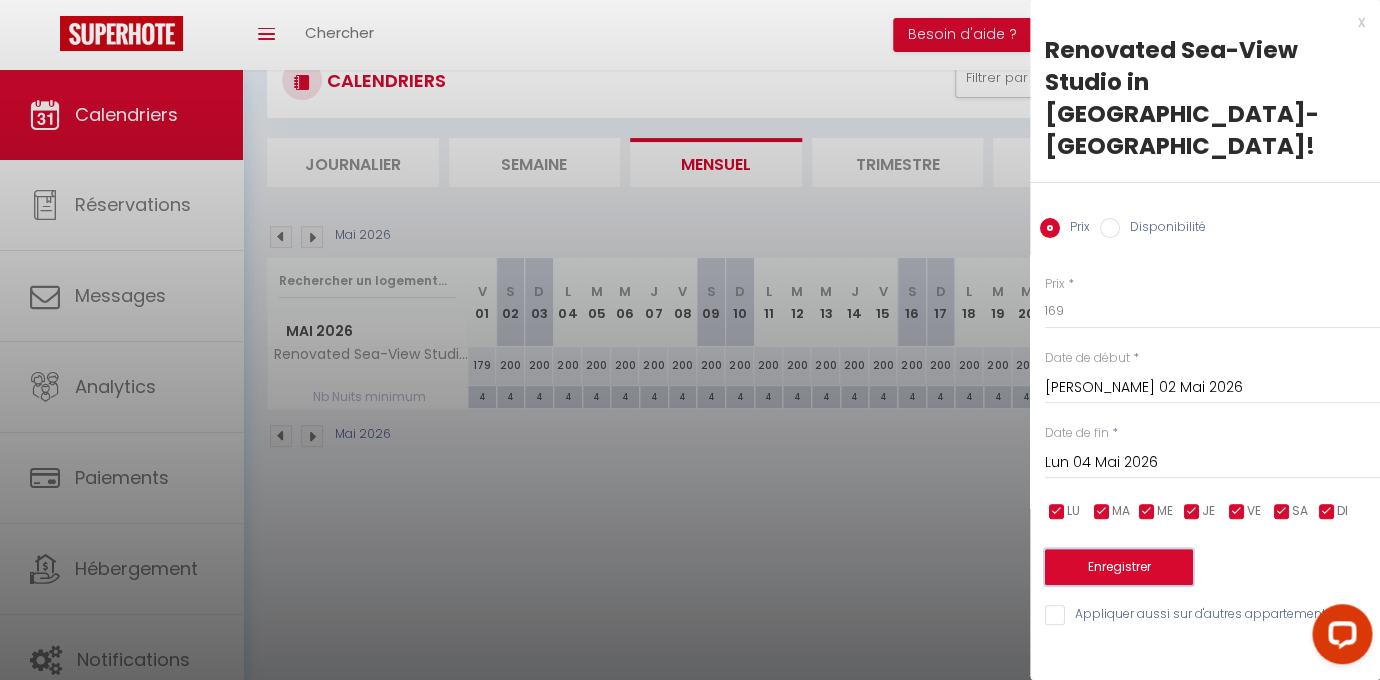 click on "Enregistrer" at bounding box center [1119, 567] 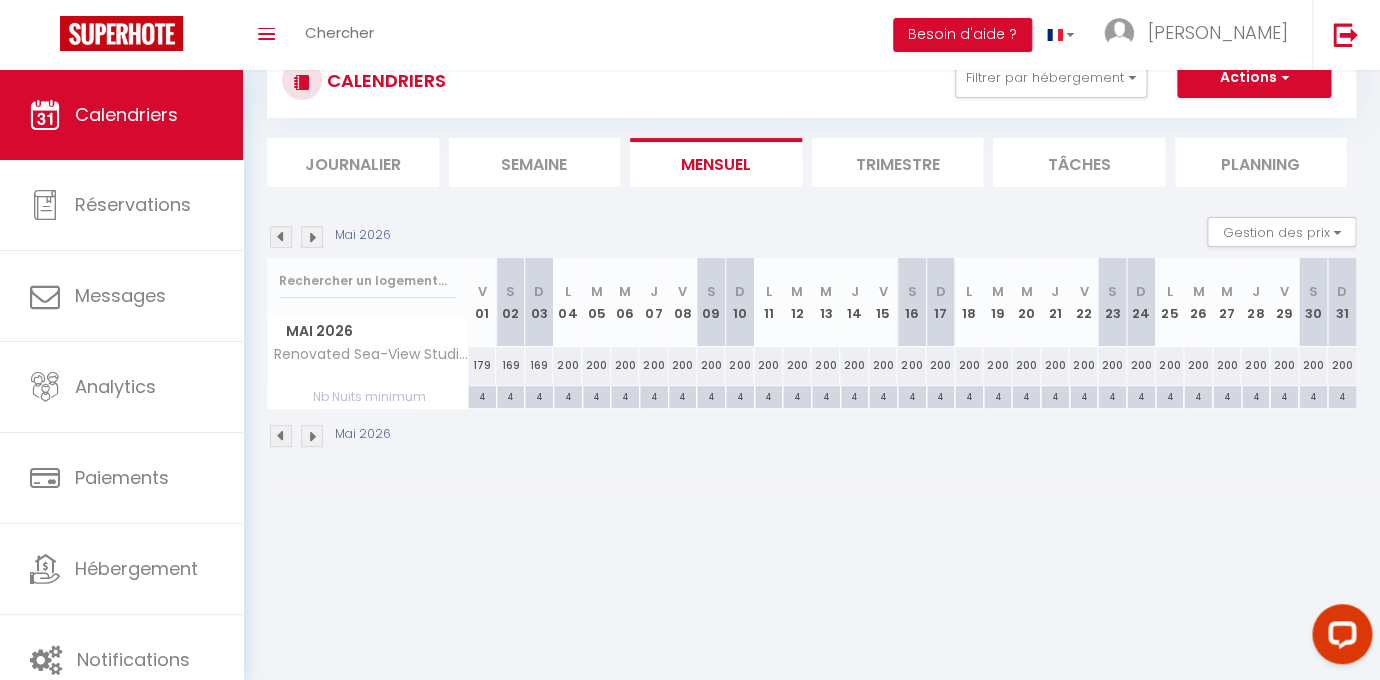 click on "169" at bounding box center [539, 365] 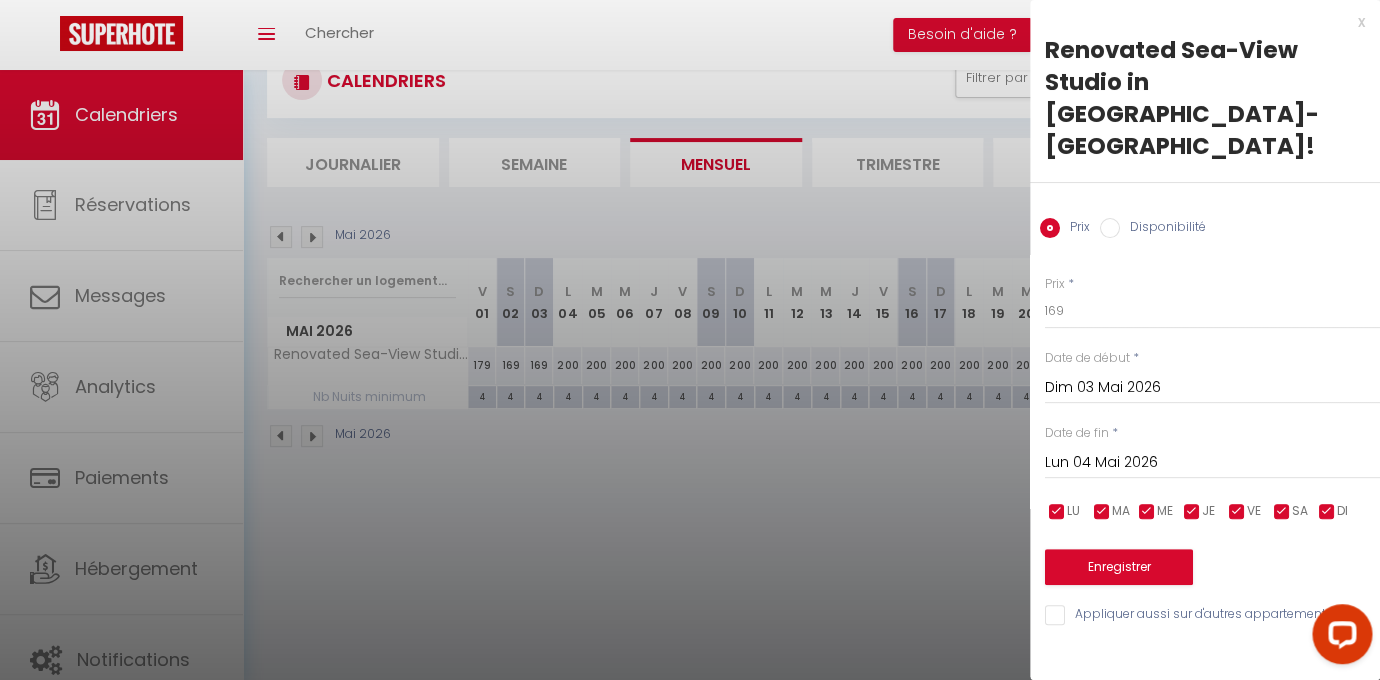 click on "Dim 03 Mai 2026" at bounding box center (1212, 388) 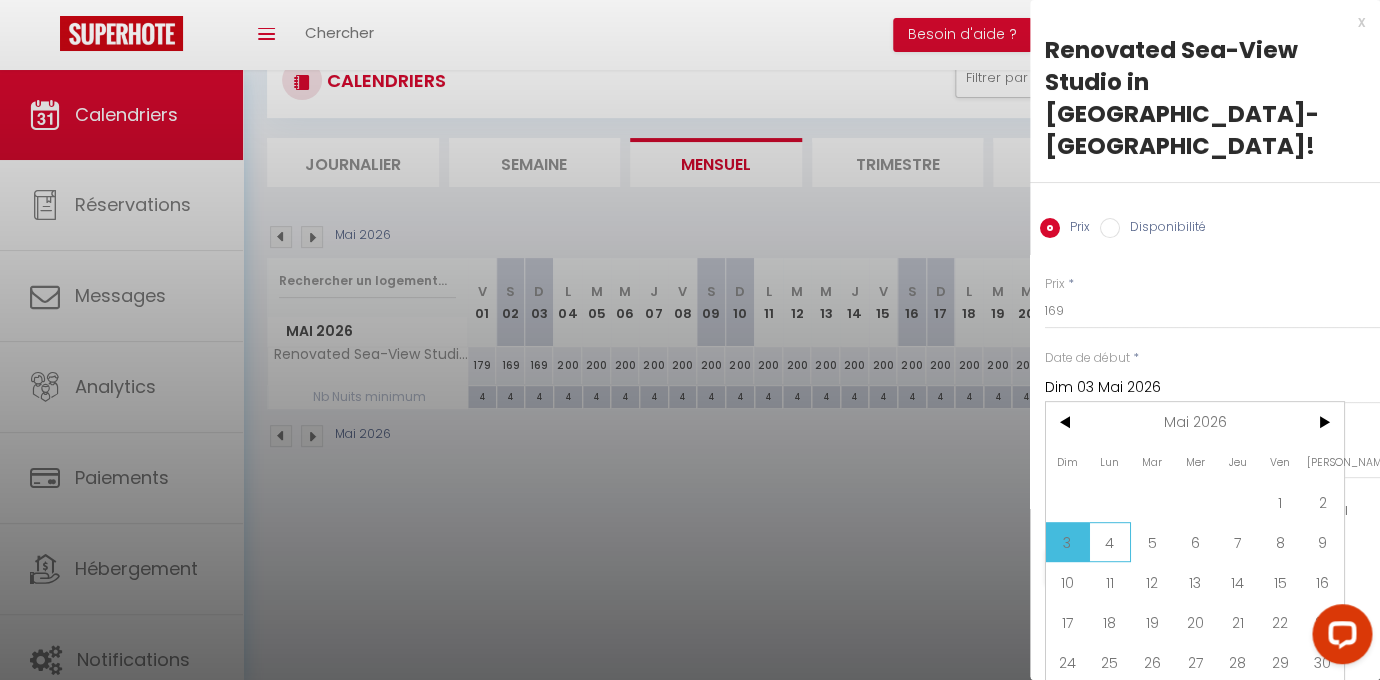 click on "4" at bounding box center [1110, 542] 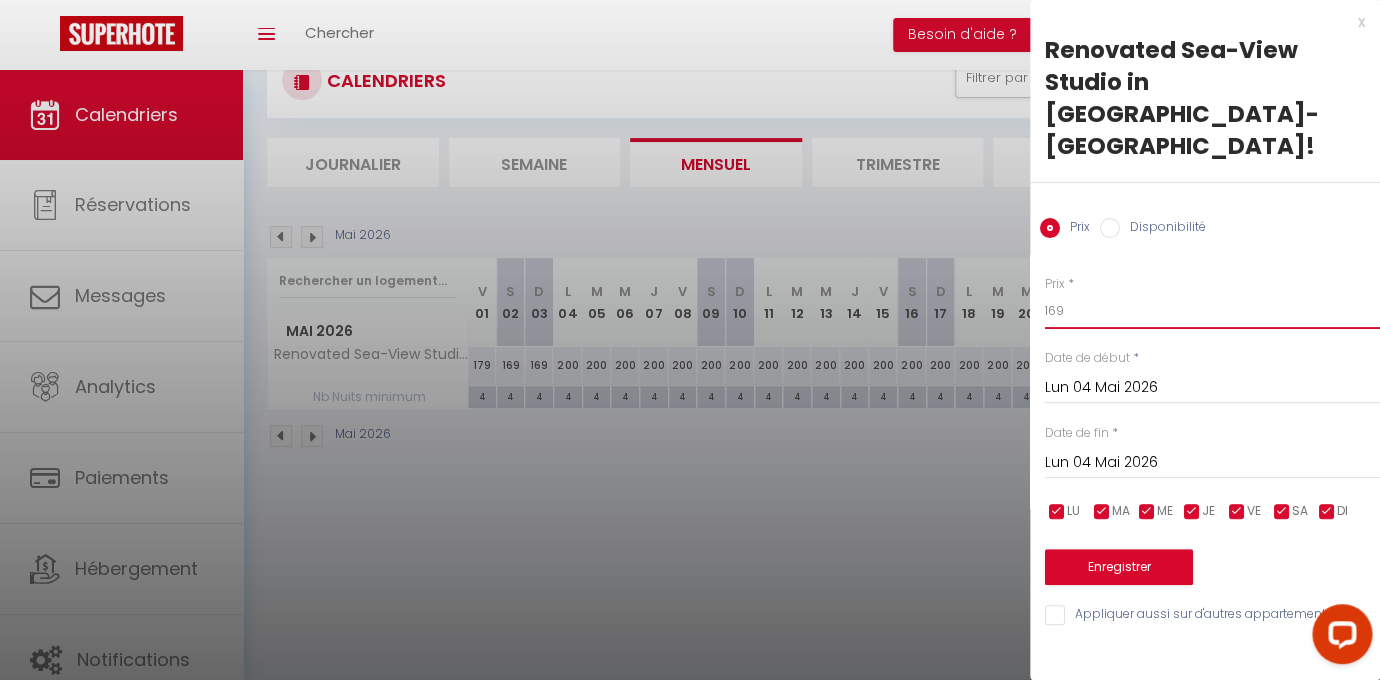 click on "169" at bounding box center (1212, 311) 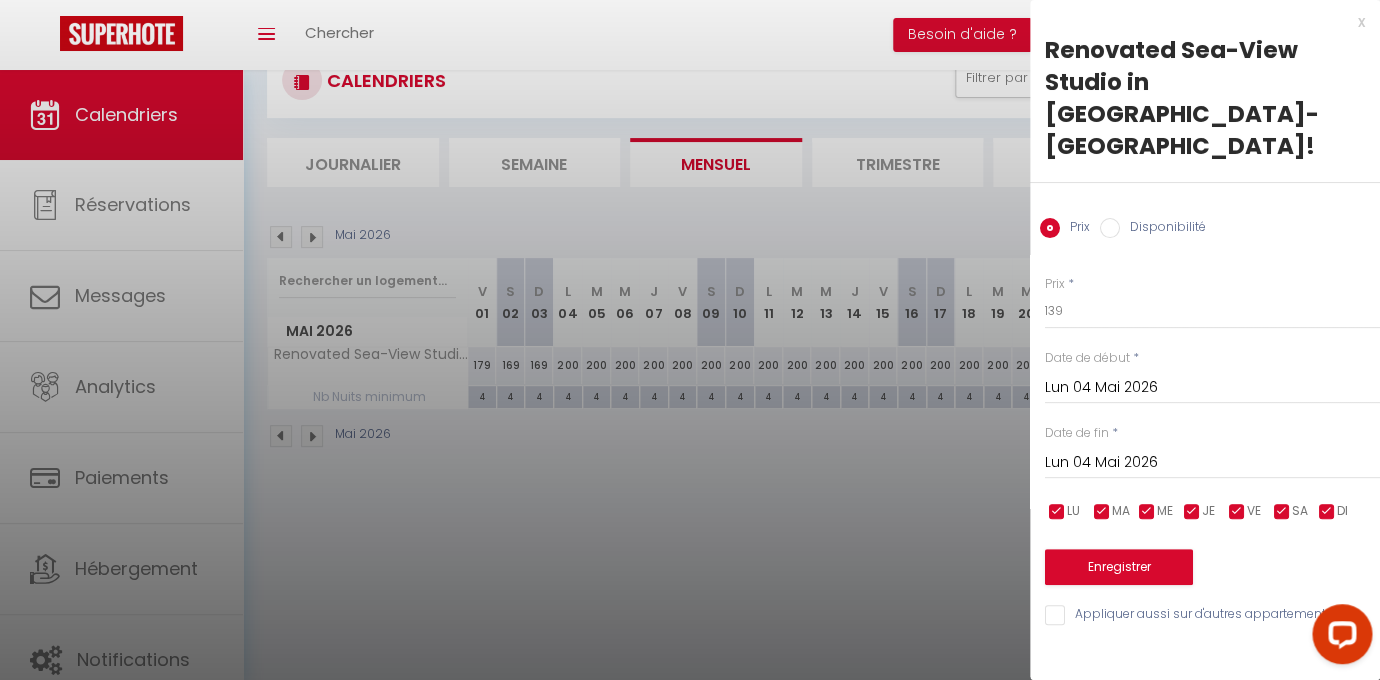 click on "Lun 04 Mai 2026" at bounding box center [1212, 463] 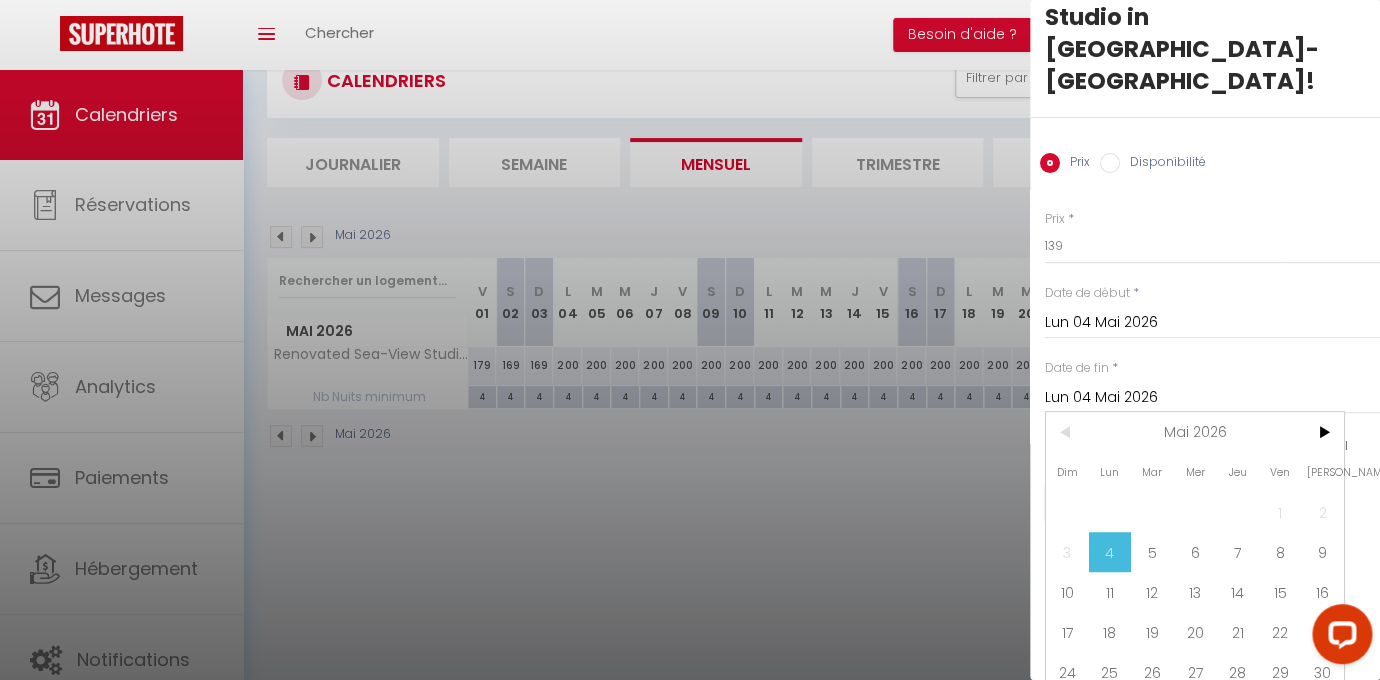 scroll, scrollTop: 70, scrollLeft: 0, axis: vertical 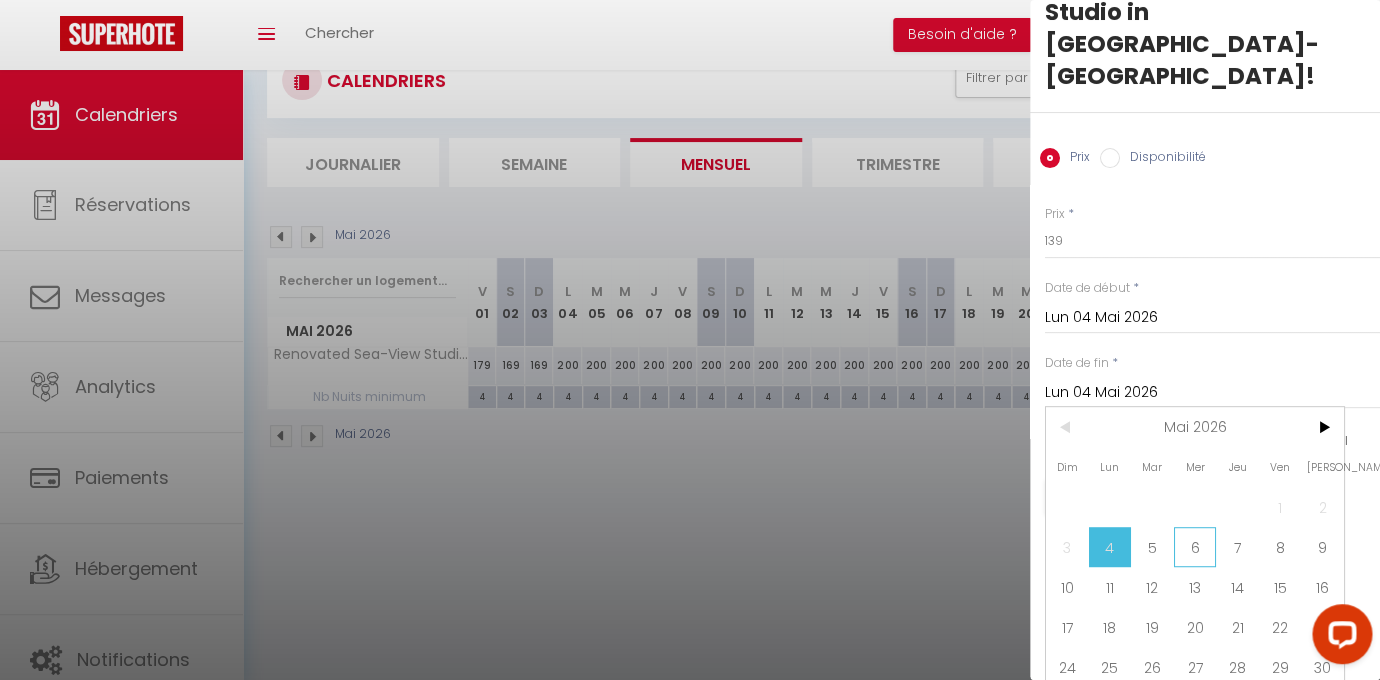 click on "6" at bounding box center [1195, 547] 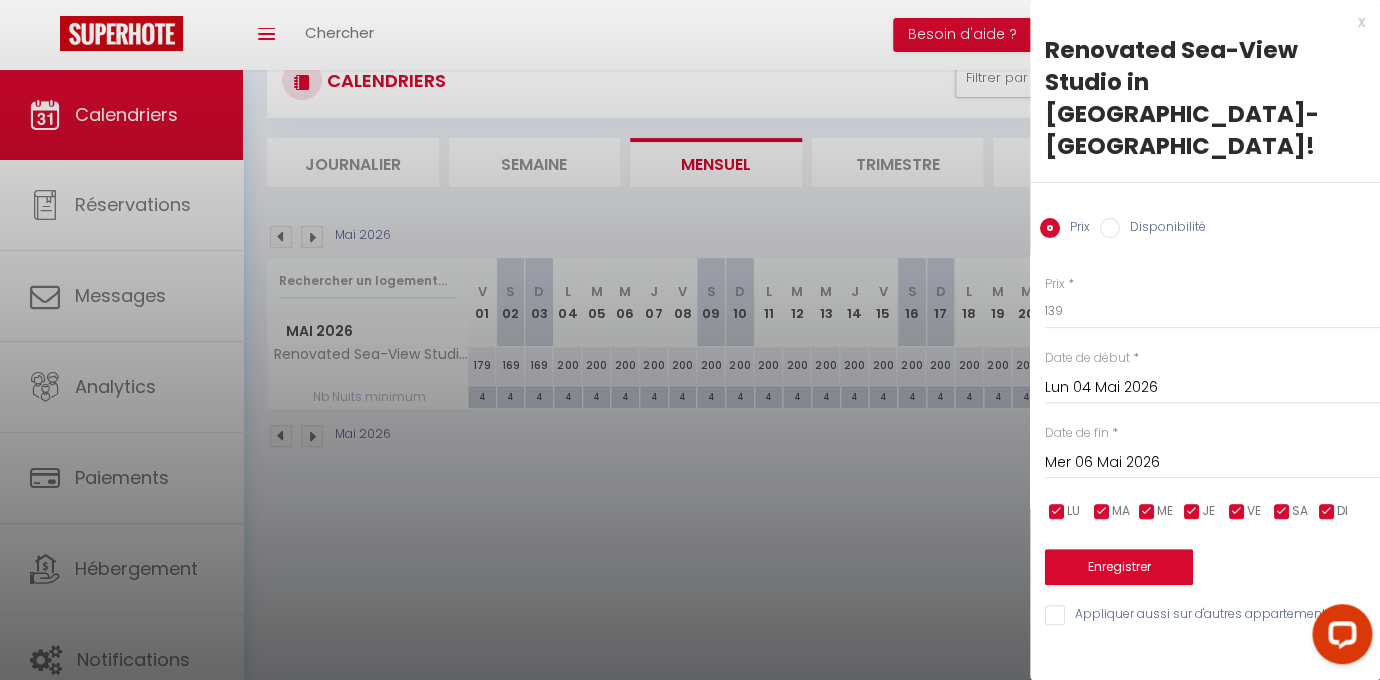 scroll, scrollTop: 0, scrollLeft: 0, axis: both 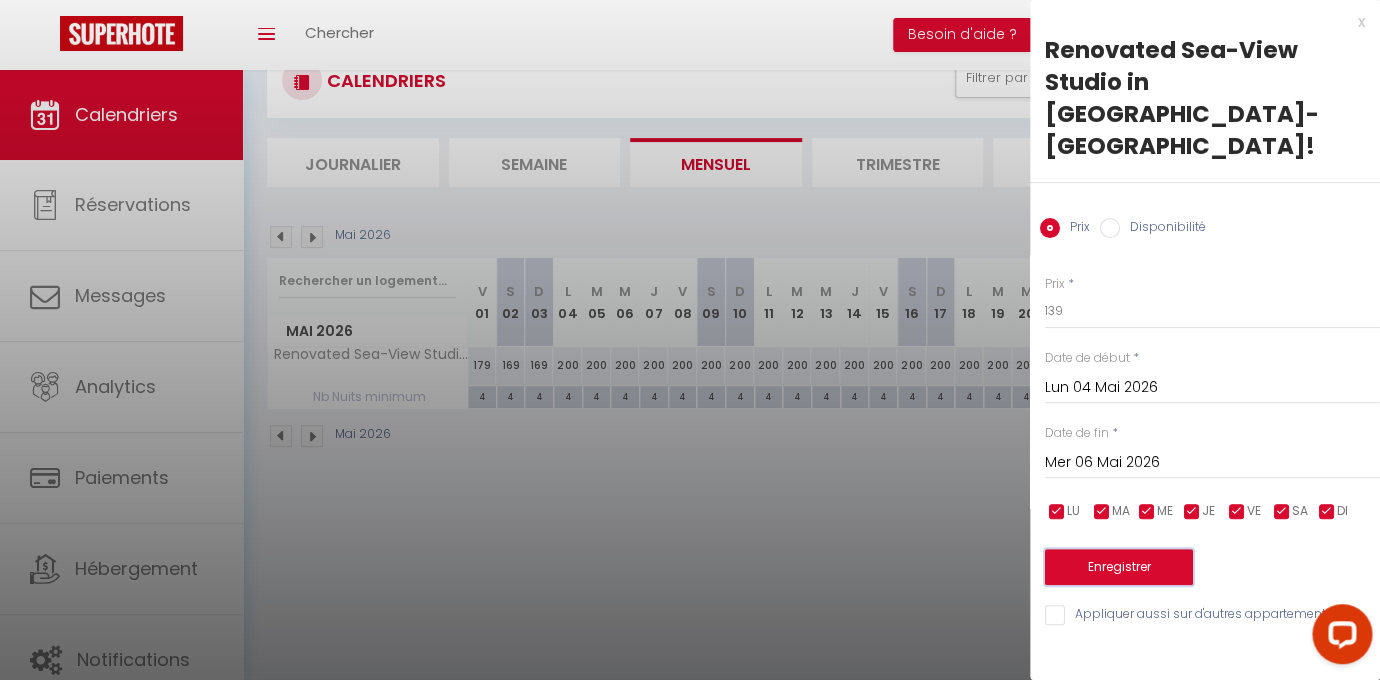 click on "Enregistrer" at bounding box center [1119, 567] 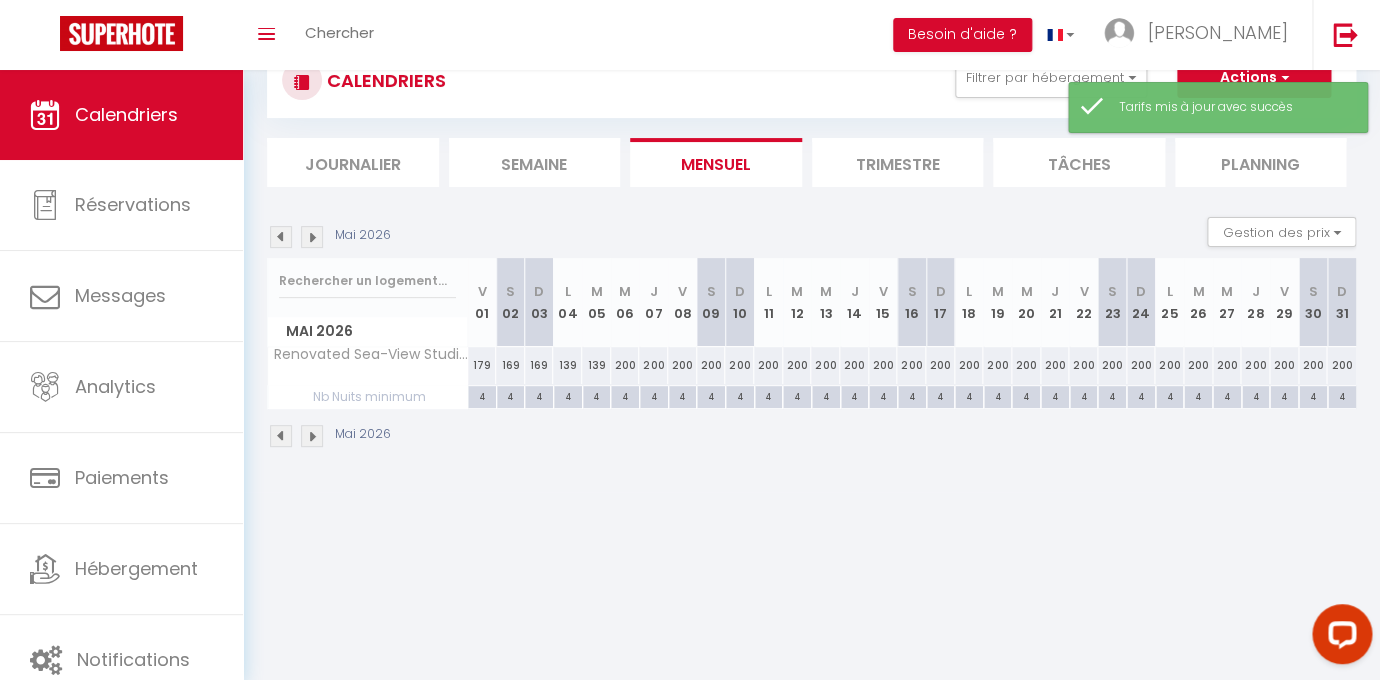 click on "200" at bounding box center (625, 365) 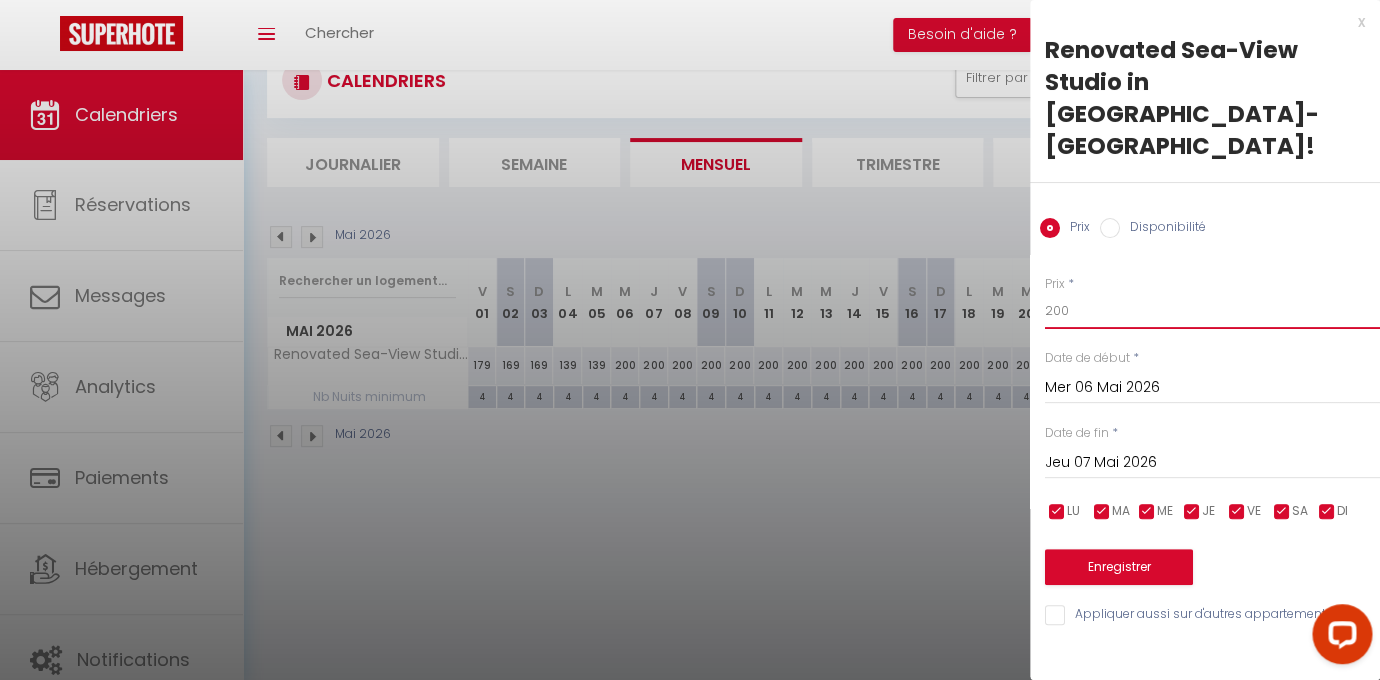 click on "200" at bounding box center (1212, 311) 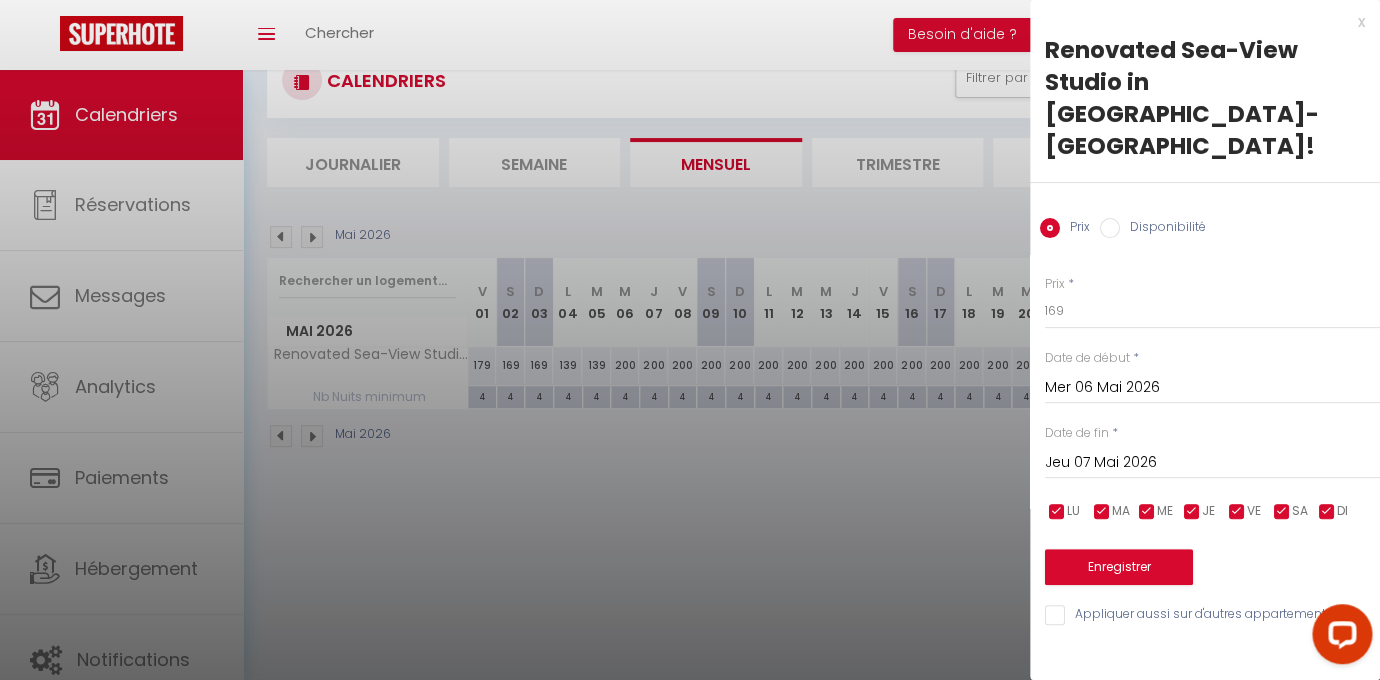 click on "Jeu 07 Mai 2026" at bounding box center (1212, 463) 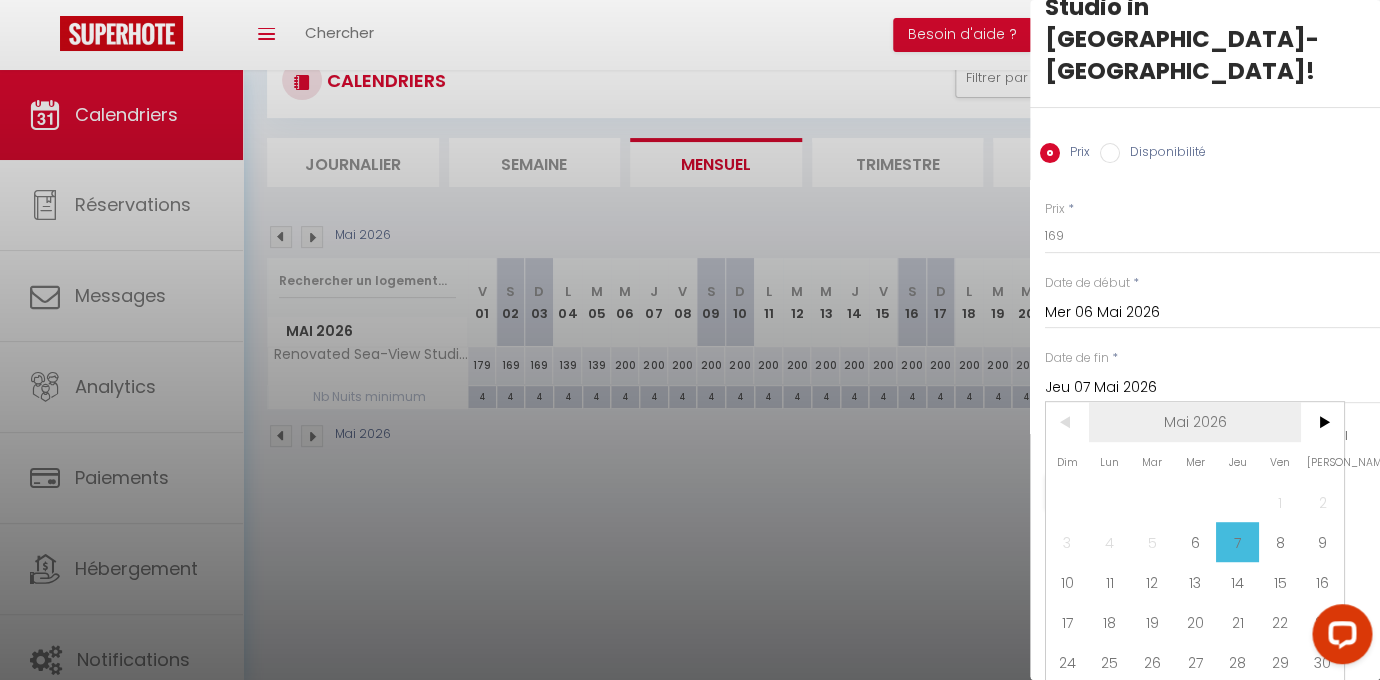 scroll, scrollTop: 80, scrollLeft: 0, axis: vertical 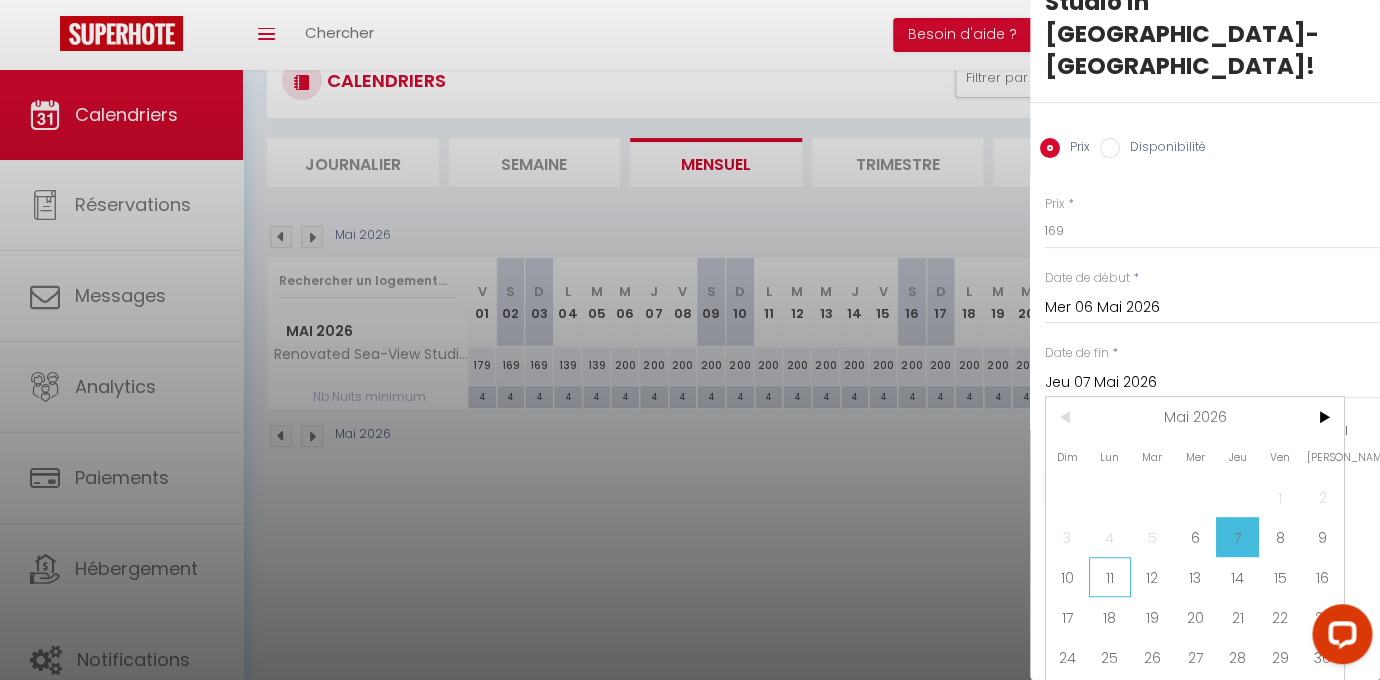click on "11" at bounding box center (1110, 577) 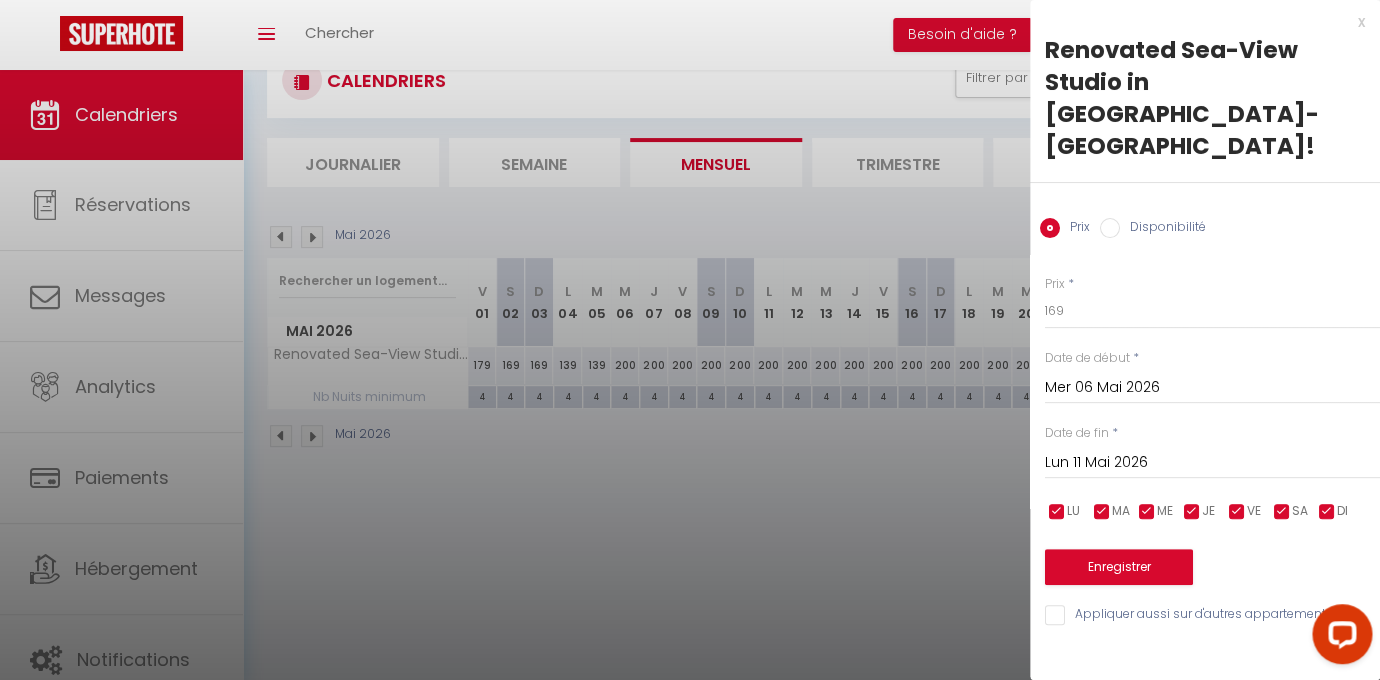 scroll, scrollTop: 0, scrollLeft: 0, axis: both 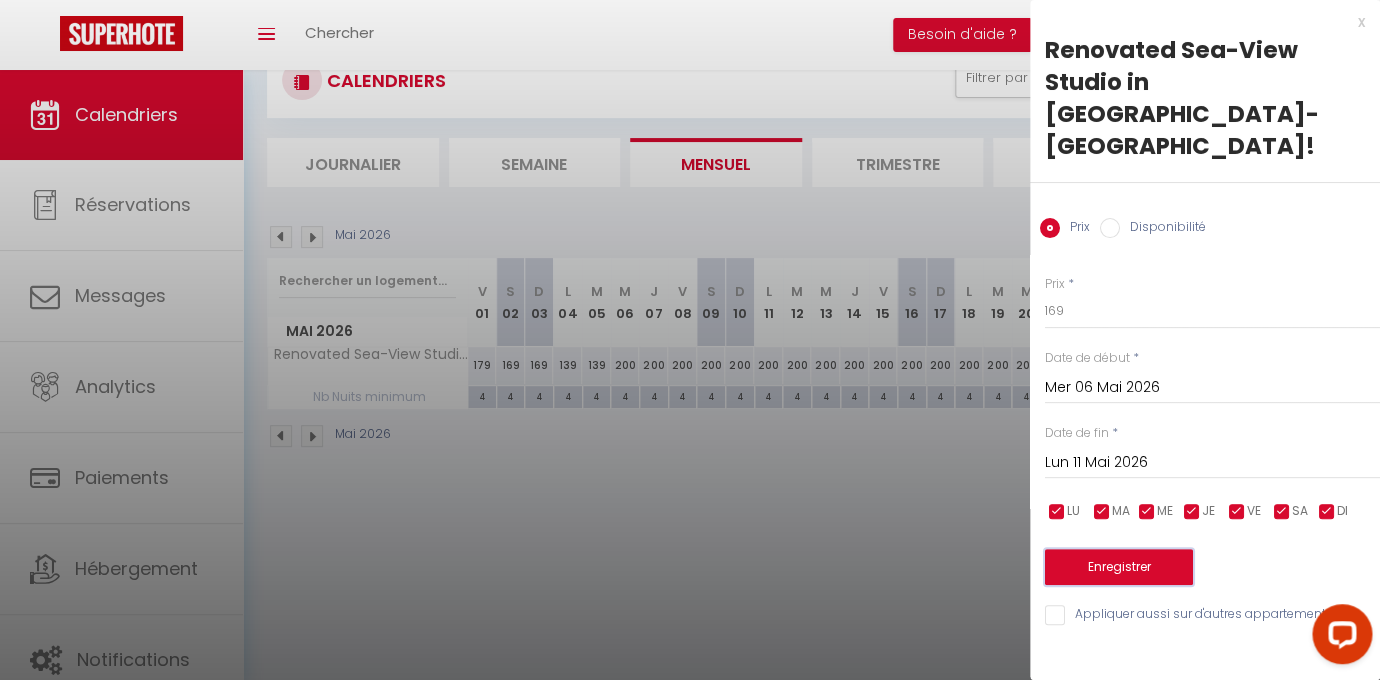 click on "Enregistrer" at bounding box center [1119, 567] 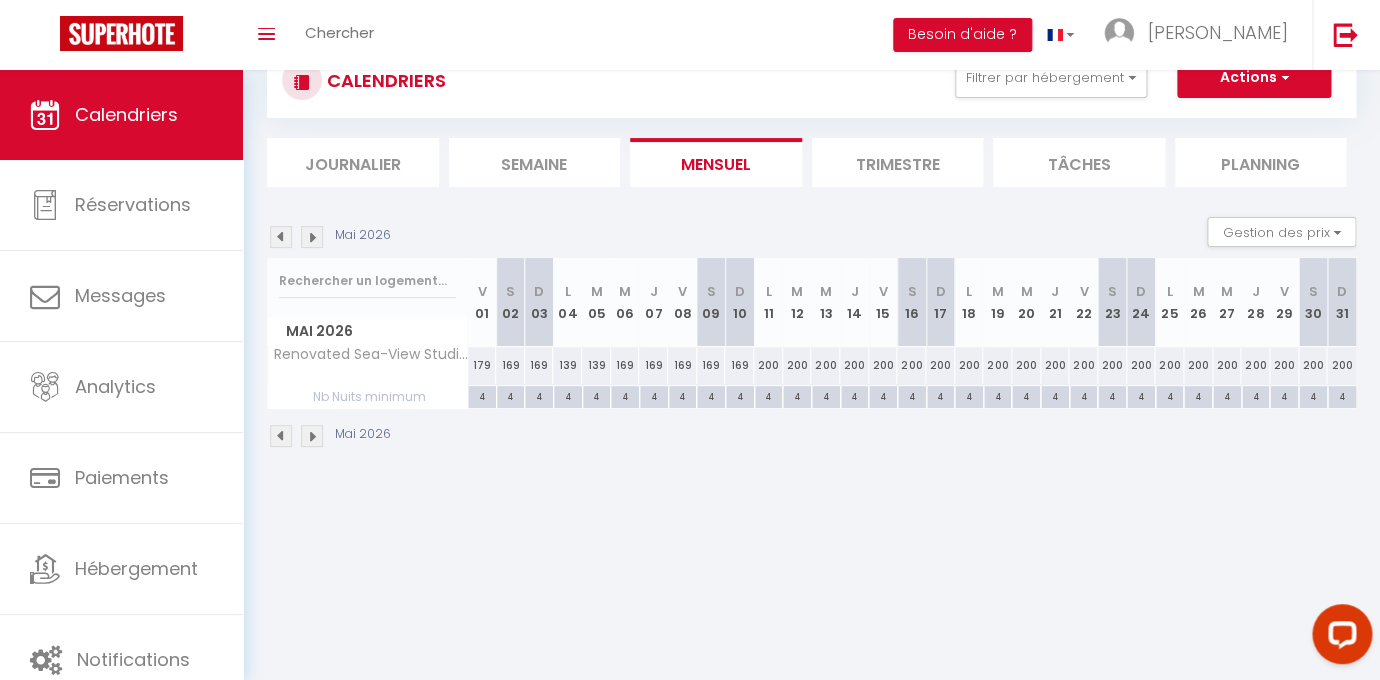 click on "200" at bounding box center [768, 365] 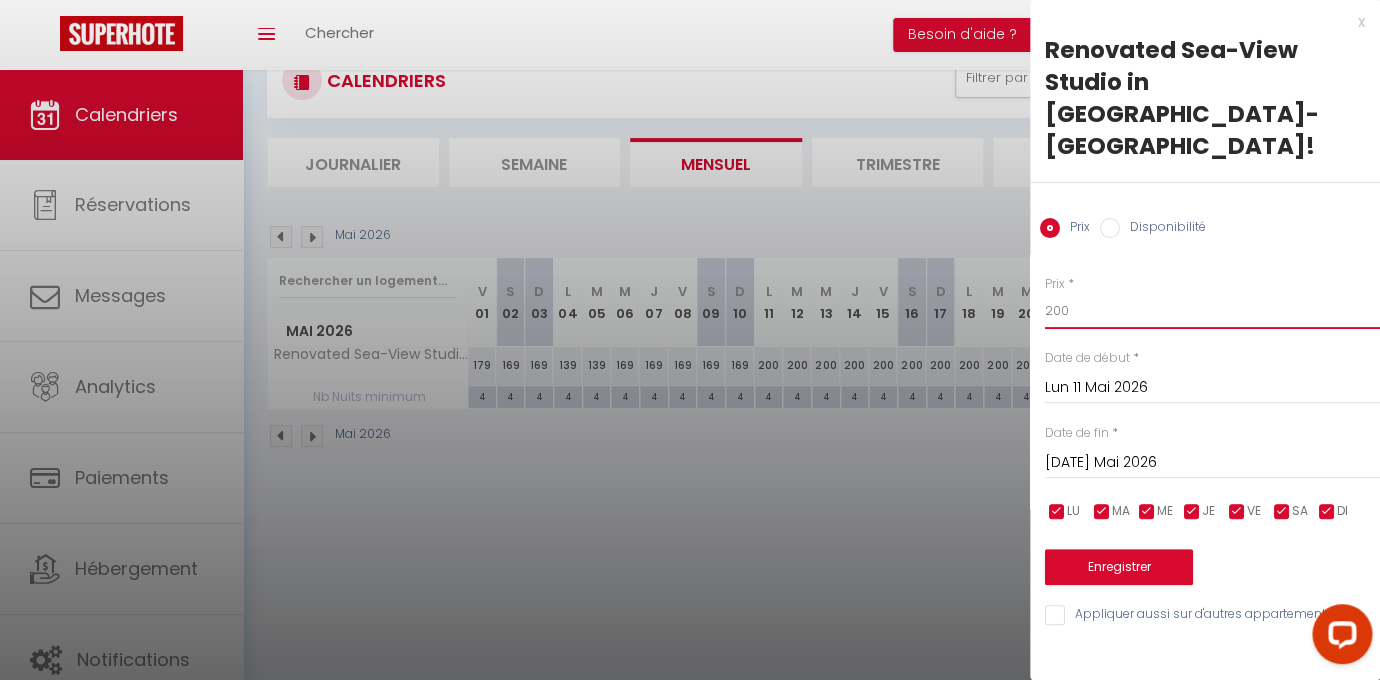 click on "200" at bounding box center [1212, 311] 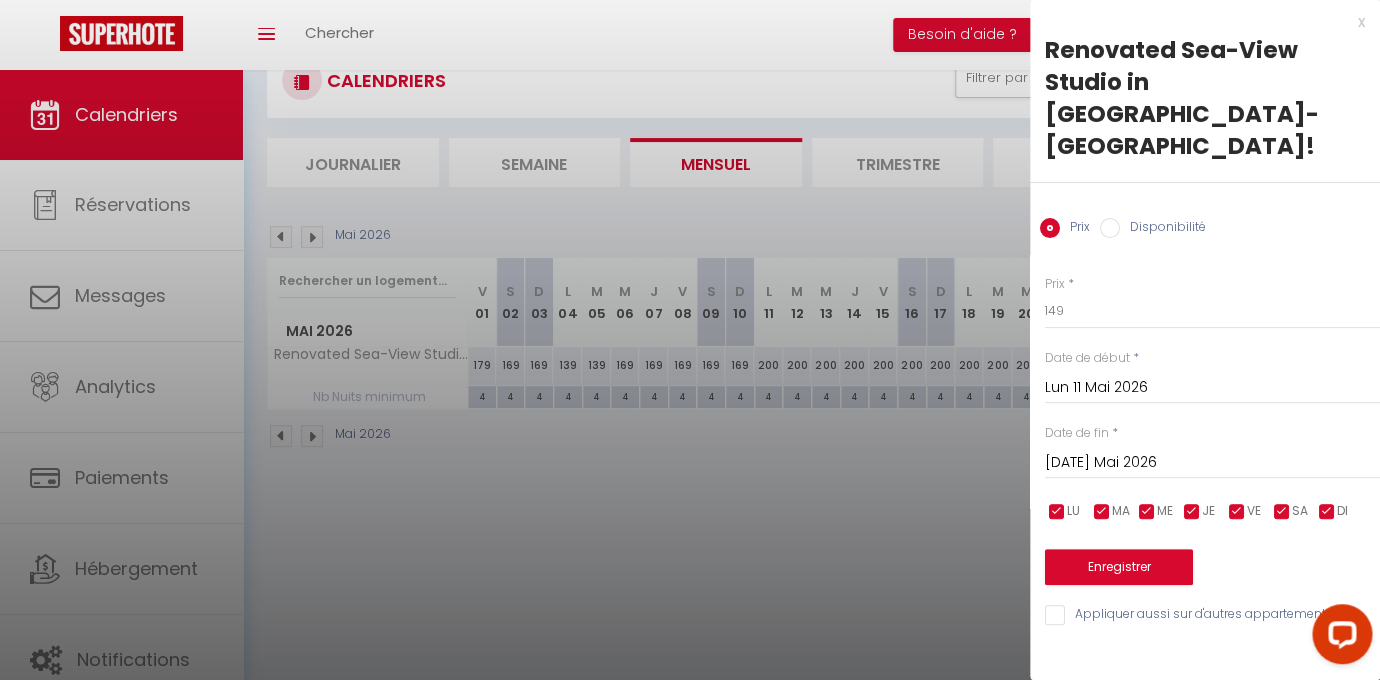 click on "[DATE] Mai 2026" at bounding box center [1212, 463] 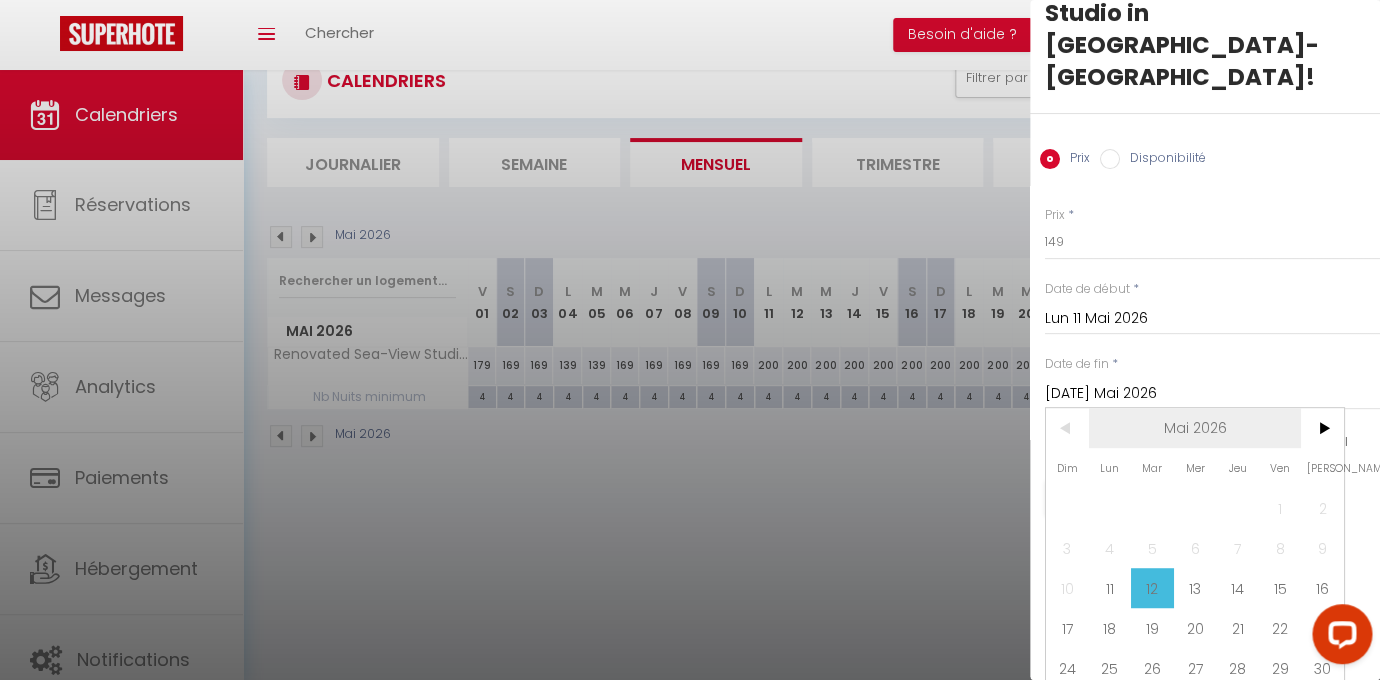 scroll, scrollTop: 73, scrollLeft: 0, axis: vertical 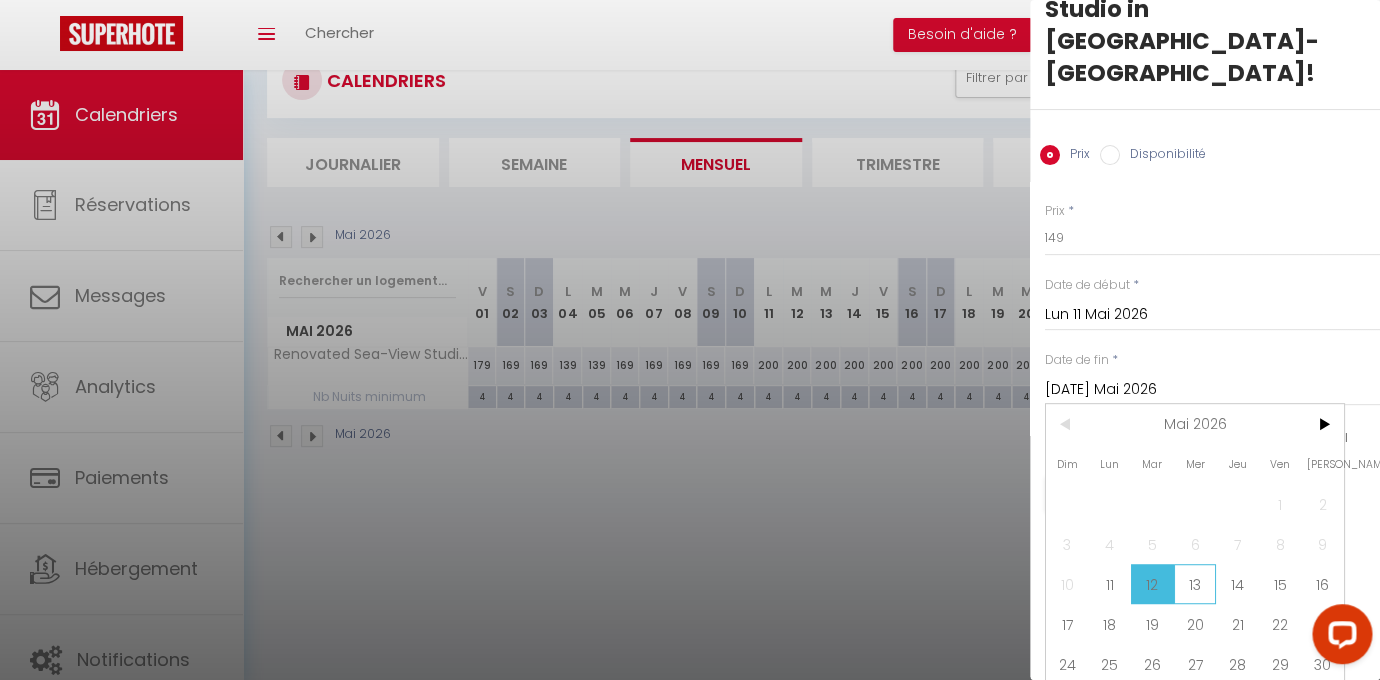 click on "13" at bounding box center (1195, 584) 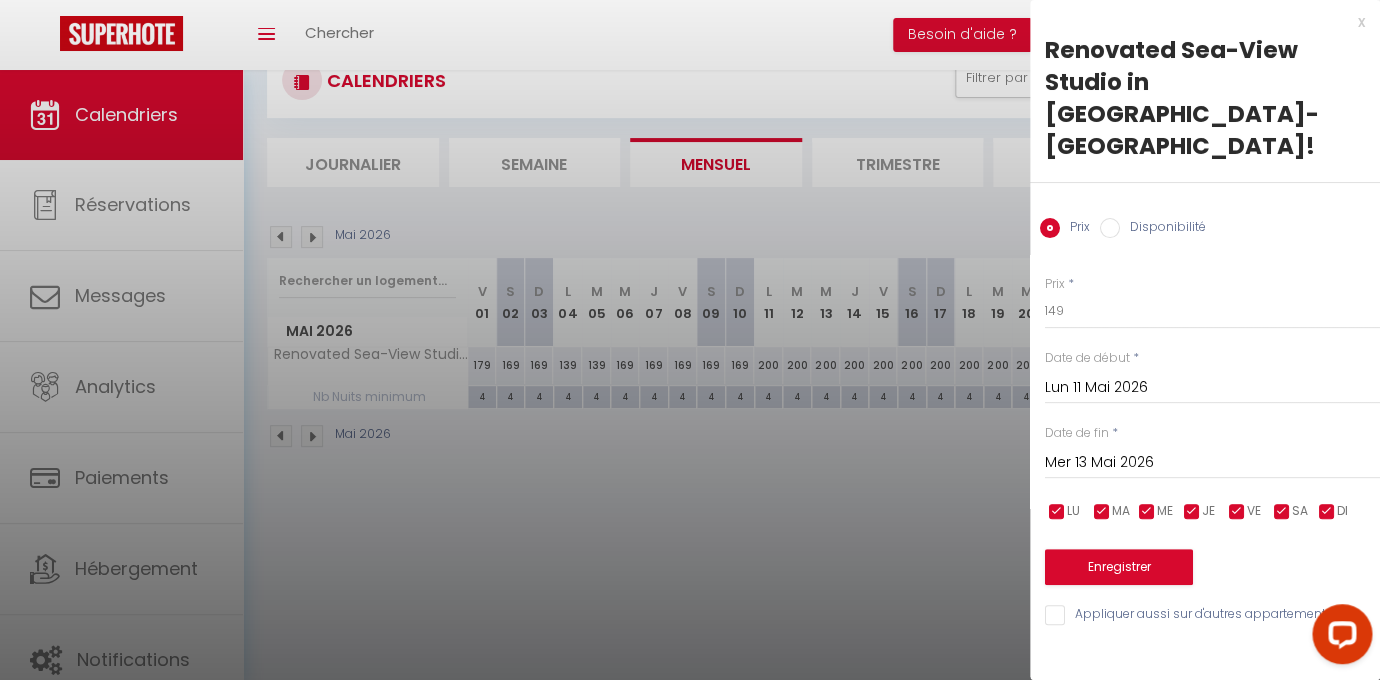 scroll, scrollTop: 0, scrollLeft: 0, axis: both 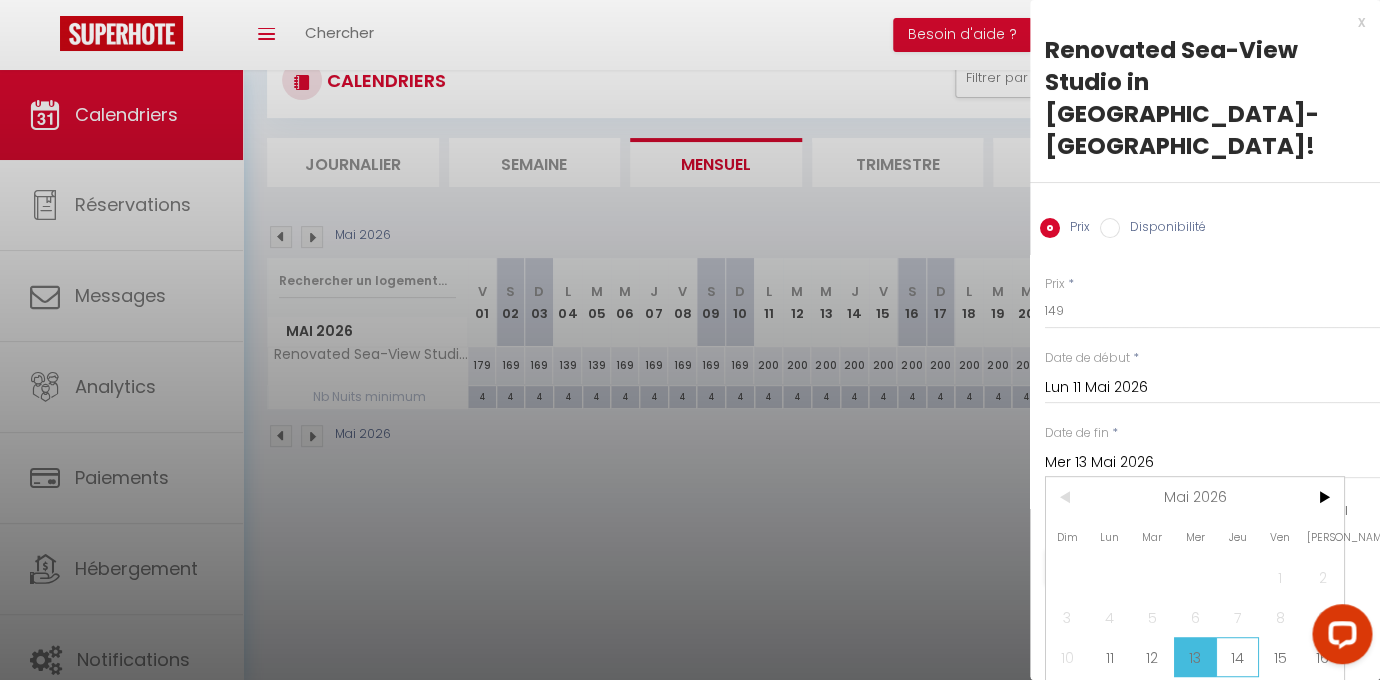 click on "14" at bounding box center [1237, 657] 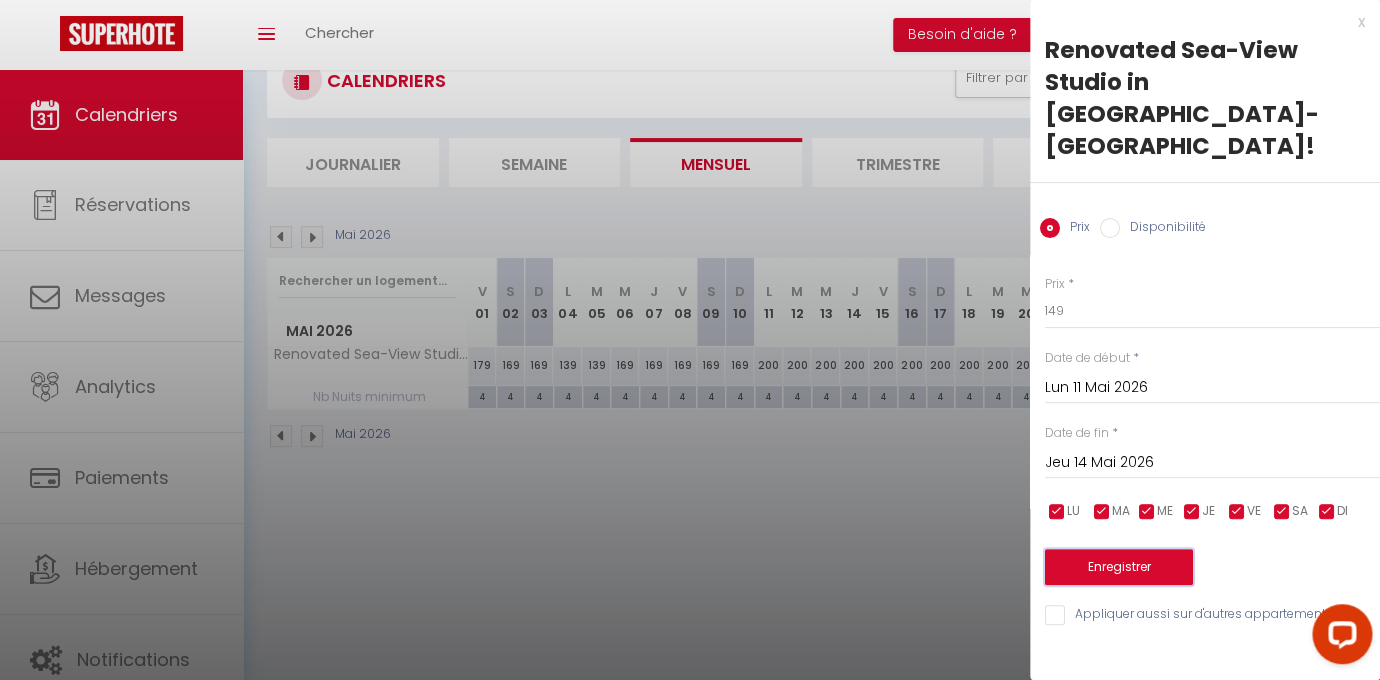 click on "Enregistrer" at bounding box center (1119, 567) 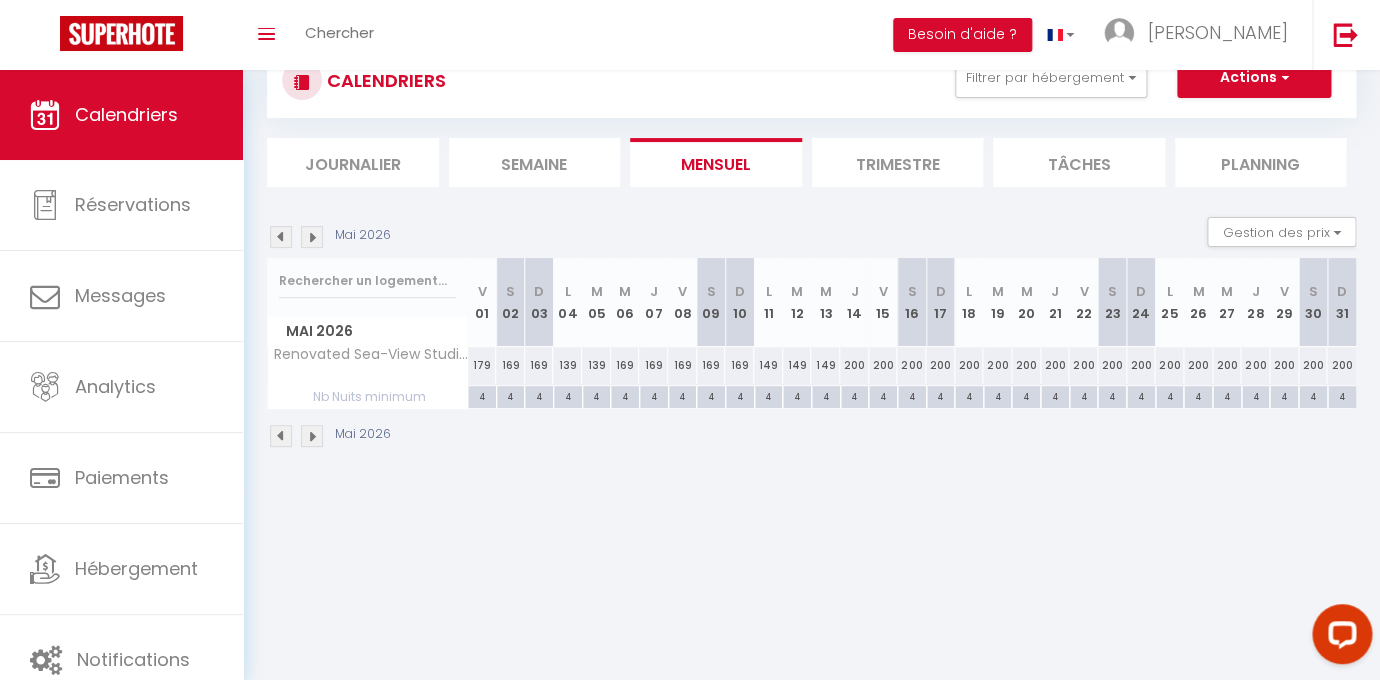 click on "200" at bounding box center [854, 365] 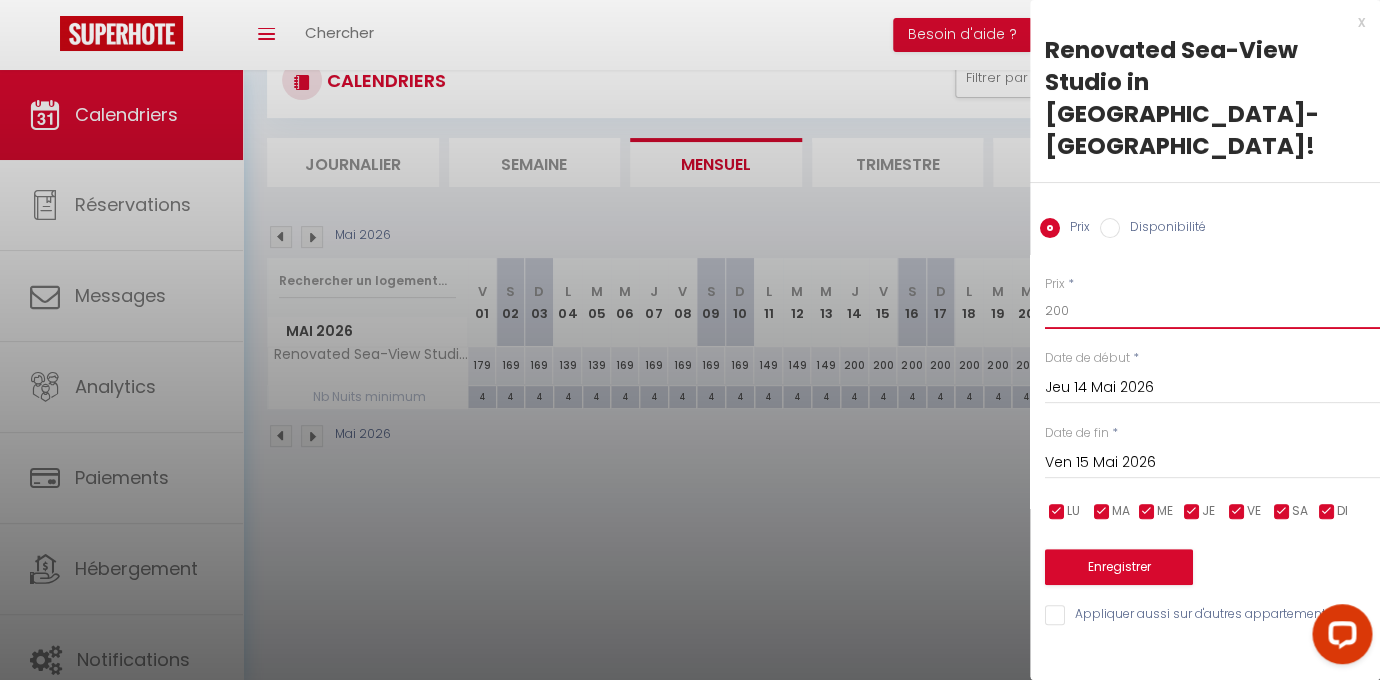 click on "200" at bounding box center (1212, 311) 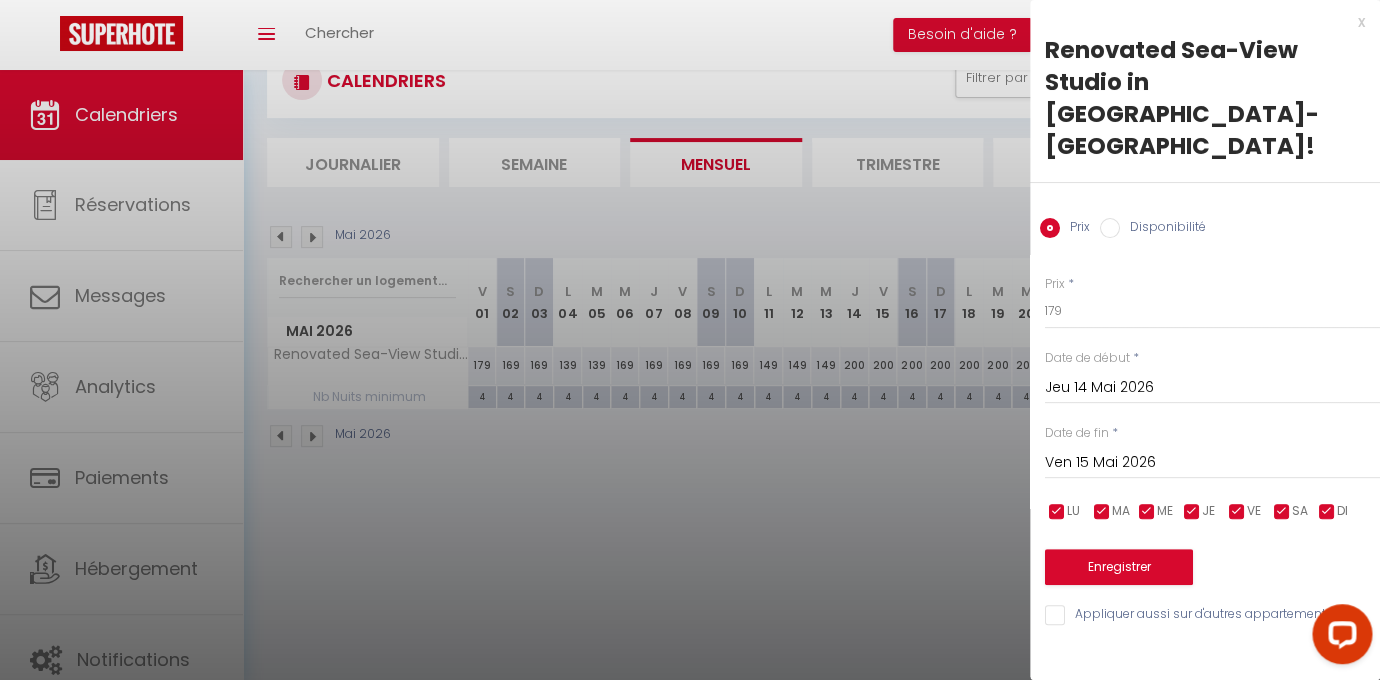click on "Ven 15 Mai 2026" at bounding box center [1212, 463] 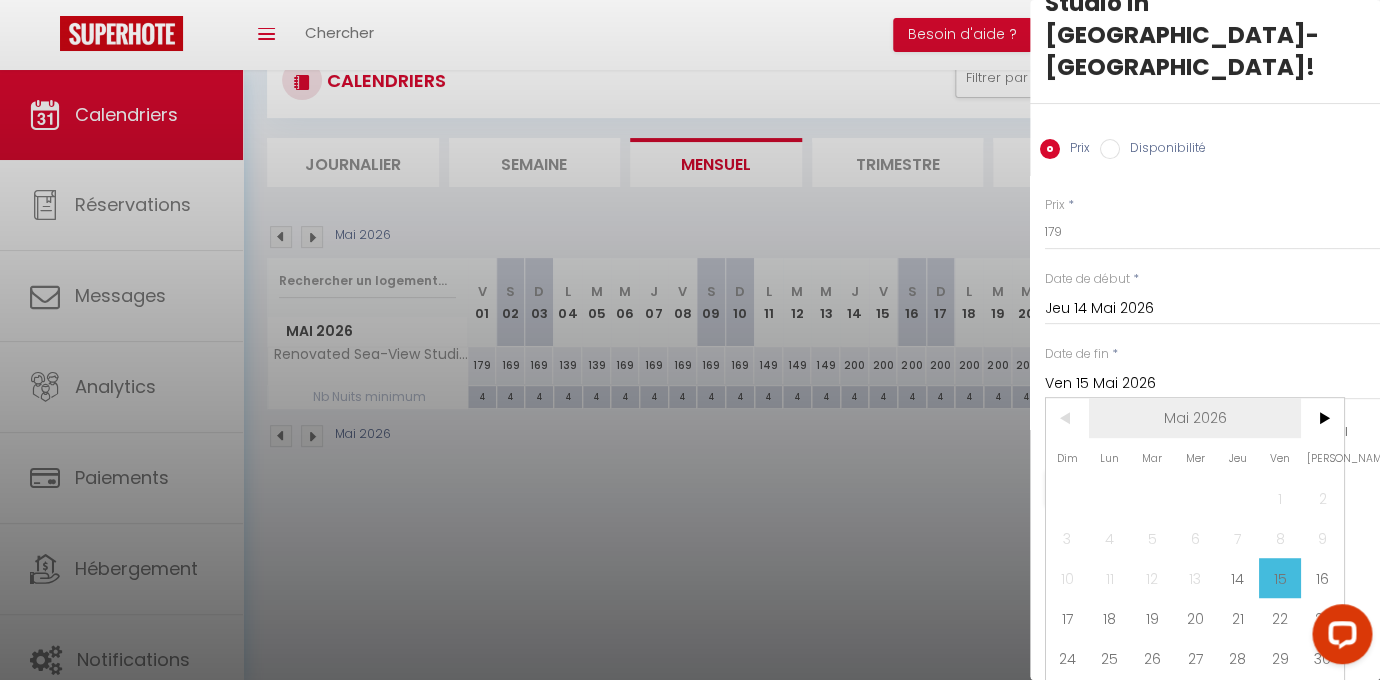 scroll, scrollTop: 90, scrollLeft: 0, axis: vertical 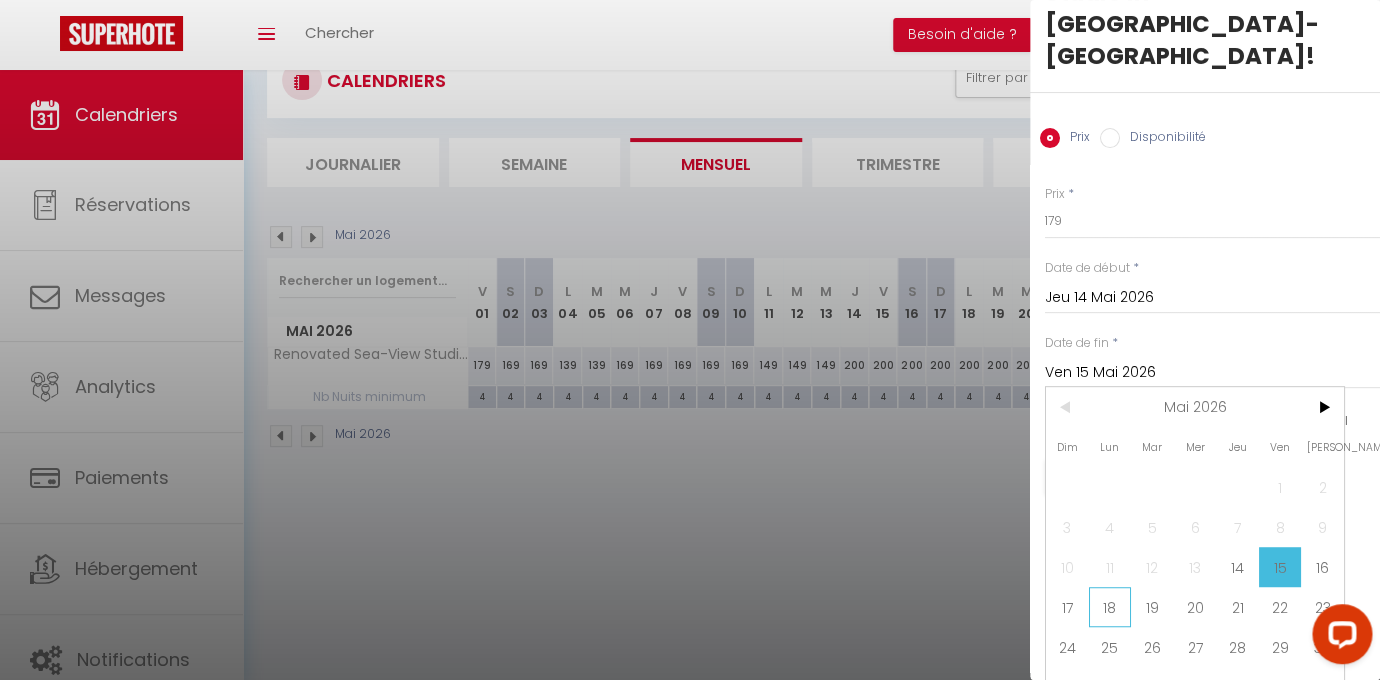 click on "18" at bounding box center [1110, 607] 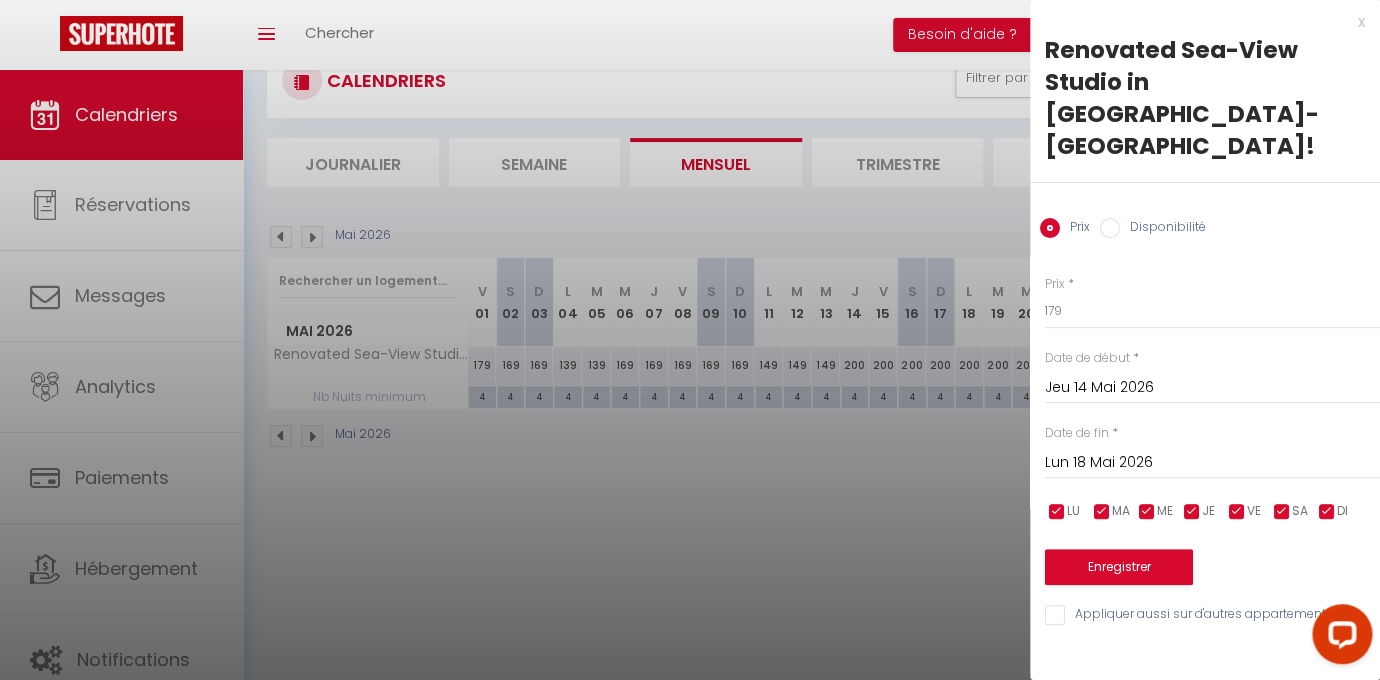 scroll, scrollTop: 0, scrollLeft: 0, axis: both 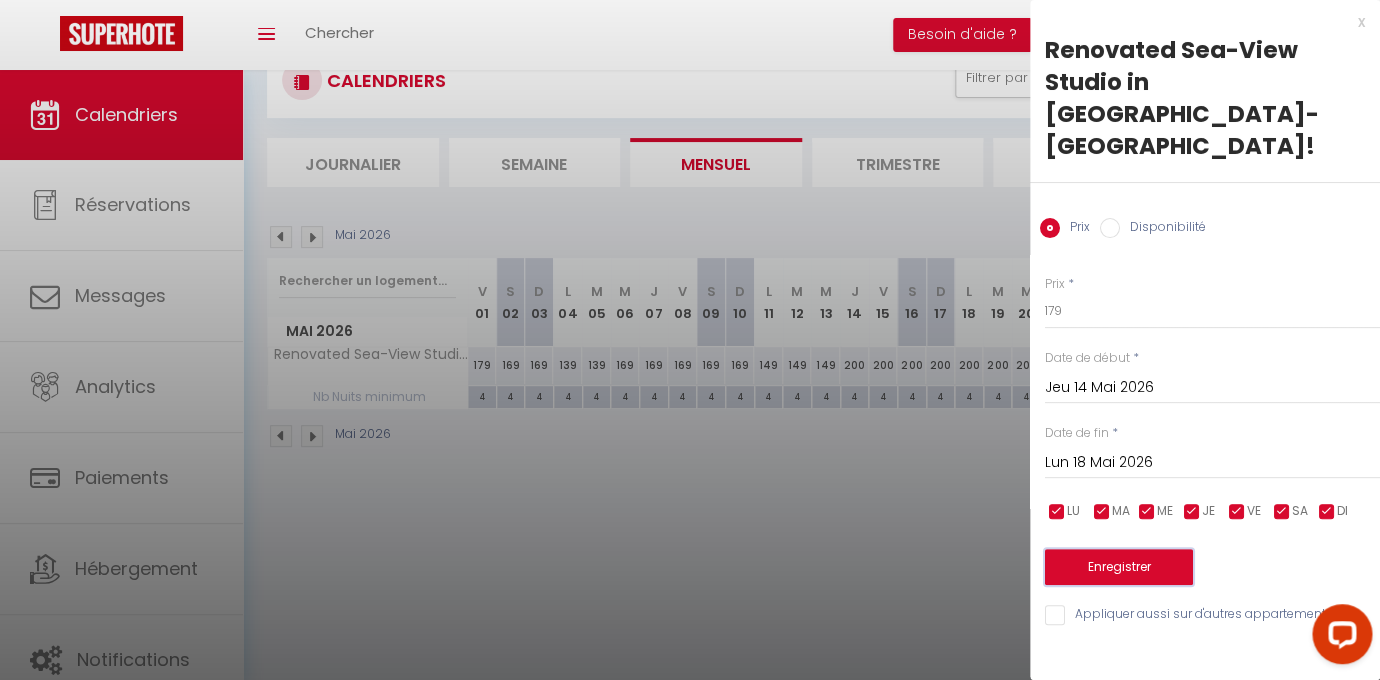 click on "Enregistrer" at bounding box center [1119, 567] 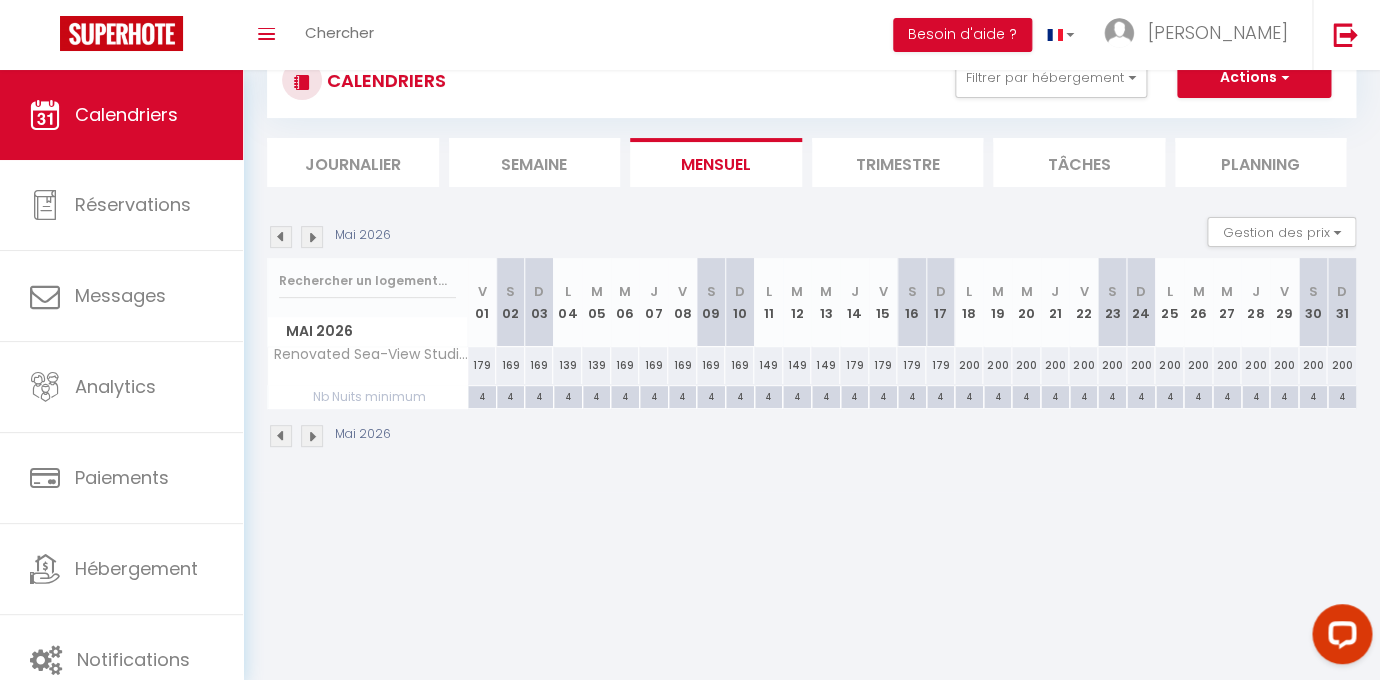 click on "200" at bounding box center (969, 365) 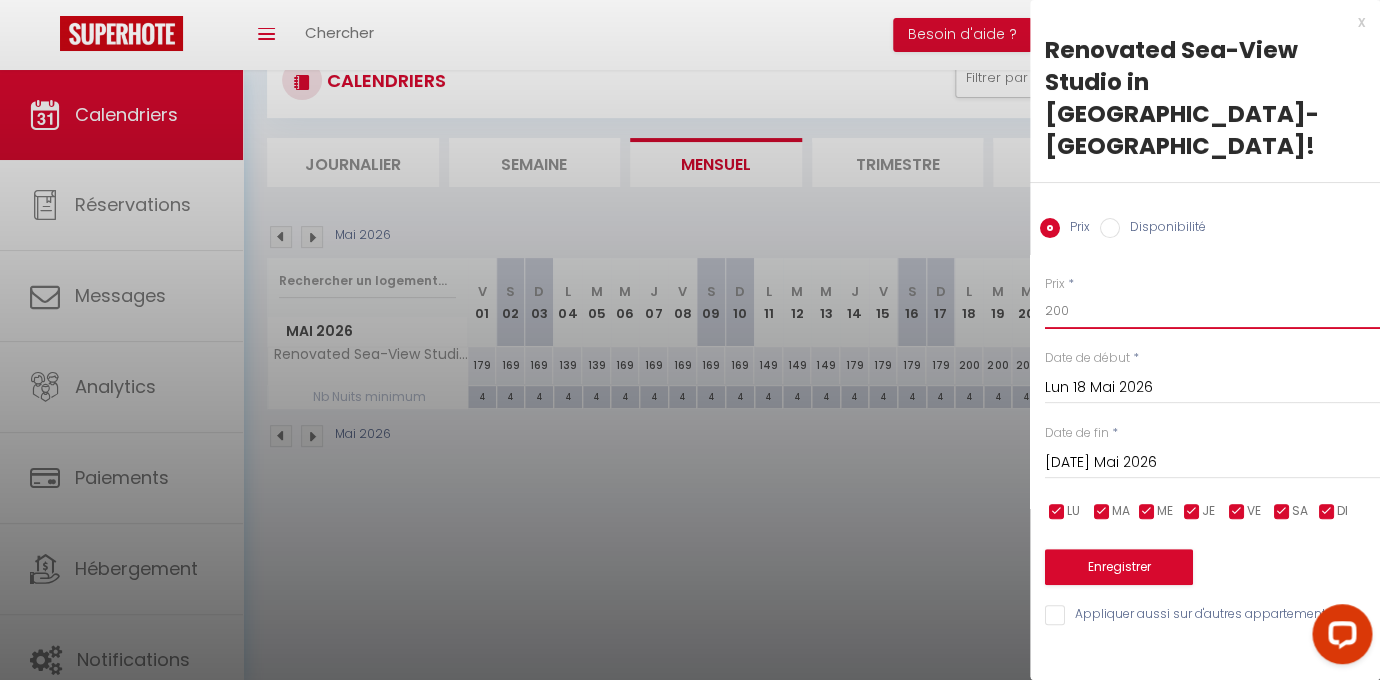 click on "200" at bounding box center (1212, 311) 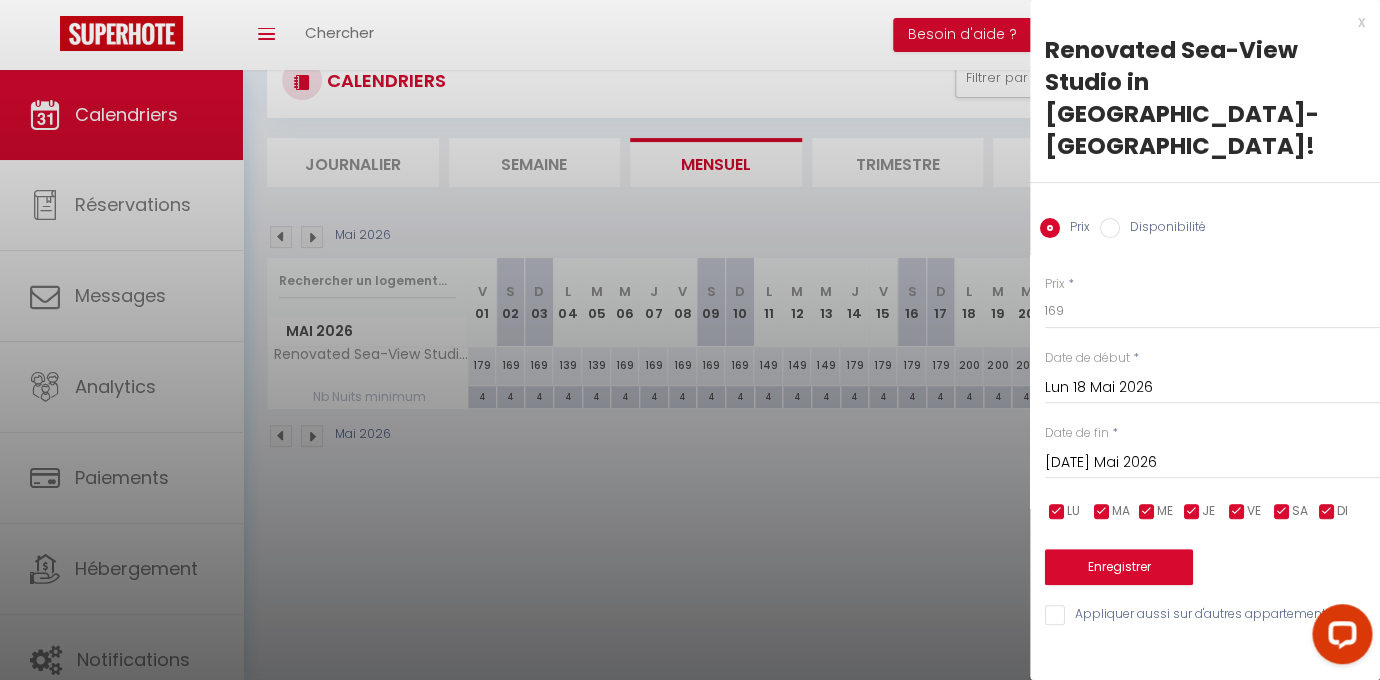 click on "[DATE] Mai 2026" at bounding box center [1212, 463] 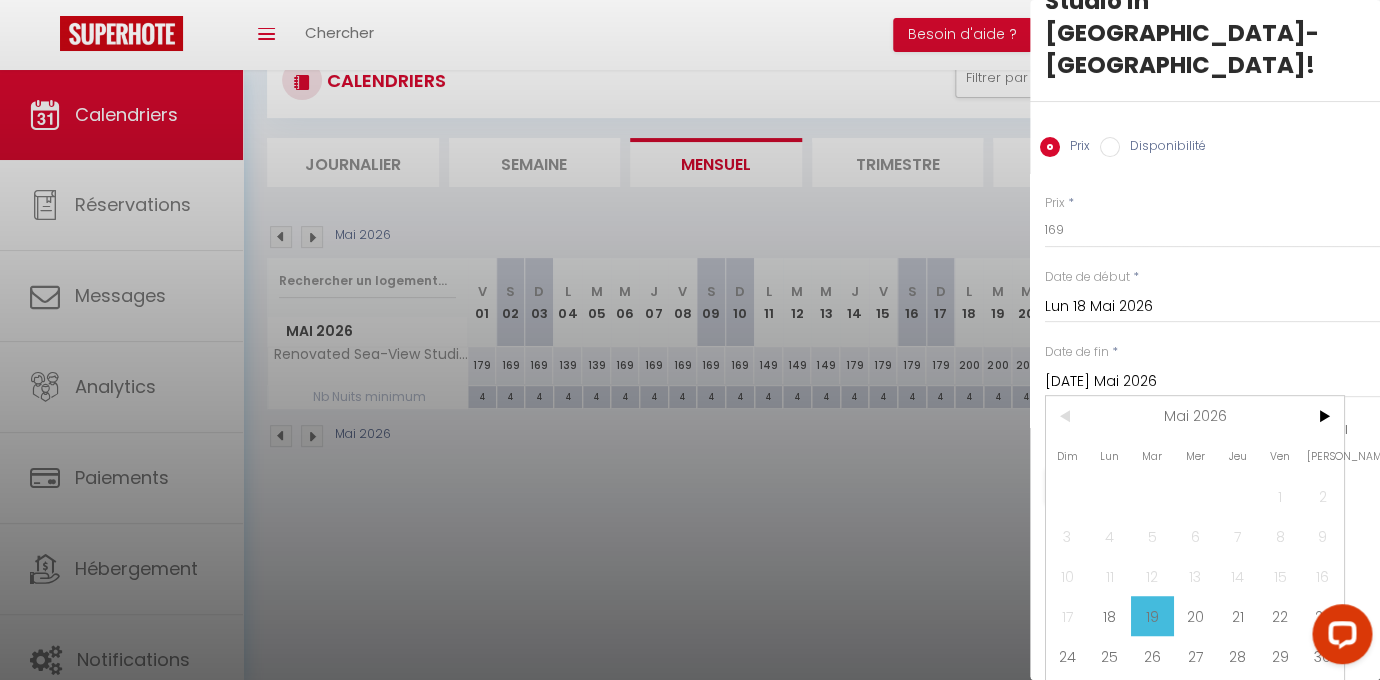 scroll, scrollTop: 83, scrollLeft: 0, axis: vertical 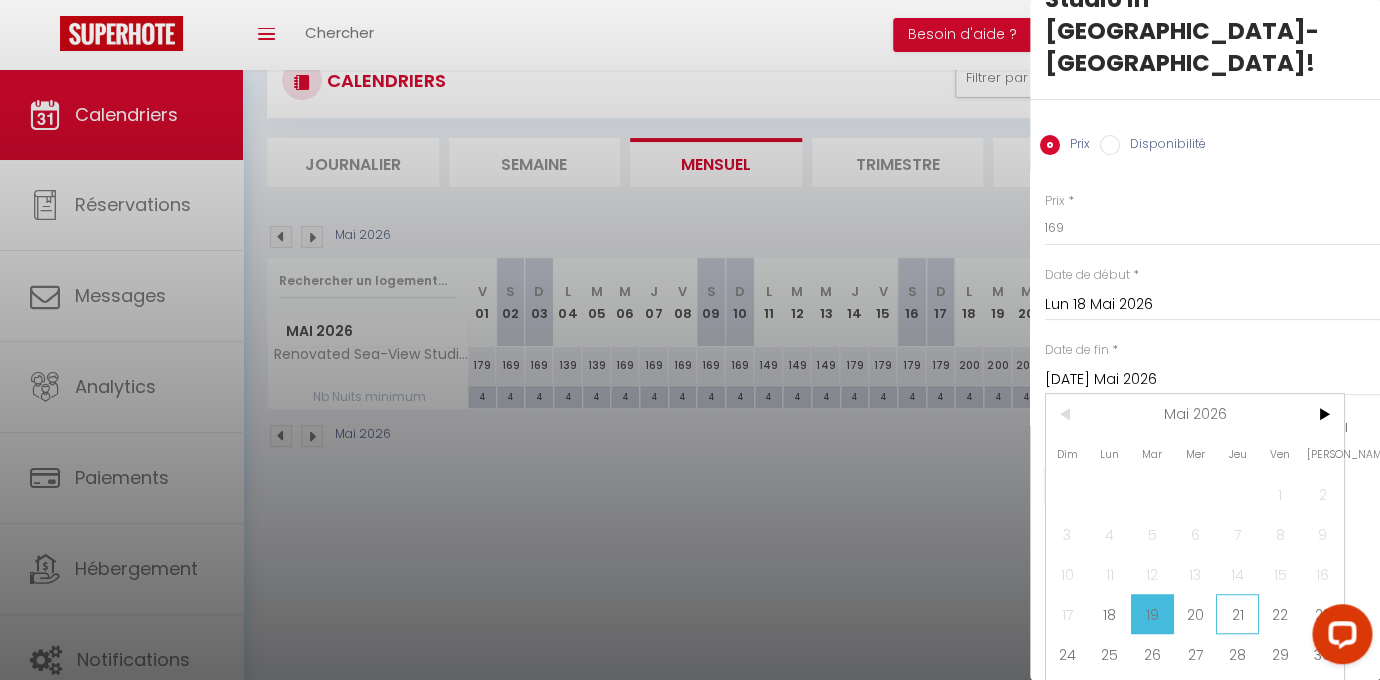 click on "21" at bounding box center [1237, 614] 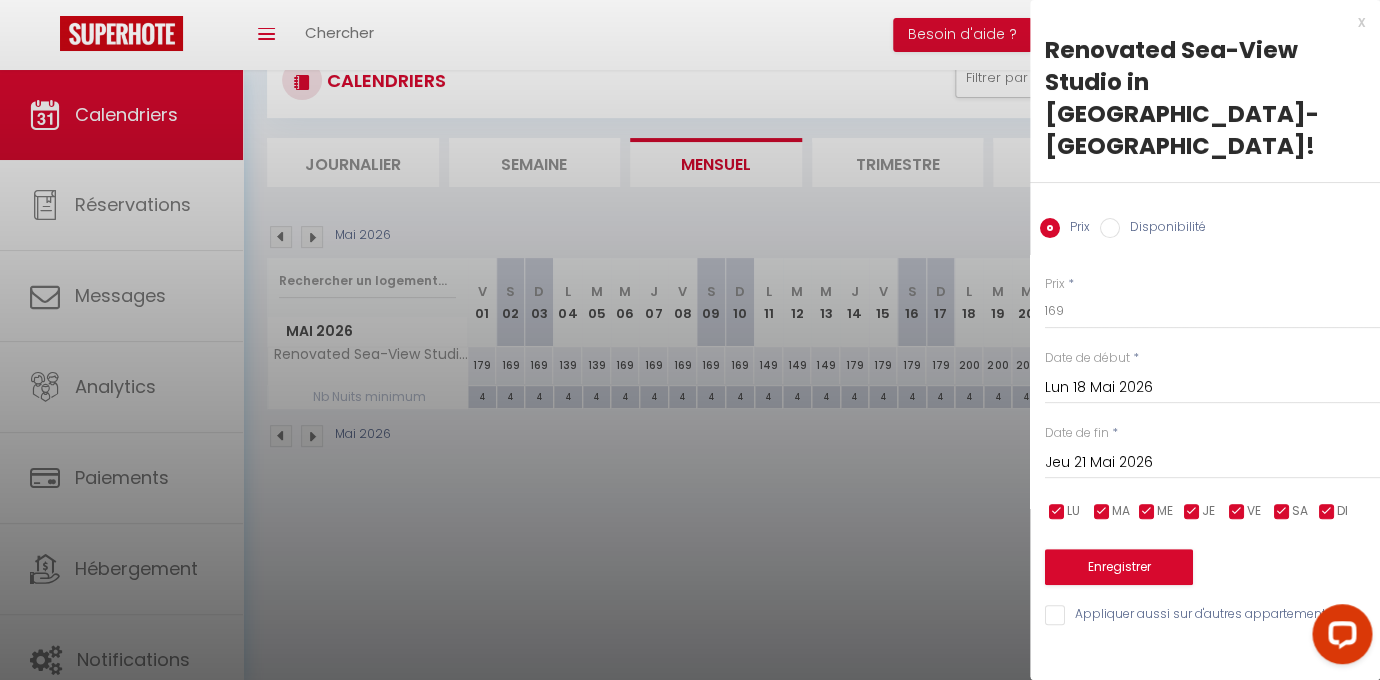 scroll, scrollTop: 0, scrollLeft: 0, axis: both 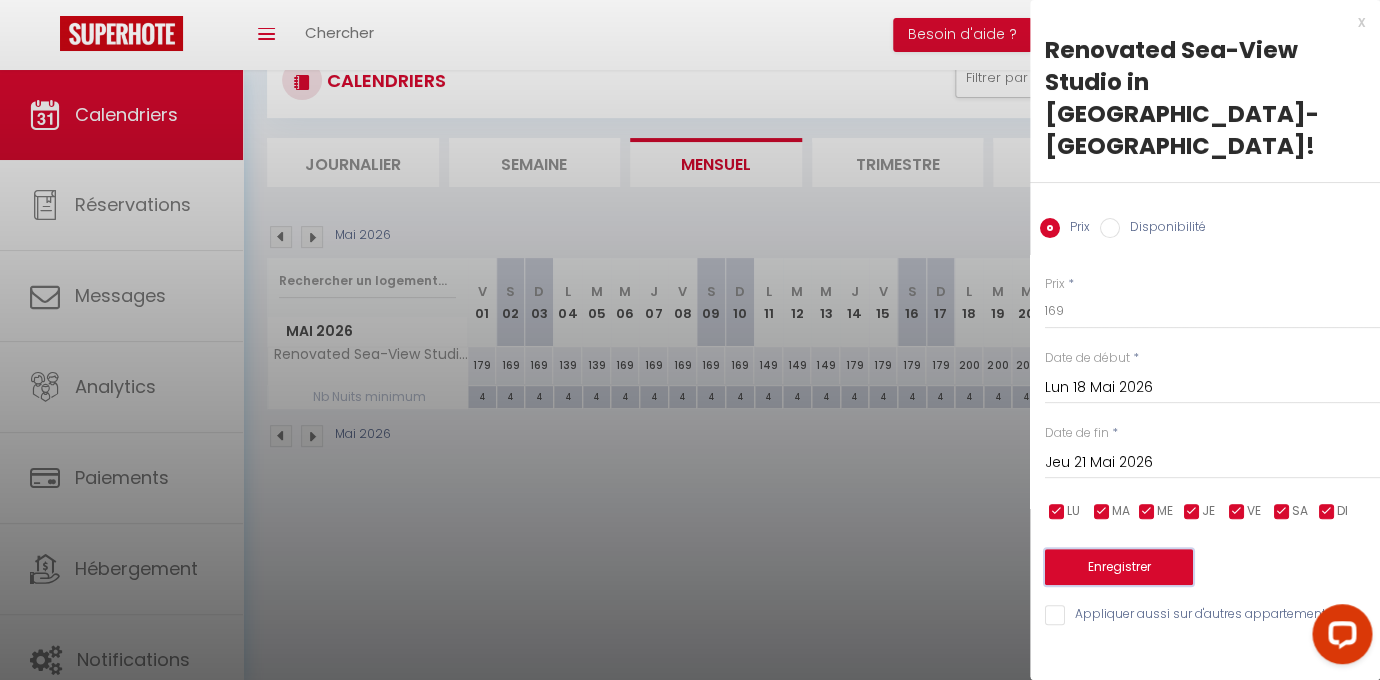 click on "Enregistrer" at bounding box center [1119, 567] 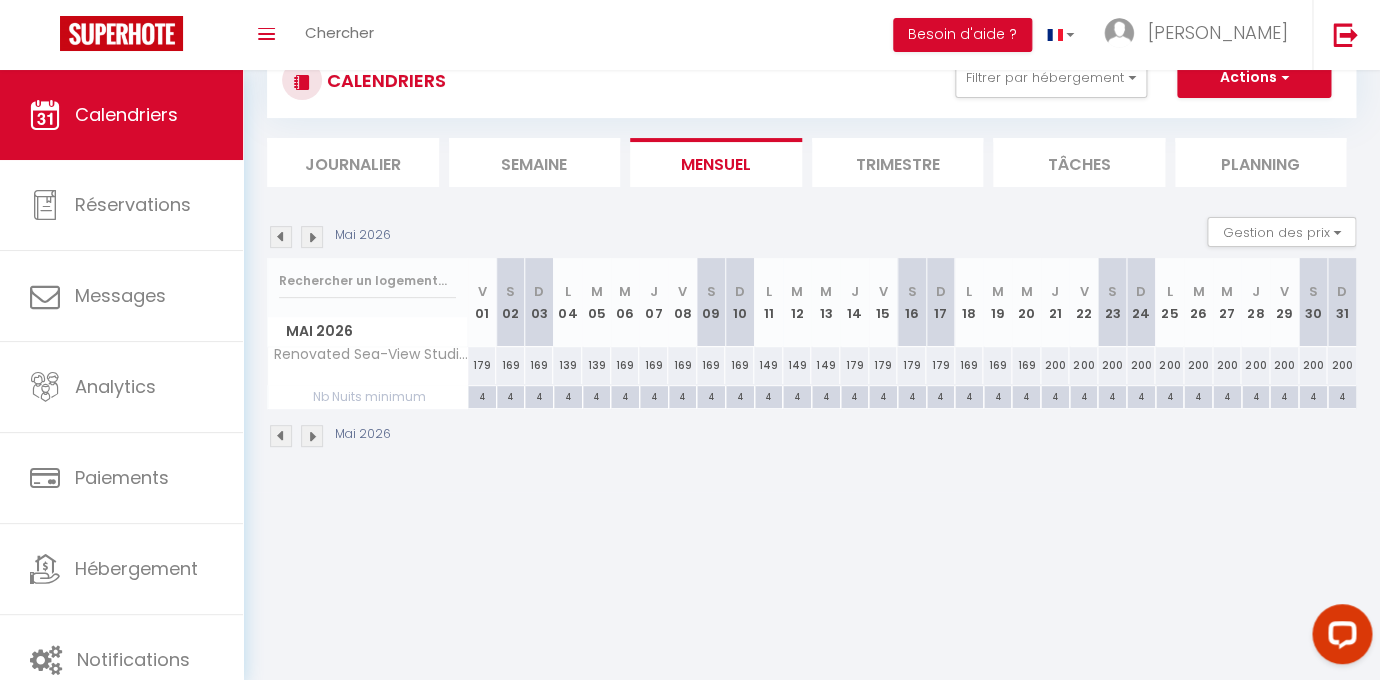 click on "200" at bounding box center (1169, 365) 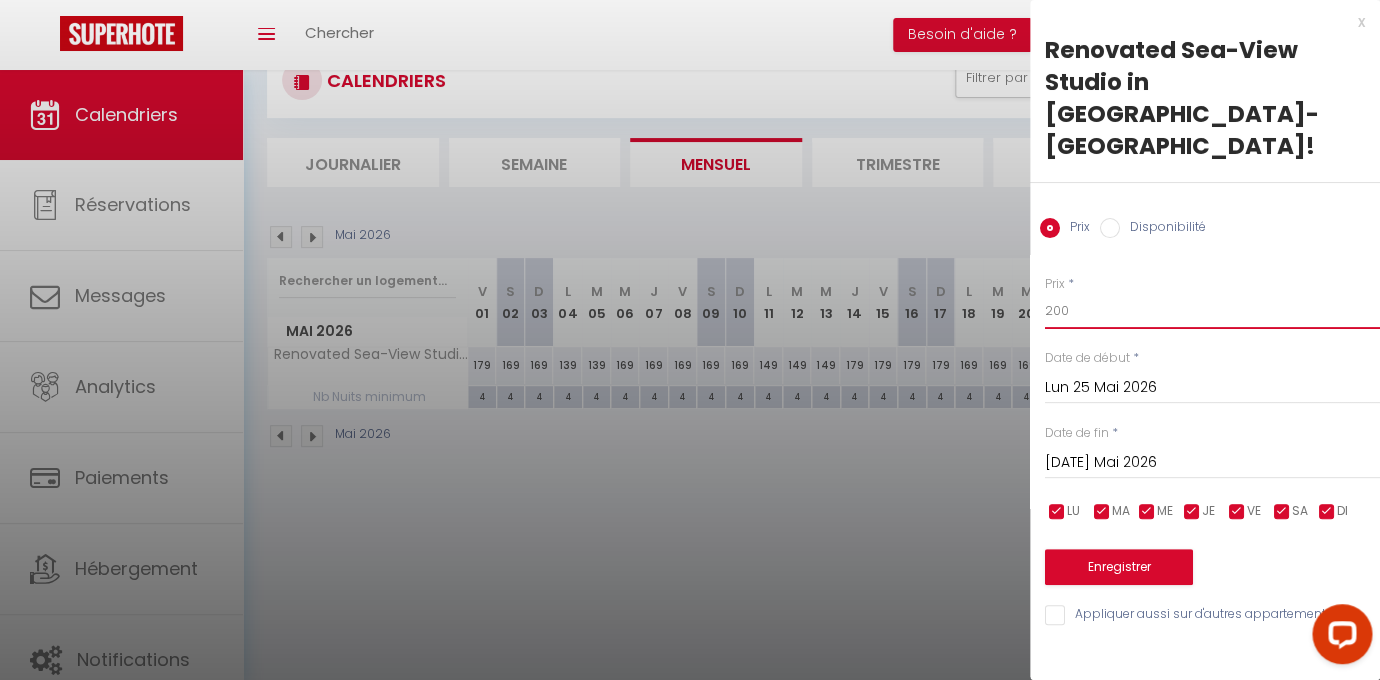click on "200" at bounding box center [1212, 311] 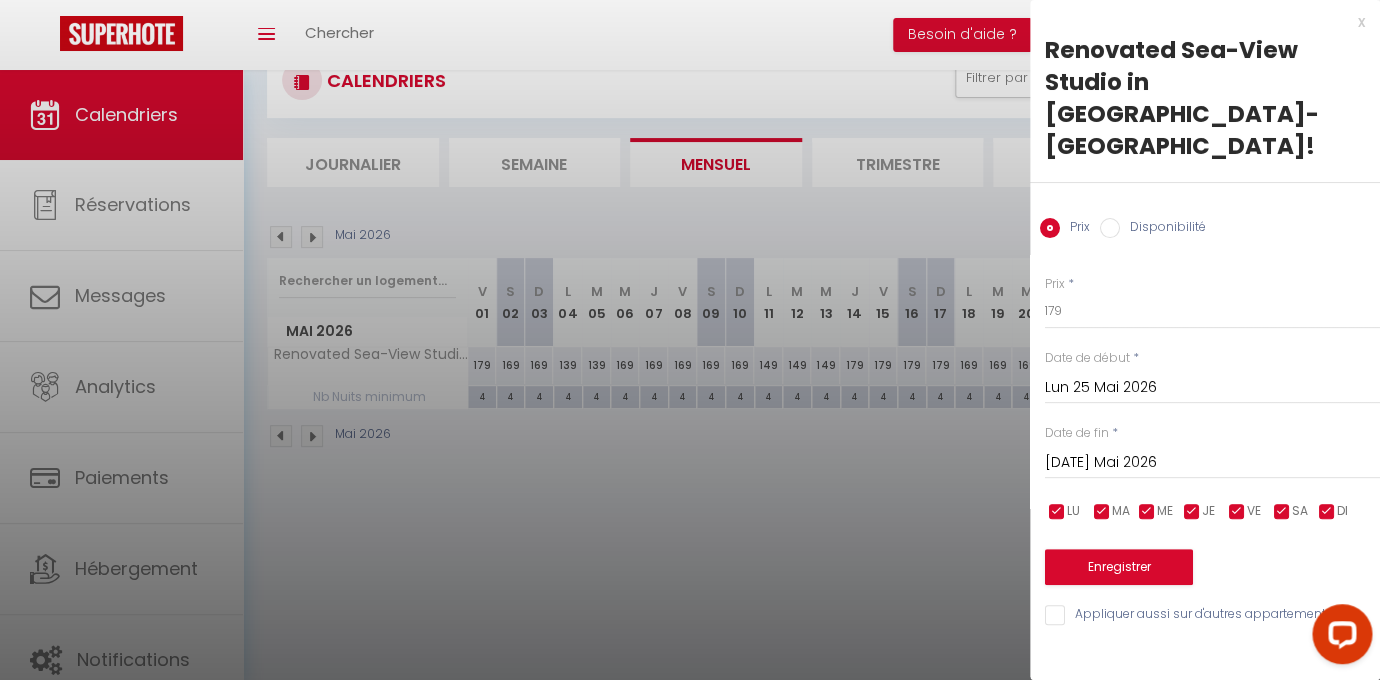 click on "[DATE] Mai 2026" at bounding box center [1212, 463] 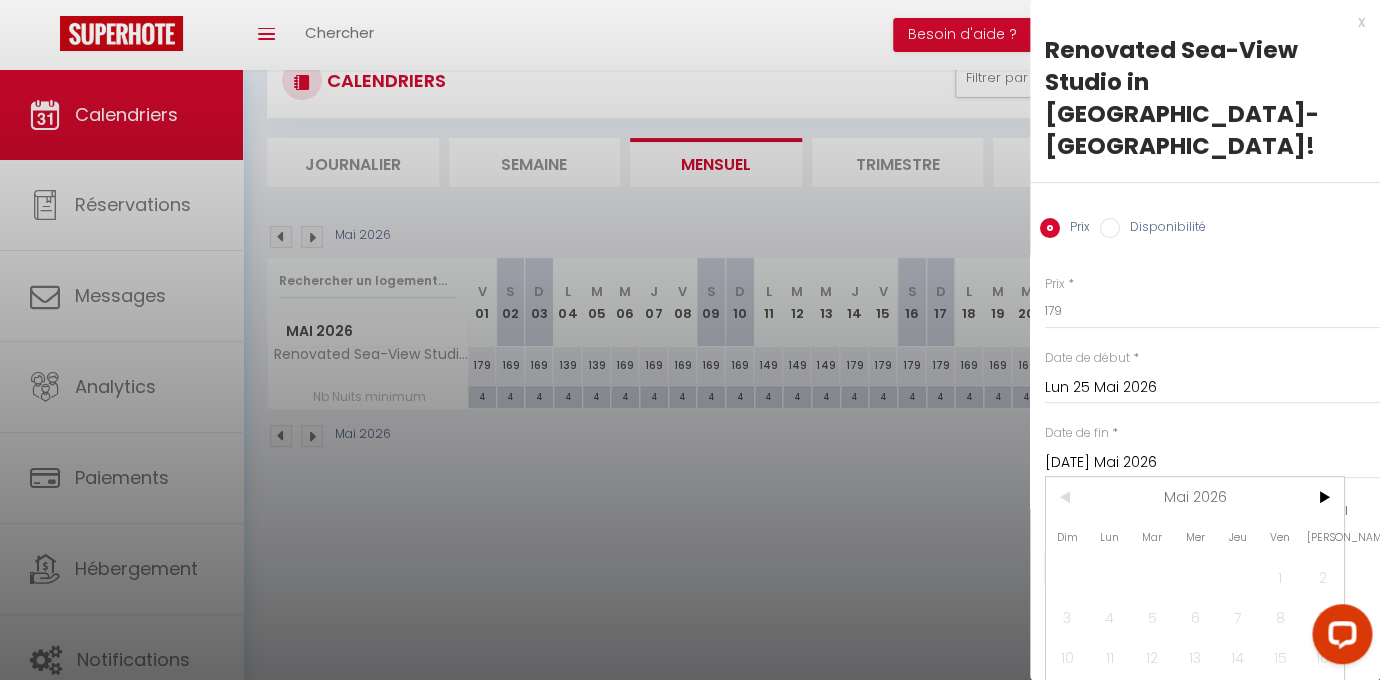 scroll, scrollTop: 90, scrollLeft: 0, axis: vertical 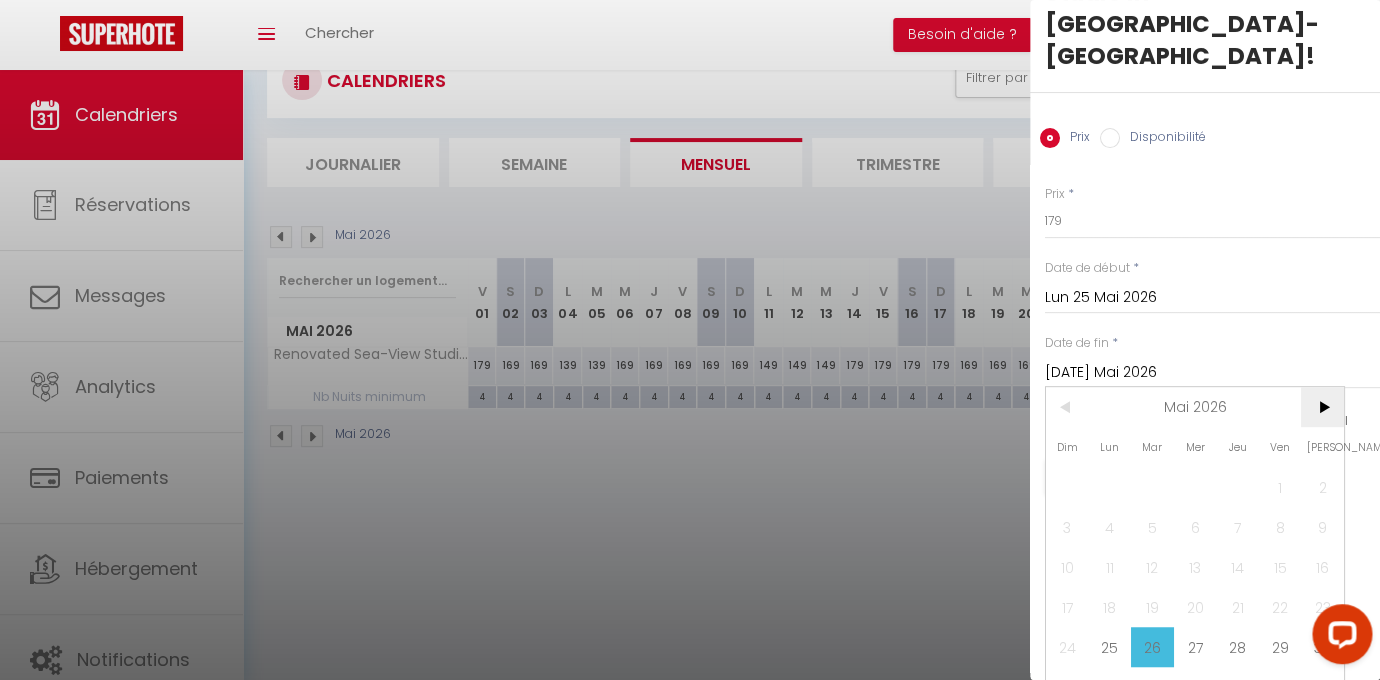 click on ">" at bounding box center [1322, 407] 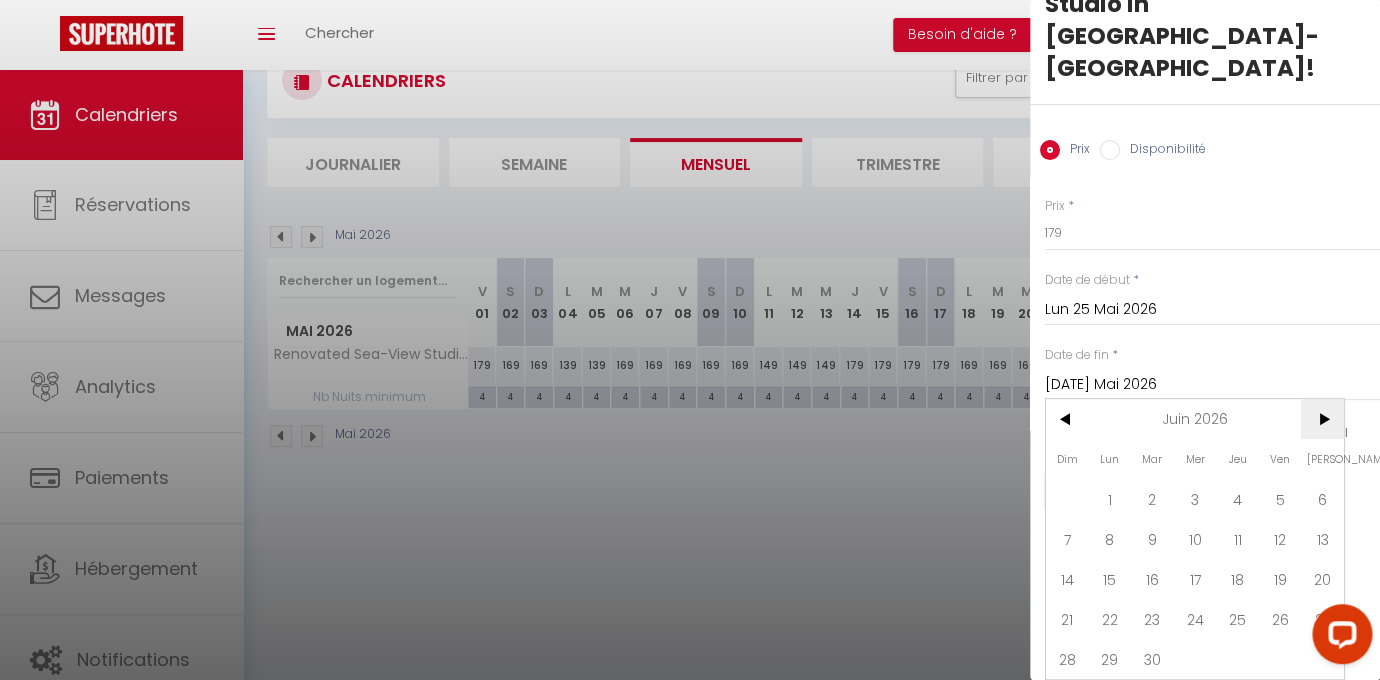 scroll, scrollTop: 50, scrollLeft: 0, axis: vertical 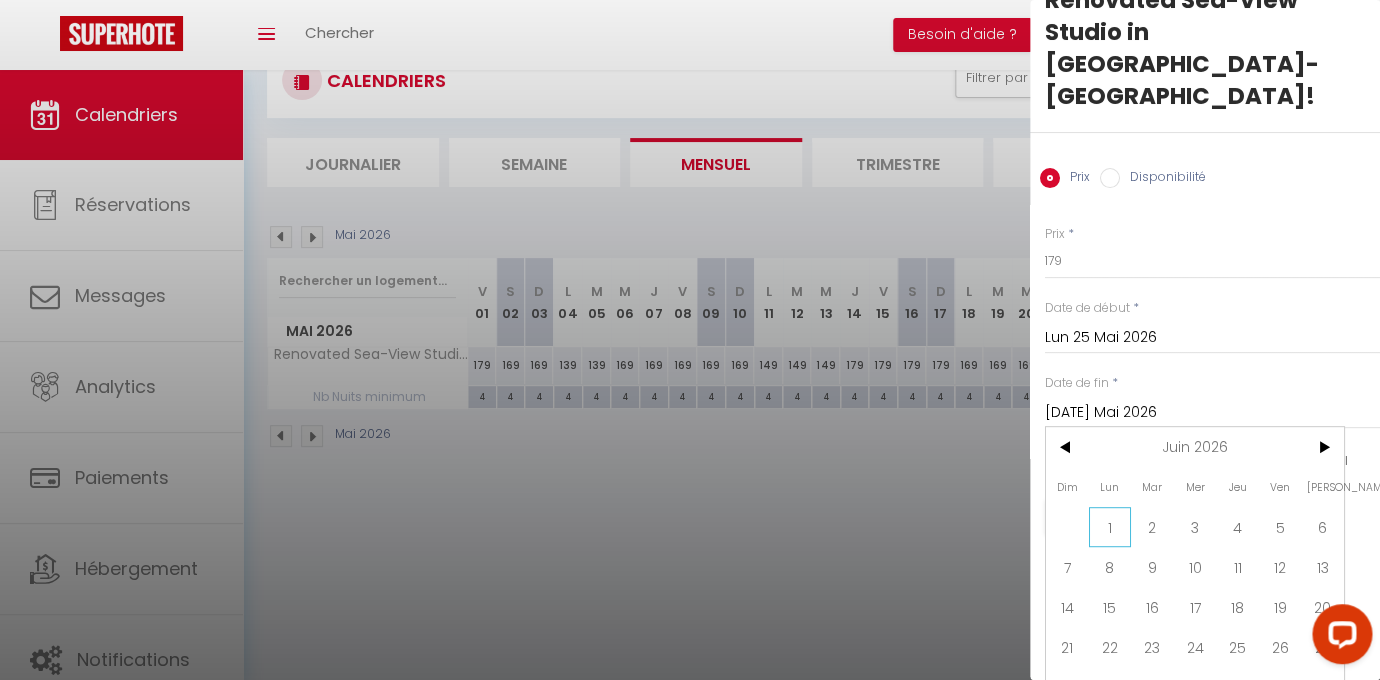 click on "1" at bounding box center [1110, 527] 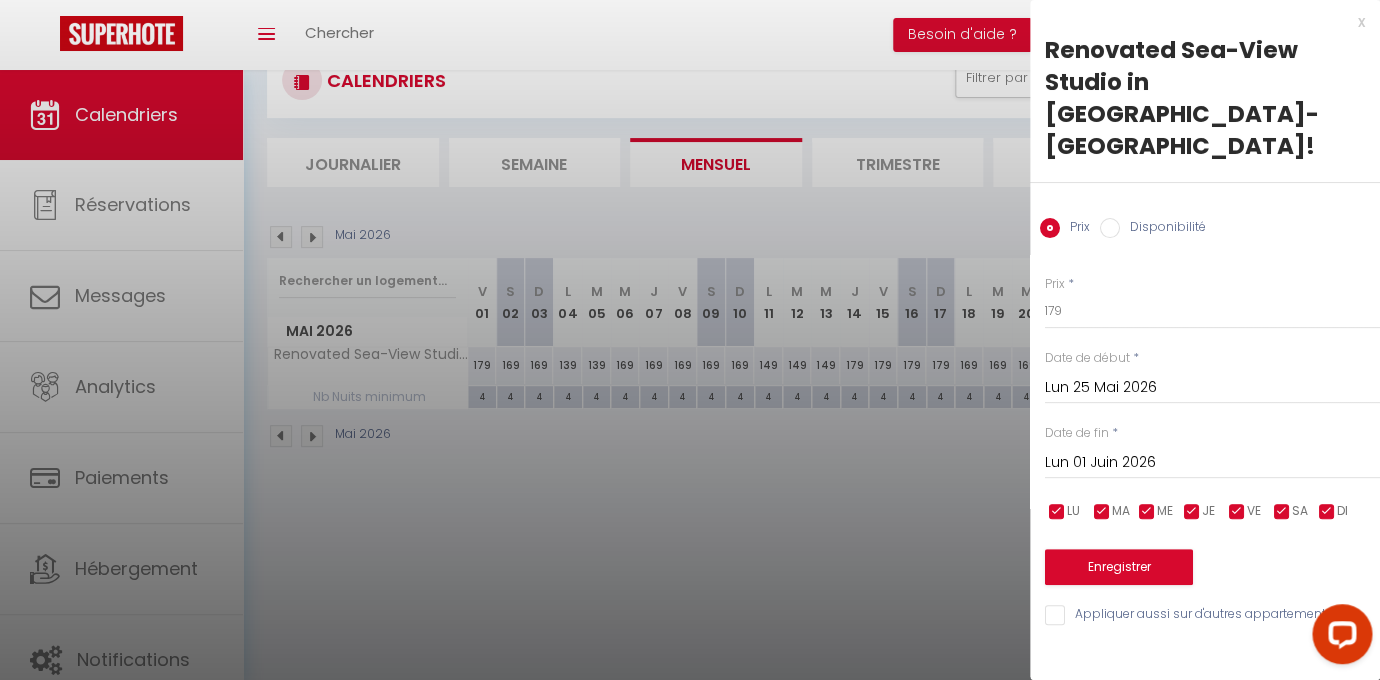scroll, scrollTop: 0, scrollLeft: 0, axis: both 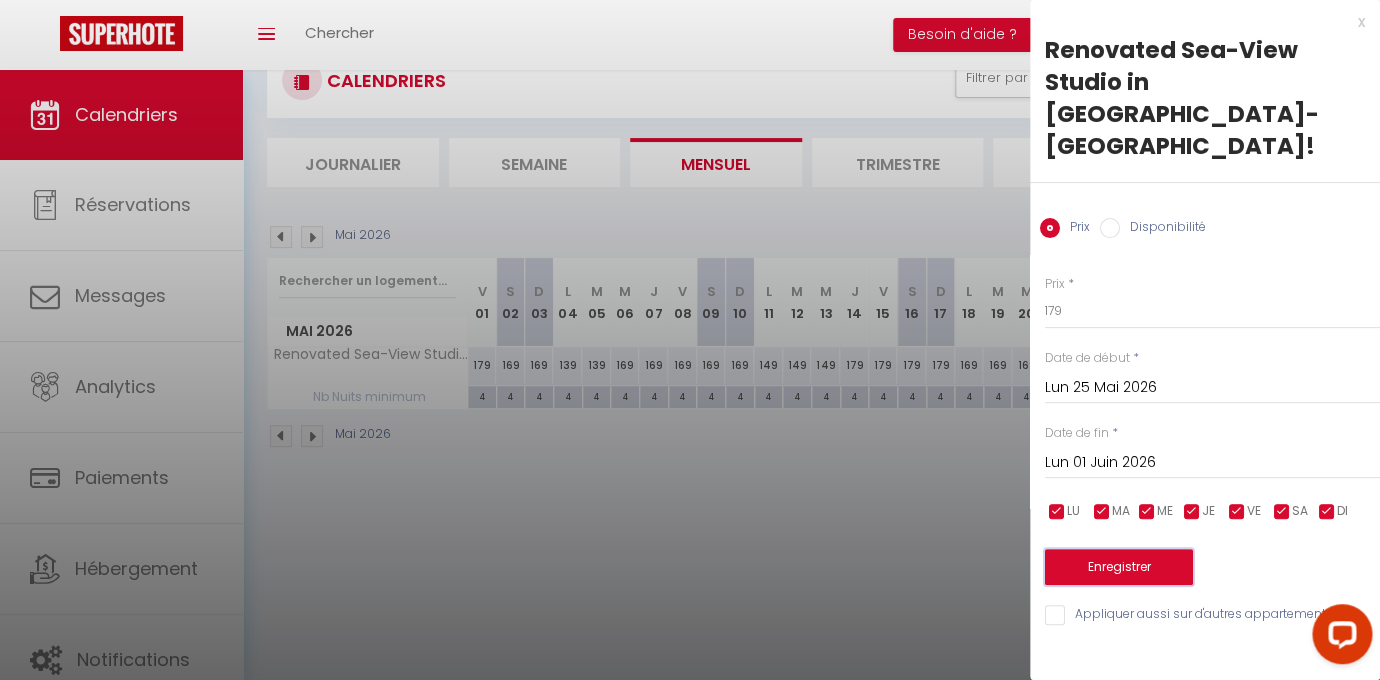 click on "Enregistrer" at bounding box center (1119, 567) 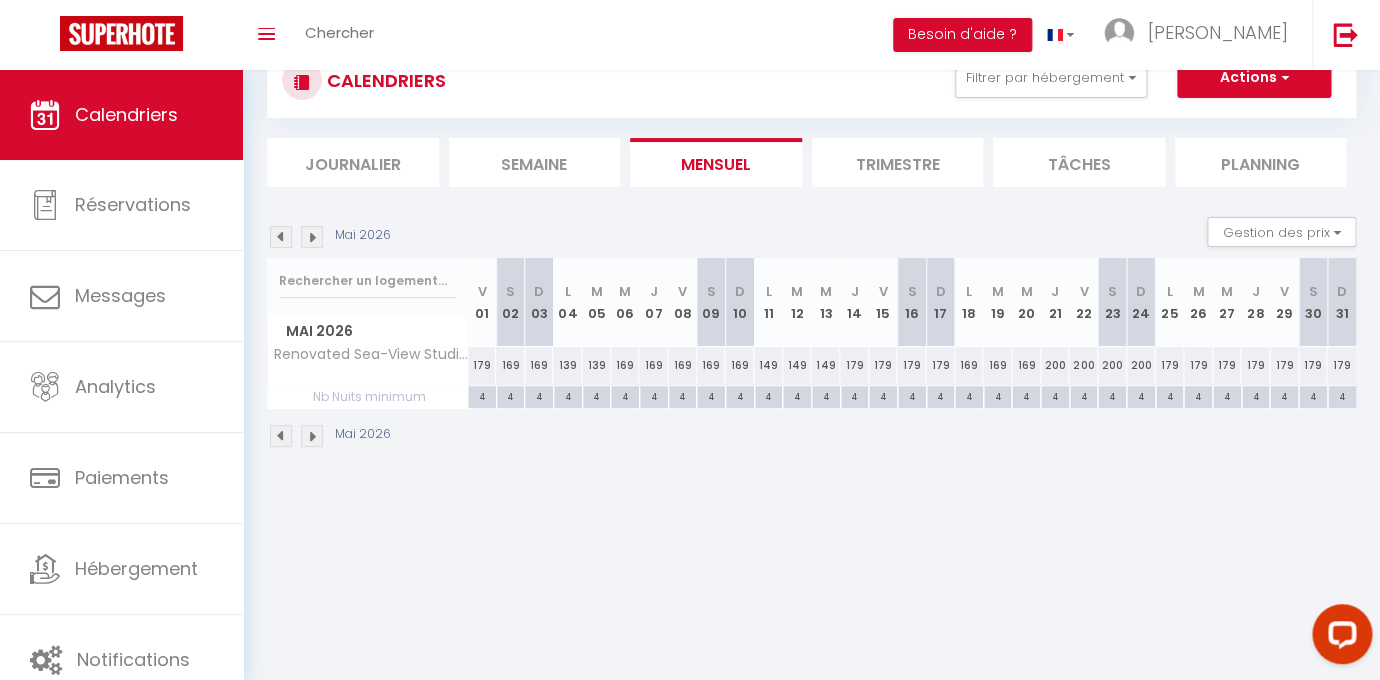 click at bounding box center (312, 237) 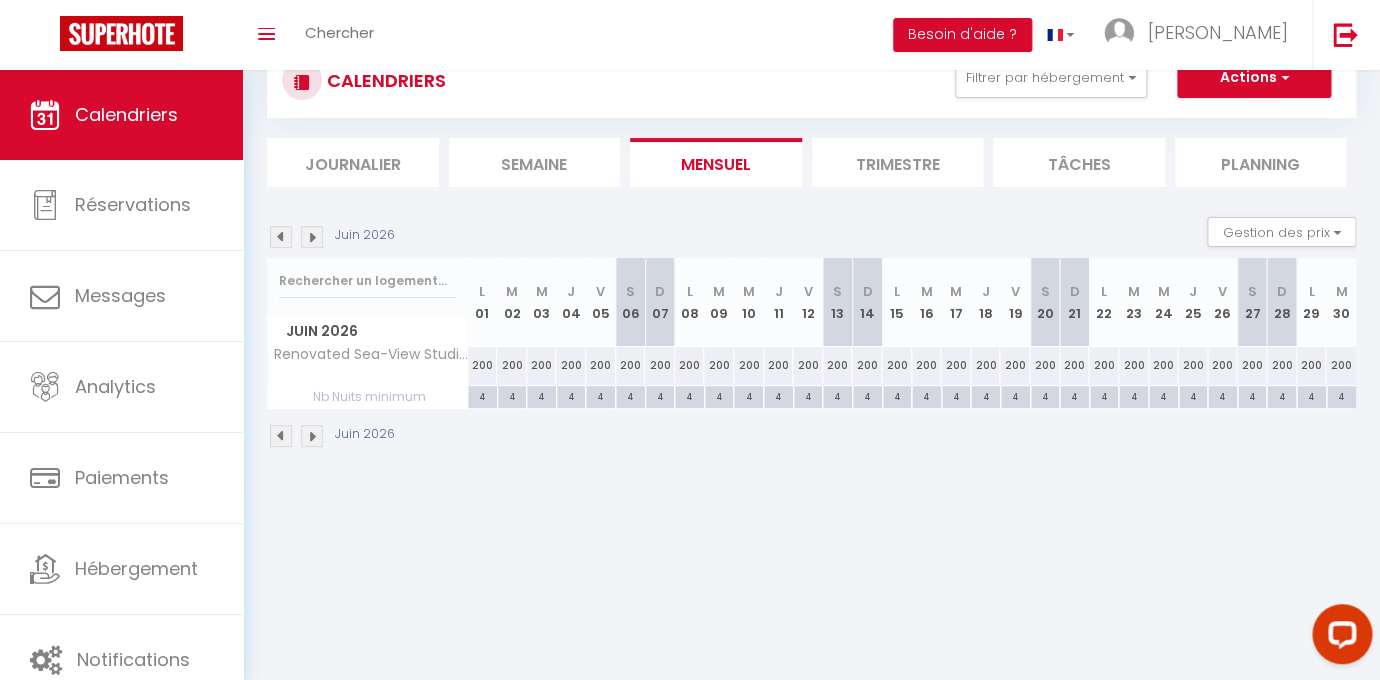 click at bounding box center (281, 237) 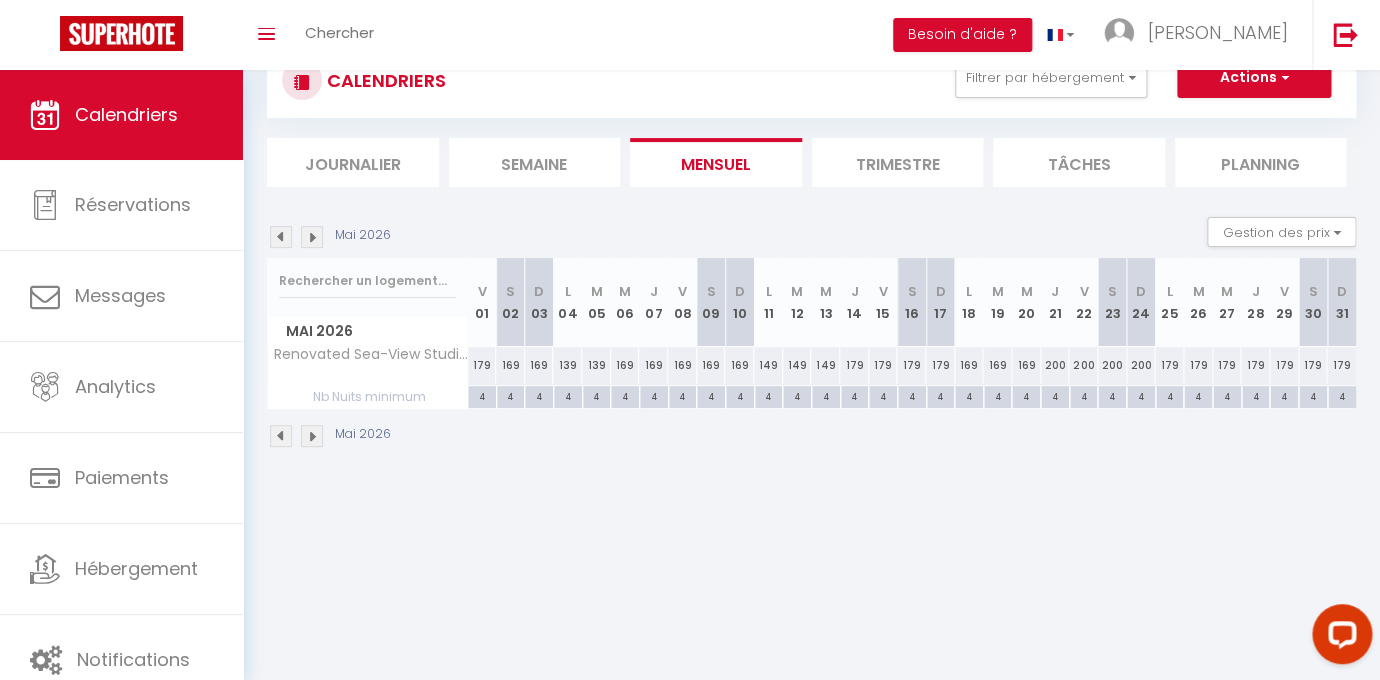 click at bounding box center (312, 237) 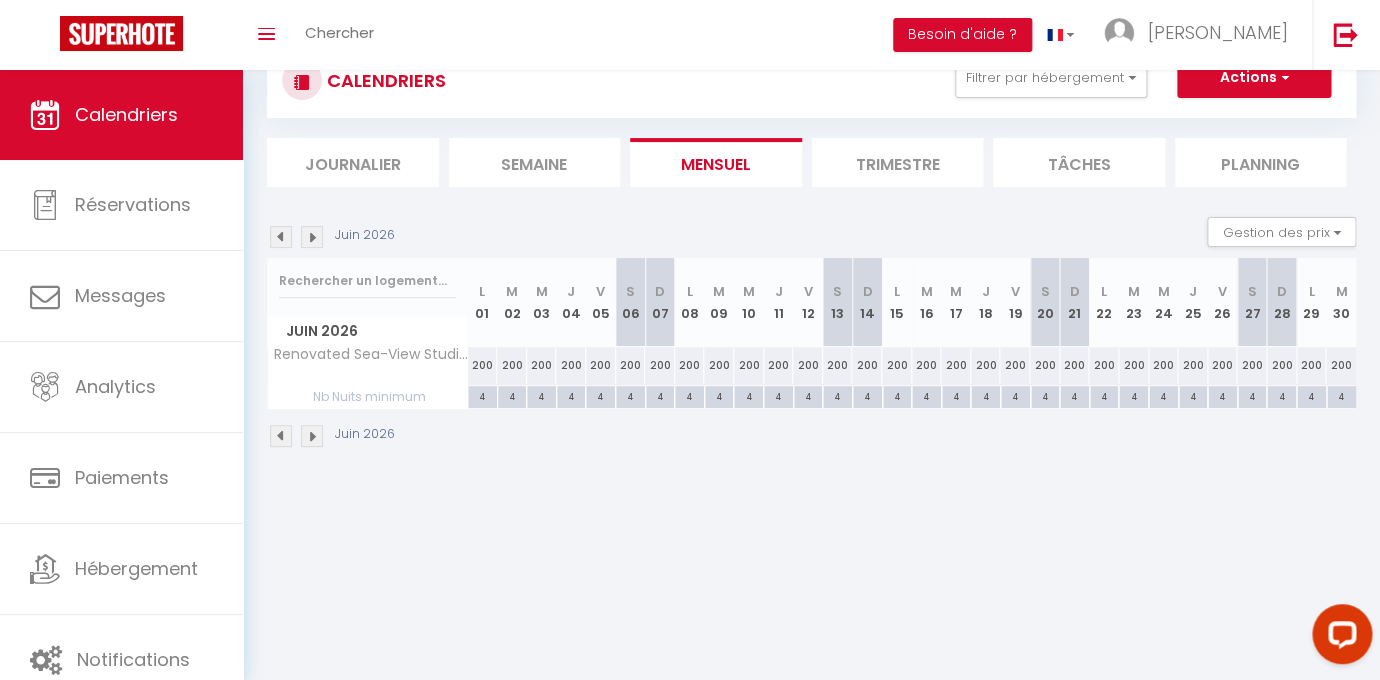 click on "200" at bounding box center (483, 365) 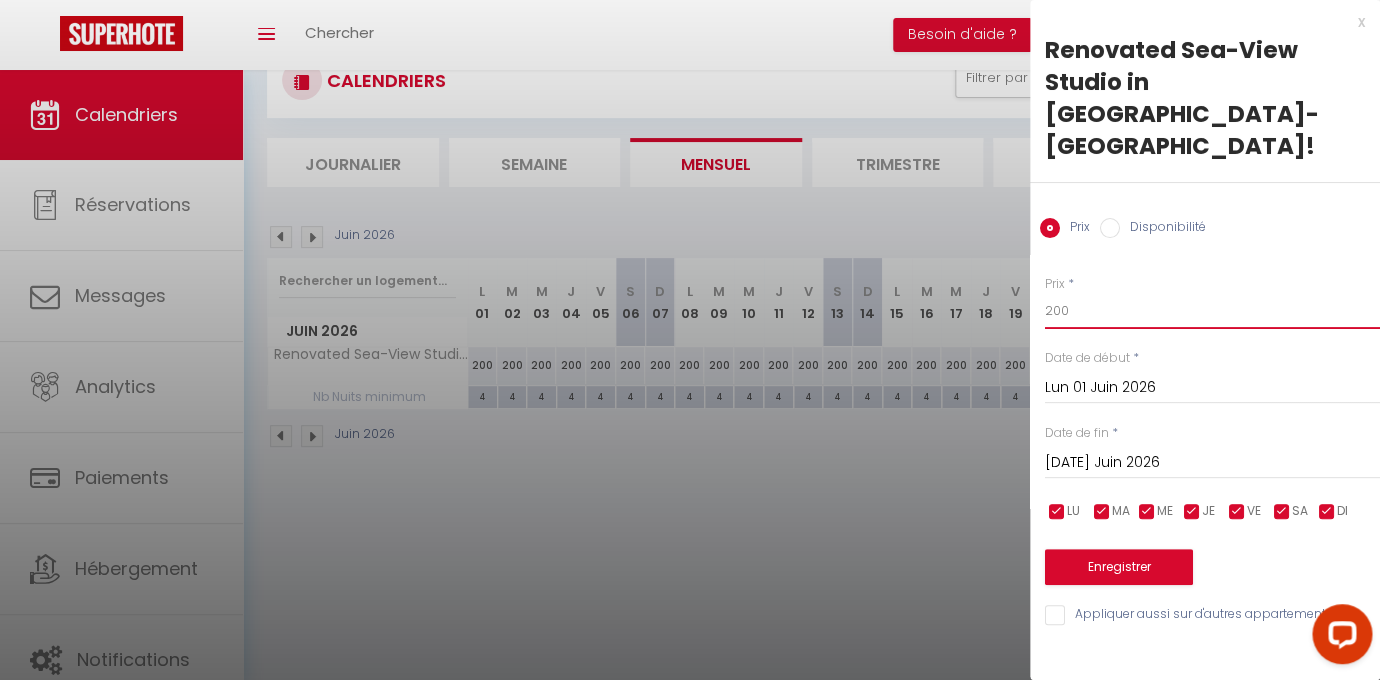 click on "200" at bounding box center [1212, 311] 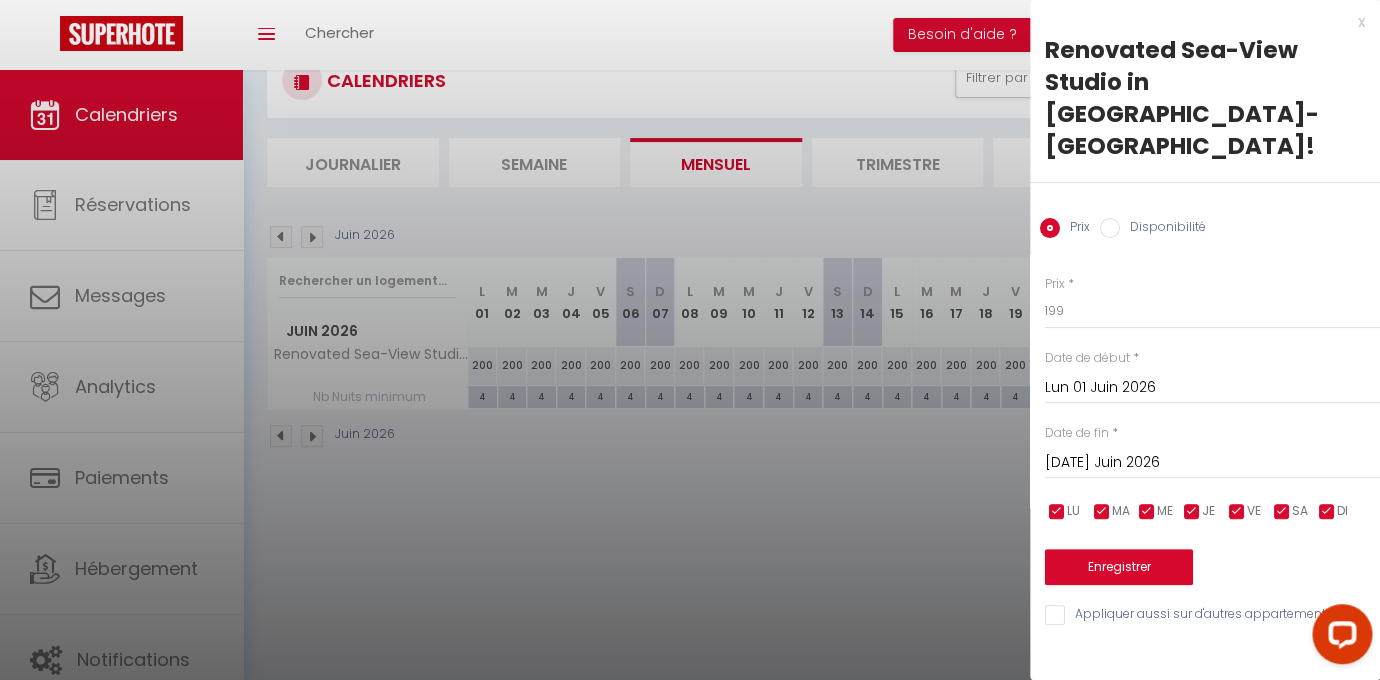 click on "[DATE] Juin 2026" at bounding box center [1212, 463] 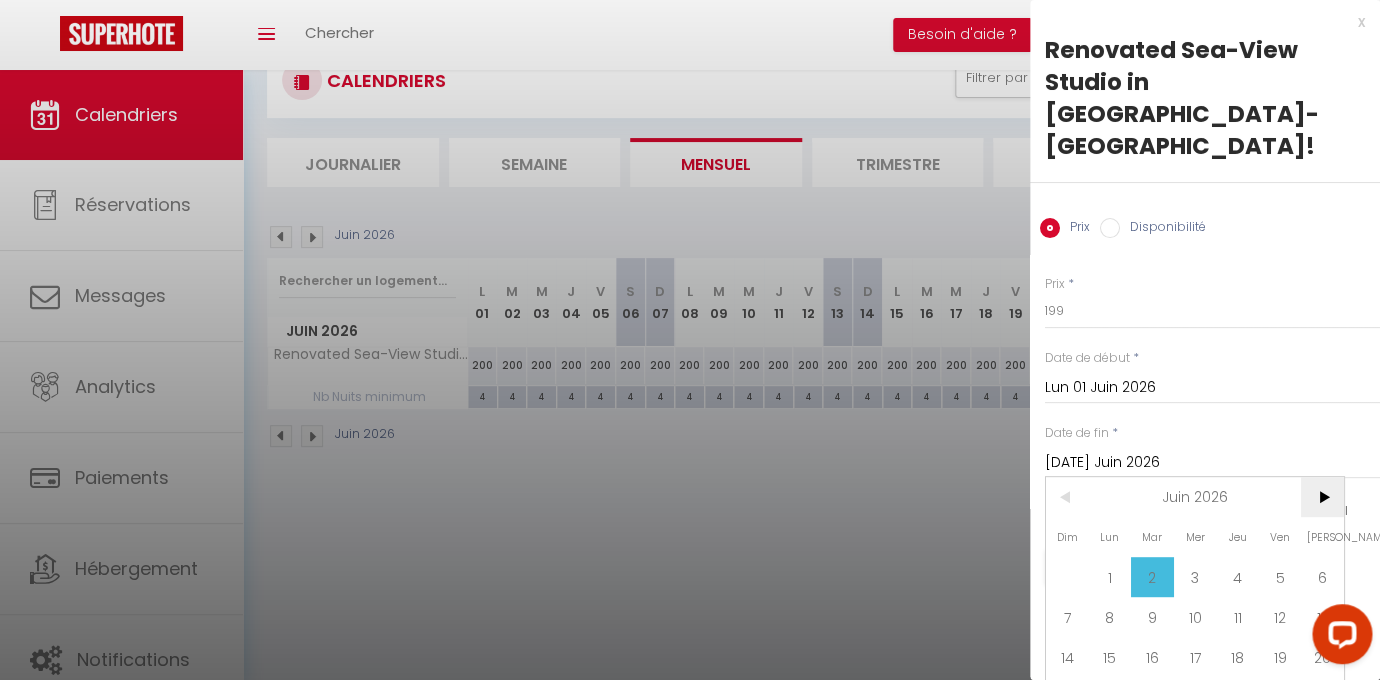 click on ">" at bounding box center [1322, 497] 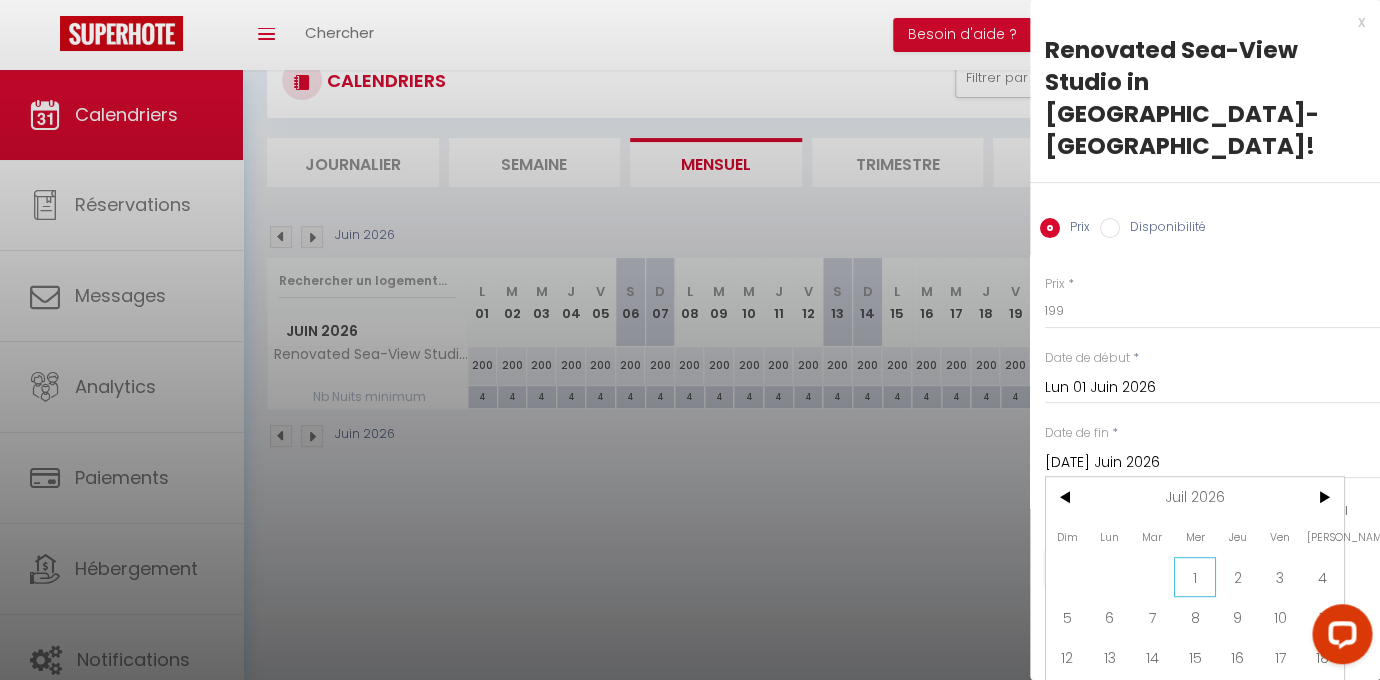 click on "1" at bounding box center (1195, 577) 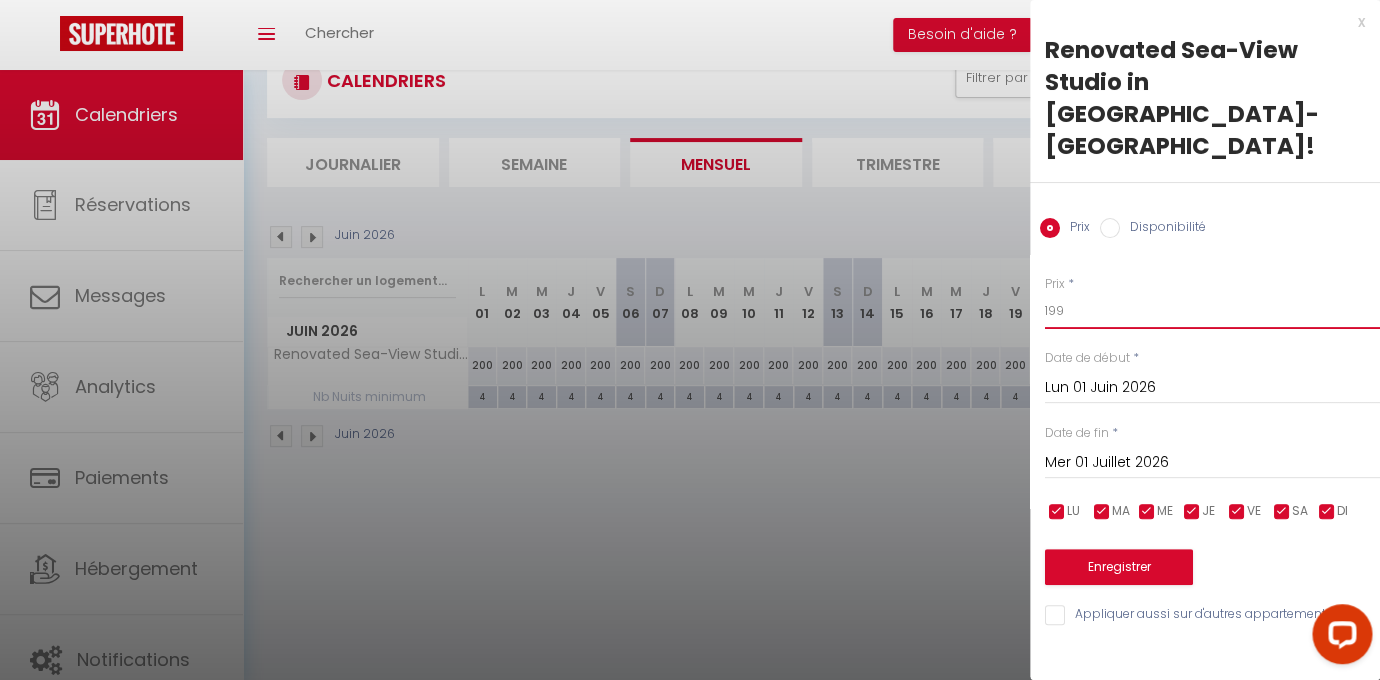 click on "199" at bounding box center (1212, 311) 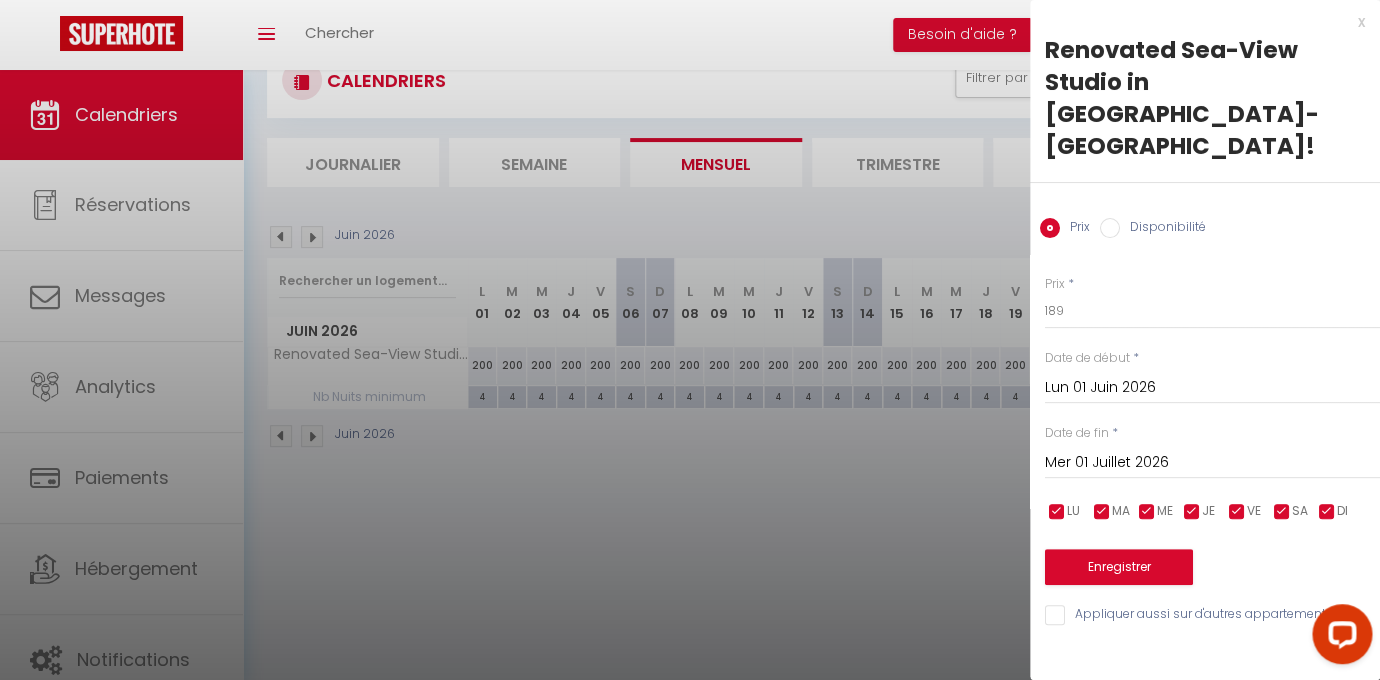 click on "Mer 01 Juillet 2026" at bounding box center [1212, 463] 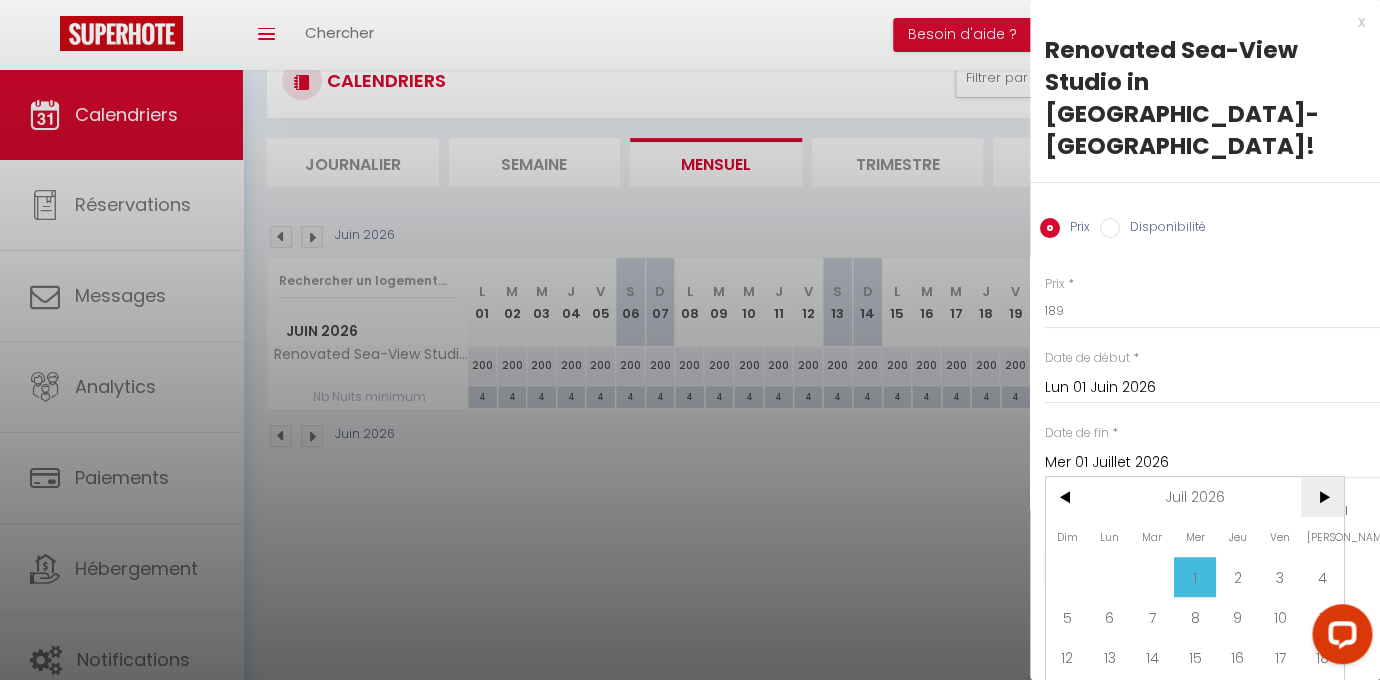 click on ">" at bounding box center [1322, 497] 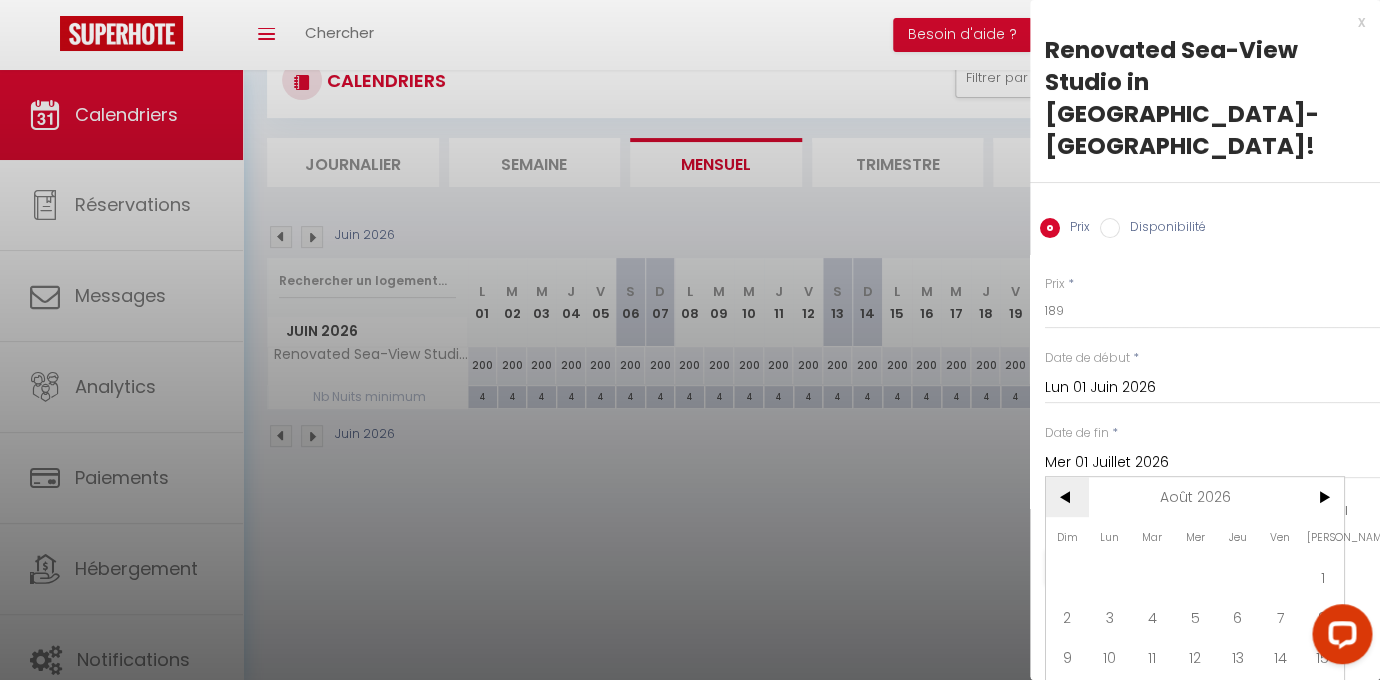 click on "<" at bounding box center [1067, 497] 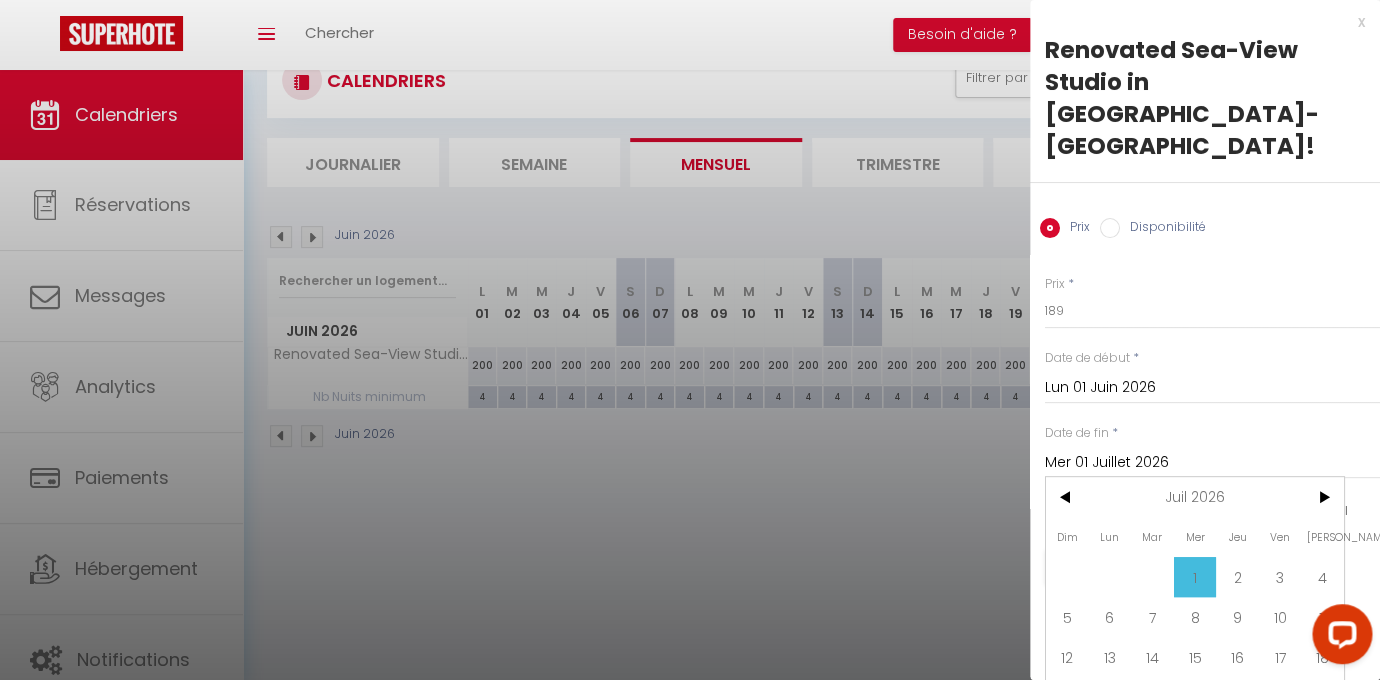 click on "1" at bounding box center (1195, 577) 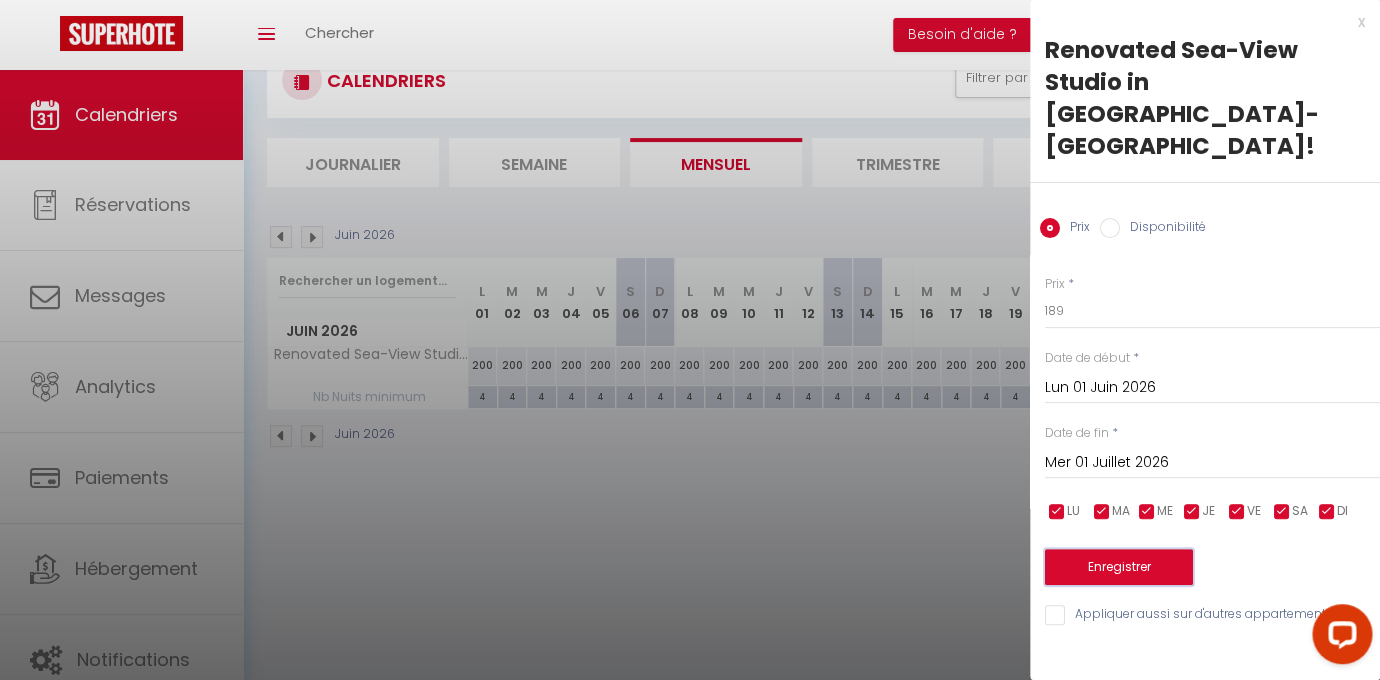 click on "Enregistrer" at bounding box center [1119, 567] 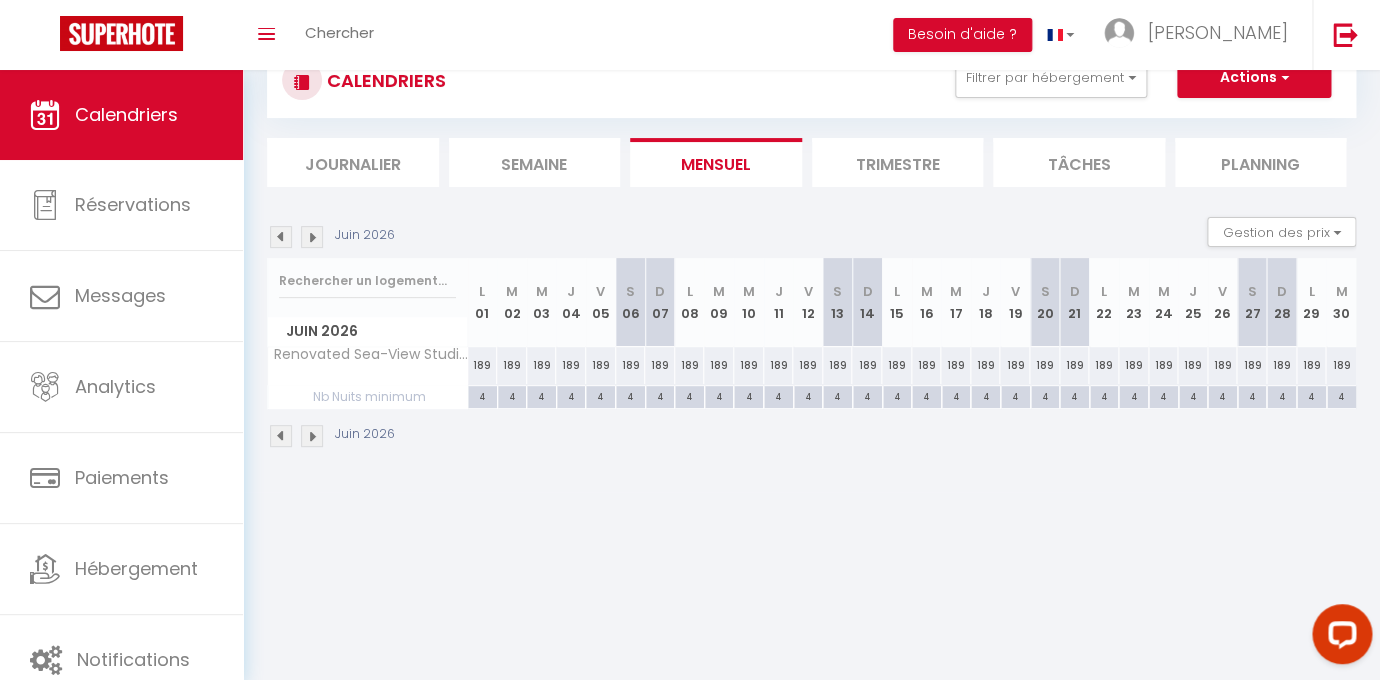 click at bounding box center [312, 237] 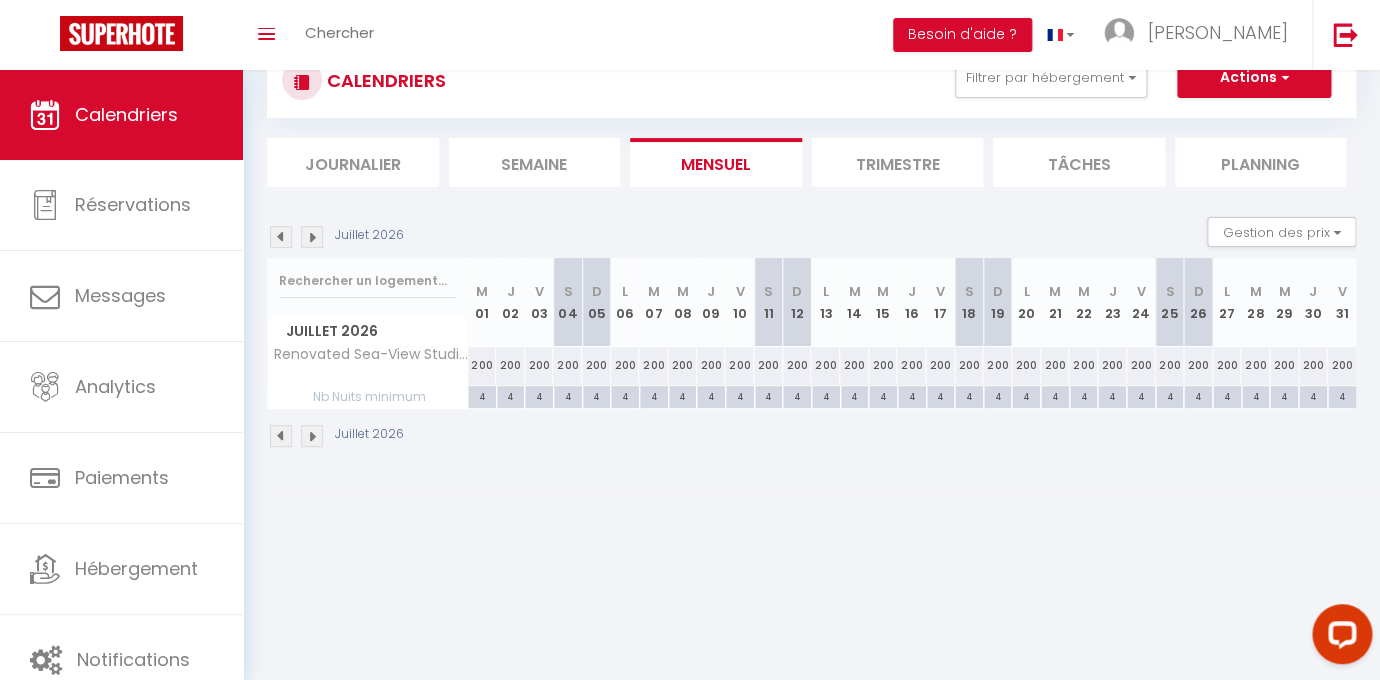 click on "200" at bounding box center [482, 365] 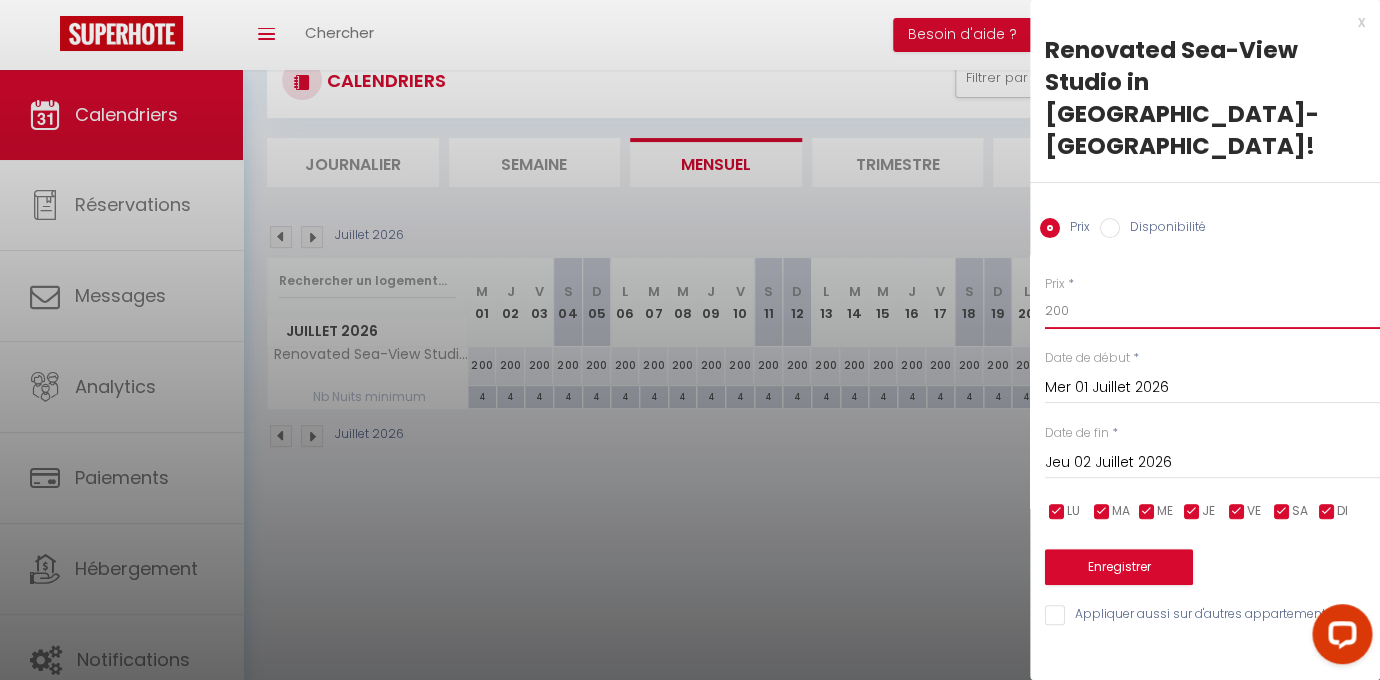 click on "200" at bounding box center (1212, 311) 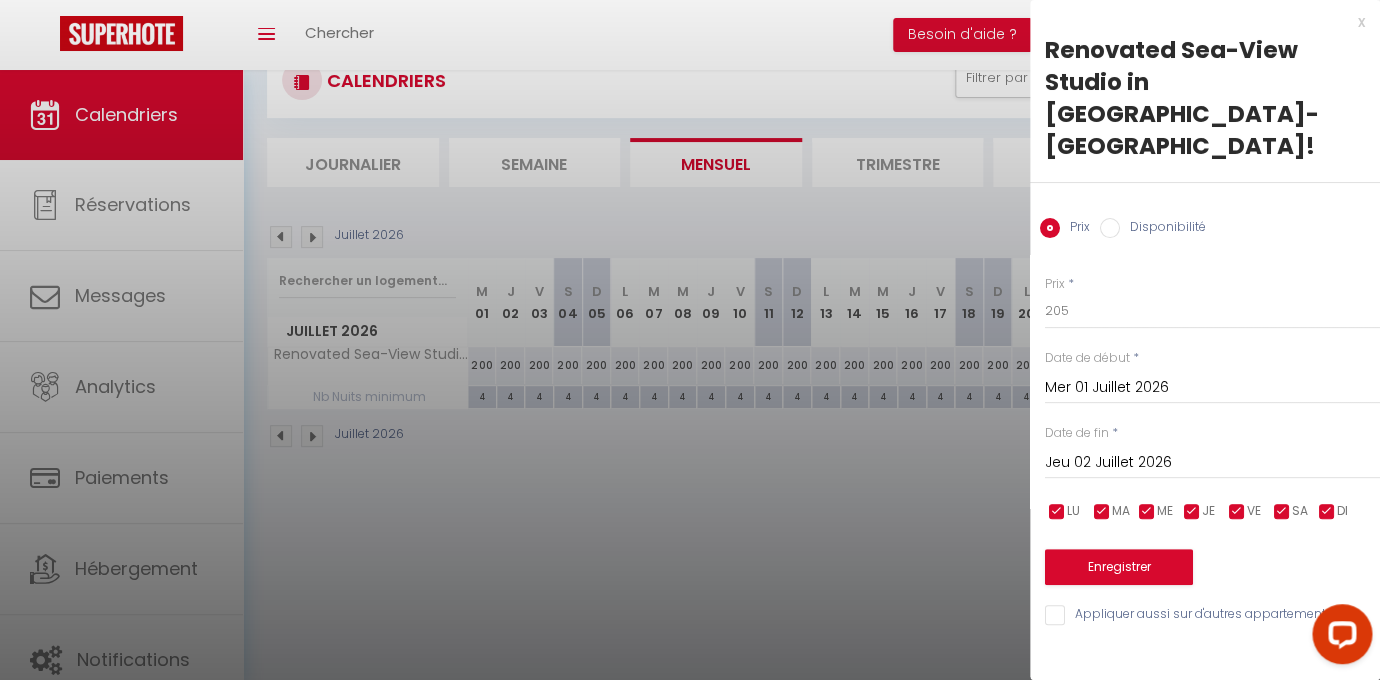 click on "Jeu 02 Juillet 2026" at bounding box center (1212, 463) 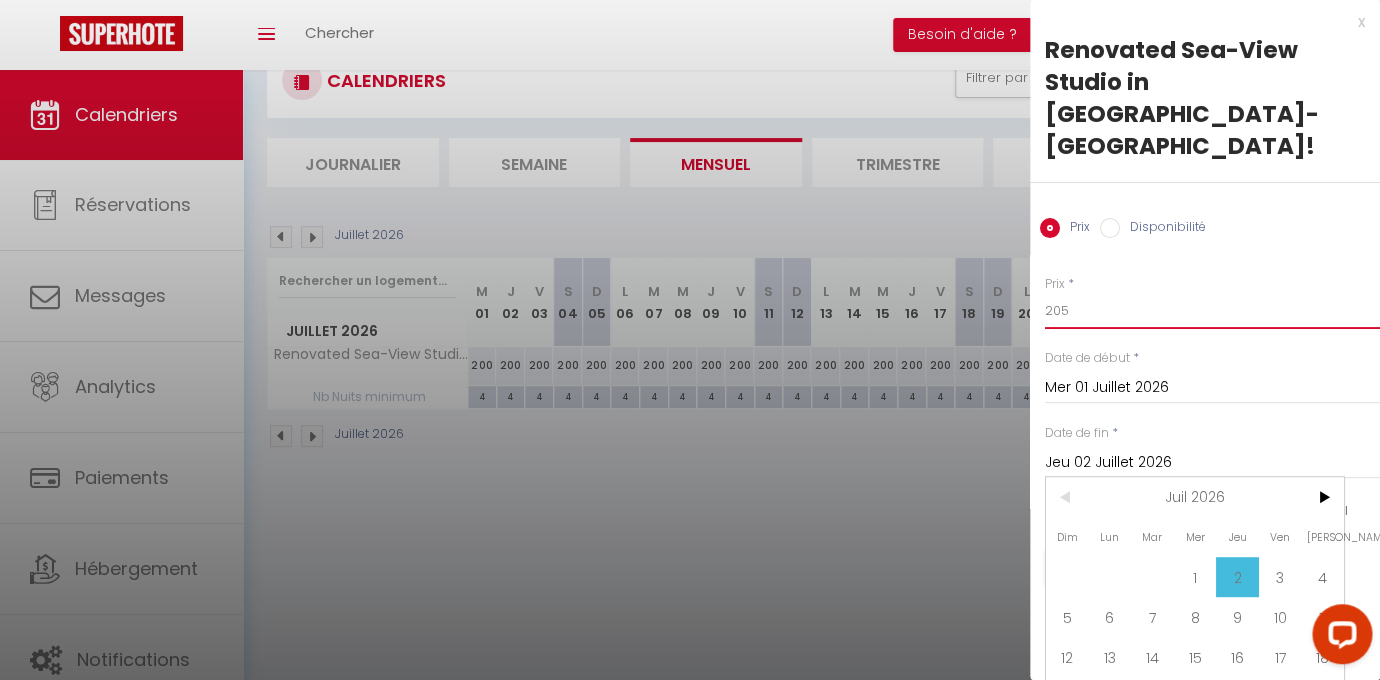 click on "205" at bounding box center [1212, 311] 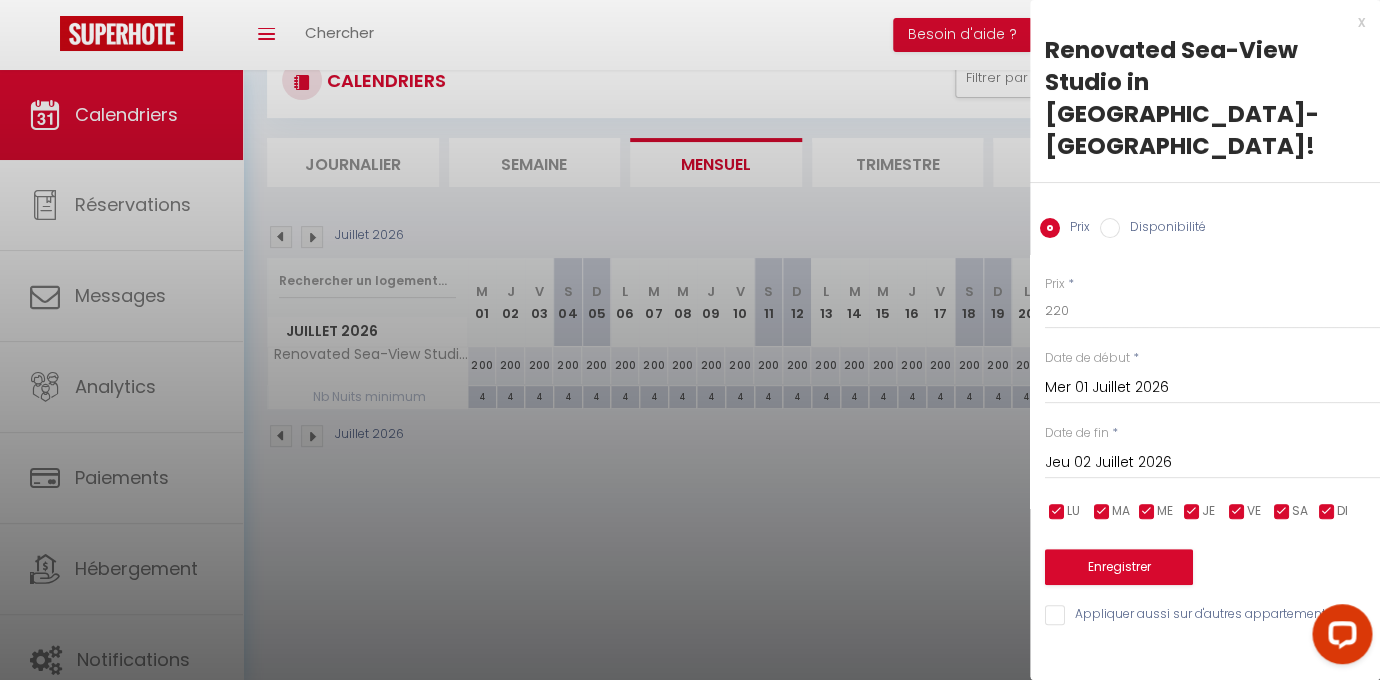 click on "Jeu 02 Juillet 2026" at bounding box center [1212, 463] 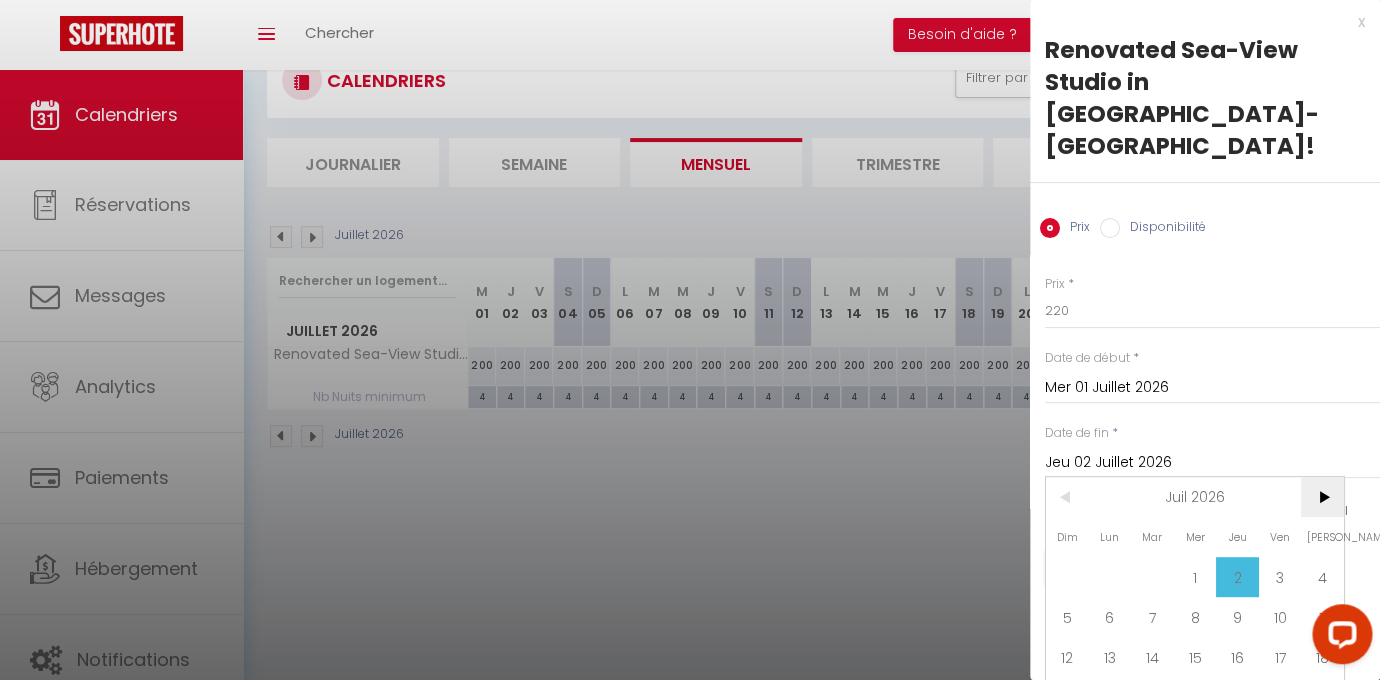 click on ">" at bounding box center [1322, 497] 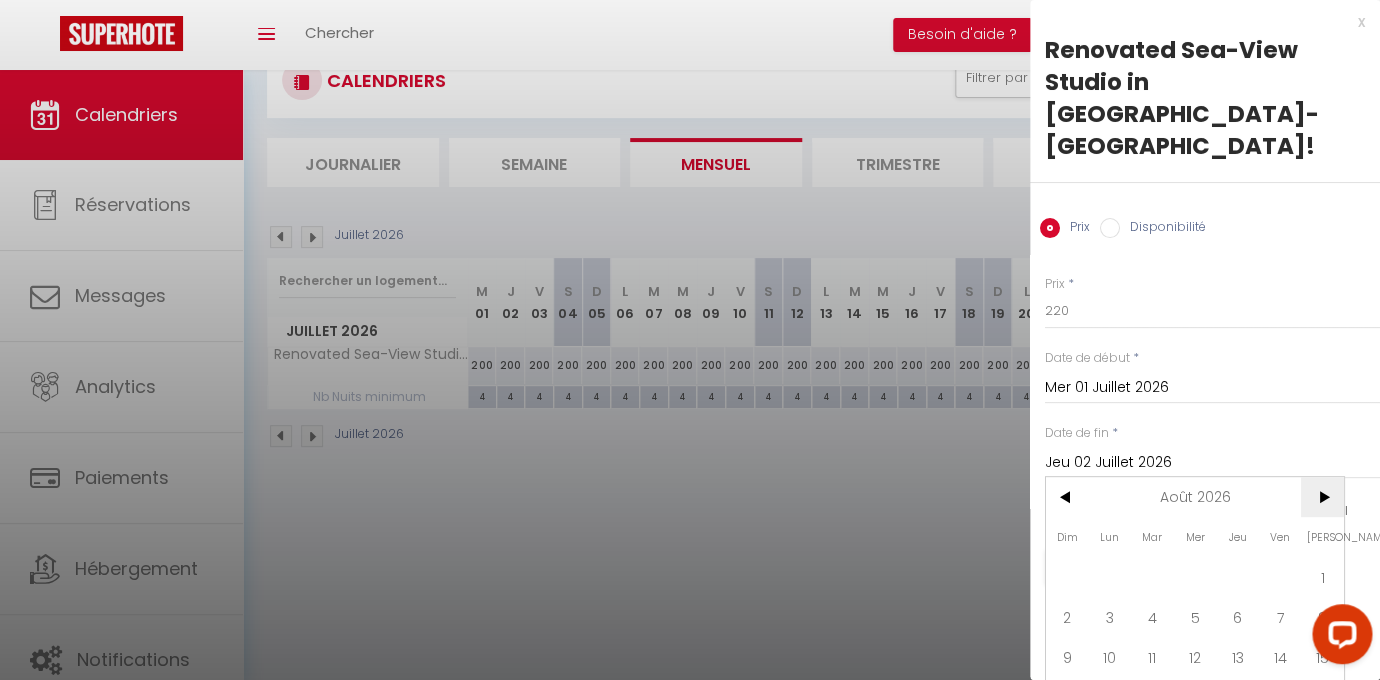 click on ">" at bounding box center (1322, 497) 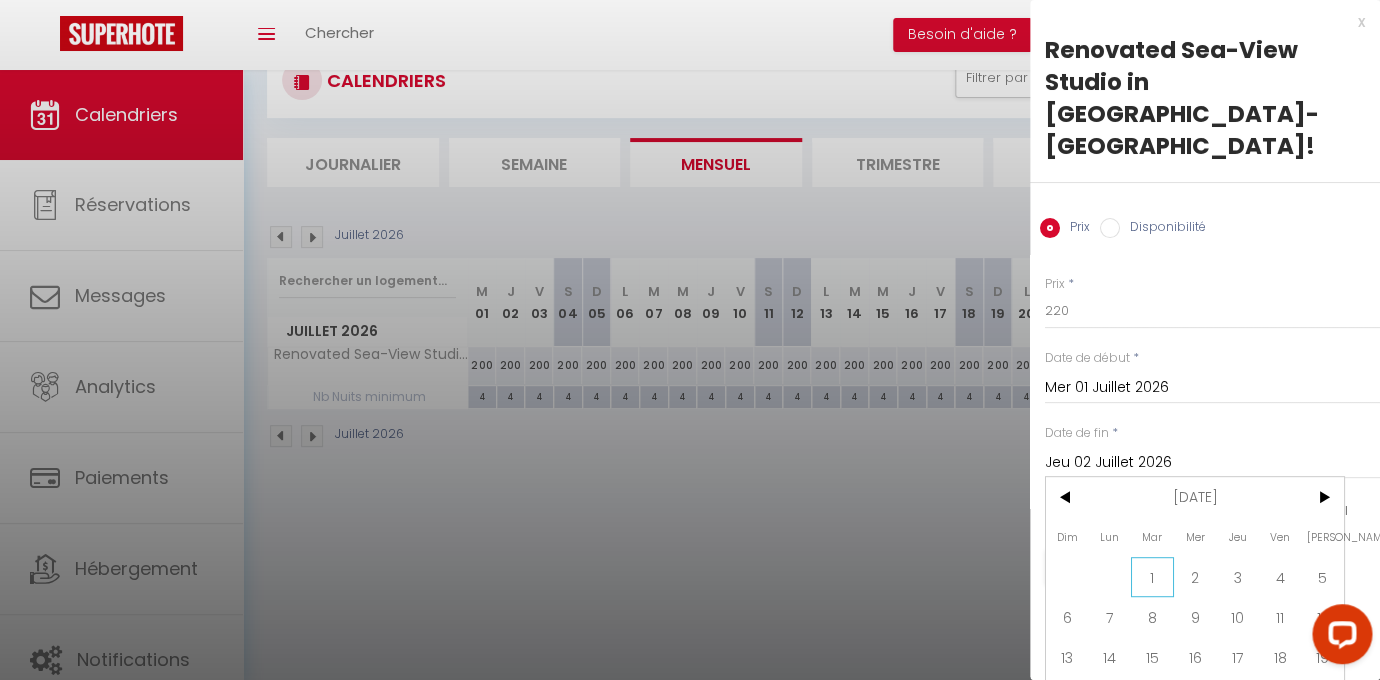 click on "1" at bounding box center [1152, 577] 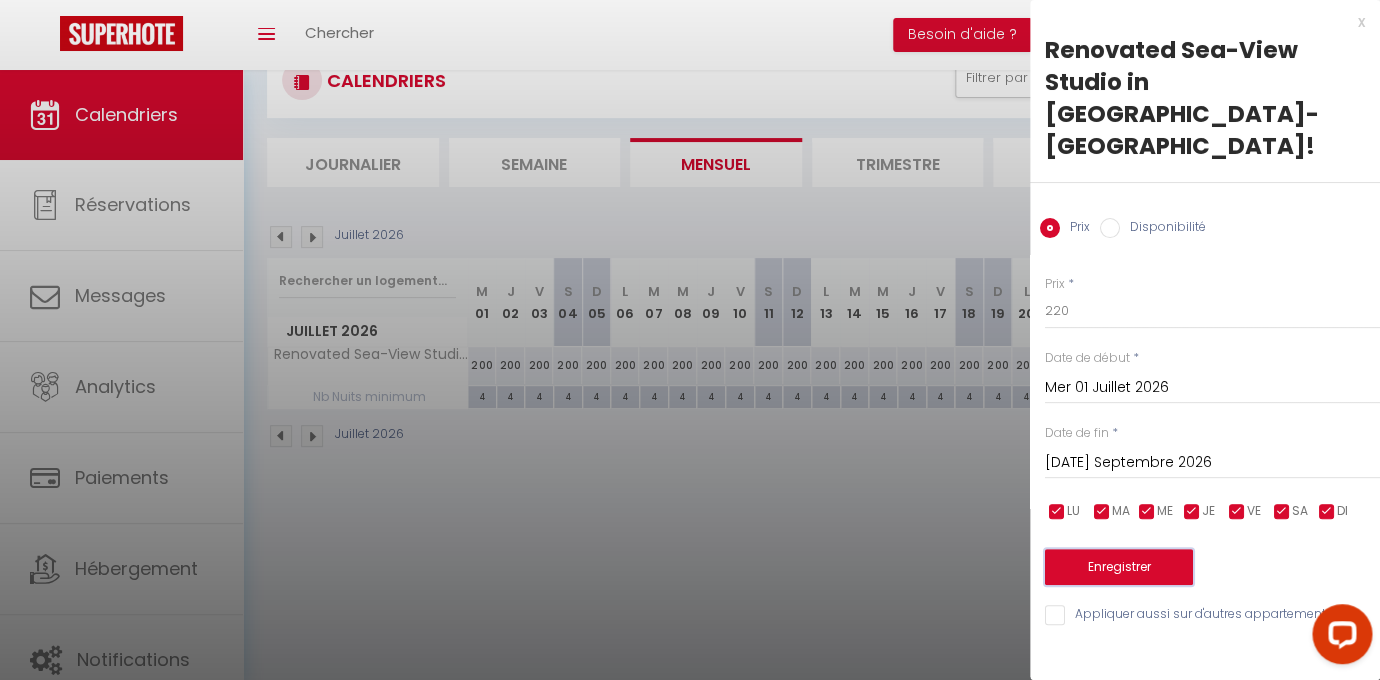 click on "Enregistrer" at bounding box center [1119, 567] 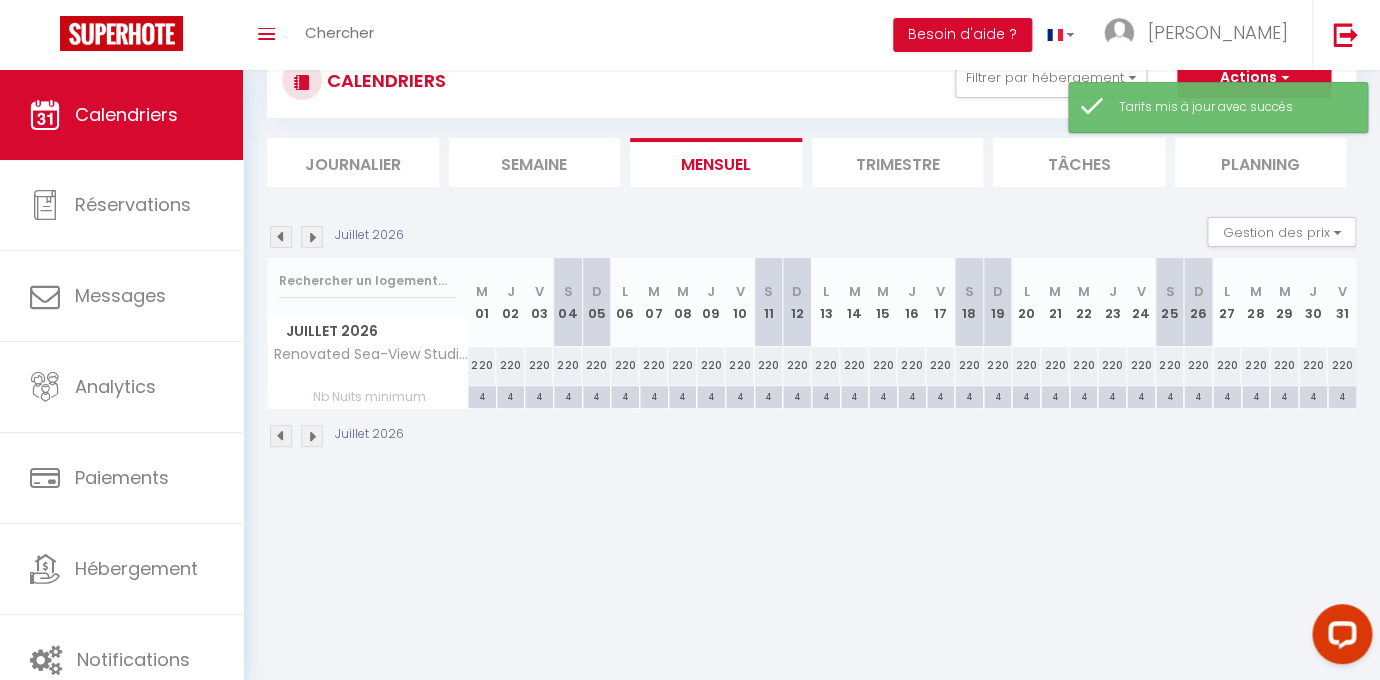 click at bounding box center (312, 237) 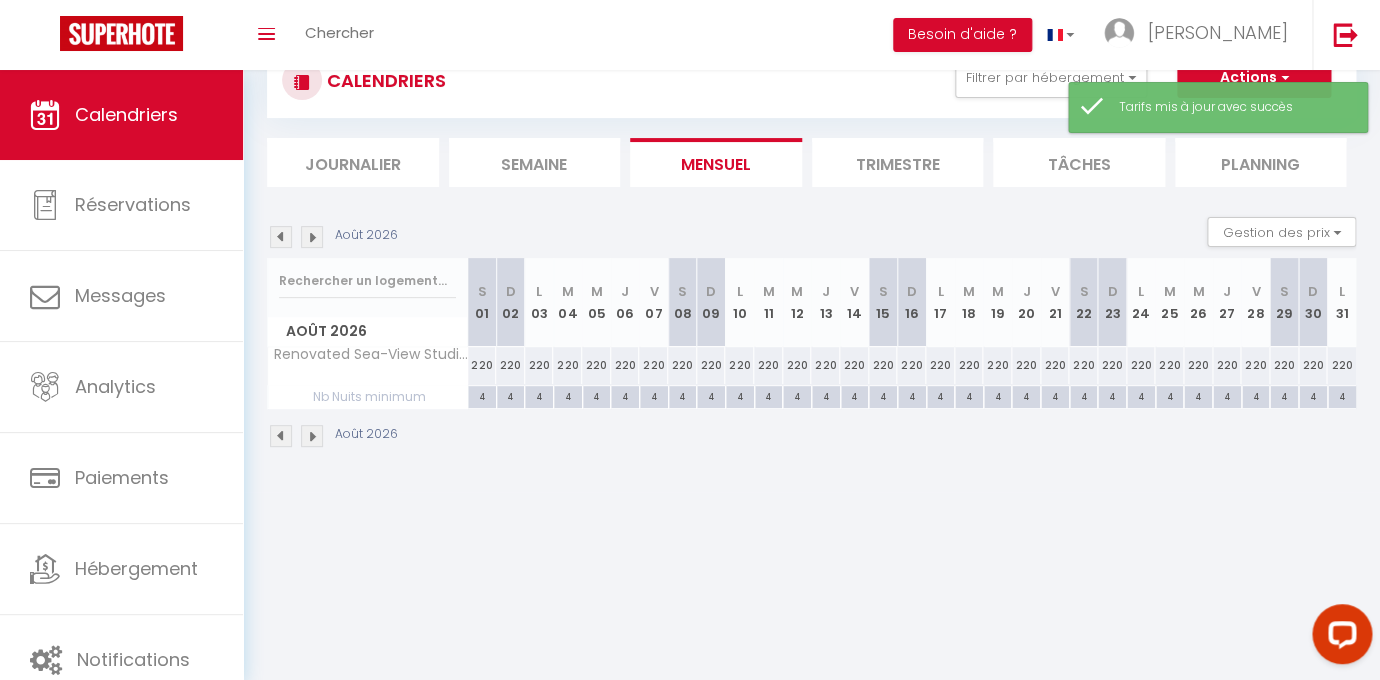 click at bounding box center [312, 237] 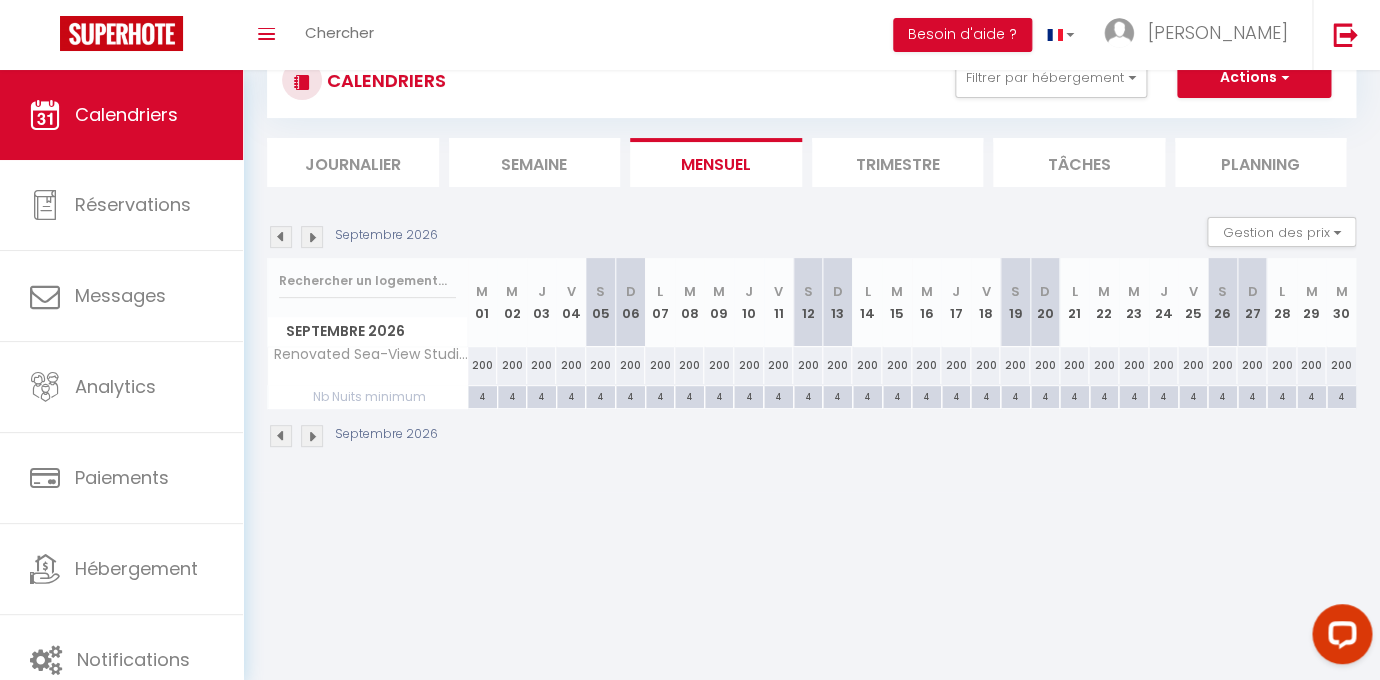 click on "200" at bounding box center [483, 365] 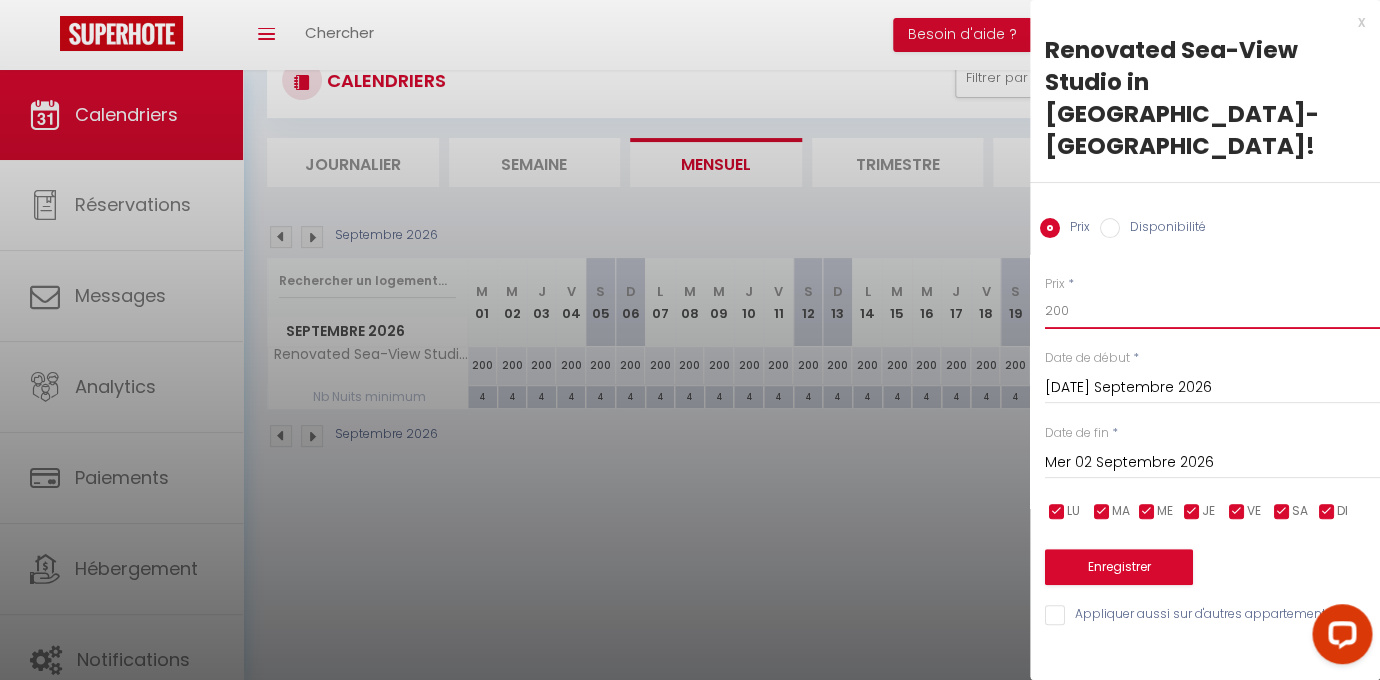 click on "200" at bounding box center (1212, 311) 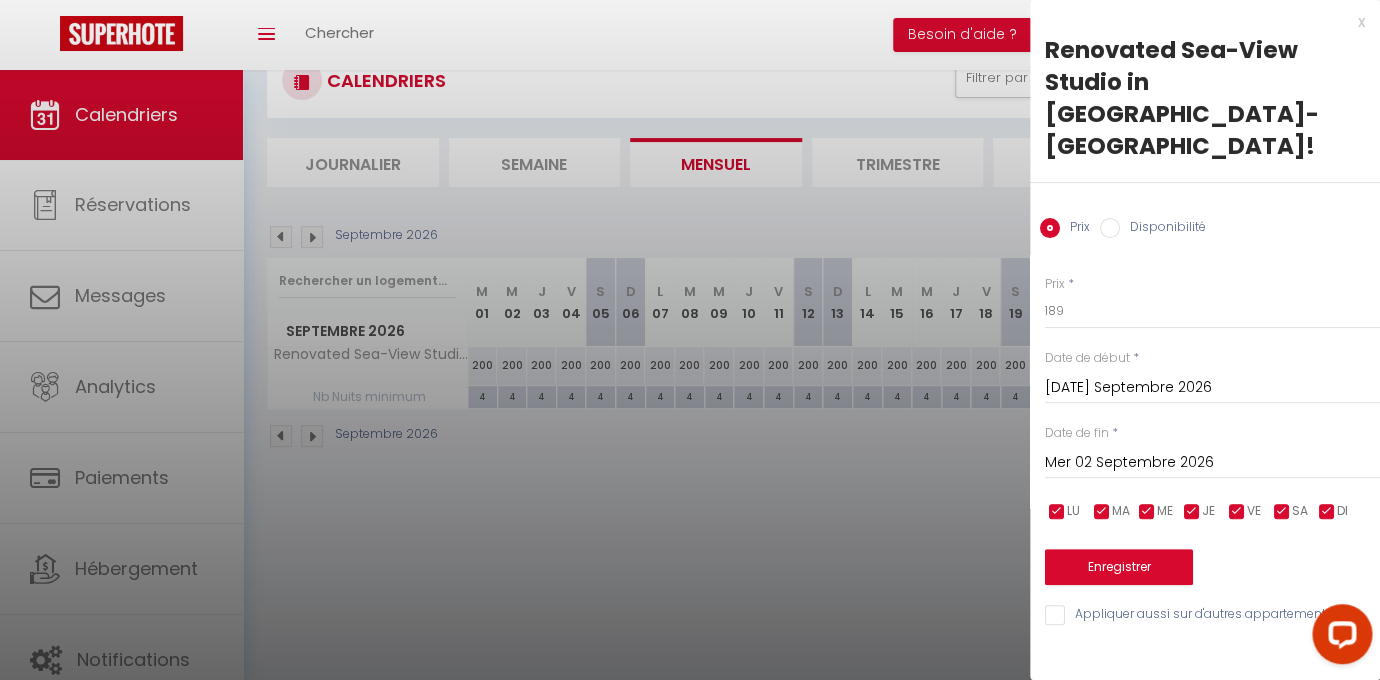 click on "Mer 02 Septembre 2026" at bounding box center [1212, 463] 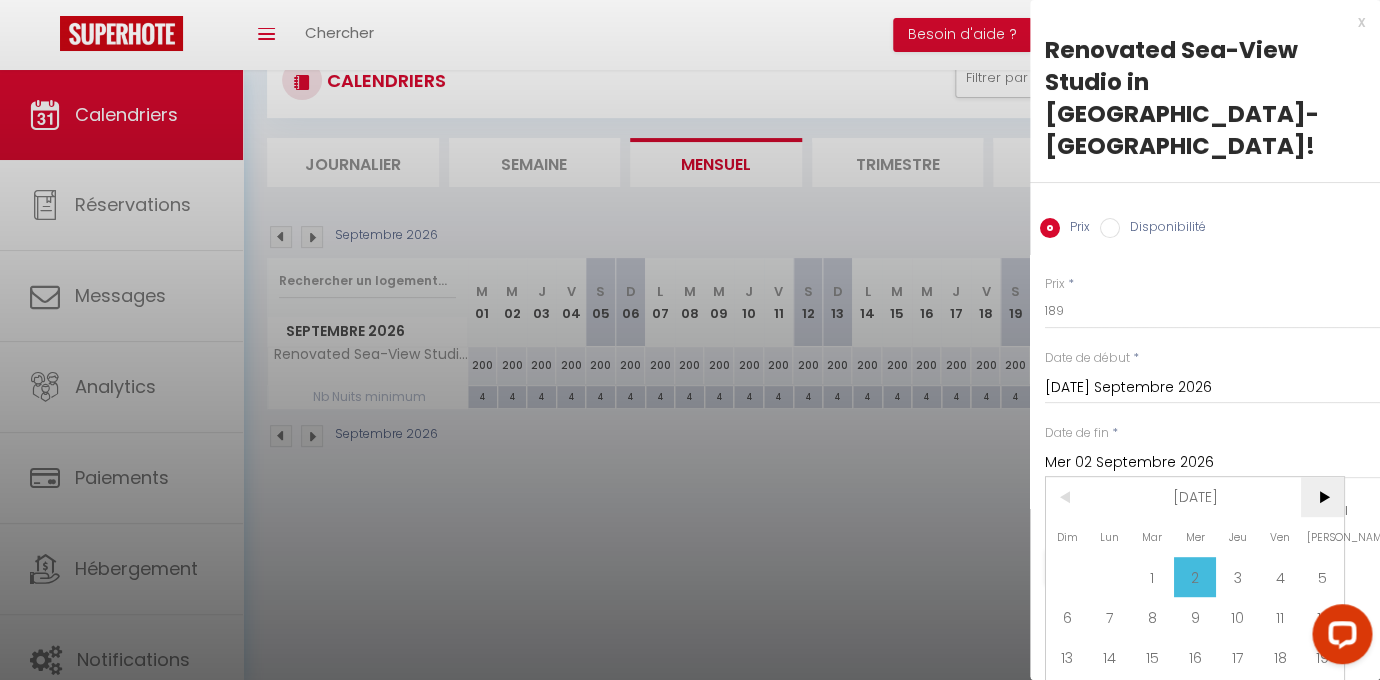 click on ">" at bounding box center [1322, 497] 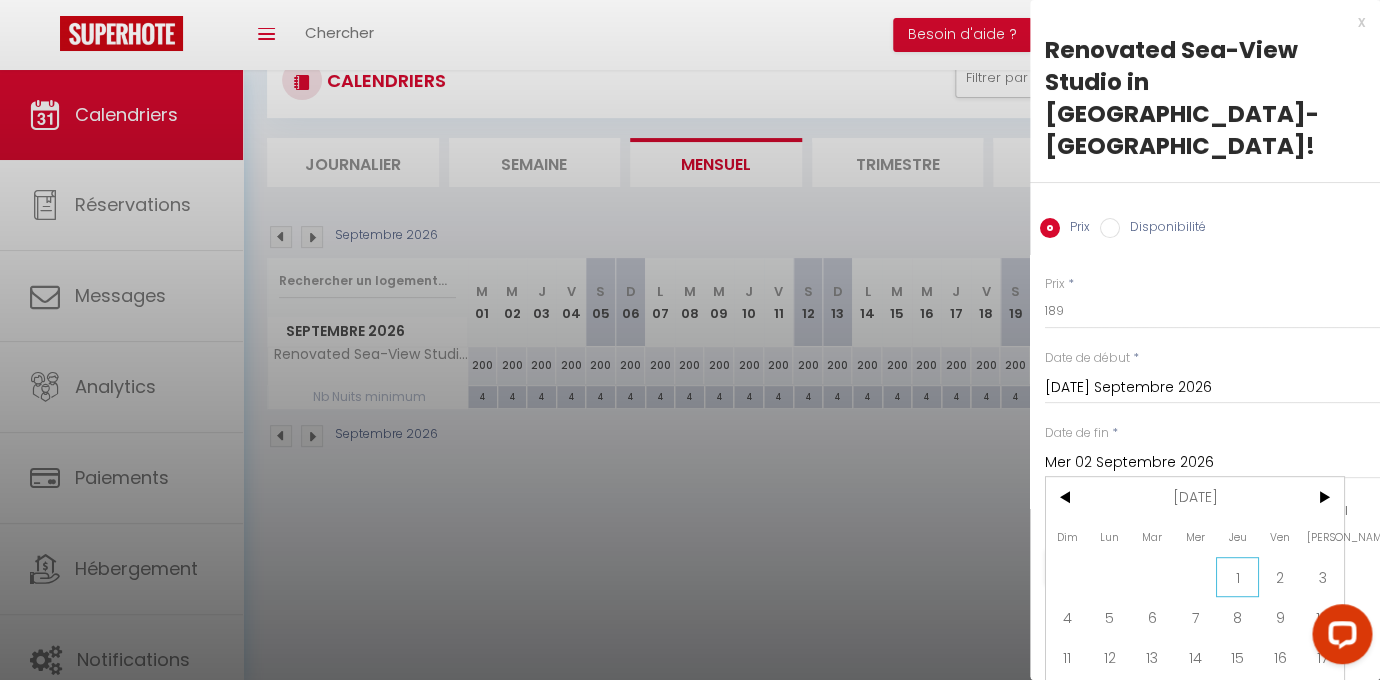 click on "1" at bounding box center (1237, 577) 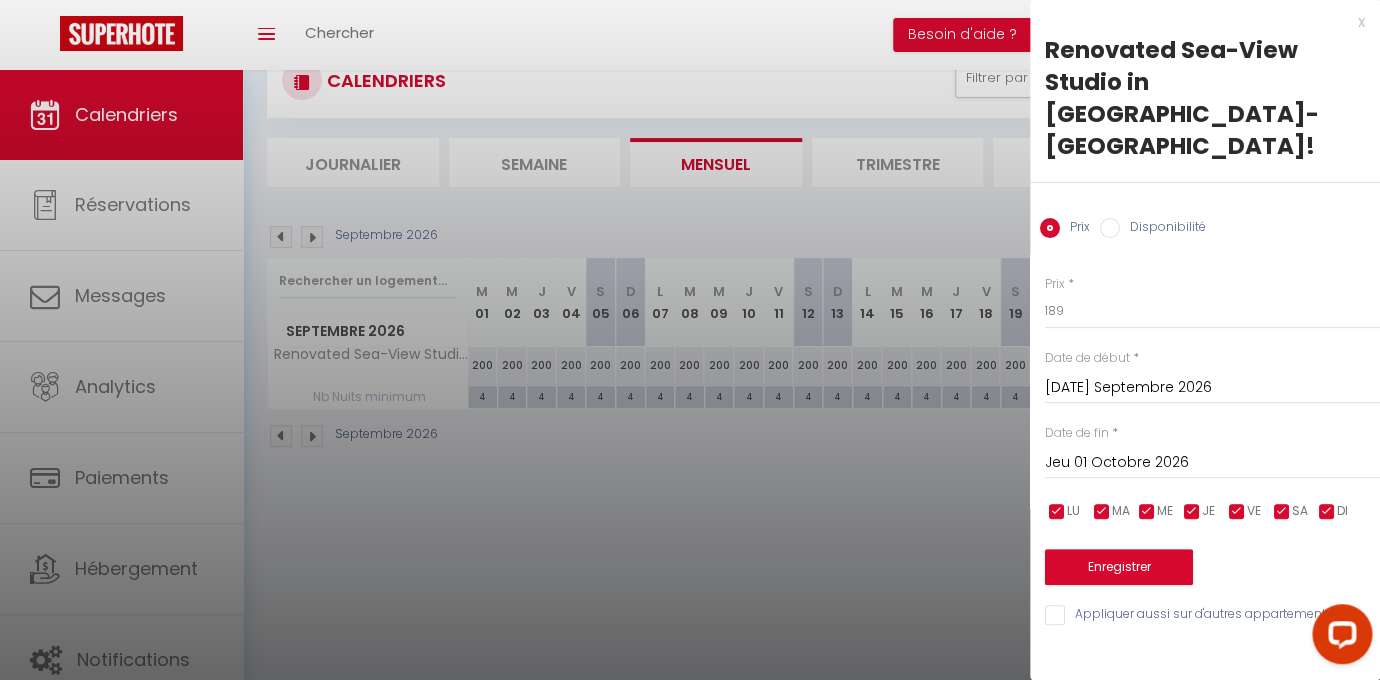 click on "Jeu 01 Octobre 2026" at bounding box center (1212, 463) 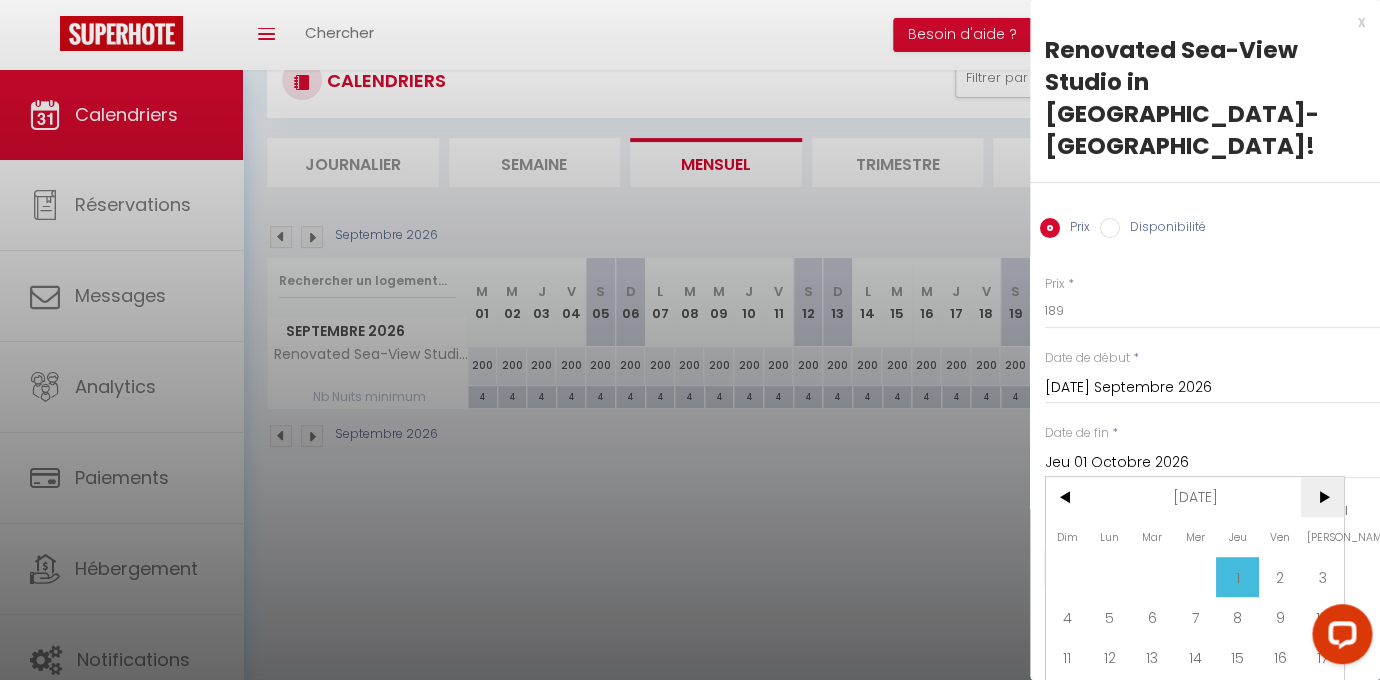 click on ">" at bounding box center [1322, 497] 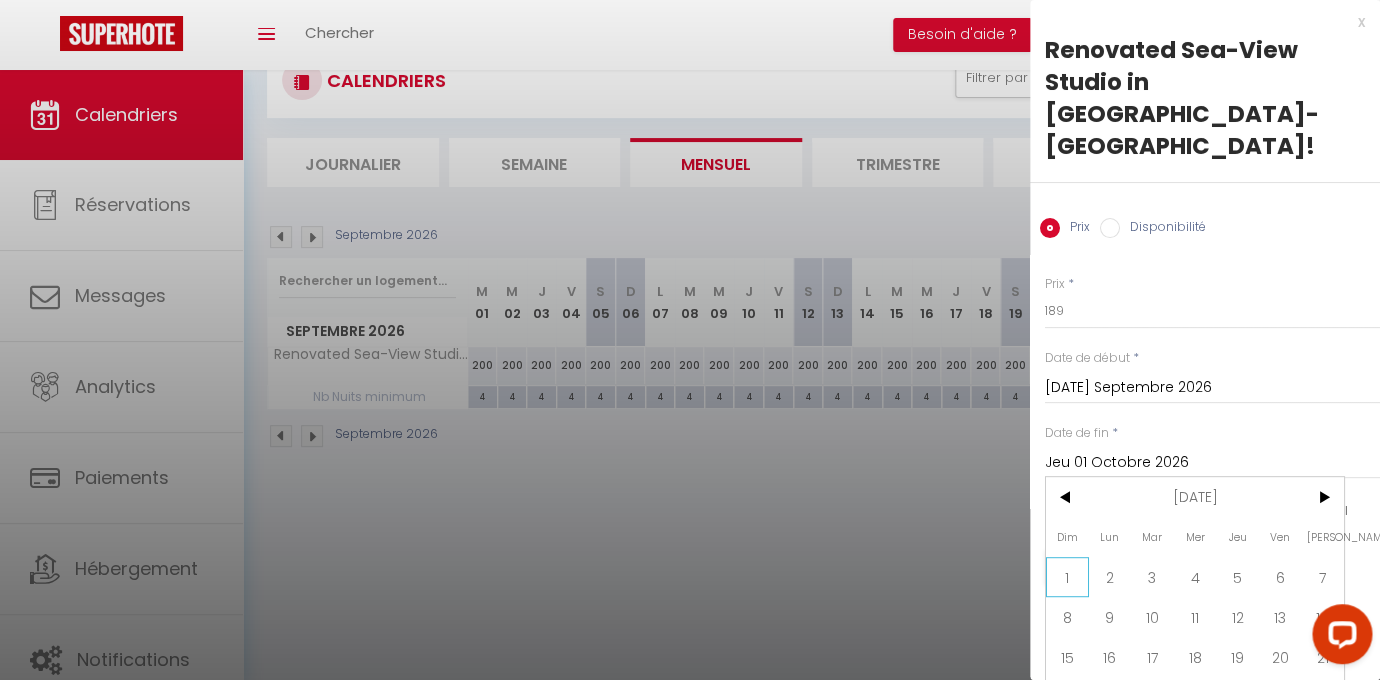 click on "1" at bounding box center (1067, 577) 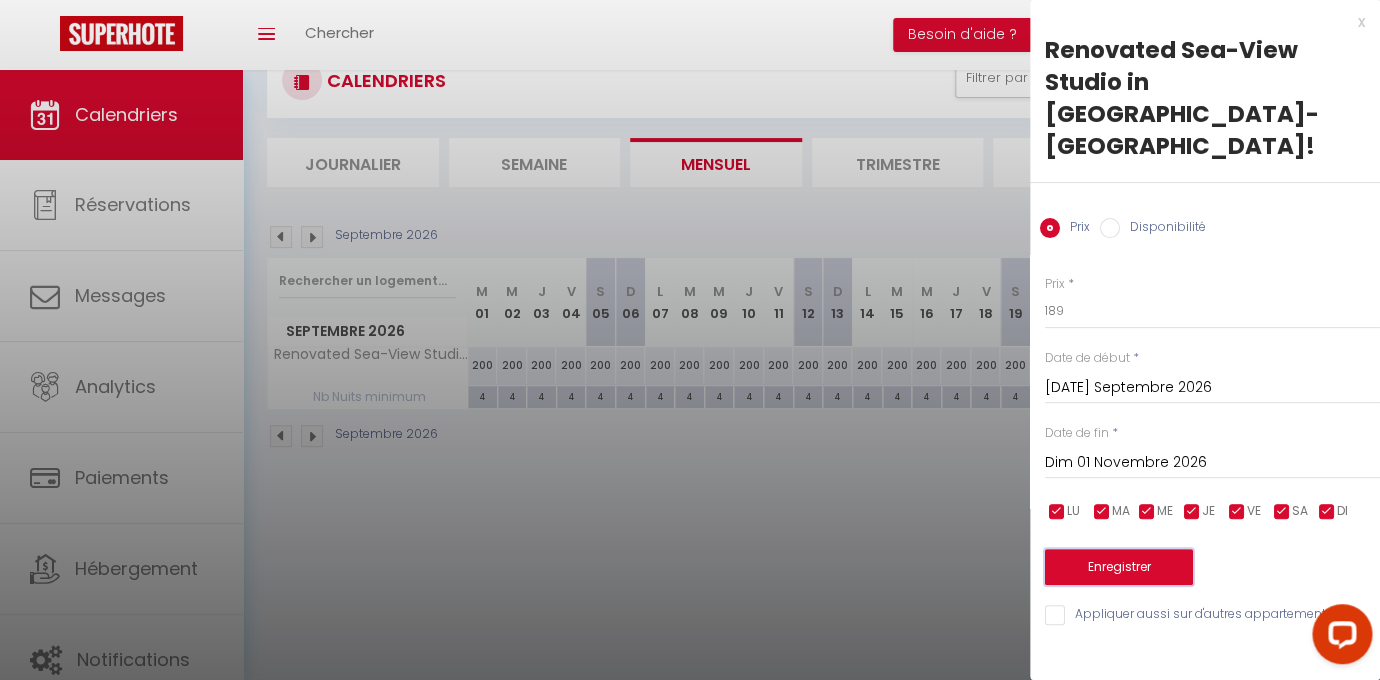click on "Enregistrer" at bounding box center (1119, 567) 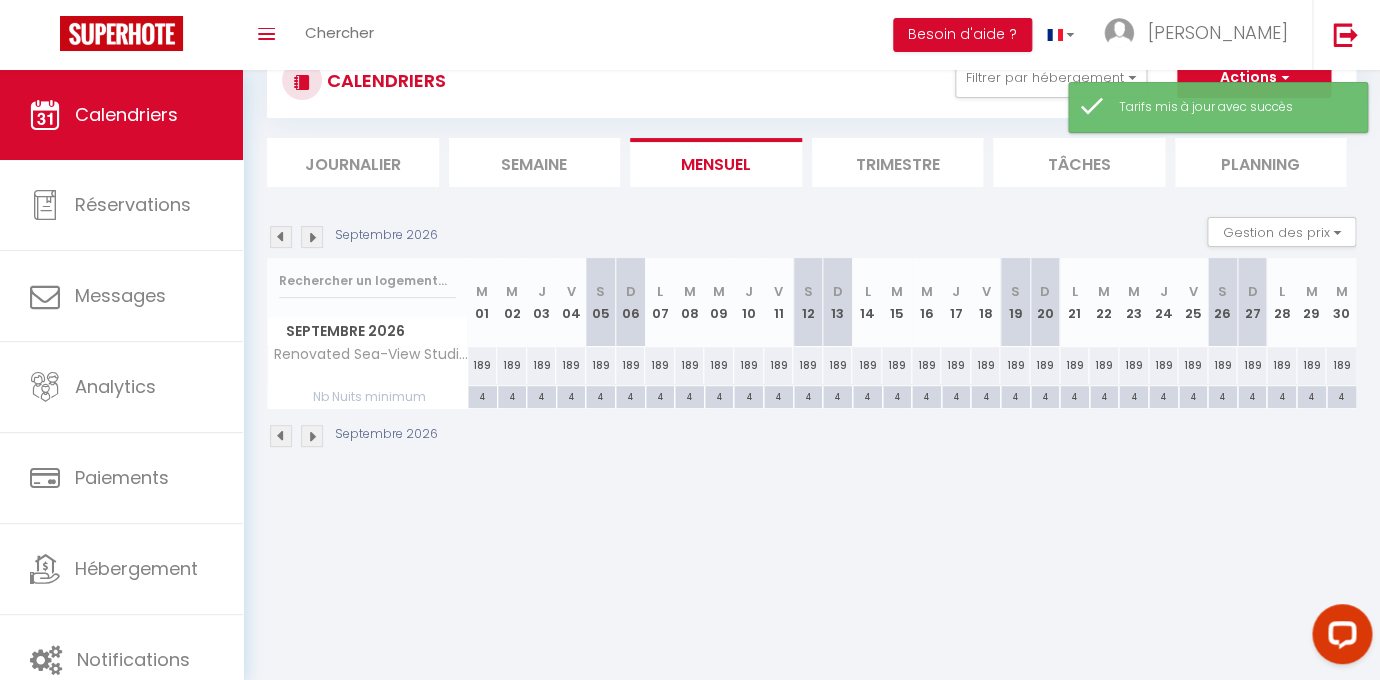 click at bounding box center (312, 237) 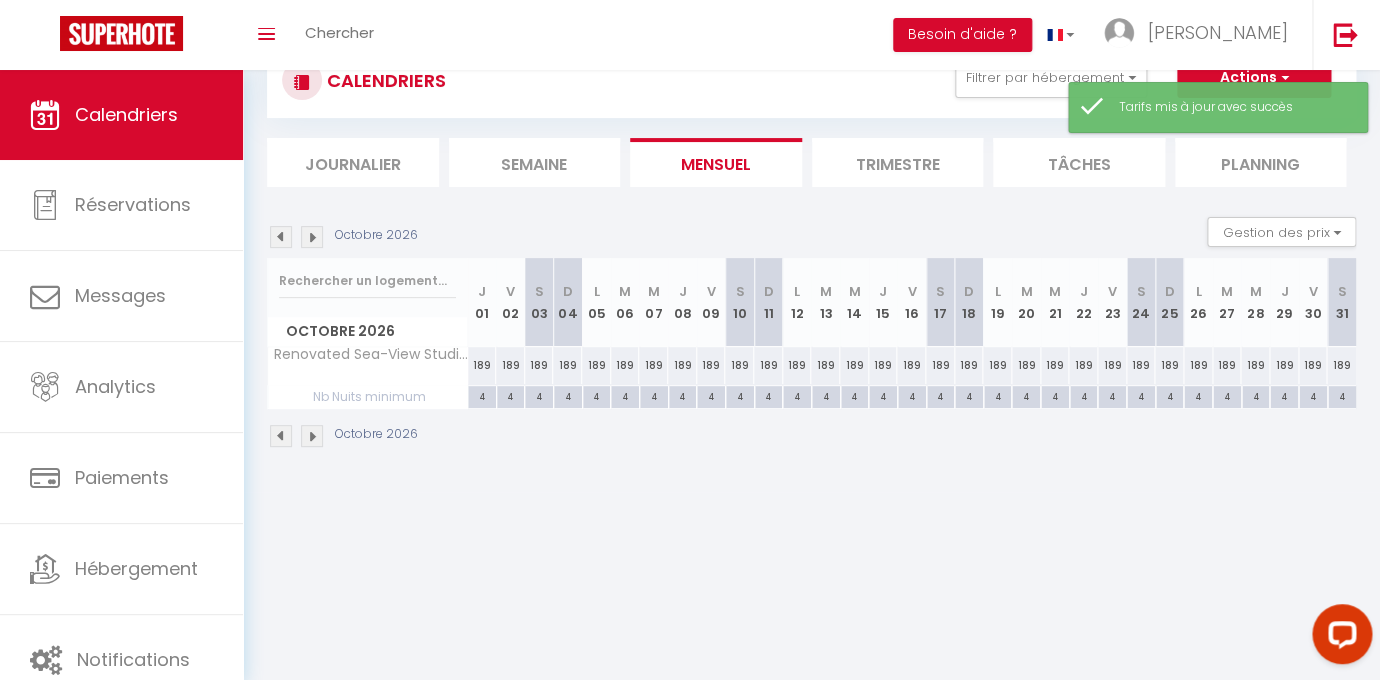 click at bounding box center (312, 237) 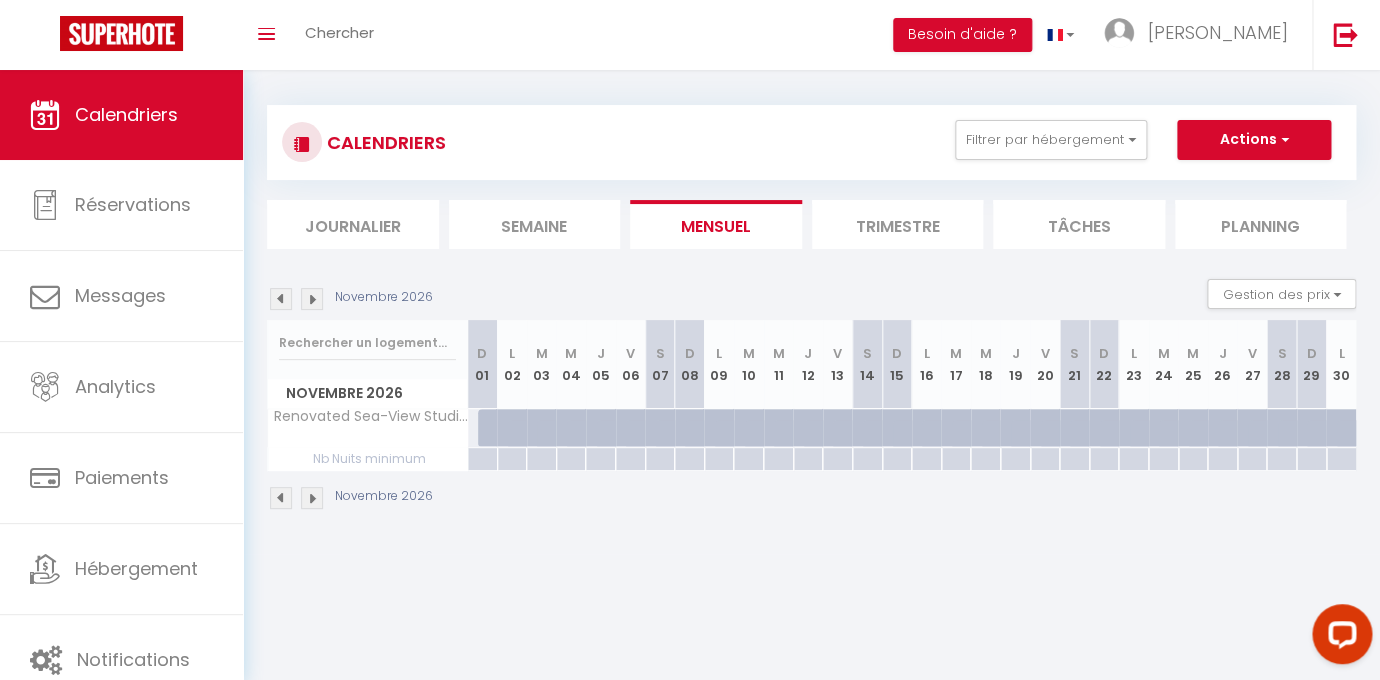 scroll, scrollTop: 0, scrollLeft: 0, axis: both 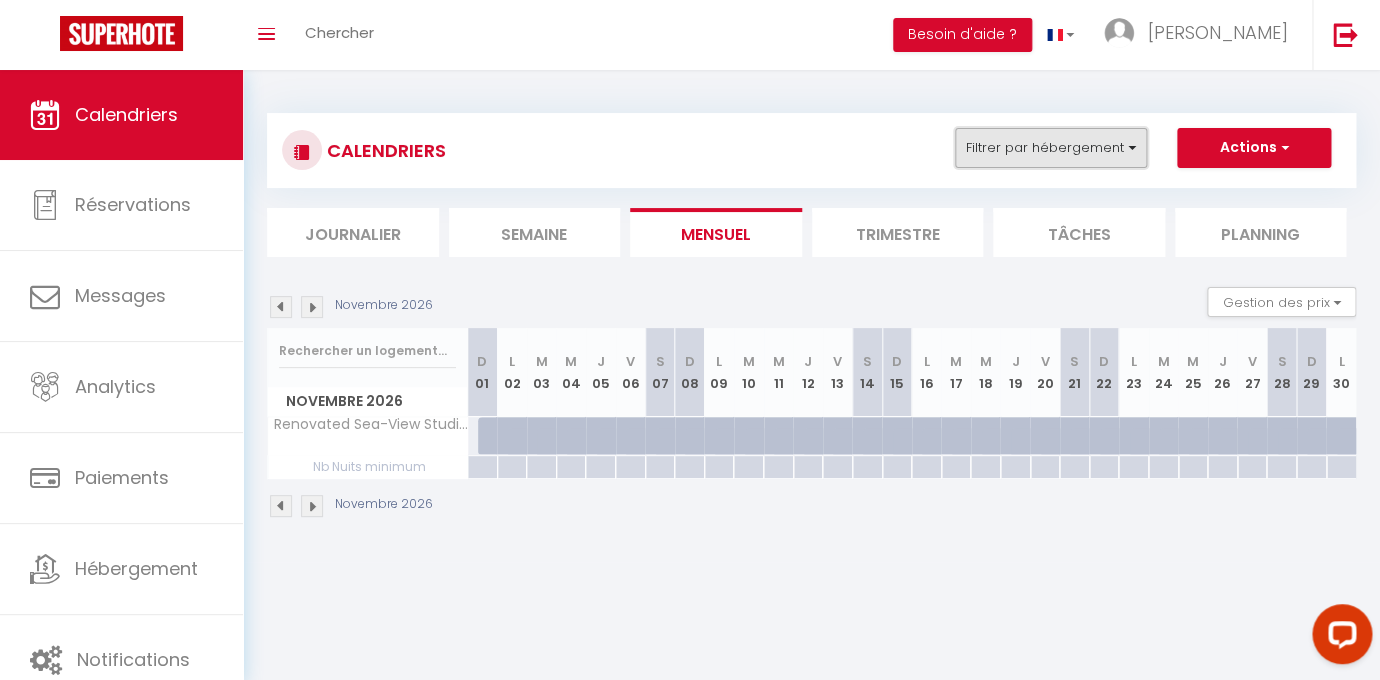 click on "Filtrer par hébergement" at bounding box center (1051, 148) 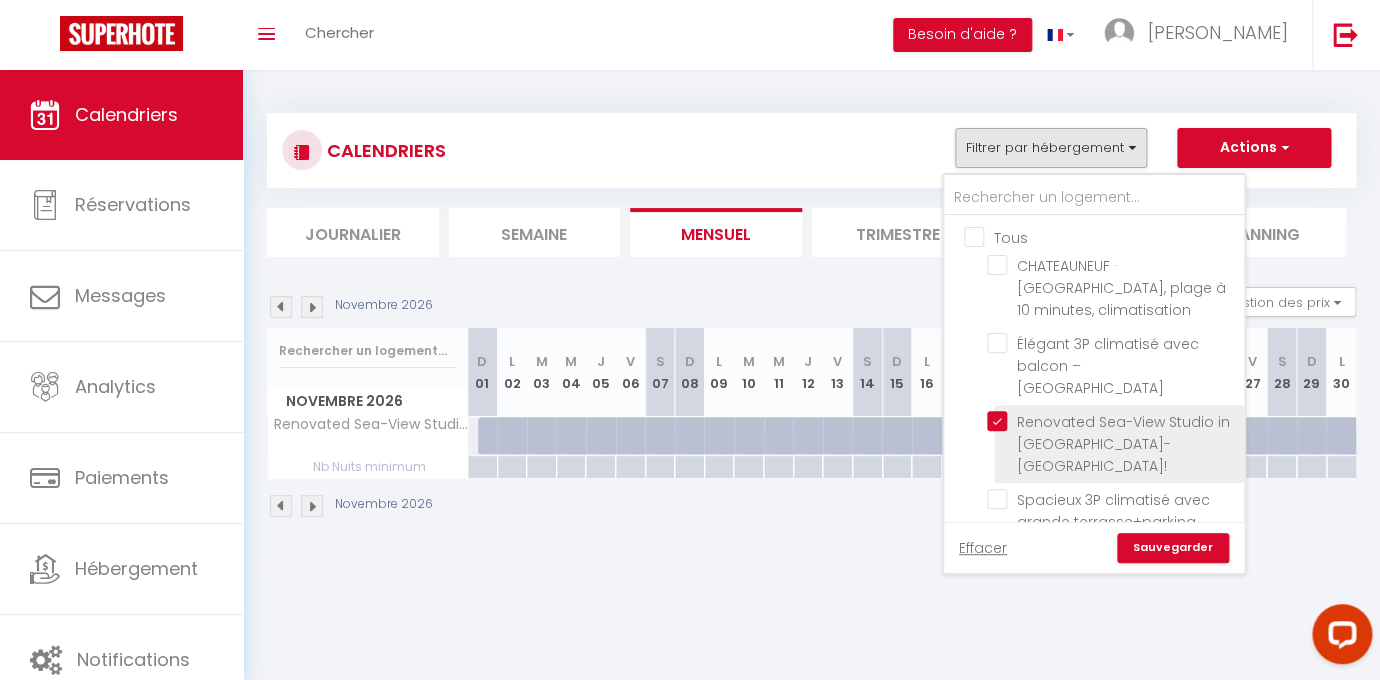 click on "Renovated Sea-View Studio in [GEOGRAPHIC_DATA]-[GEOGRAPHIC_DATA]!" at bounding box center [1112, 421] 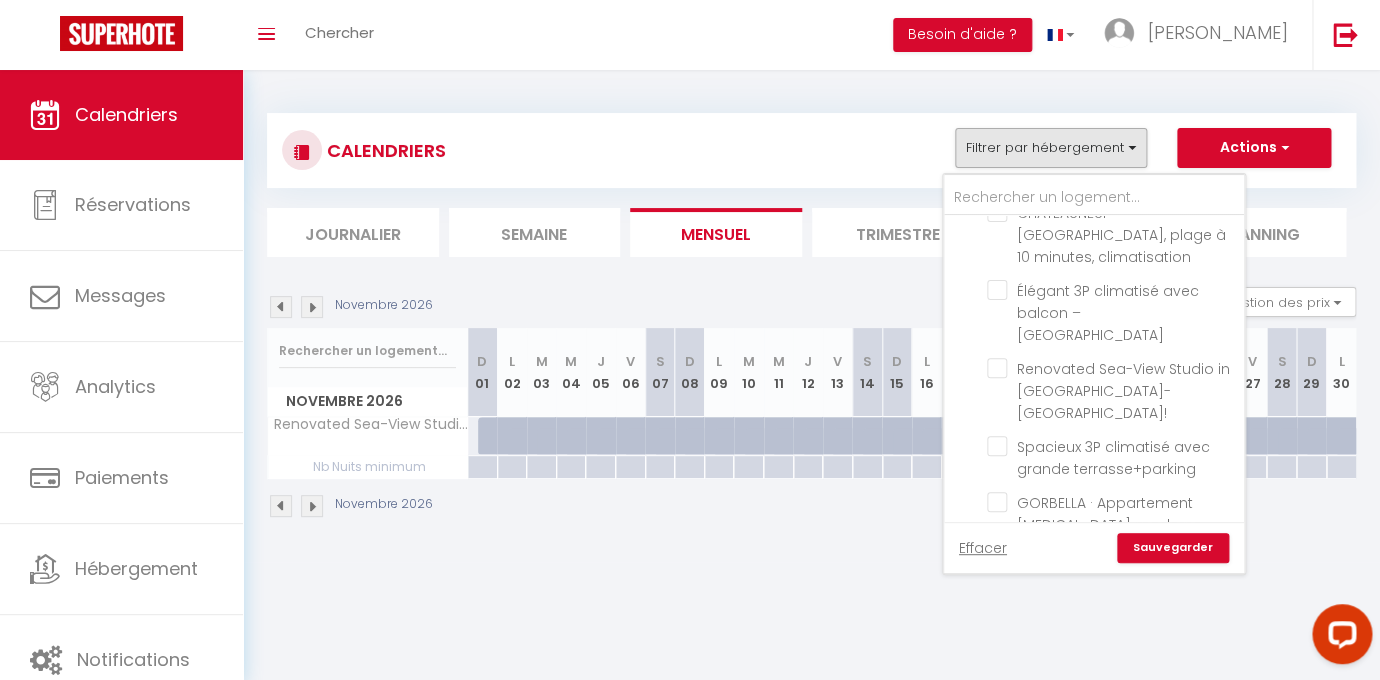 scroll, scrollTop: 72, scrollLeft: 0, axis: vertical 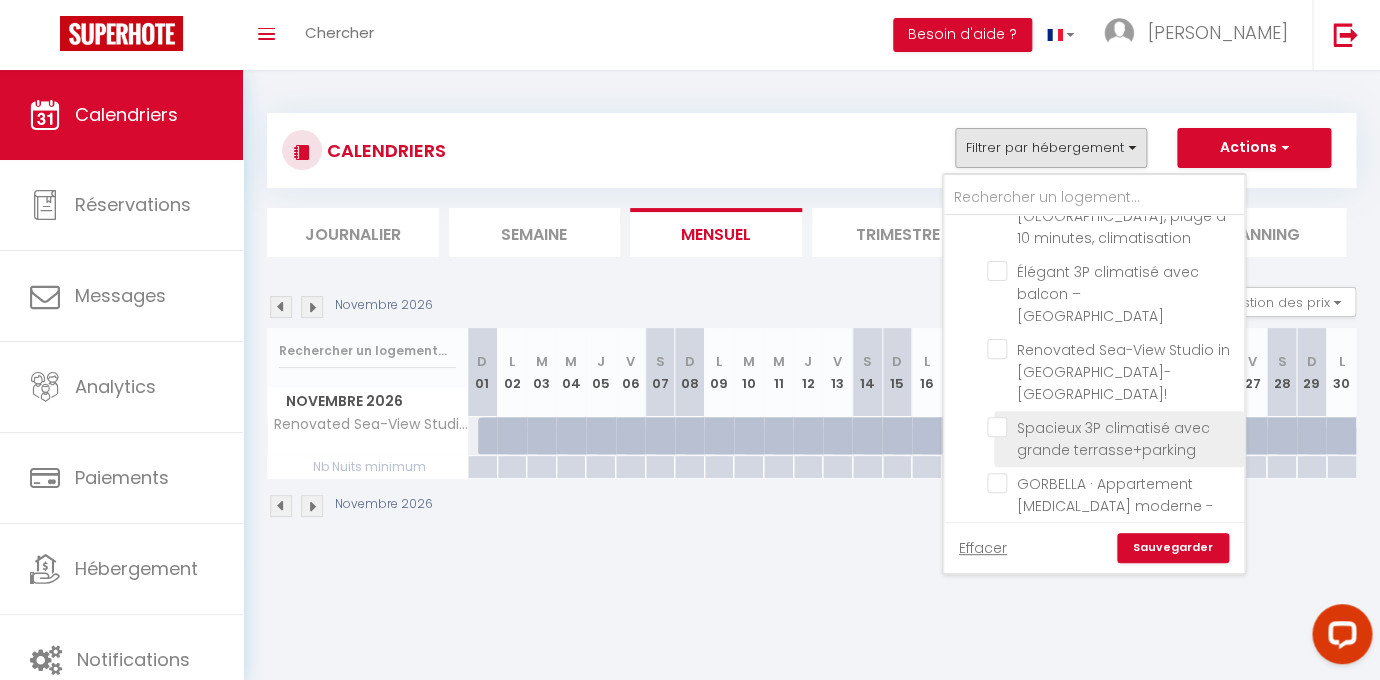 click on "Spacieux 3P climatisé avec grande terrasse+parking" at bounding box center (1112, 427) 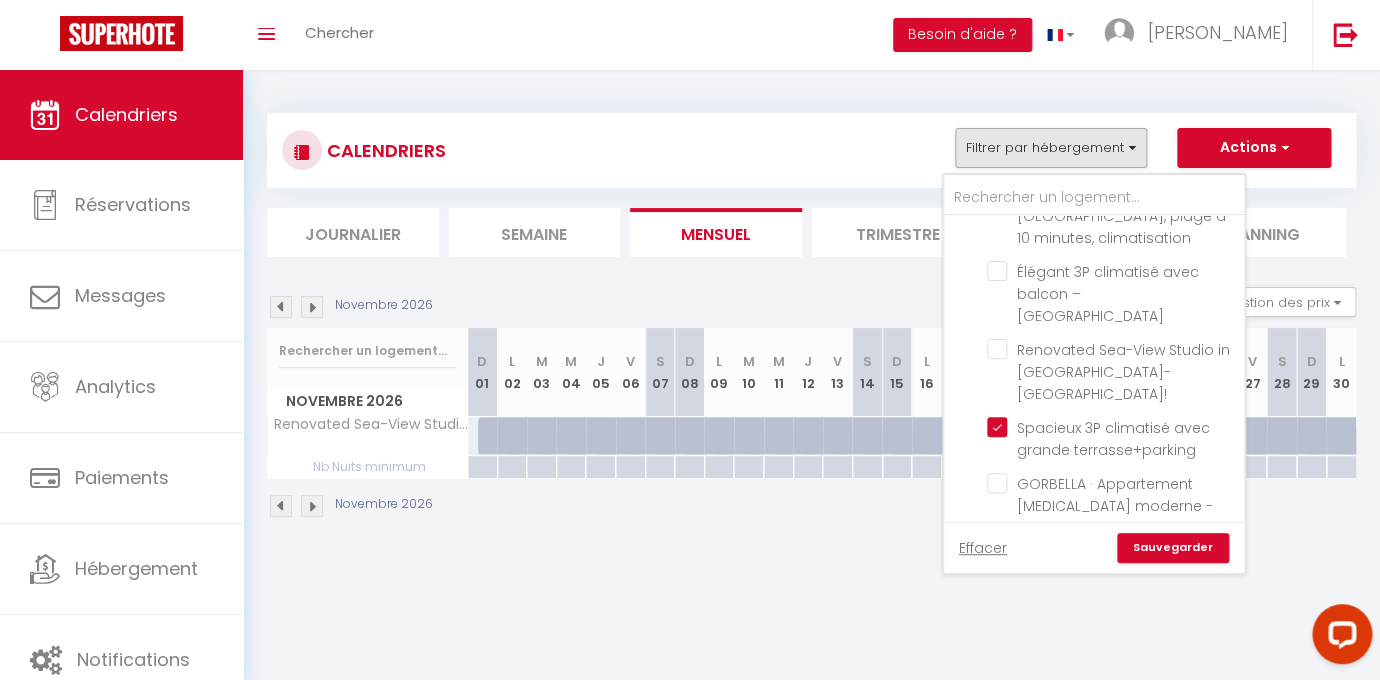click on "Sauvegarder" at bounding box center [1173, 548] 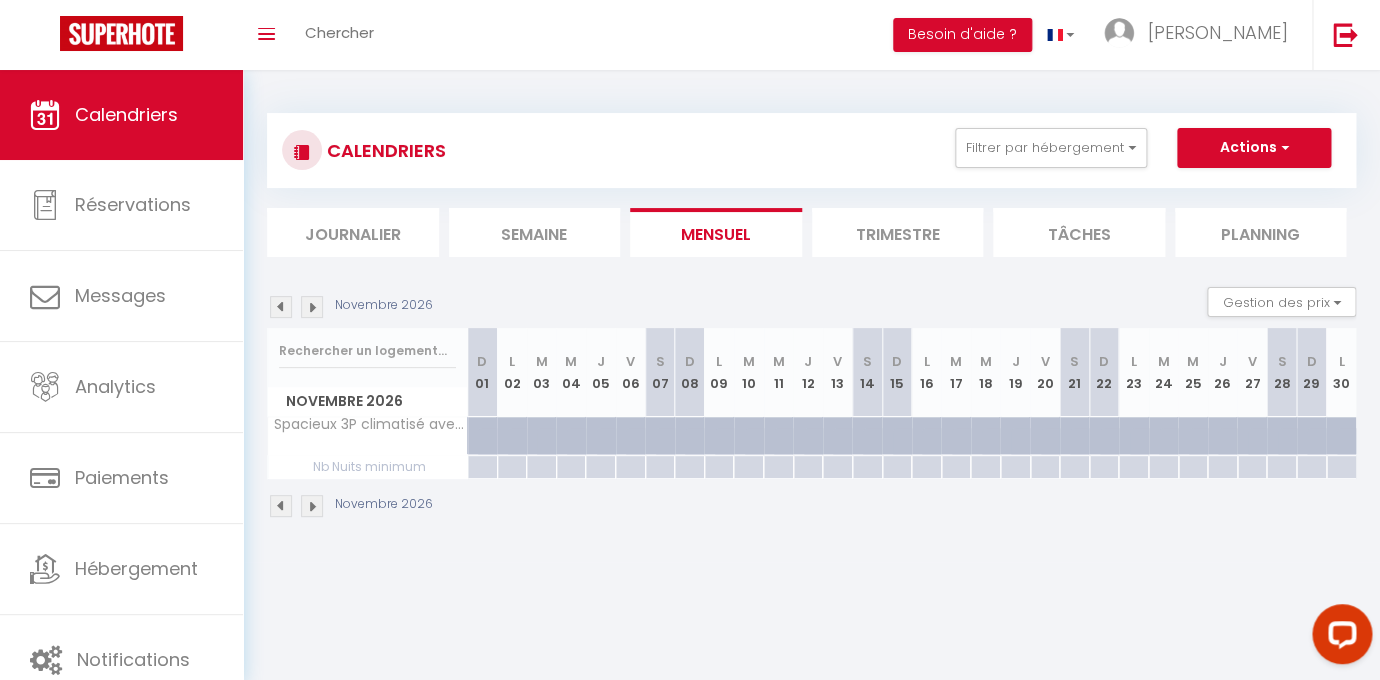 click at bounding box center [281, 307] 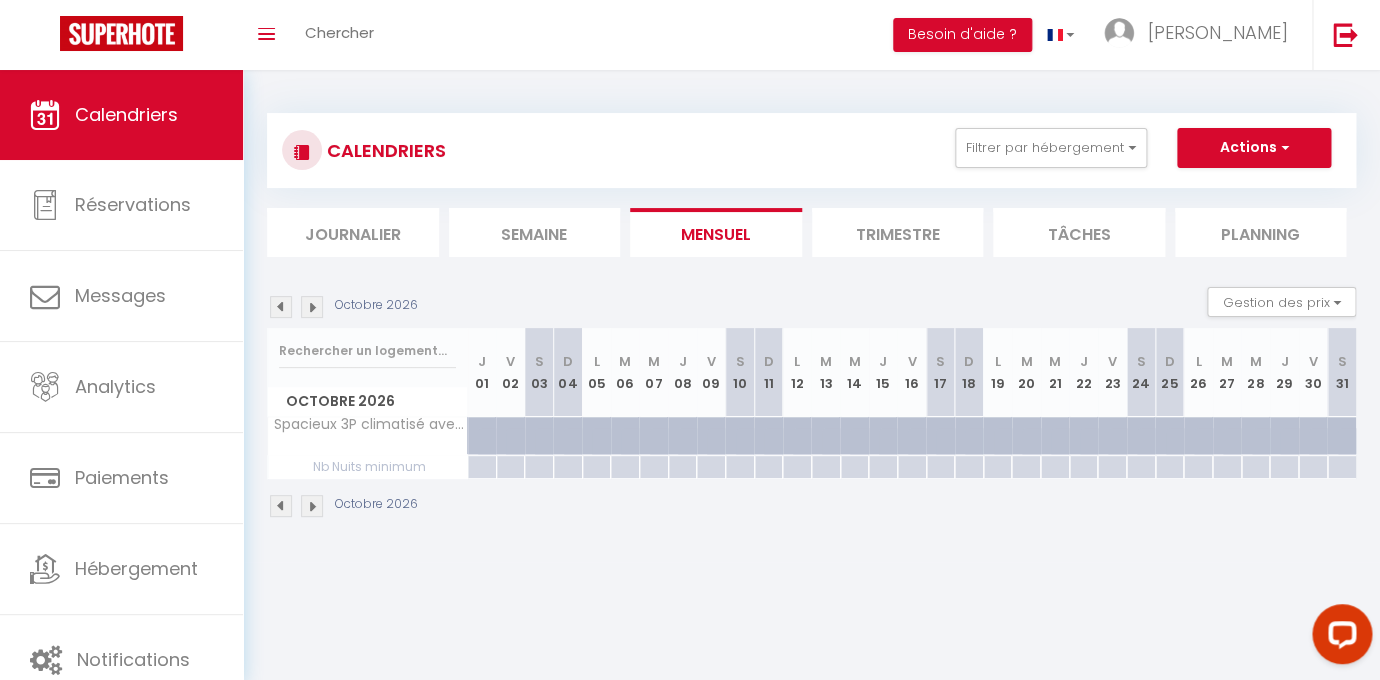 click at bounding box center [281, 307] 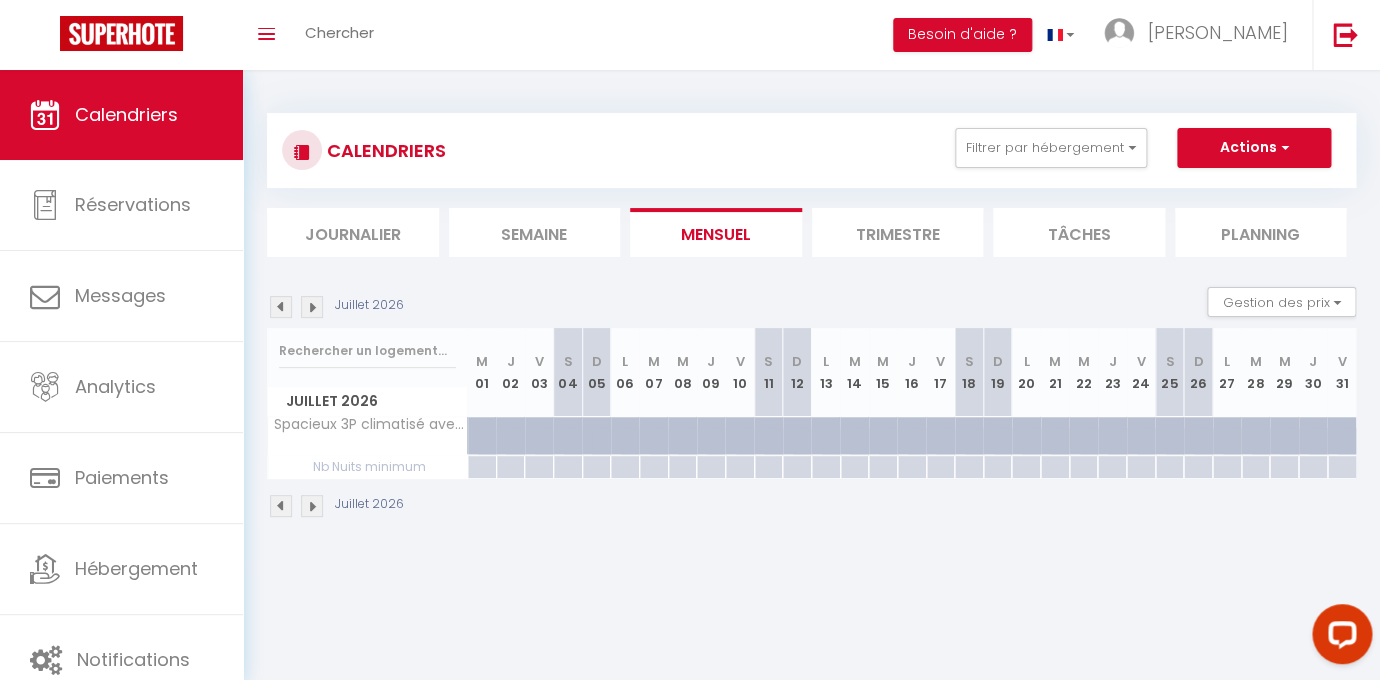 click at bounding box center (281, 307) 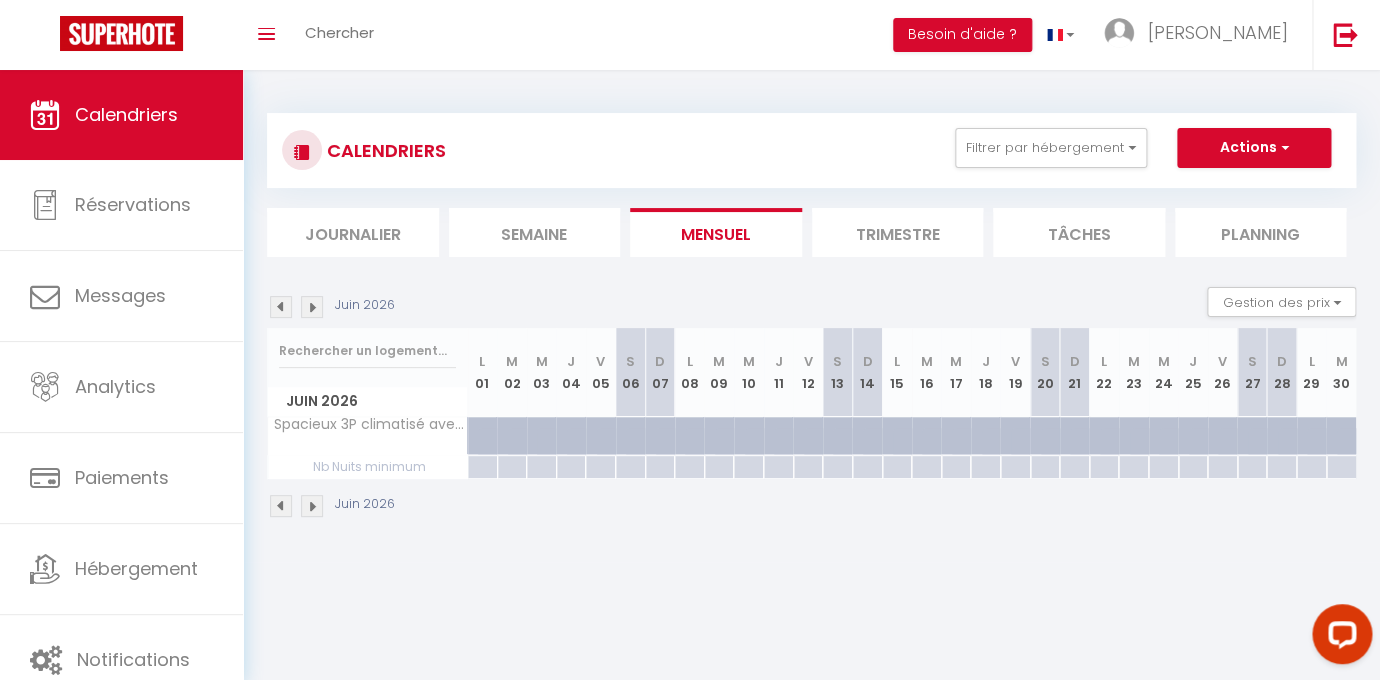 click at bounding box center [281, 307] 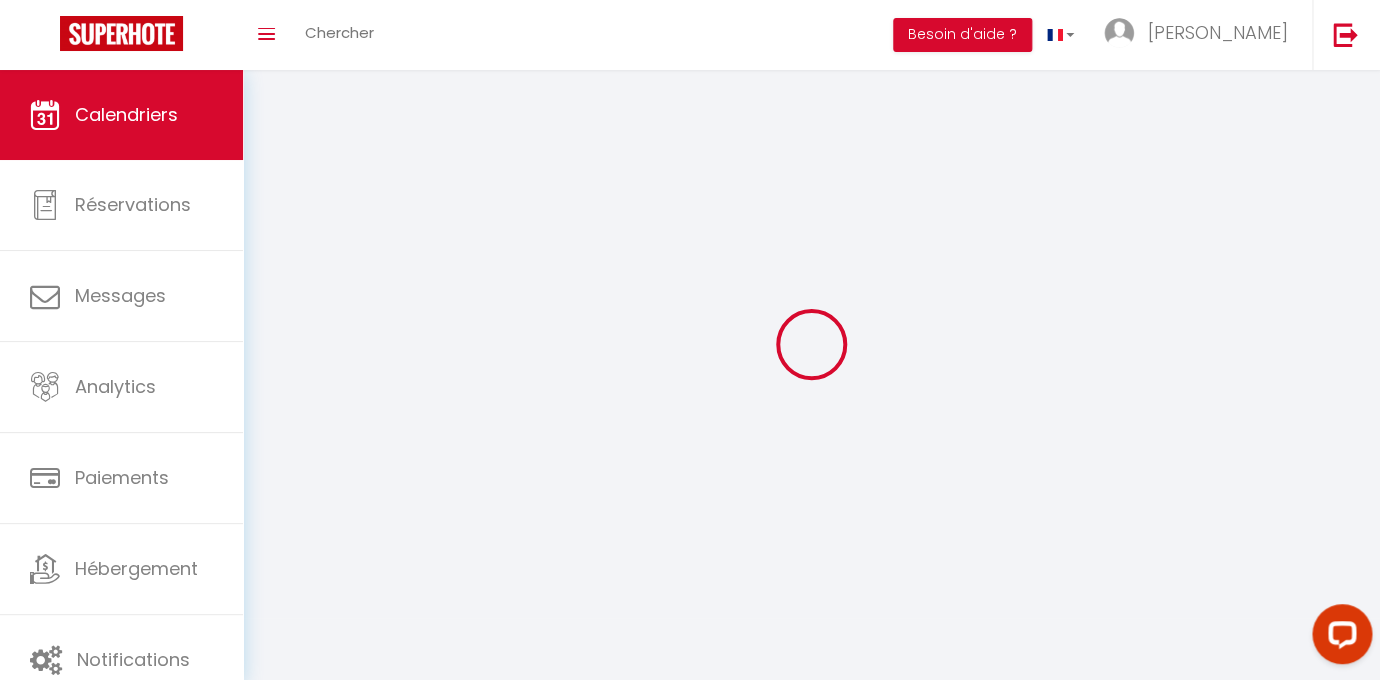 click at bounding box center (811, 344) 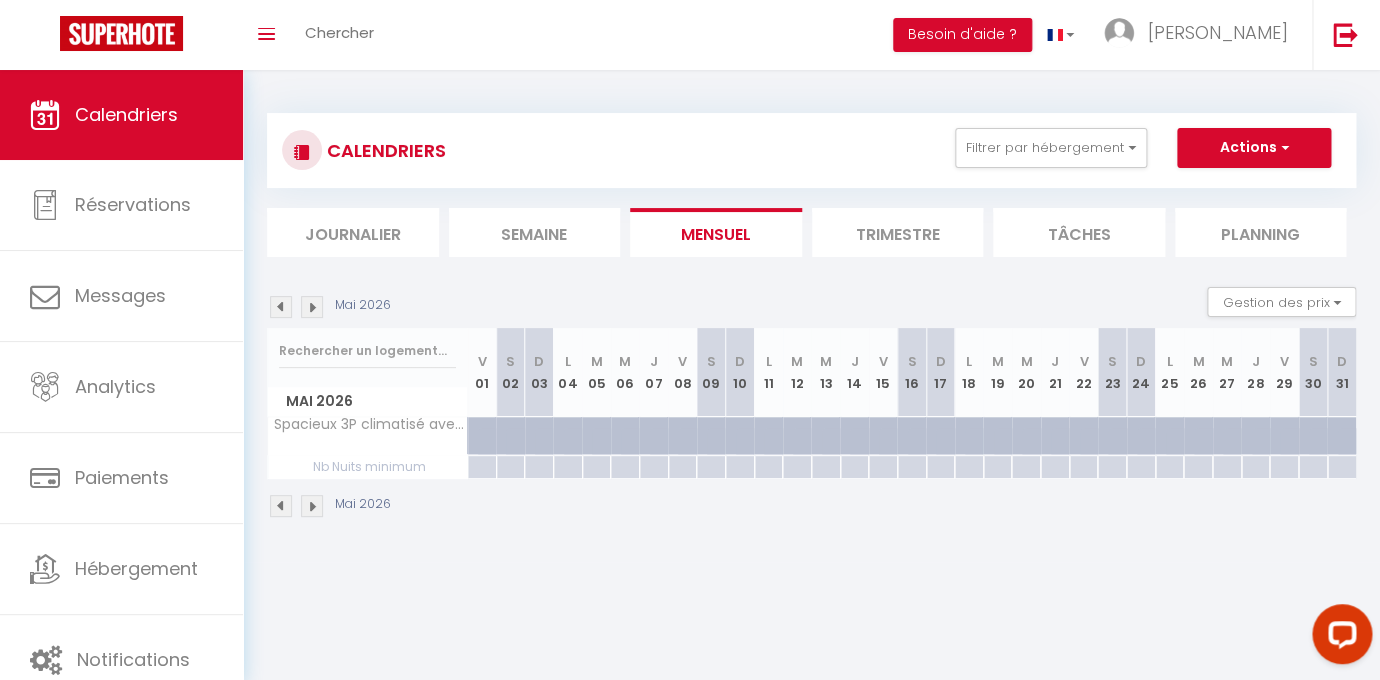 click at bounding box center (281, 307) 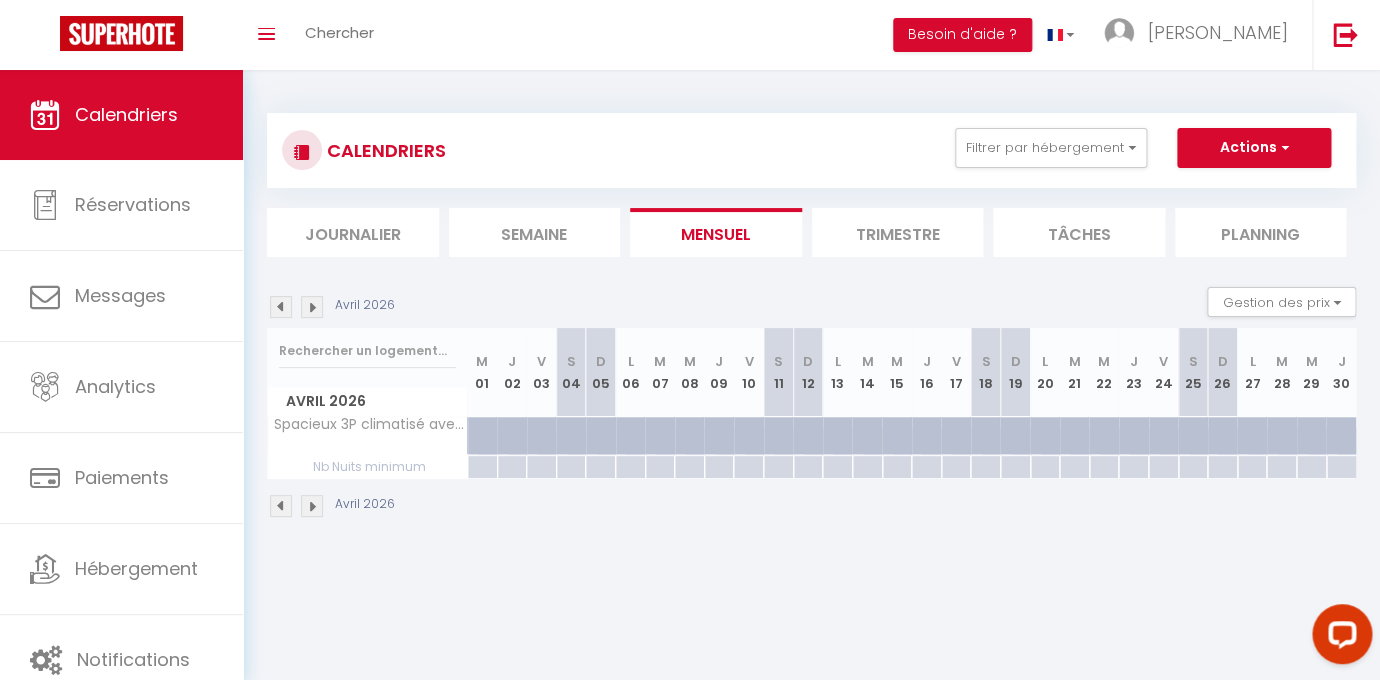click at bounding box center [281, 307] 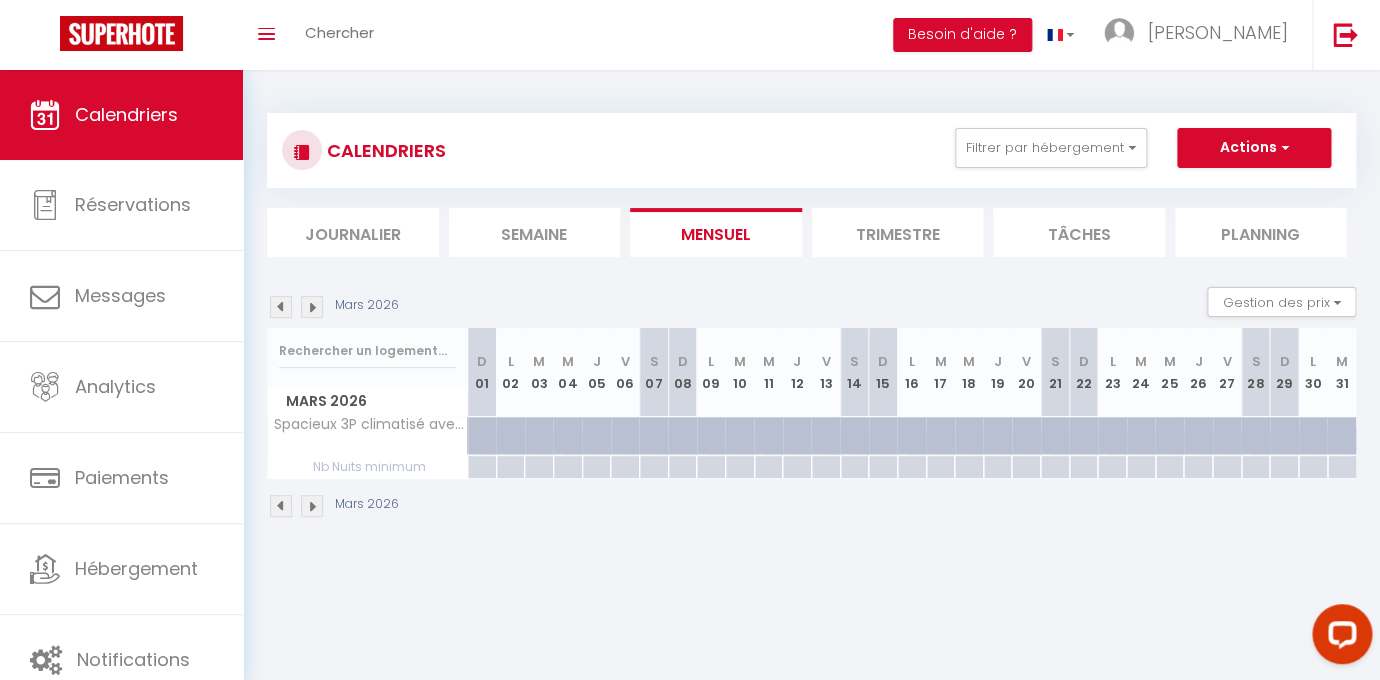 click at bounding box center [281, 307] 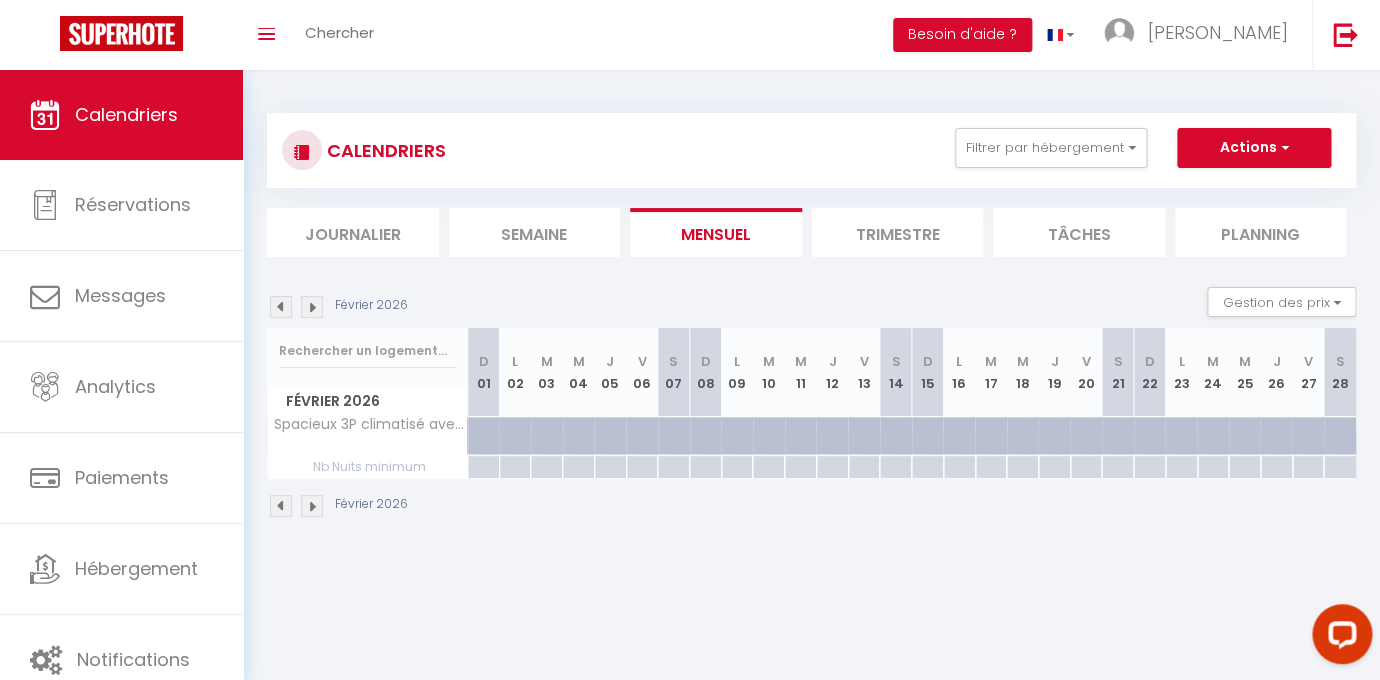 click at bounding box center [281, 307] 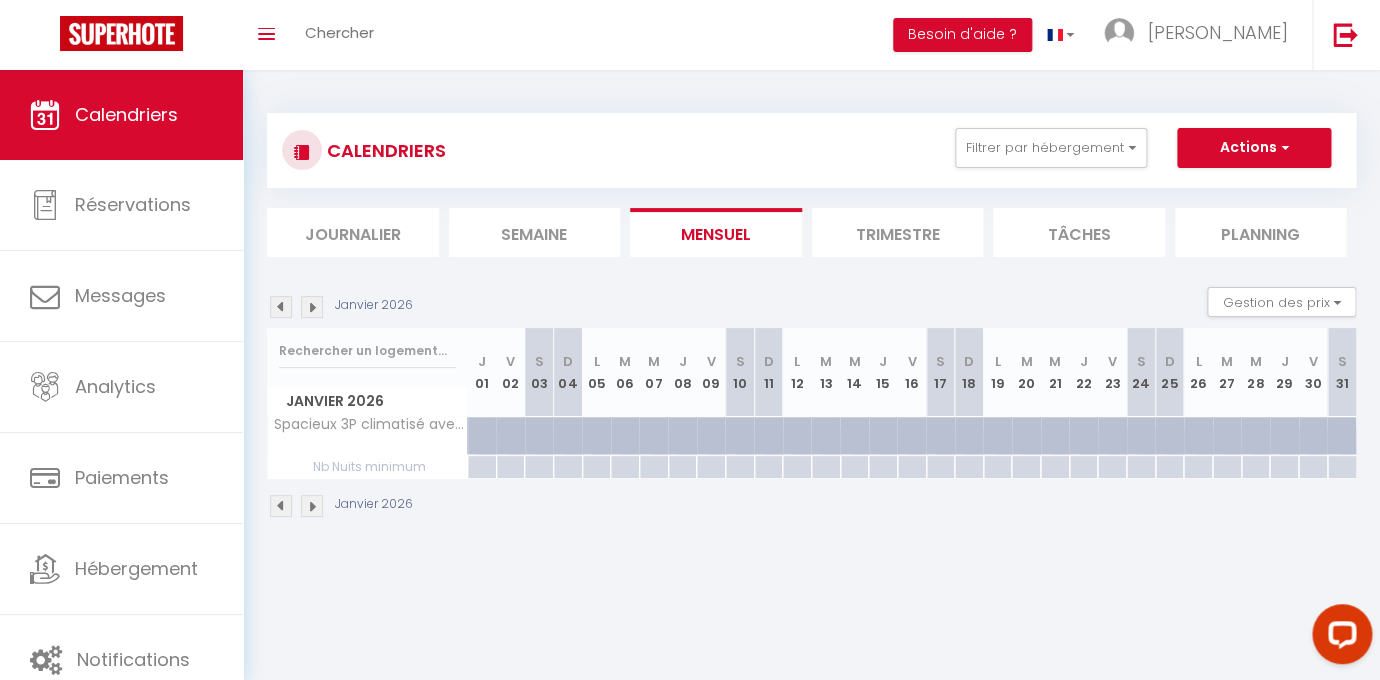 click at bounding box center [281, 307] 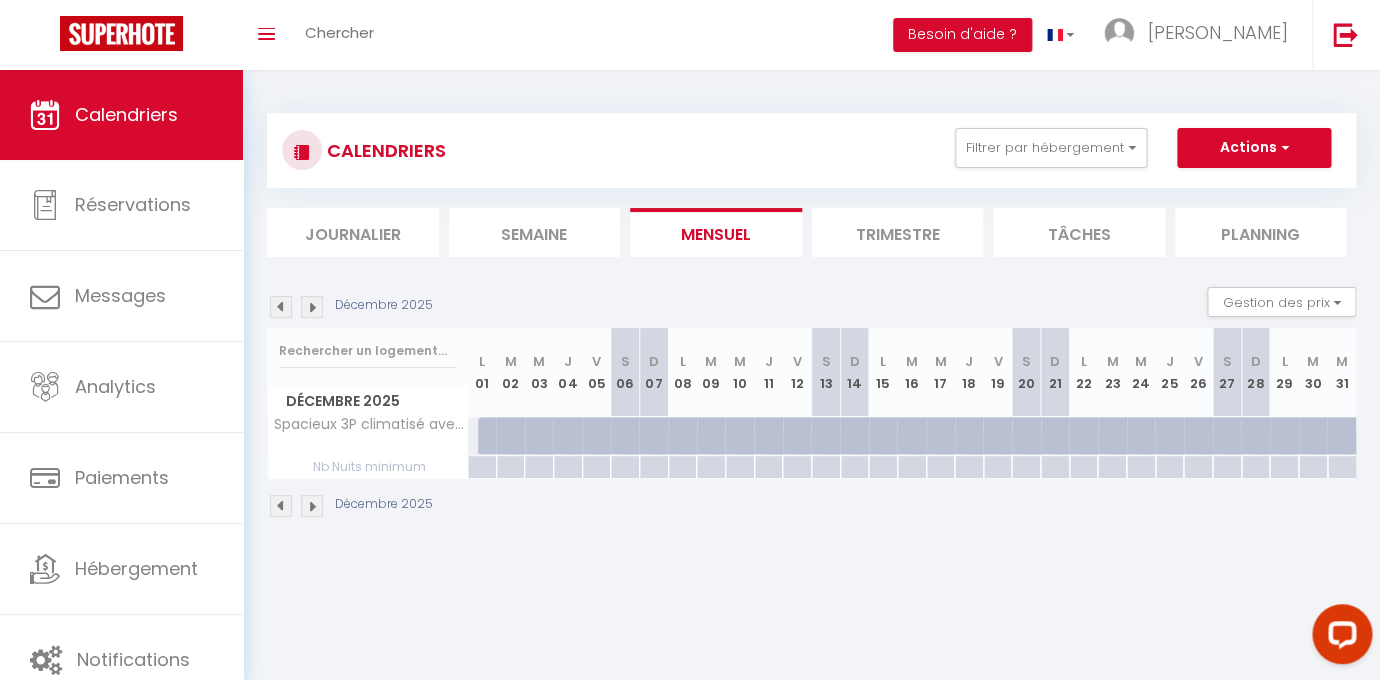 click at bounding box center [281, 307] 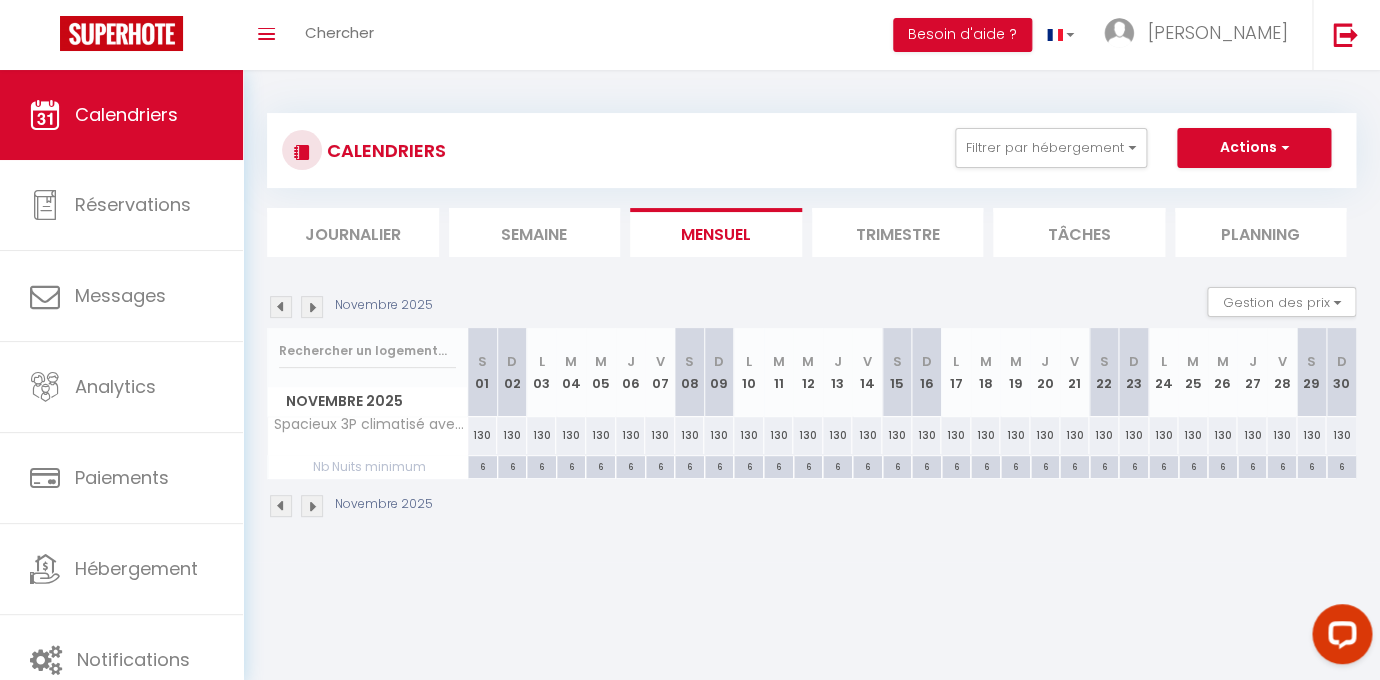 click at bounding box center [281, 307] 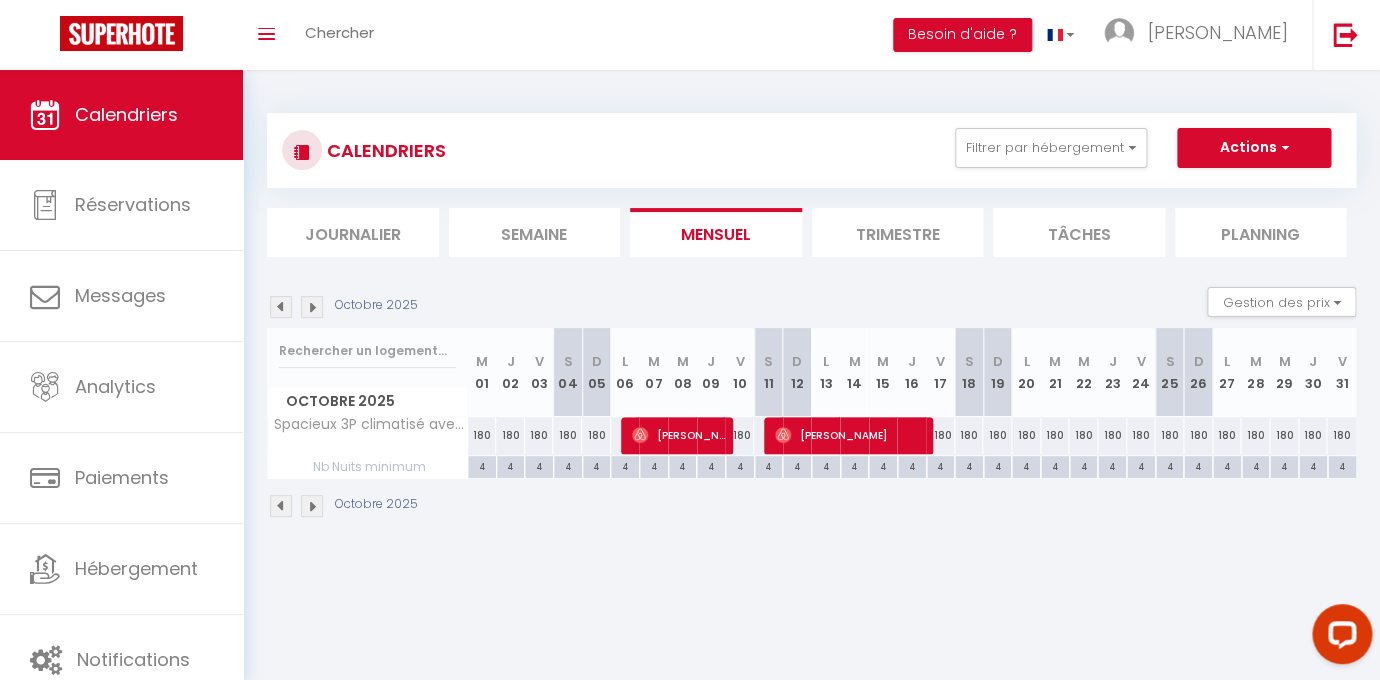 click at bounding box center [281, 307] 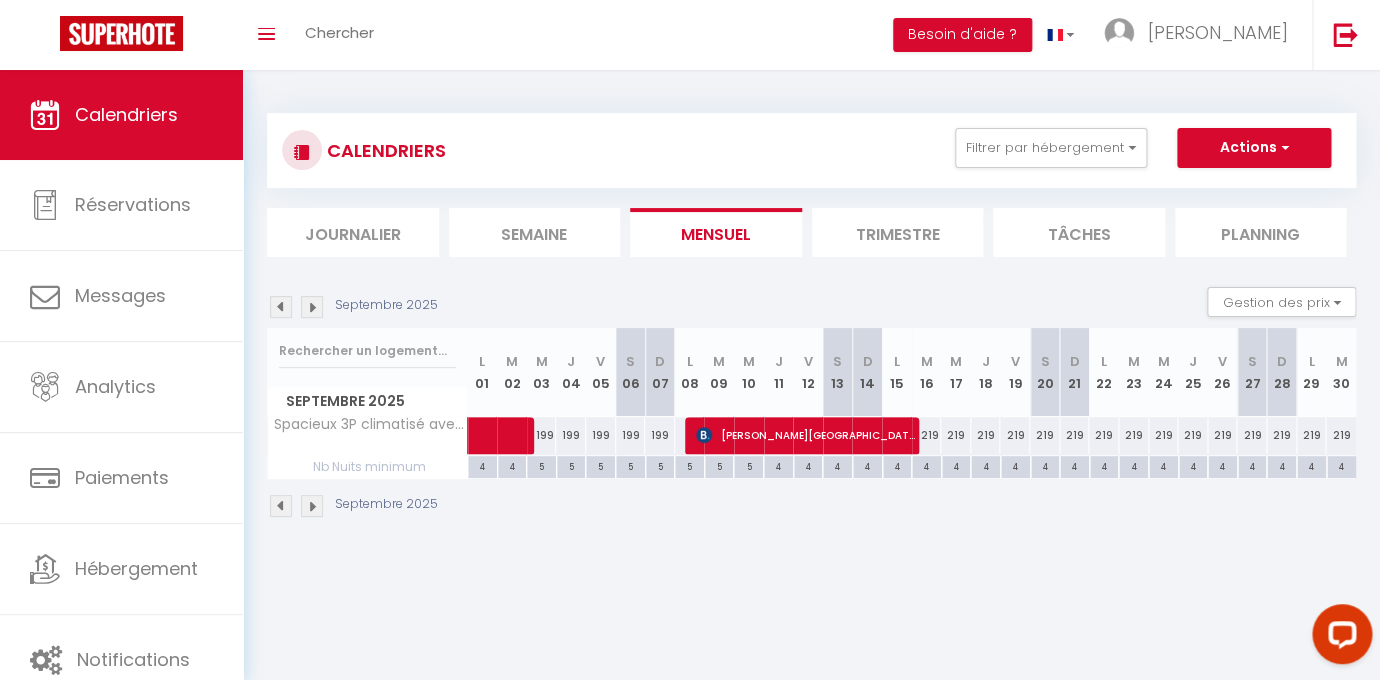 click at bounding box center [281, 307] 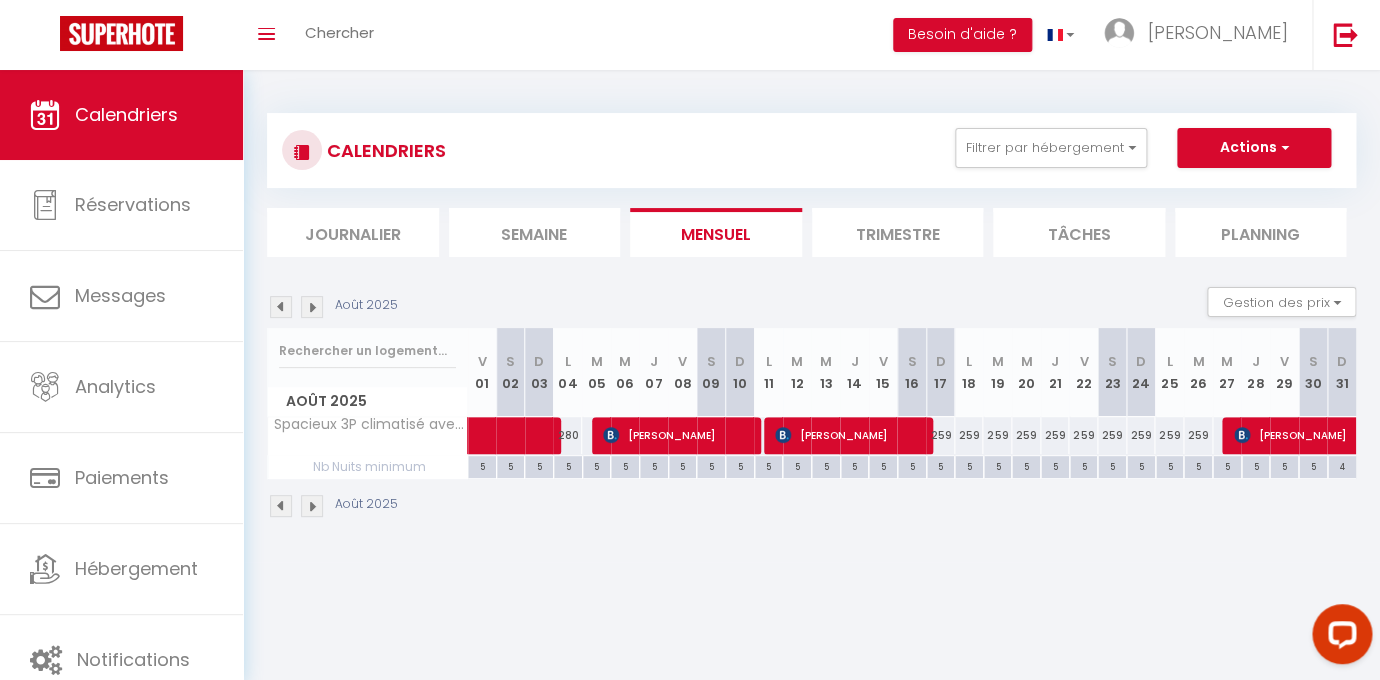 click at bounding box center (281, 307) 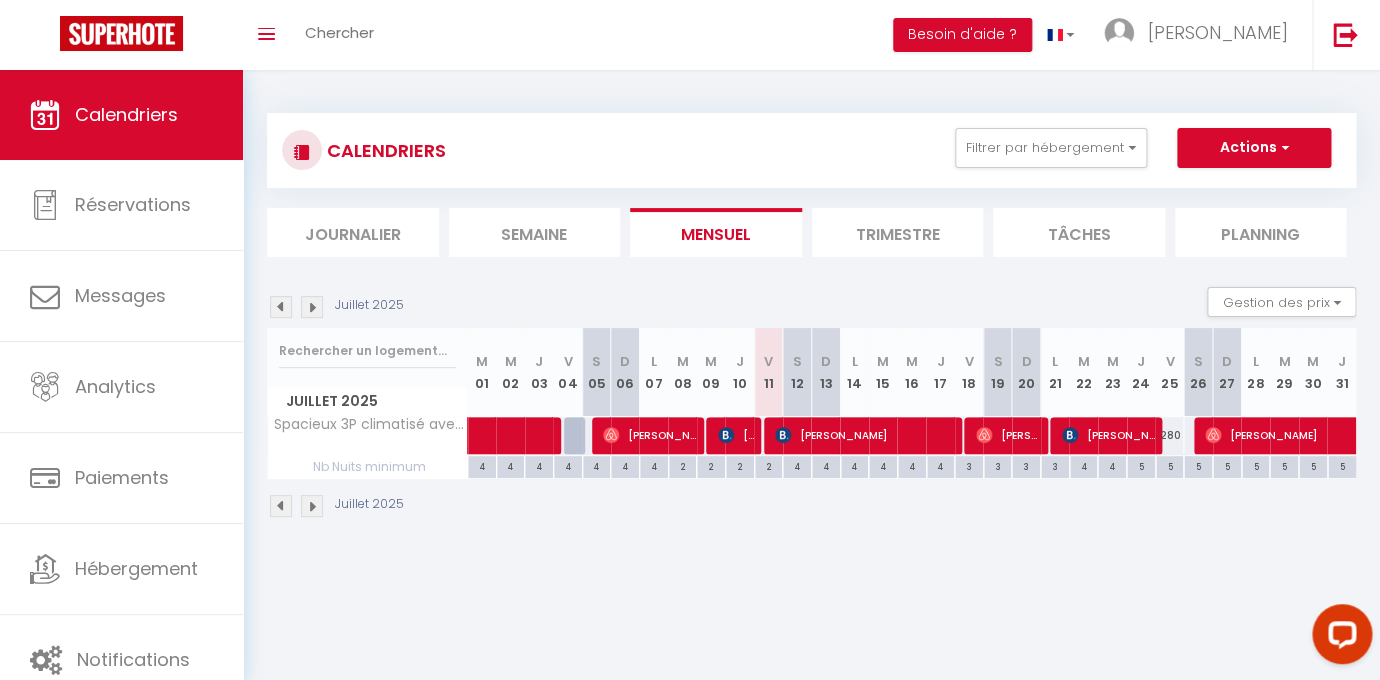 click at bounding box center (312, 307) 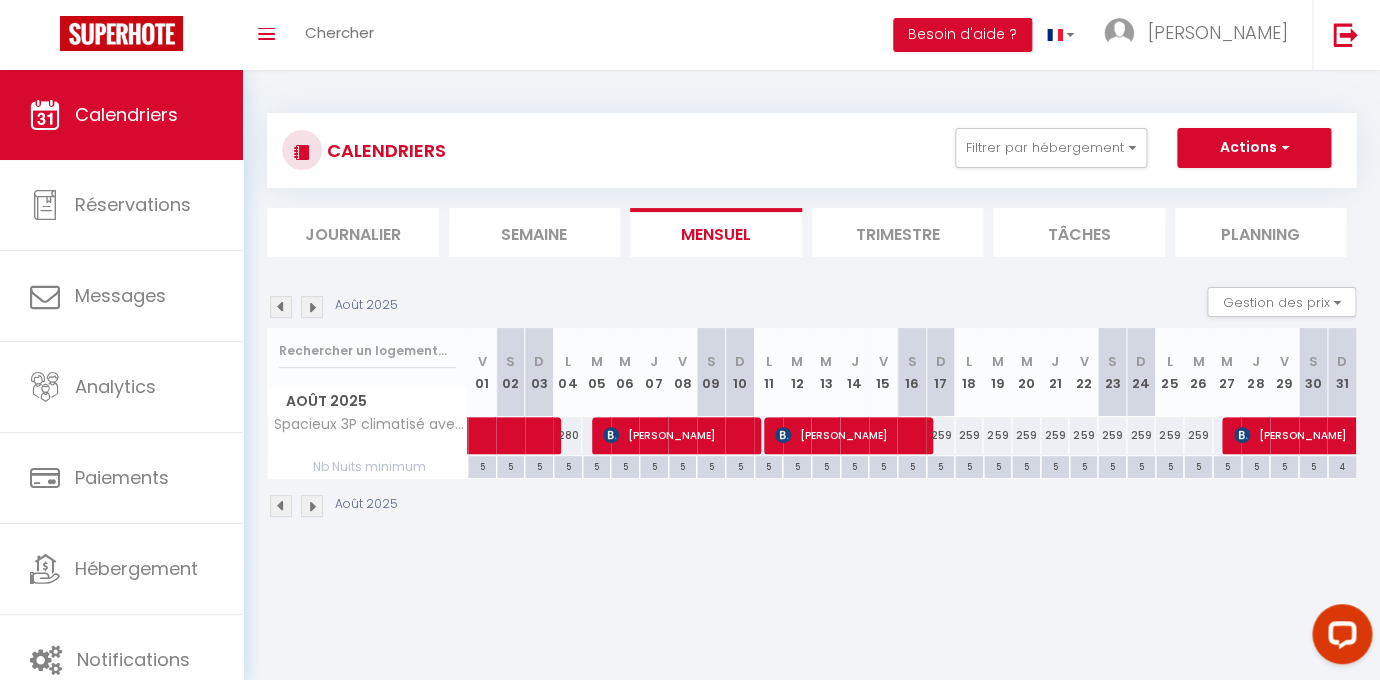click at bounding box center (281, 307) 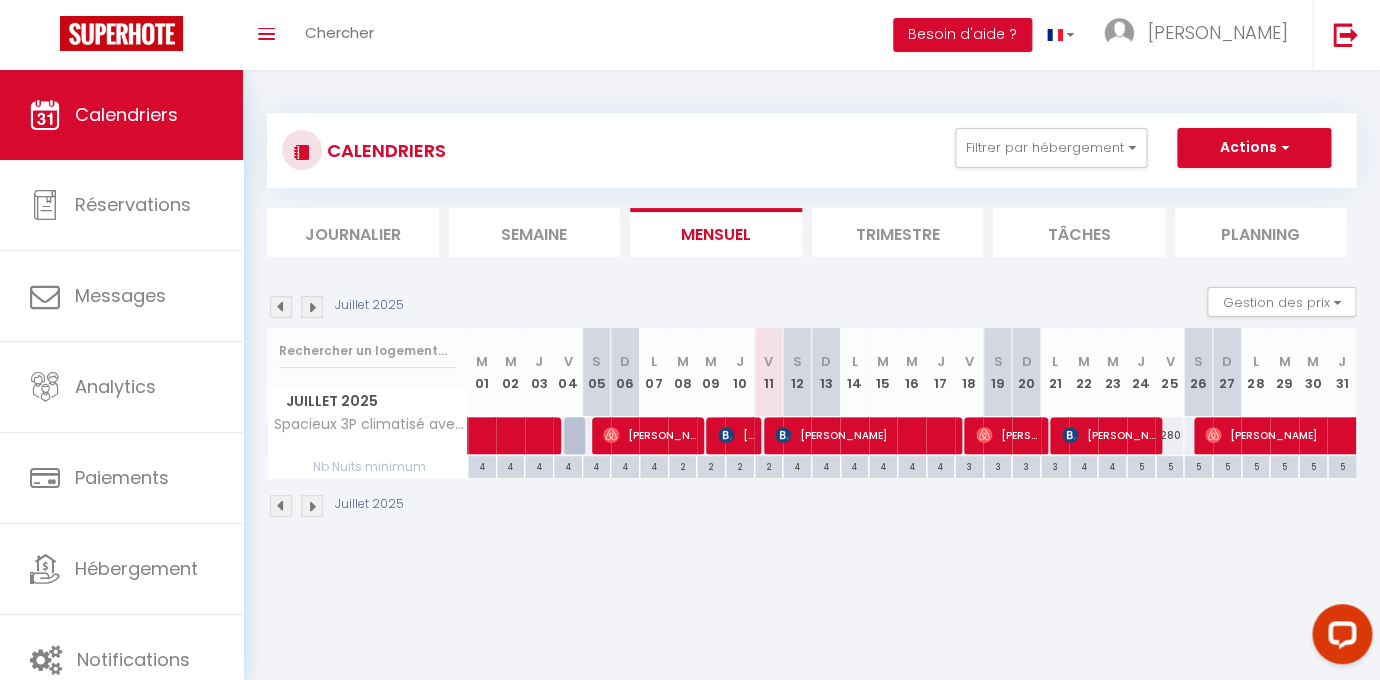 click at bounding box center [281, 307] 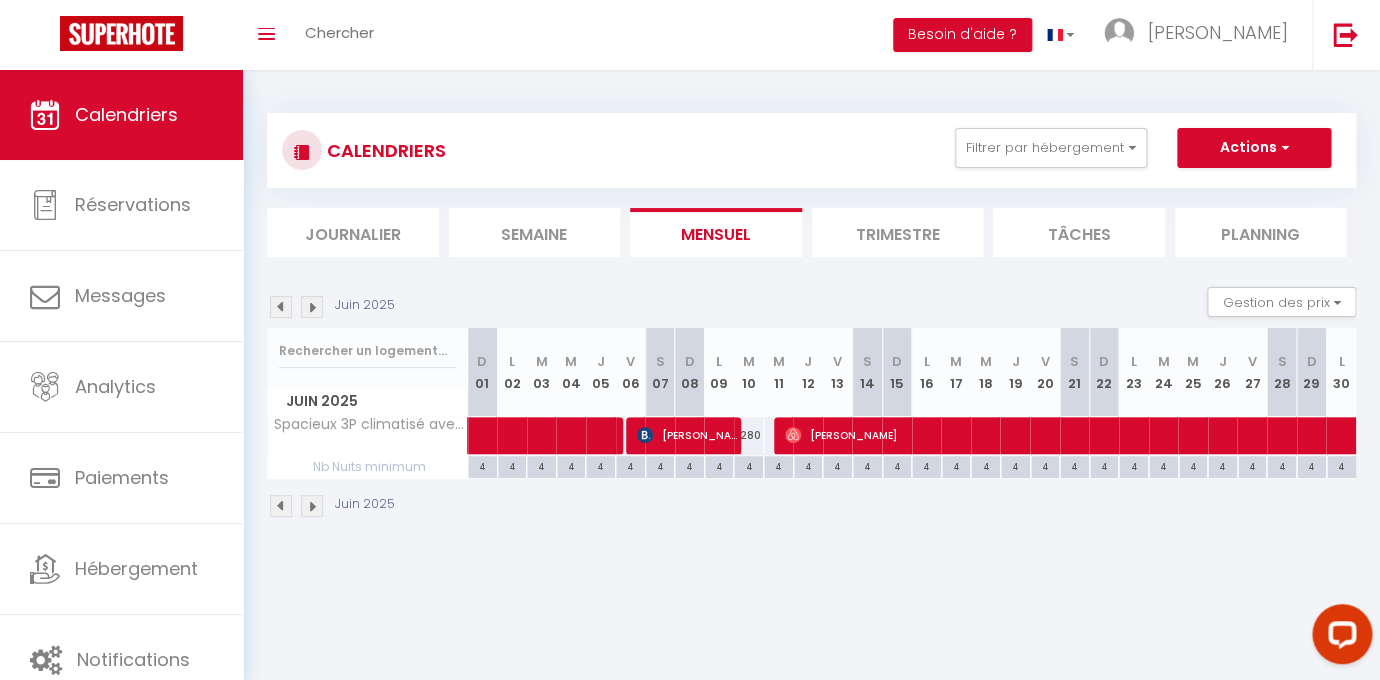 click at bounding box center [281, 307] 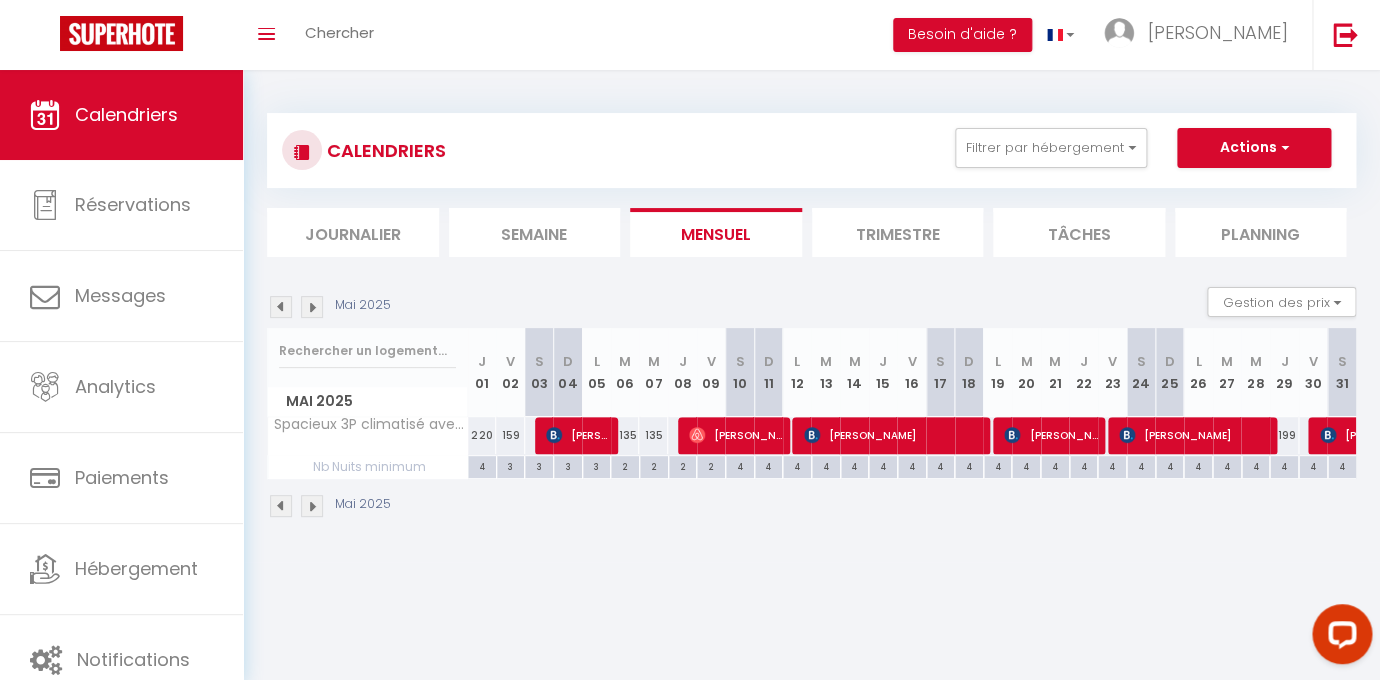 click at bounding box center [281, 307] 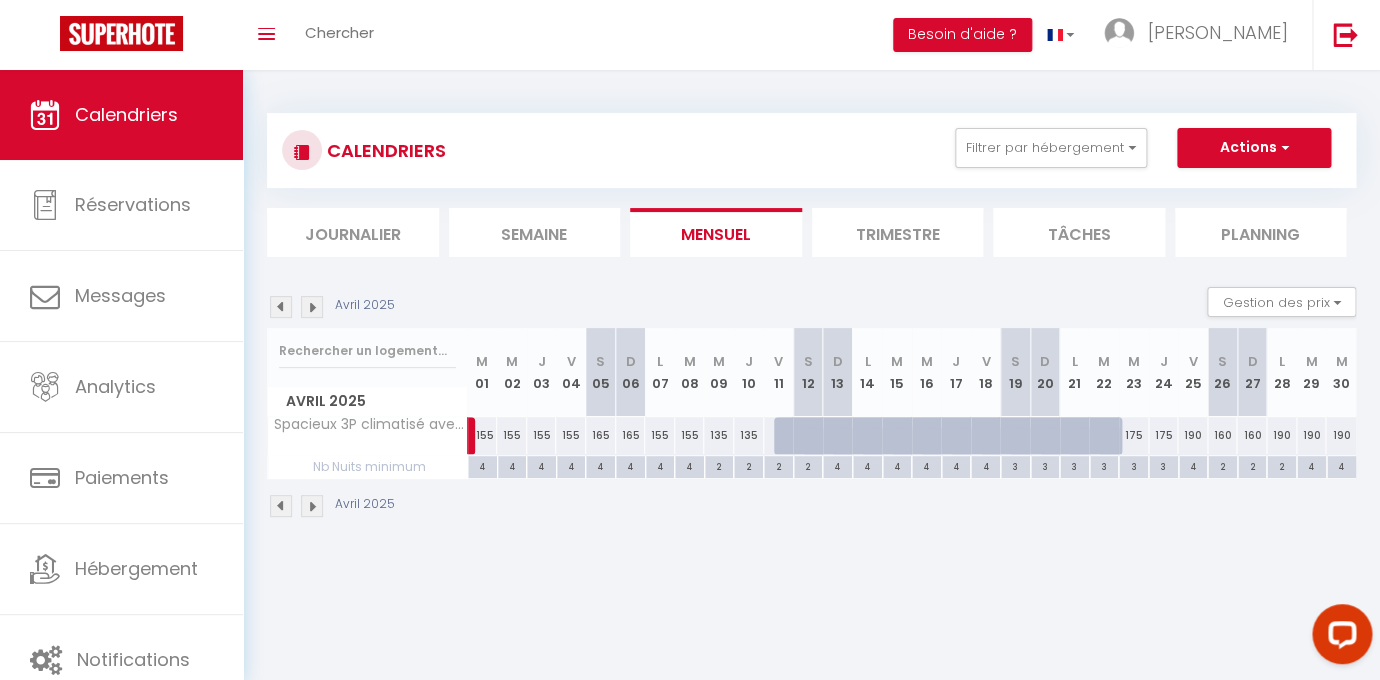 click at bounding box center [312, 307] 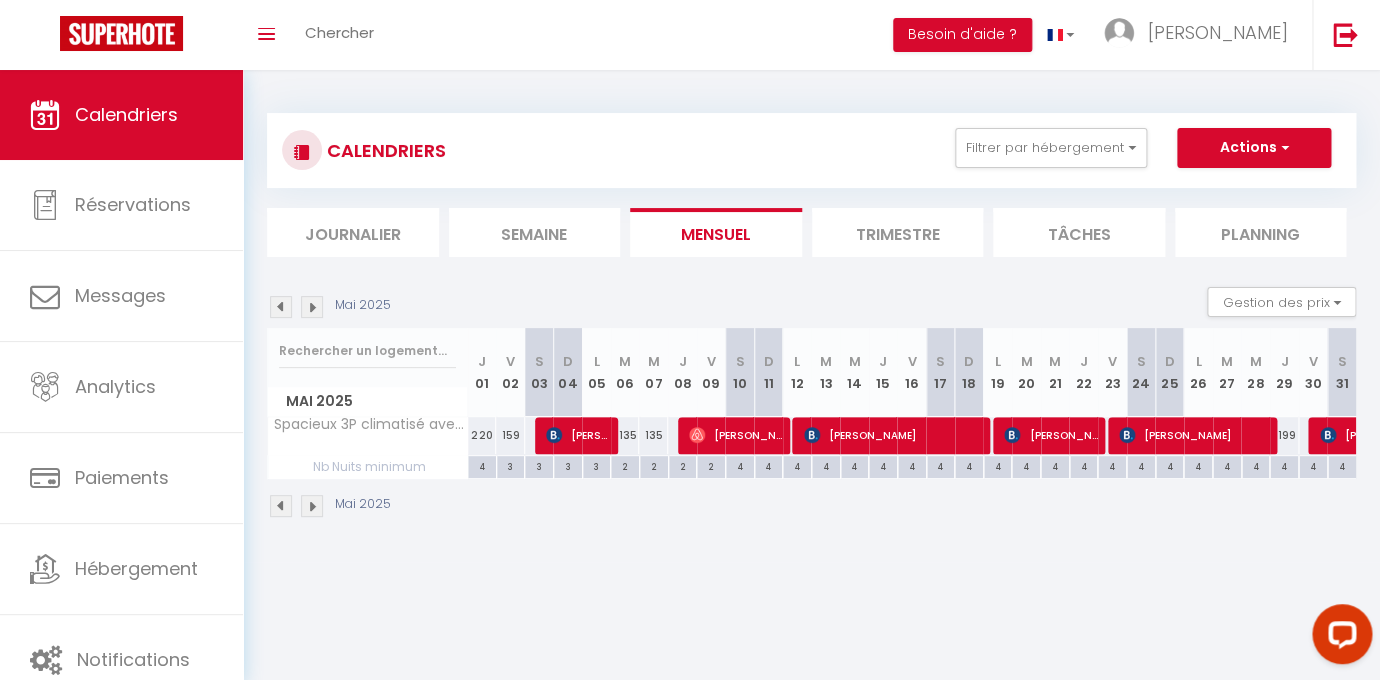 click at bounding box center [281, 307] 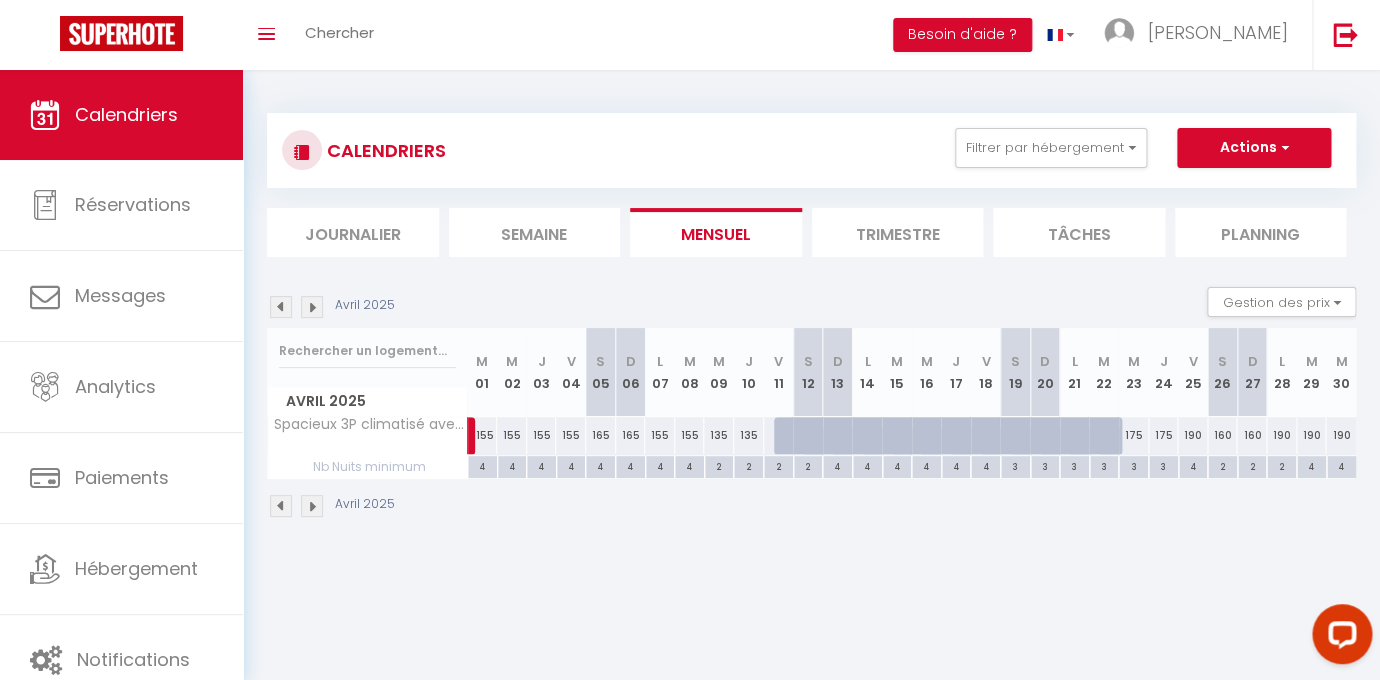 click at bounding box center [281, 307] 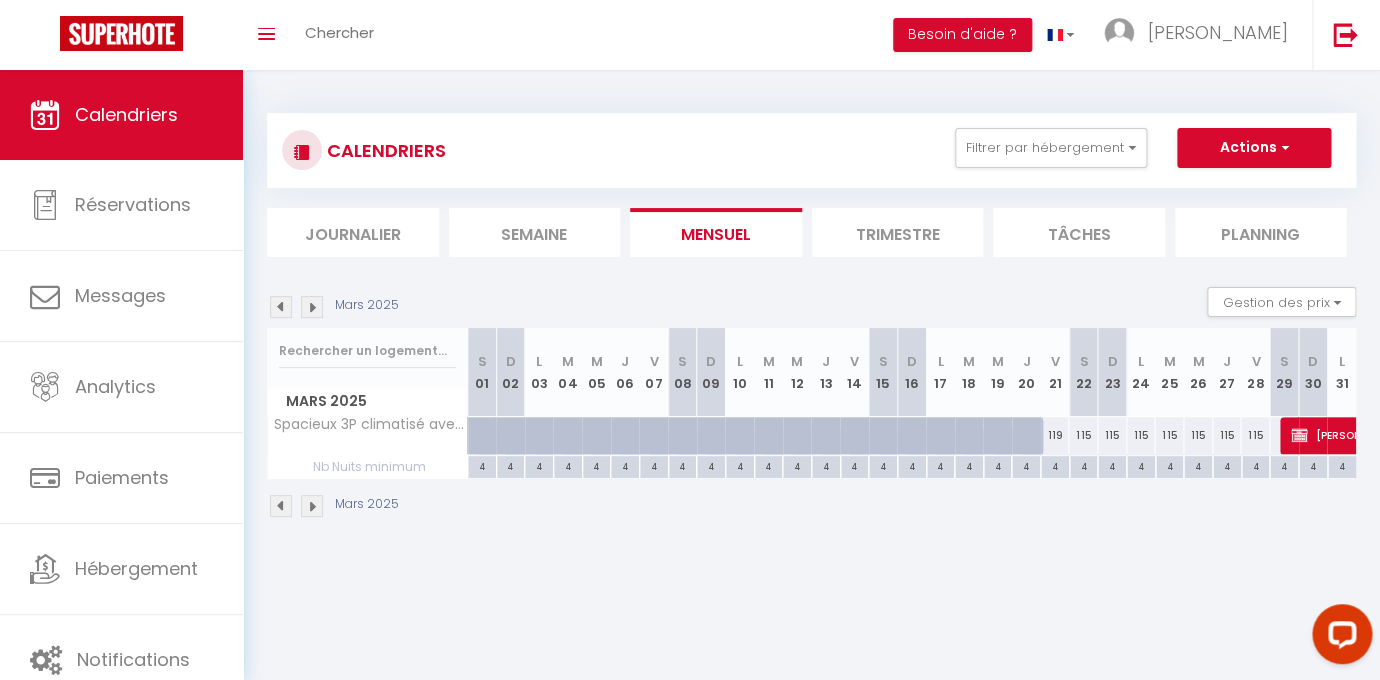 click at bounding box center (281, 307) 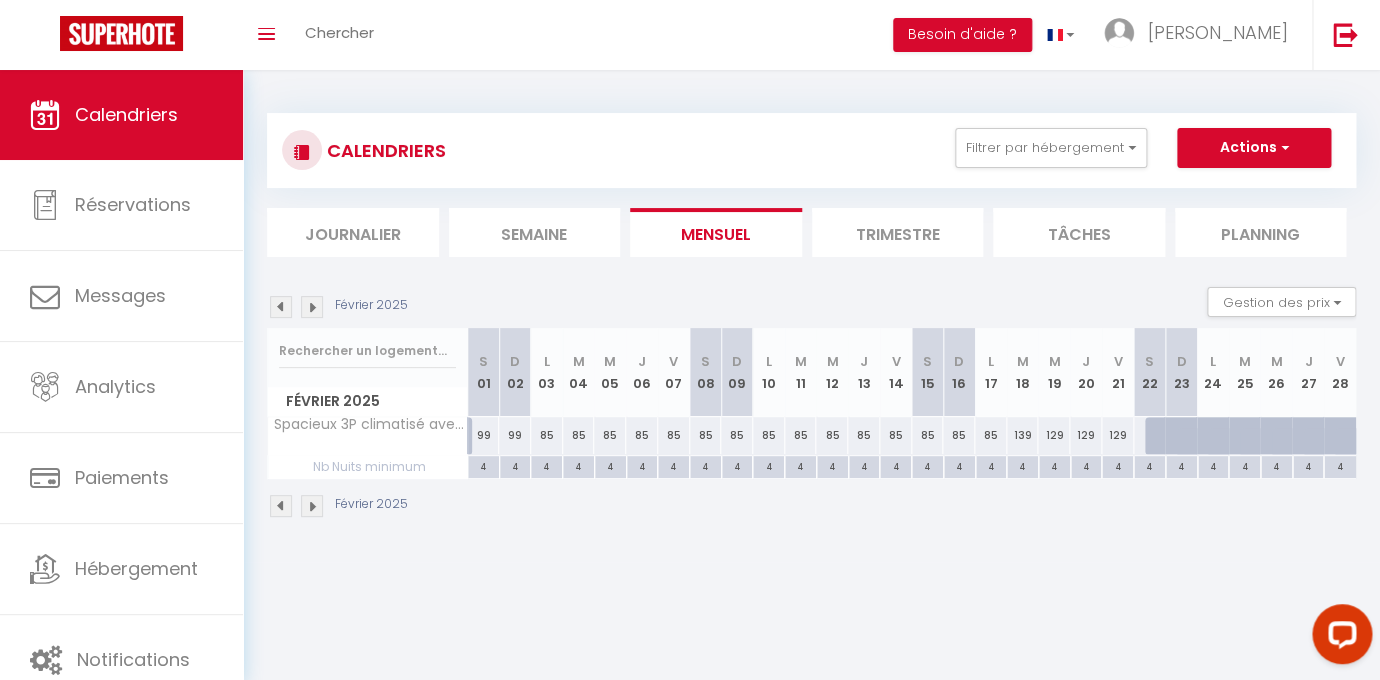 click at bounding box center [281, 307] 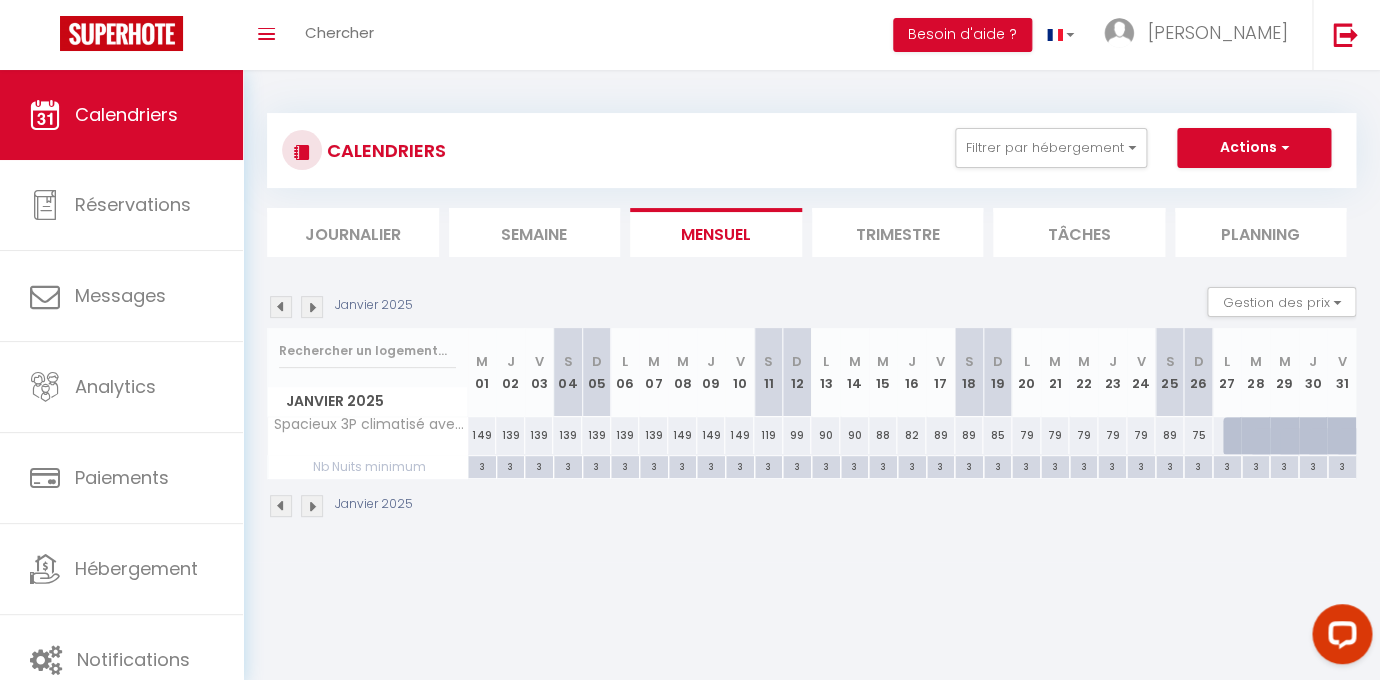 click at bounding box center [312, 307] 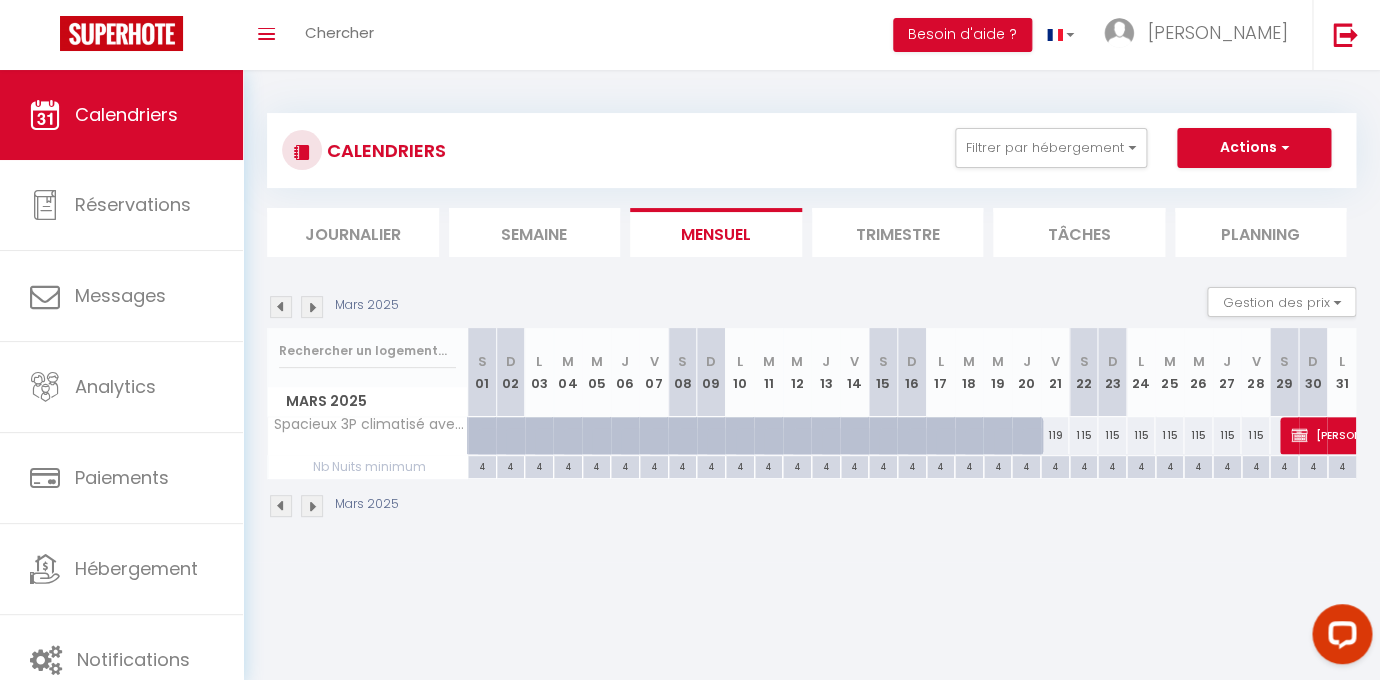 click at bounding box center (312, 307) 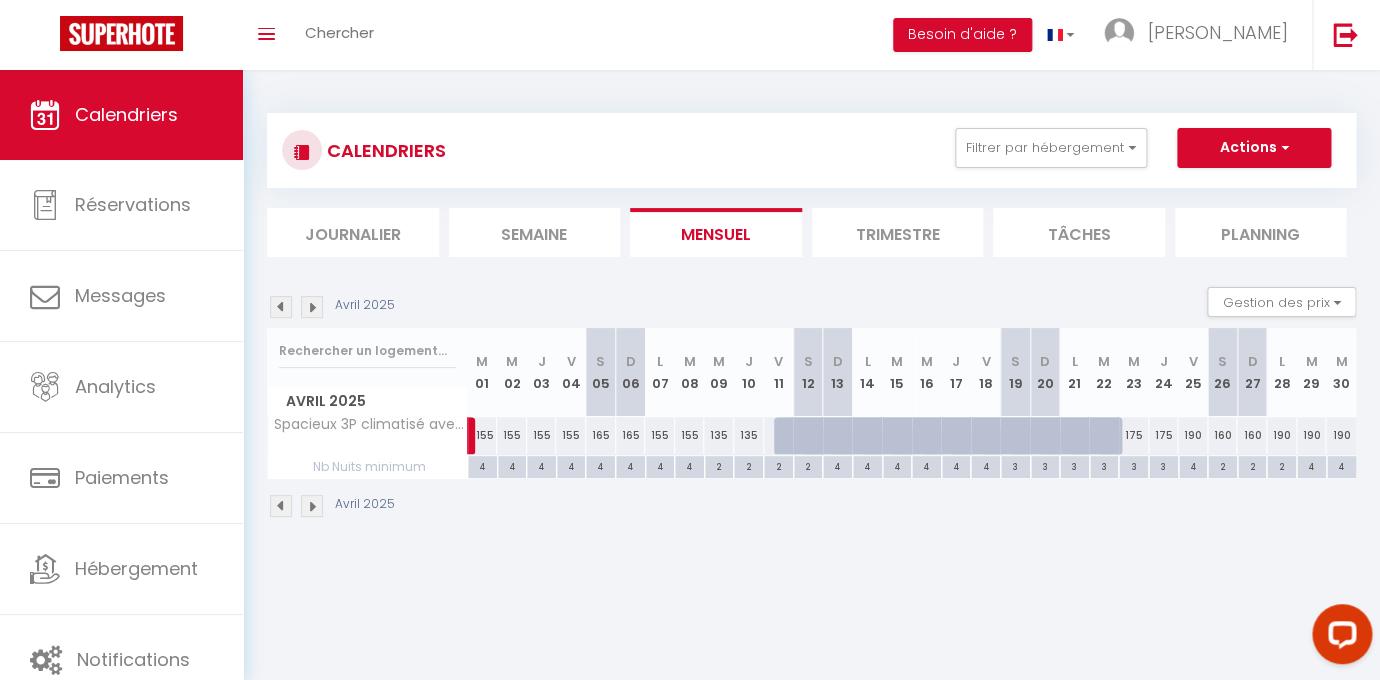 click at bounding box center (312, 307) 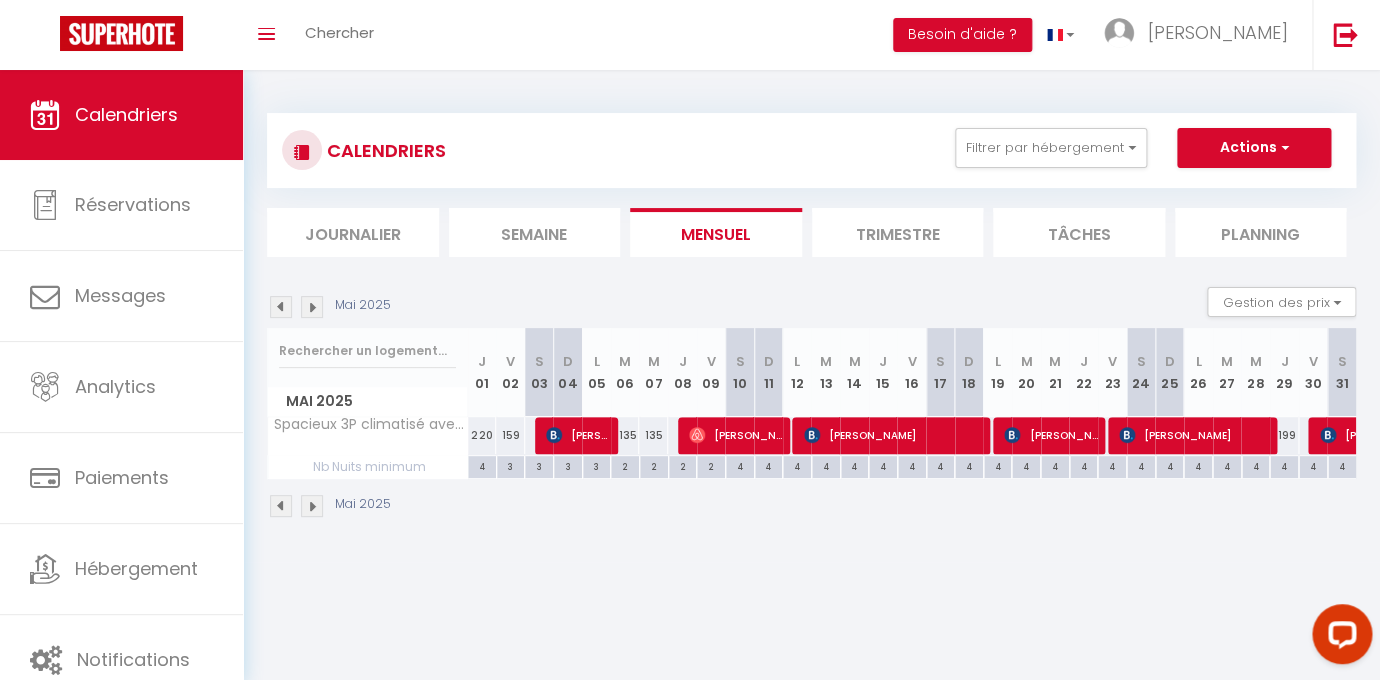click at bounding box center [312, 307] 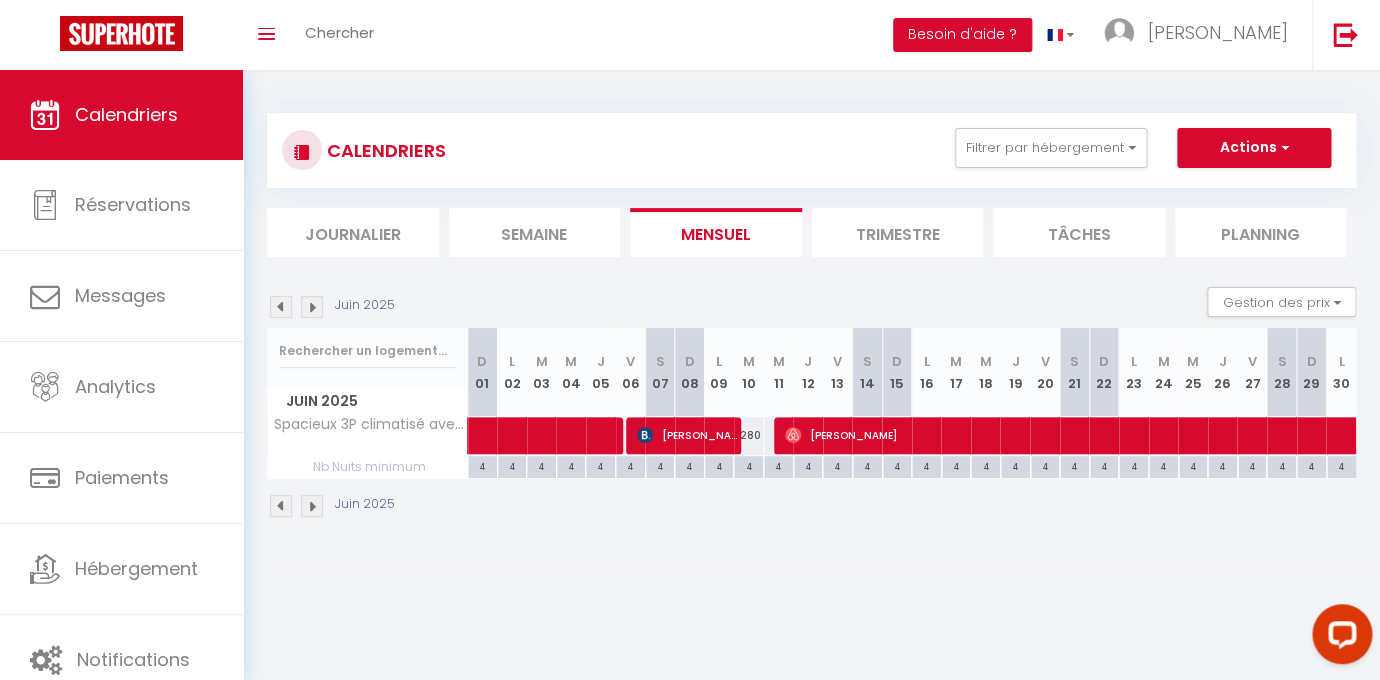 click at bounding box center (312, 307) 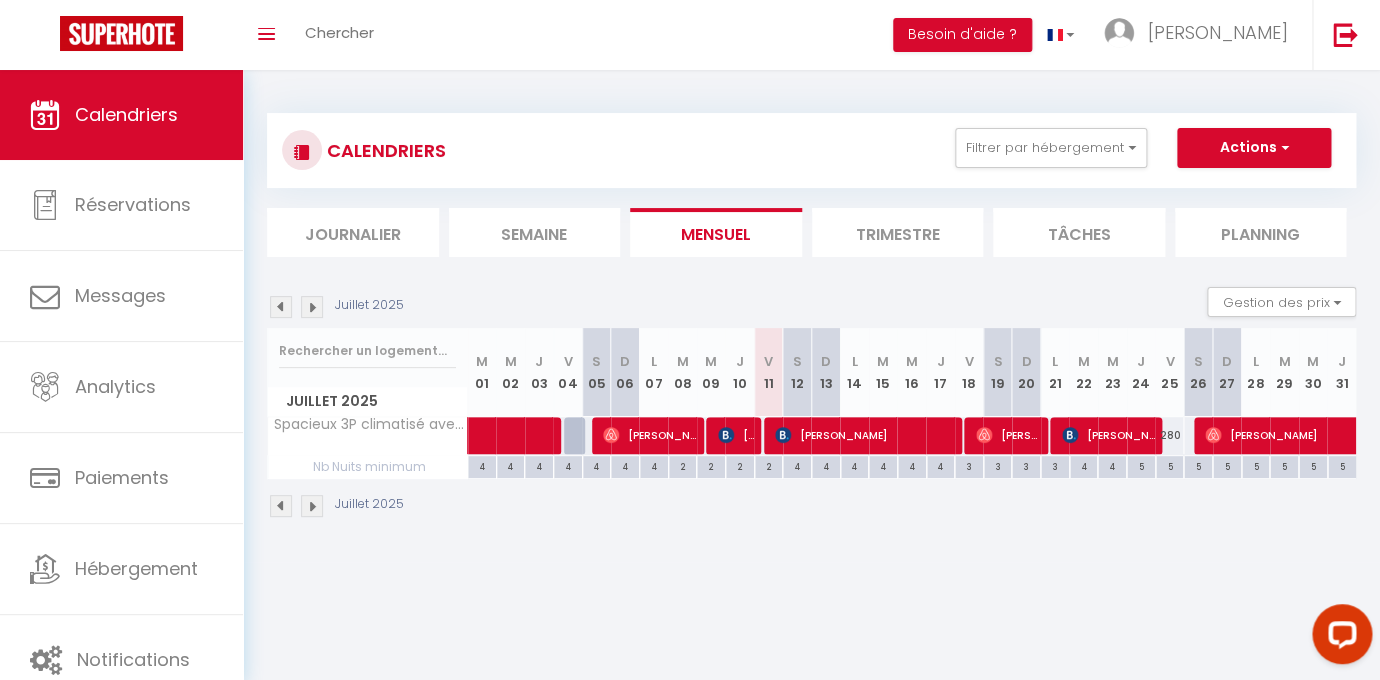 click on "[PERSON_NAME]" at bounding box center (867, 435) 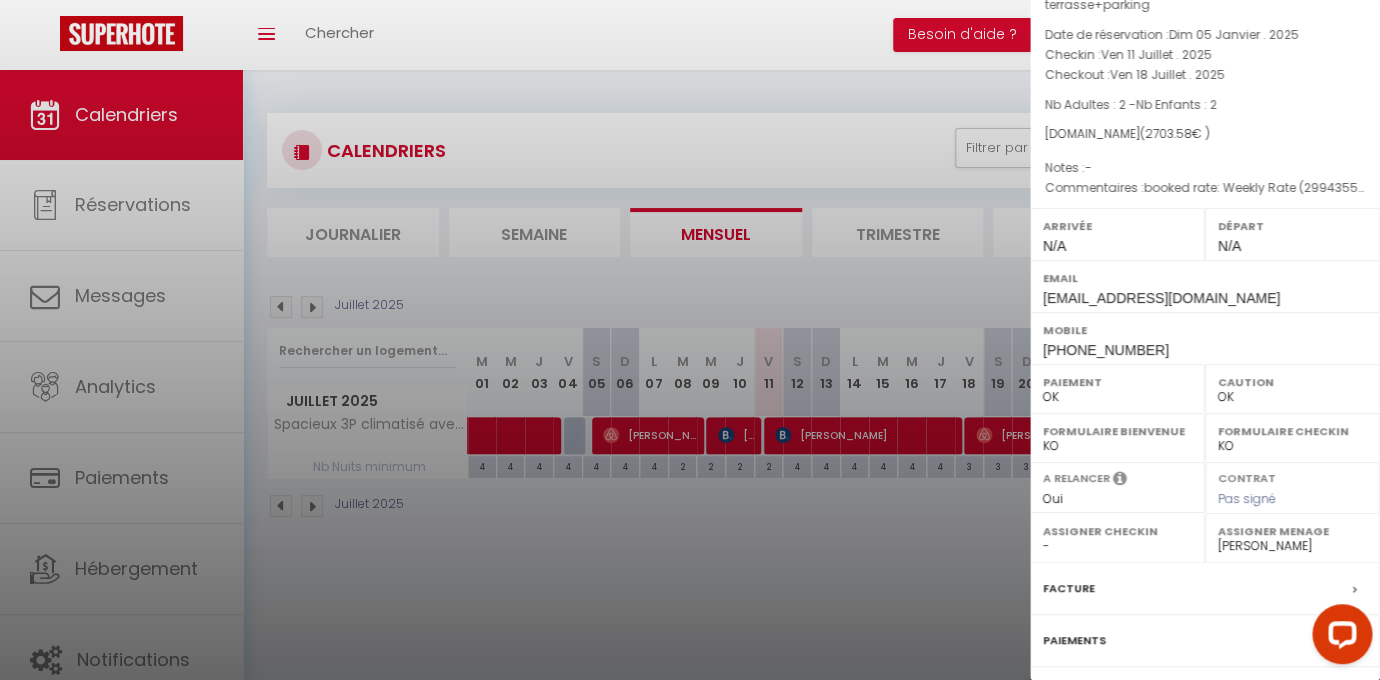 scroll, scrollTop: 0, scrollLeft: 0, axis: both 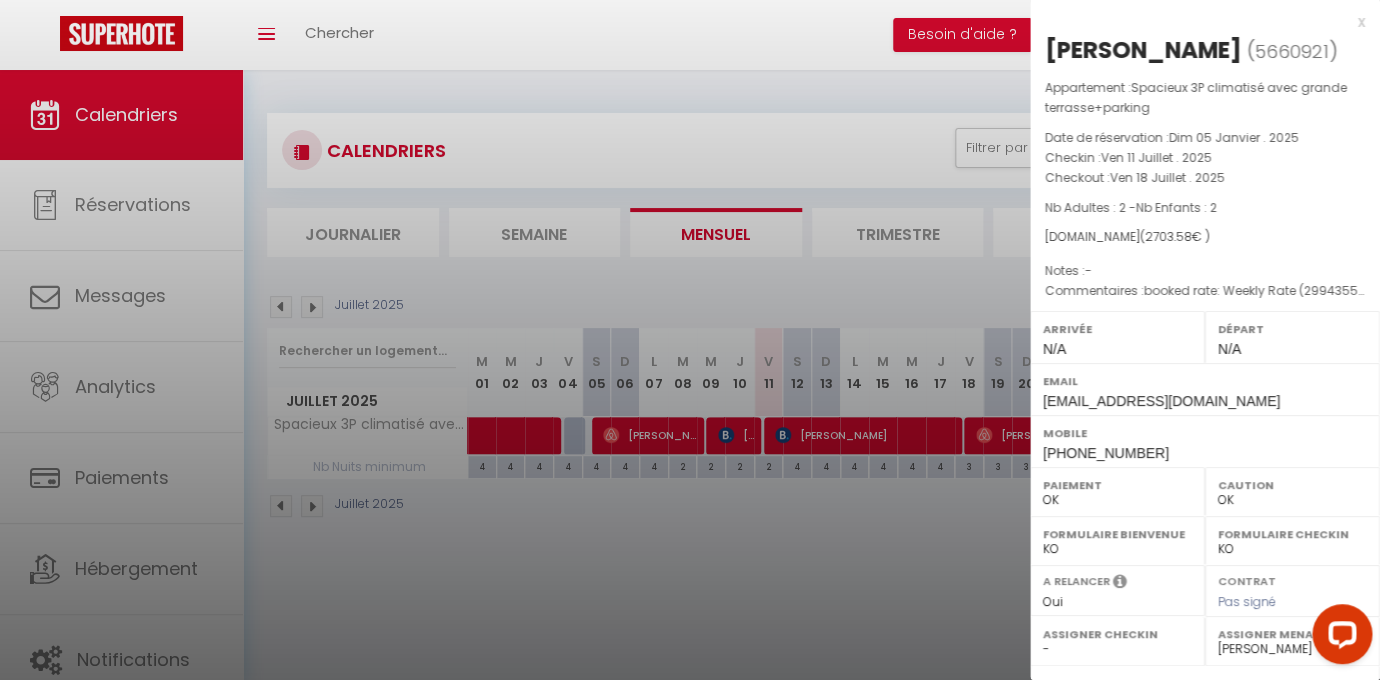 click at bounding box center [690, 340] 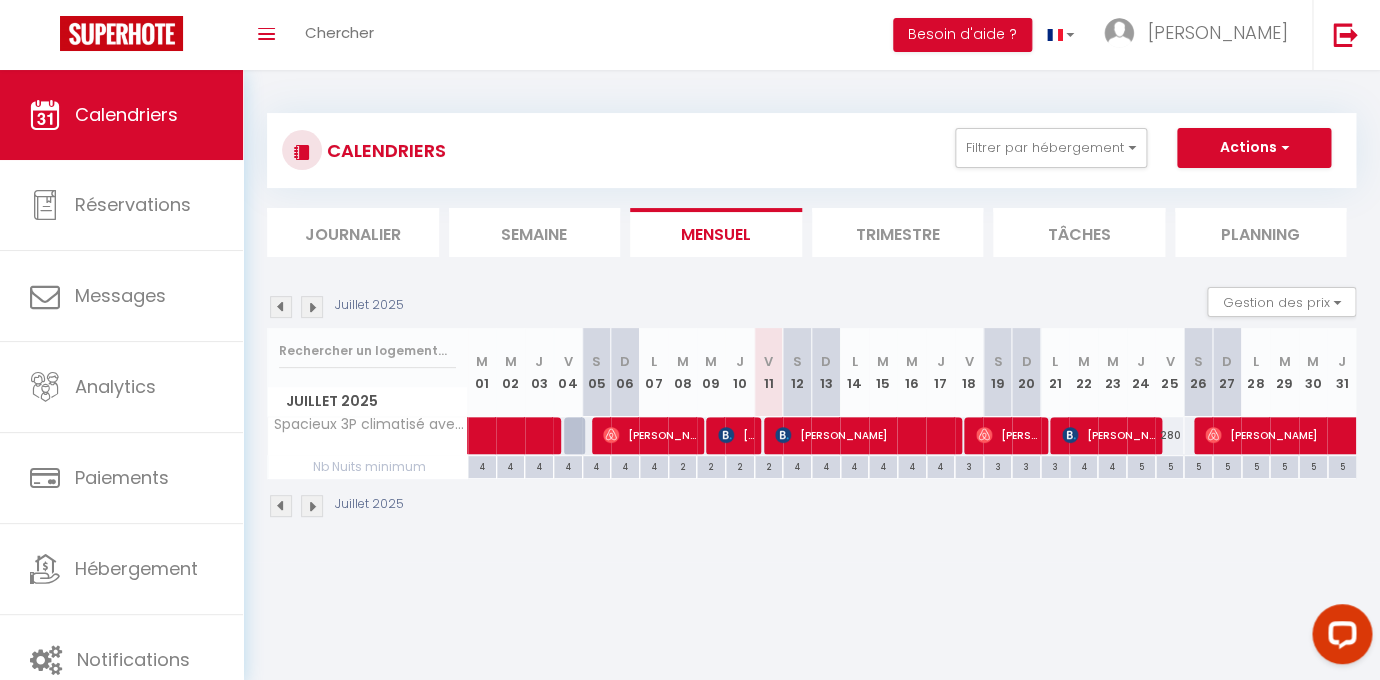 click at bounding box center [312, 307] 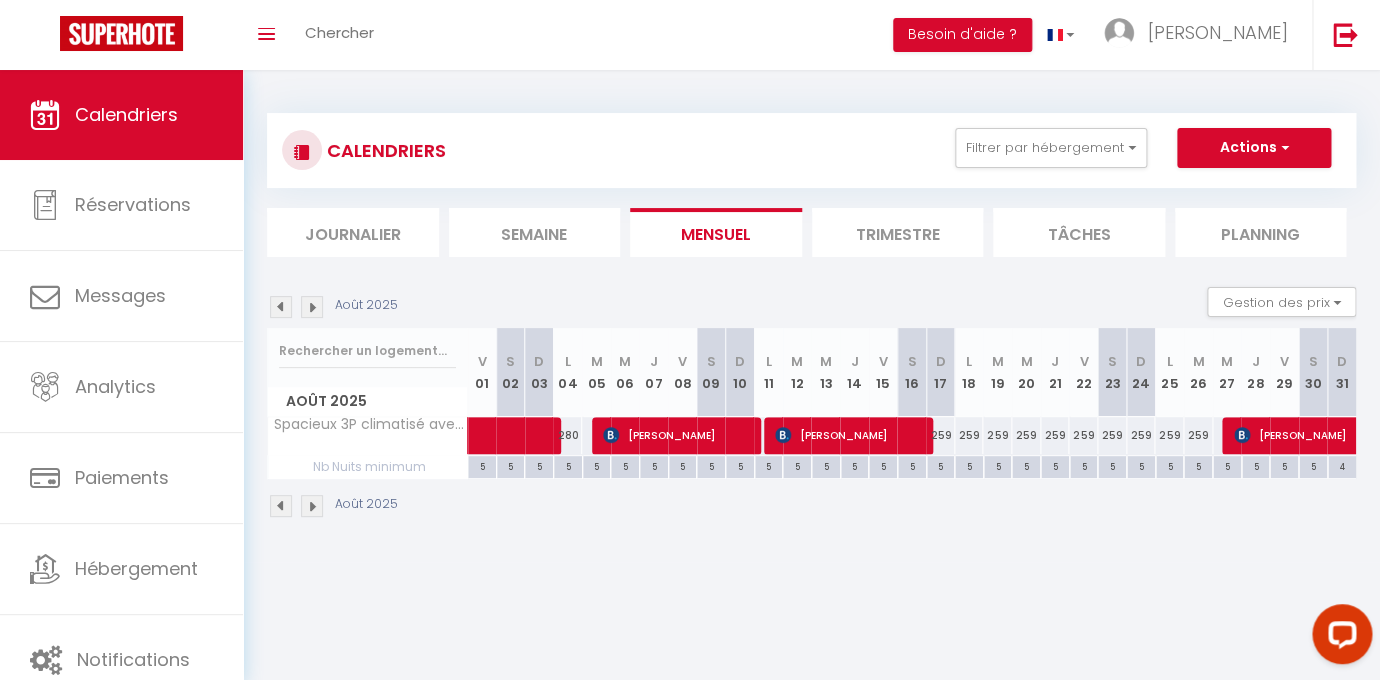 click at bounding box center [312, 307] 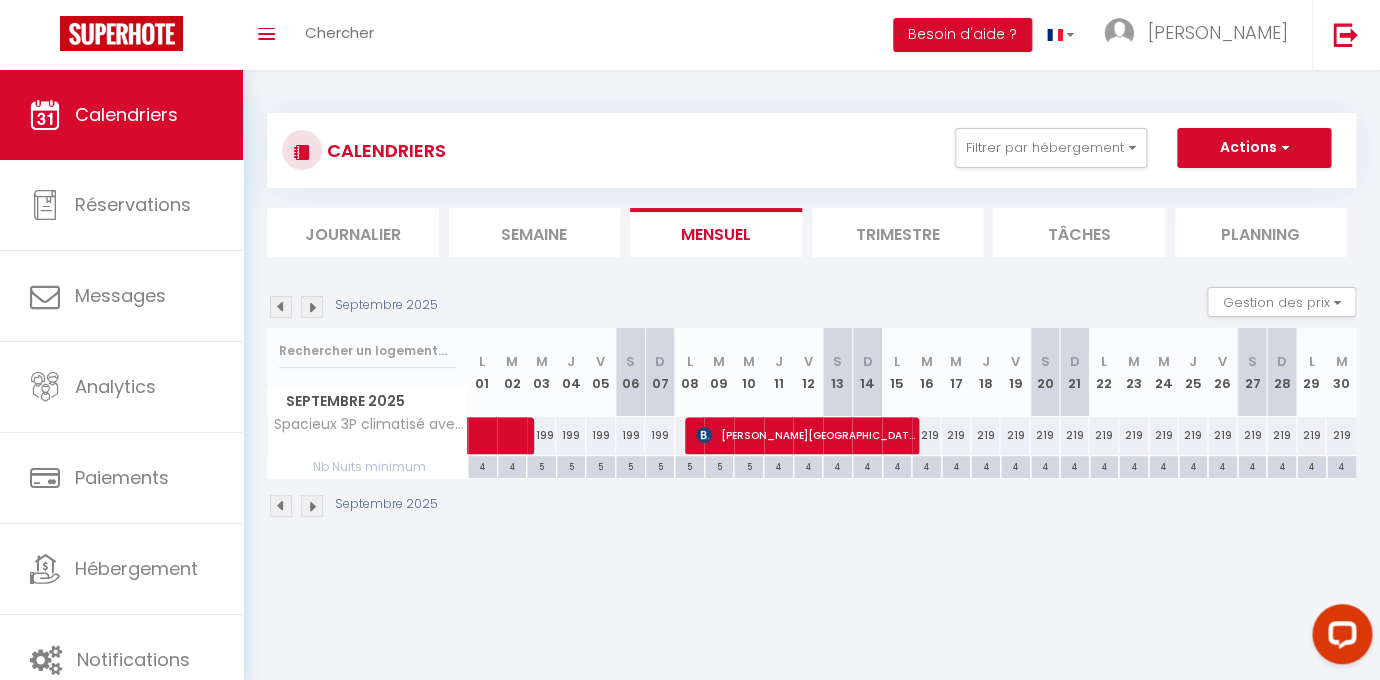 click on "199" at bounding box center [601, 435] 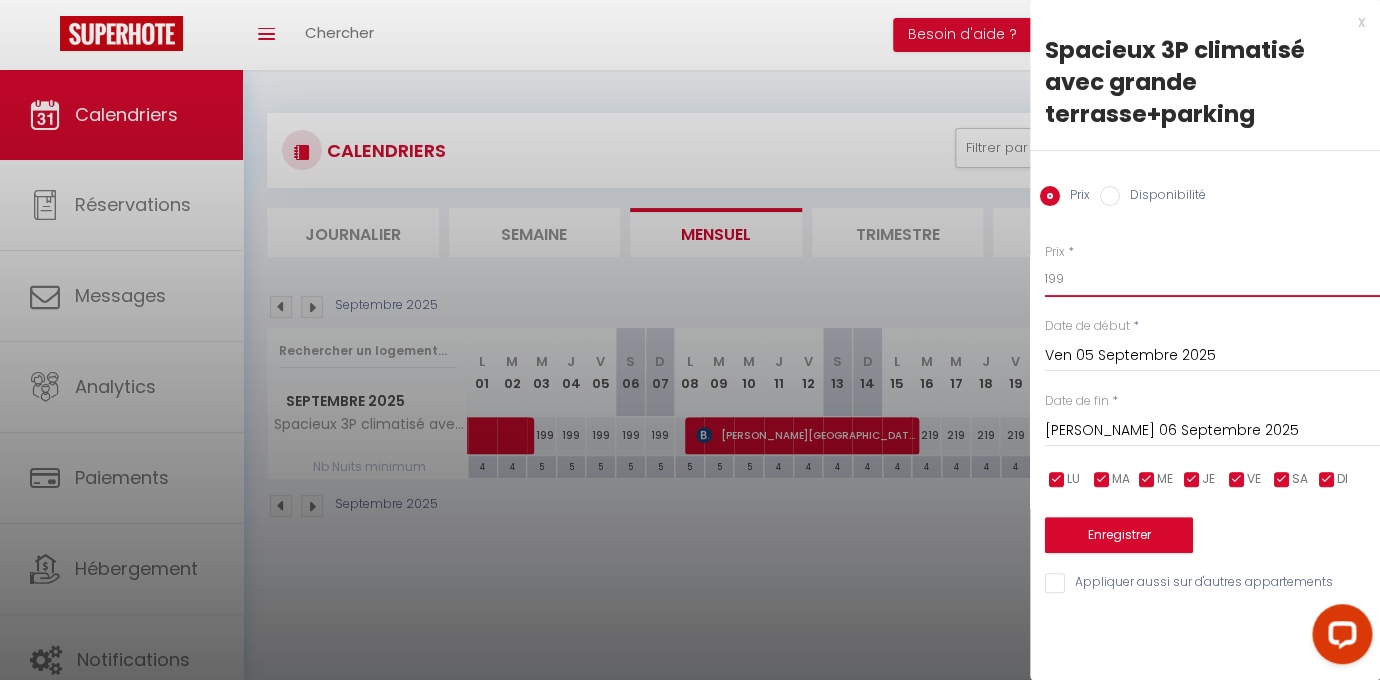 click on "199" at bounding box center (1212, 279) 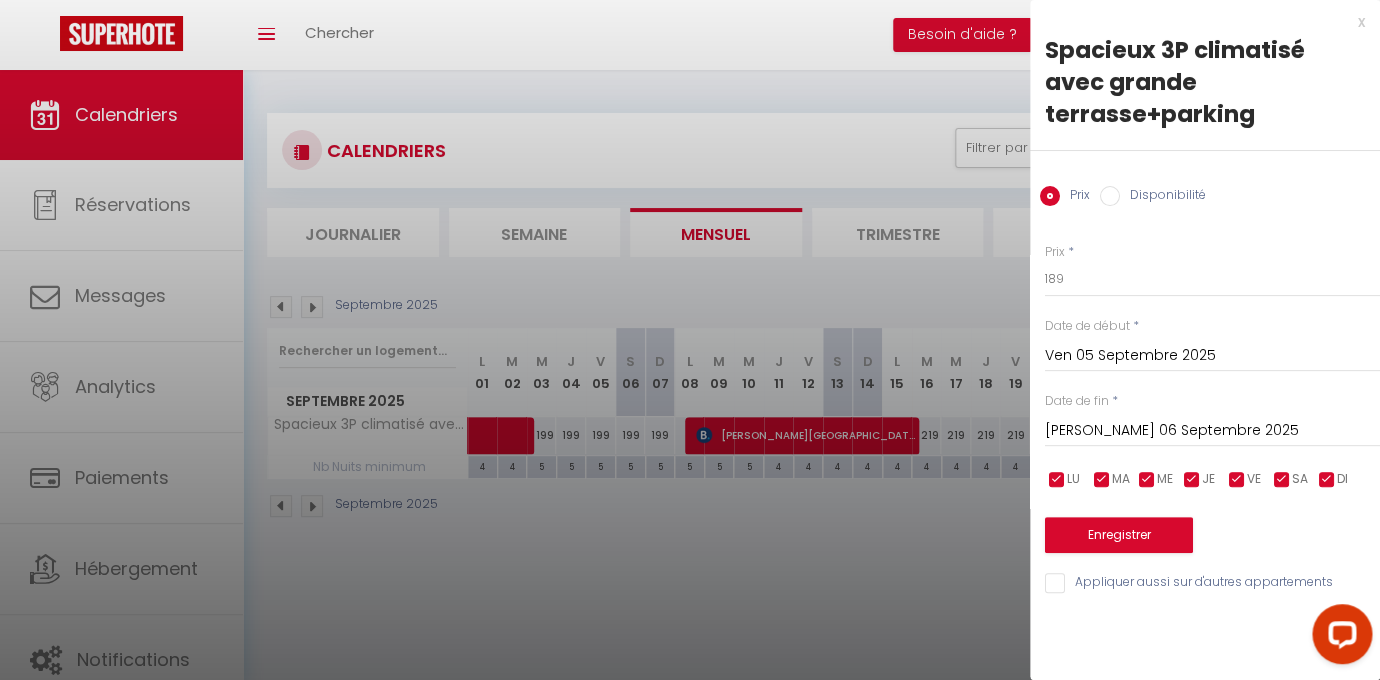 click on "[PERSON_NAME] 06 Septembre 2025" at bounding box center [1212, 431] 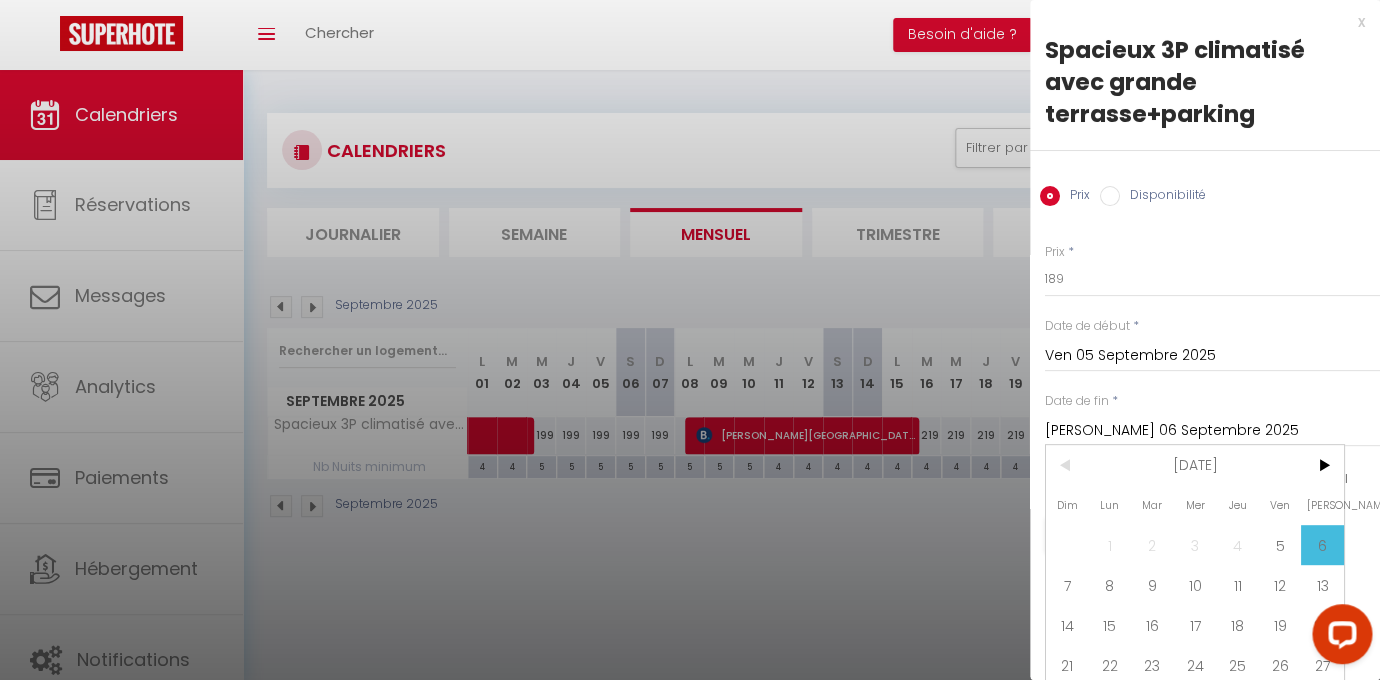 click on "Ven 05 Septembre 2025" at bounding box center (1212, 356) 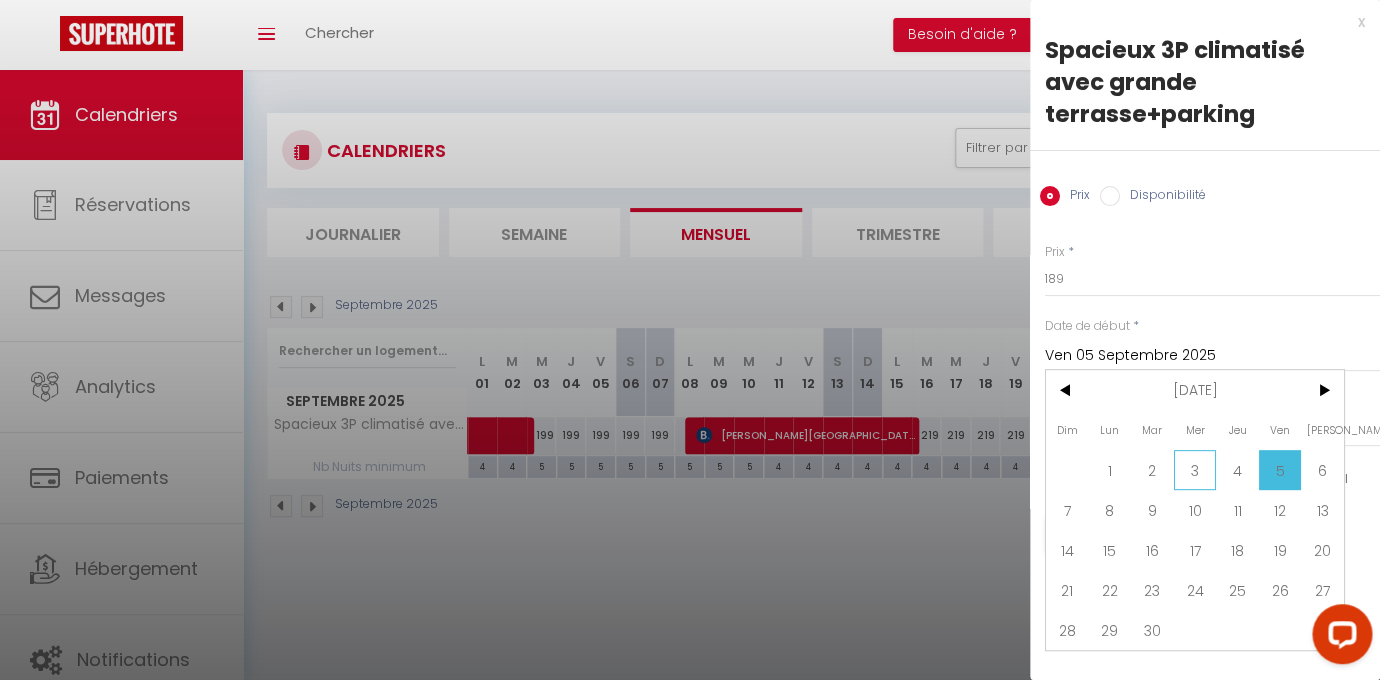 click on "3" at bounding box center [1195, 470] 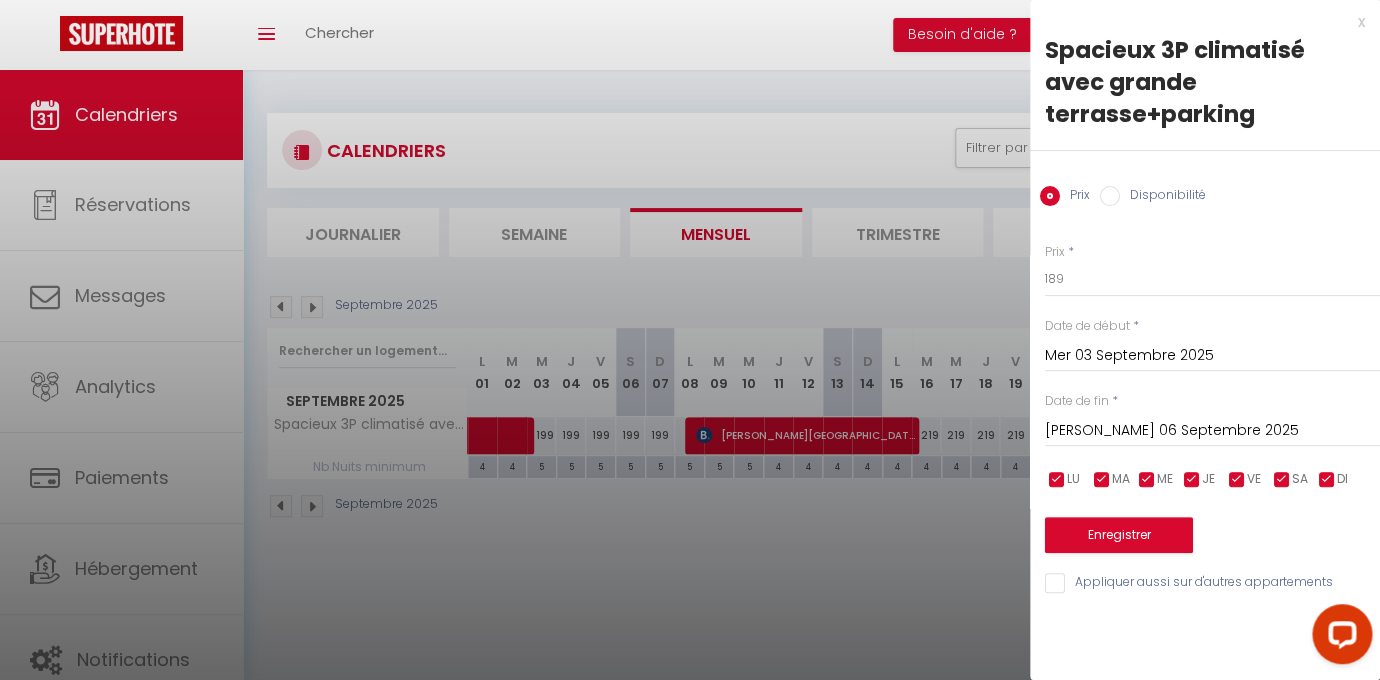click on "[PERSON_NAME] 06 Septembre 2025" at bounding box center [1212, 431] 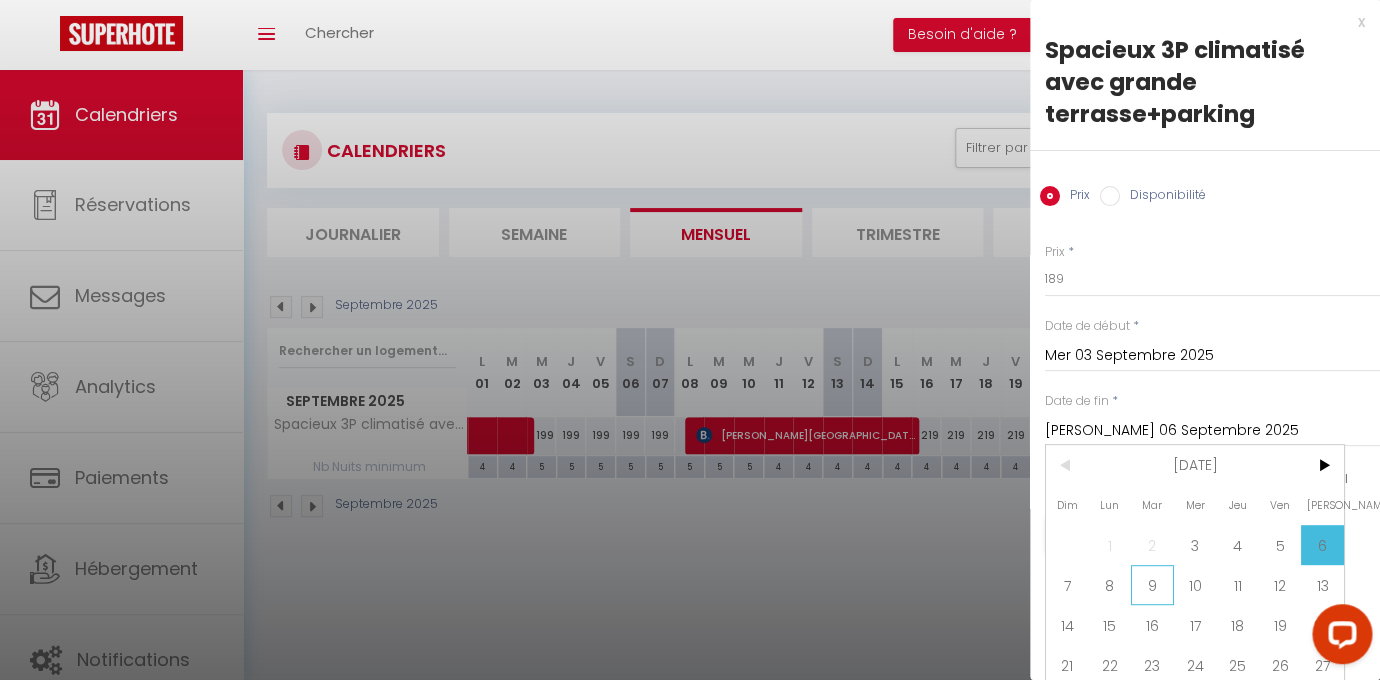 click on "9" at bounding box center (1152, 585) 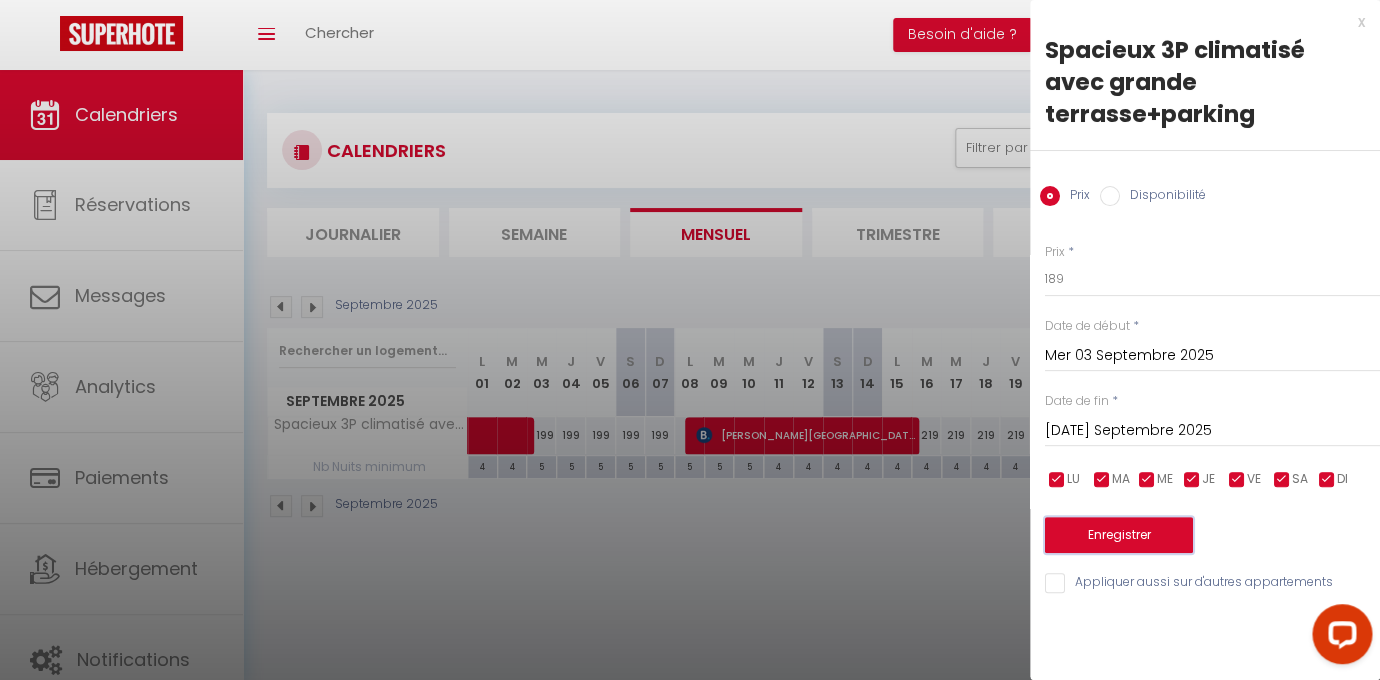 click on "Enregistrer" at bounding box center [1119, 535] 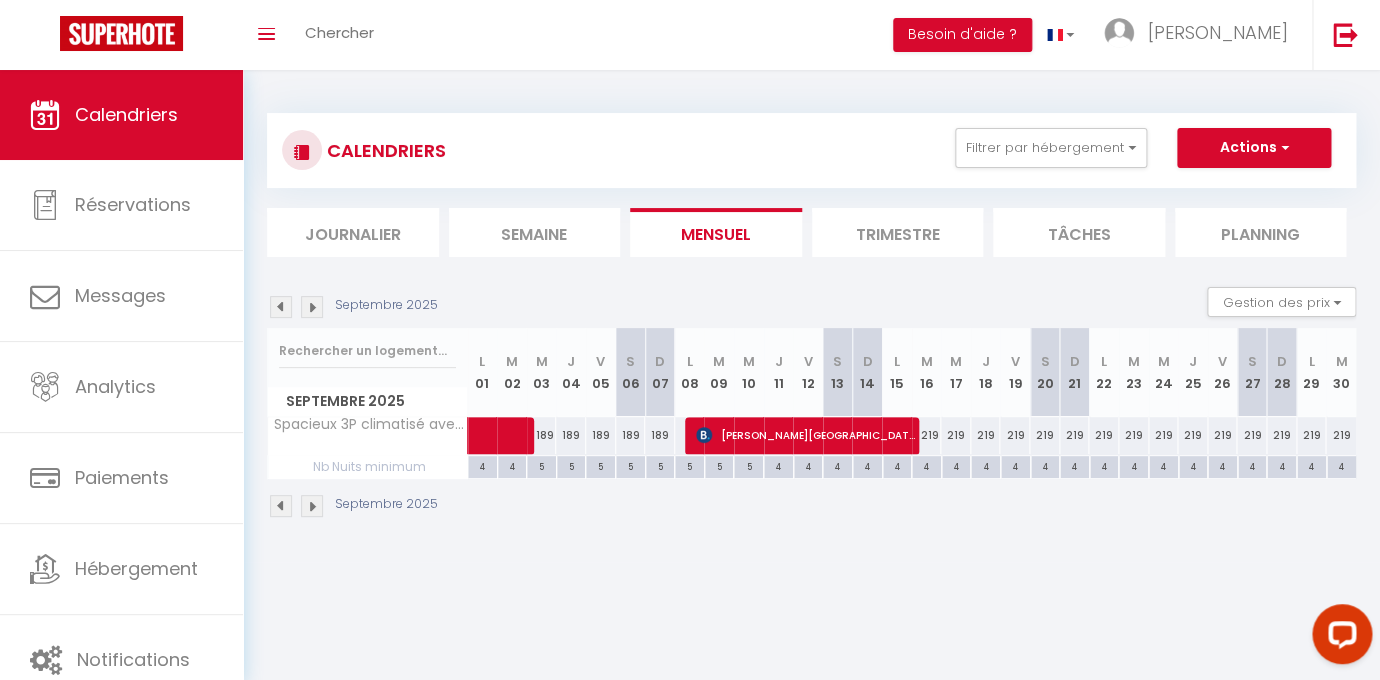 click at bounding box center (312, 307) 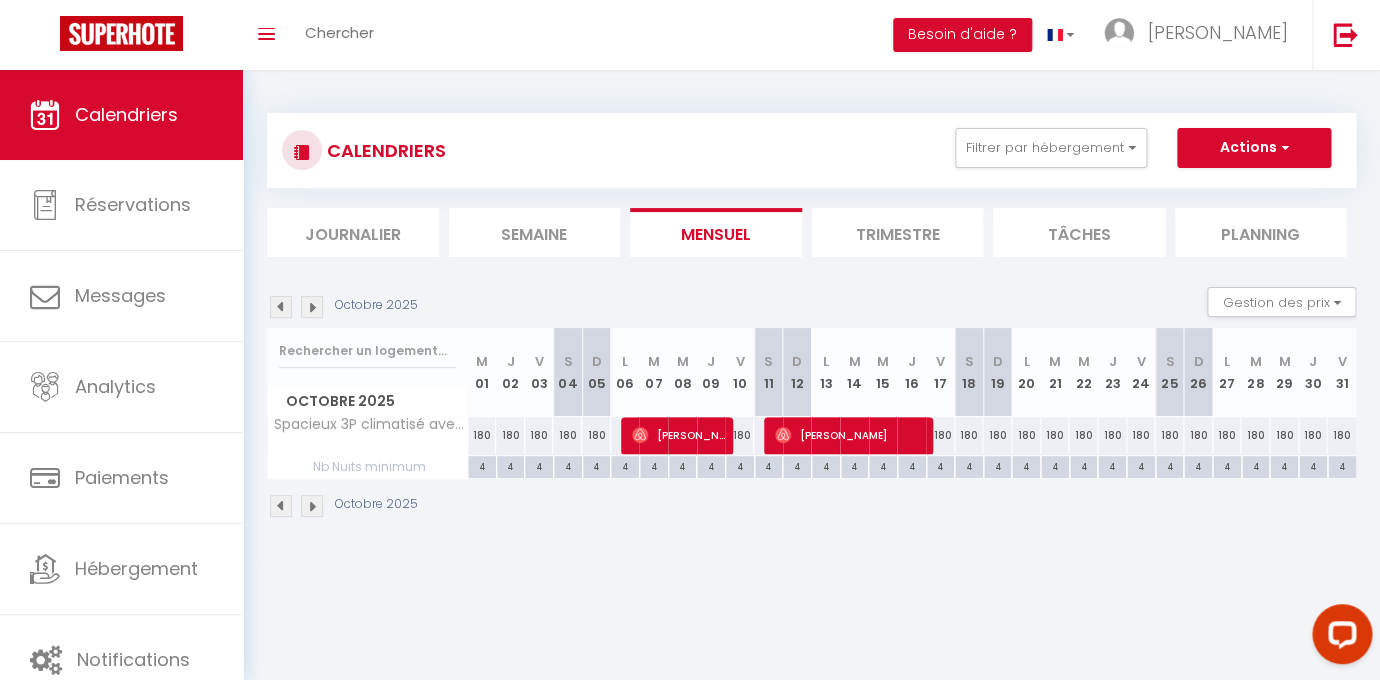 click at bounding box center (281, 307) 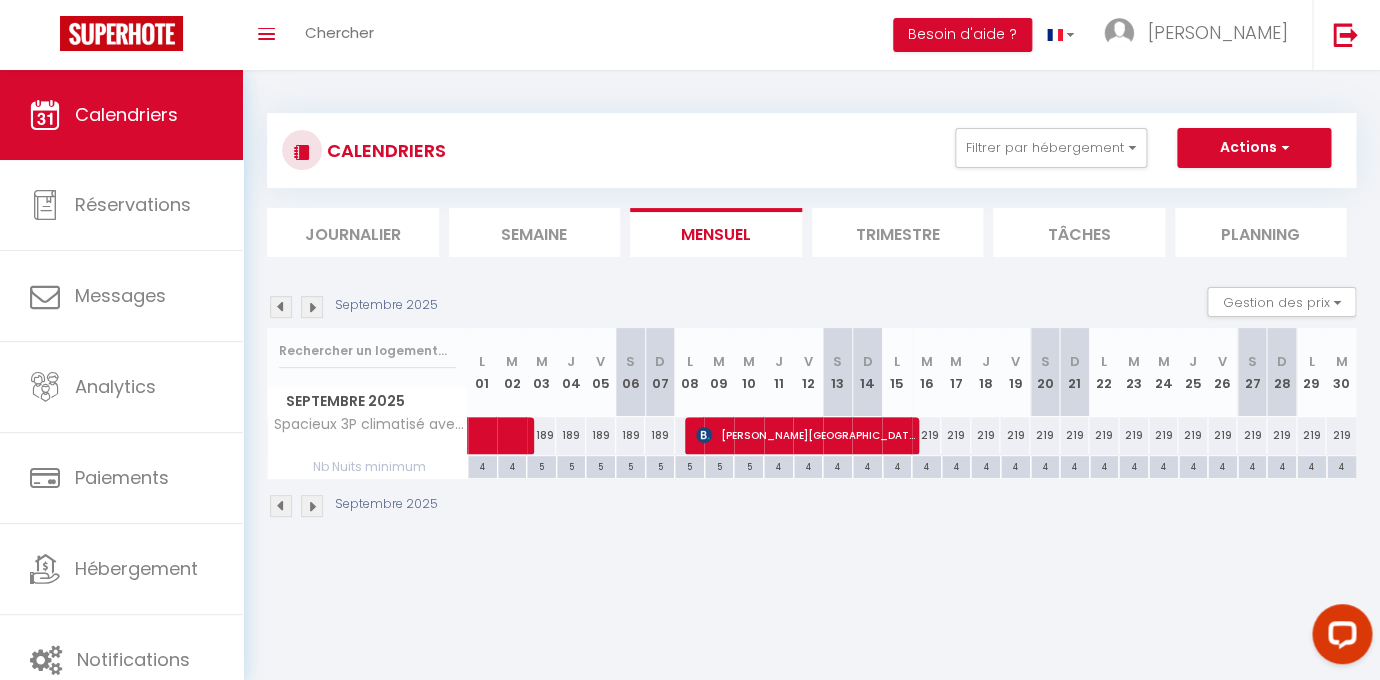 click on "219" at bounding box center (1104, 435) 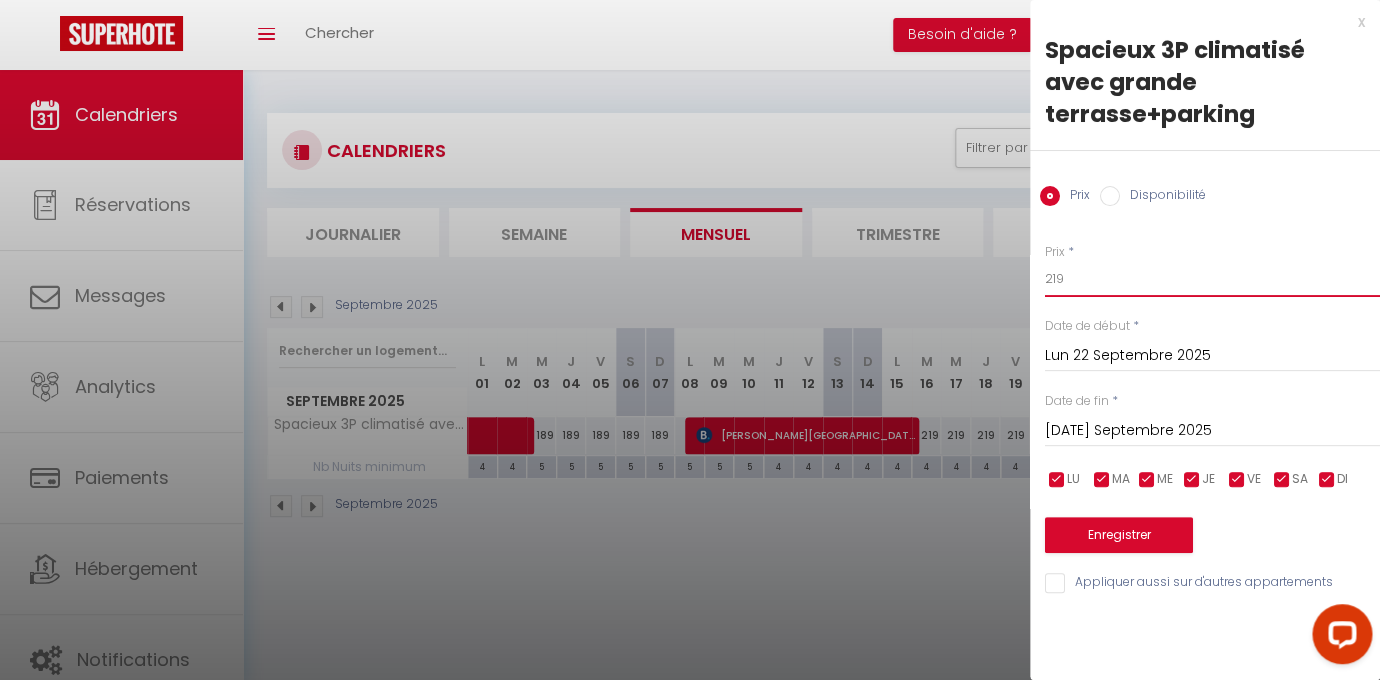 click on "219" at bounding box center [1212, 279] 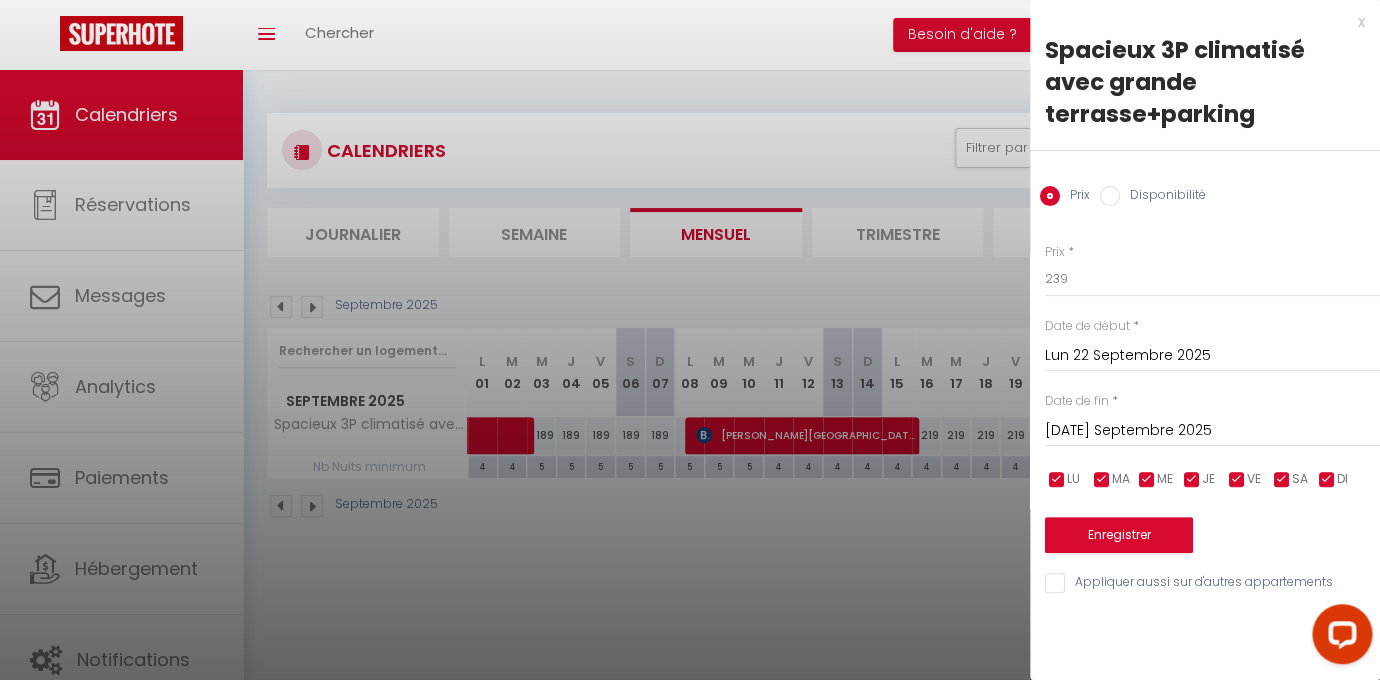 click on "[DATE] Septembre 2025" at bounding box center (1212, 431) 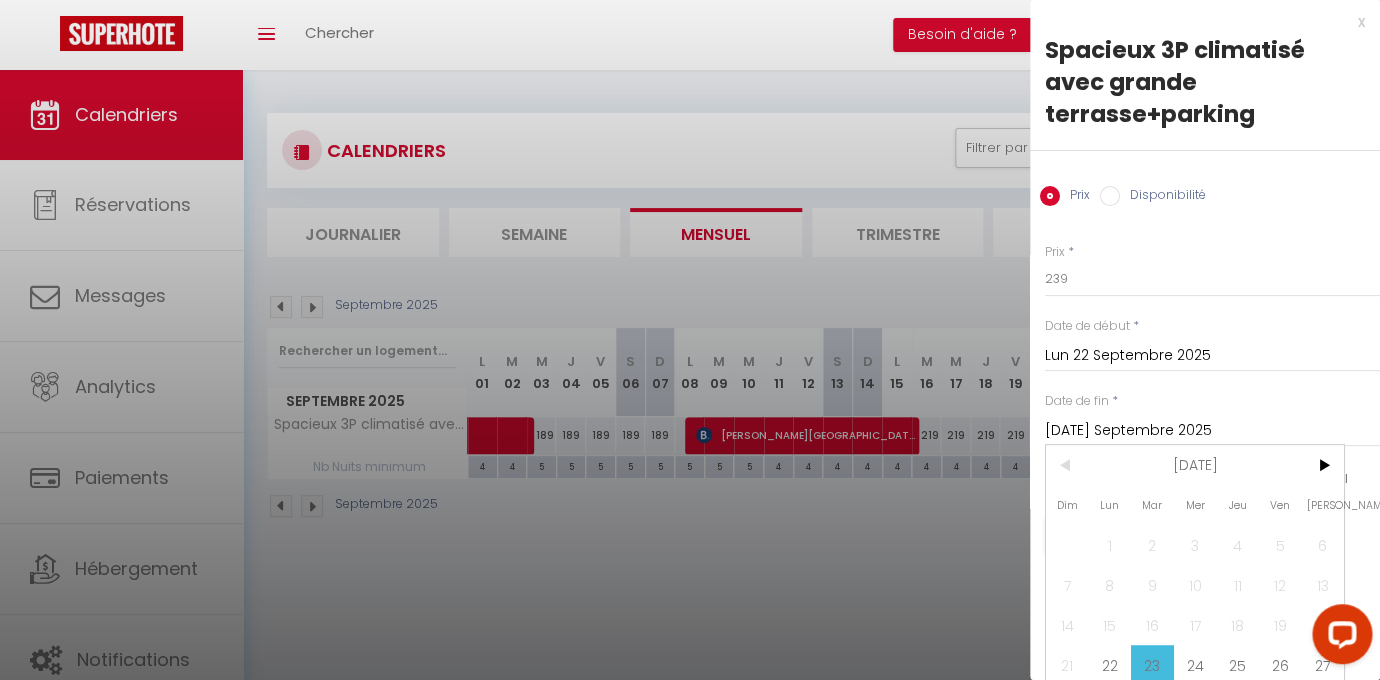 scroll, scrollTop: 50, scrollLeft: 0, axis: vertical 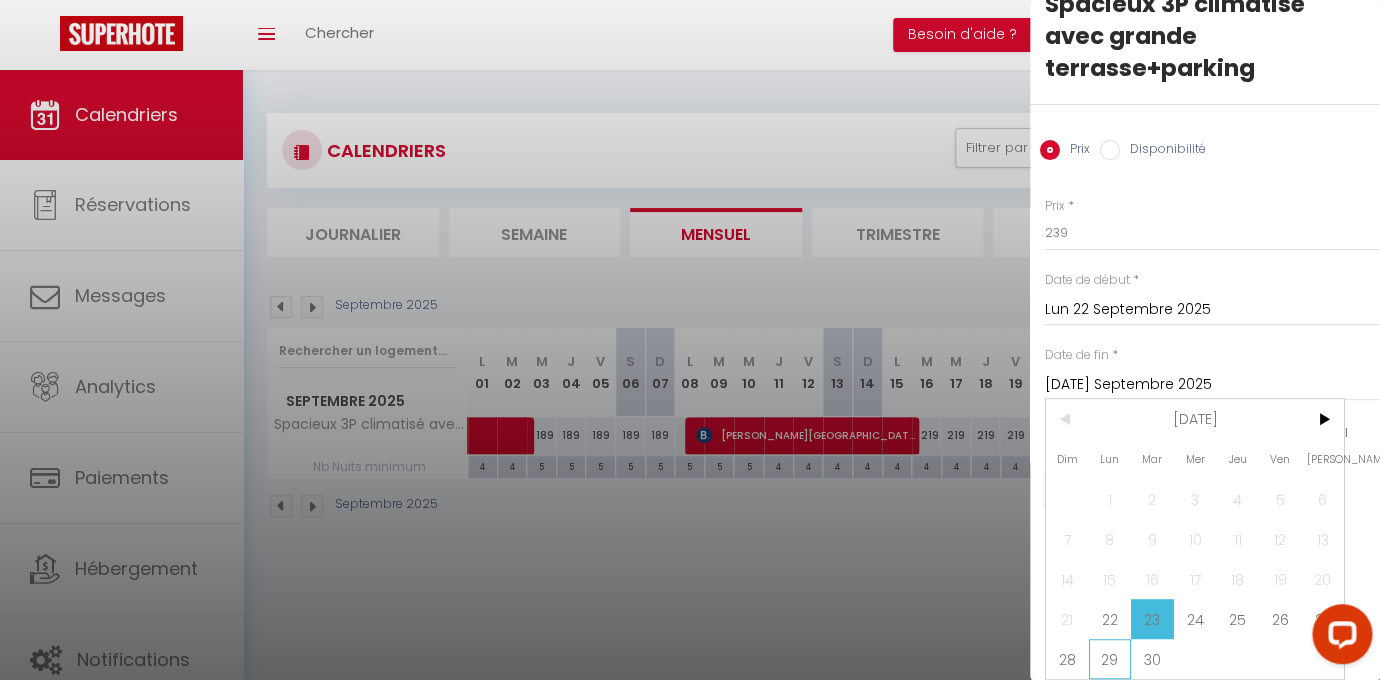 click on "29" at bounding box center (1110, 659) 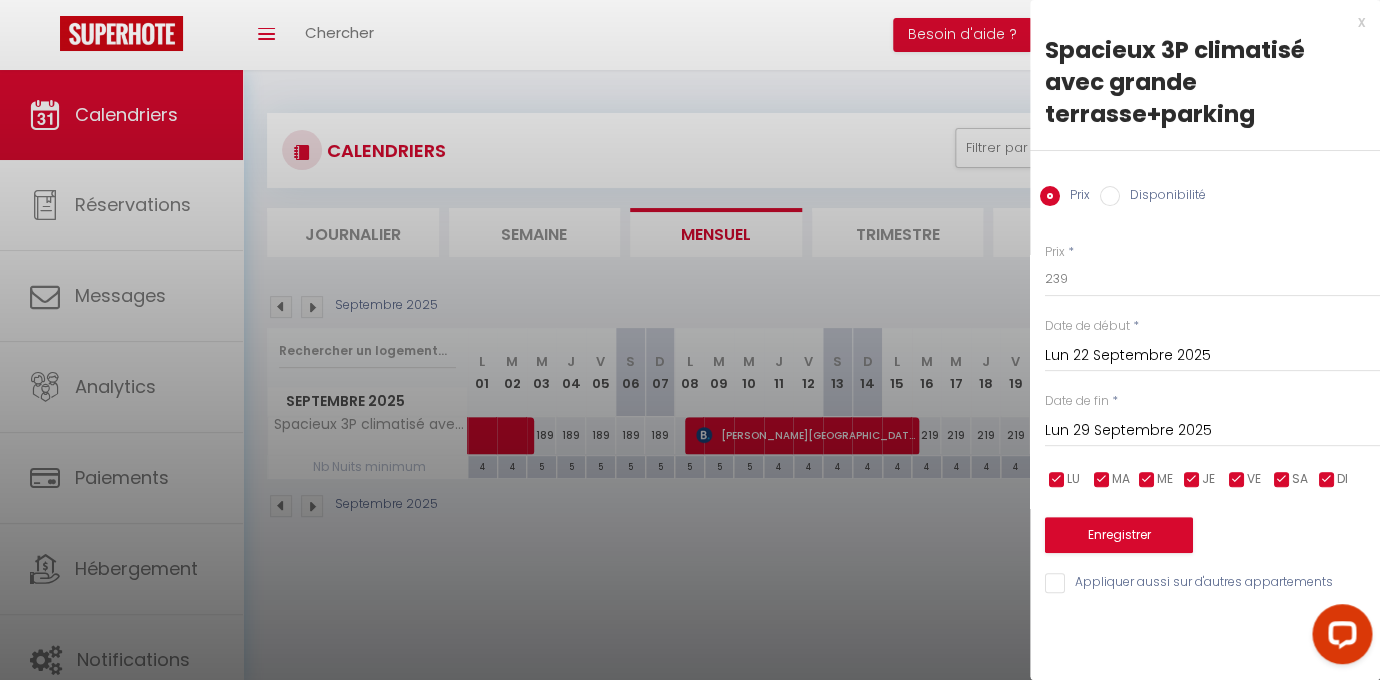 scroll, scrollTop: 0, scrollLeft: 0, axis: both 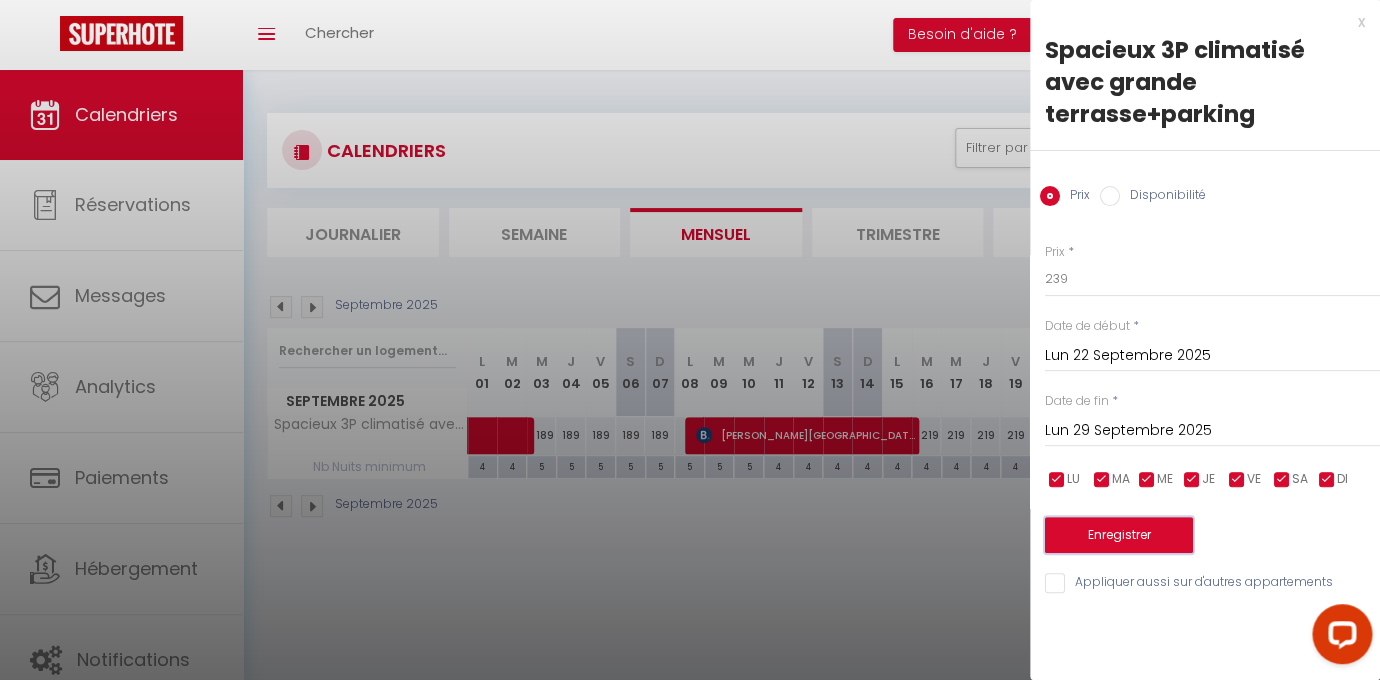 click on "Enregistrer" at bounding box center [1119, 535] 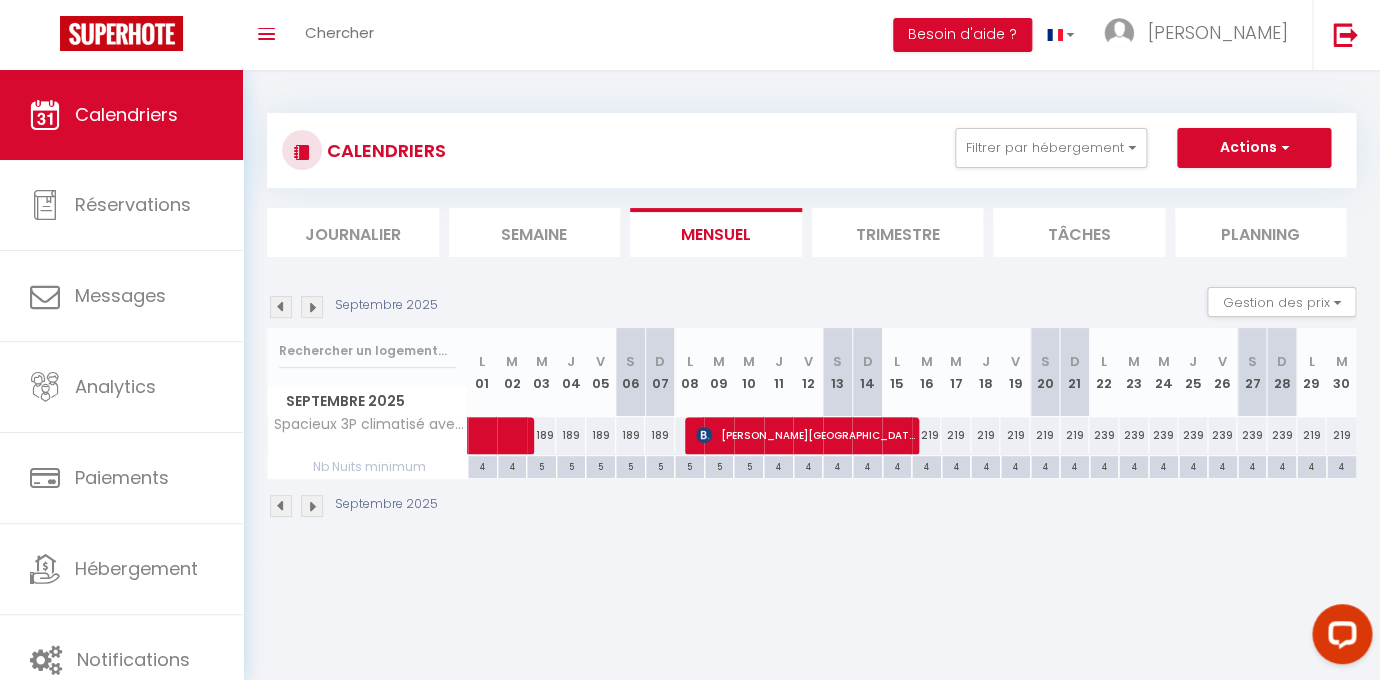 click at bounding box center [312, 307] 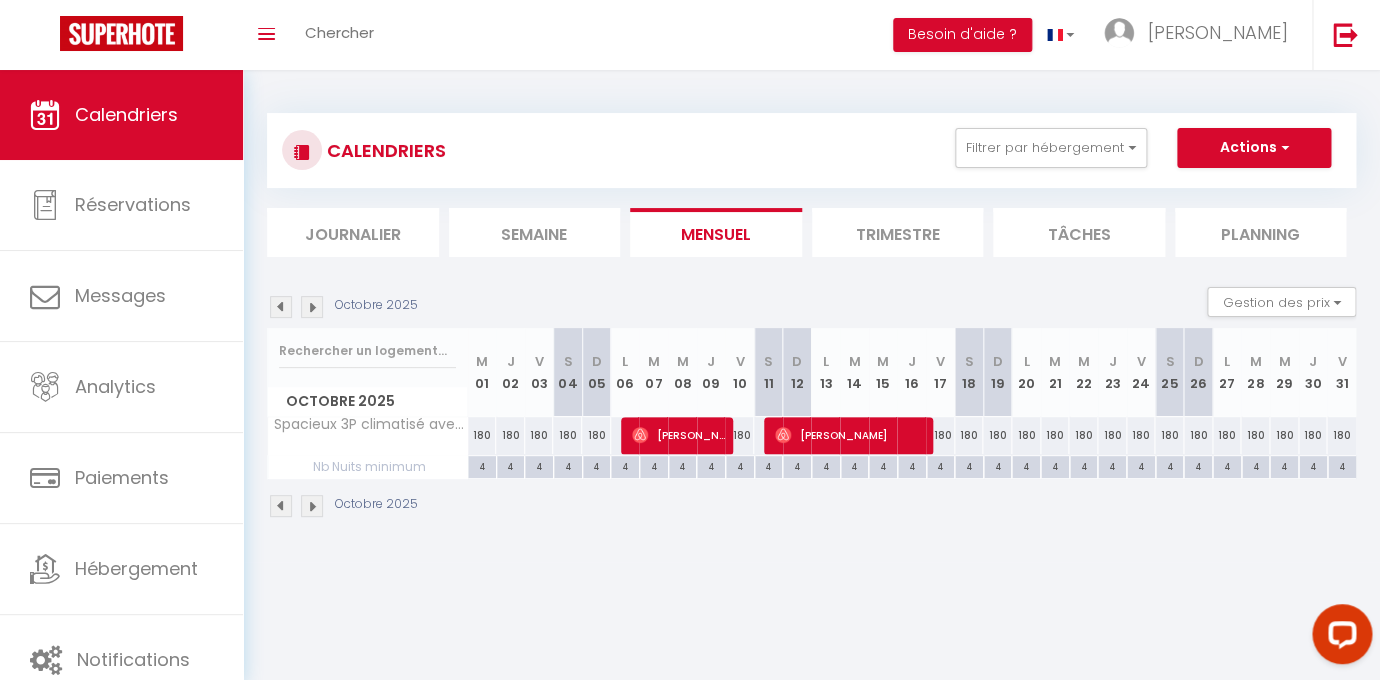 click on "180" at bounding box center (482, 435) 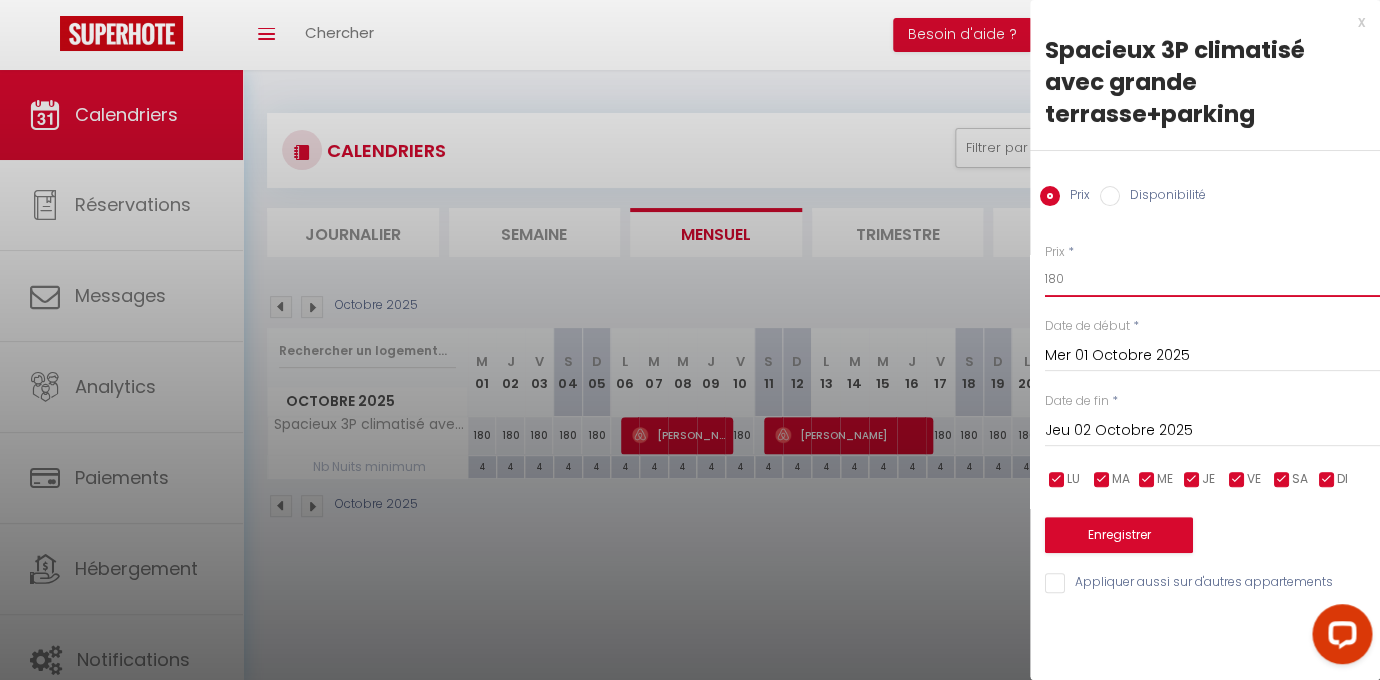 click on "180" at bounding box center (1212, 279) 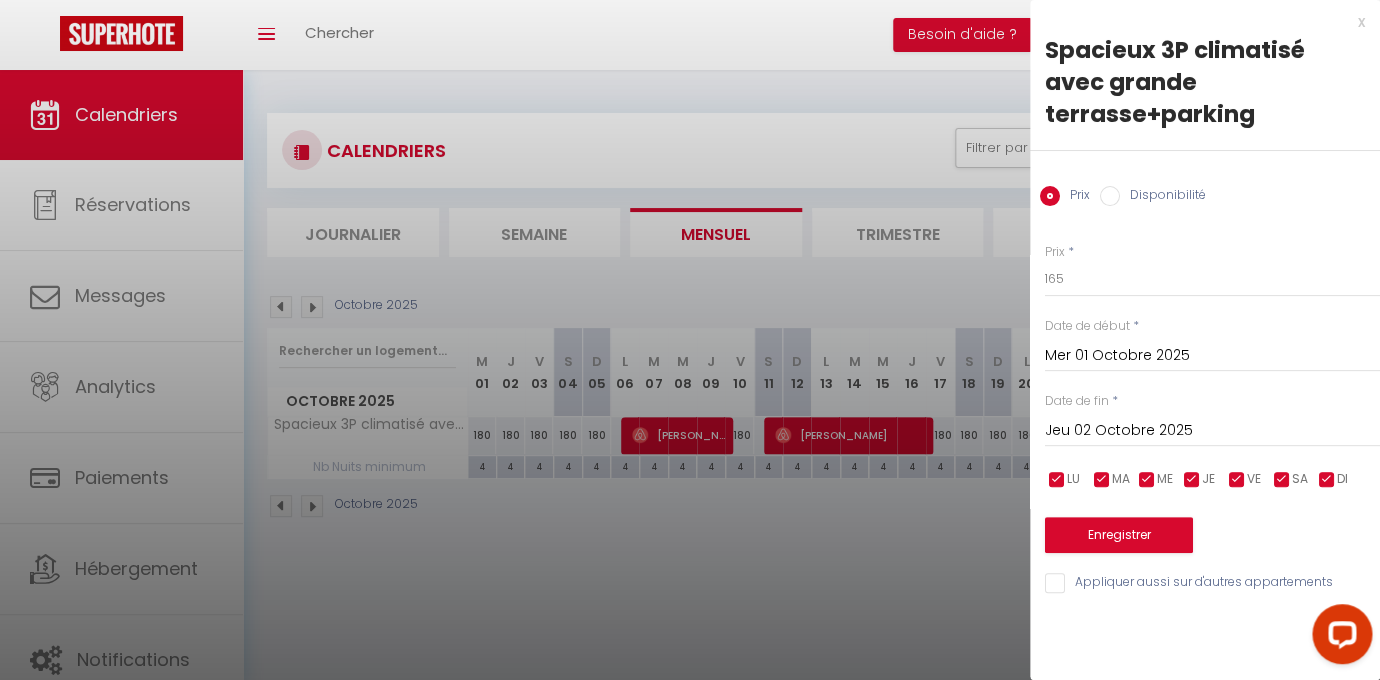 click on "Jeu 02 Octobre 2025" at bounding box center [1212, 431] 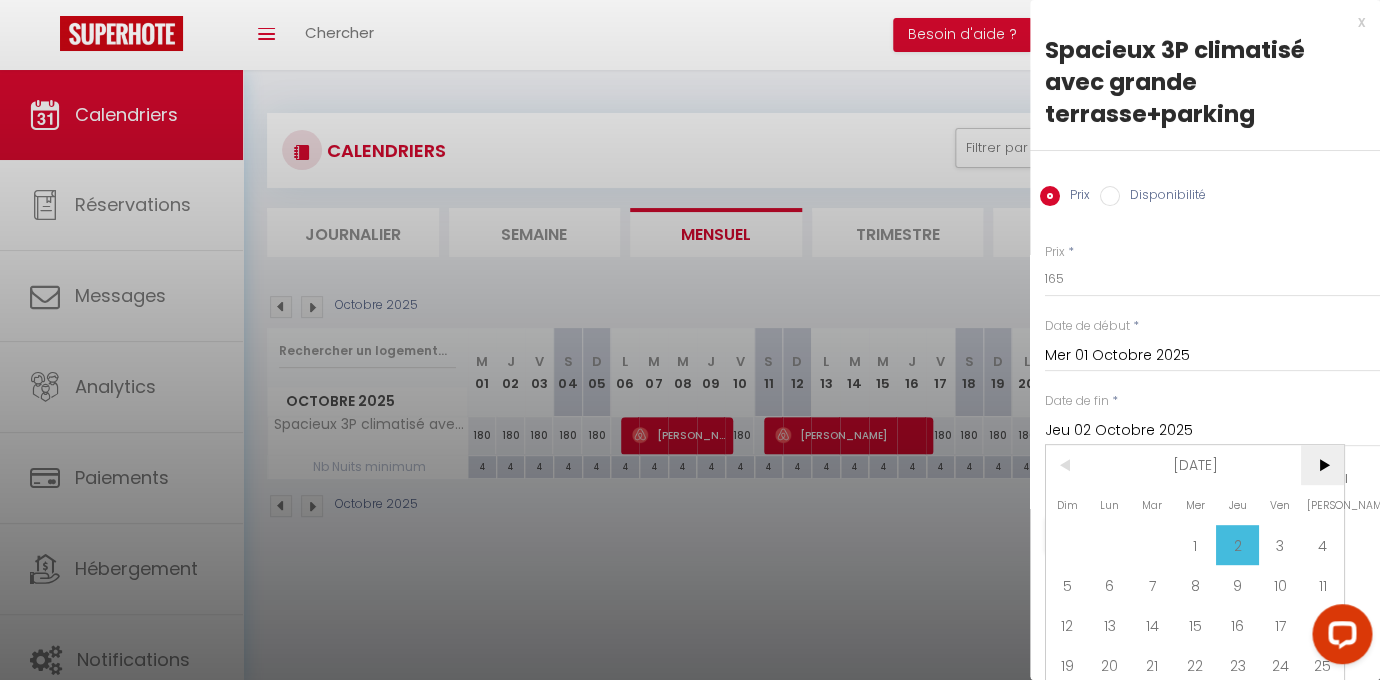click on ">" at bounding box center [1322, 465] 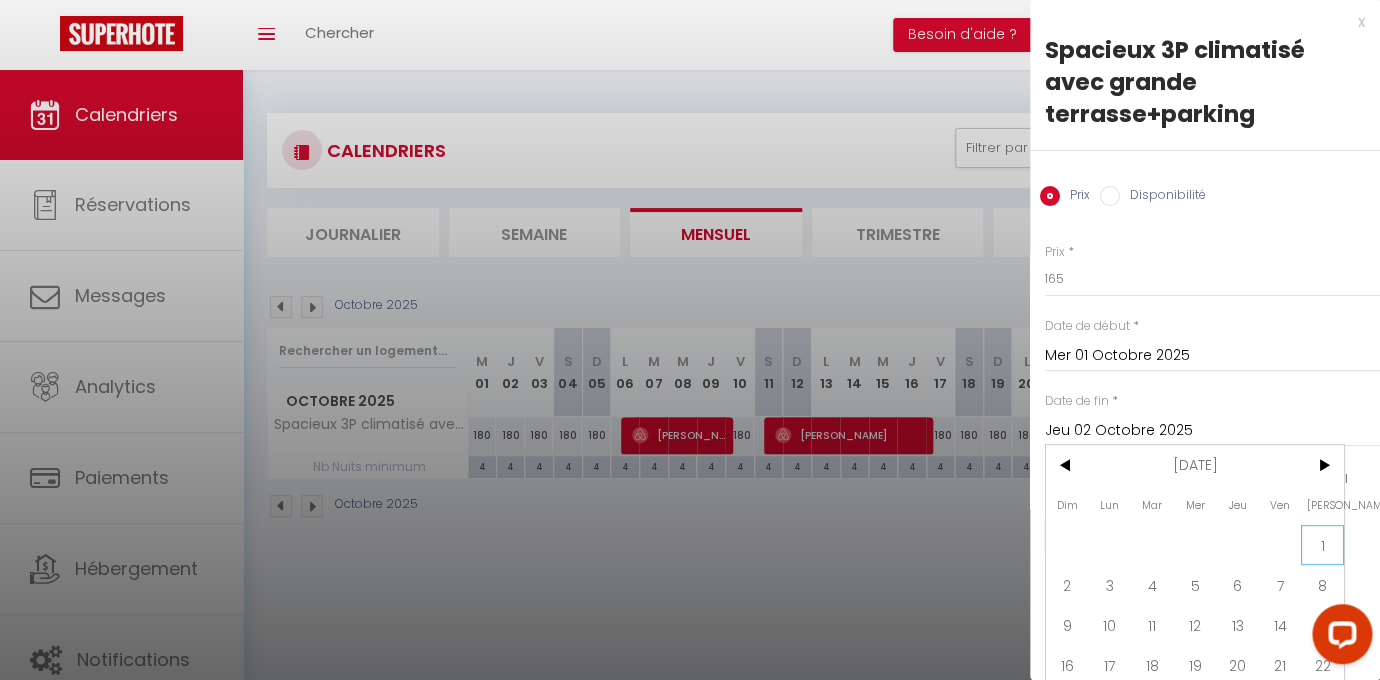 click on "1" at bounding box center (1322, 545) 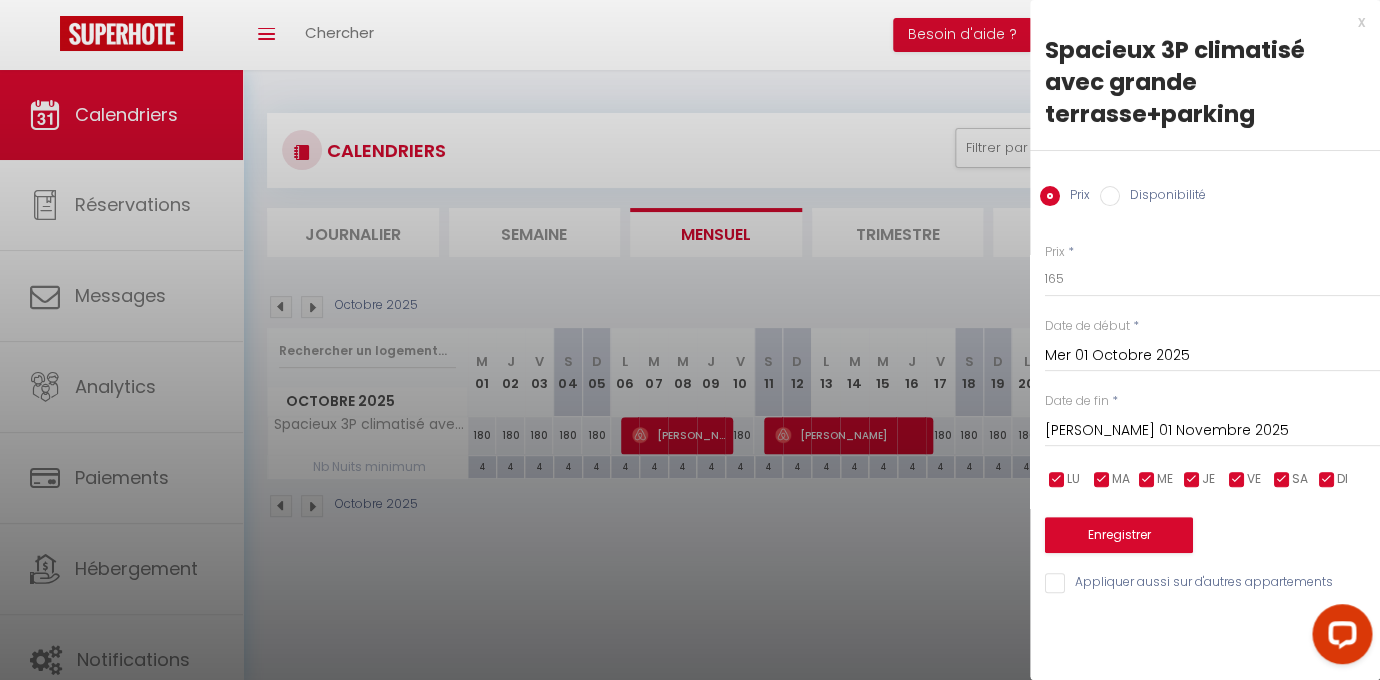 click at bounding box center [1237, 480] 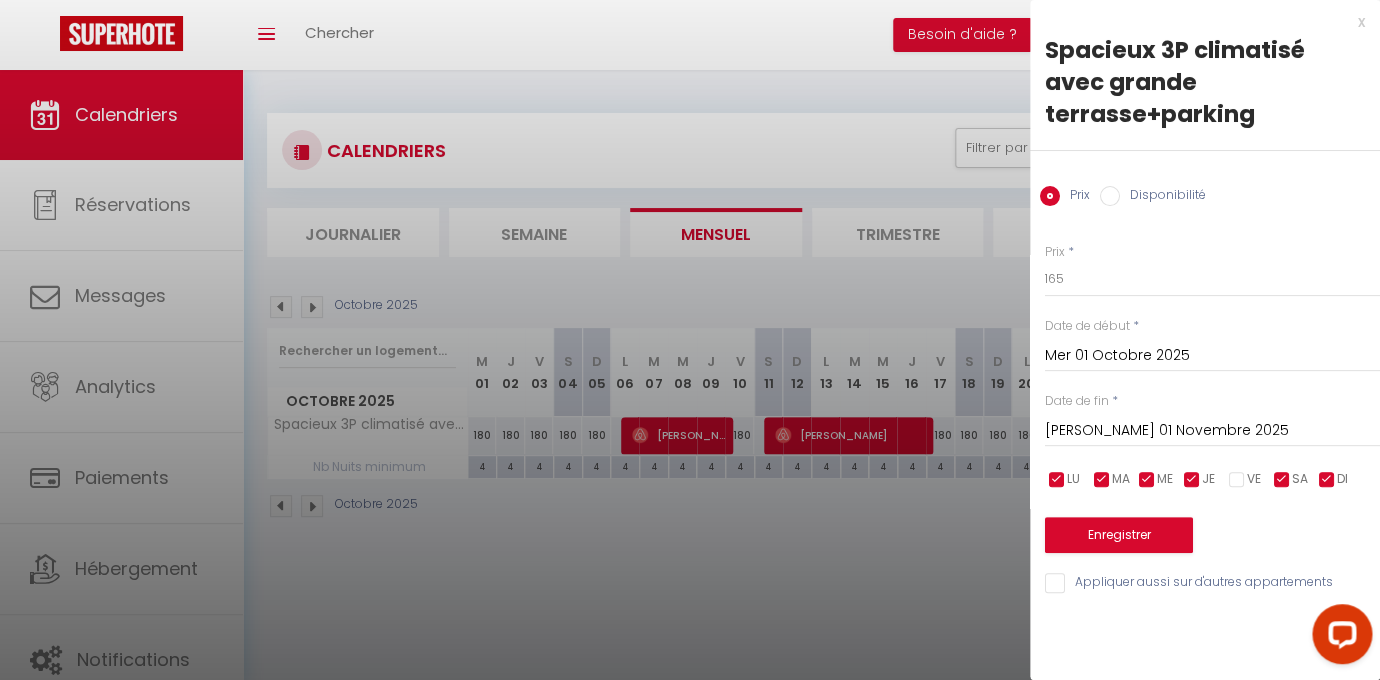 click on "SA" at bounding box center (1300, 479) 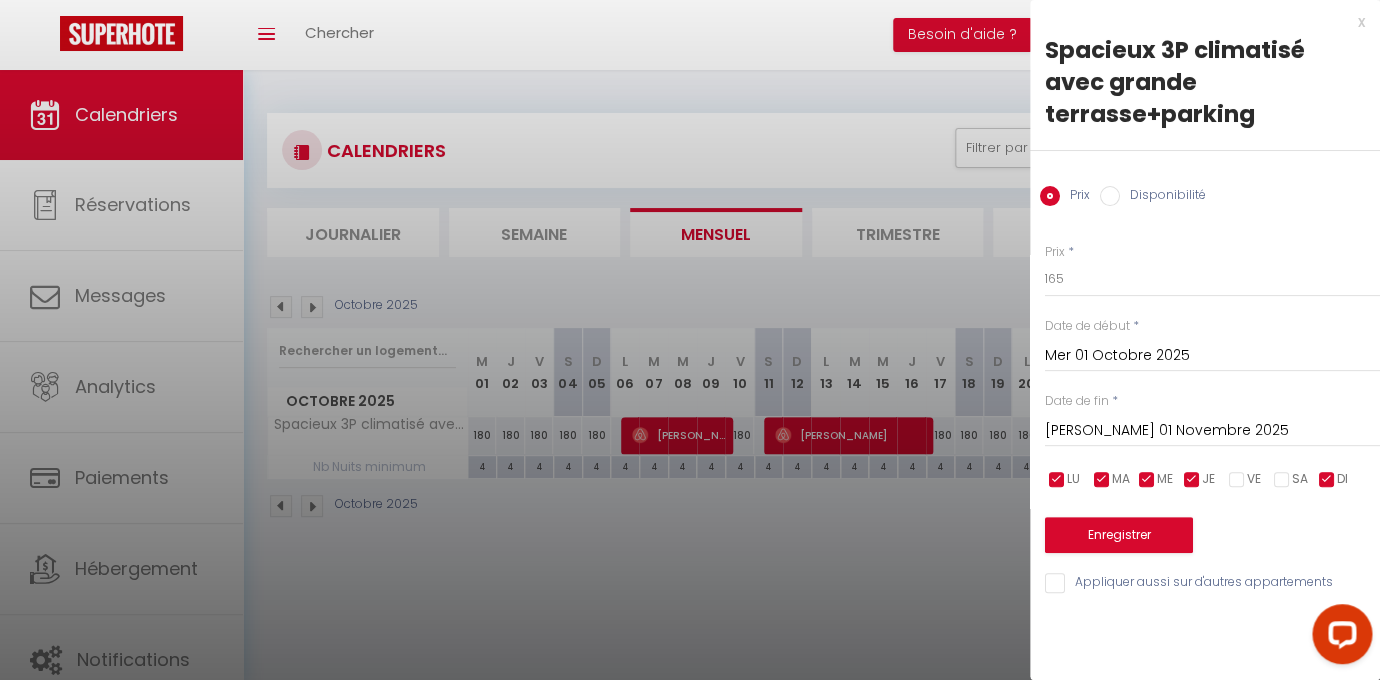 click at bounding box center [1327, 480] 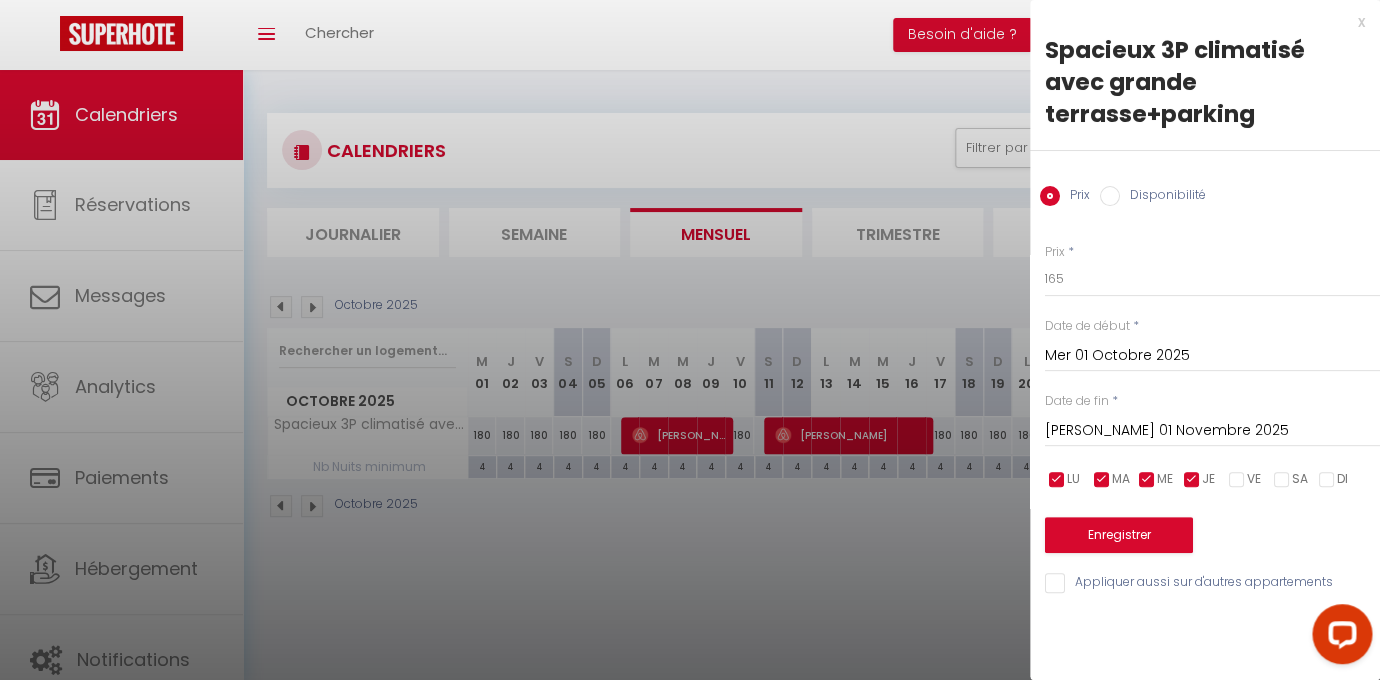 click on "[PERSON_NAME] 01 Novembre 2025" at bounding box center [1212, 431] 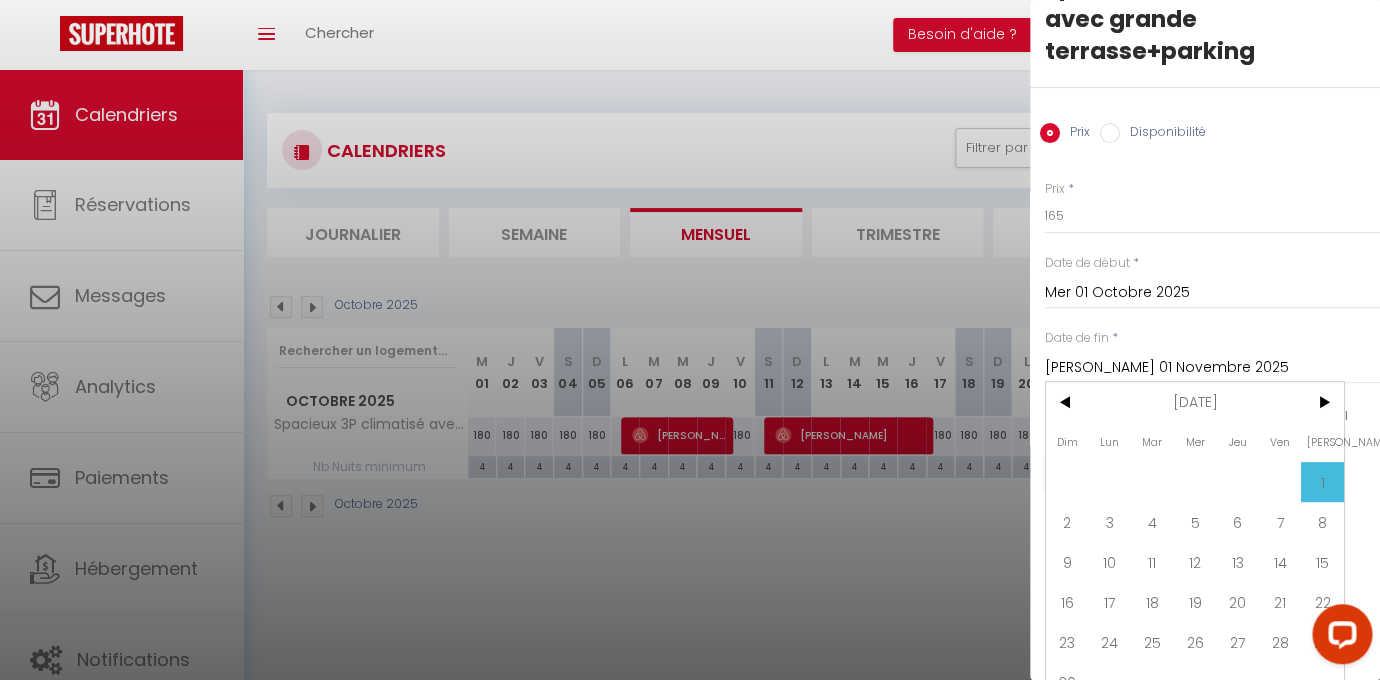 scroll, scrollTop: 64, scrollLeft: 0, axis: vertical 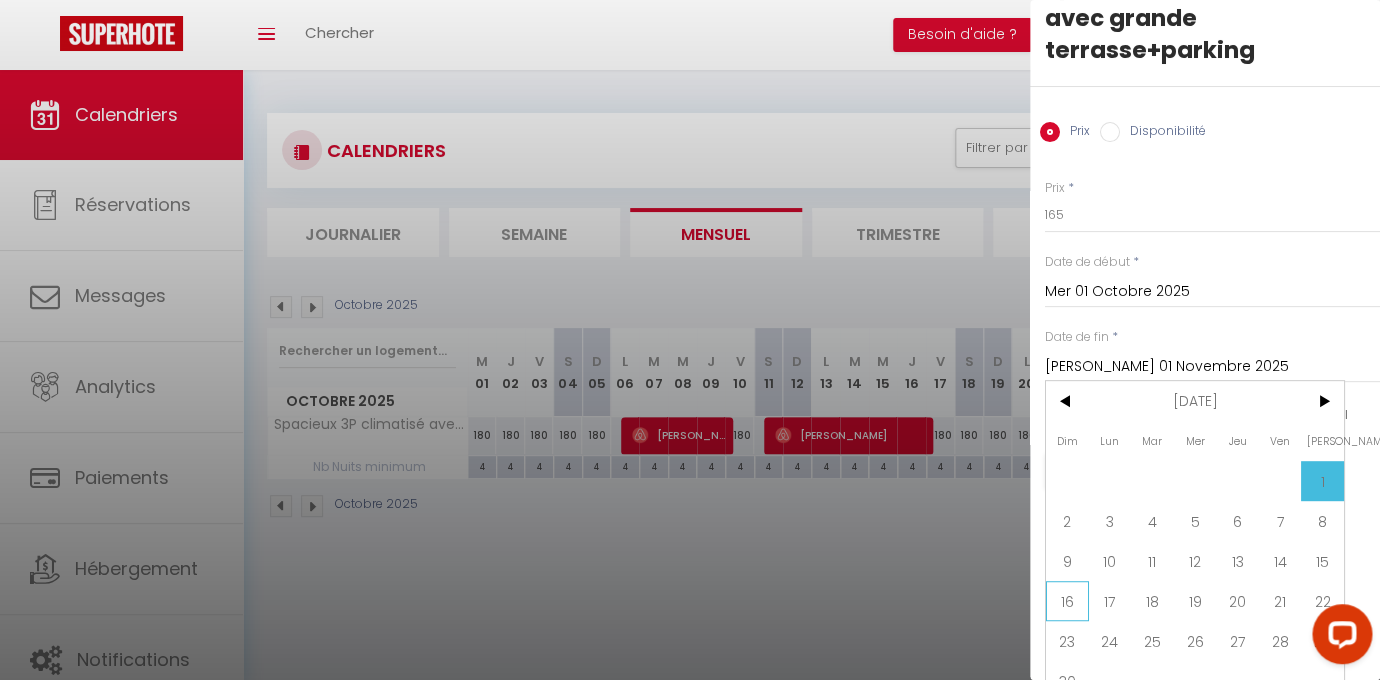 click on "16" at bounding box center [1067, 601] 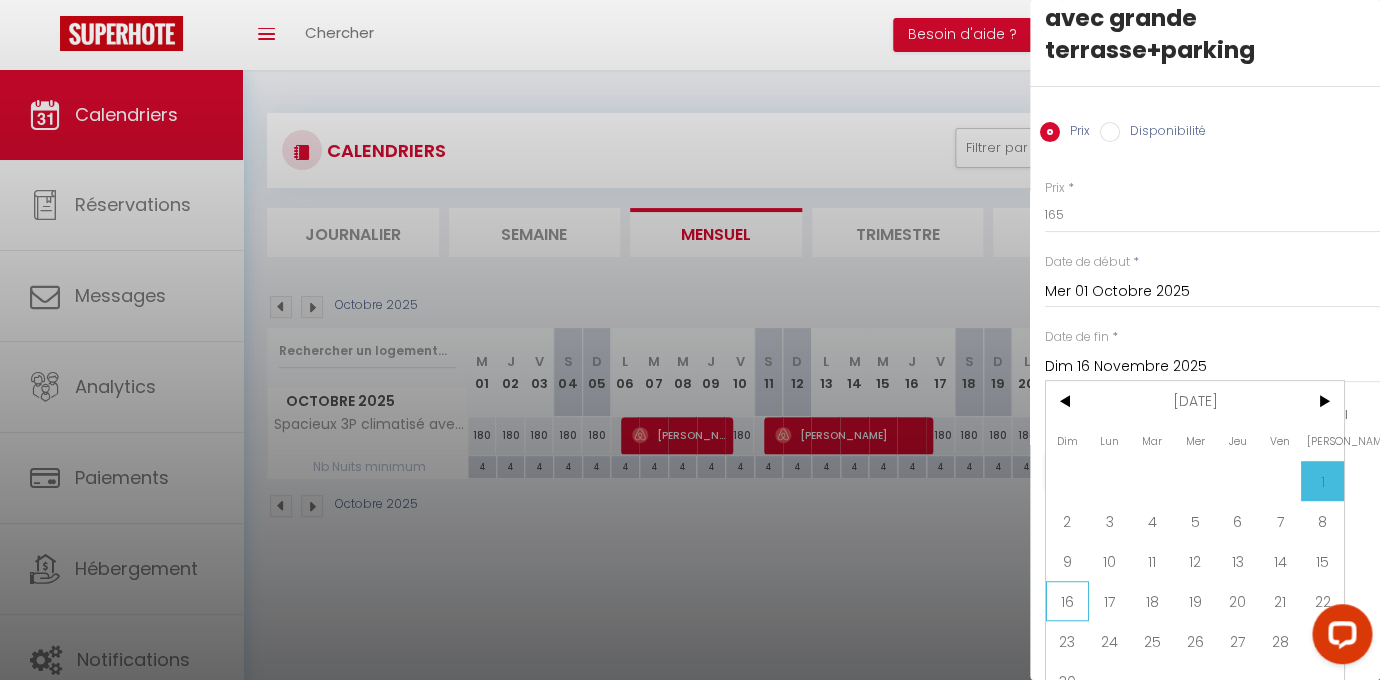 scroll, scrollTop: 0, scrollLeft: 0, axis: both 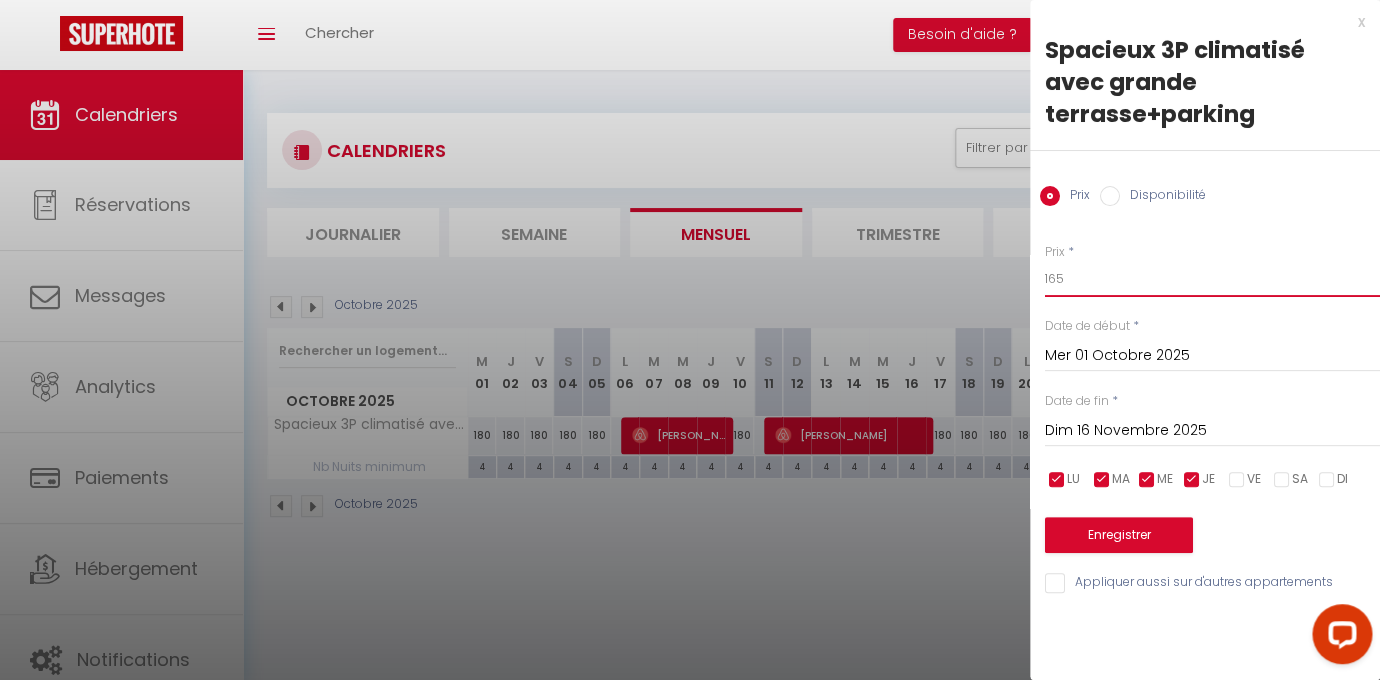click on "165" at bounding box center [1212, 279] 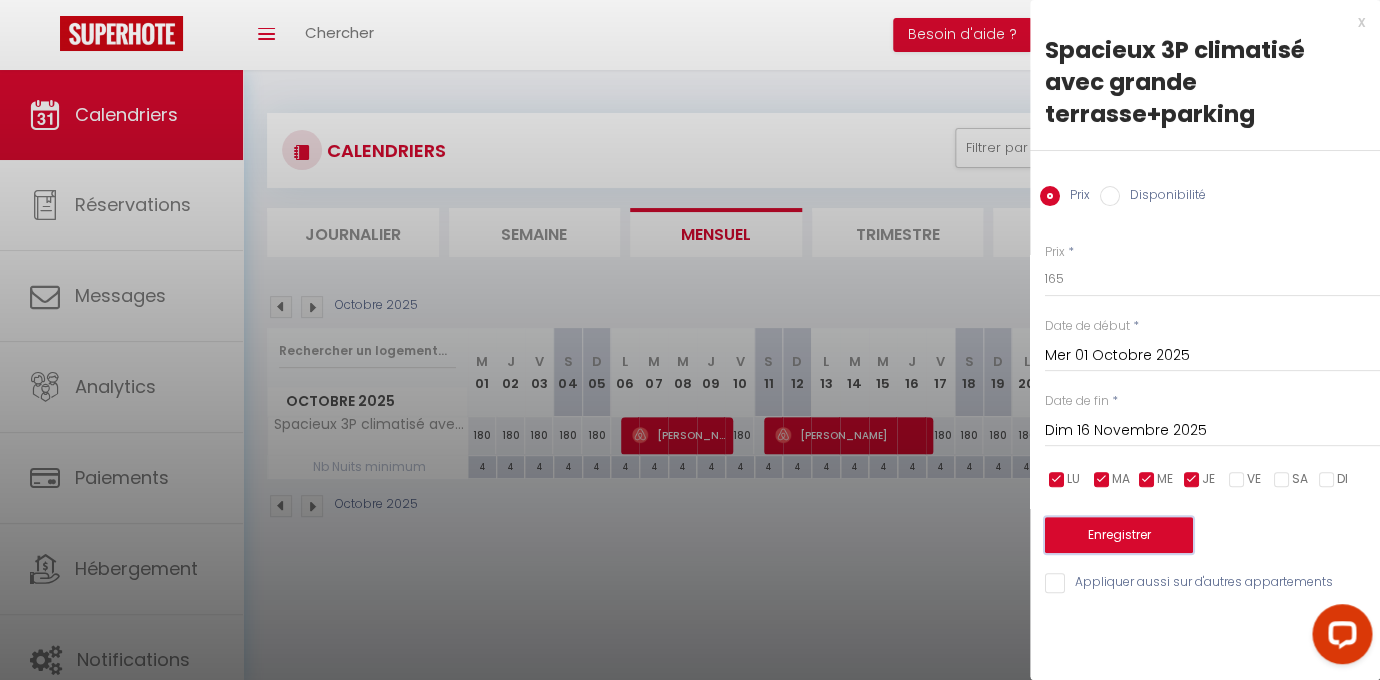 click on "Enregistrer" at bounding box center [1119, 535] 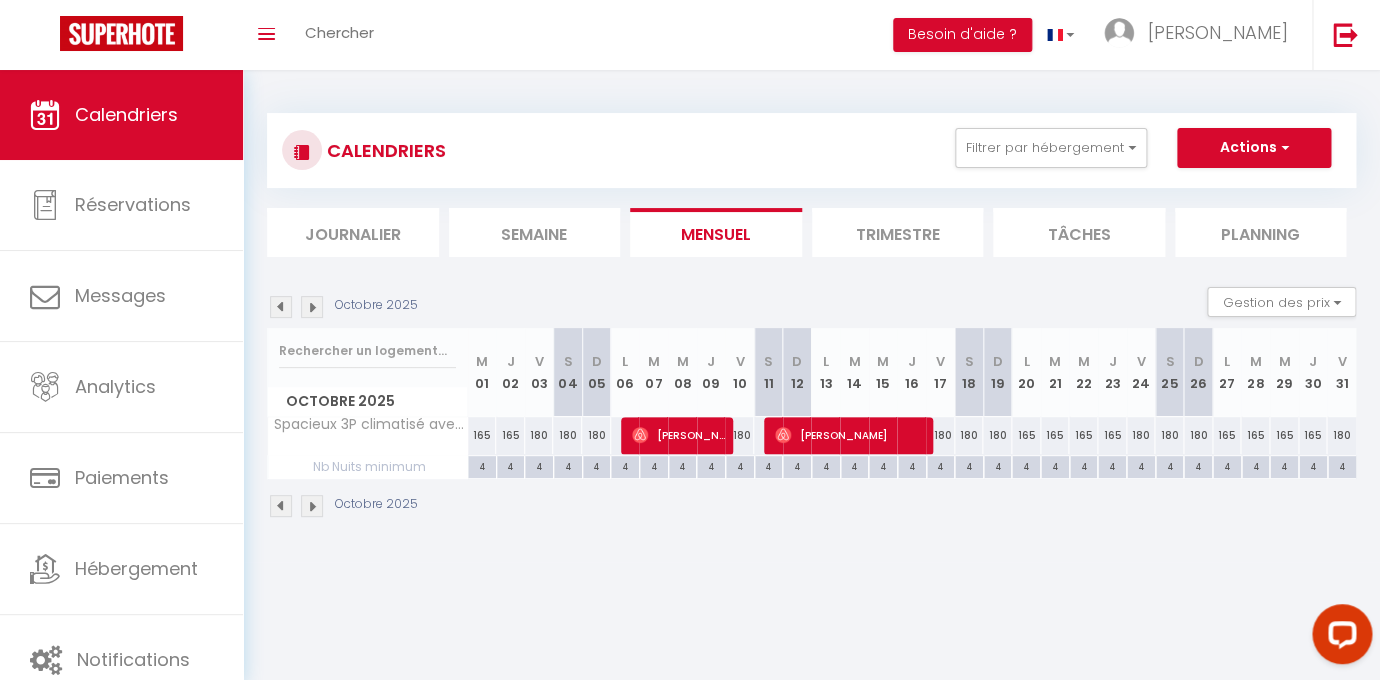 click at bounding box center (312, 307) 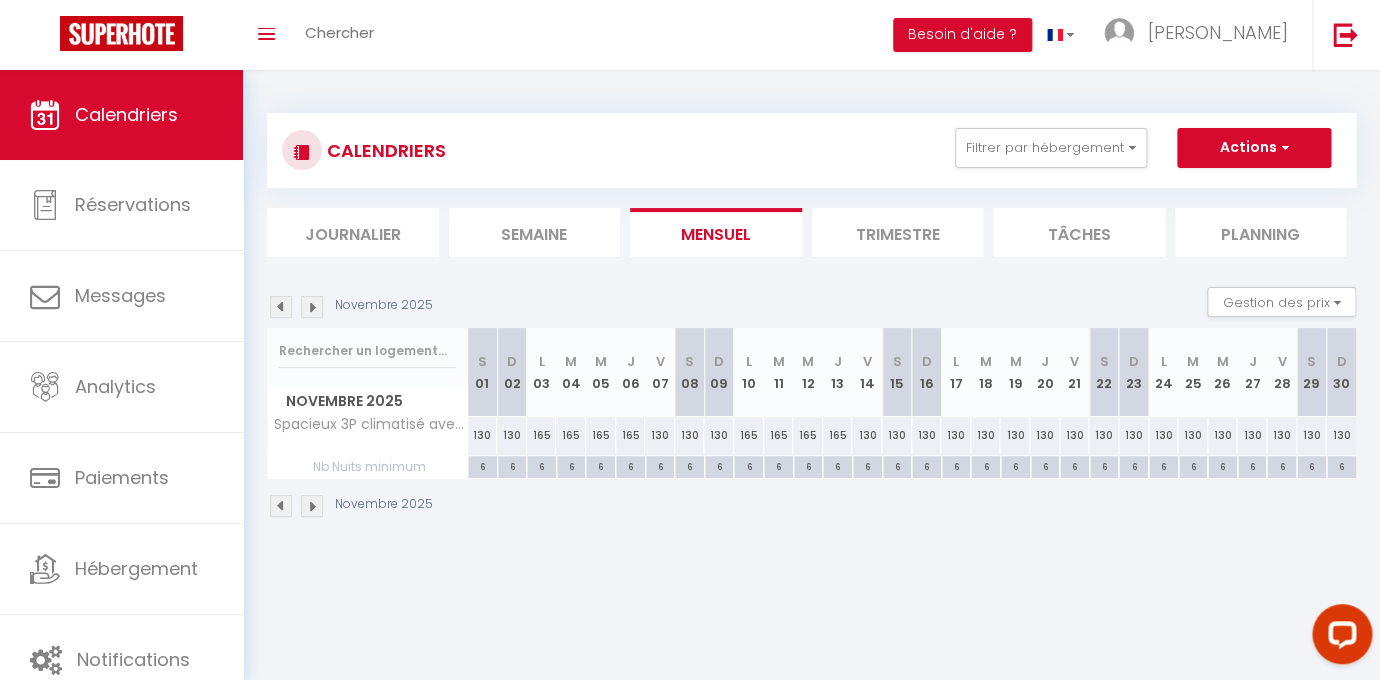 click at bounding box center (281, 307) 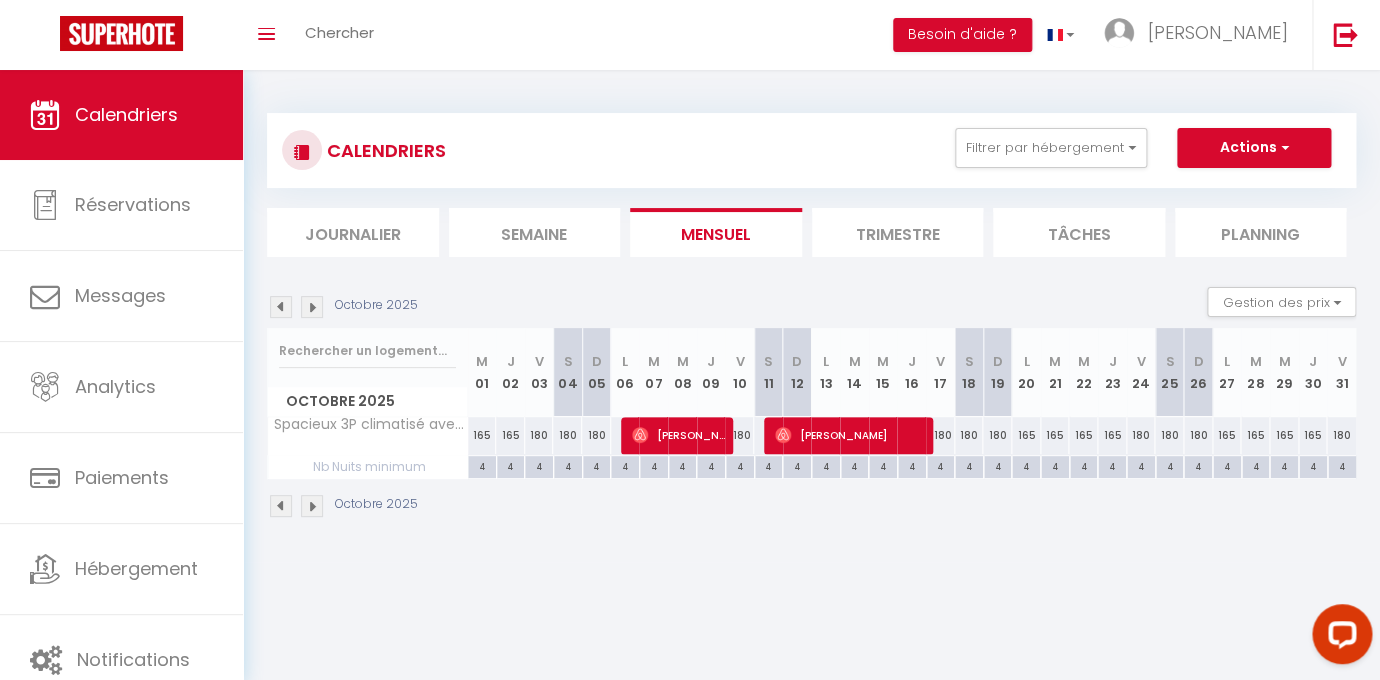 click at bounding box center [312, 307] 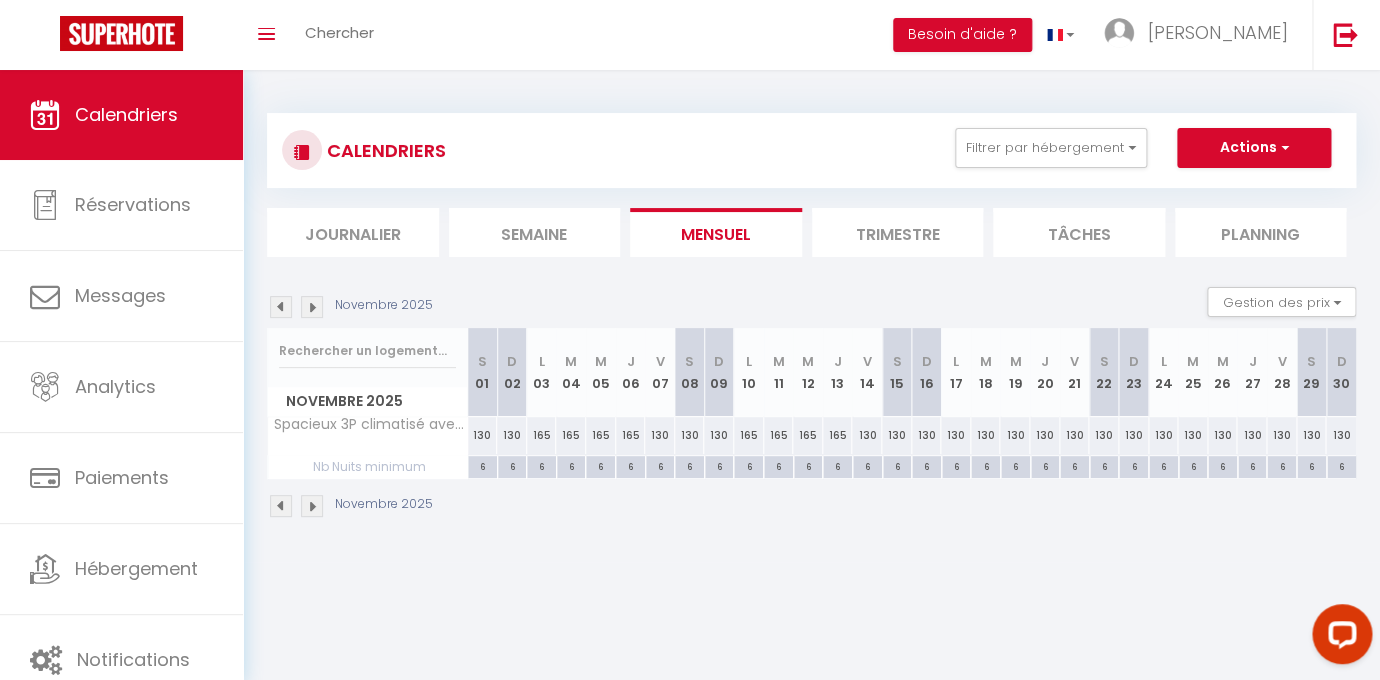 click on "6" at bounding box center (482, 465) 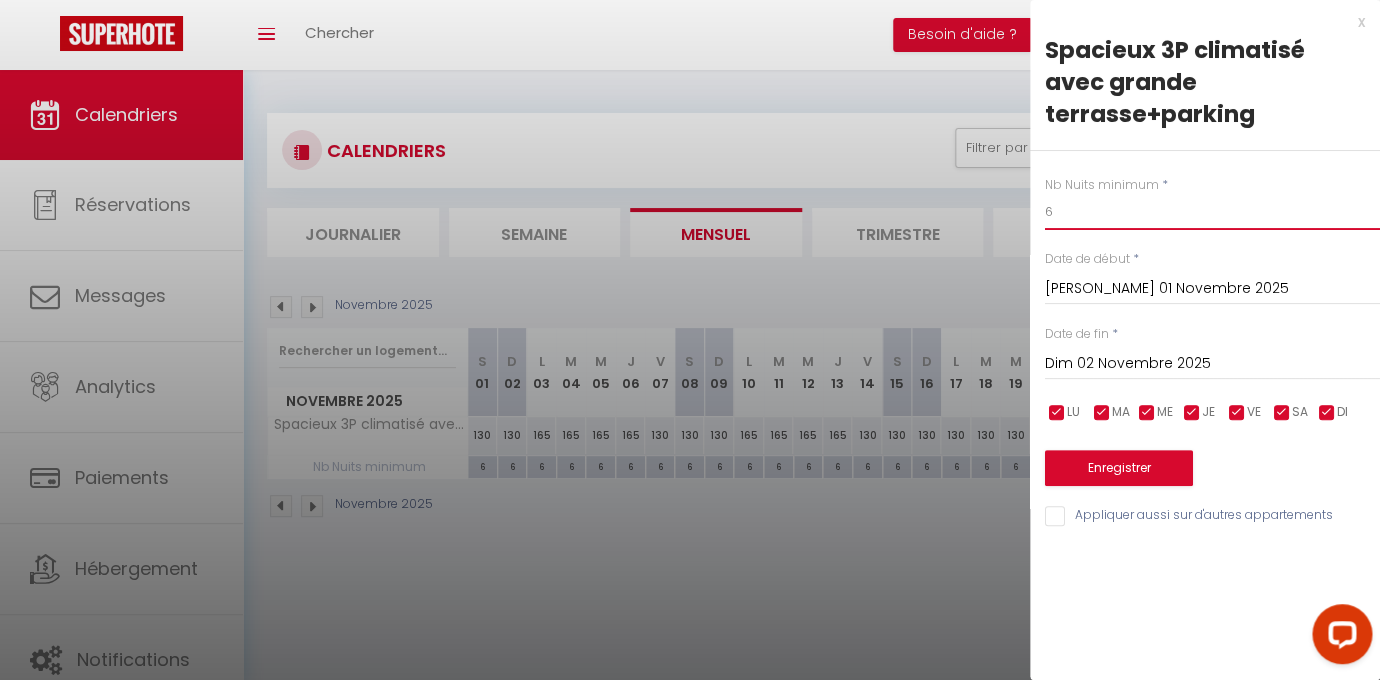 click on "6" at bounding box center (1212, 212) 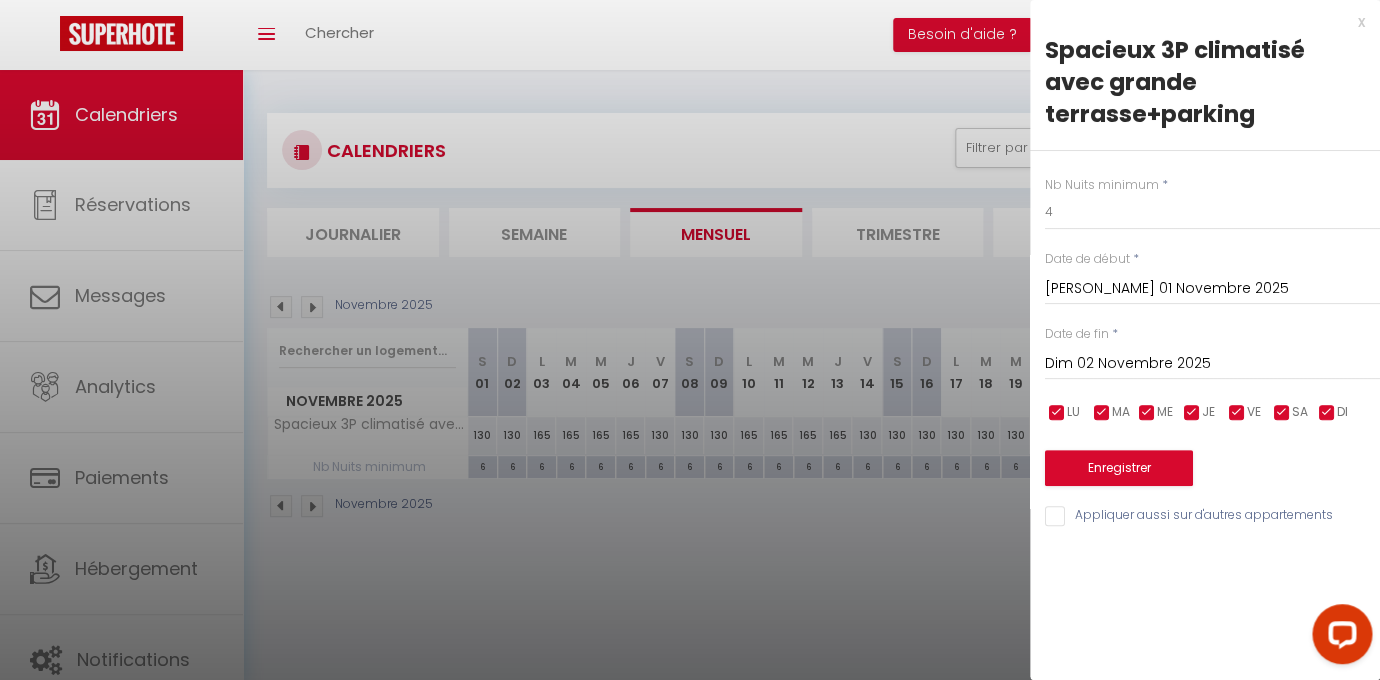 click on "Dim 02 Novembre 2025" at bounding box center [1212, 364] 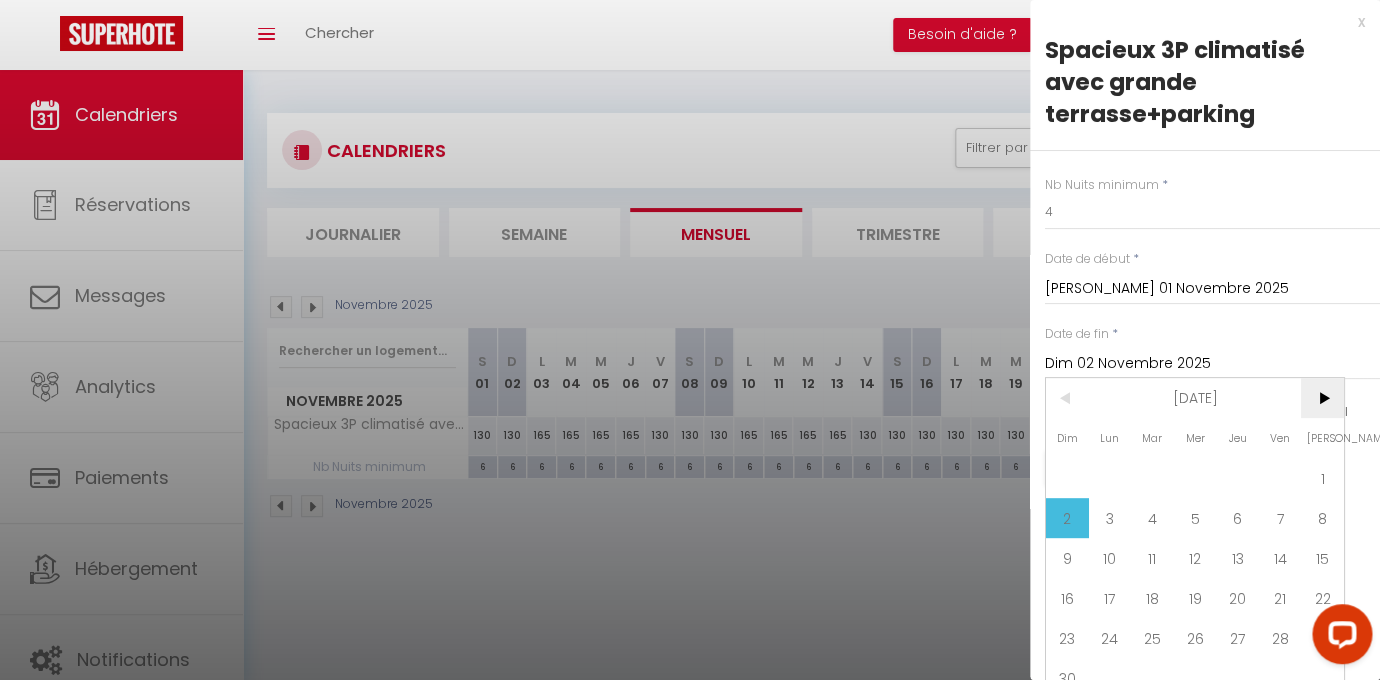 click on ">" at bounding box center [1322, 398] 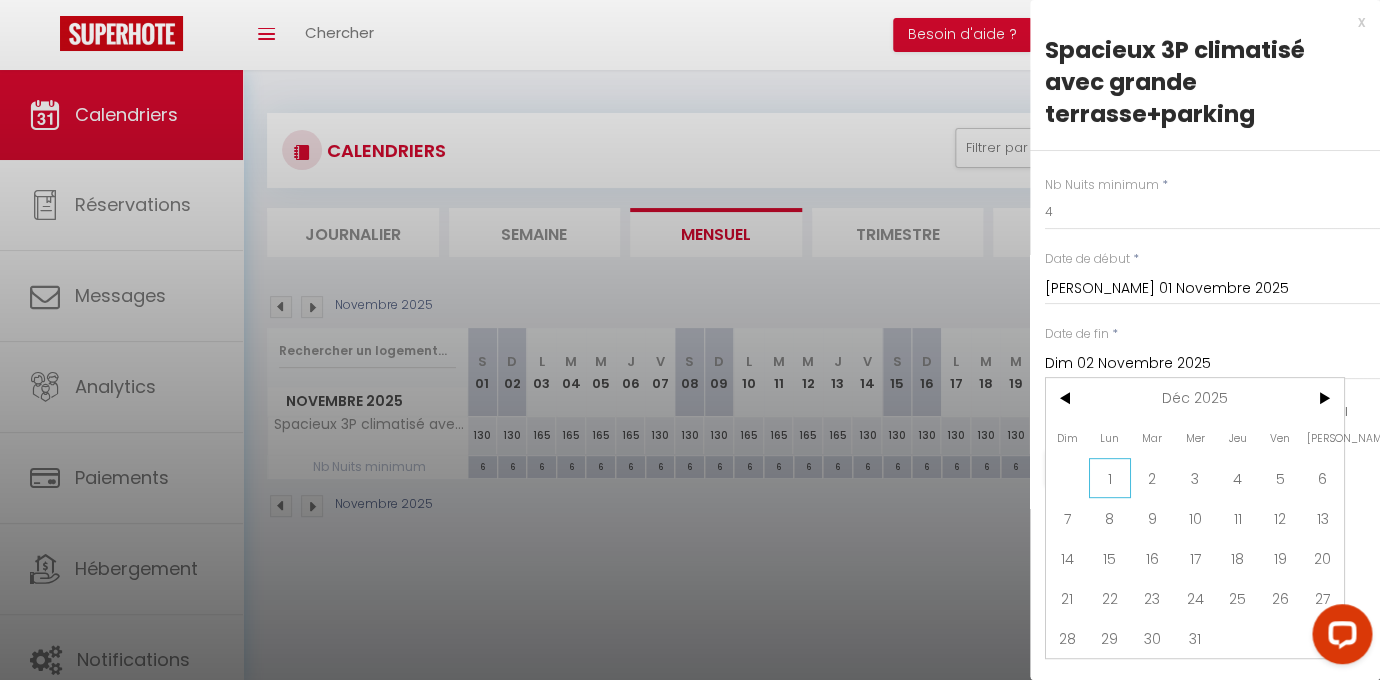 click on "1" at bounding box center [1110, 478] 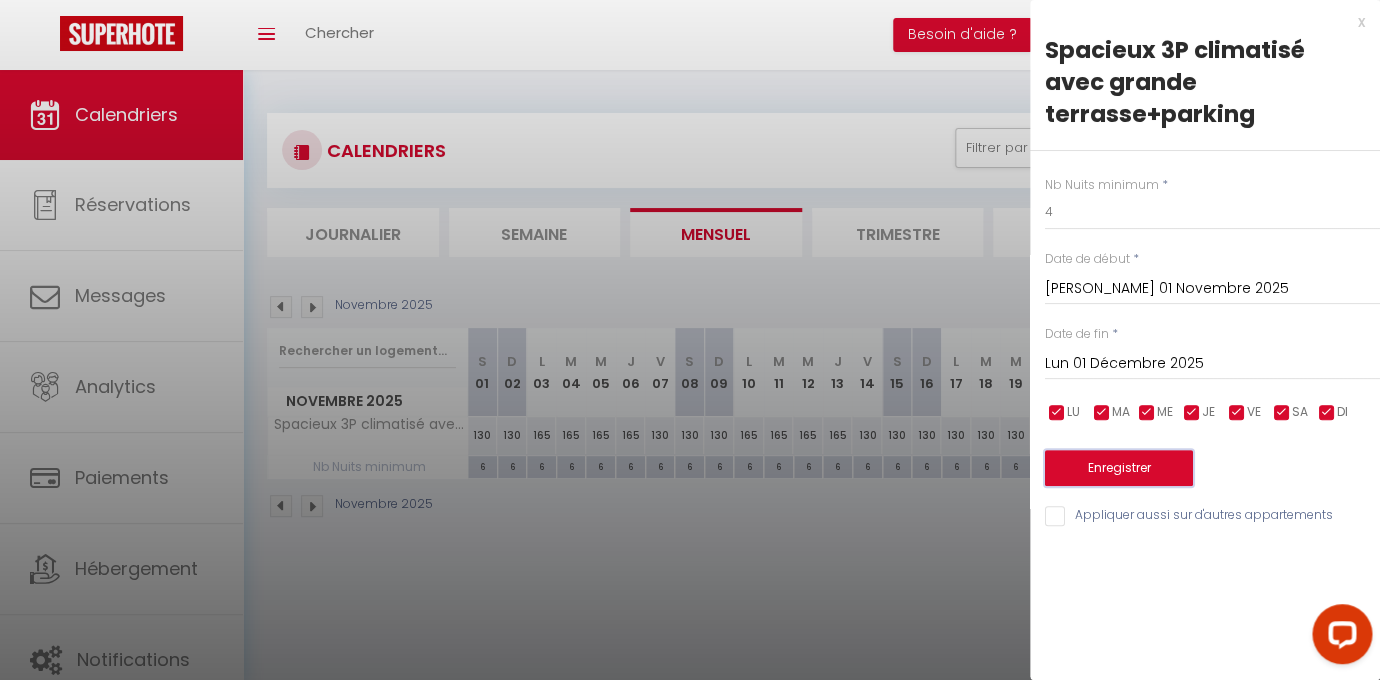 click on "Enregistrer" at bounding box center [1119, 468] 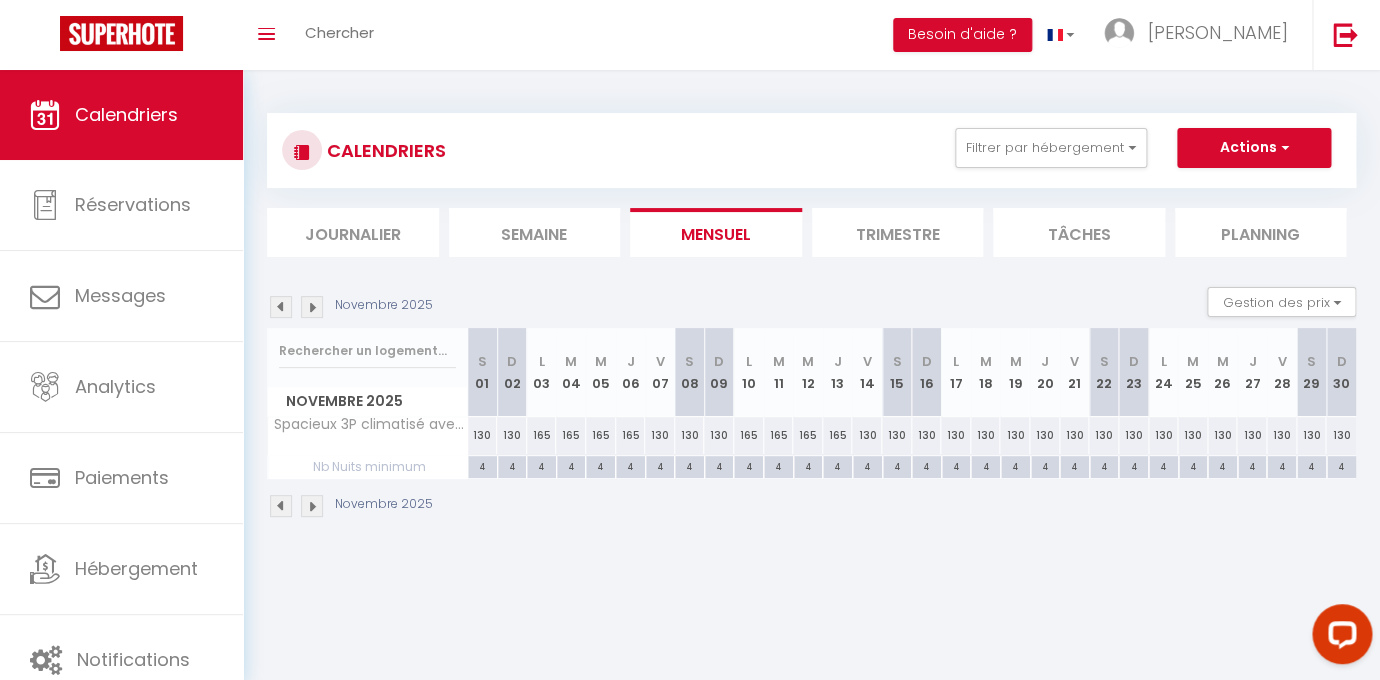click on "130" at bounding box center (483, 435) 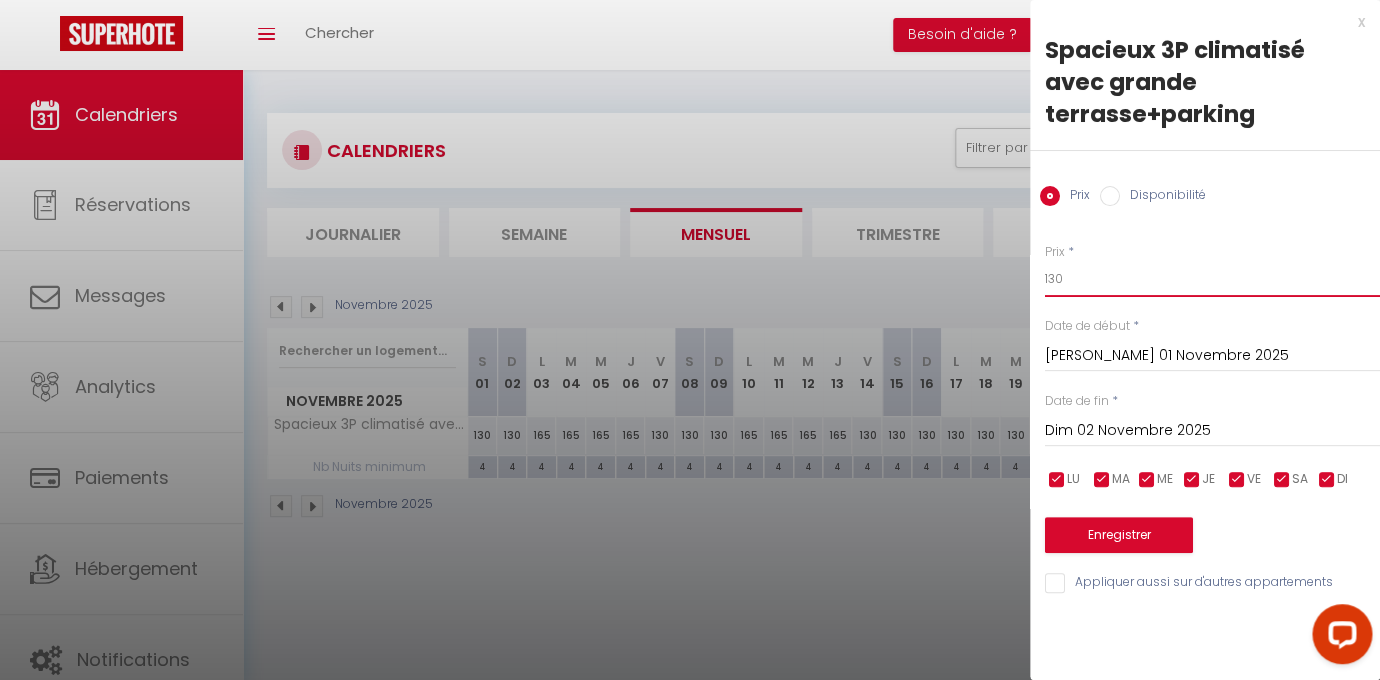 click on "130" at bounding box center [1212, 279] 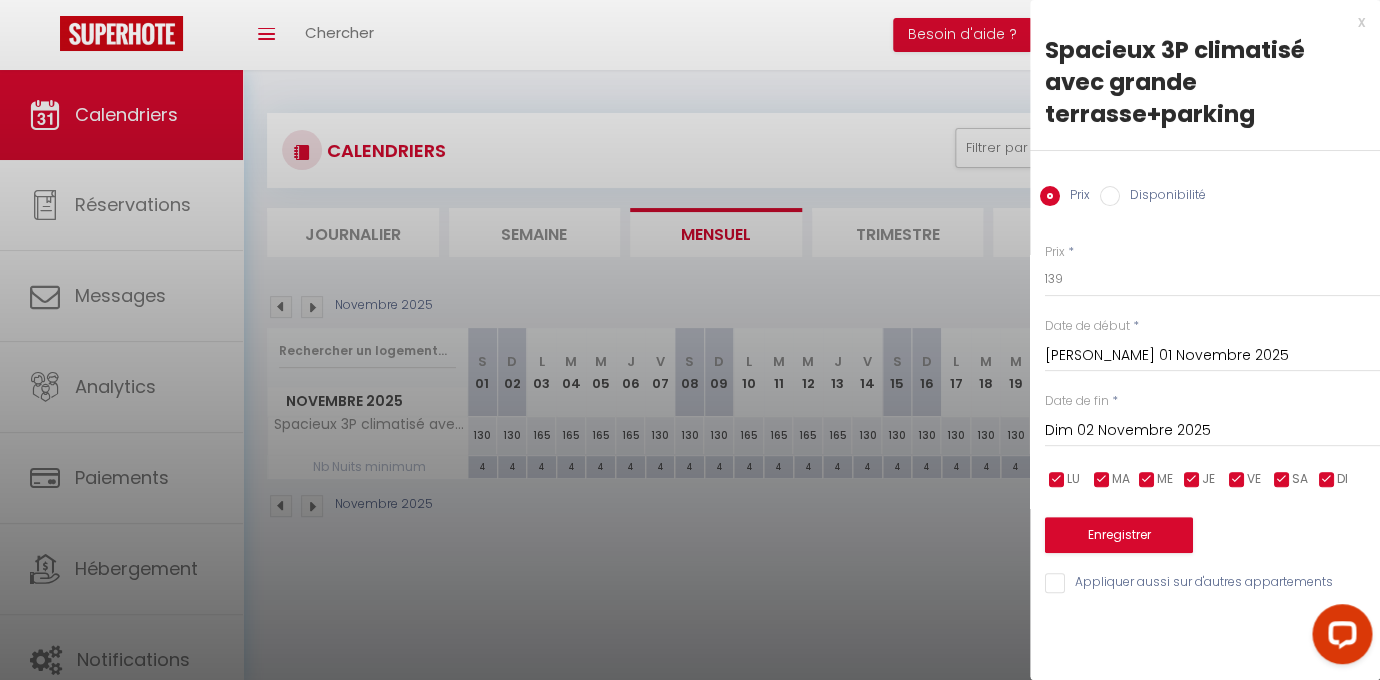 click on "Dim 02 Novembre 2025" at bounding box center [1212, 431] 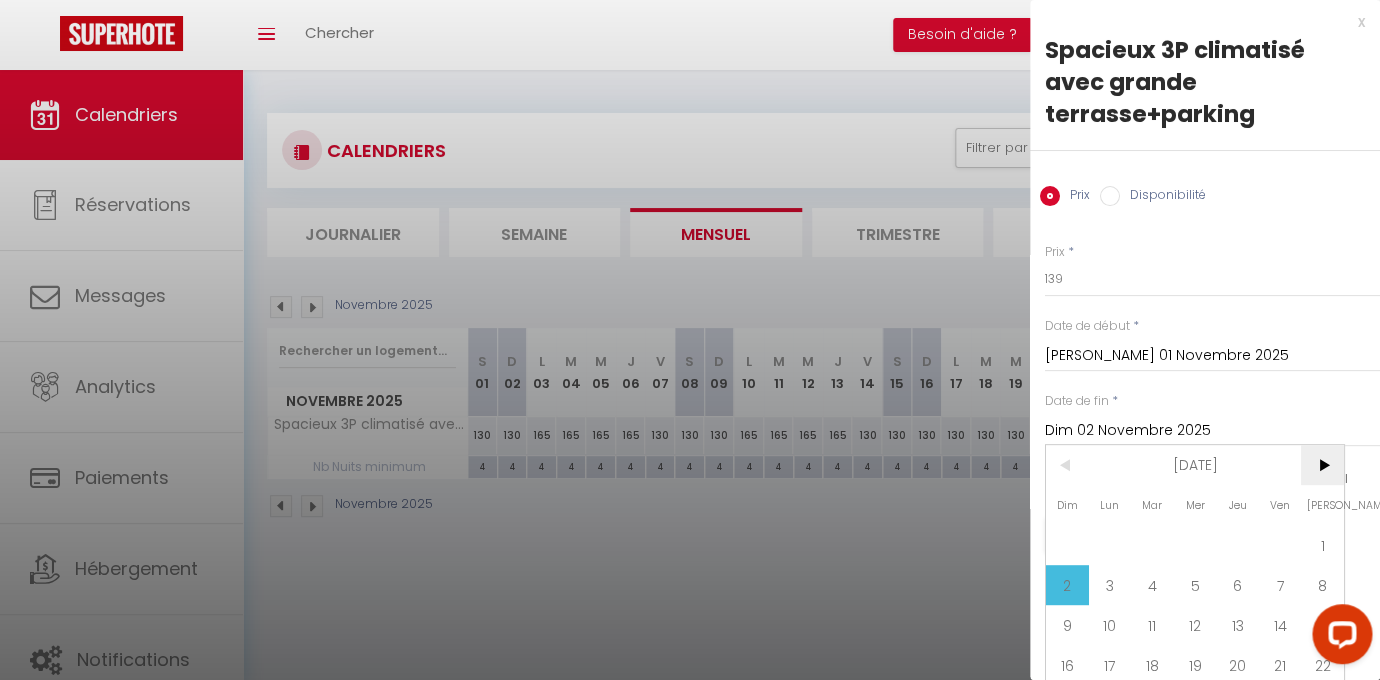 click on ">" at bounding box center [1322, 465] 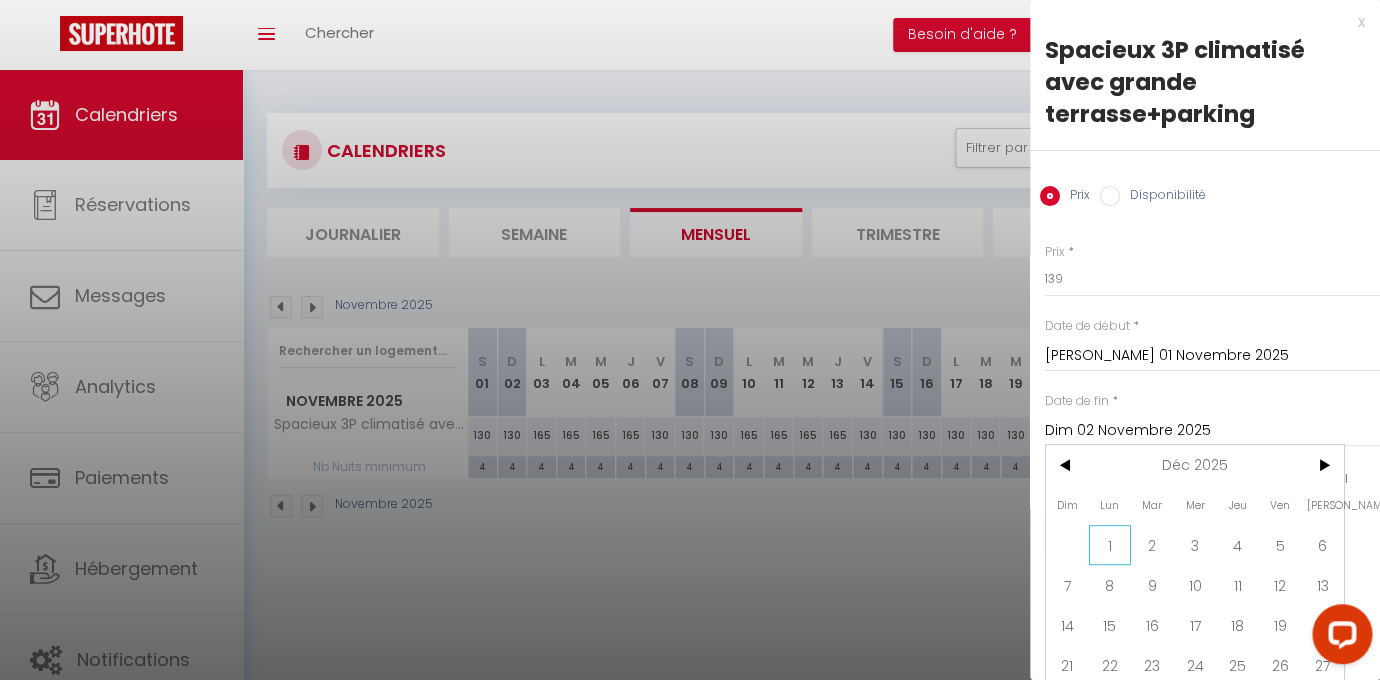 click on "1" at bounding box center [1110, 545] 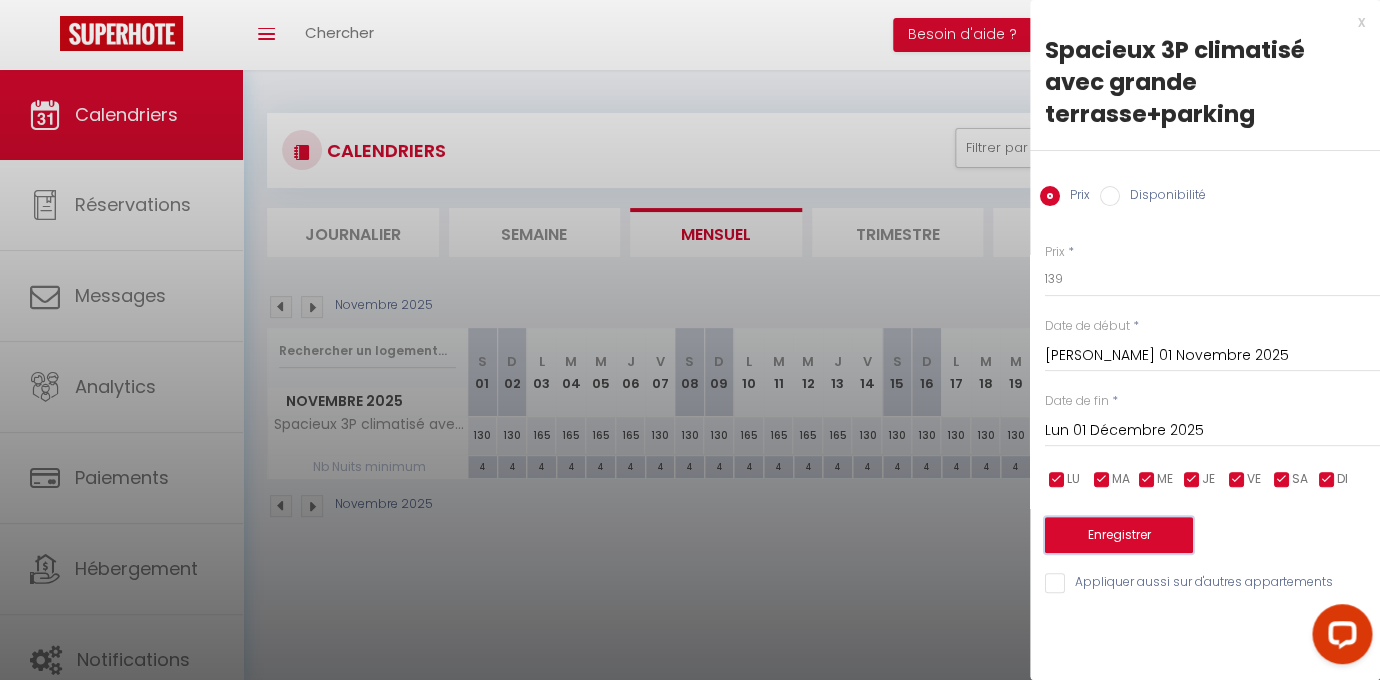 click on "Enregistrer" at bounding box center (1119, 535) 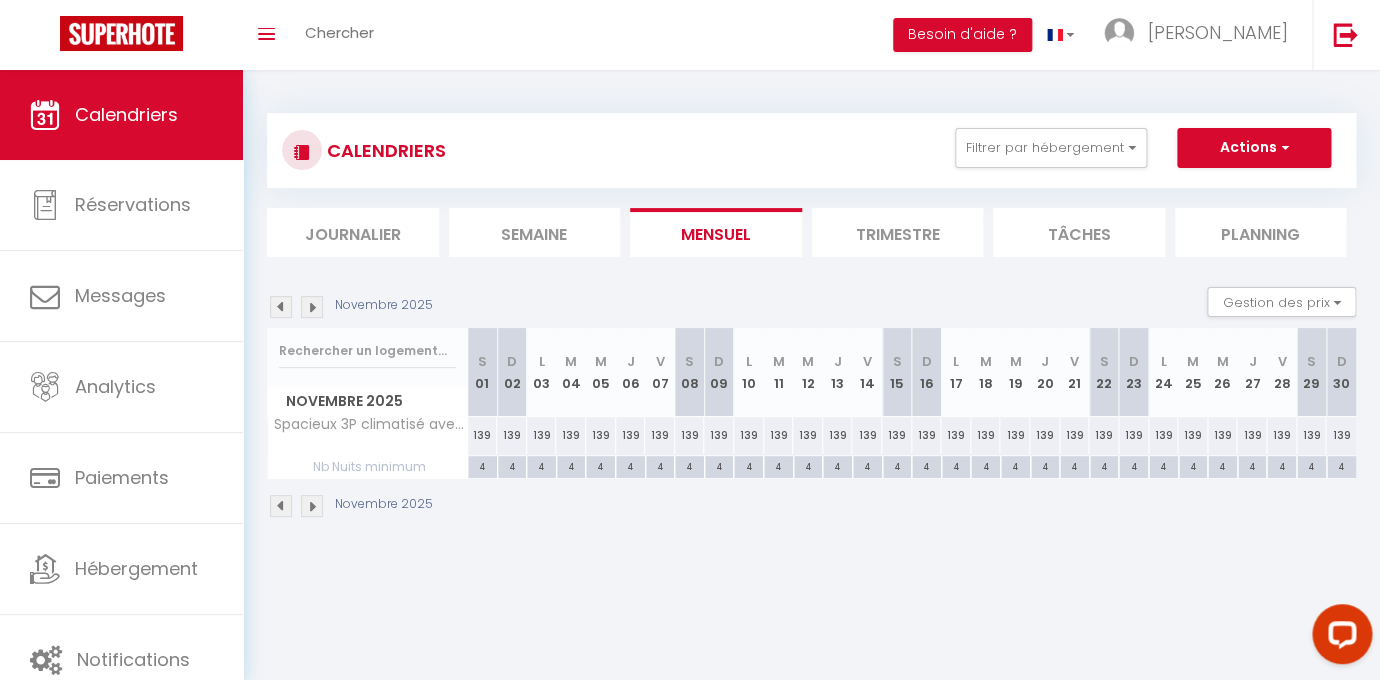 click at bounding box center [312, 307] 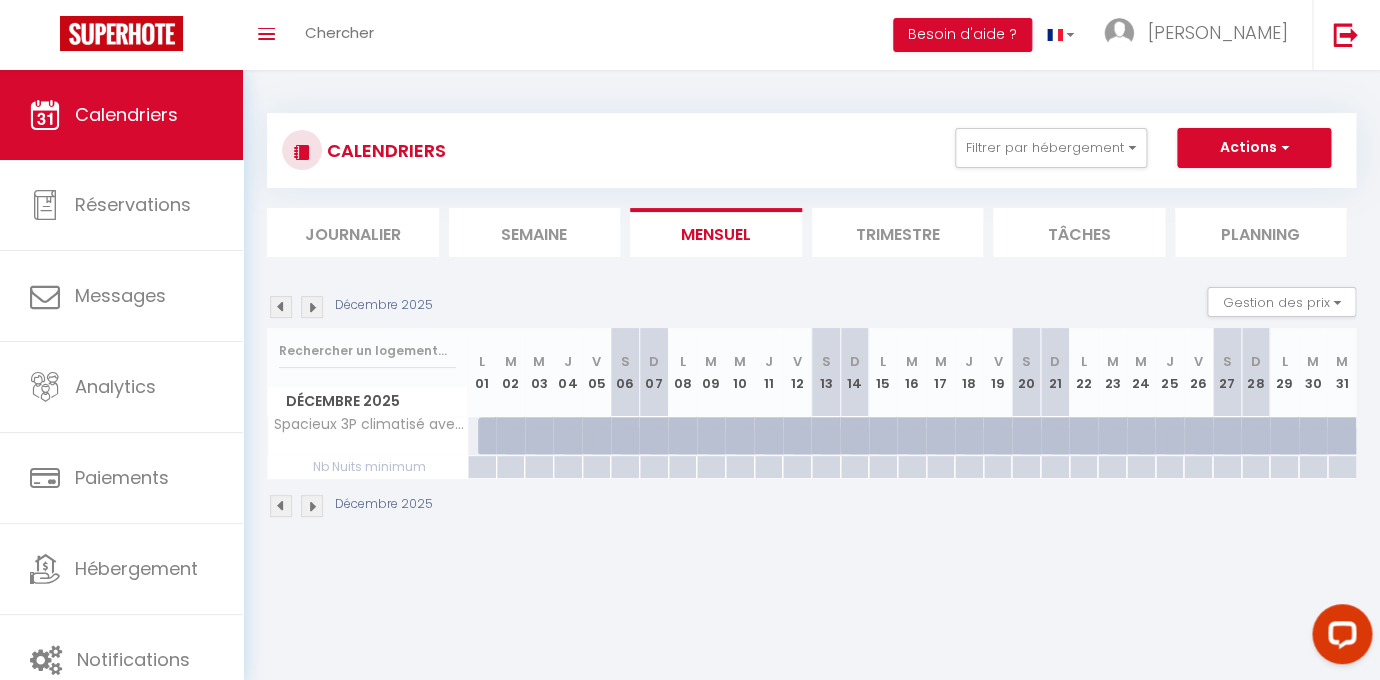 click at bounding box center [510, 436] 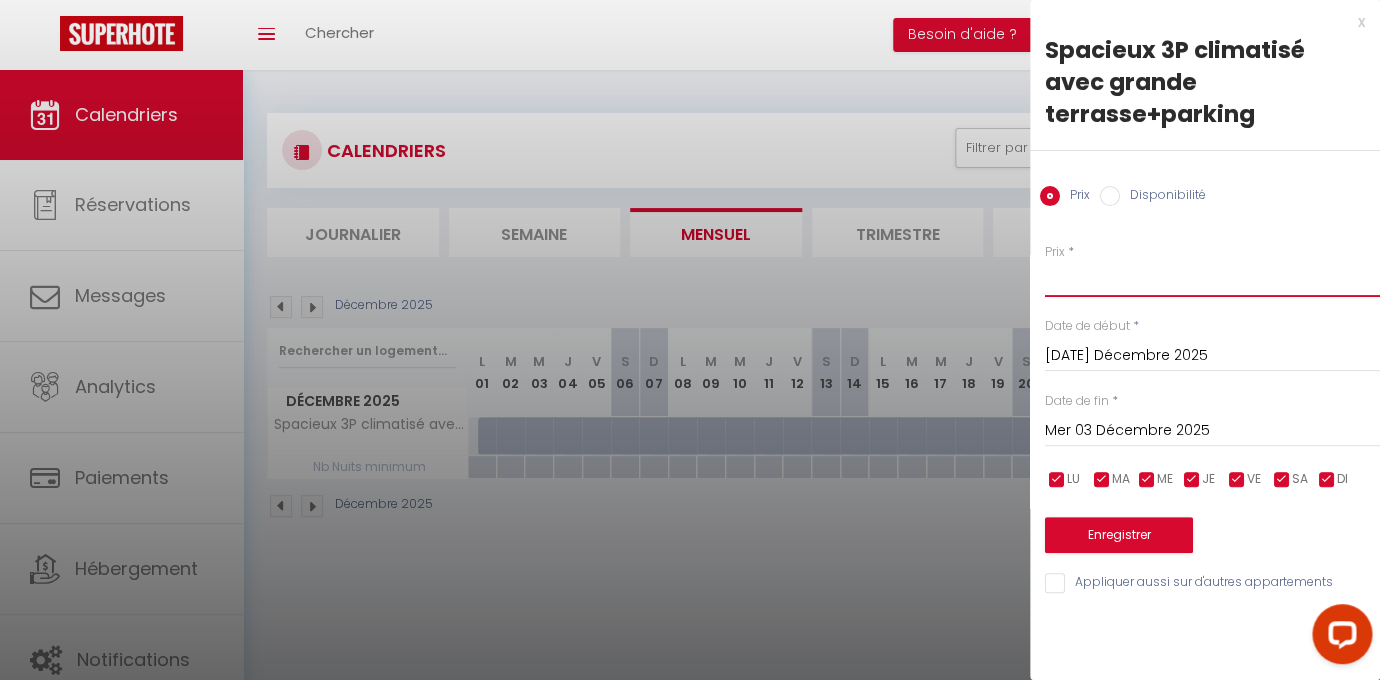 click on "Prix" at bounding box center (1212, 279) 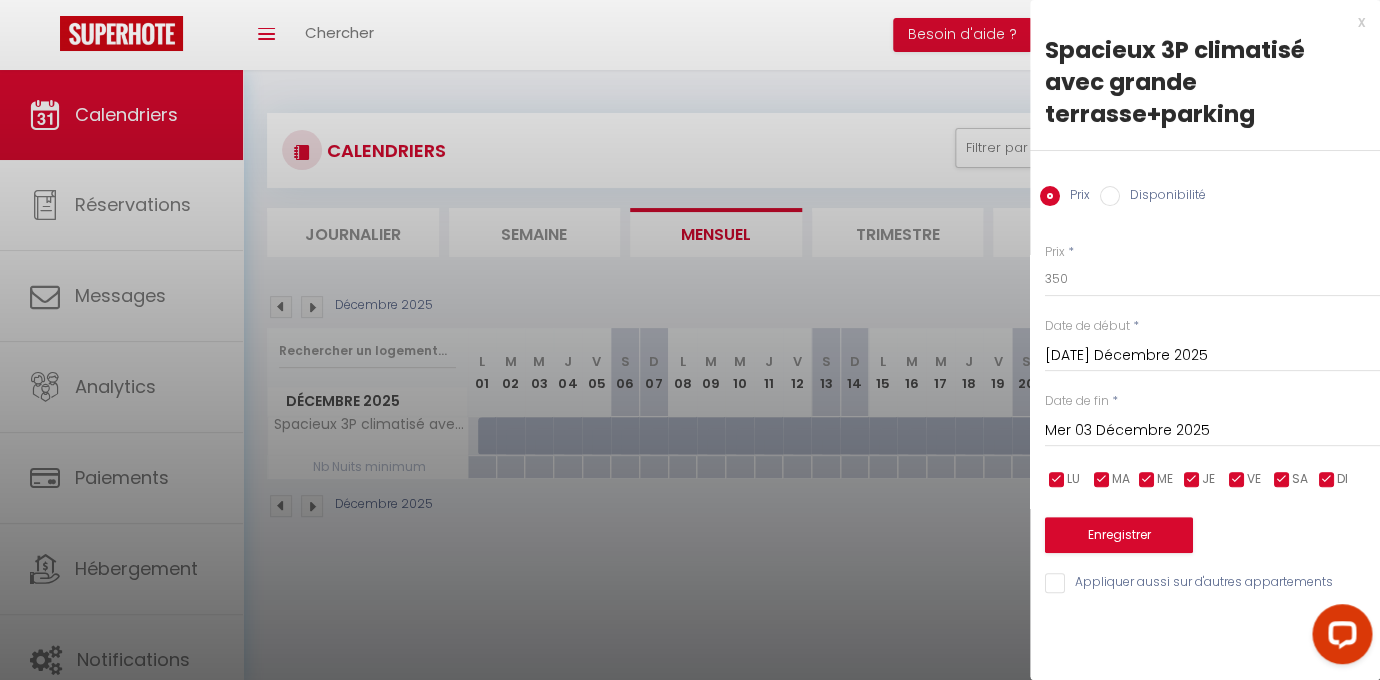 click on "[DATE] Décembre 2025" at bounding box center (1212, 356) 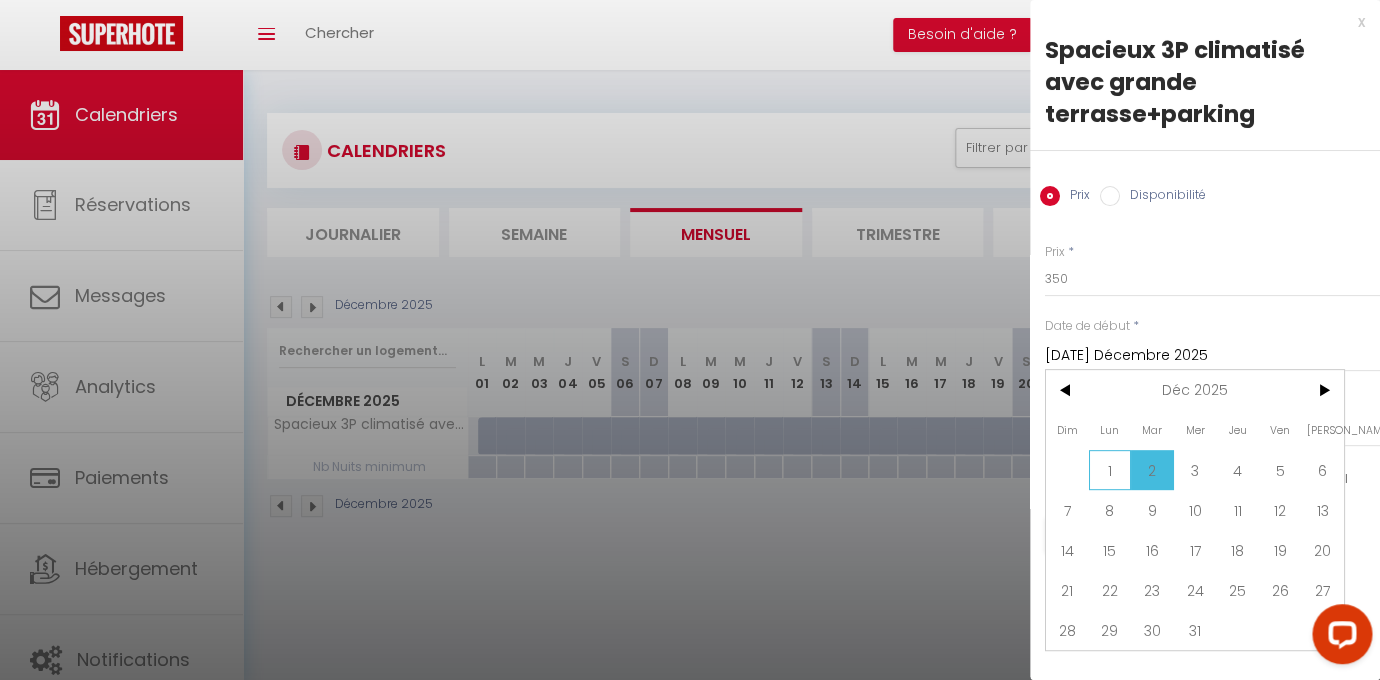 click on "1" at bounding box center (1110, 470) 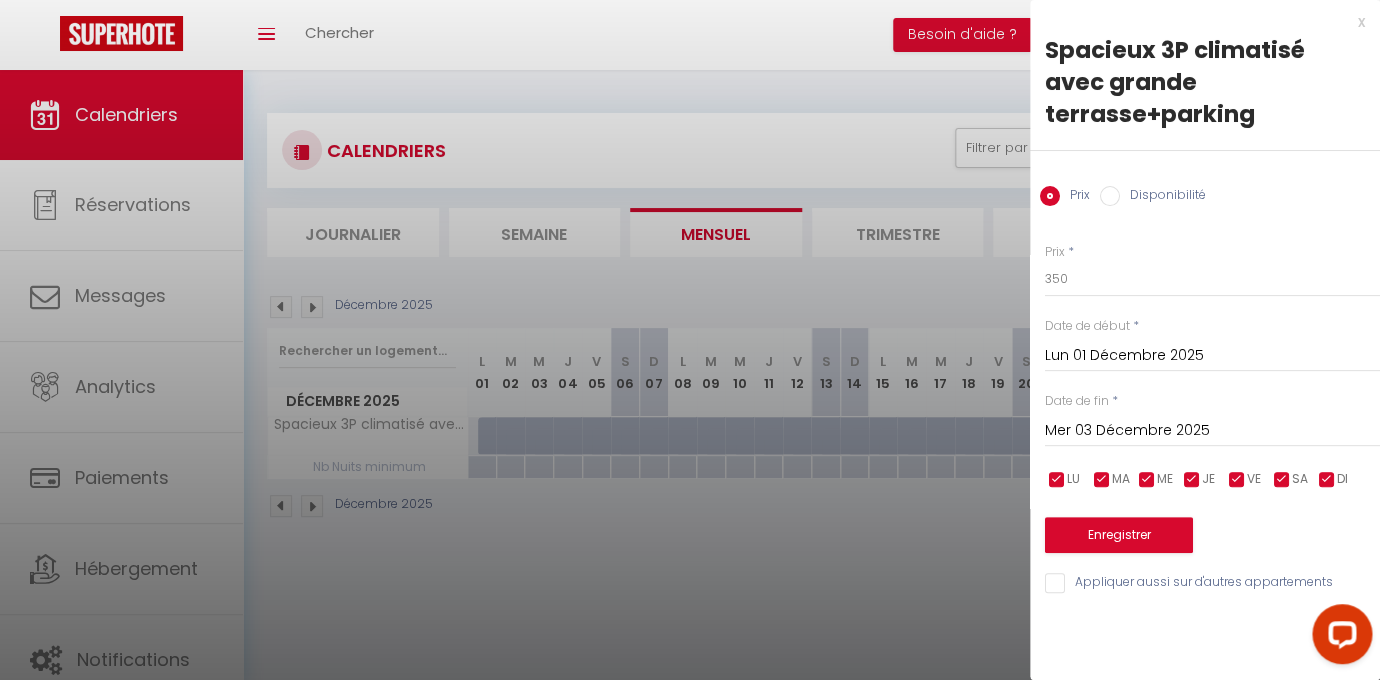 click on "Mer 03 Décembre 2025" at bounding box center (1212, 431) 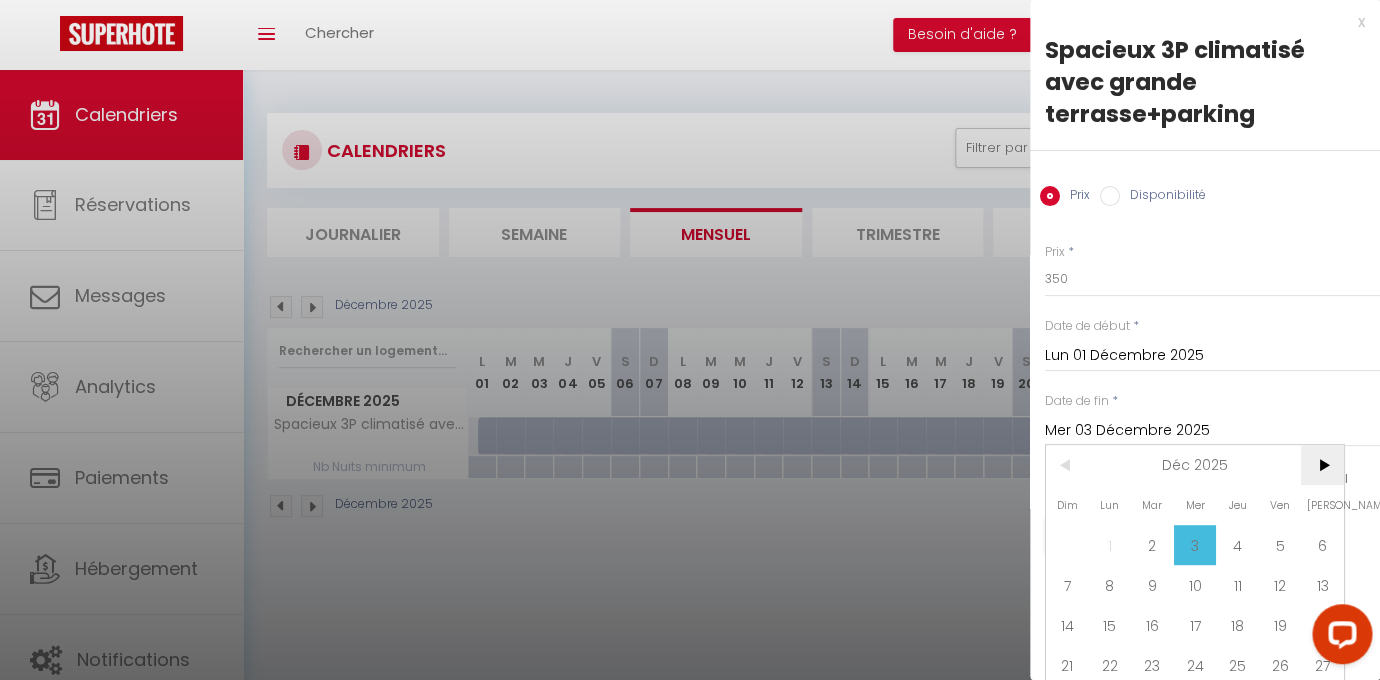 click on ">" at bounding box center [1322, 465] 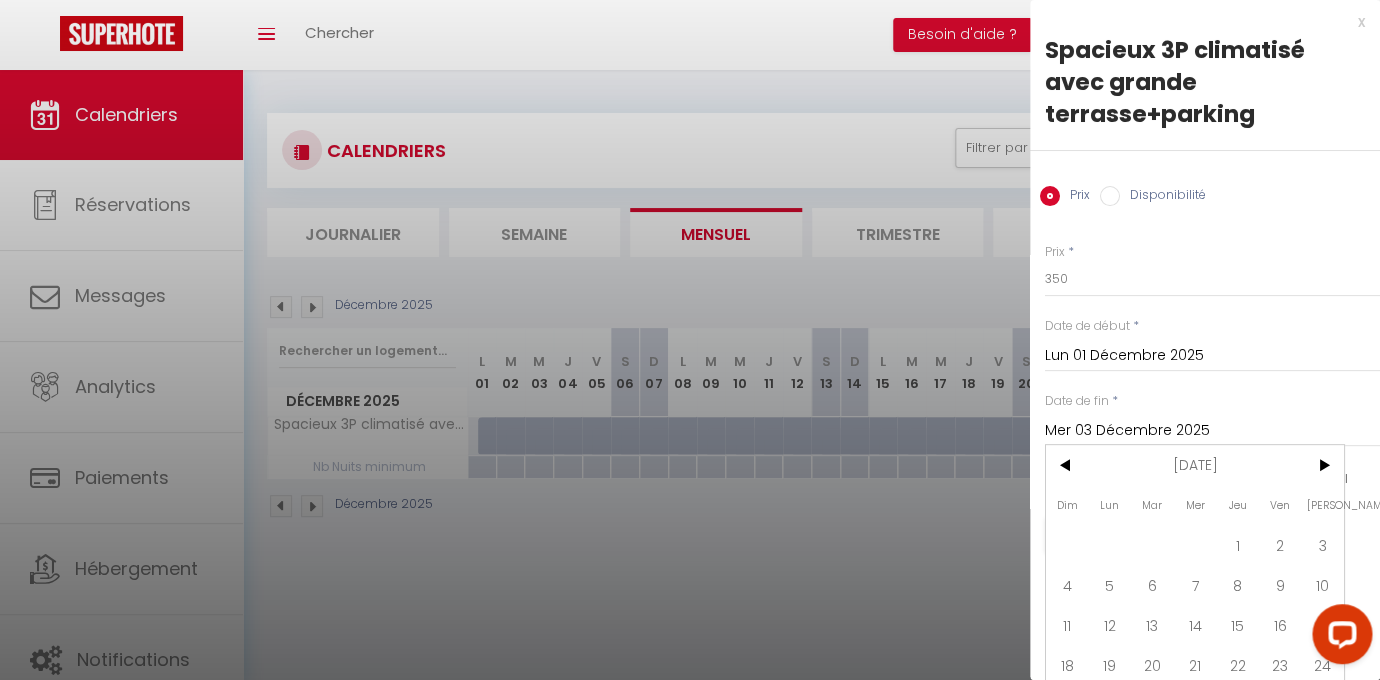 scroll, scrollTop: 50, scrollLeft: 0, axis: vertical 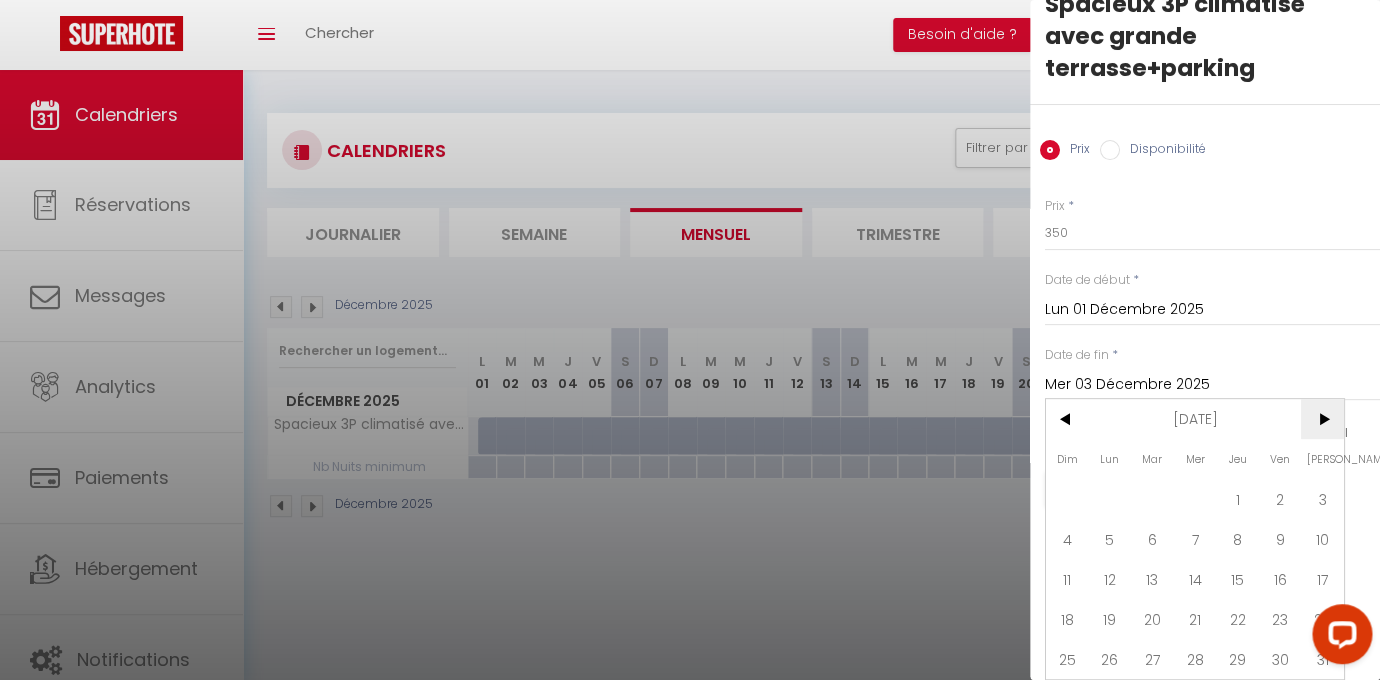 click on ">" at bounding box center [1322, 419] 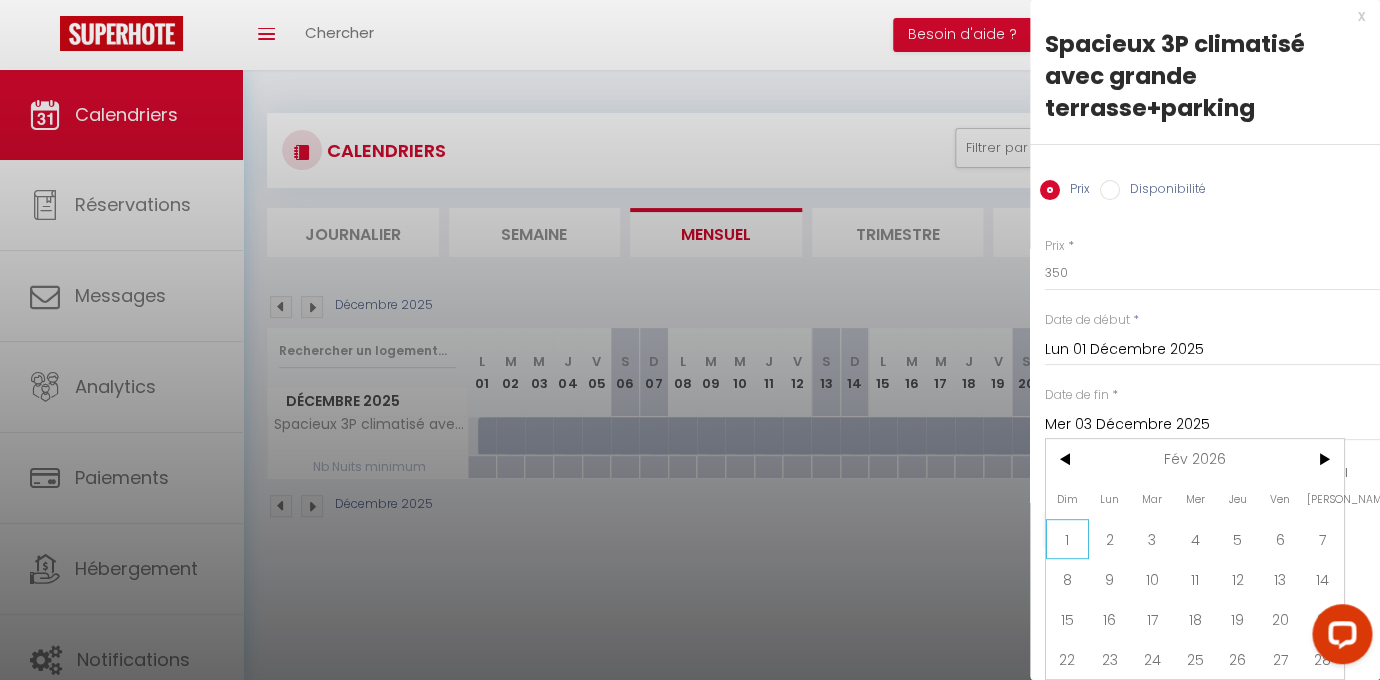 click on "1" at bounding box center [1067, 539] 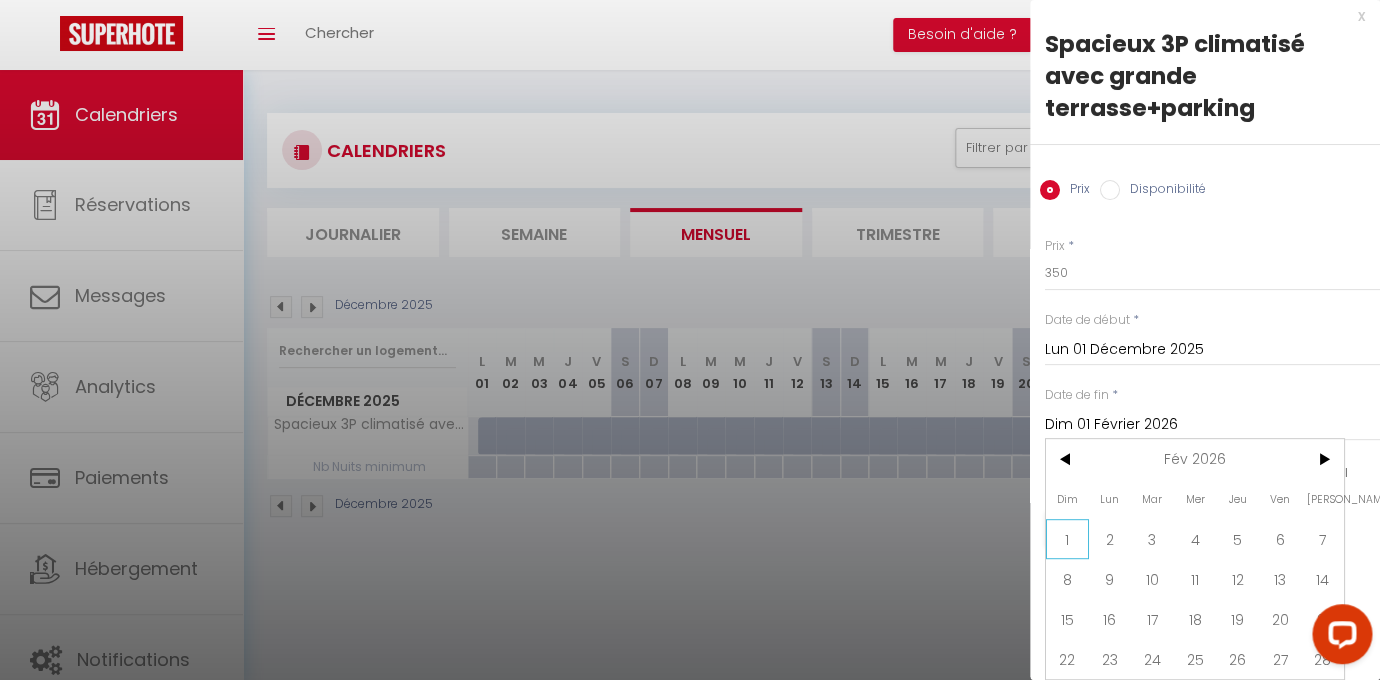 scroll, scrollTop: 0, scrollLeft: 0, axis: both 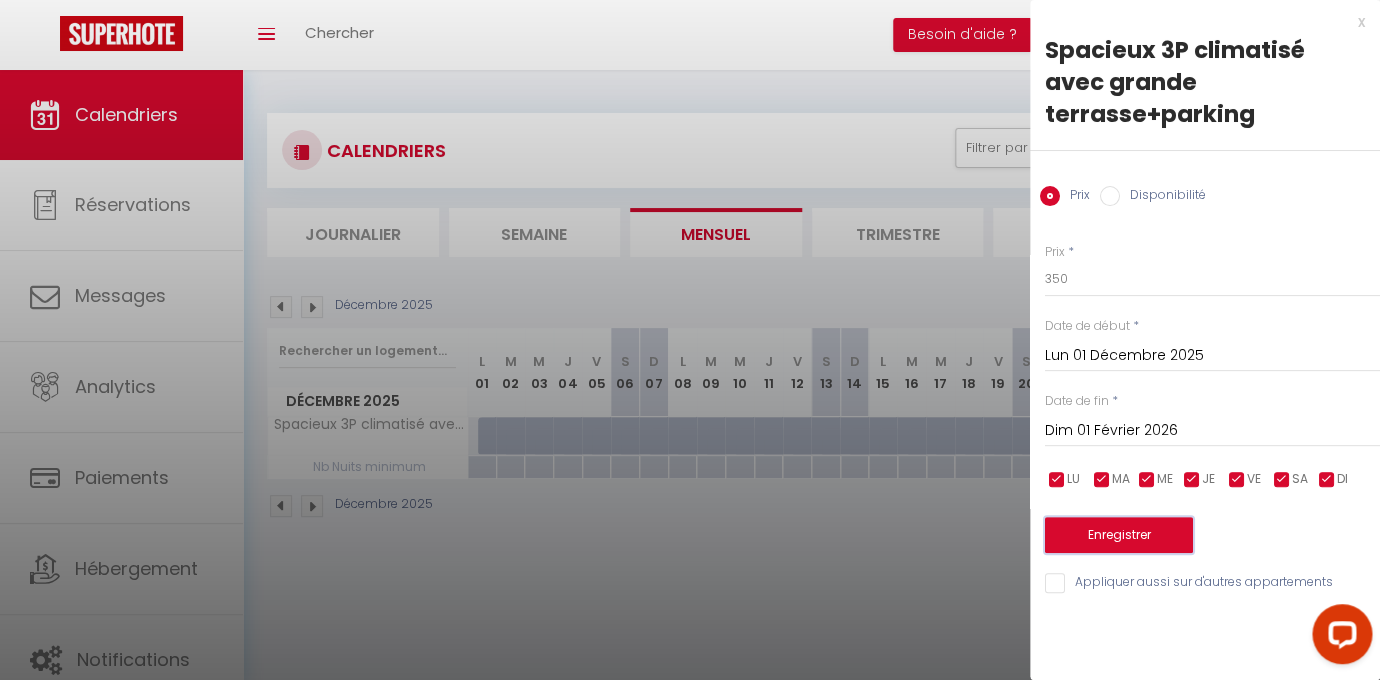 click on "Enregistrer" at bounding box center (1119, 535) 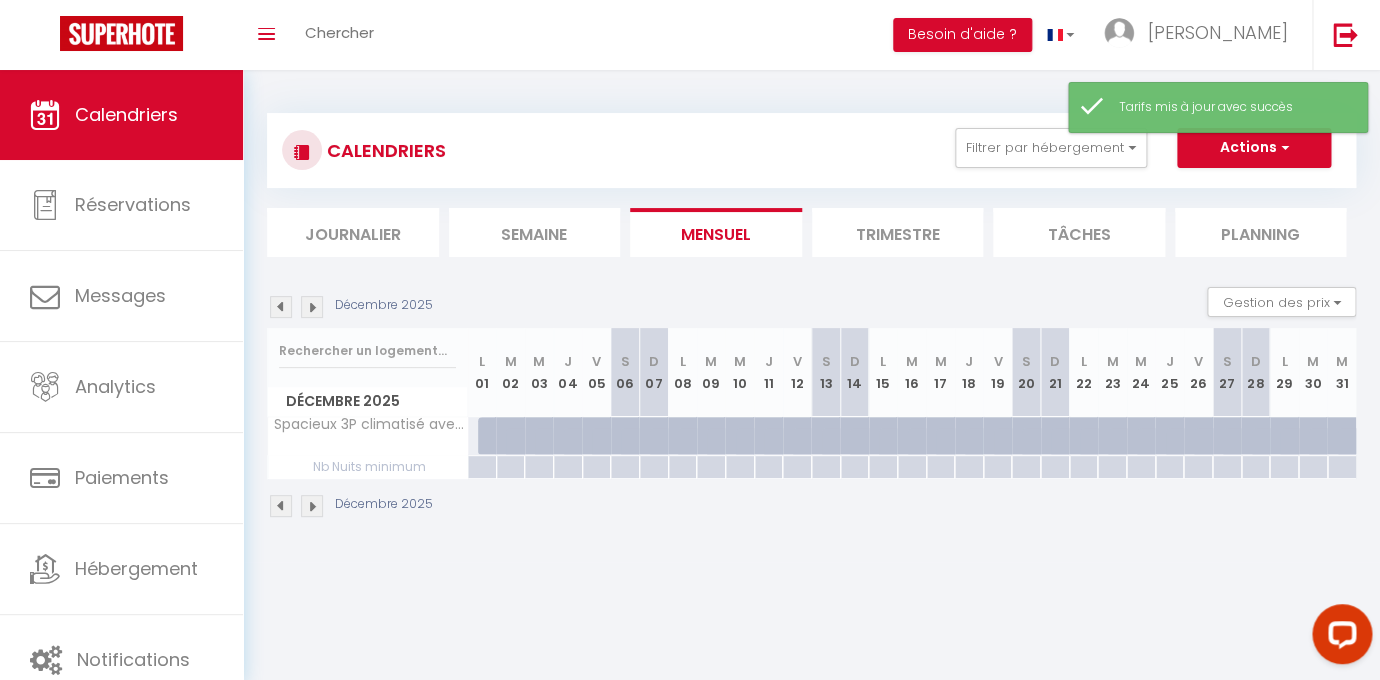 click at bounding box center (510, 436) 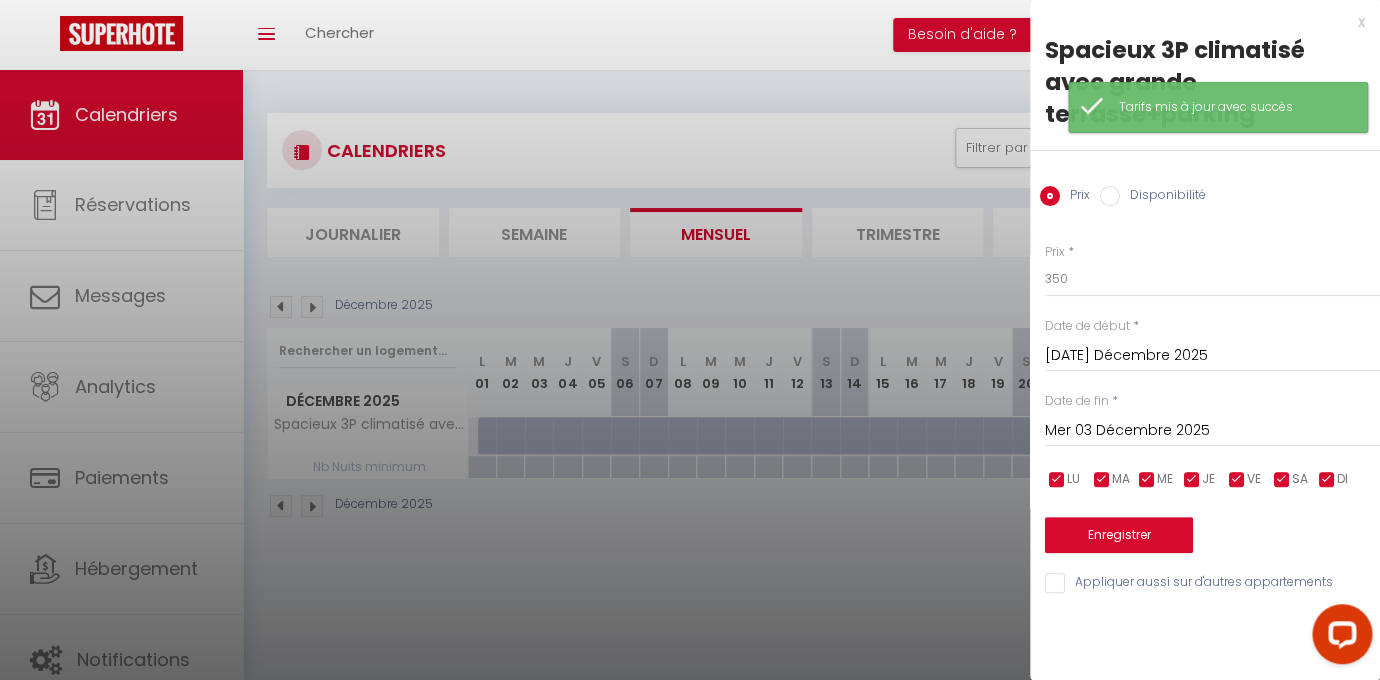 click on "Disponibilité" at bounding box center [1163, 197] 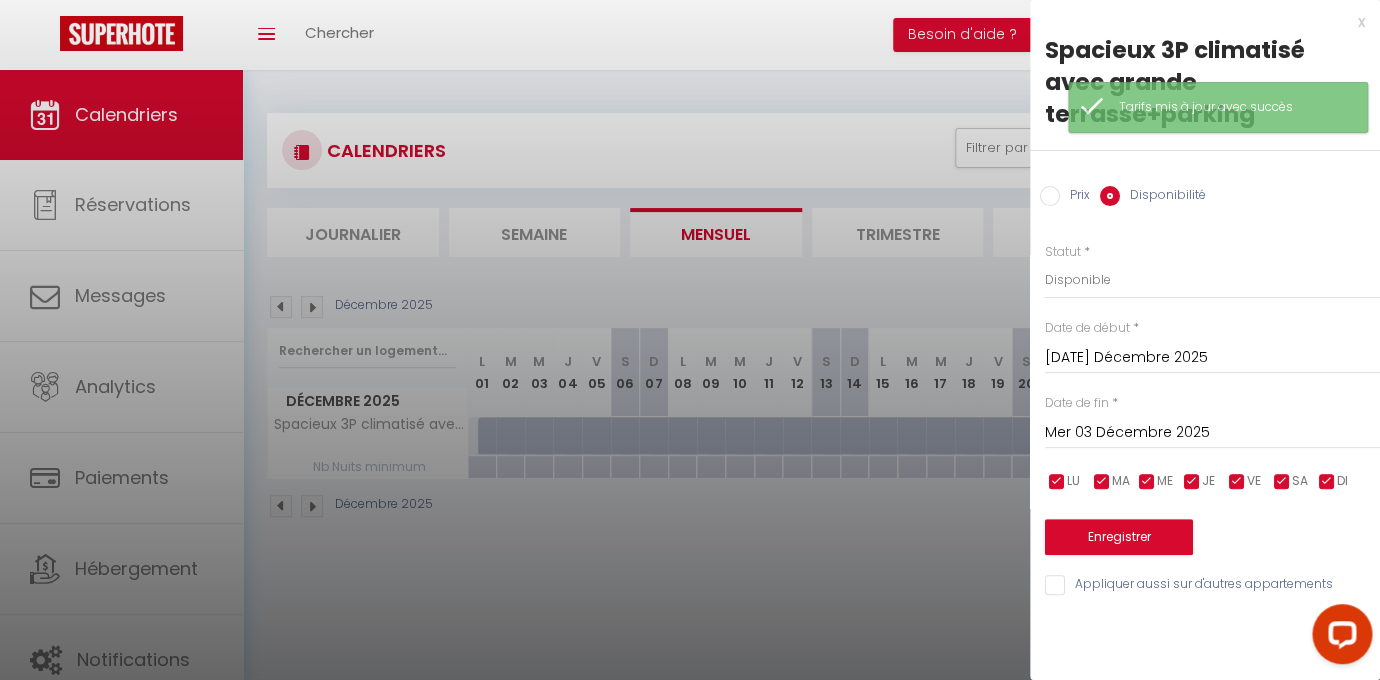 click on "[DATE] Décembre 2025" at bounding box center (1212, 358) 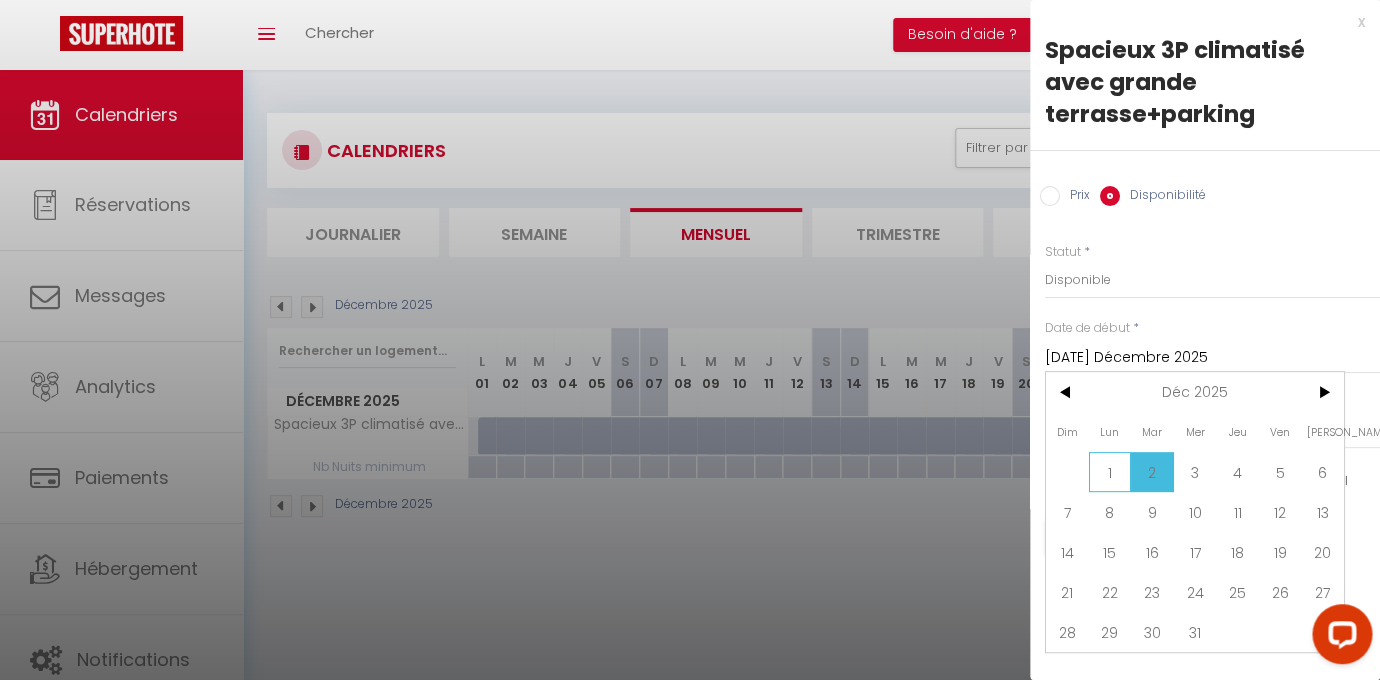 click on "1" at bounding box center [1110, 472] 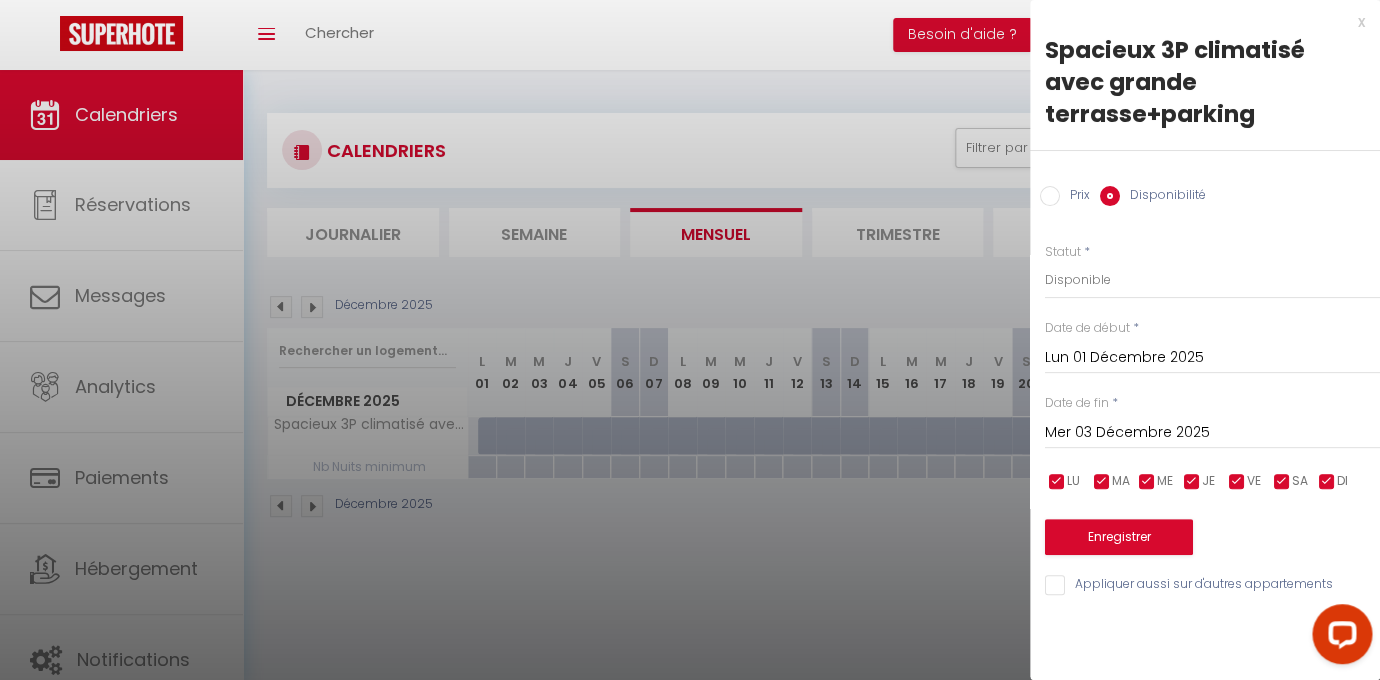click on "Mer 03 Décembre 2025" at bounding box center (1212, 433) 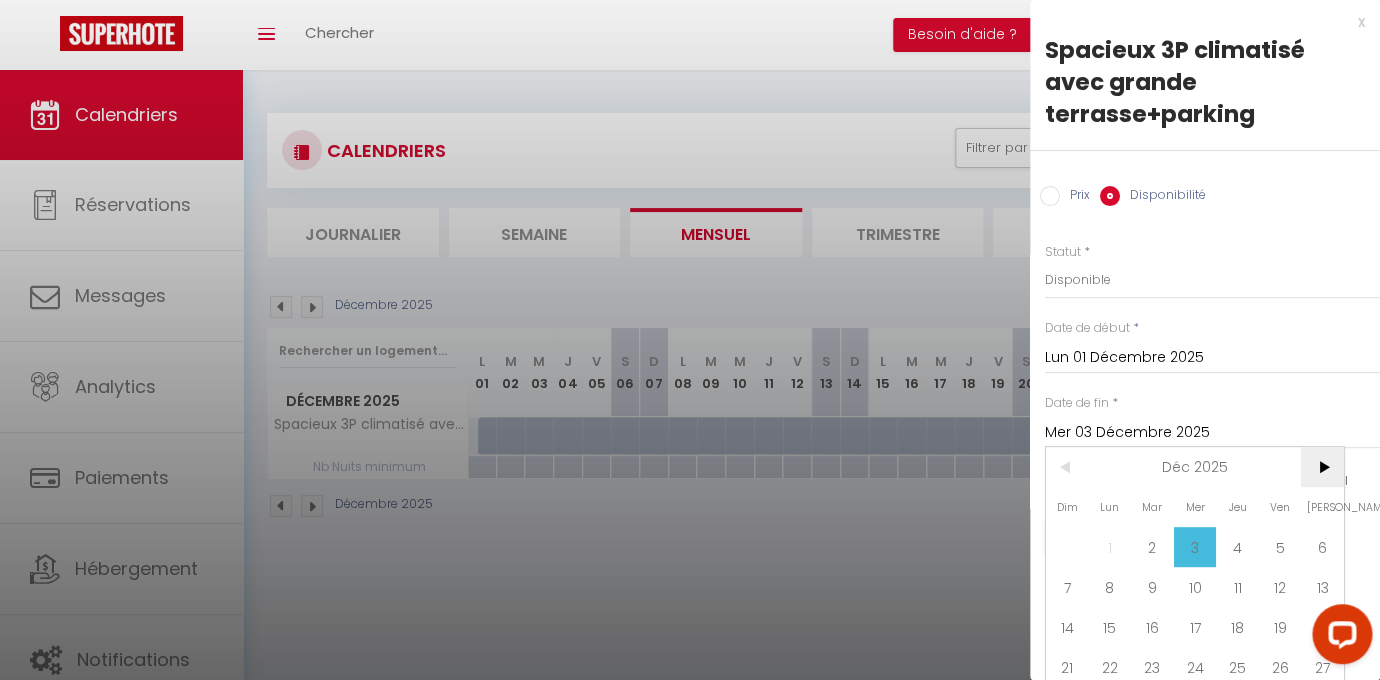 click on ">" at bounding box center (1322, 467) 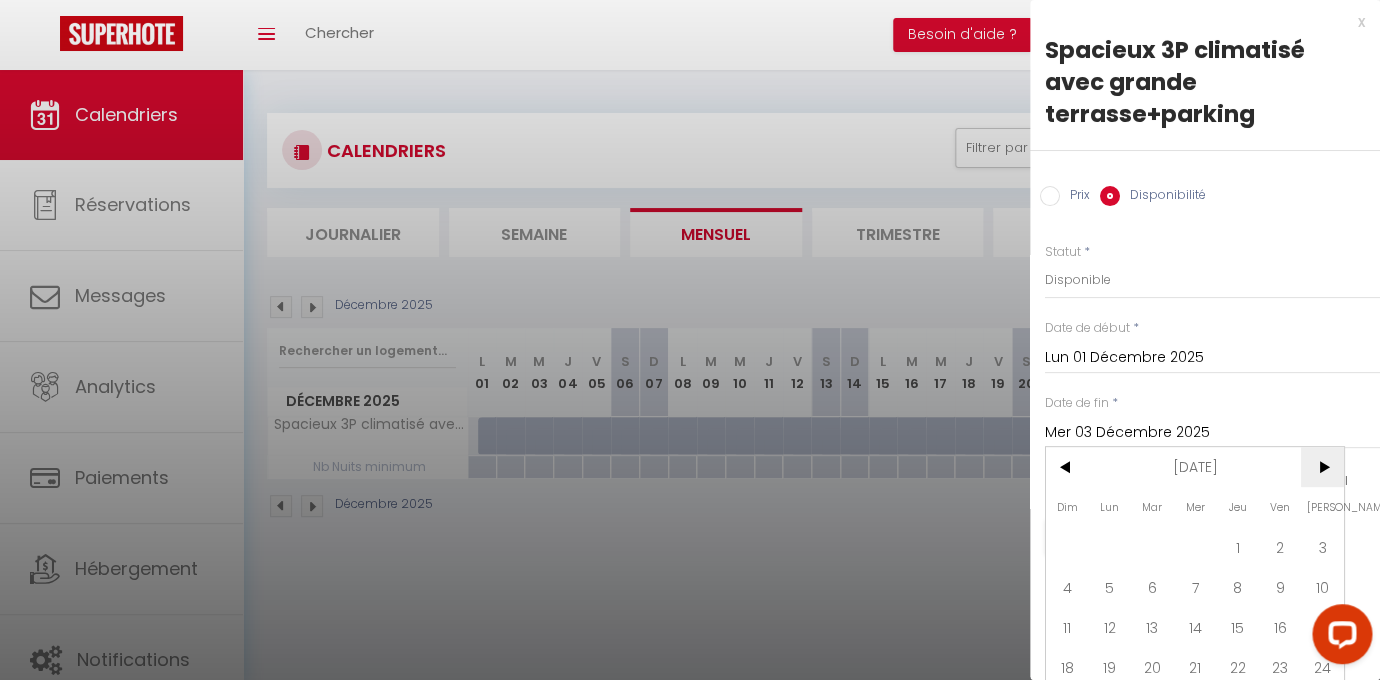 click on ">" at bounding box center [1322, 467] 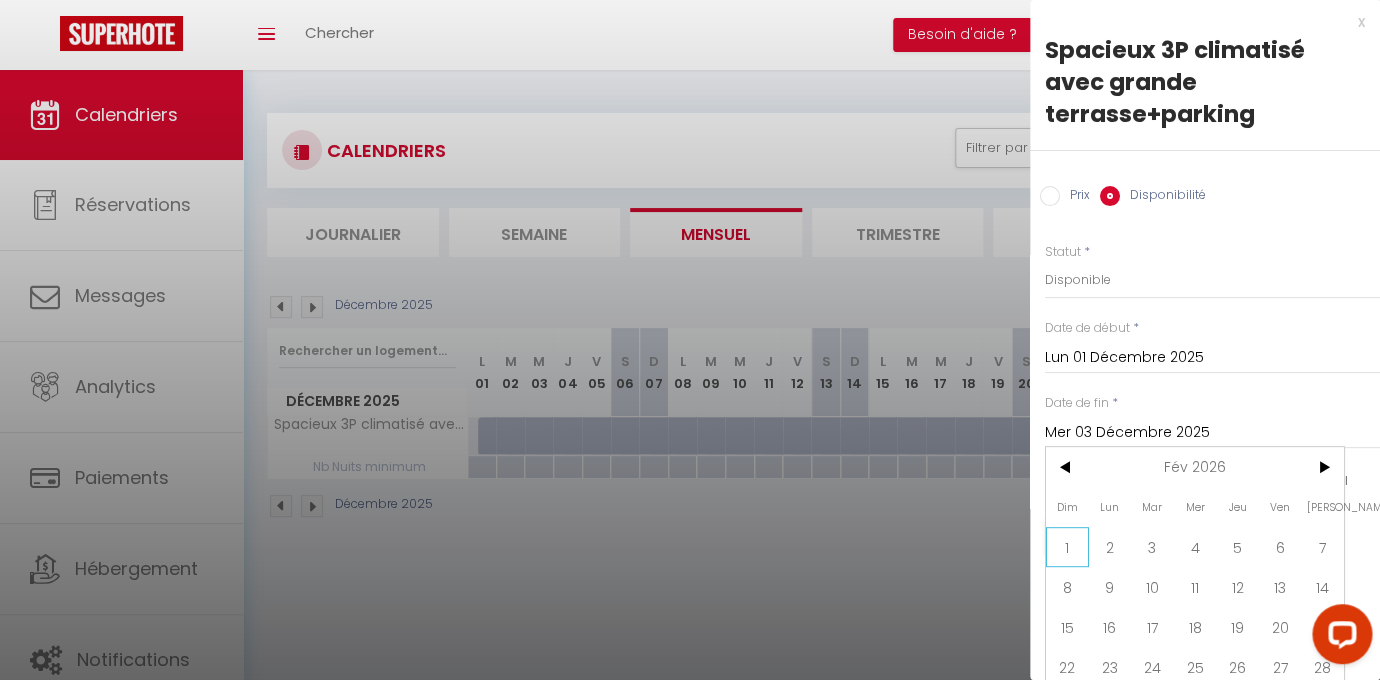 click on "1" at bounding box center [1067, 547] 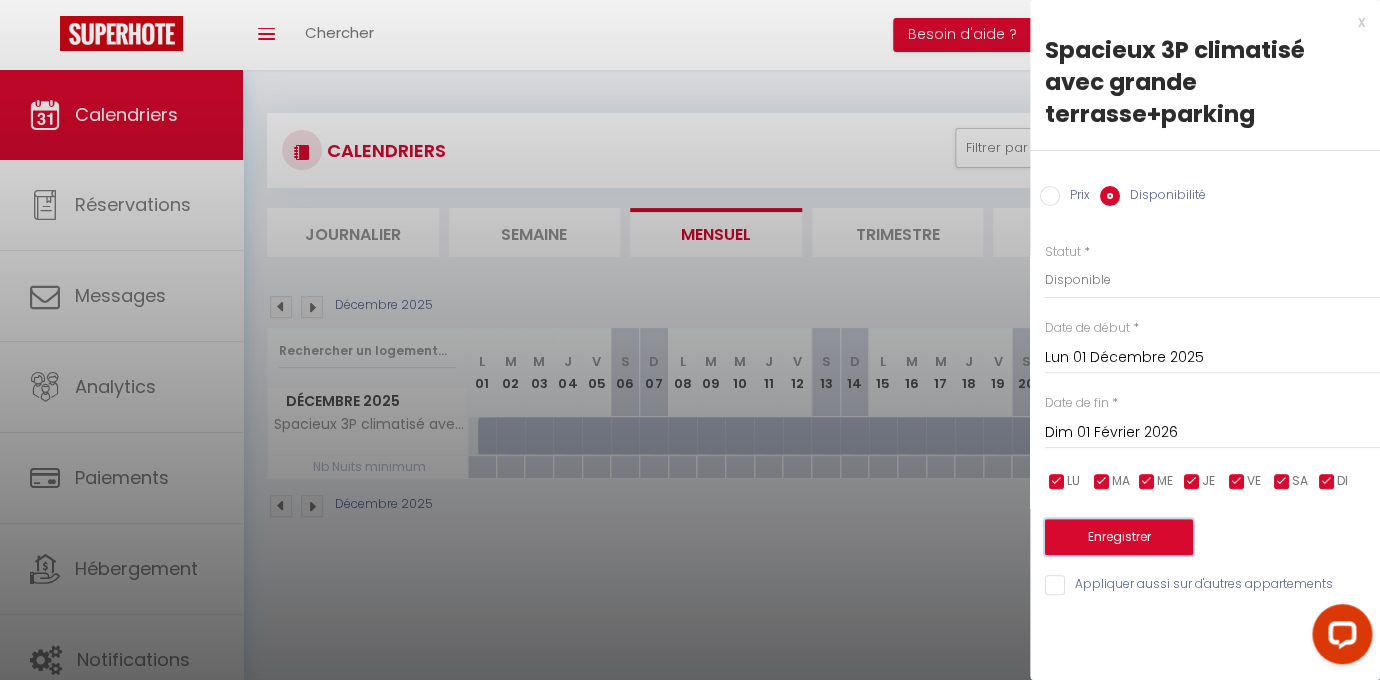 click on "Enregistrer" at bounding box center [1119, 537] 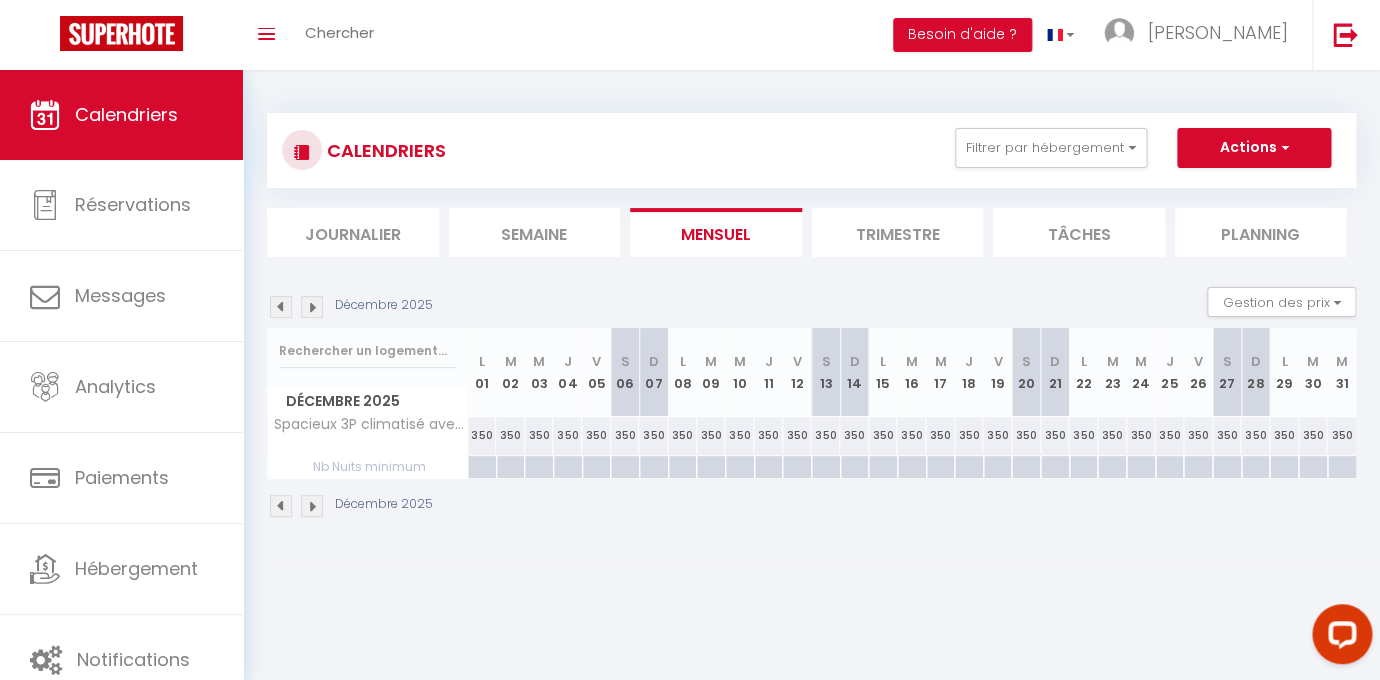 click at bounding box center [481, 467] 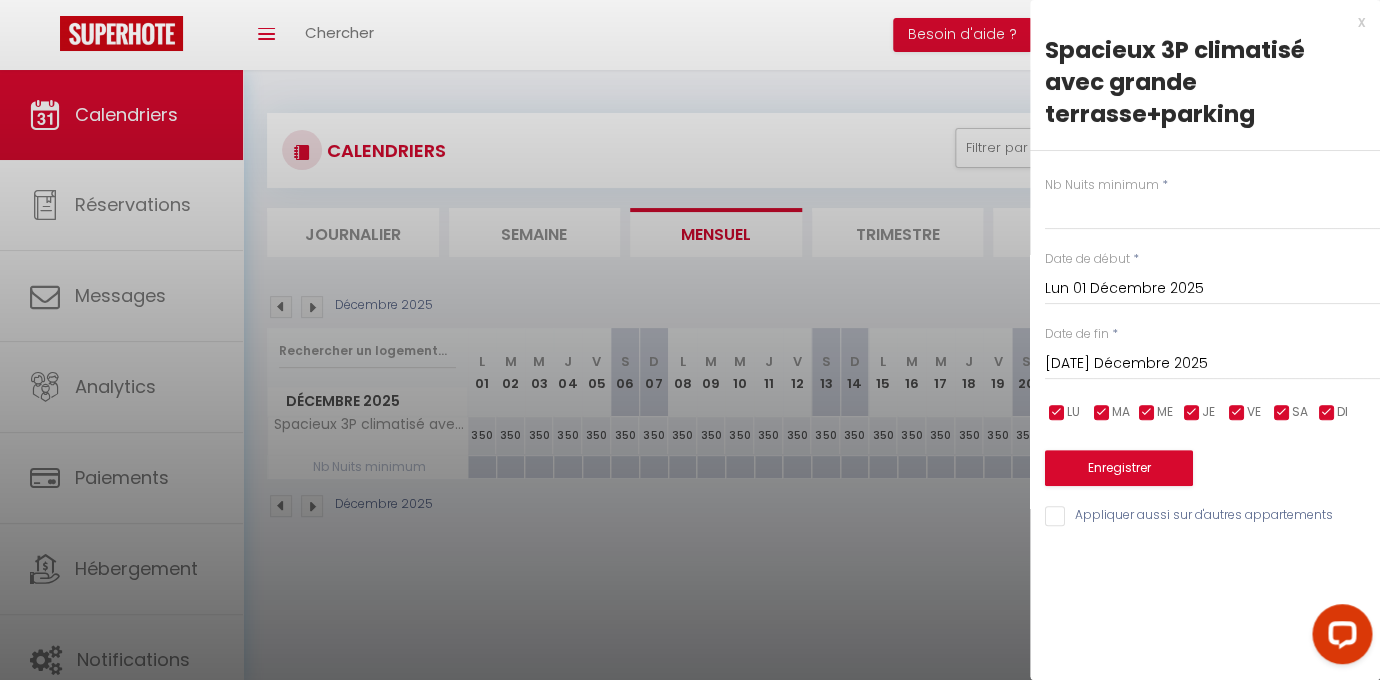 click at bounding box center [690, 340] 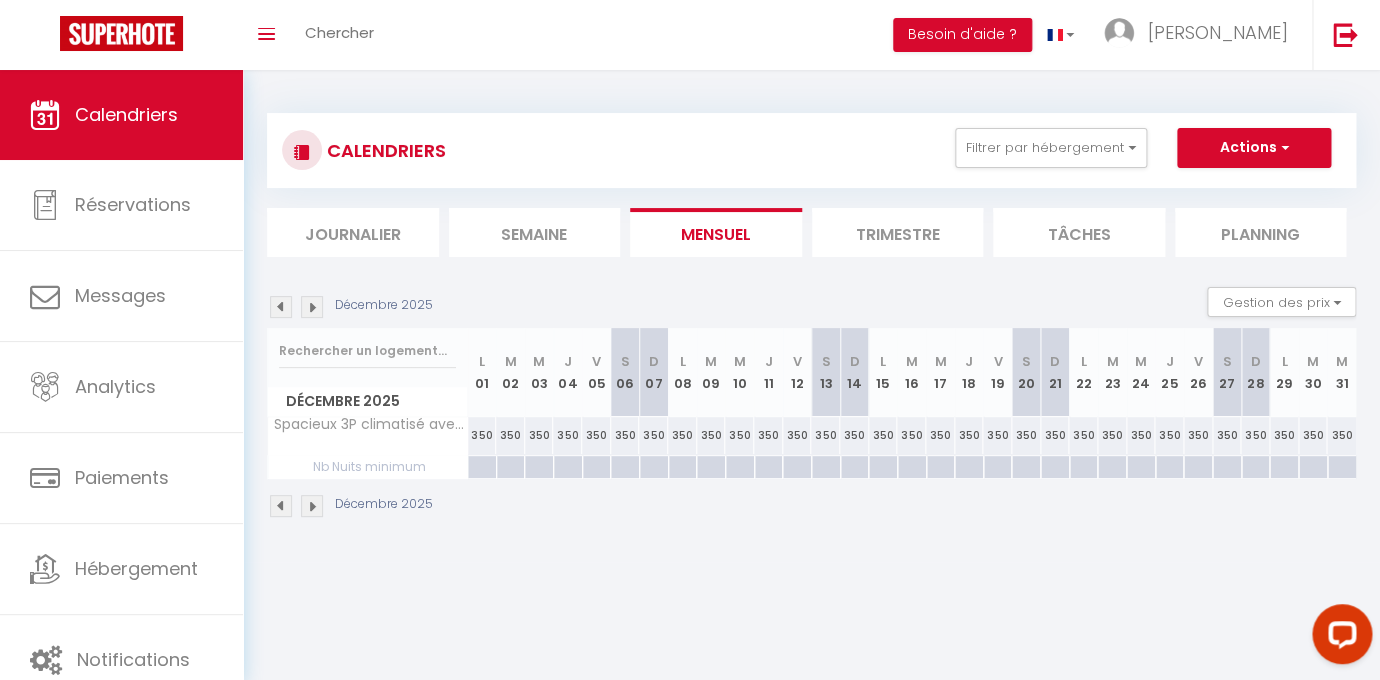 click at bounding box center [281, 307] 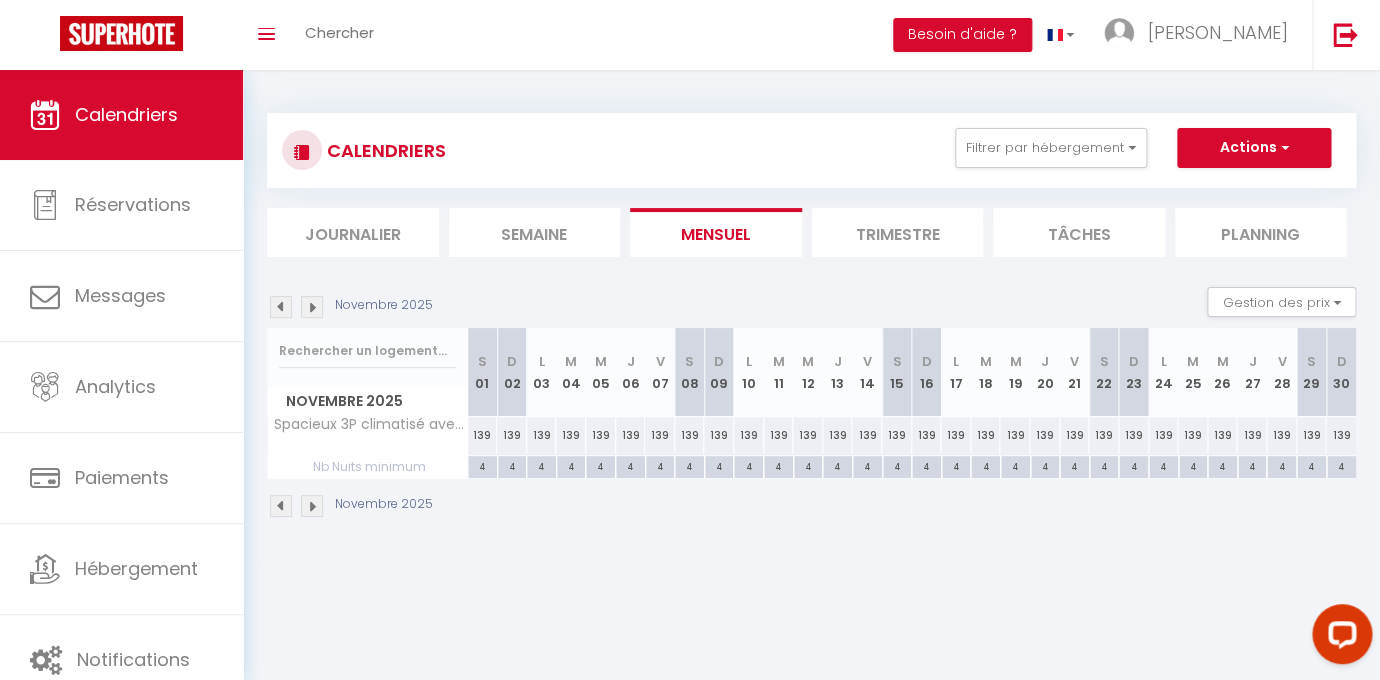 click at bounding box center (312, 307) 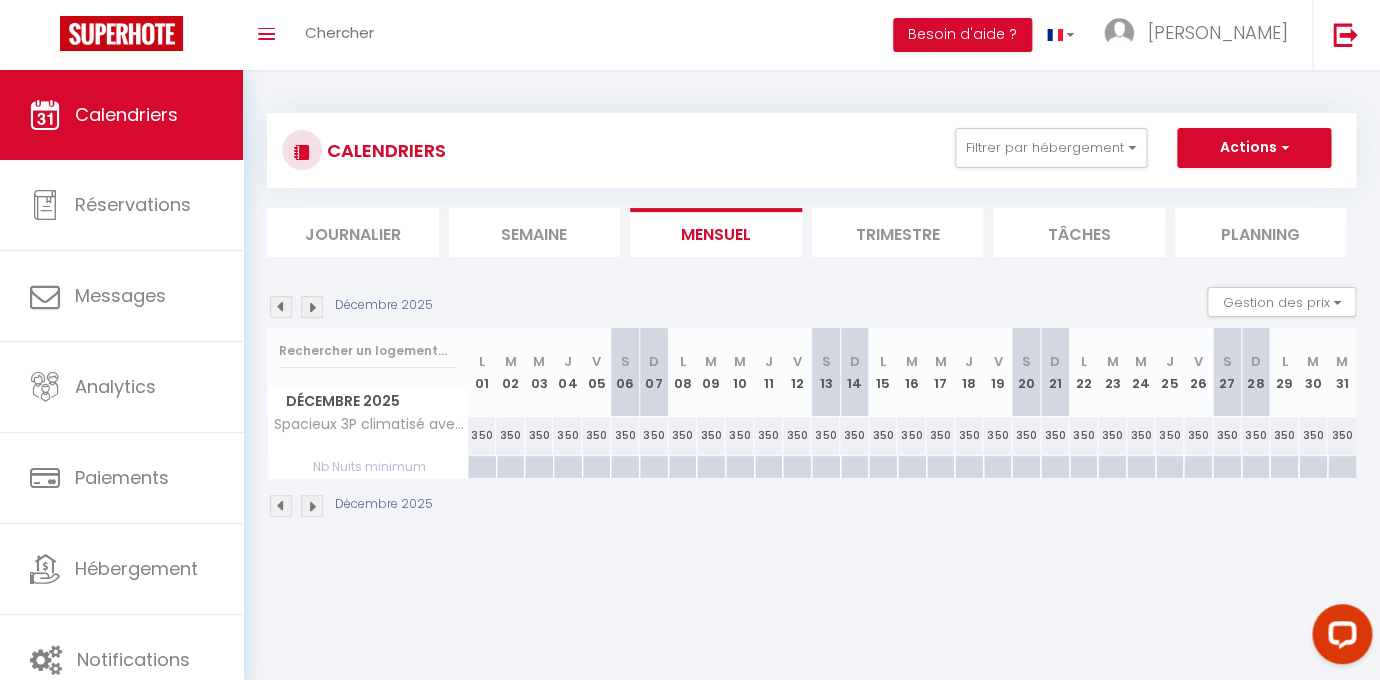 click at bounding box center [481, 467] 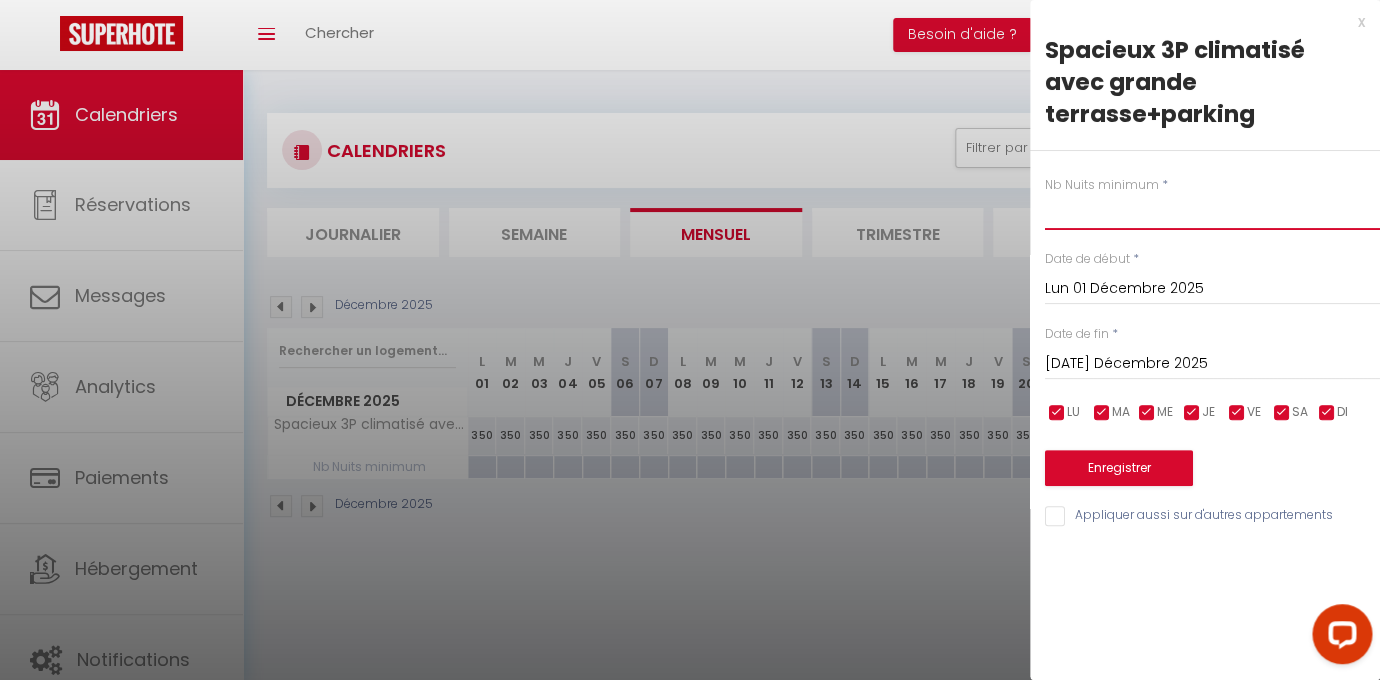 click at bounding box center (1212, 212) 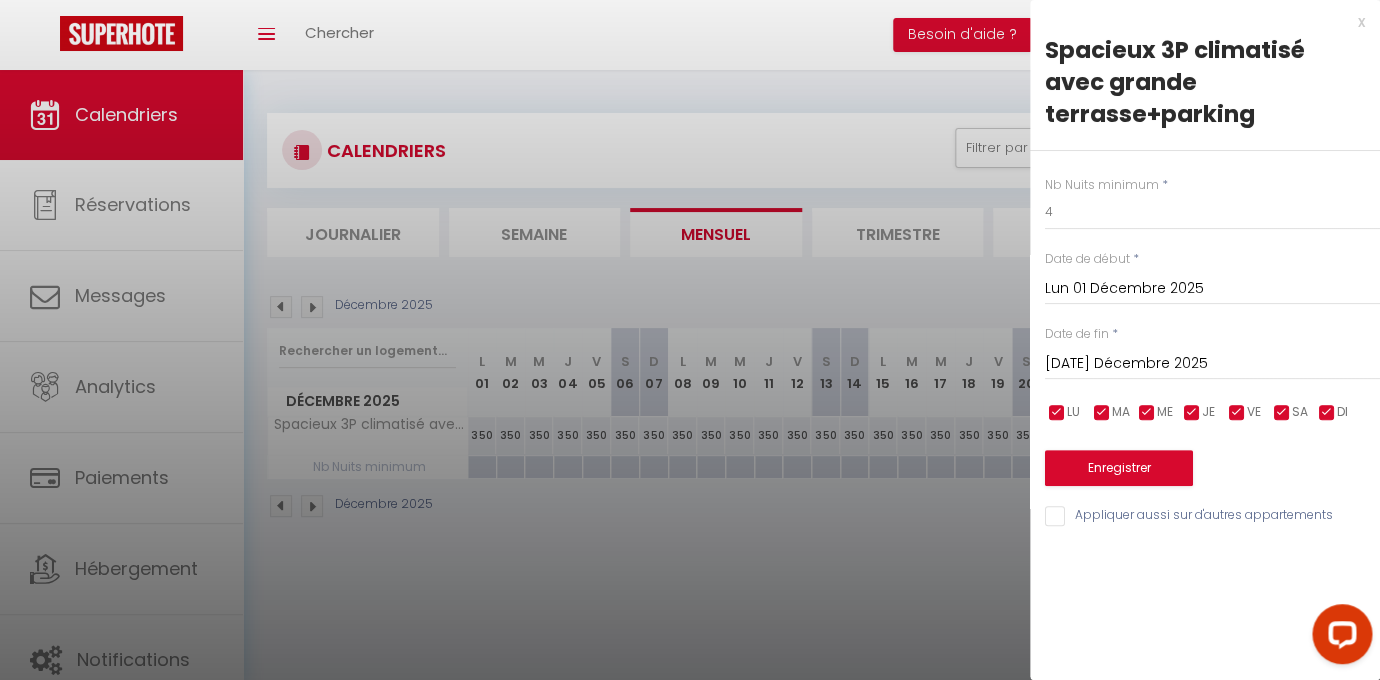 click on "[DATE] Décembre 2025" at bounding box center (1212, 364) 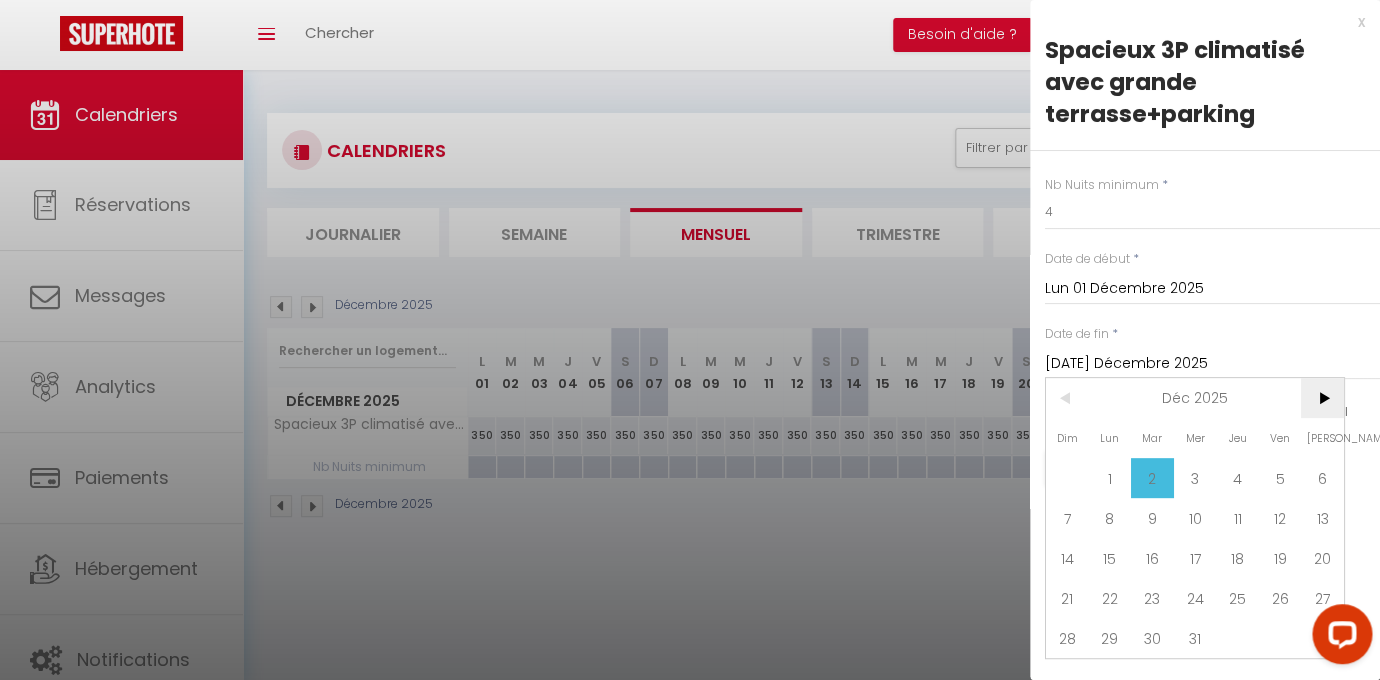 click on ">" at bounding box center [1322, 398] 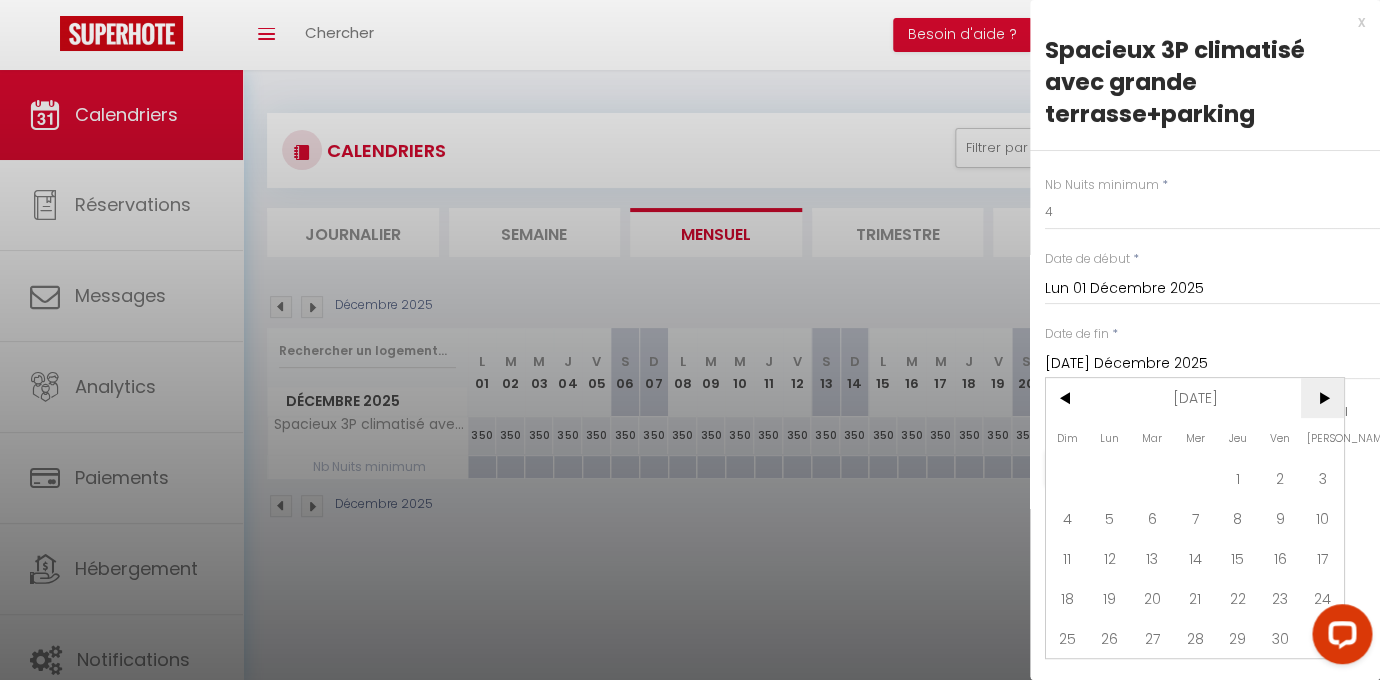 click on ">" at bounding box center [1322, 398] 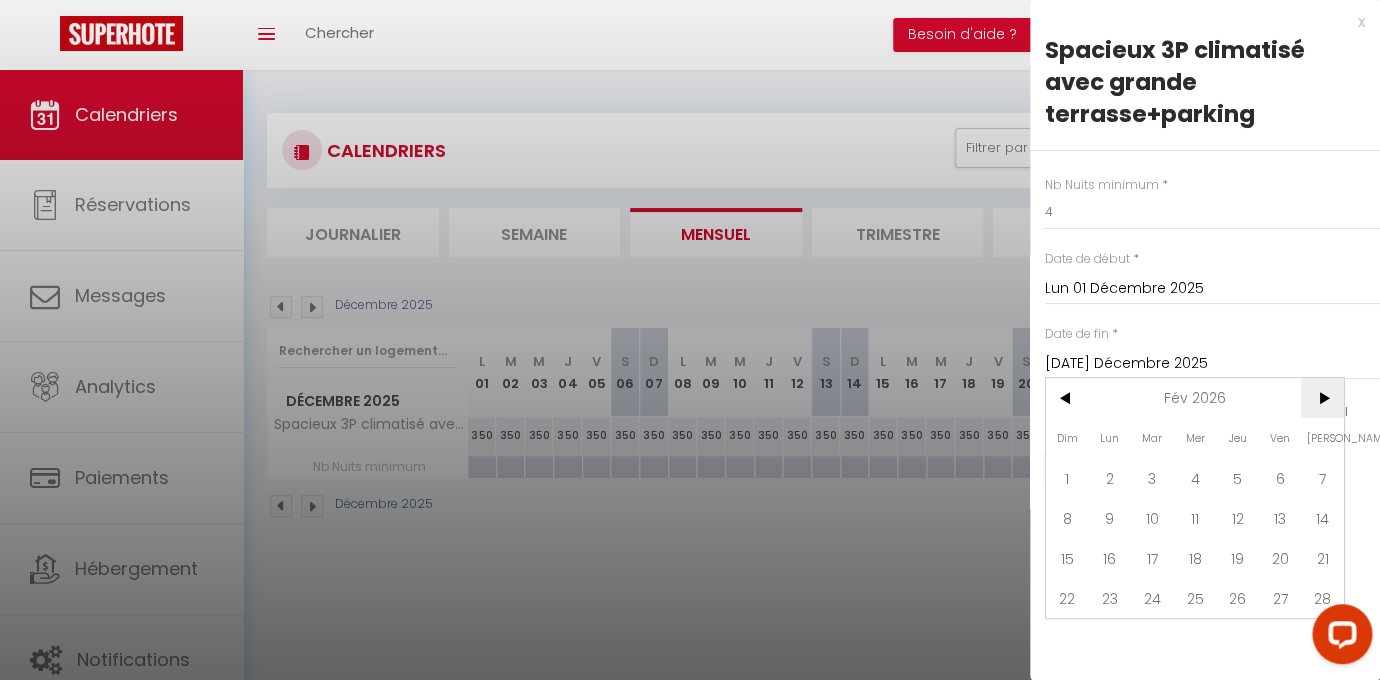 click on ">" at bounding box center (1322, 398) 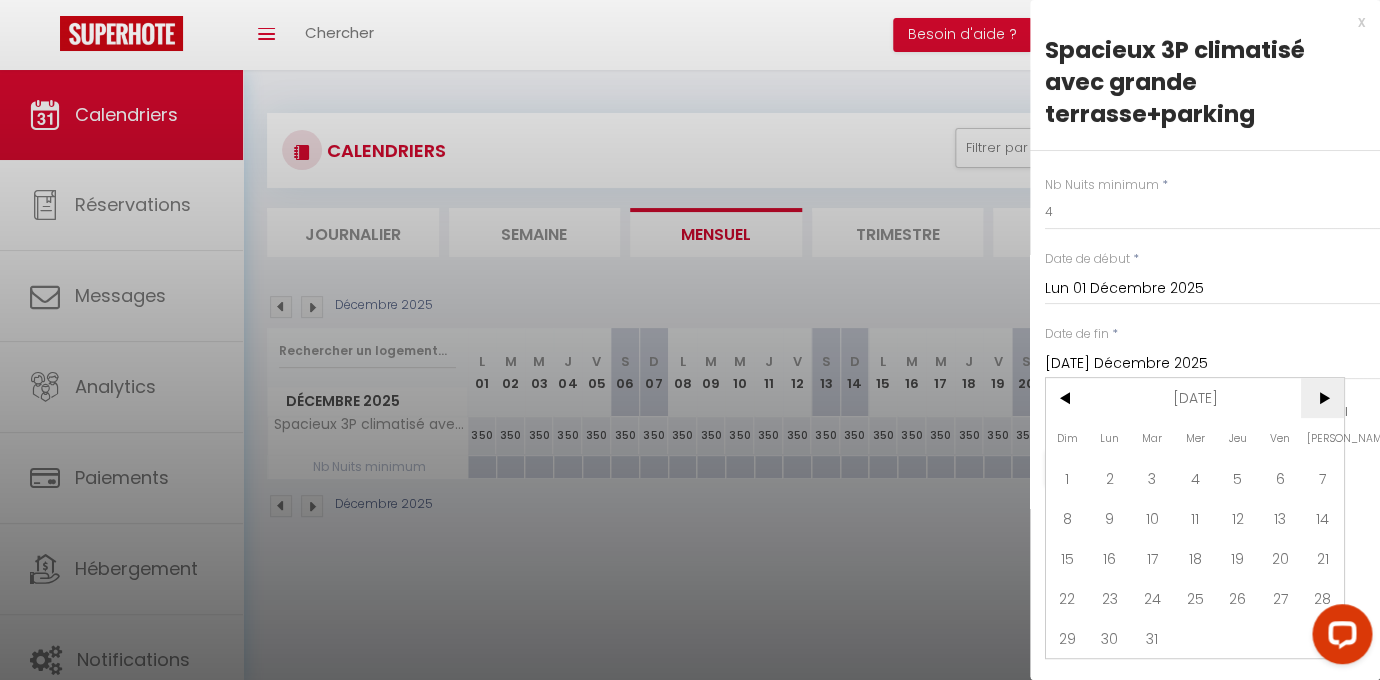 click on ">" at bounding box center [1322, 398] 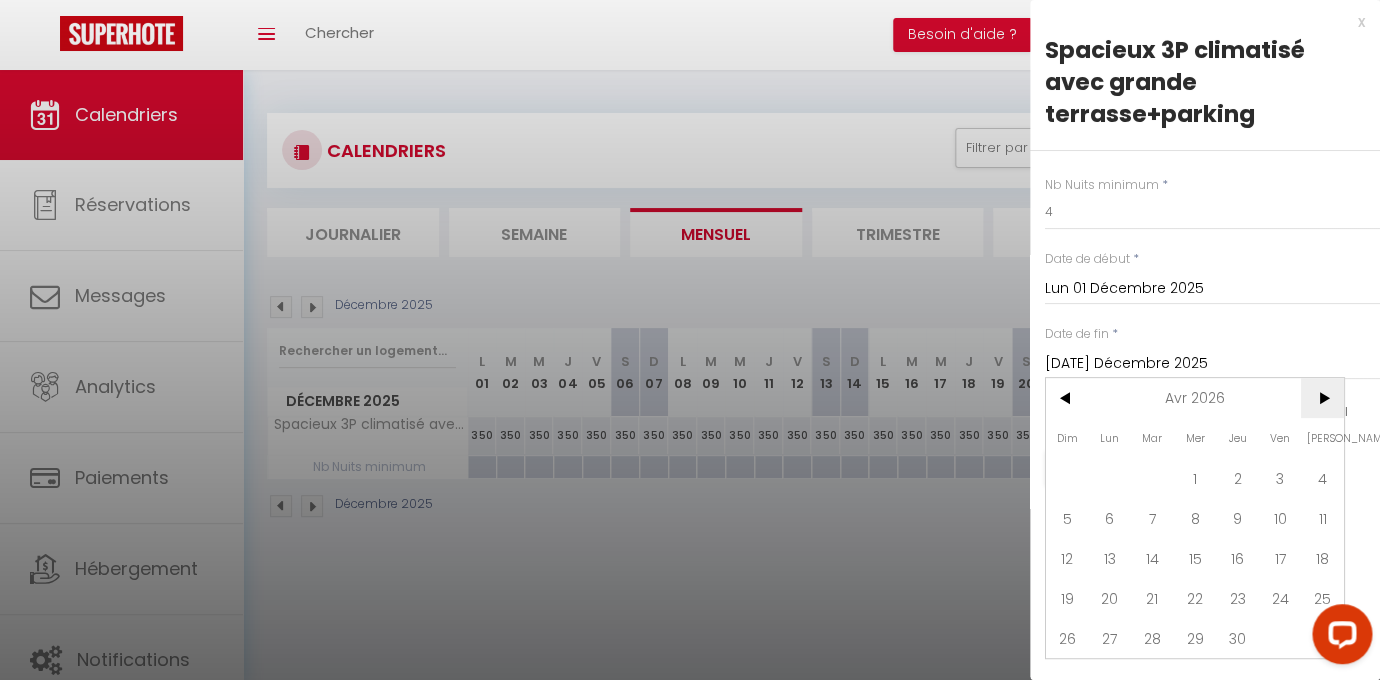 click on ">" at bounding box center [1322, 398] 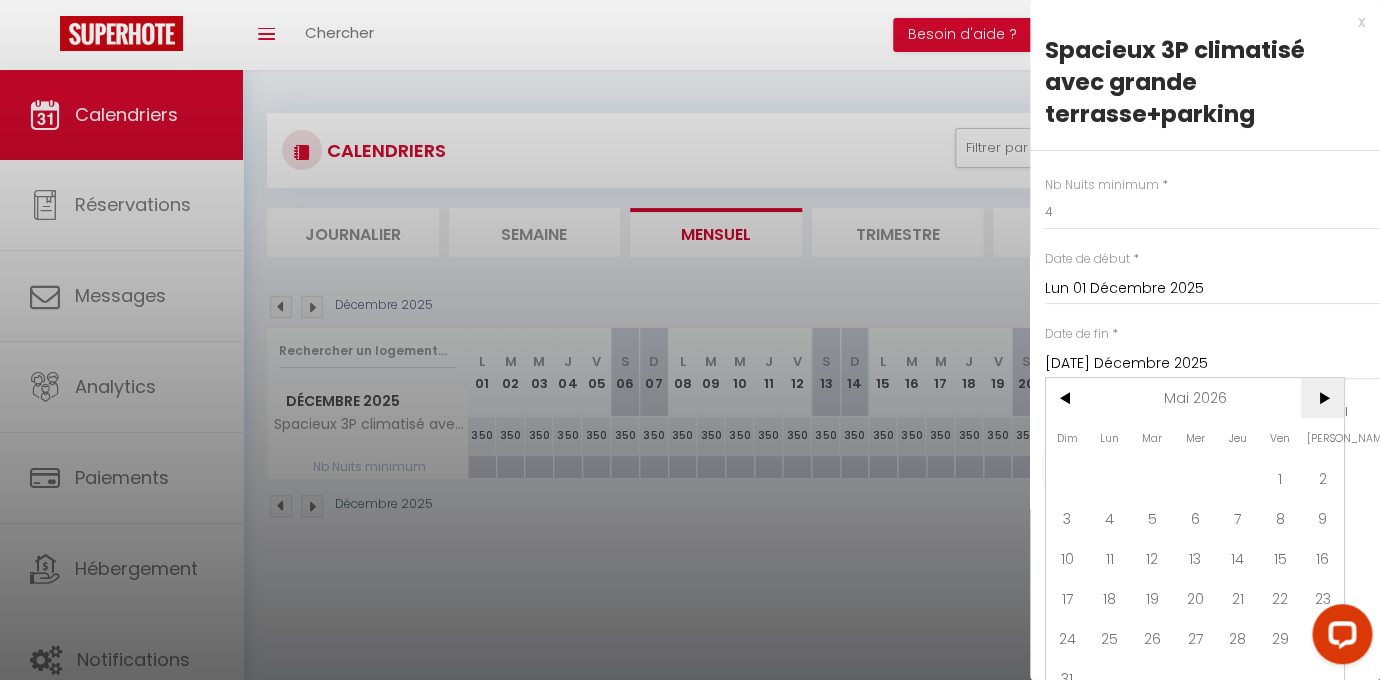 click on ">" at bounding box center [1322, 398] 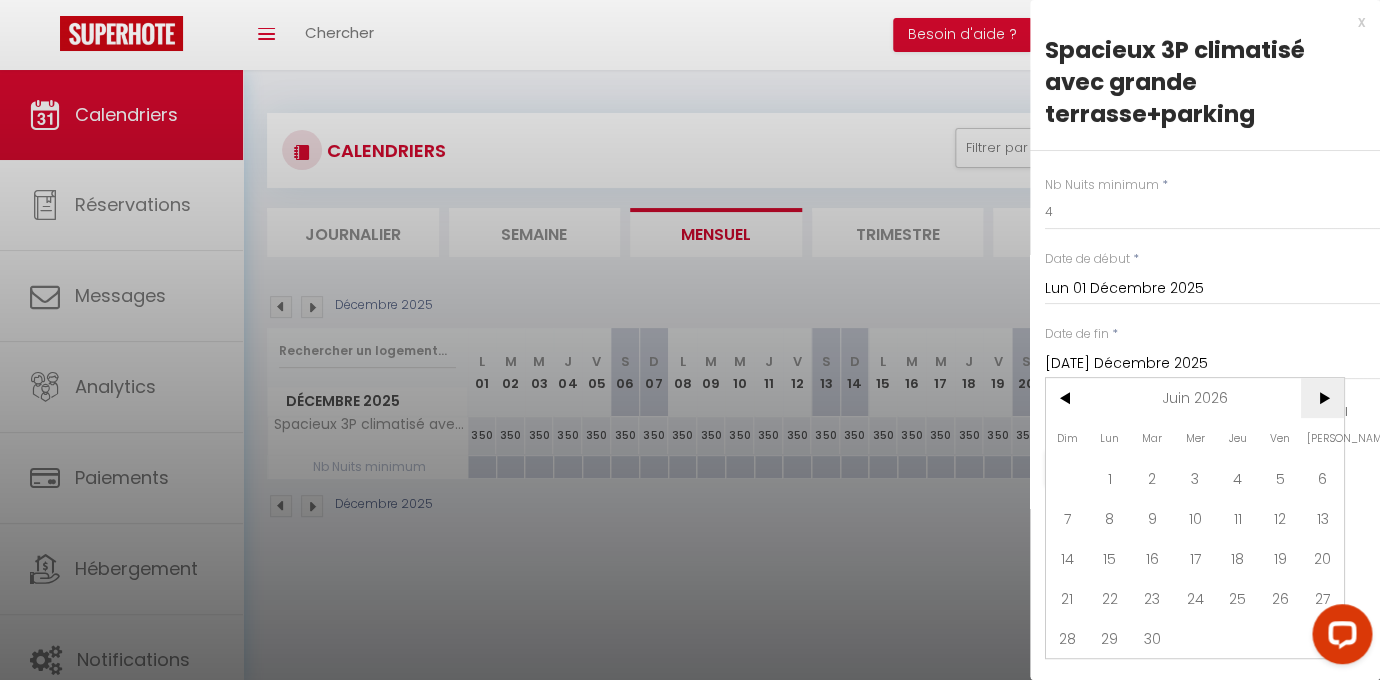 click on ">" at bounding box center [1322, 398] 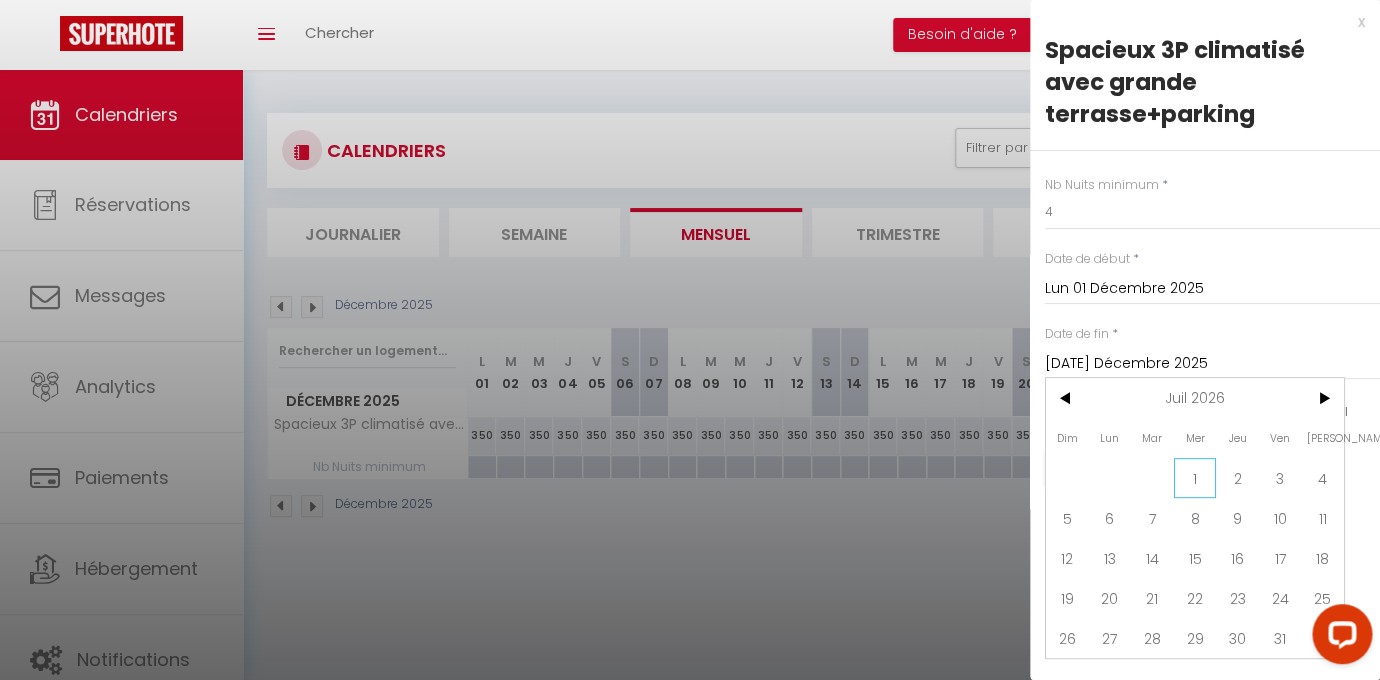 click on "1" at bounding box center (1195, 478) 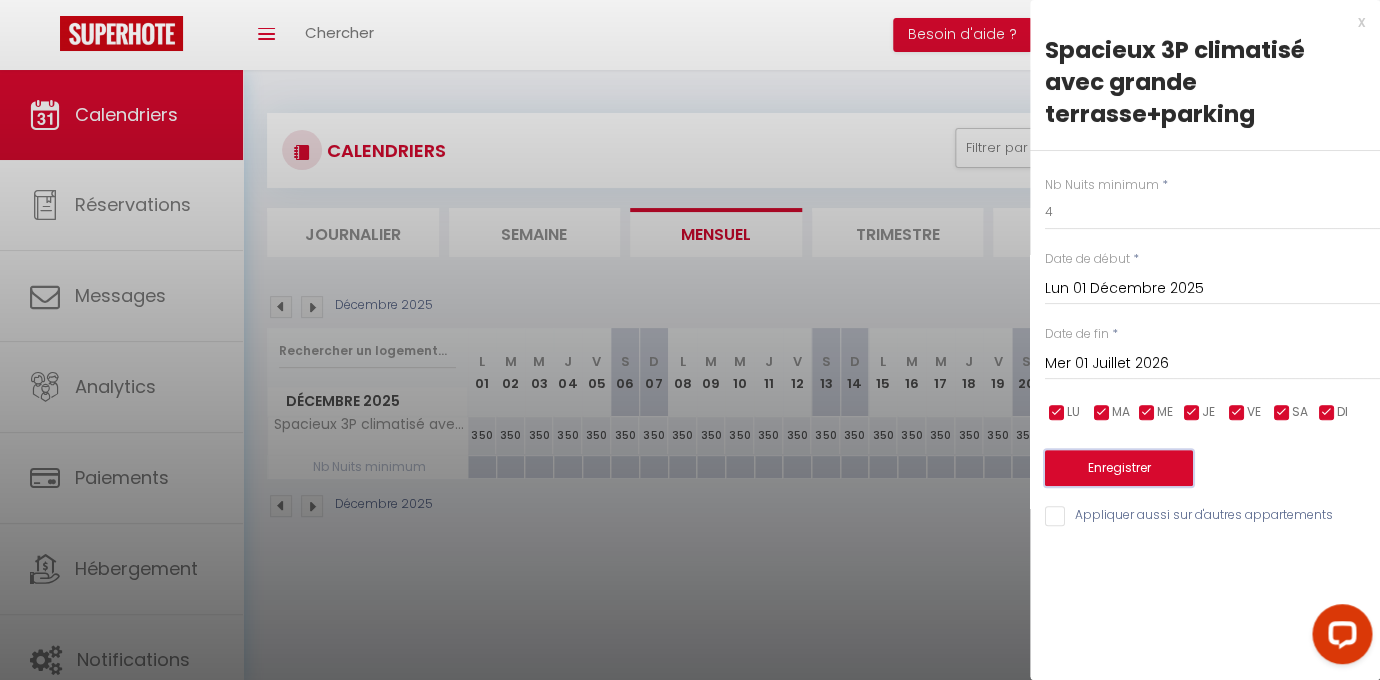 click on "Enregistrer" at bounding box center [1119, 468] 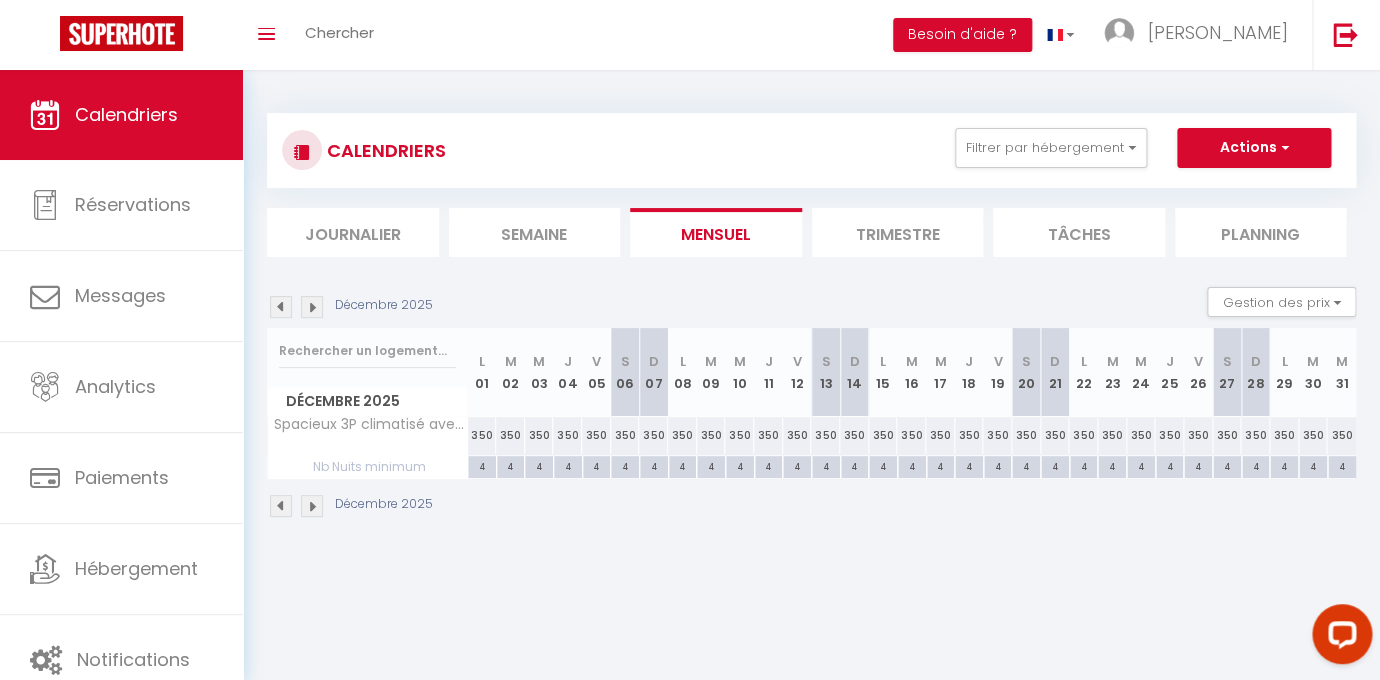 click on "350" at bounding box center [482, 435] 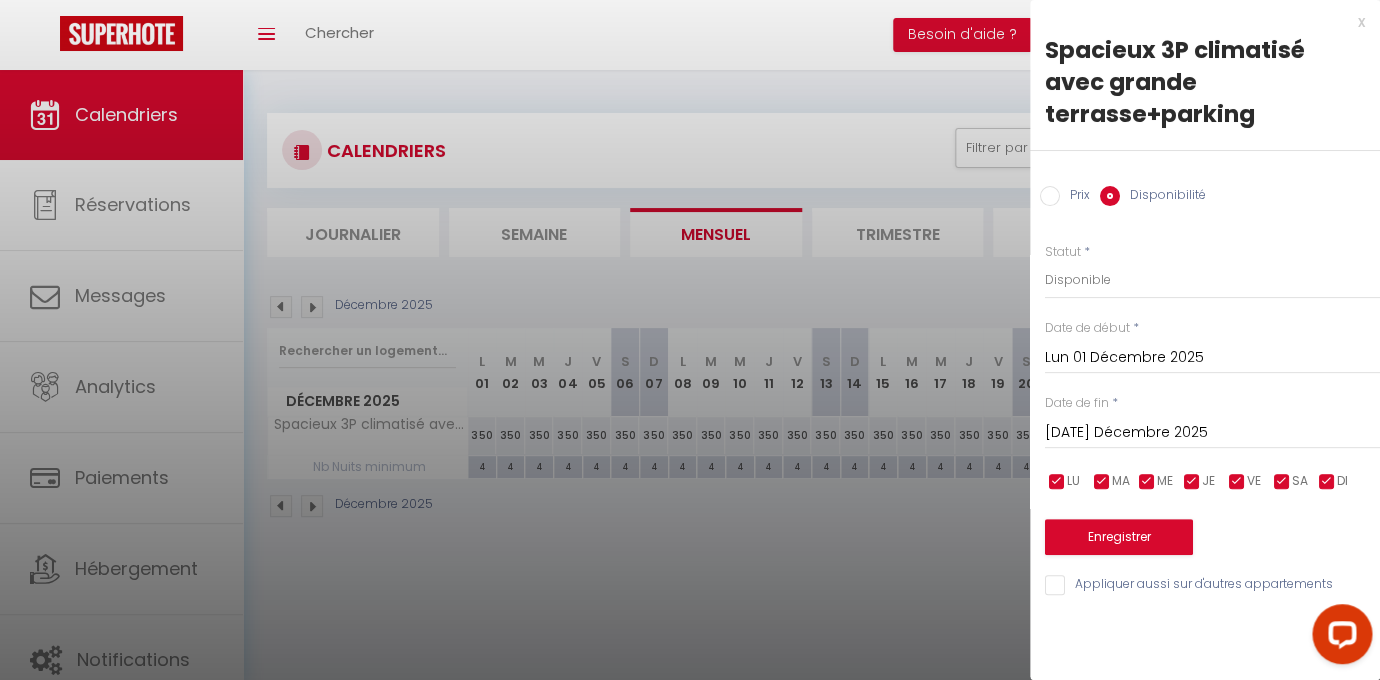 click on "Prix" at bounding box center (1050, 196) 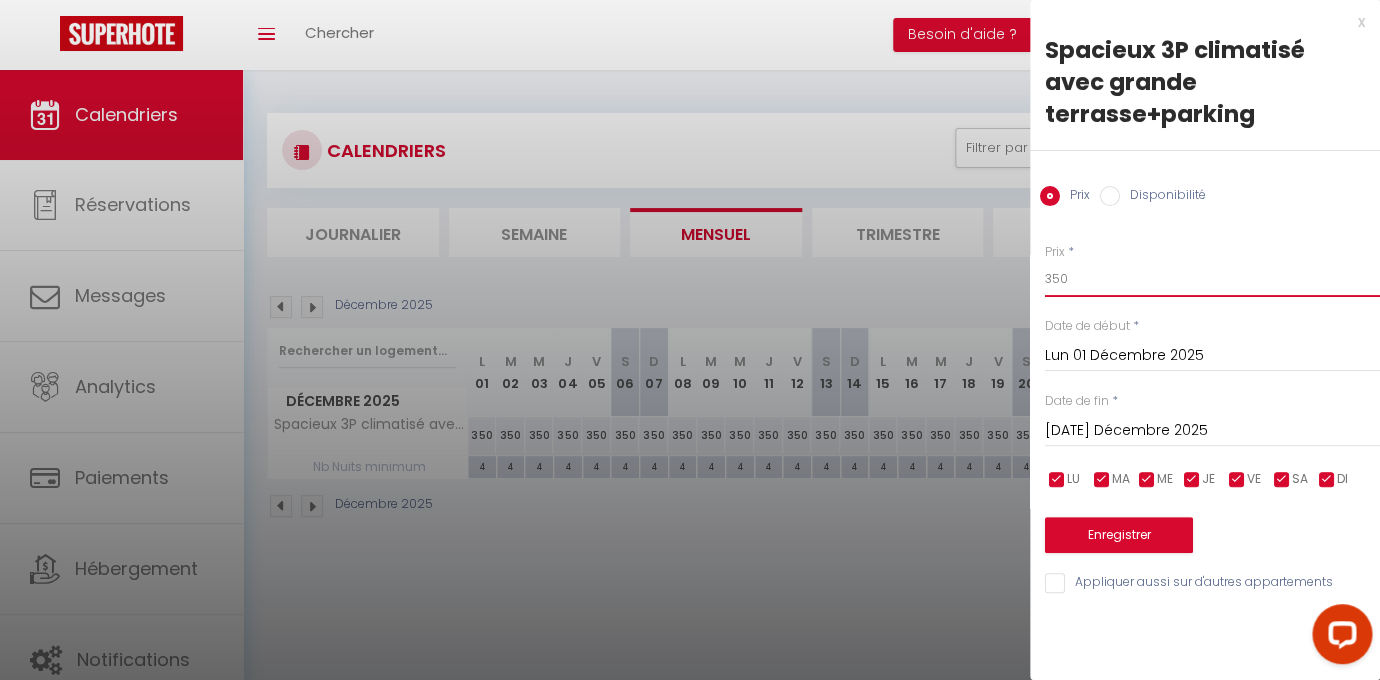 click on "350" at bounding box center [1212, 279] 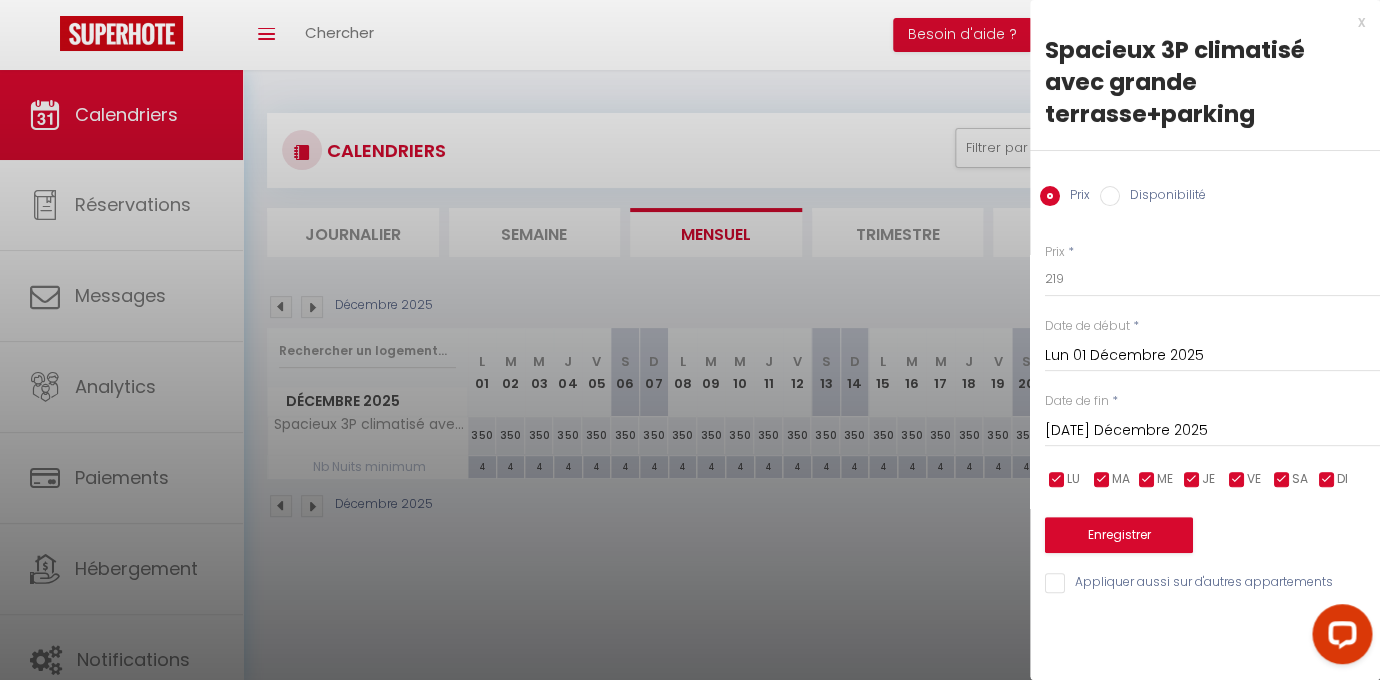 click on "[DATE] Décembre 2025" at bounding box center [1212, 431] 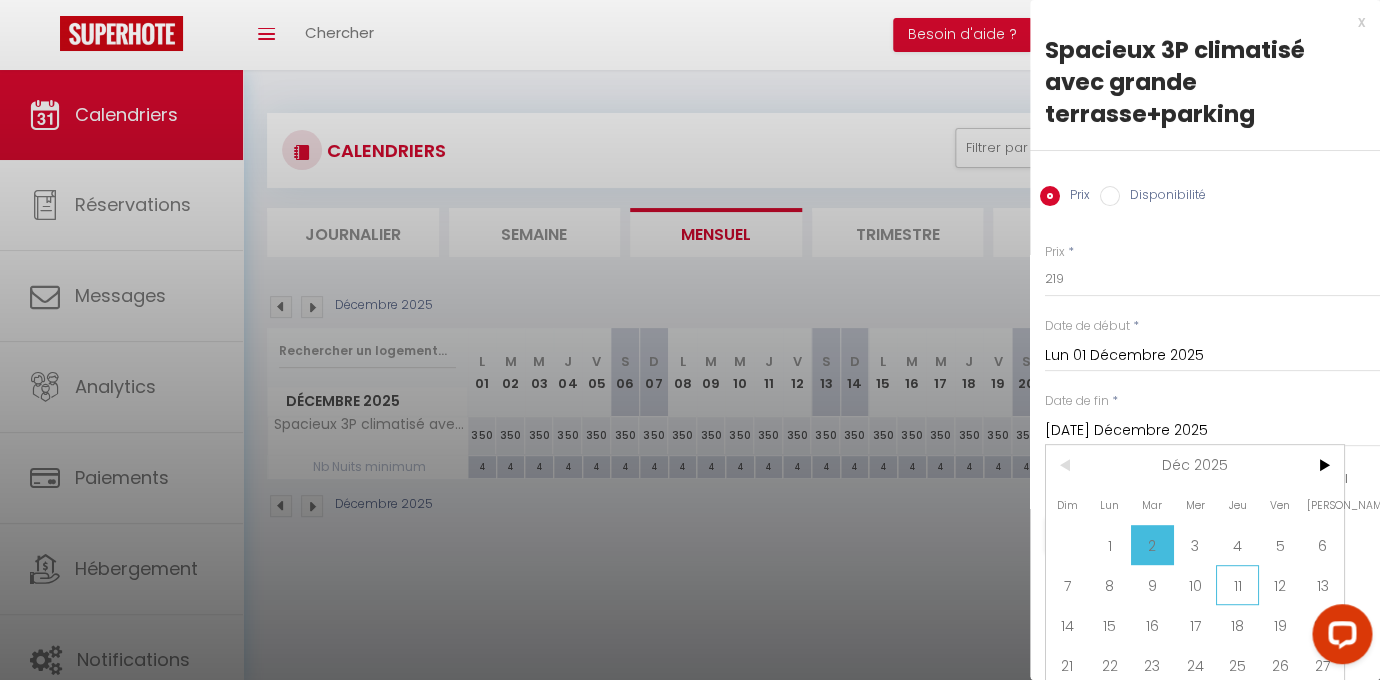 click on "11" at bounding box center (1237, 585) 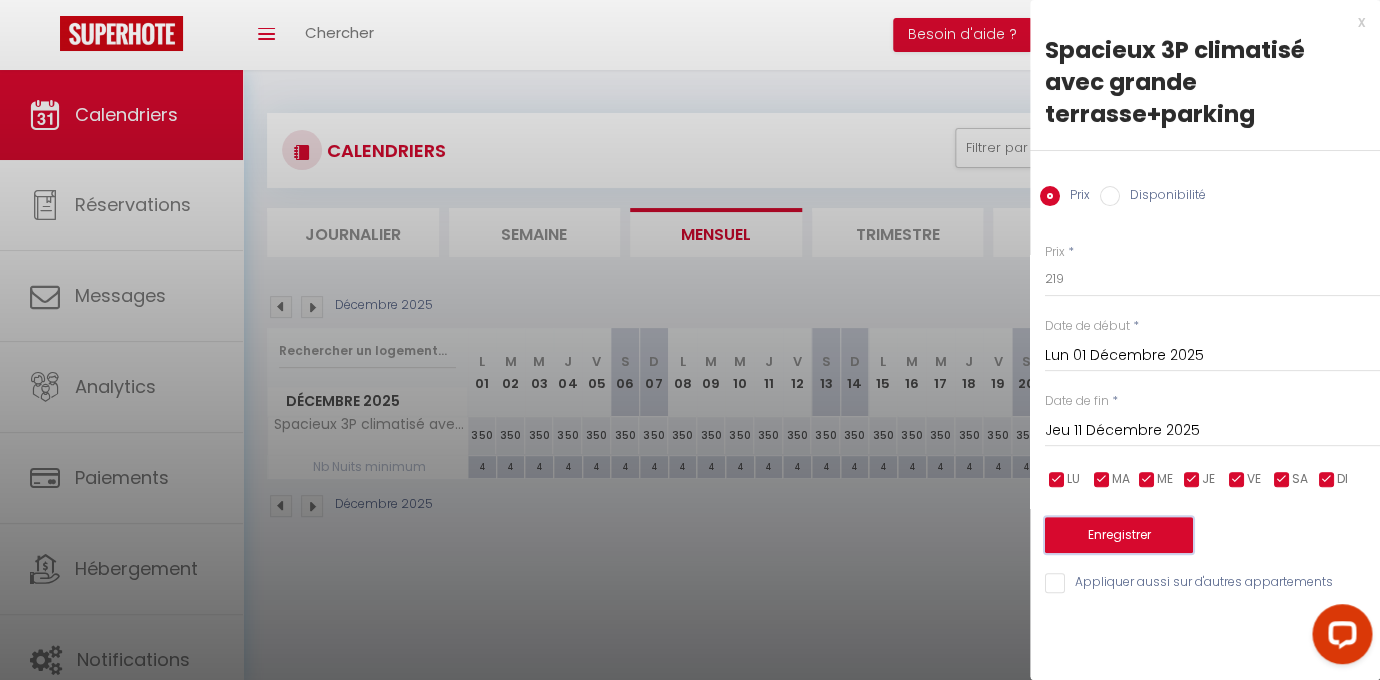 click on "Enregistrer" at bounding box center (1119, 535) 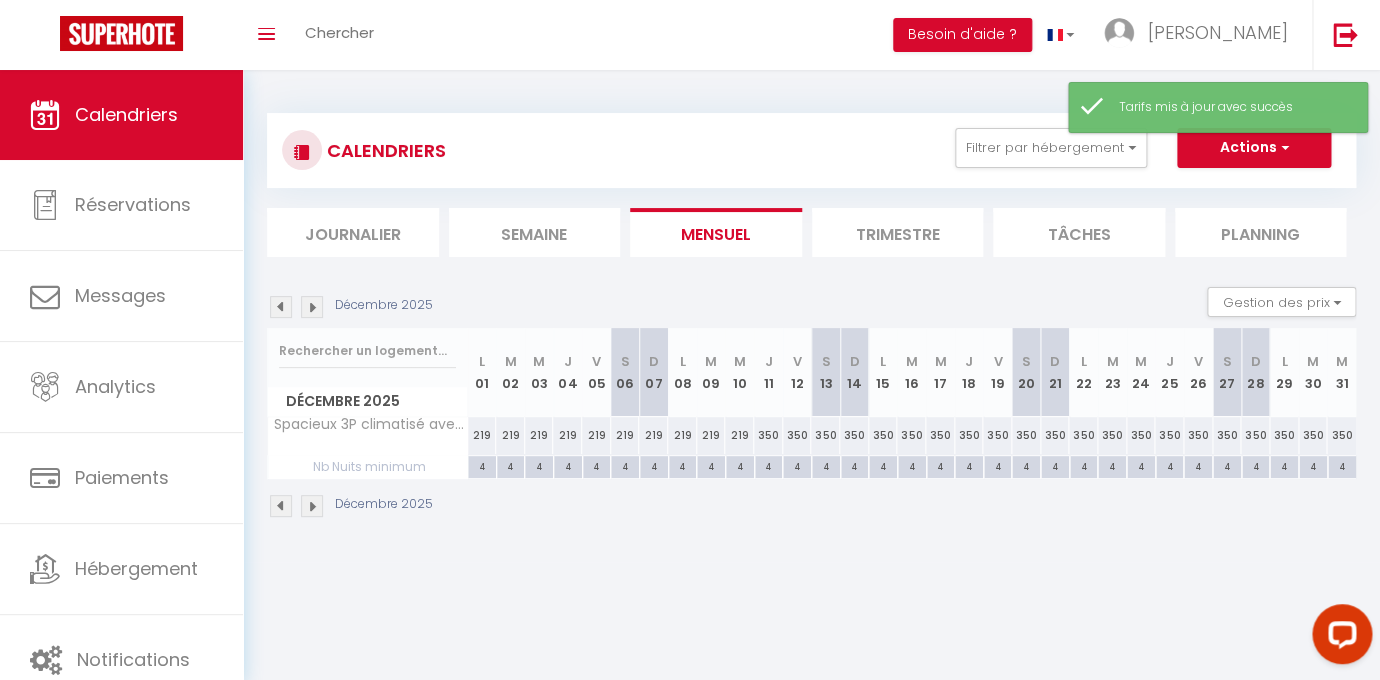 click on "350" at bounding box center (768, 435) 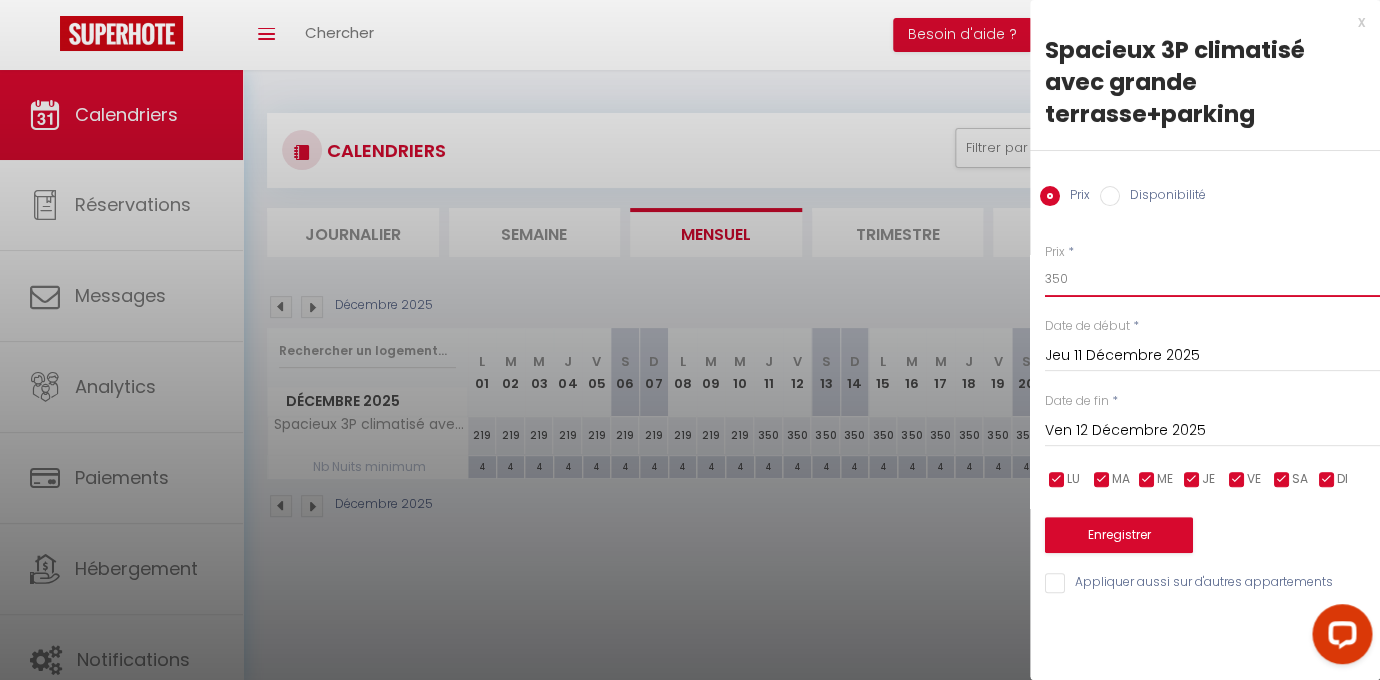 click on "350" at bounding box center [1212, 279] 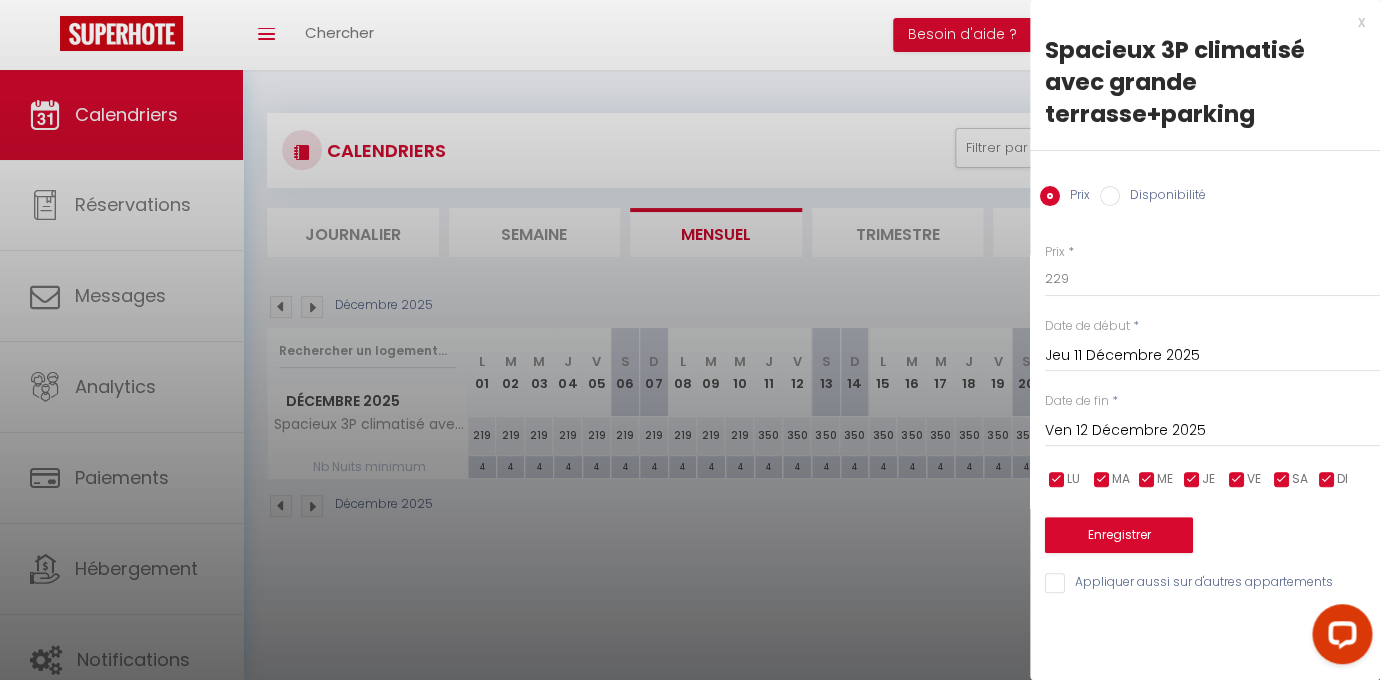 click on "Ven 12 Décembre 2025" at bounding box center [1212, 431] 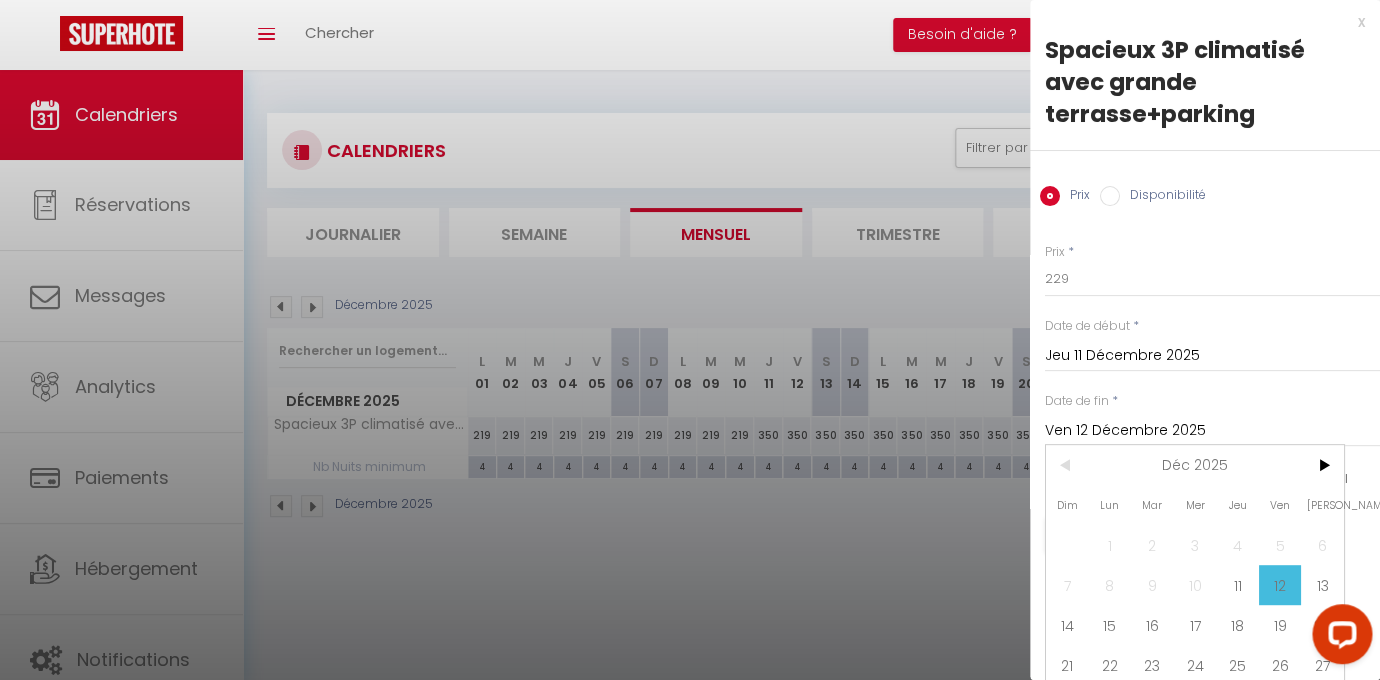 scroll, scrollTop: 50, scrollLeft: 0, axis: vertical 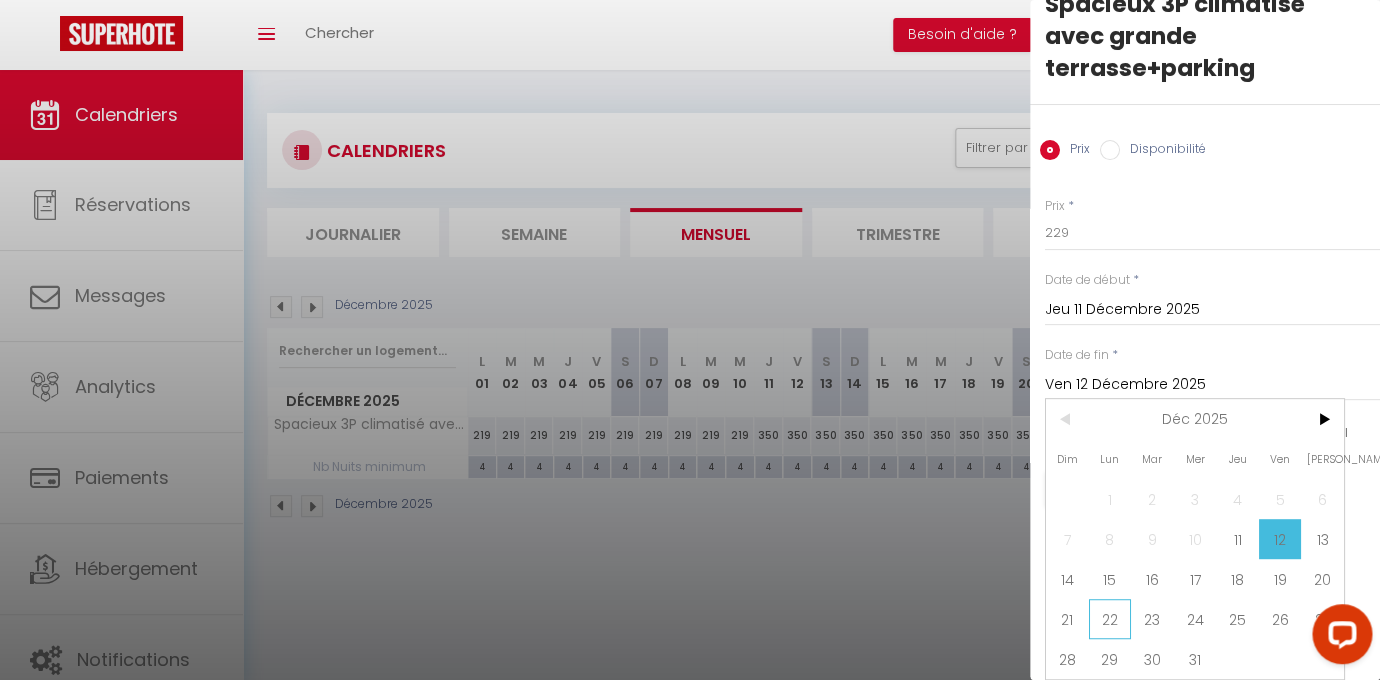 click on "22" at bounding box center (1110, 619) 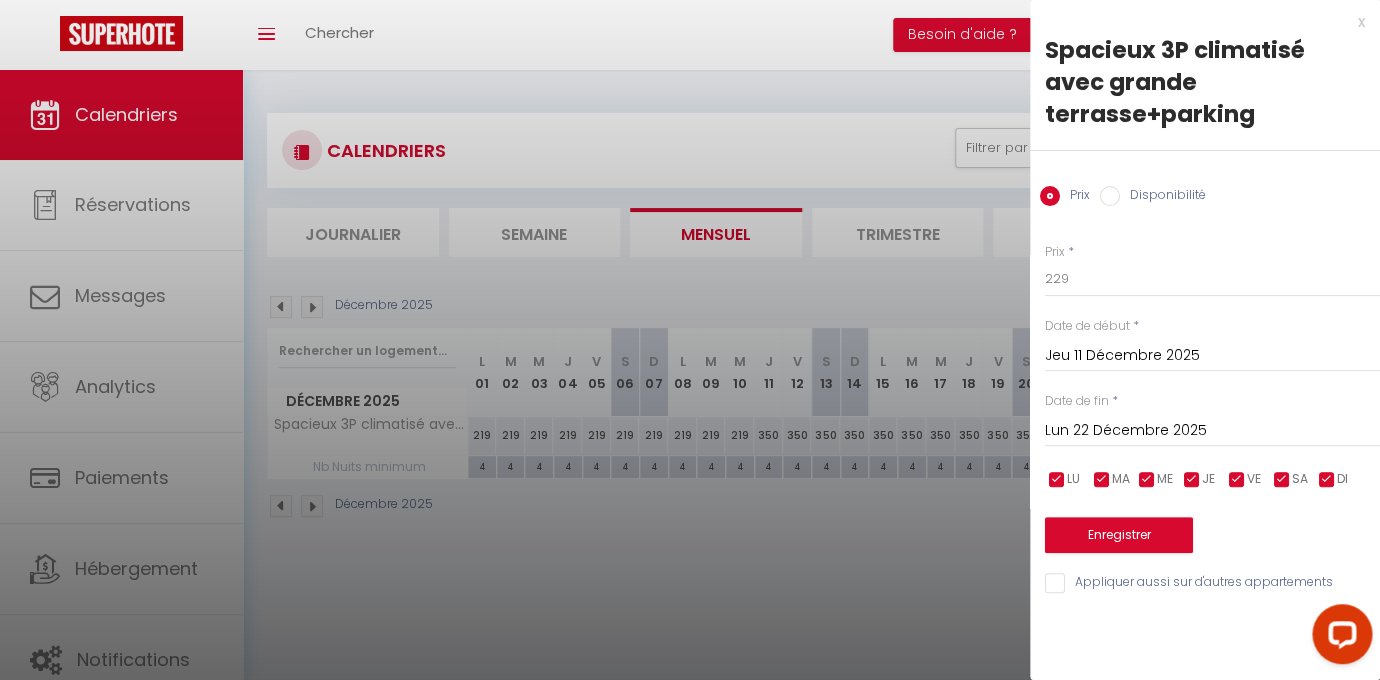 scroll, scrollTop: 0, scrollLeft: 0, axis: both 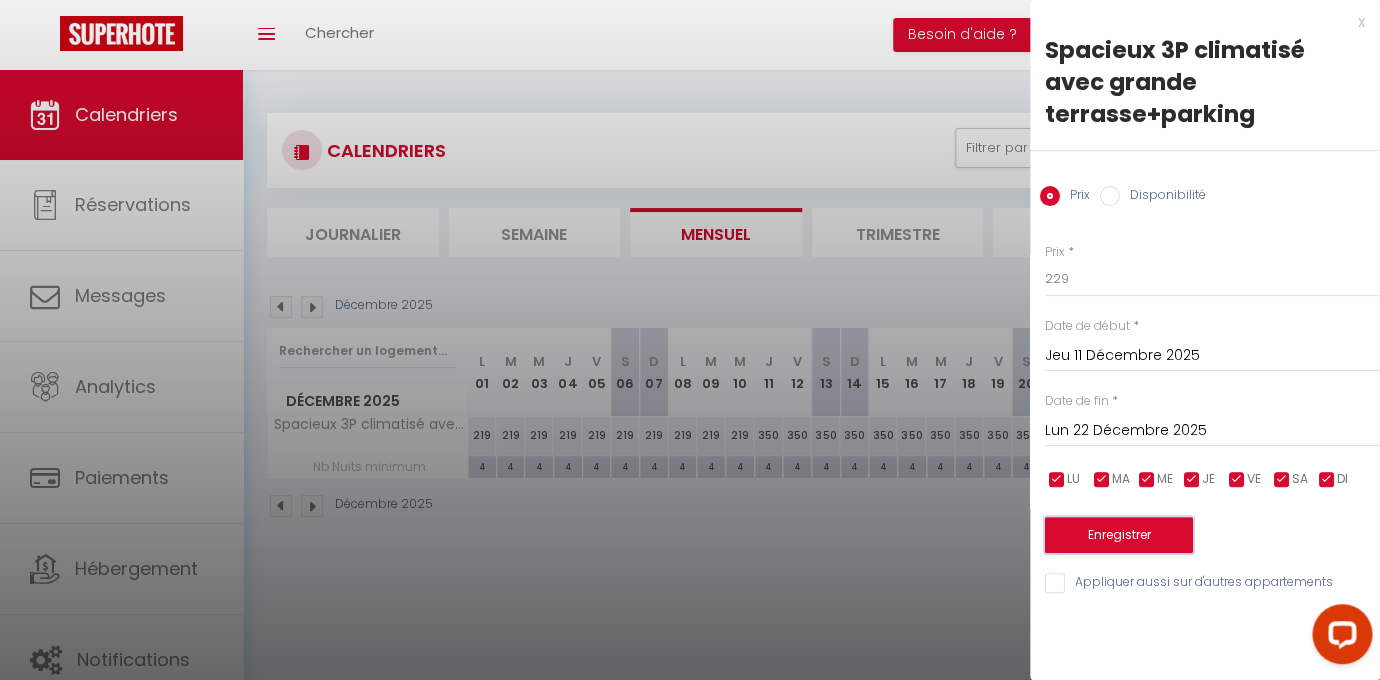 click on "Enregistrer" at bounding box center (1119, 535) 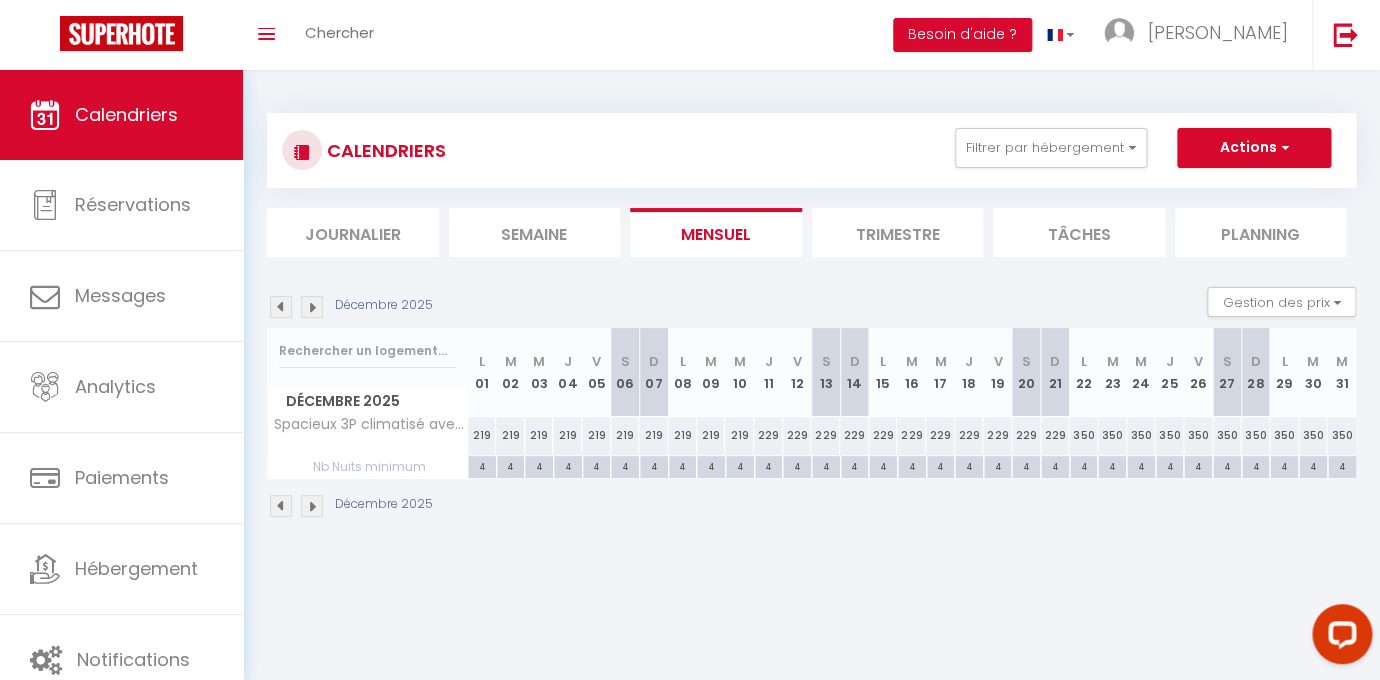 click on "350" at bounding box center (1083, 435) 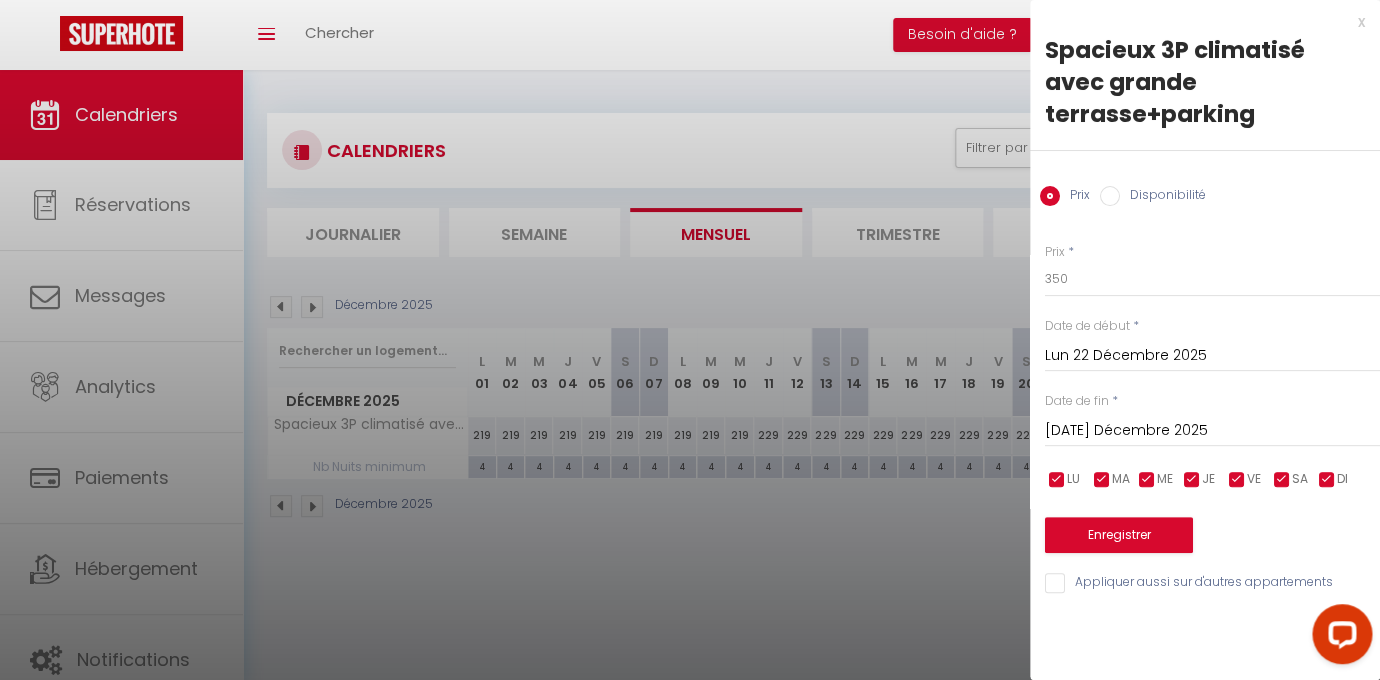 click on "[DATE] Décembre 2025" at bounding box center (1212, 431) 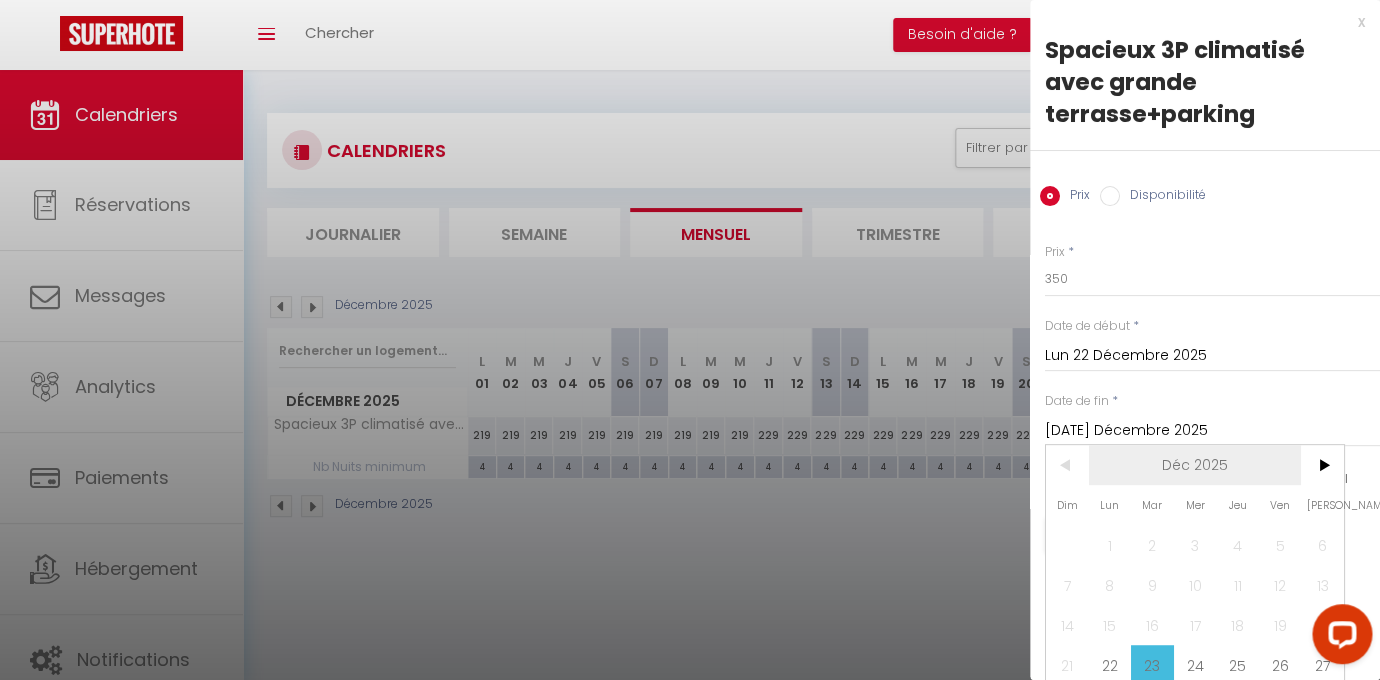 scroll, scrollTop: 50, scrollLeft: 0, axis: vertical 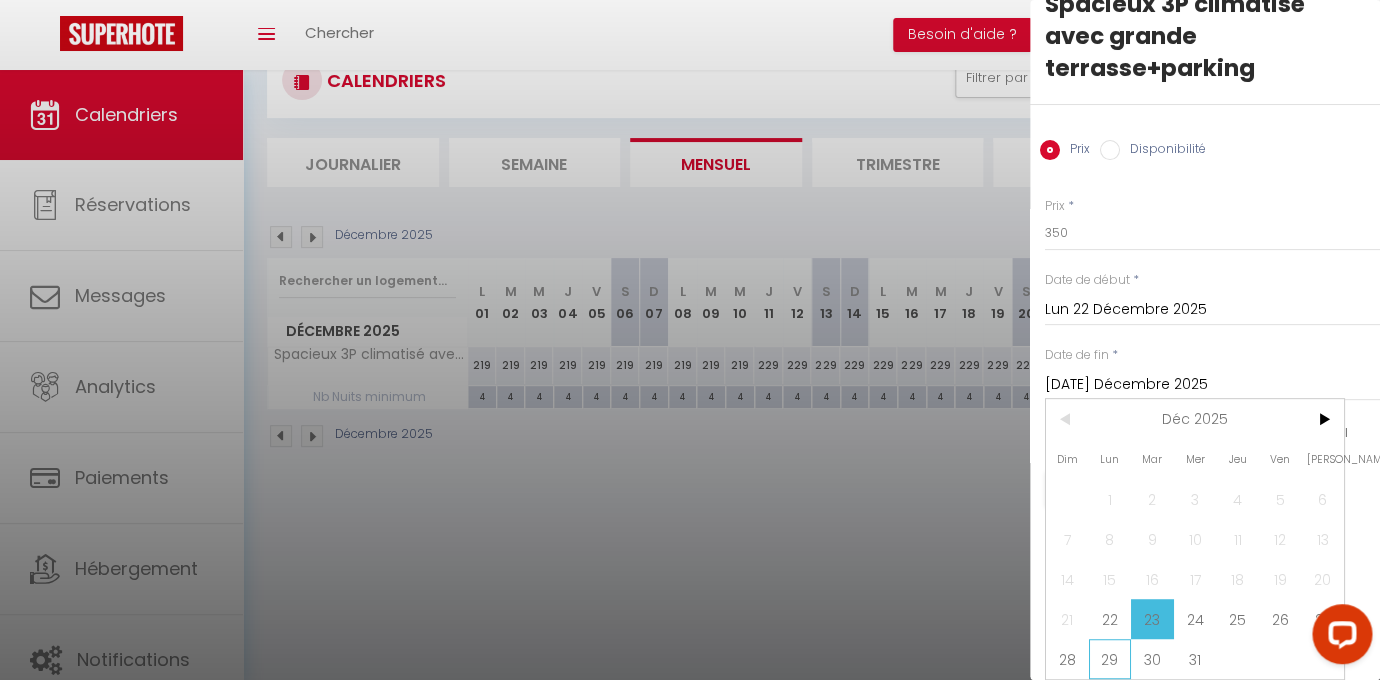 click on "29" at bounding box center [1110, 659] 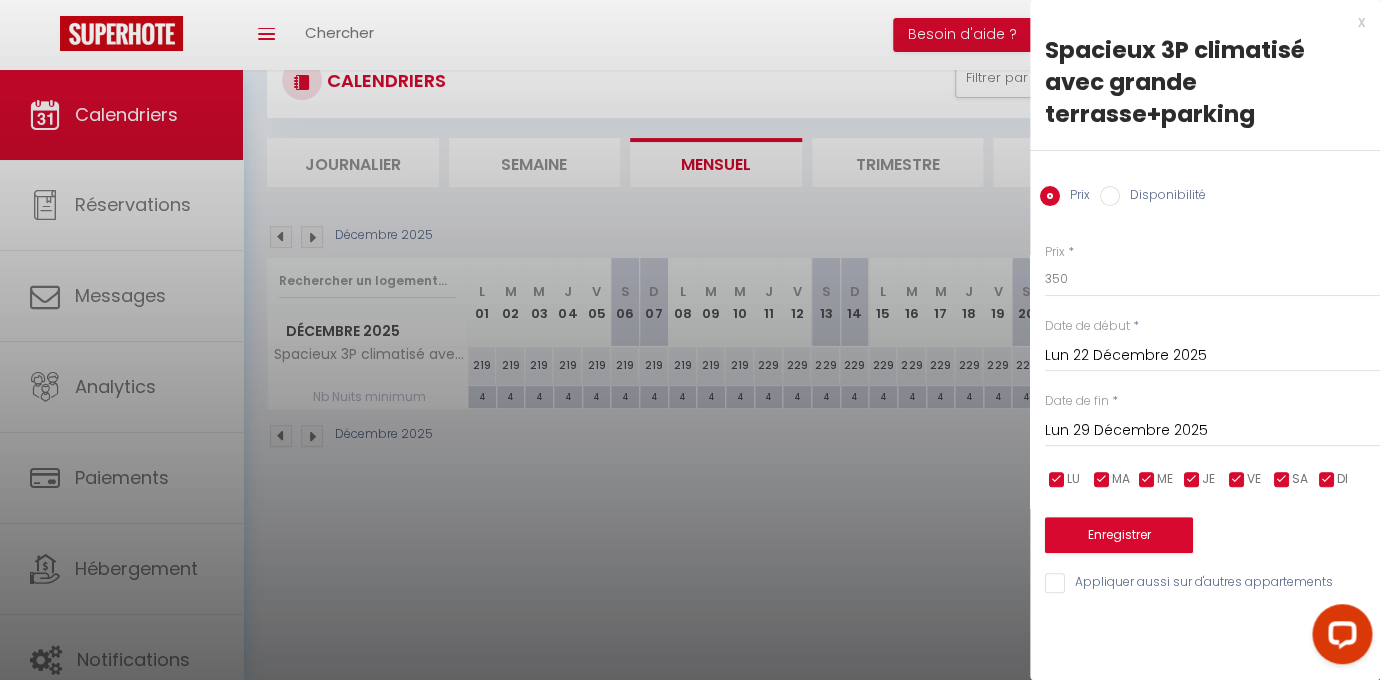 scroll, scrollTop: 0, scrollLeft: 0, axis: both 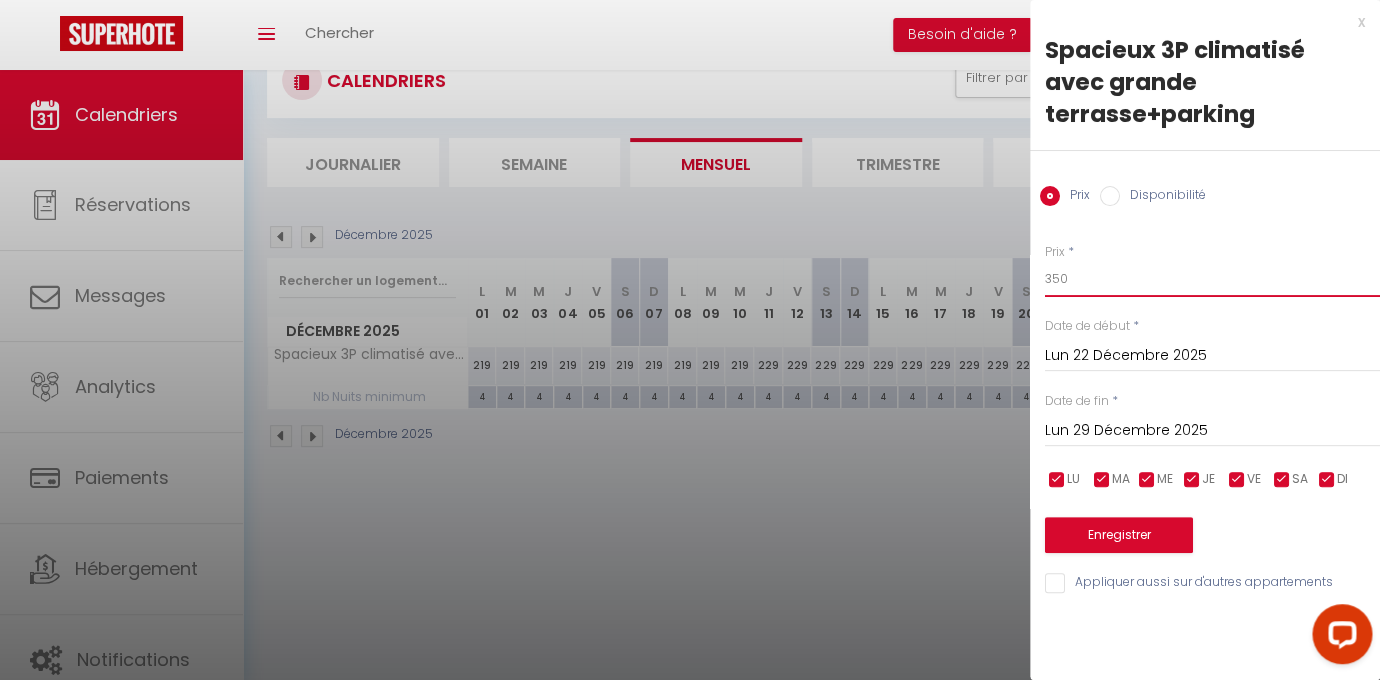 click on "350" at bounding box center (1212, 279) 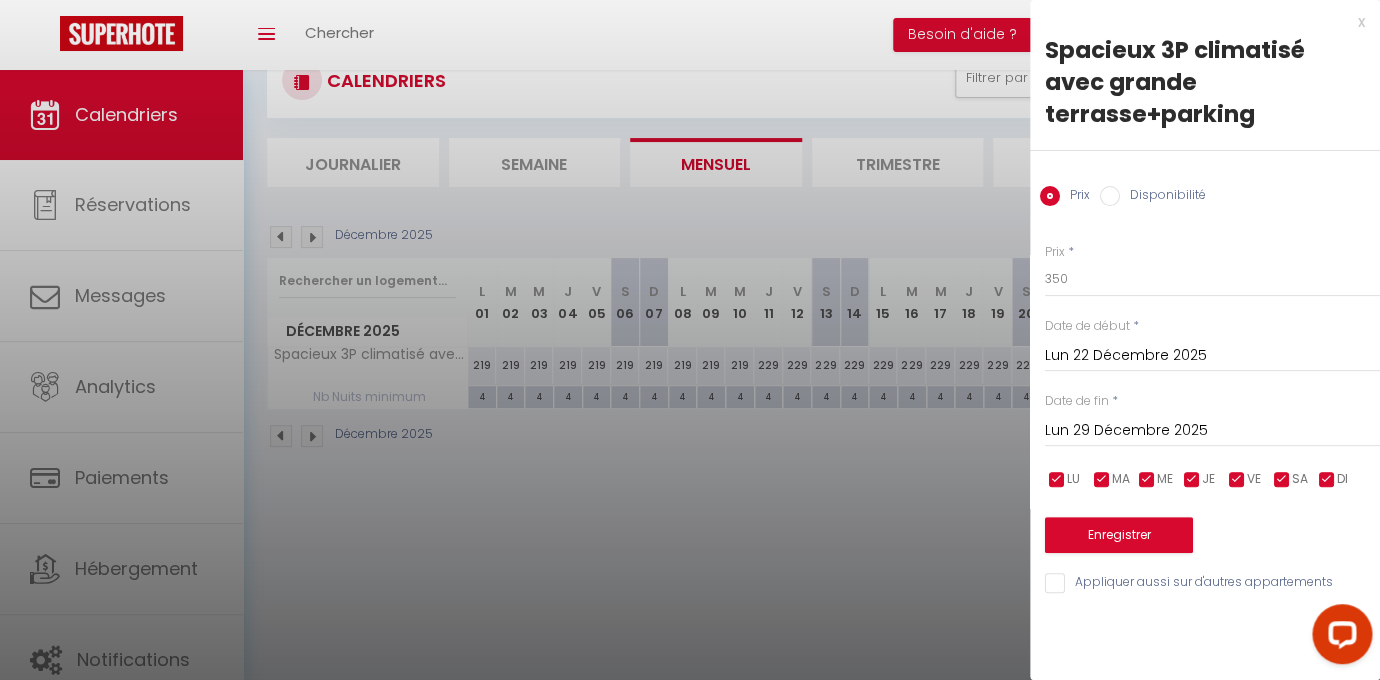 click on "Lun 29 Décembre 2025" at bounding box center (1212, 431) 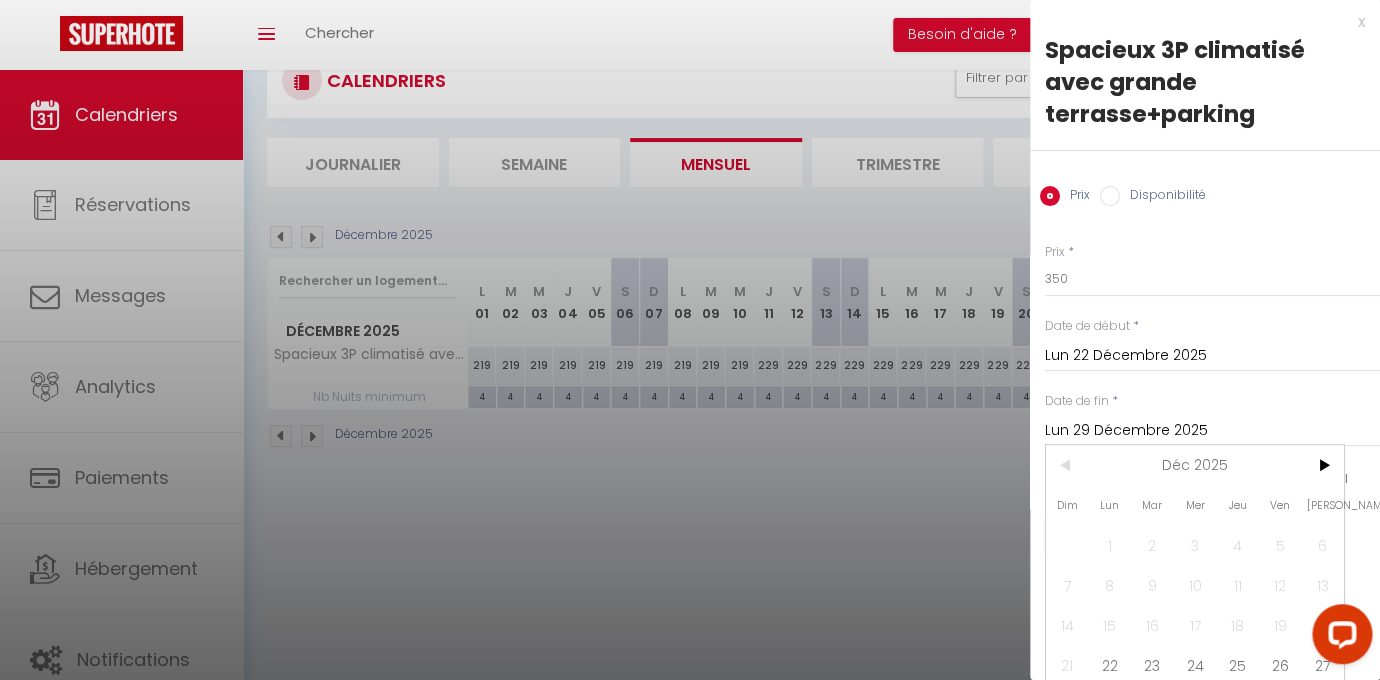 scroll, scrollTop: 50, scrollLeft: 0, axis: vertical 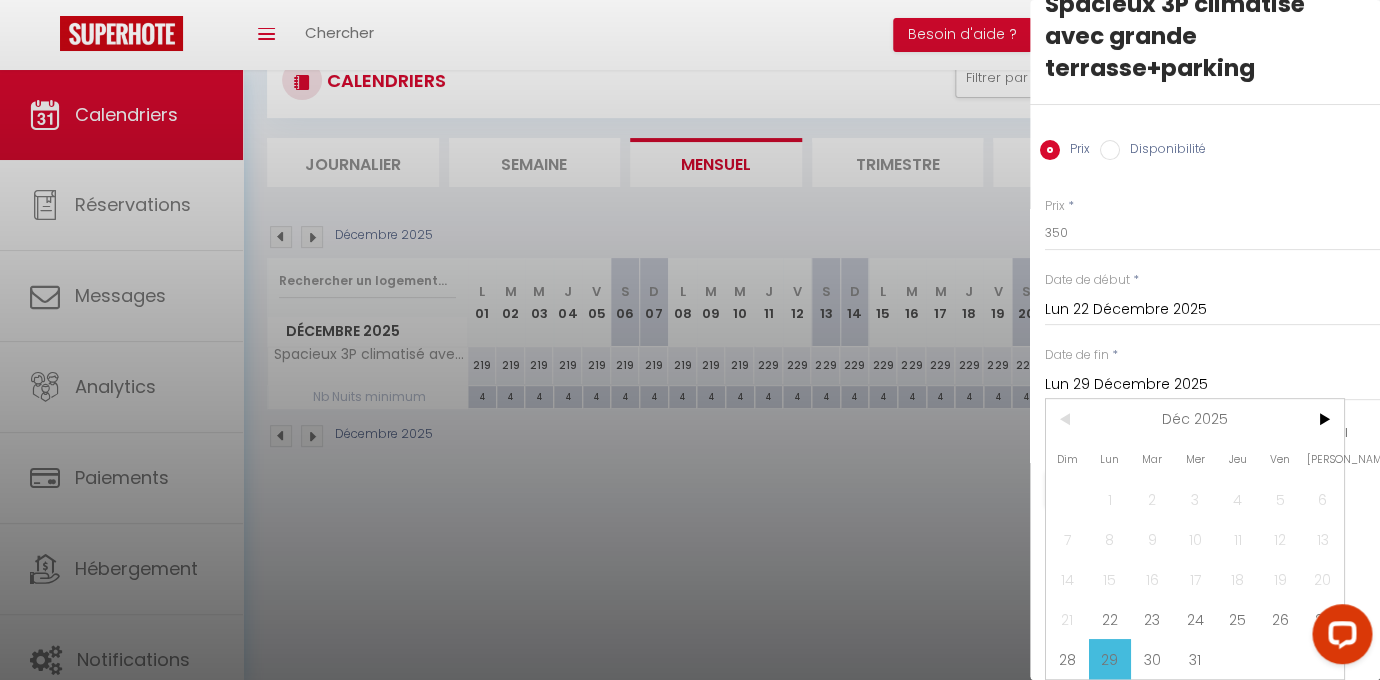 click on "29" at bounding box center [1110, 659] 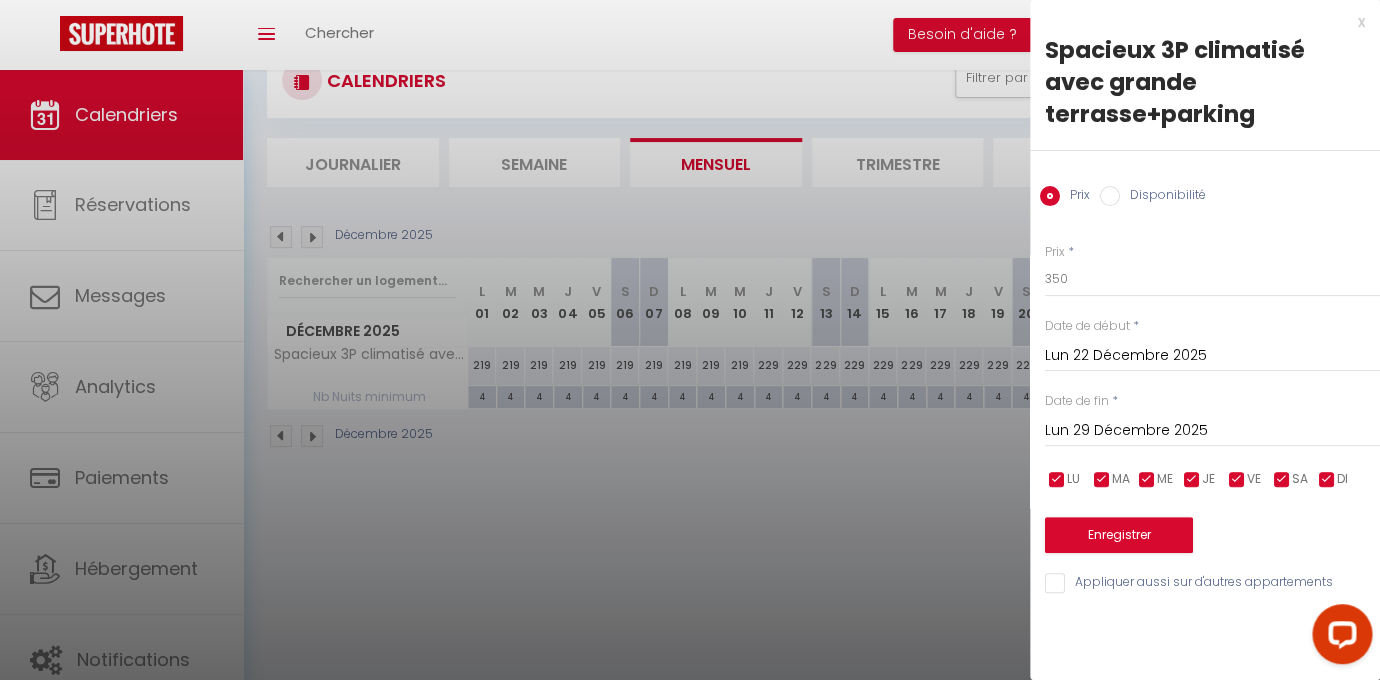 scroll, scrollTop: 0, scrollLeft: 0, axis: both 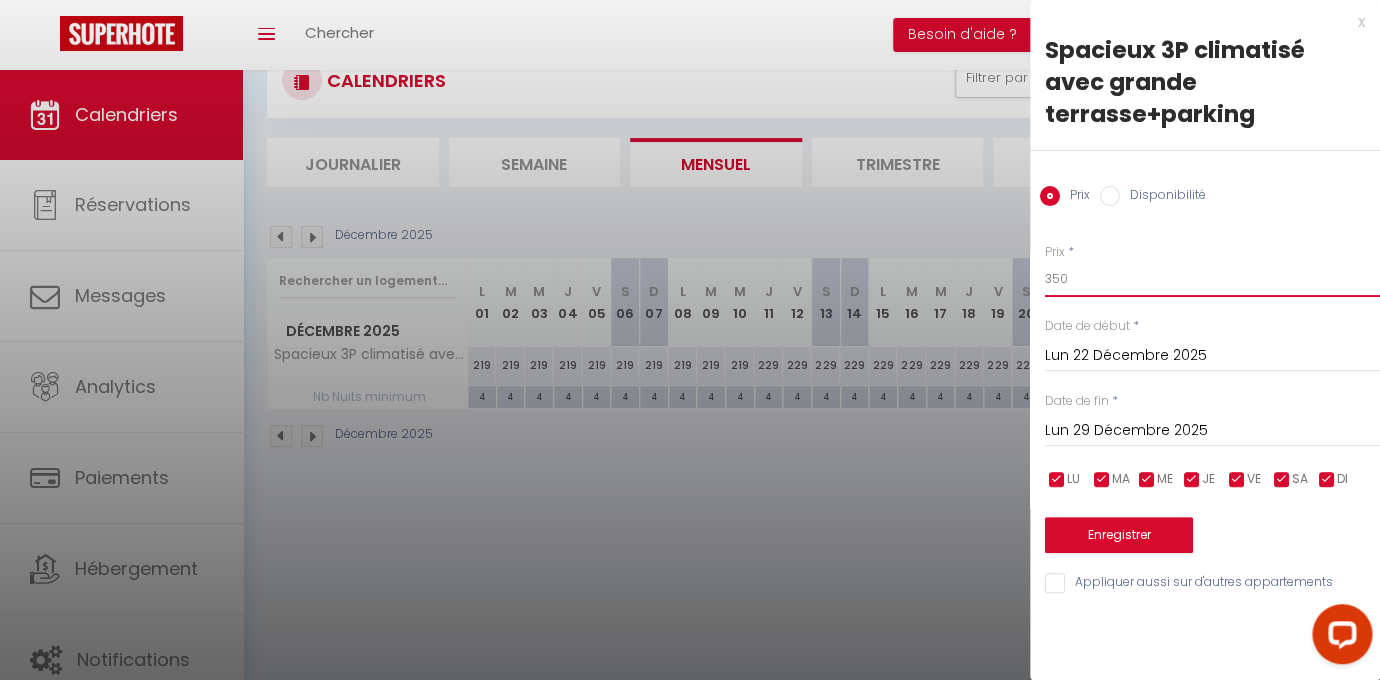 click on "350" at bounding box center [1212, 279] 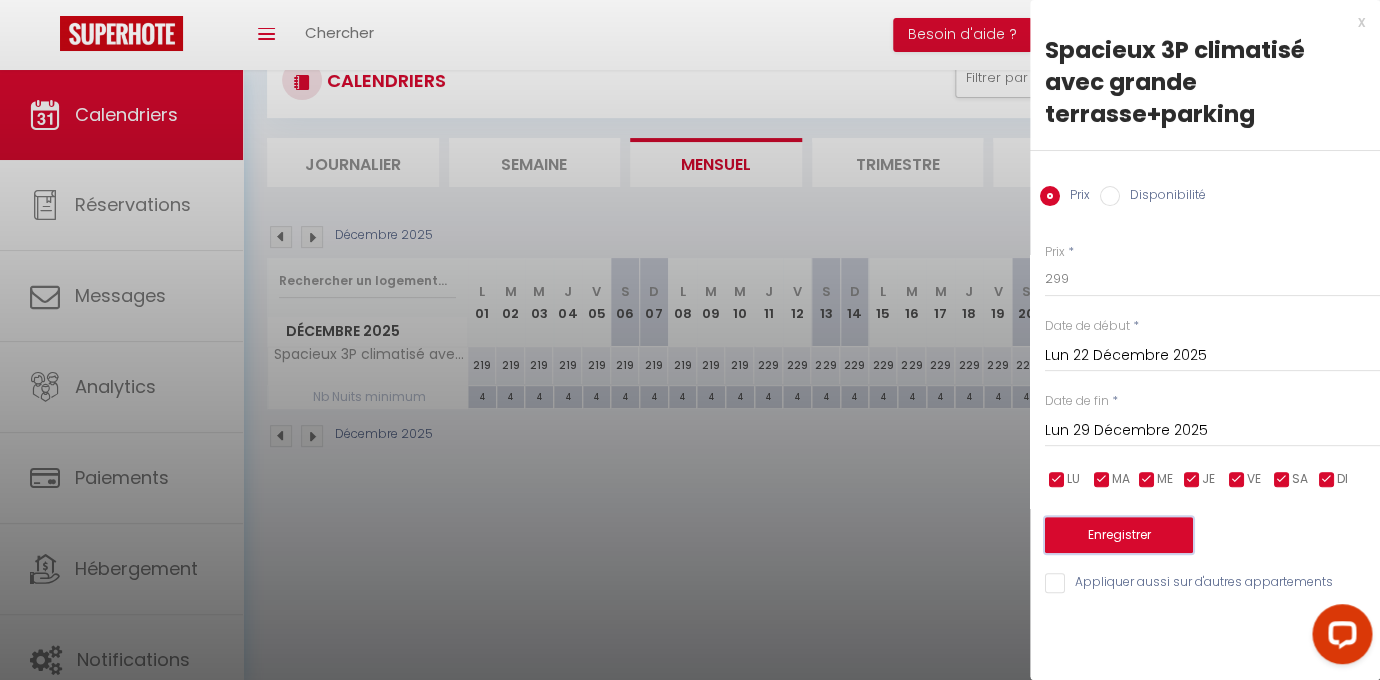 click on "Enregistrer" at bounding box center [1119, 535] 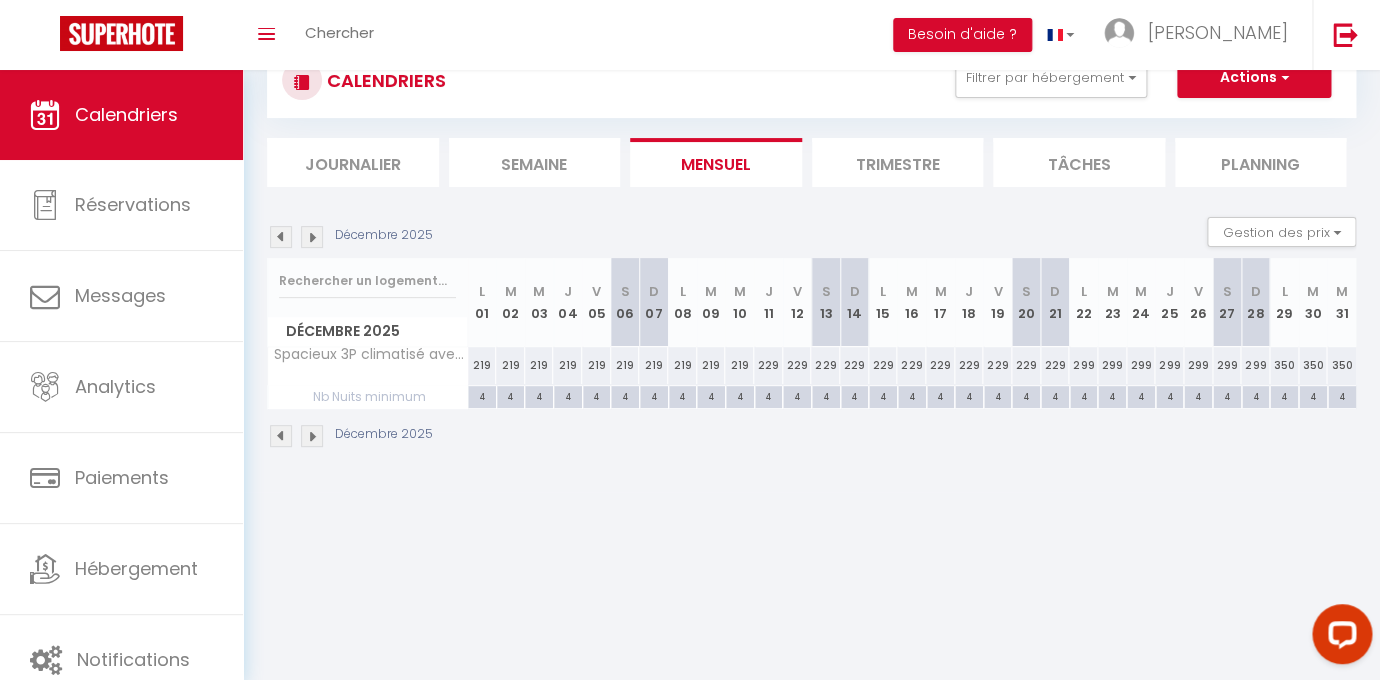 click at bounding box center (312, 237) 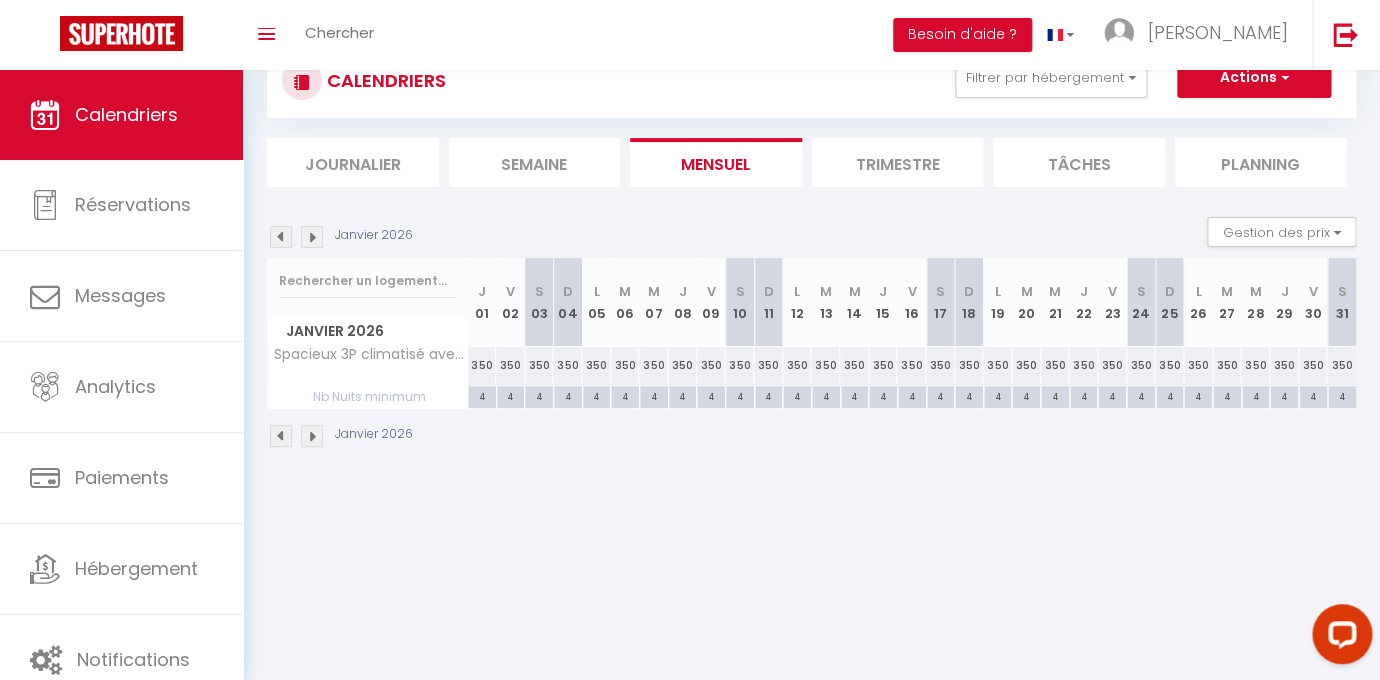 click on "350" at bounding box center [510, 365] 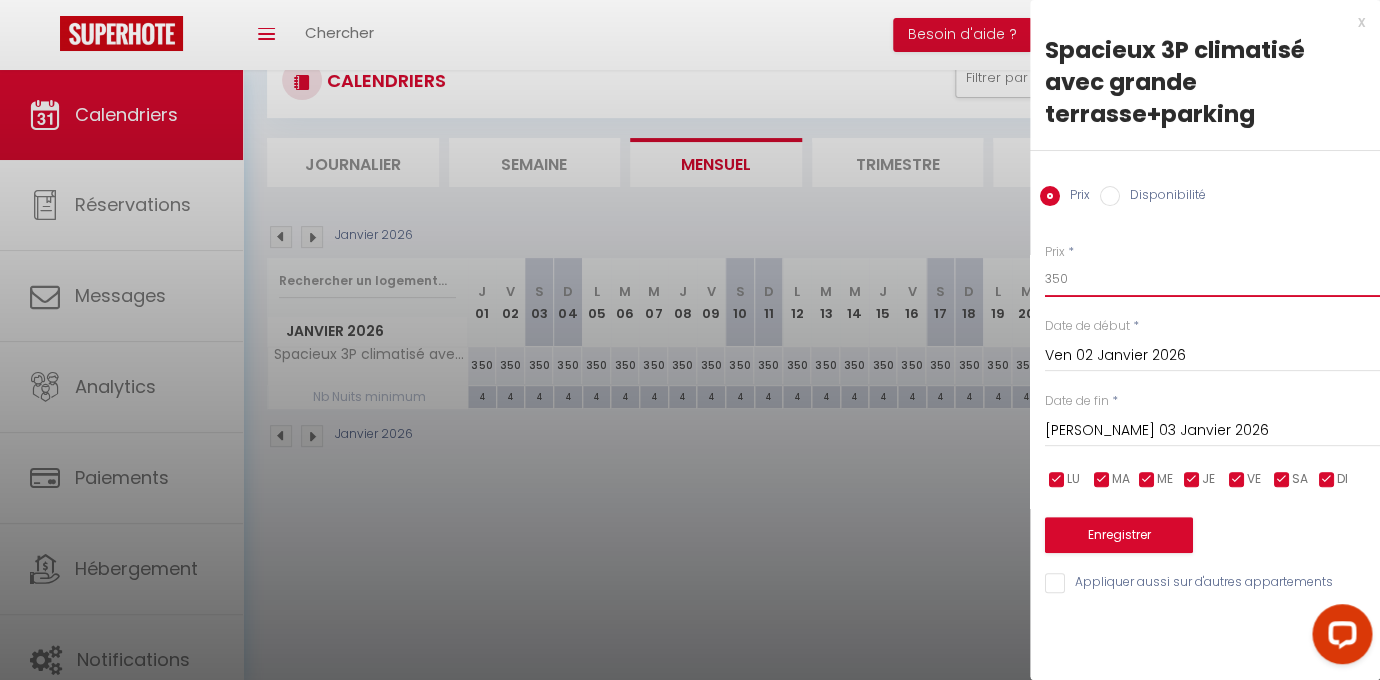 click on "350" at bounding box center (1212, 279) 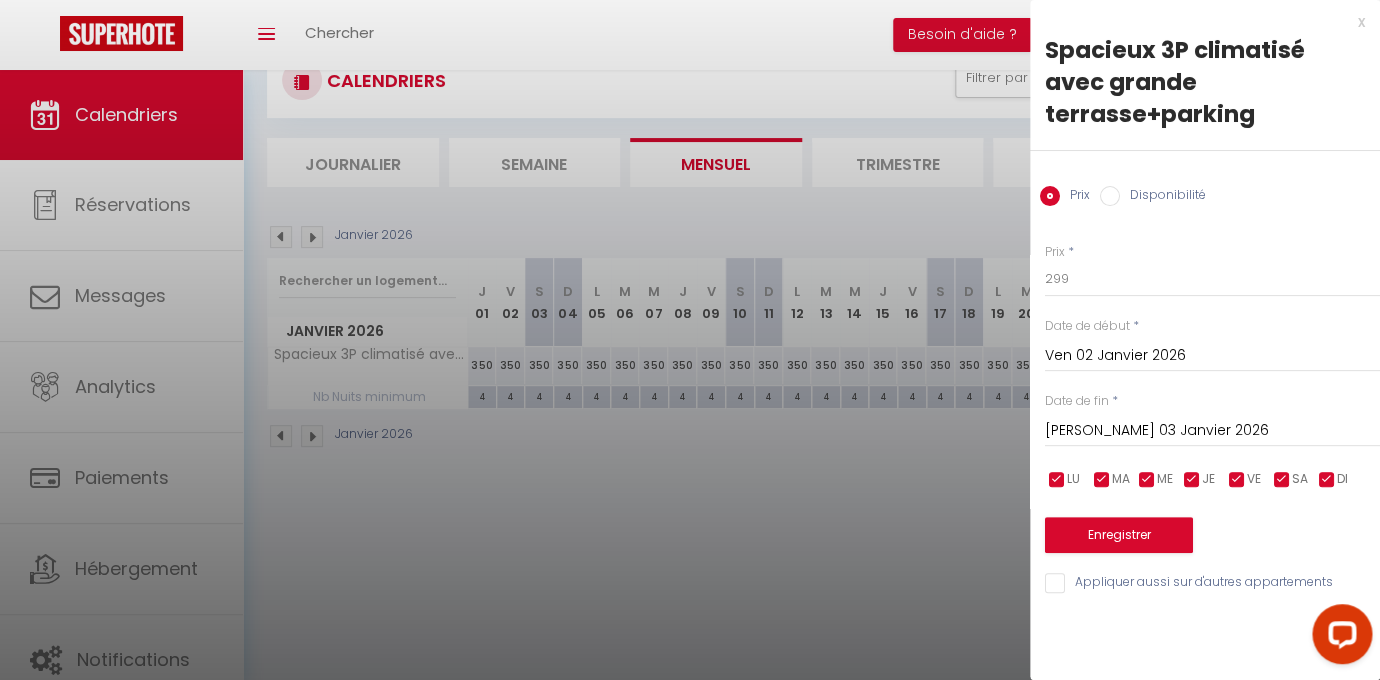 click on "[PERSON_NAME] 03 Janvier 2026" at bounding box center [1212, 431] 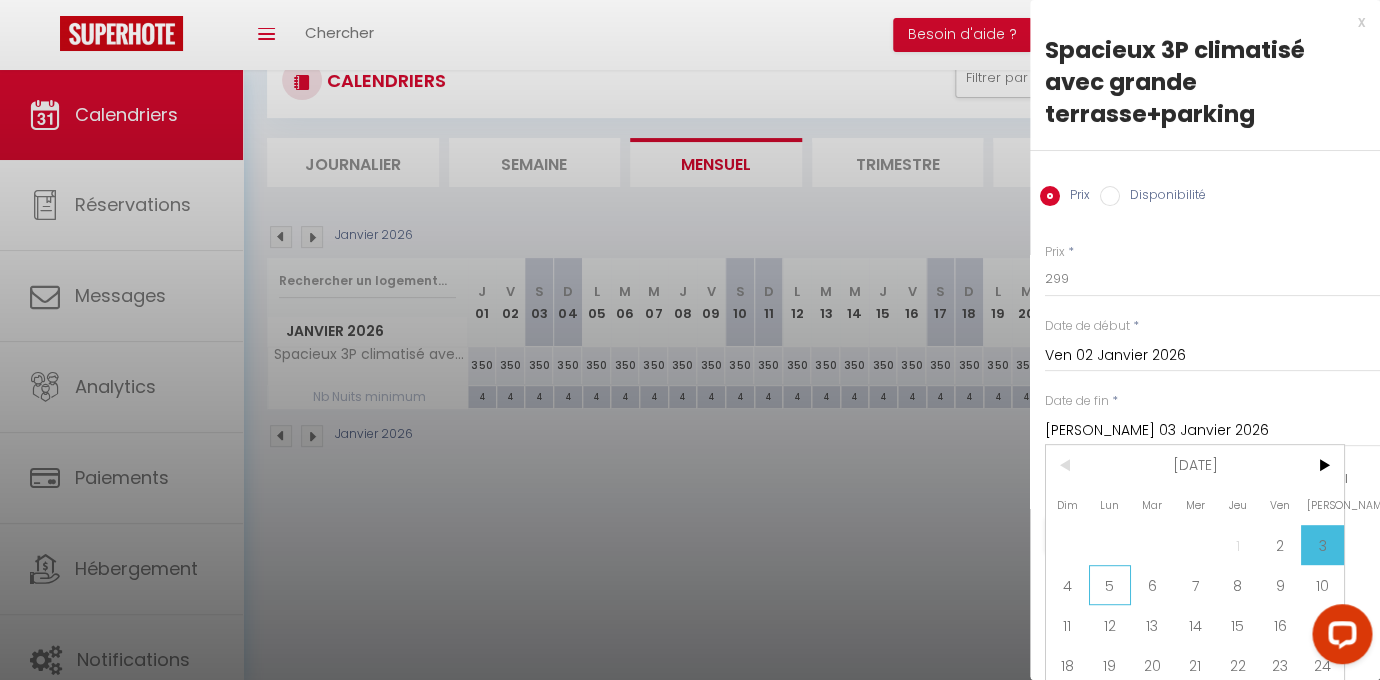 click on "5" at bounding box center [1110, 585] 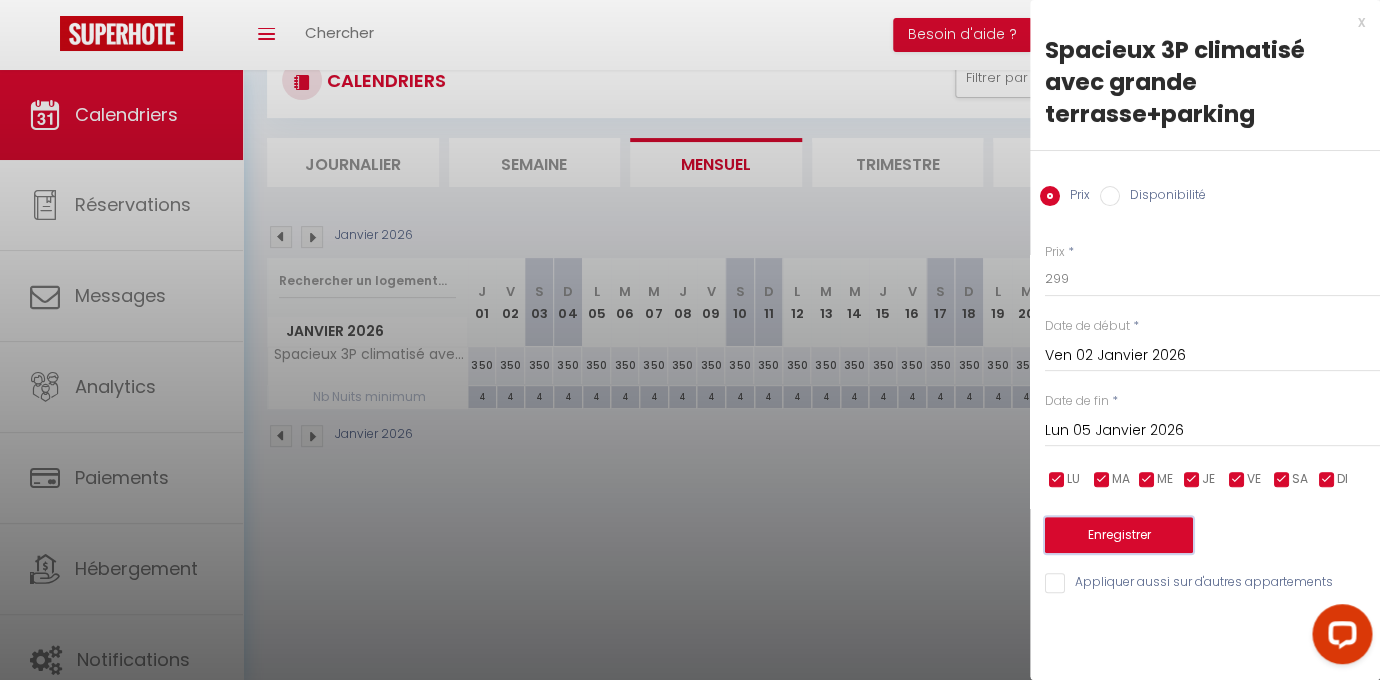 click on "Enregistrer" at bounding box center [1119, 535] 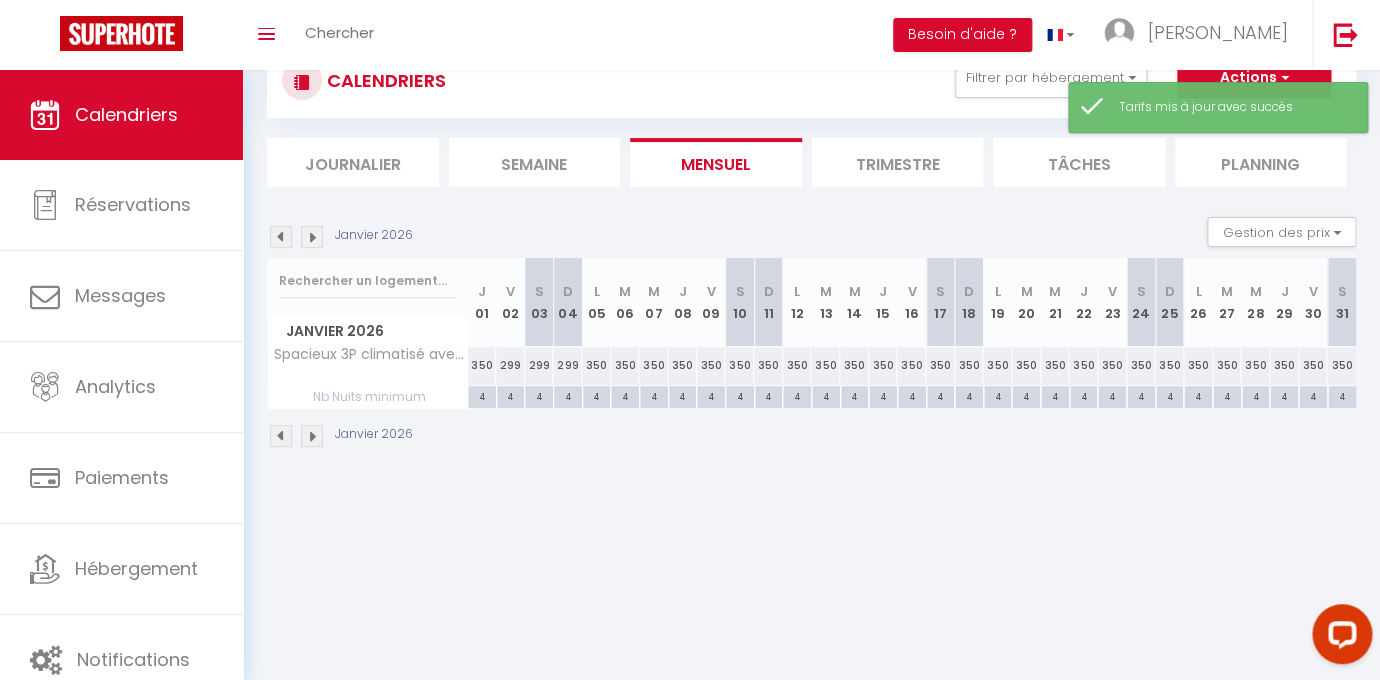 click on "350" at bounding box center [596, 365] 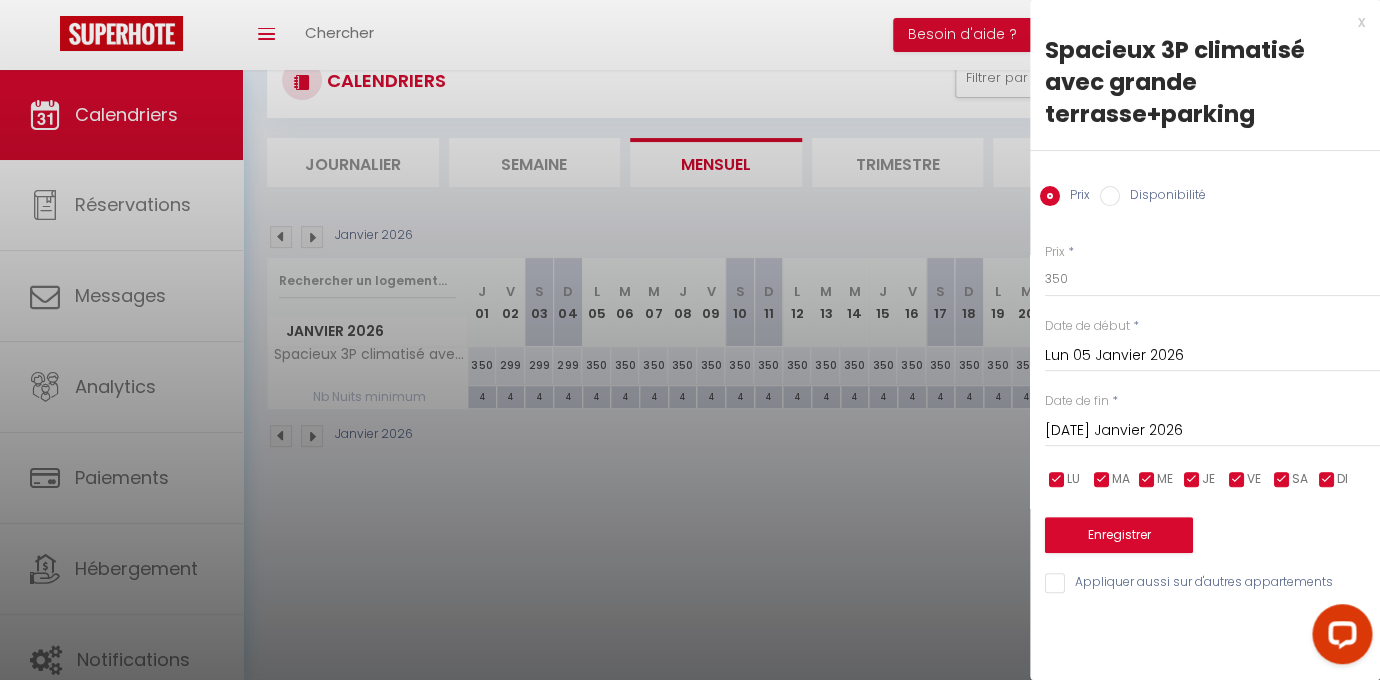 click at bounding box center [690, 340] 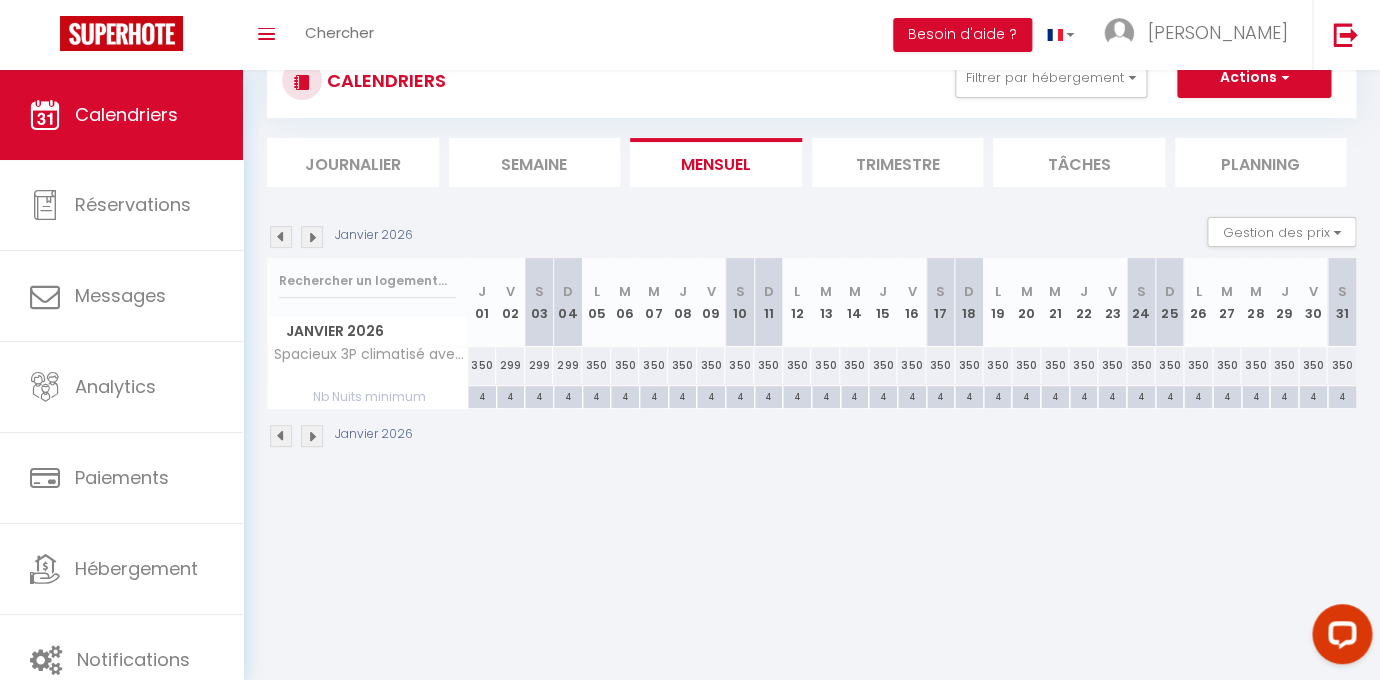 click on "350" at bounding box center [596, 365] 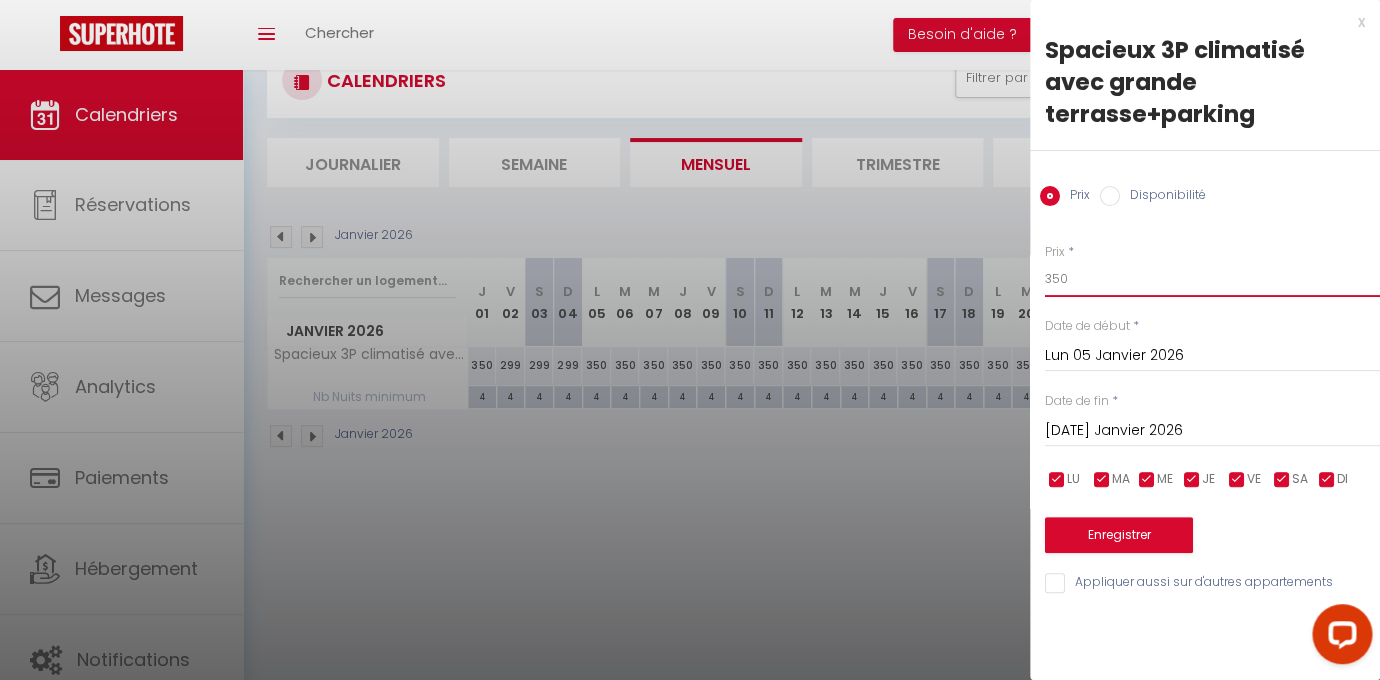 click on "350" at bounding box center [1212, 279] 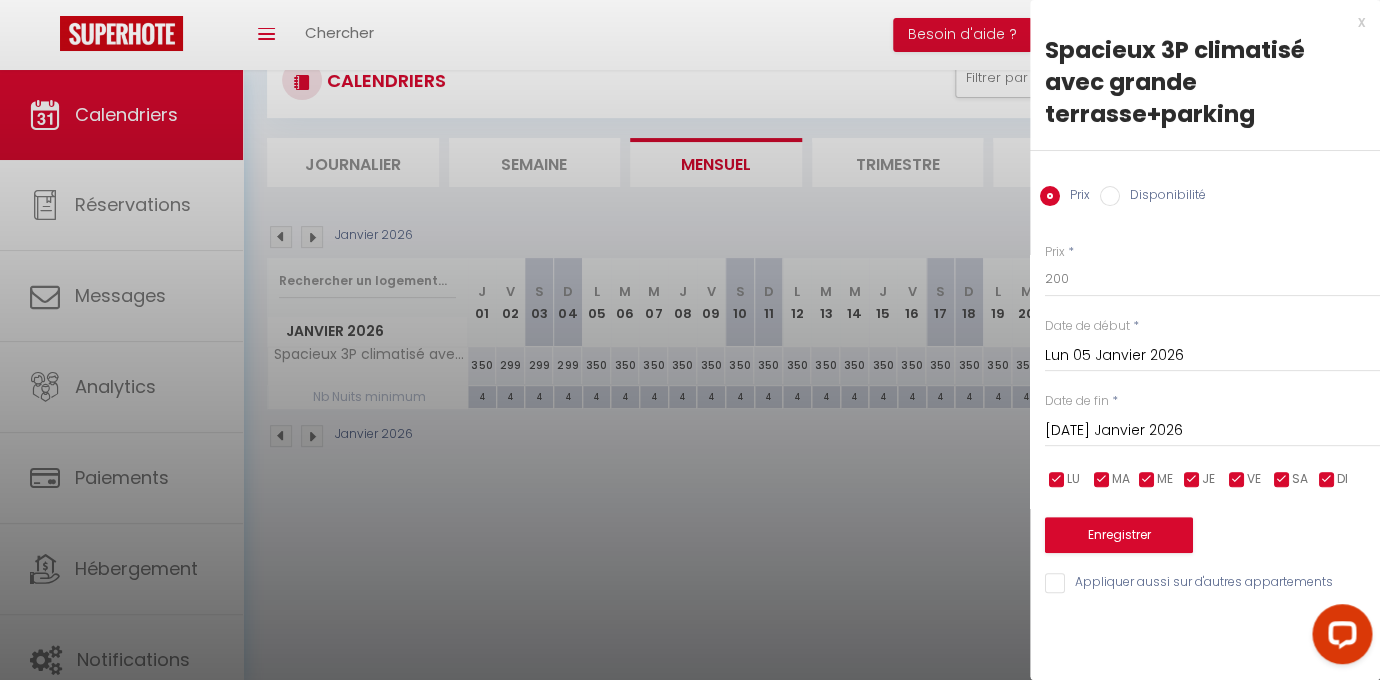 click on "[DATE] Janvier 2026" at bounding box center [1212, 431] 